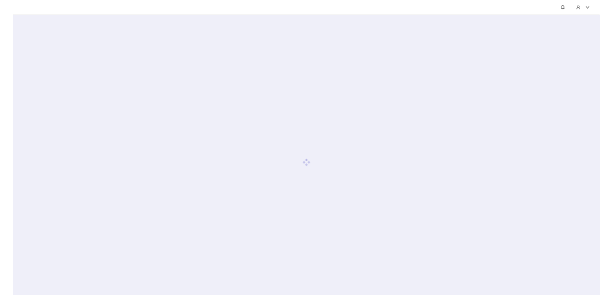 scroll, scrollTop: 0, scrollLeft: 0, axis: both 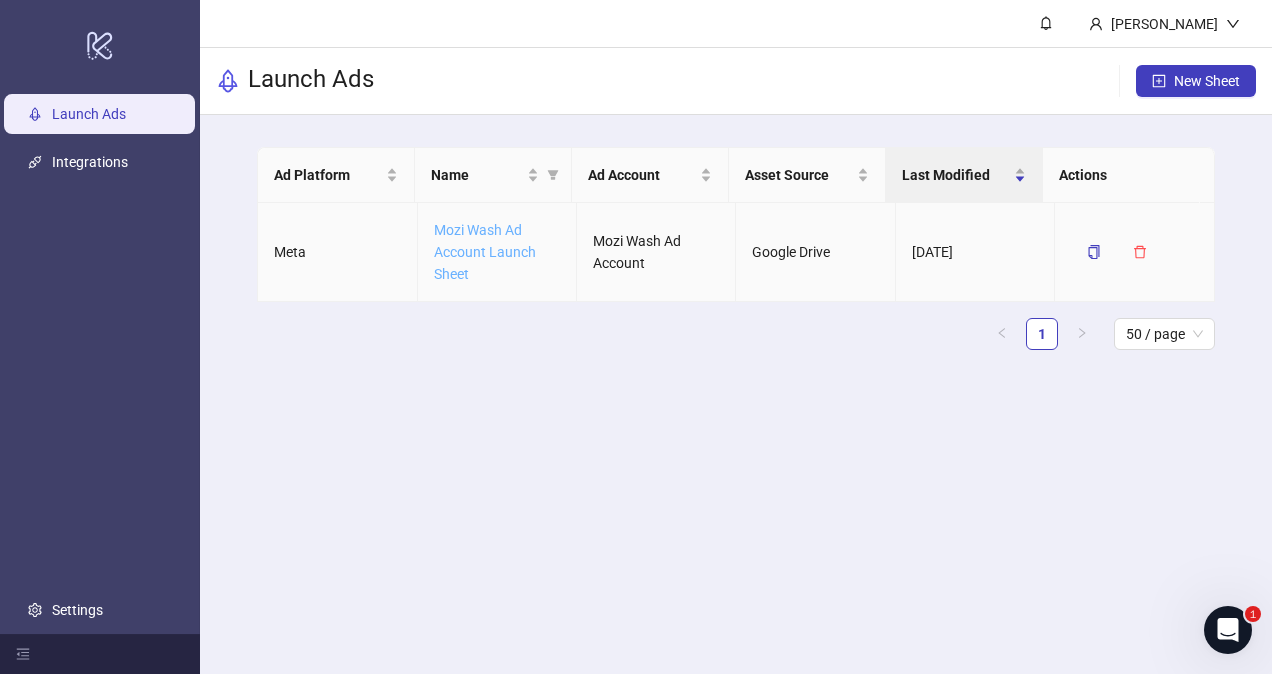 click on "Mozi Wash Ad Account Launch Sheet" at bounding box center (485, 252) 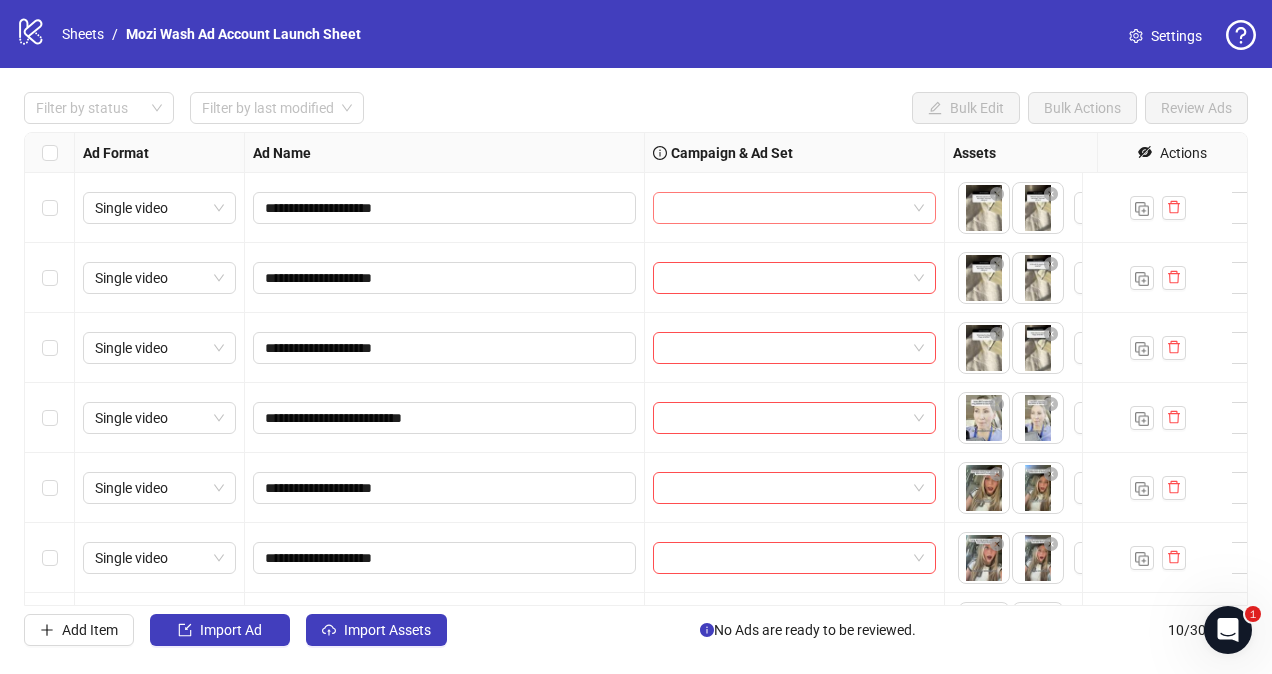 click at bounding box center [794, 208] 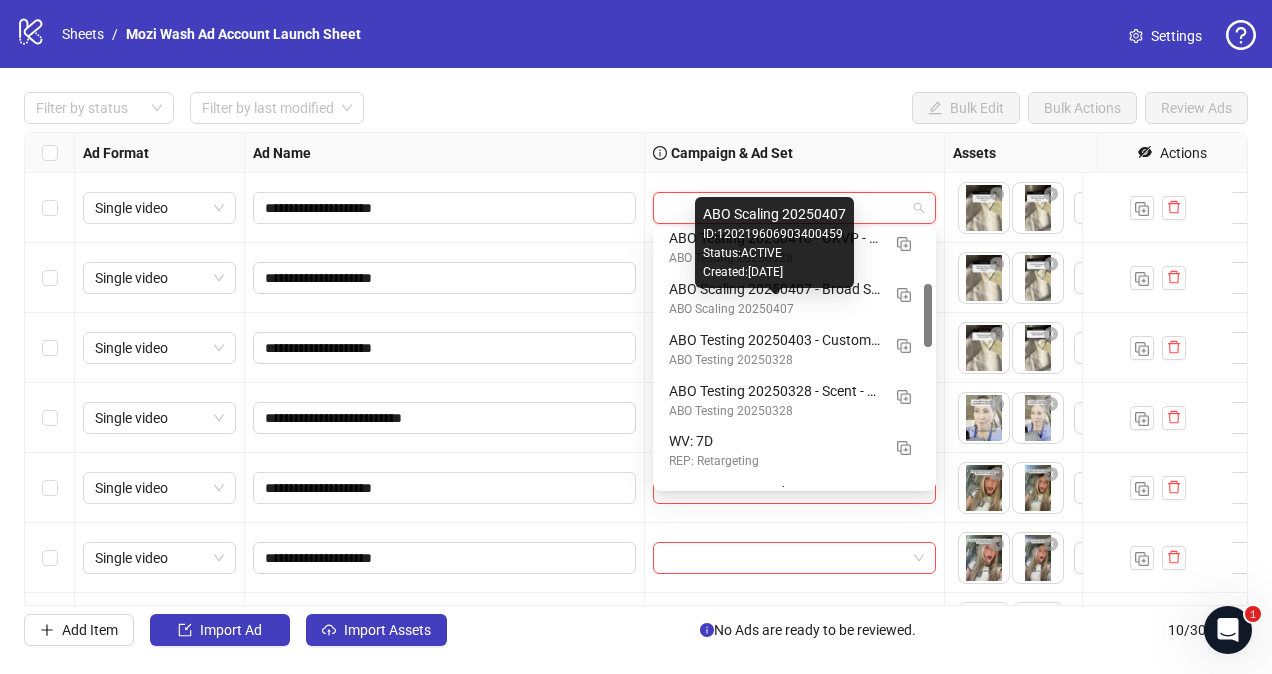 scroll, scrollTop: 176, scrollLeft: 0, axis: vertical 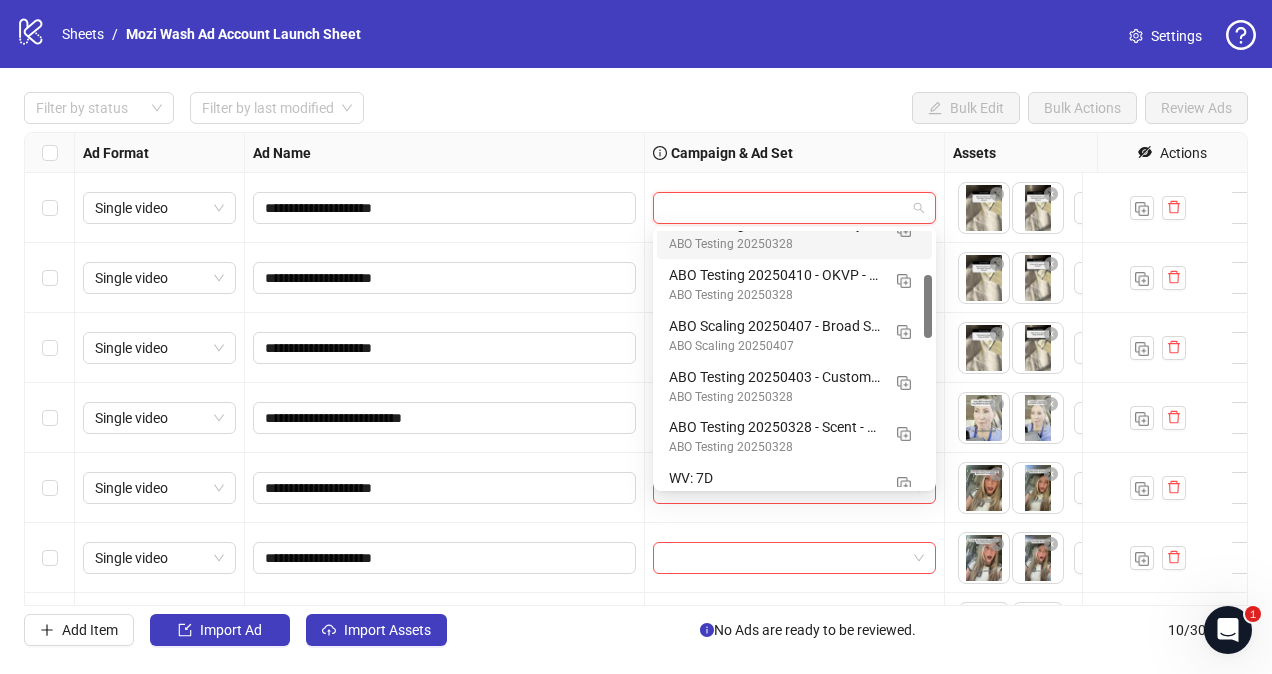 click at bounding box center [785, 208] 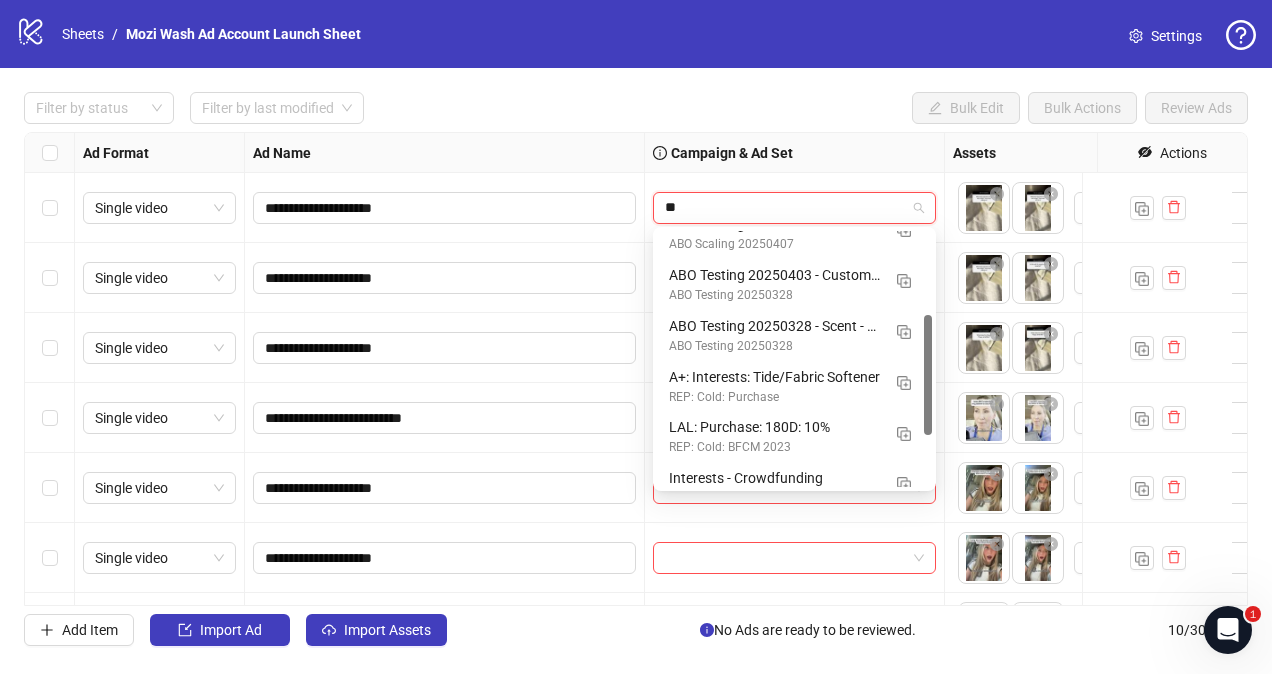 scroll, scrollTop: 0, scrollLeft: 0, axis: both 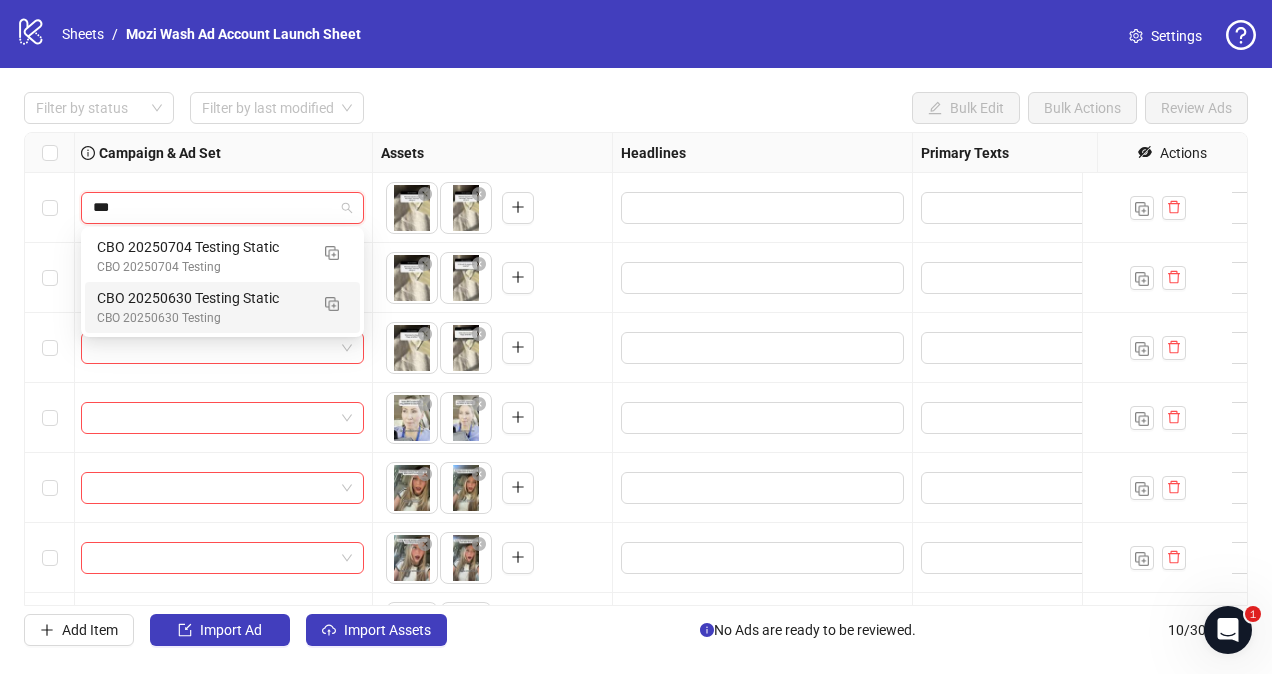 type on "***" 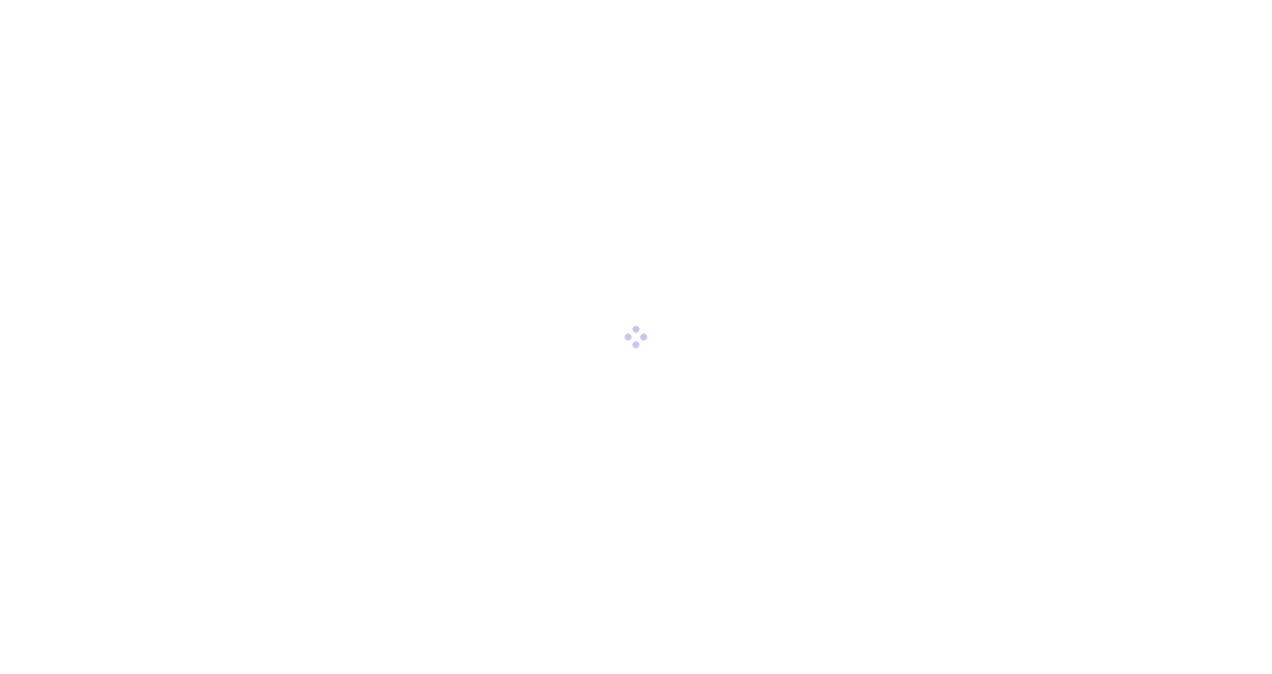 scroll, scrollTop: 0, scrollLeft: 0, axis: both 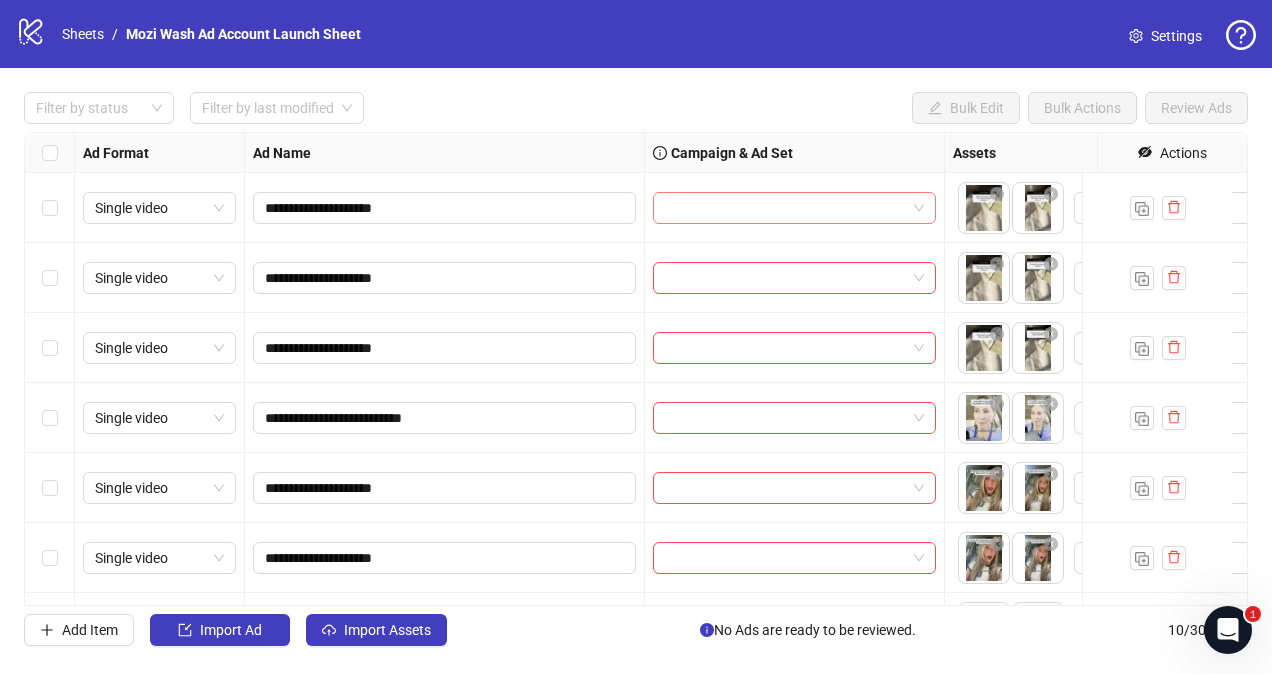 click at bounding box center [785, 208] 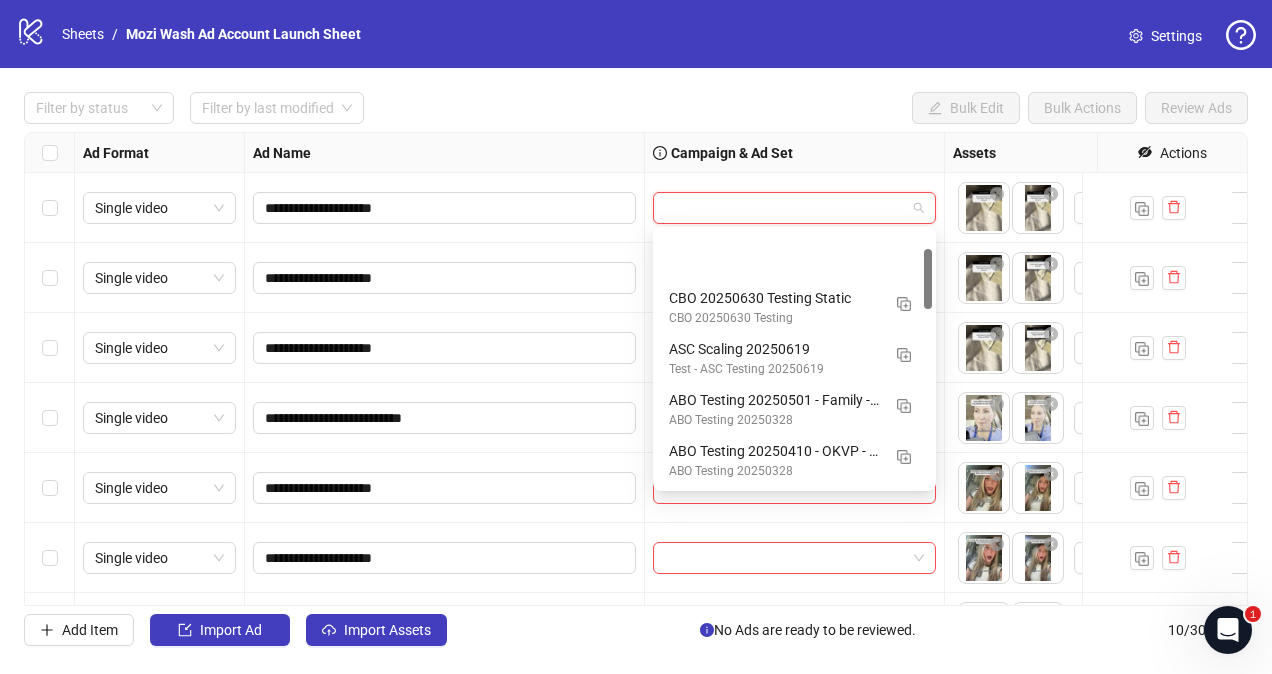 scroll, scrollTop: 0, scrollLeft: 0, axis: both 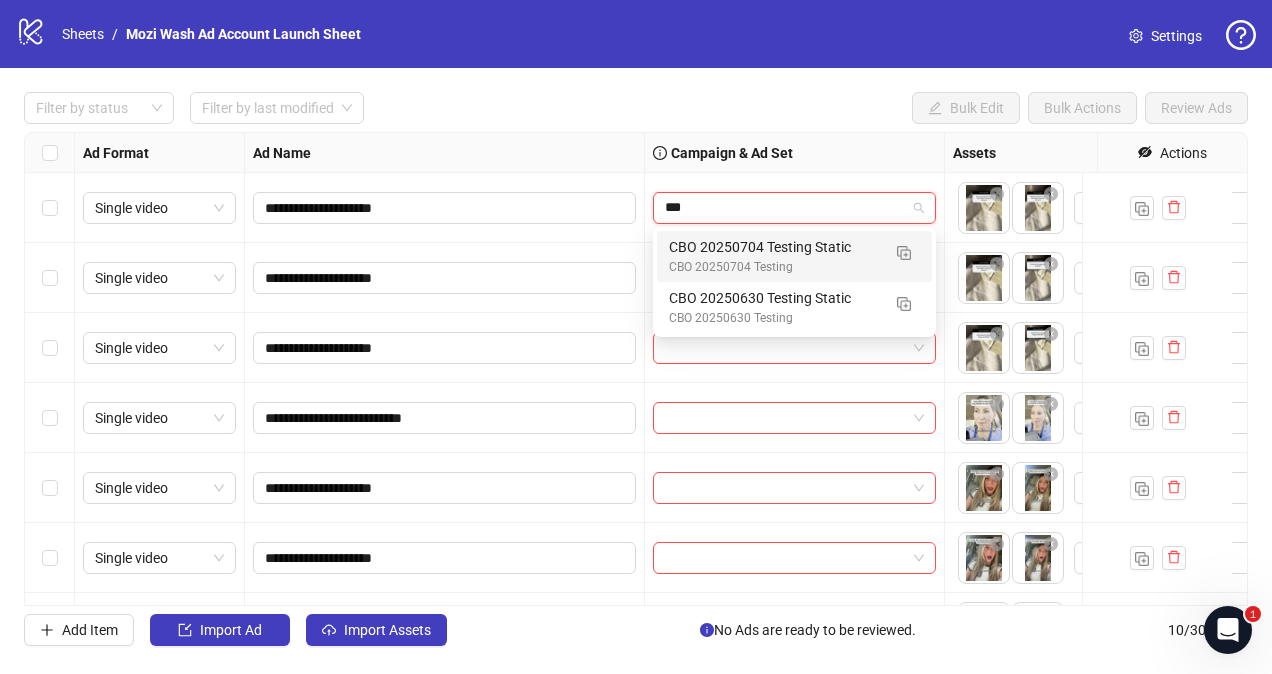 type on "***" 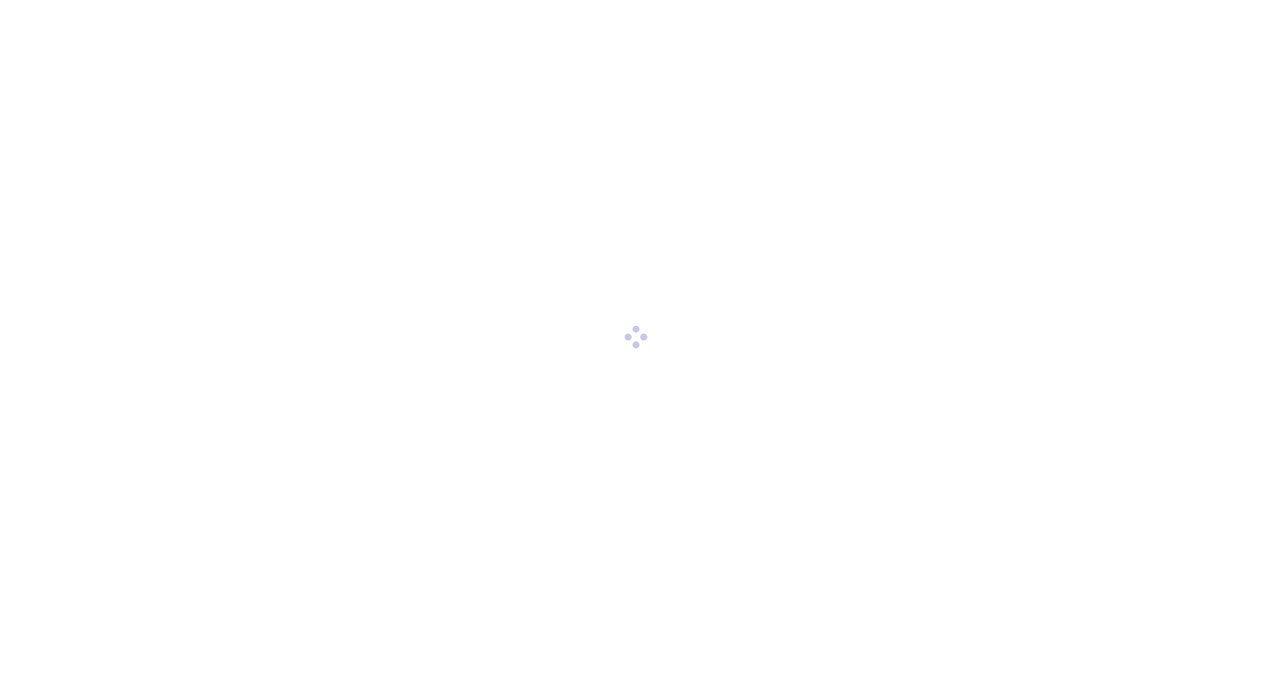 scroll, scrollTop: 0, scrollLeft: 0, axis: both 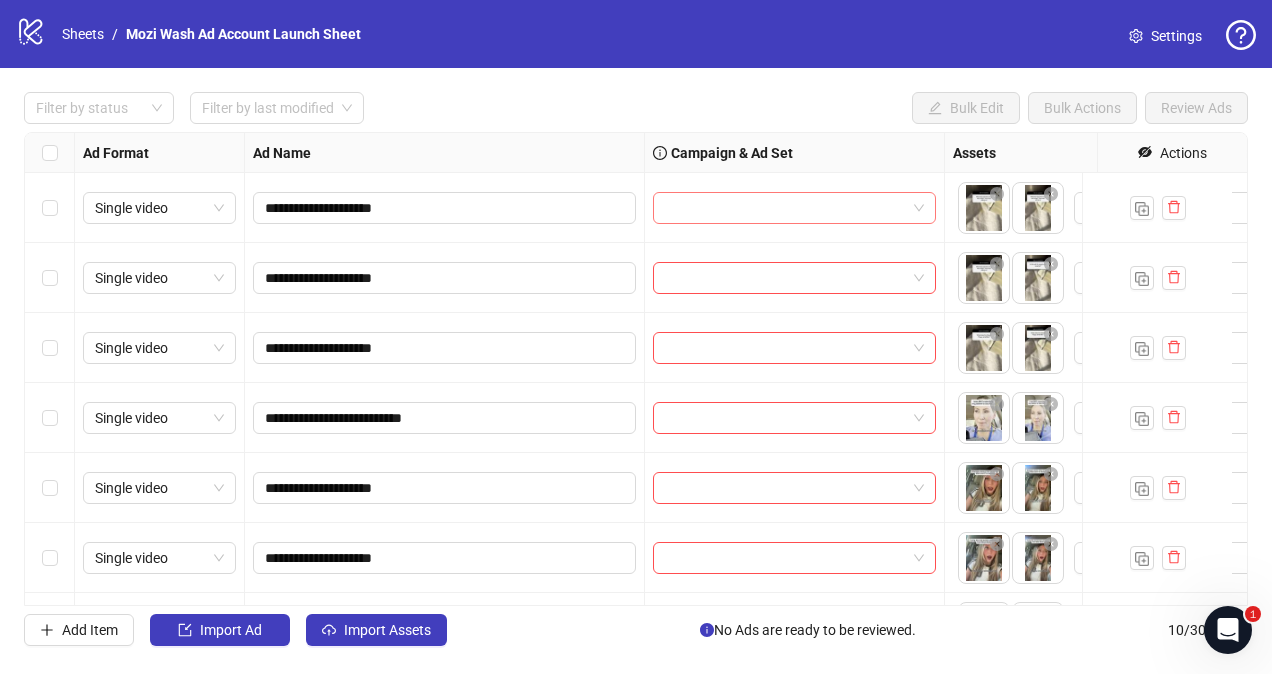 click at bounding box center [794, 208] 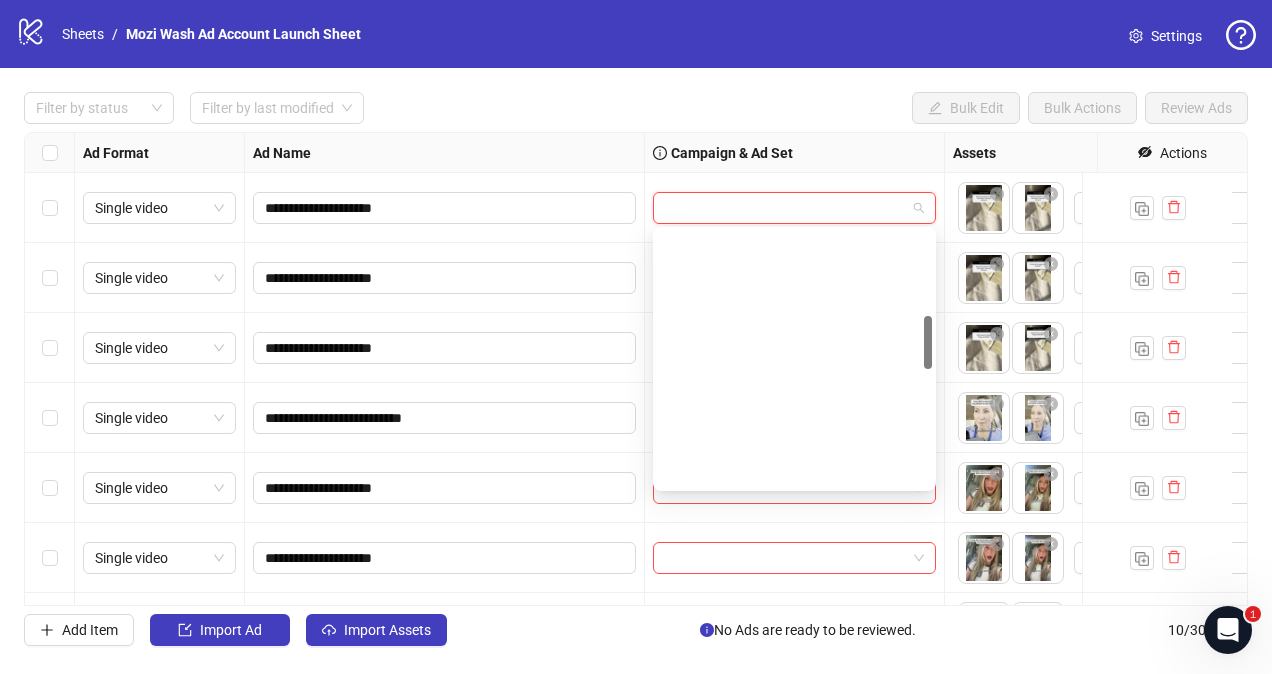 scroll, scrollTop: 0, scrollLeft: 0, axis: both 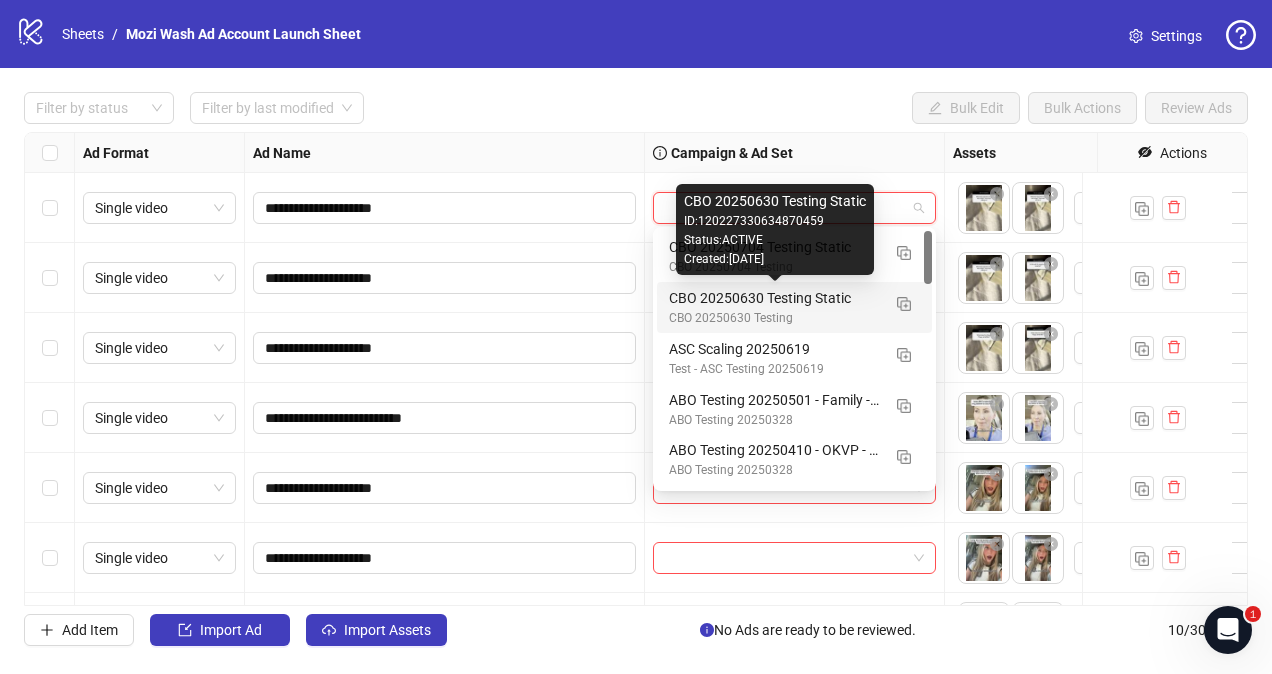 click on "CBO 20250630 Testing Static" at bounding box center [774, 298] 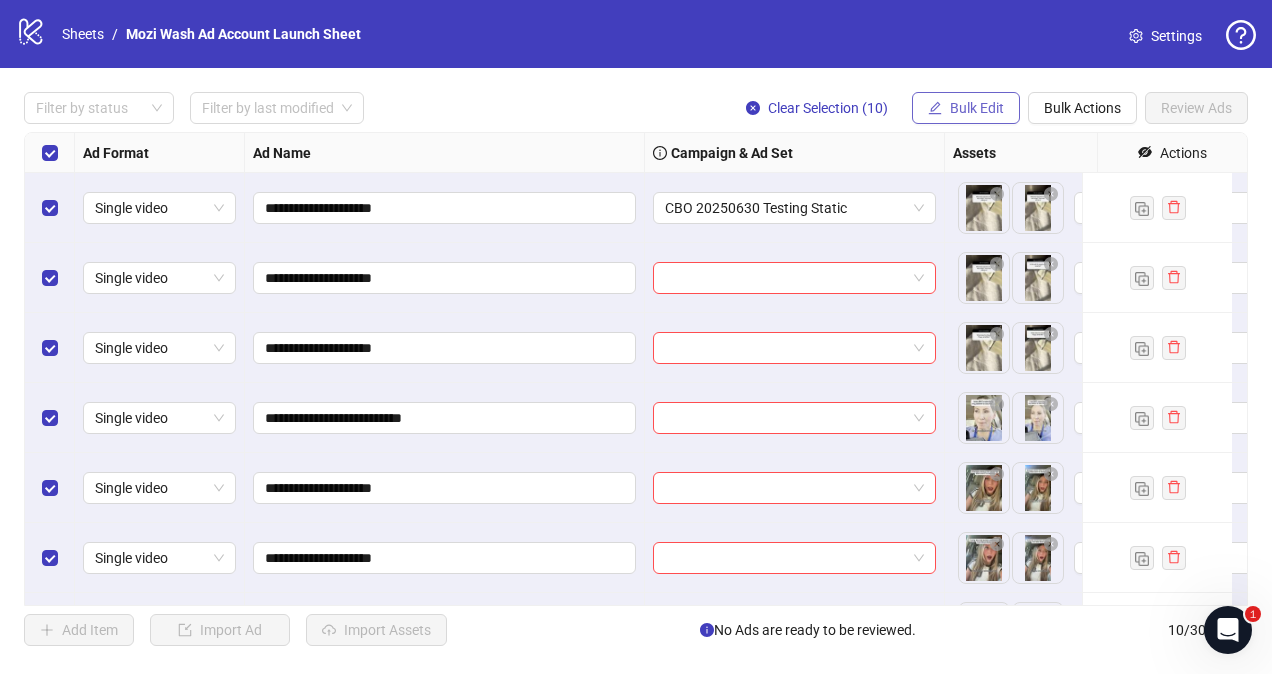 click on "Bulk Edit" at bounding box center (977, 108) 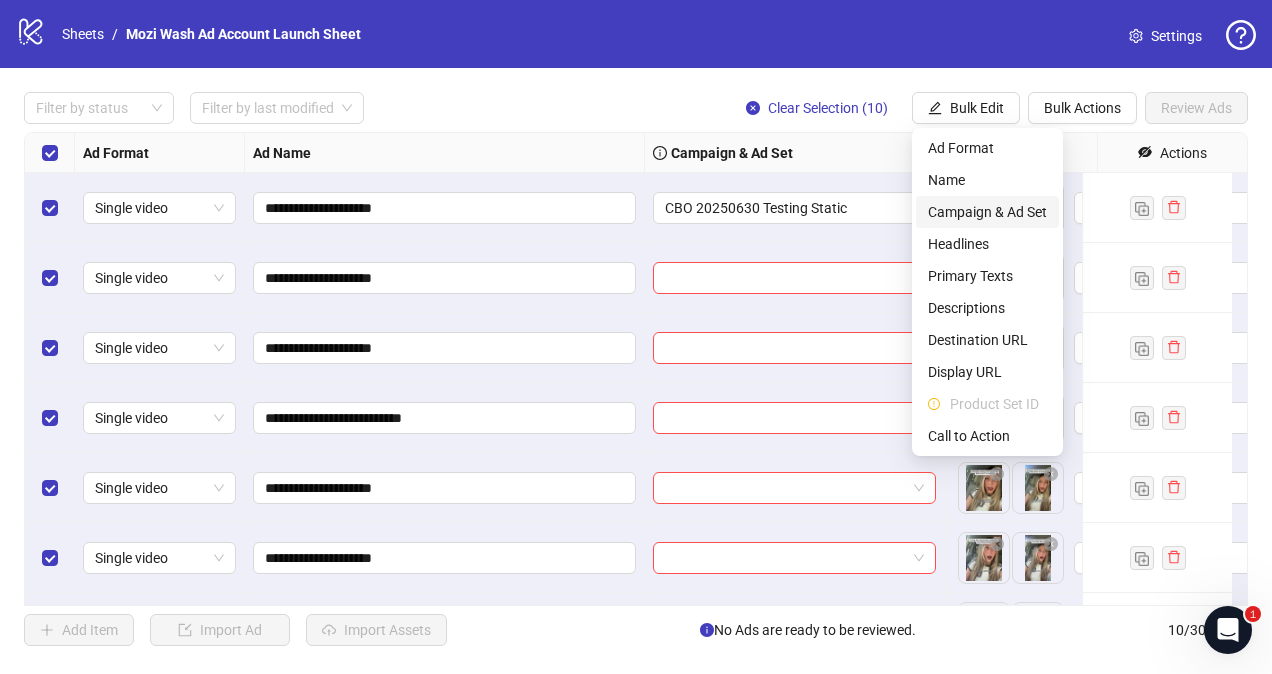 click on "Campaign & Ad Set" at bounding box center [987, 212] 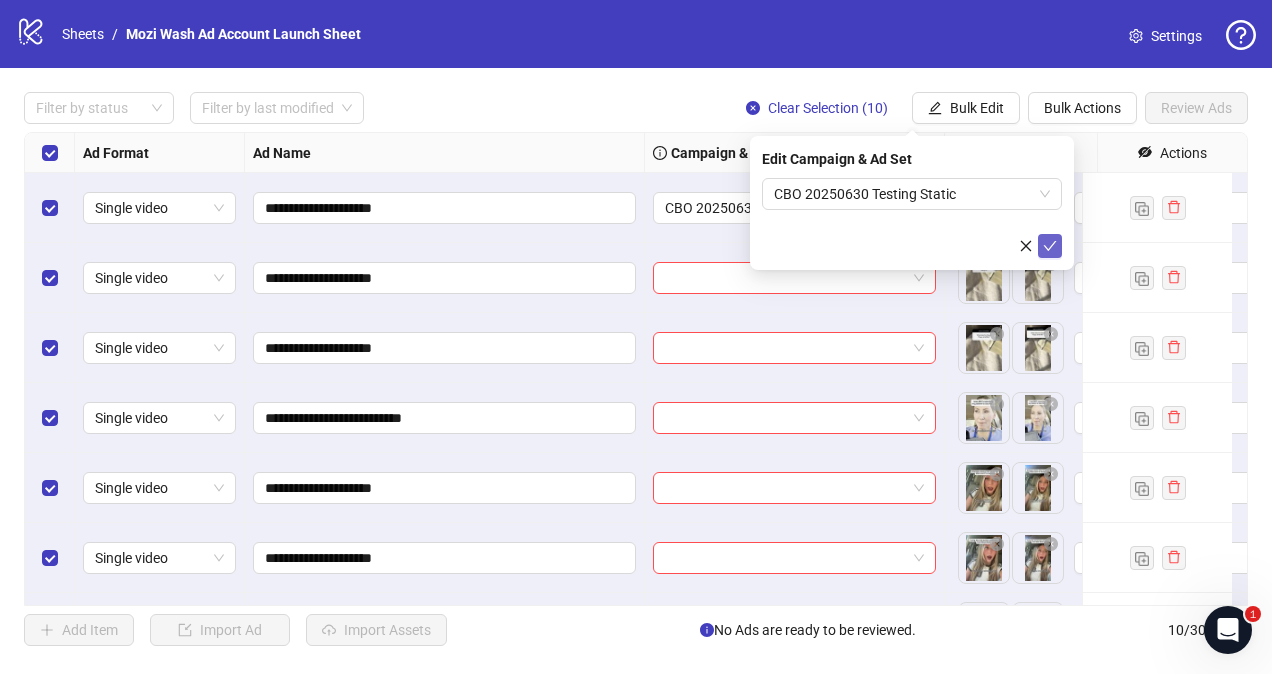 click 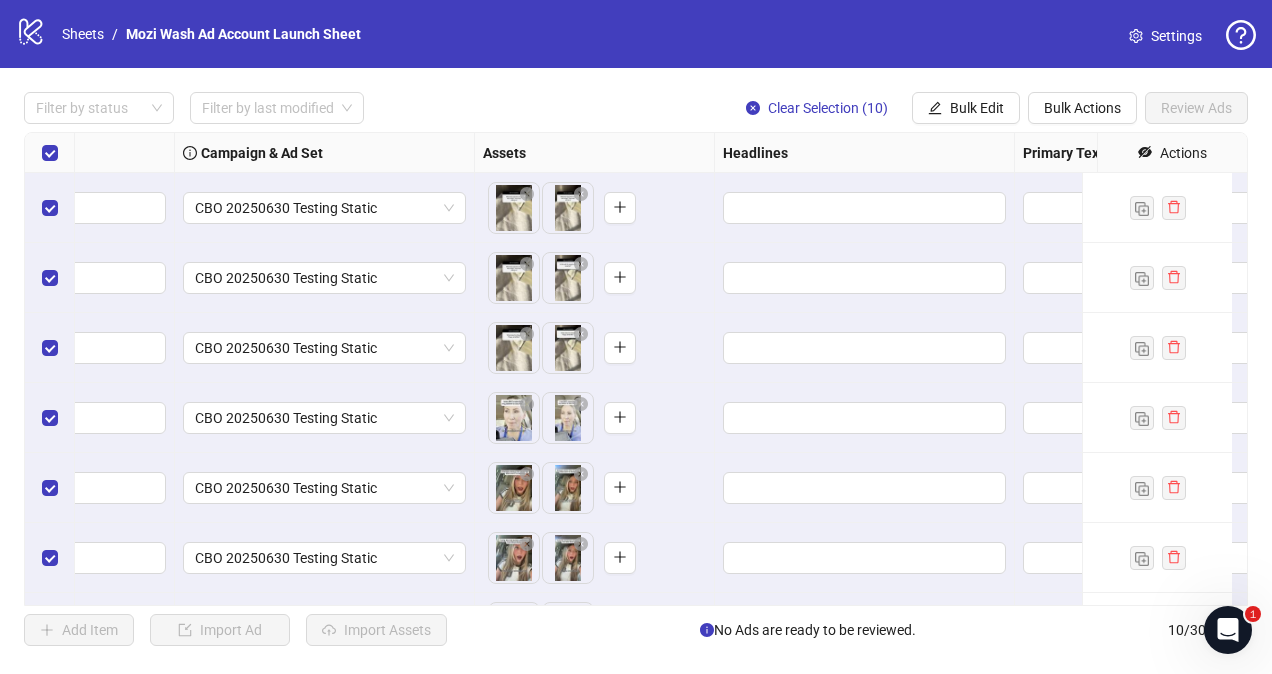 scroll, scrollTop: 0, scrollLeft: 481, axis: horizontal 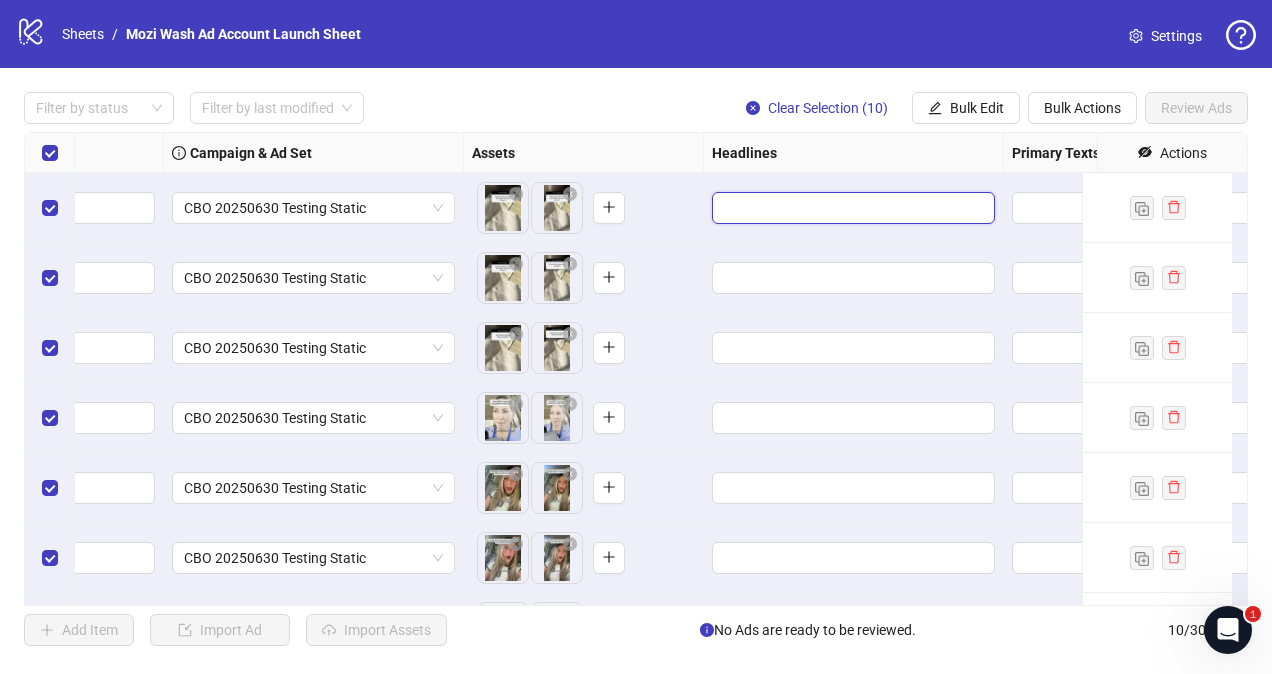 click at bounding box center [851, 208] 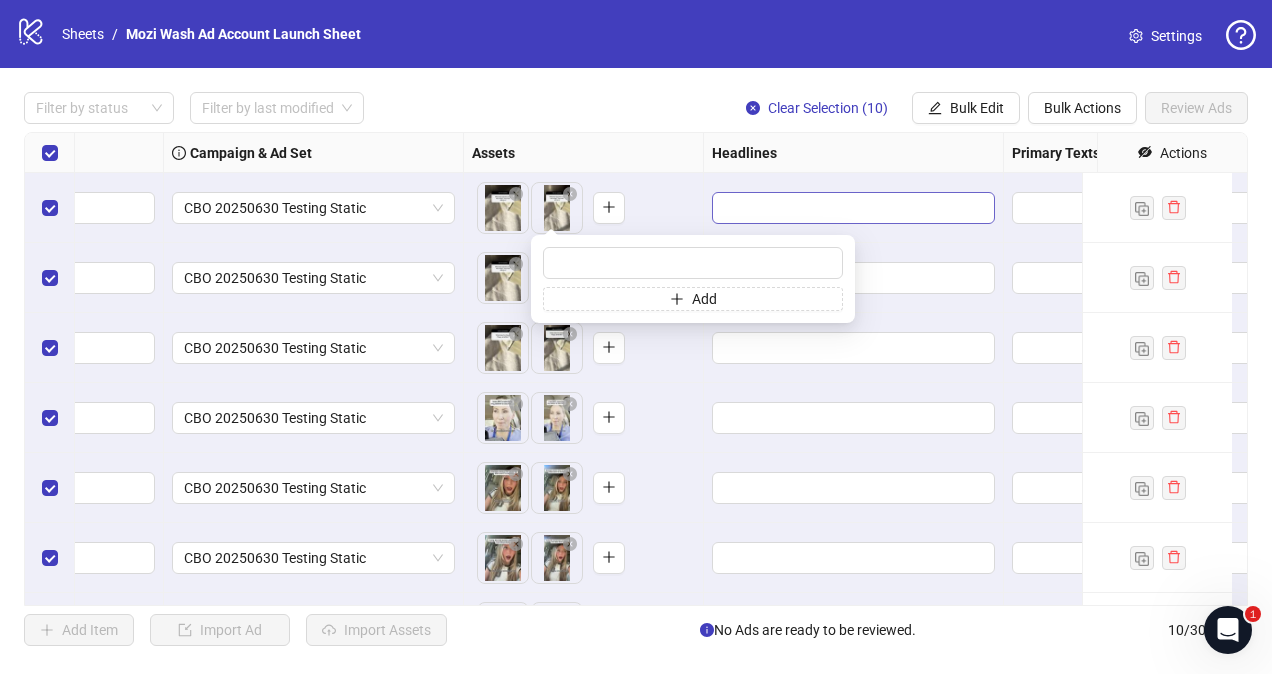 scroll, scrollTop: 0, scrollLeft: 662, axis: horizontal 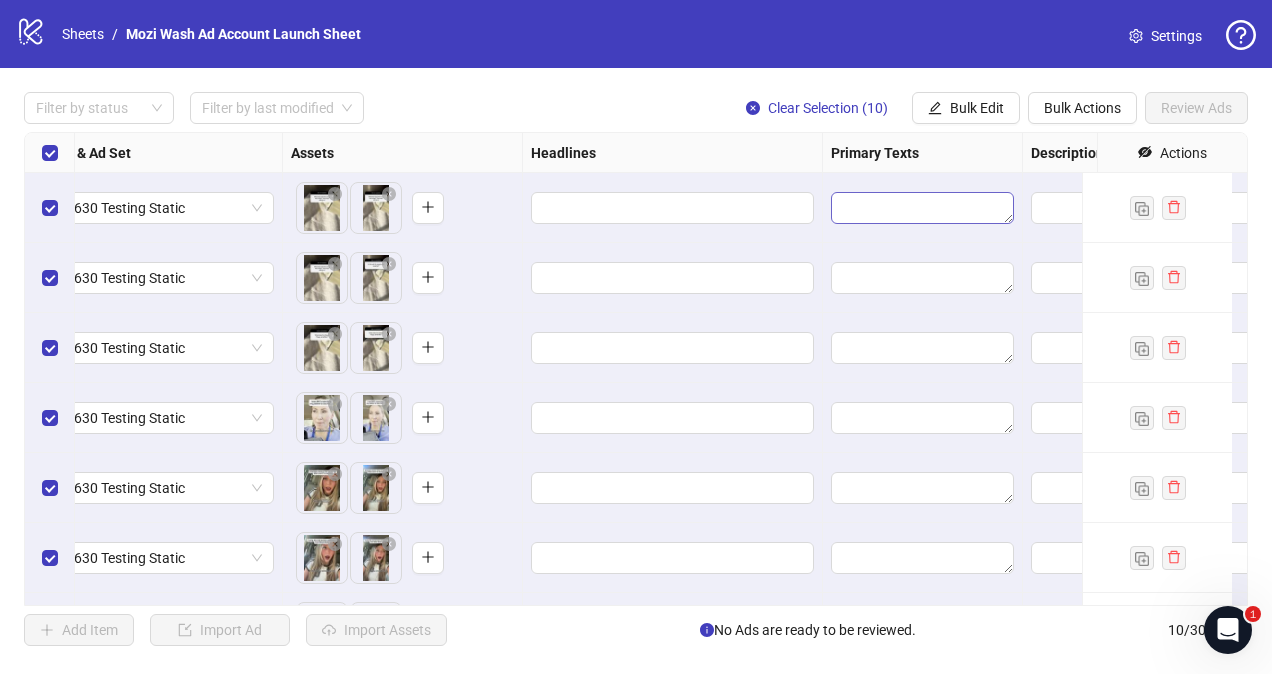 click at bounding box center [922, 208] 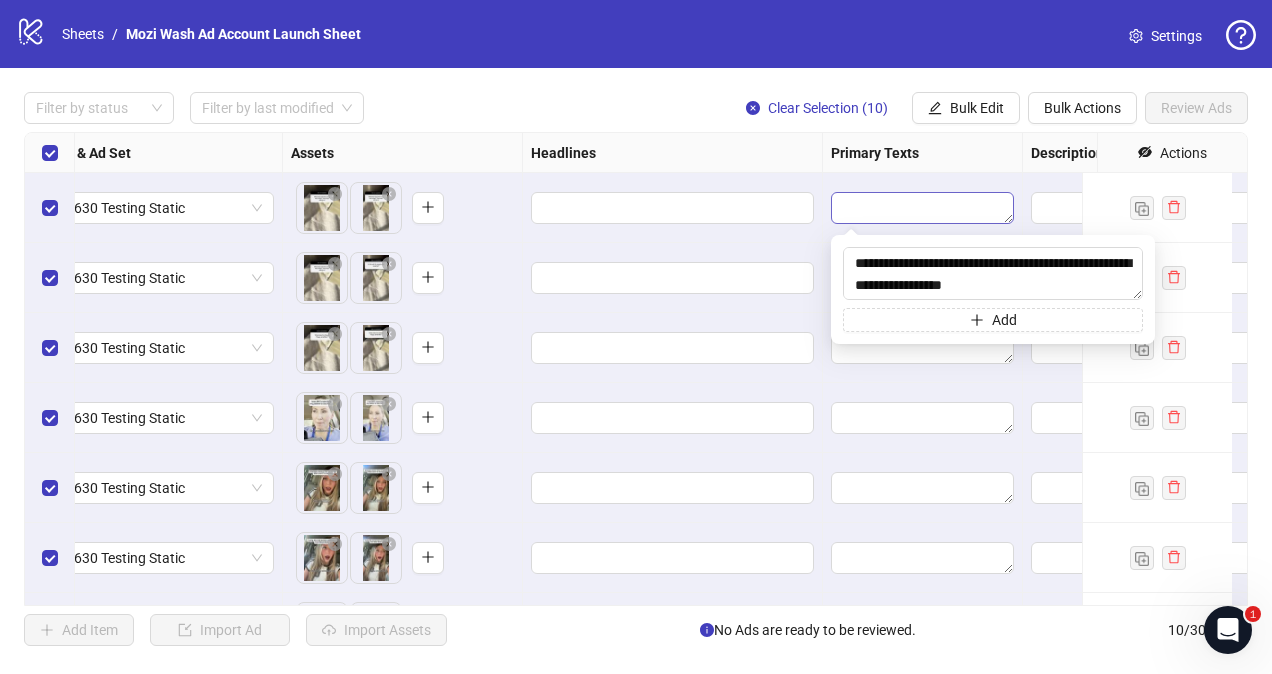 scroll, scrollTop: 544, scrollLeft: 0, axis: vertical 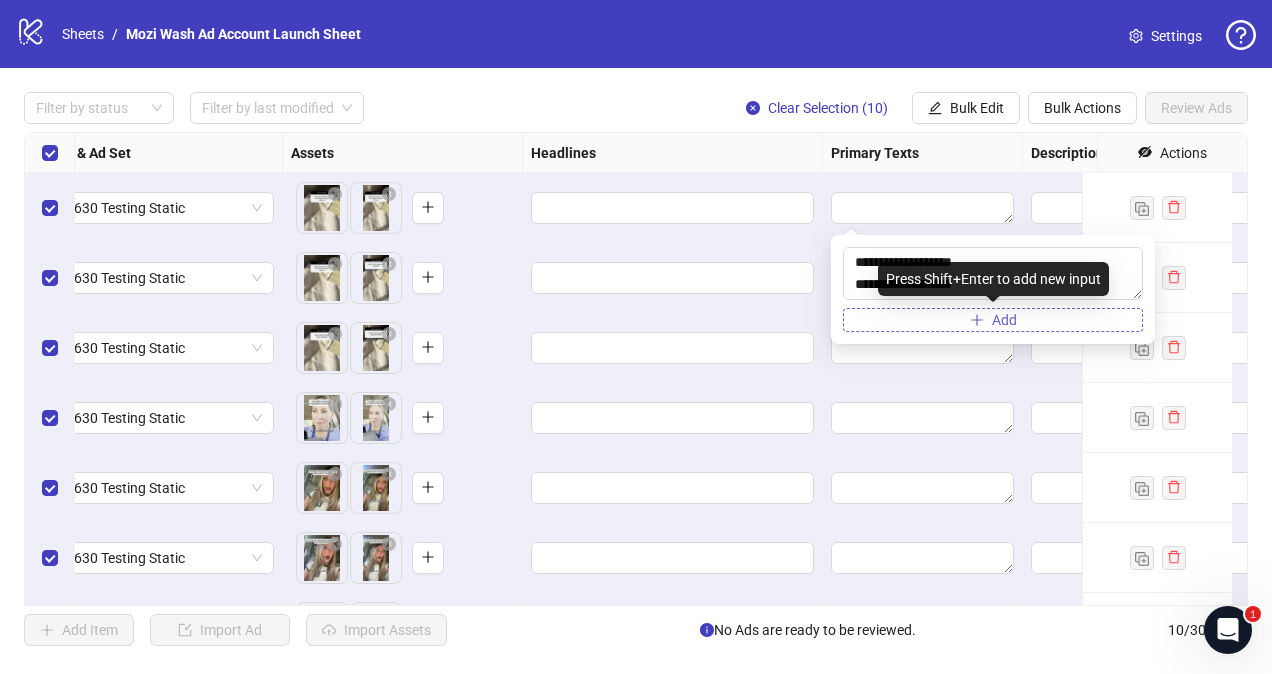 type on "**********" 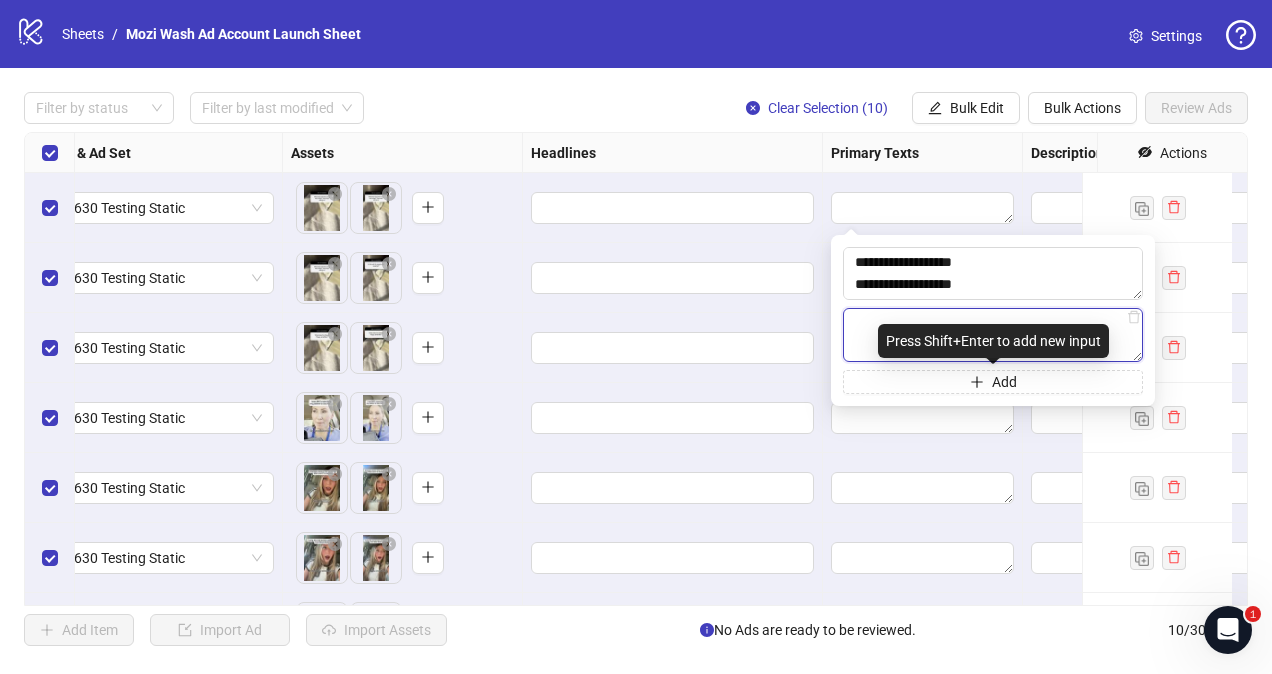 click at bounding box center [993, 335] 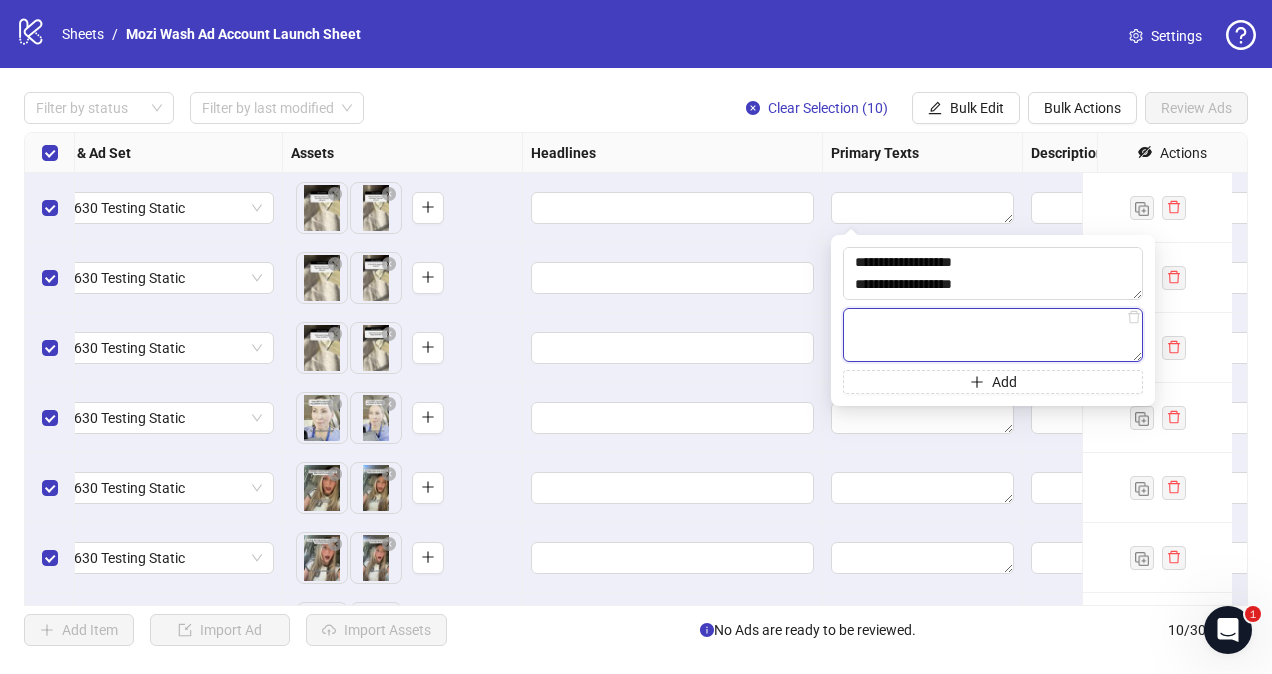 paste on "**********" 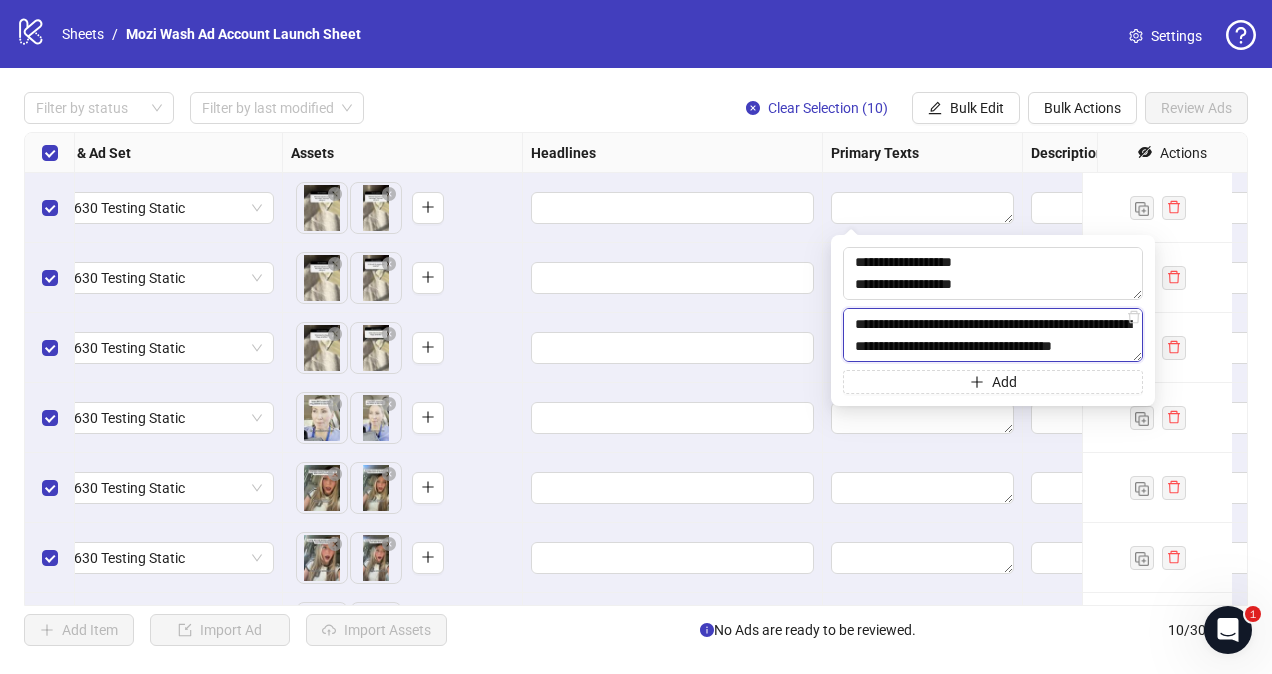 scroll, scrollTop: 412, scrollLeft: 0, axis: vertical 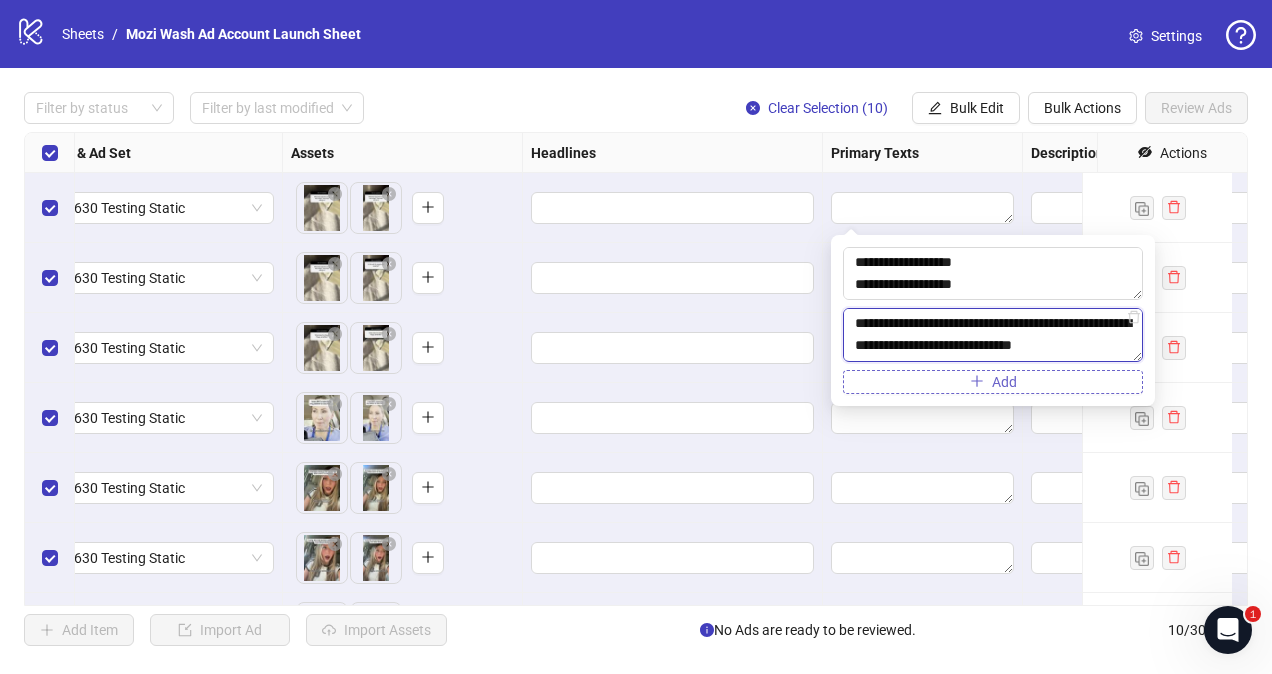 type on "**********" 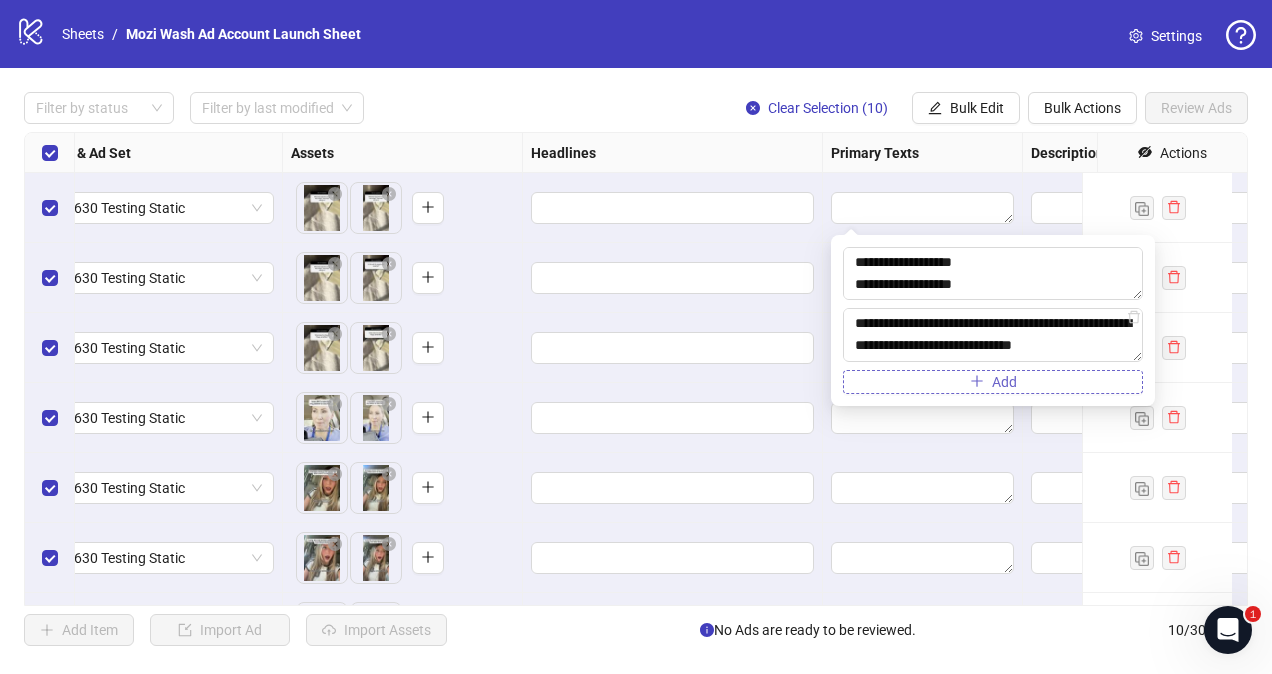 click on "Add" at bounding box center (993, 382) 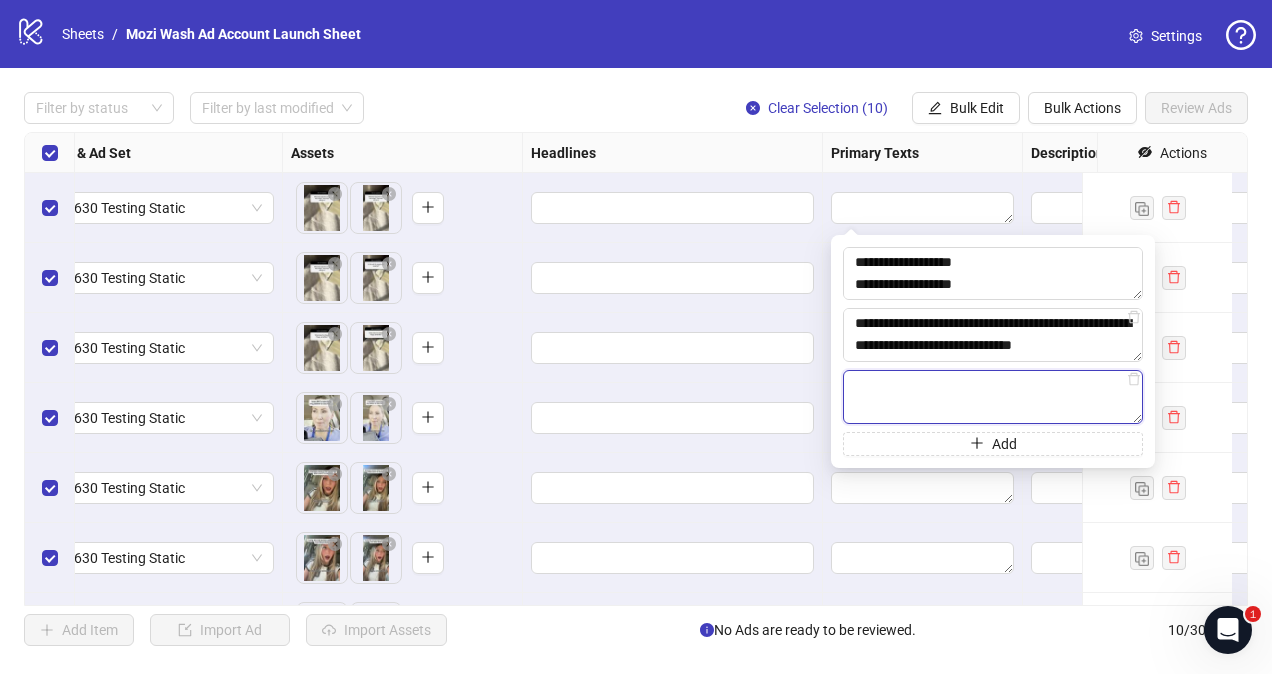 click at bounding box center [993, 397] 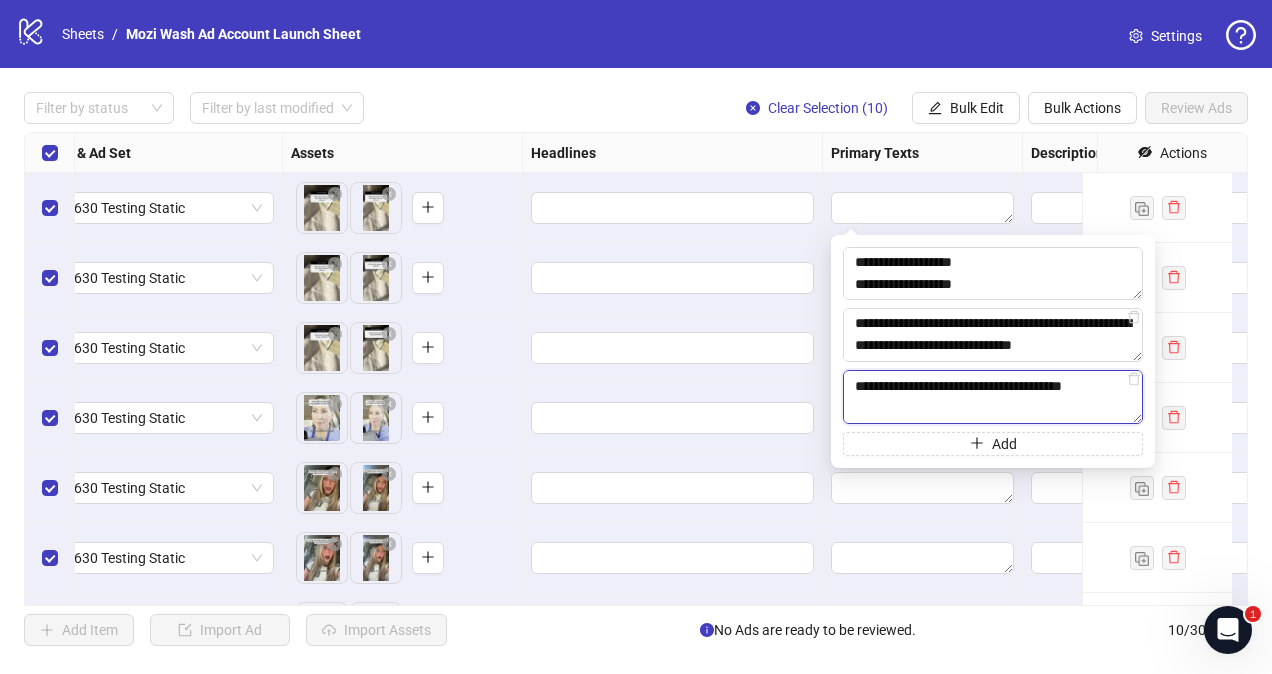 scroll, scrollTop: 192, scrollLeft: 0, axis: vertical 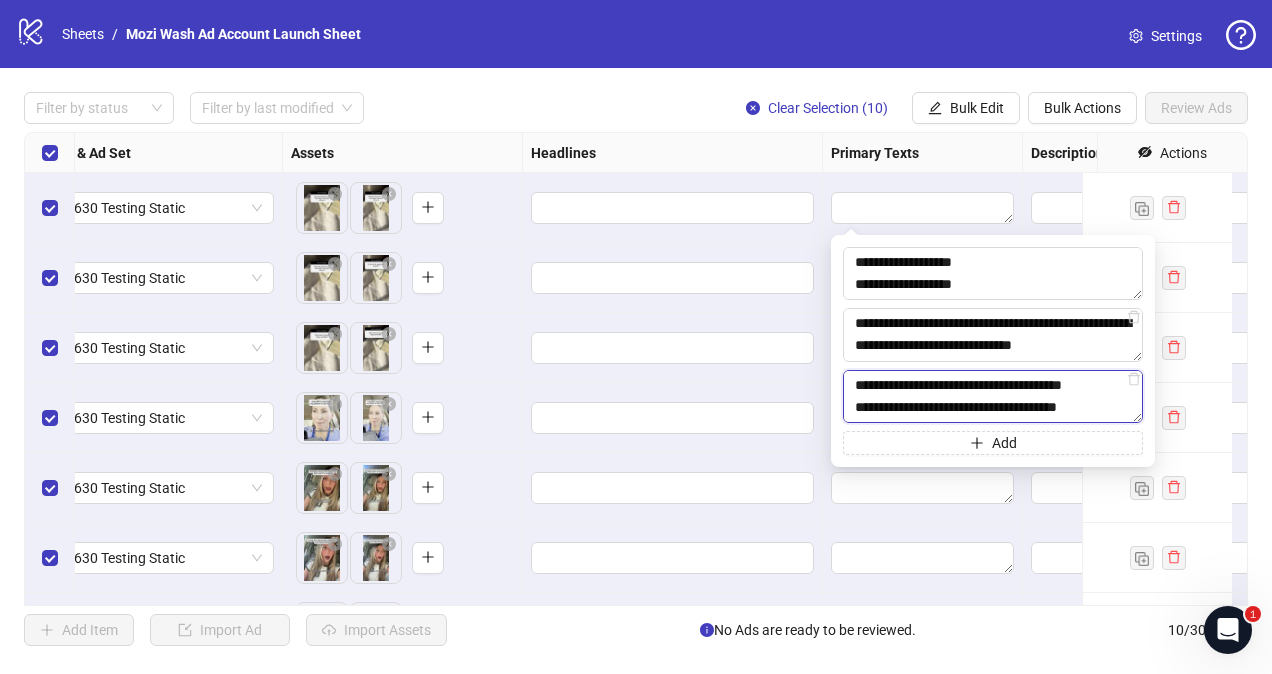 type on "**********" 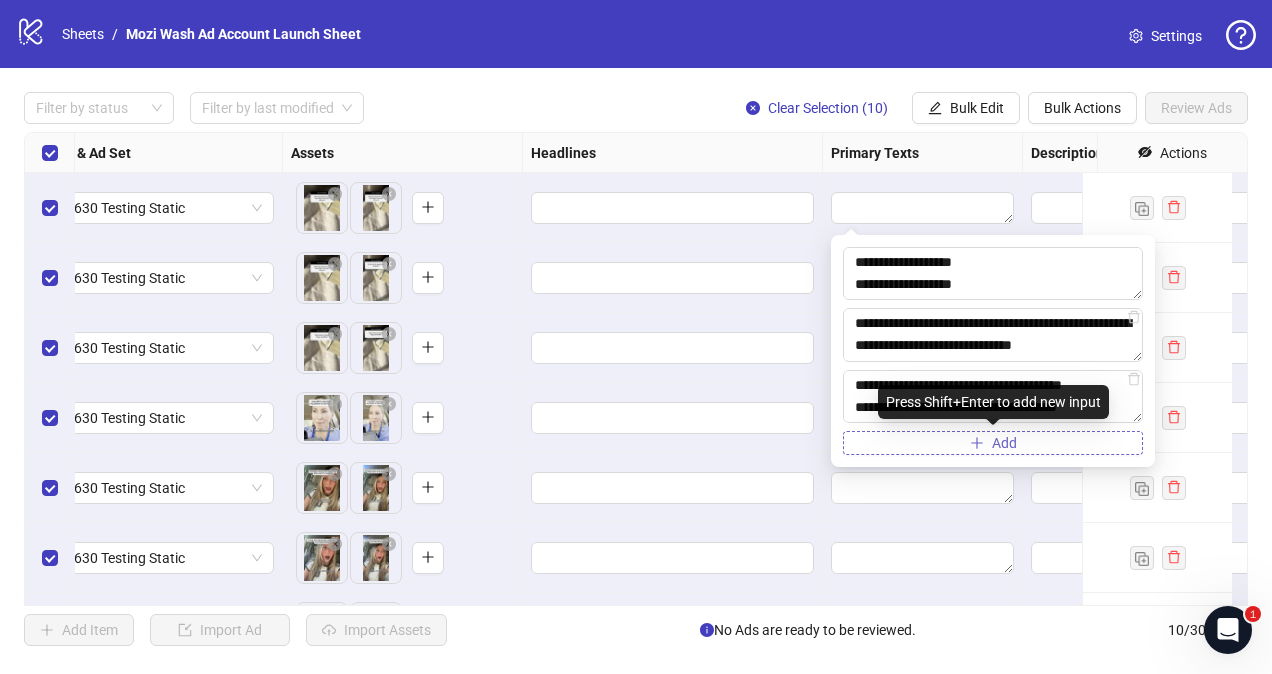 click 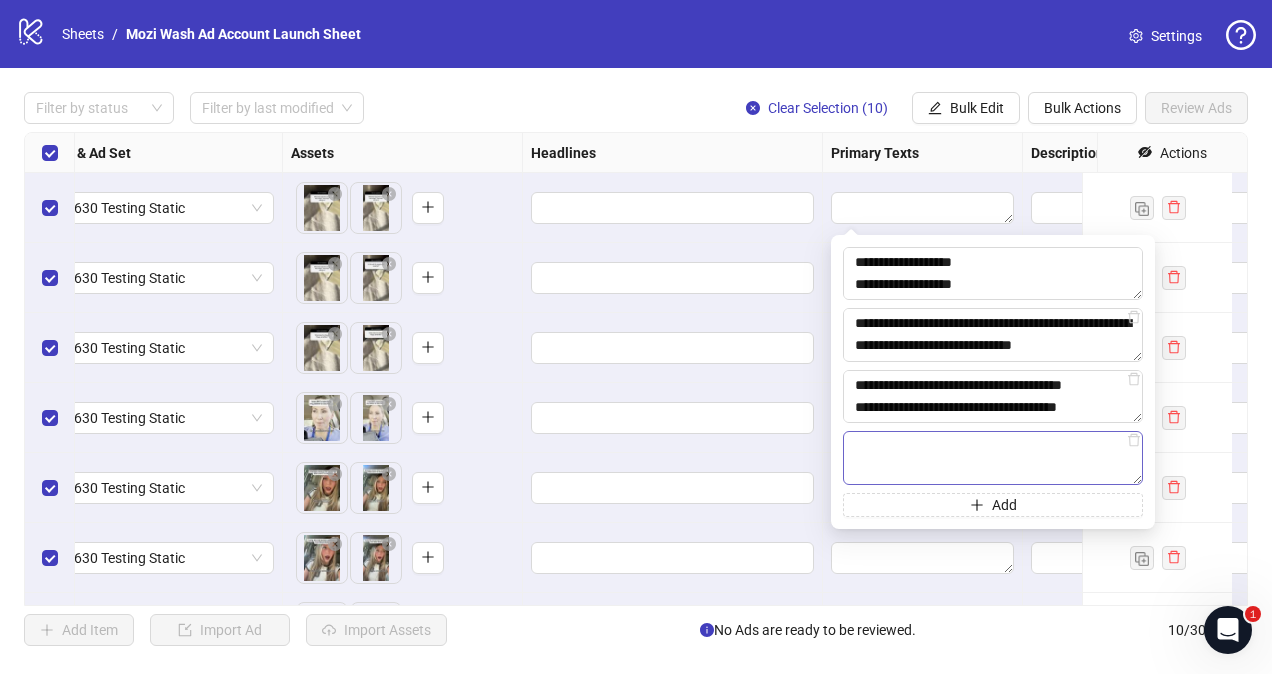 click at bounding box center (993, 458) 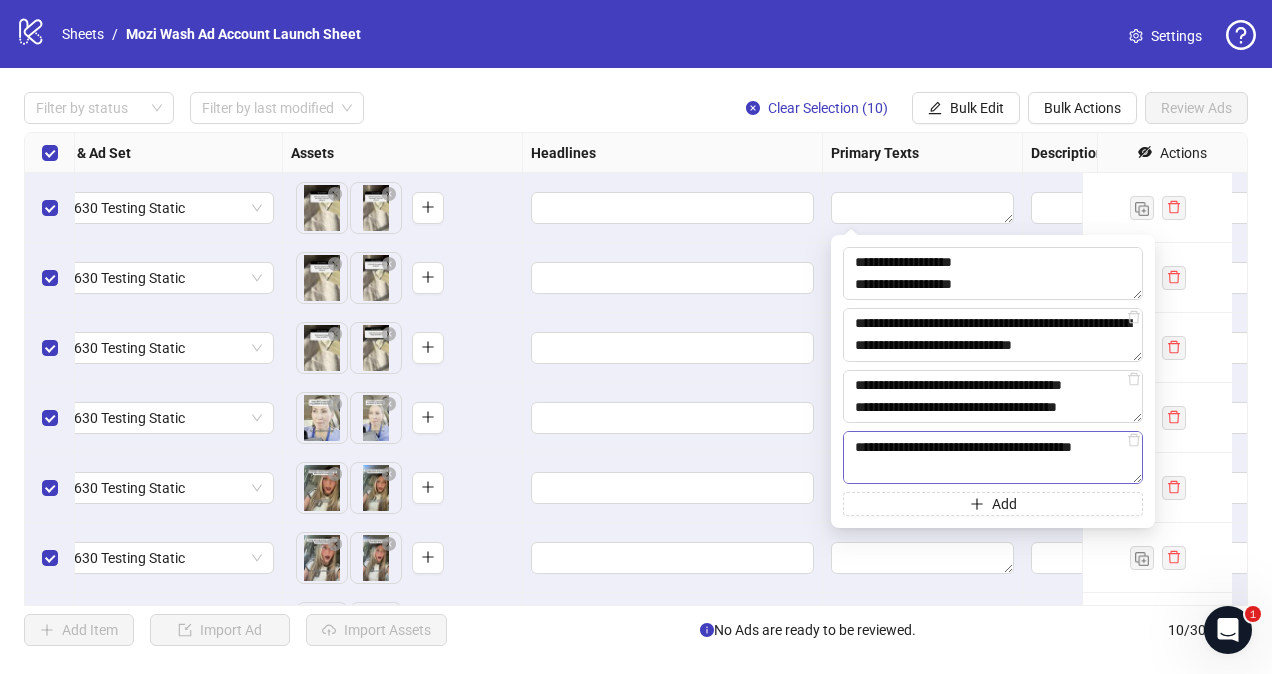 scroll, scrollTop: 302, scrollLeft: 0, axis: vertical 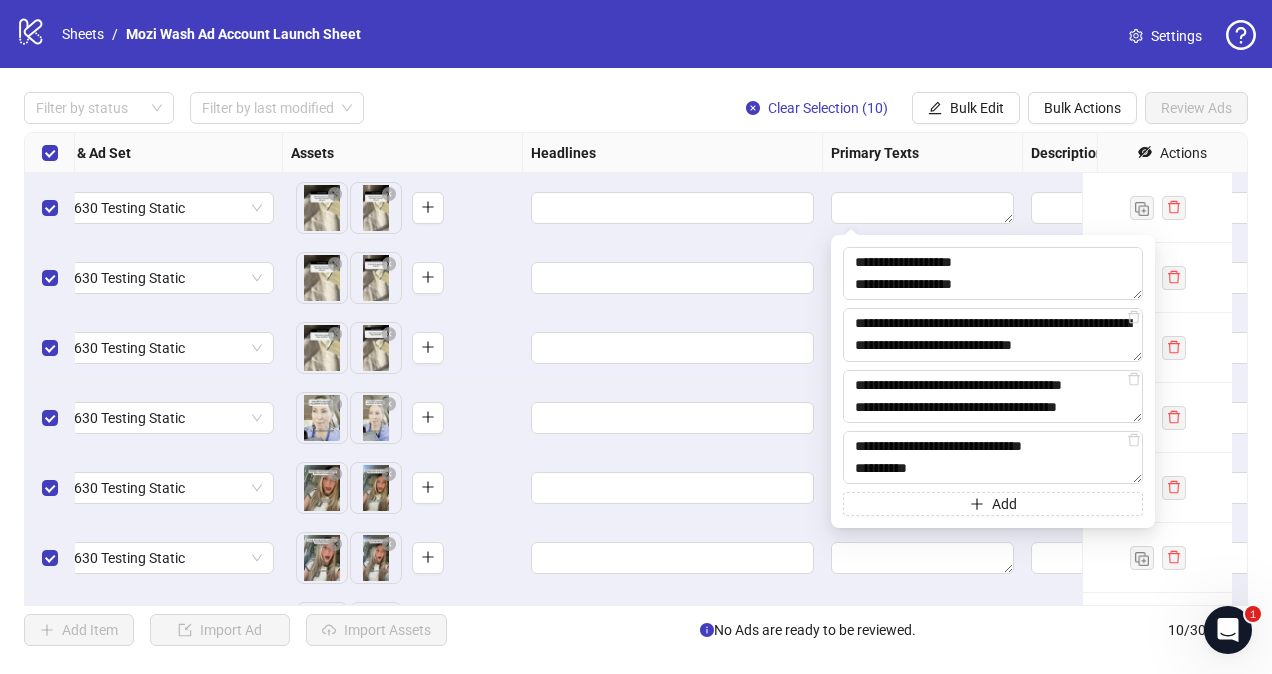 type on "**********" 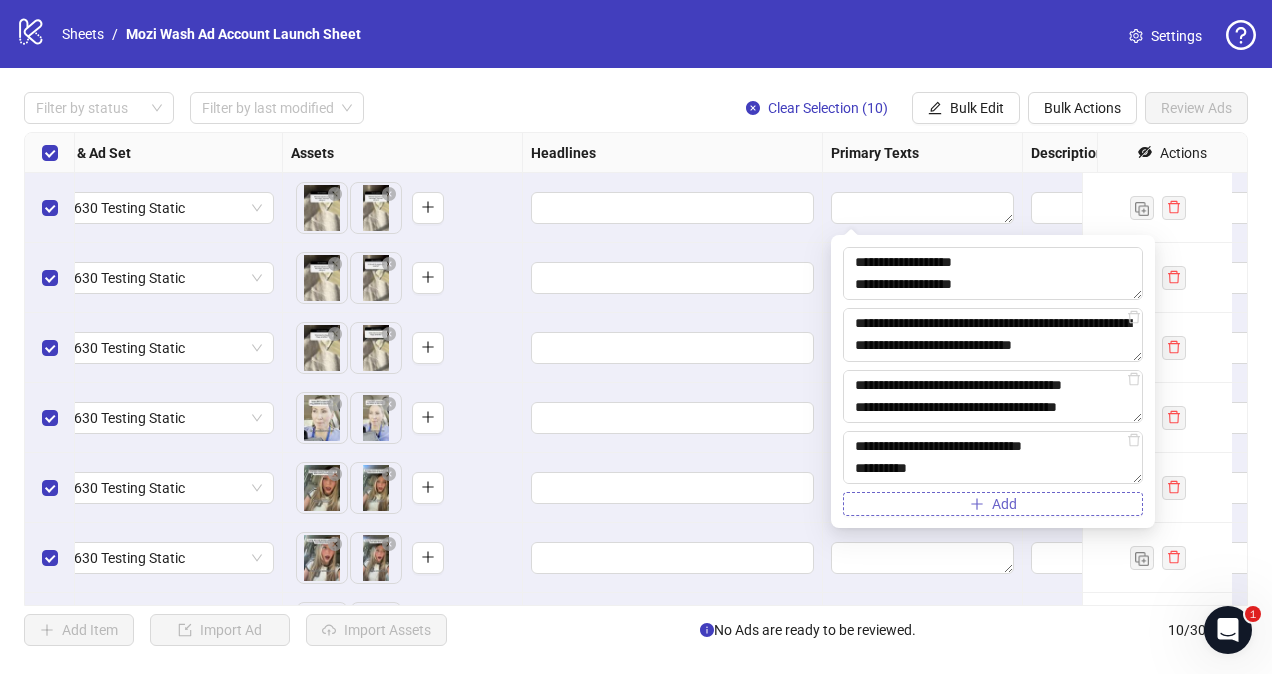 click on "Add" at bounding box center [993, 504] 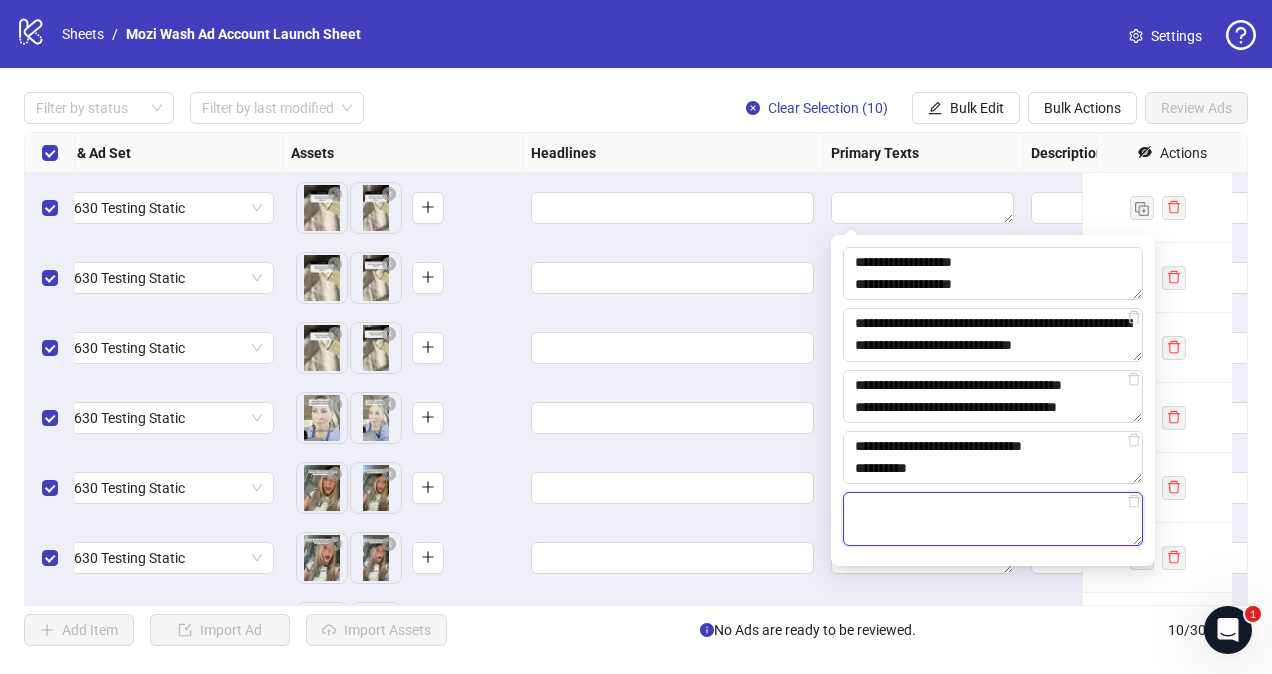 click at bounding box center (993, 519) 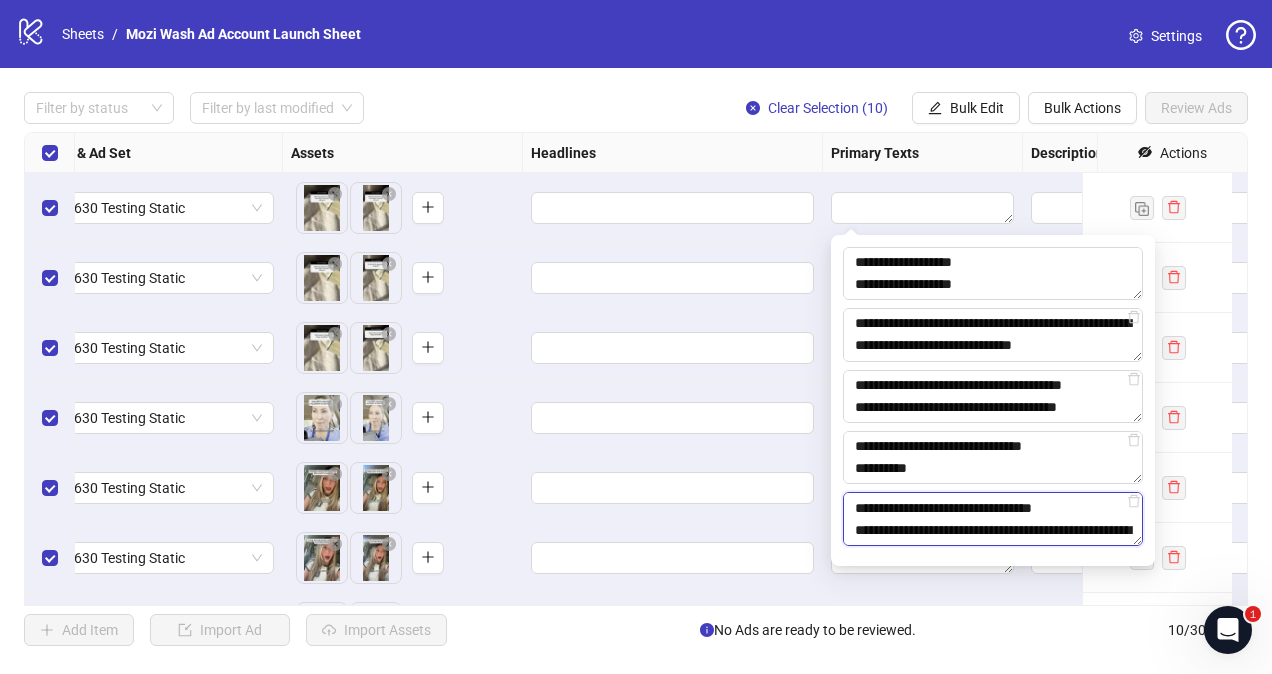 scroll, scrollTop: 170, scrollLeft: 0, axis: vertical 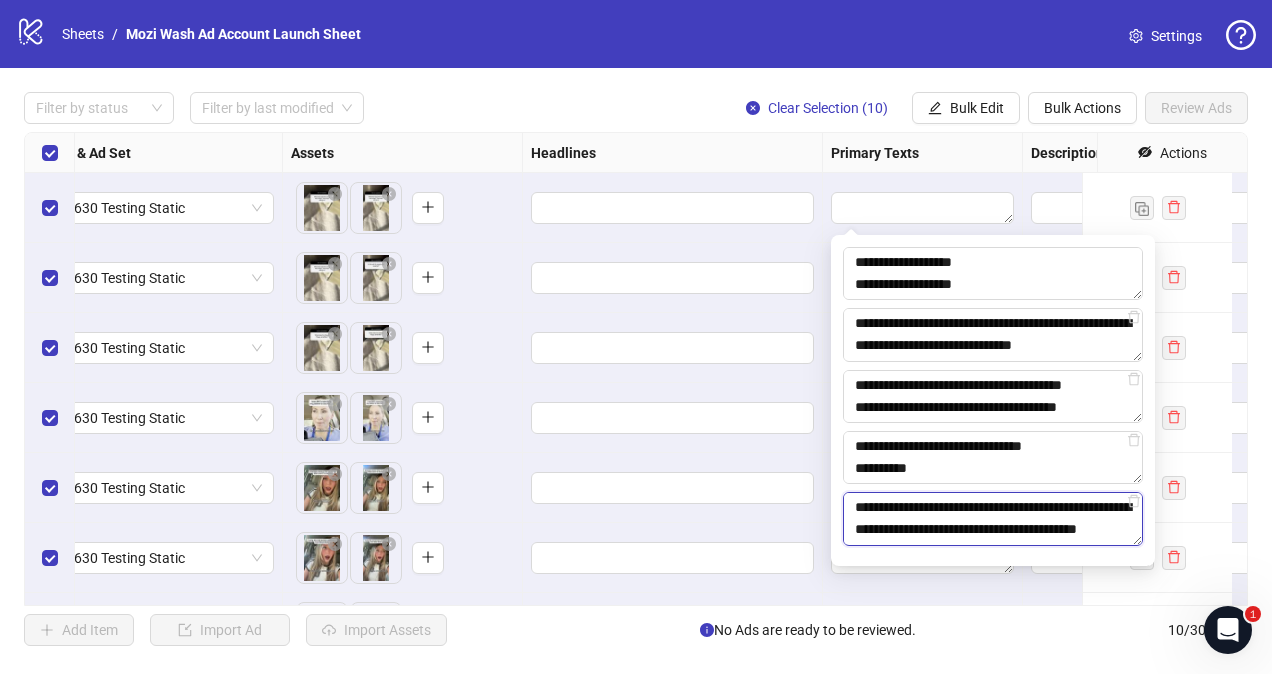 type on "**********" 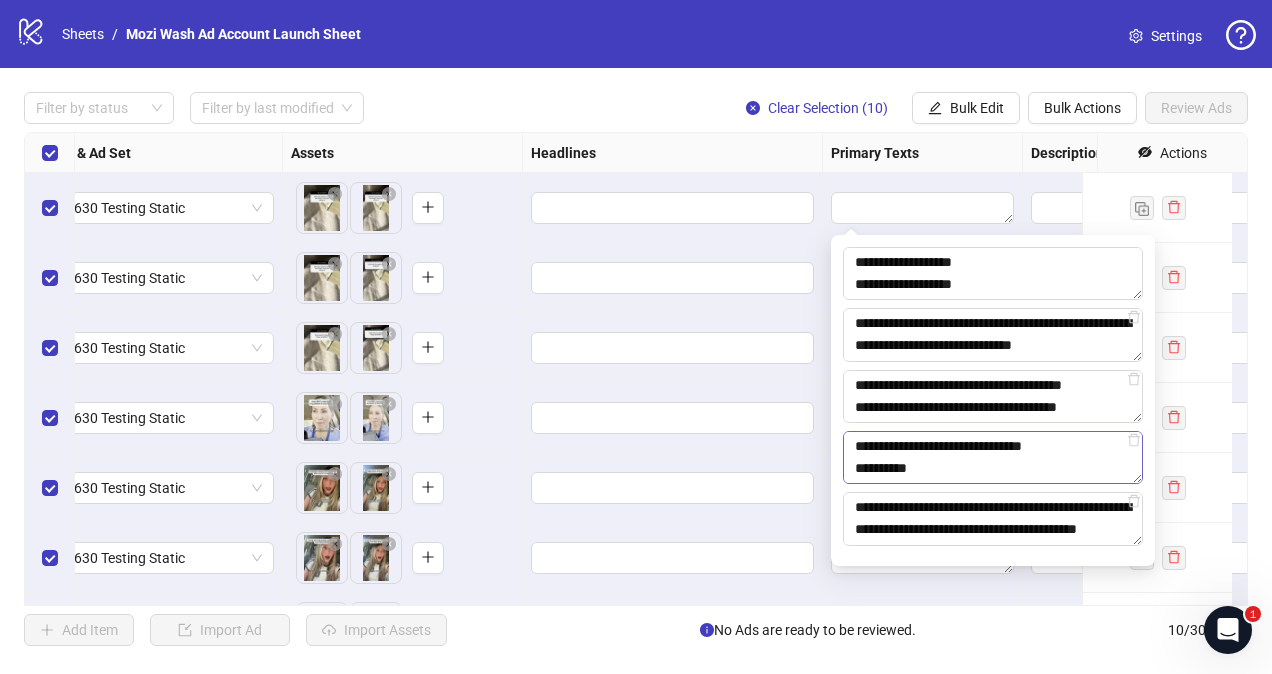 scroll, scrollTop: 308, scrollLeft: 0, axis: vertical 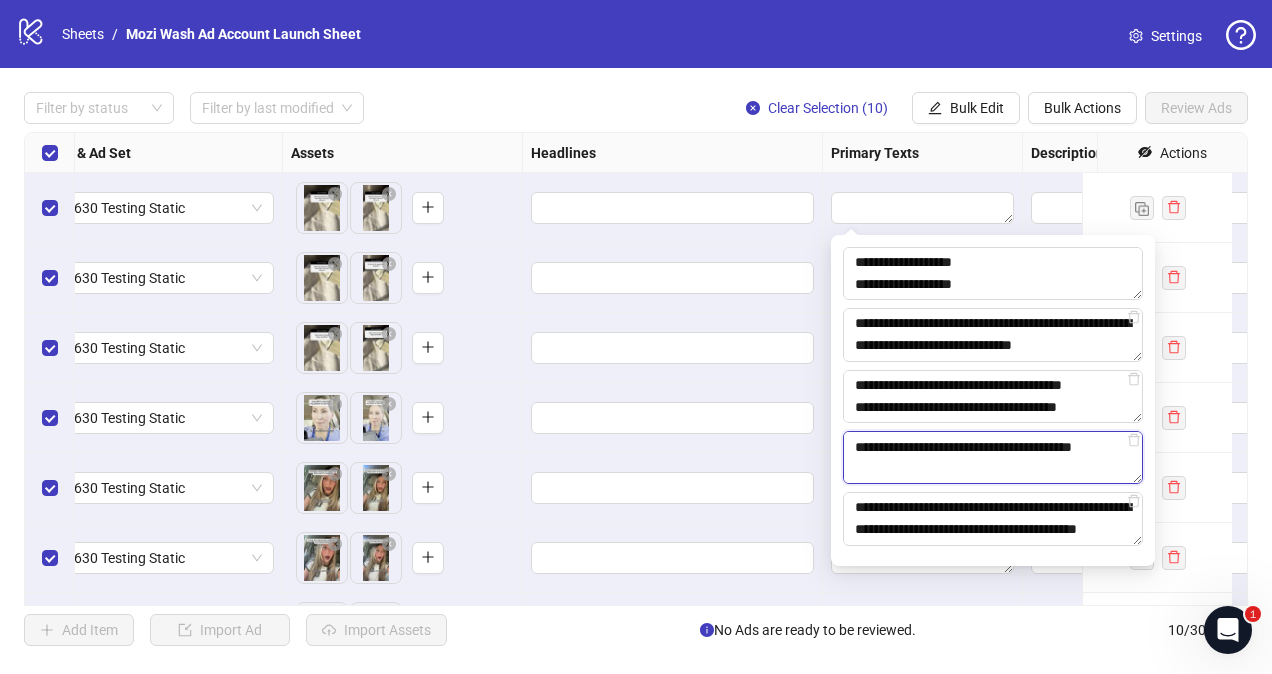 drag, startPoint x: 952, startPoint y: 472, endPoint x: 780, endPoint y: 388, distance: 191.41577 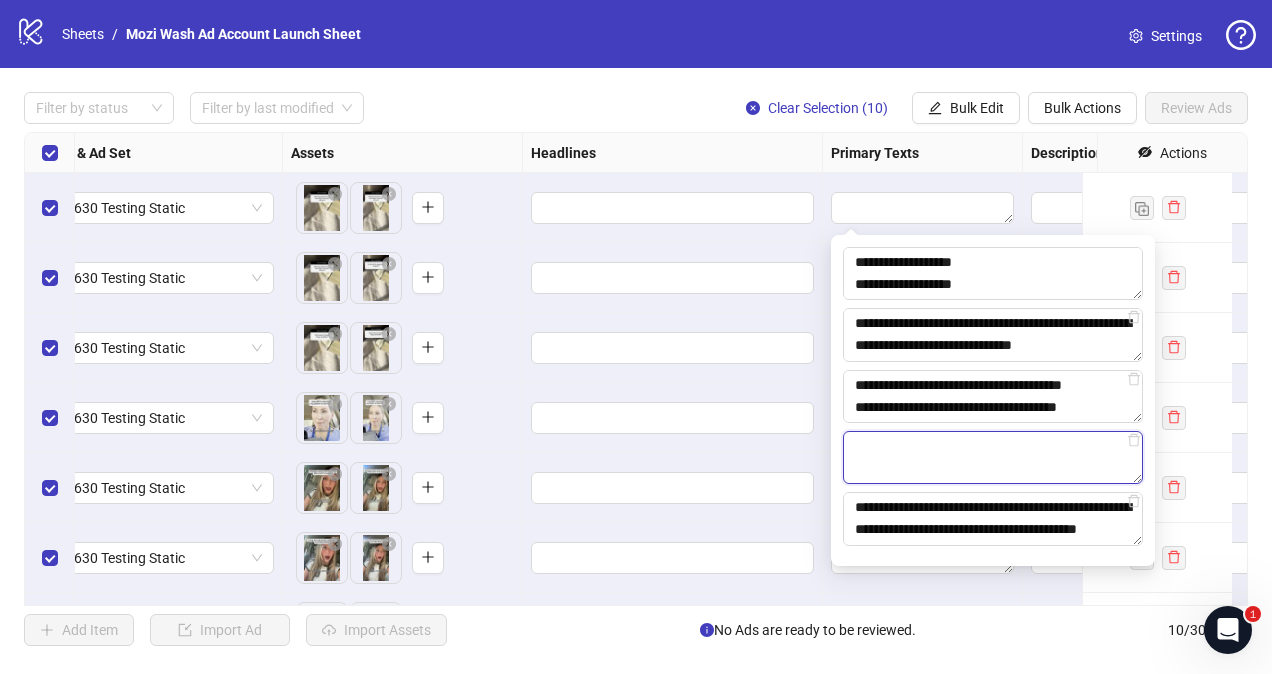paste on "**********" 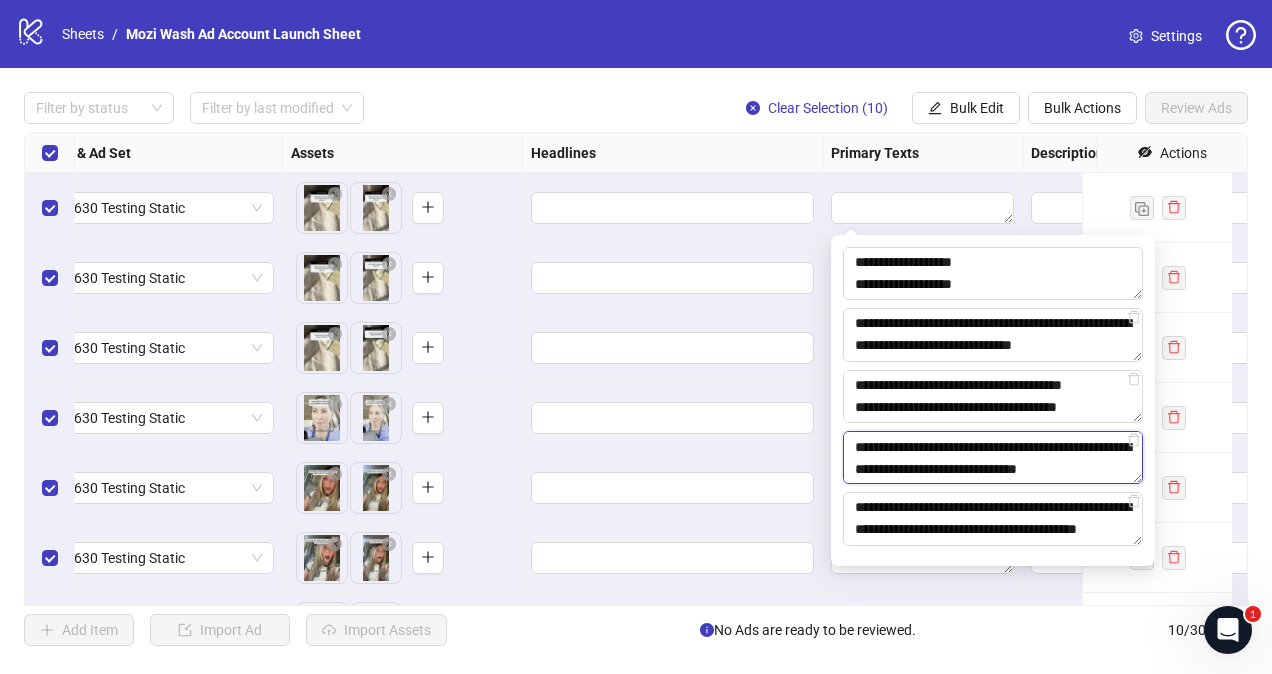 scroll, scrollTop: 214, scrollLeft: 0, axis: vertical 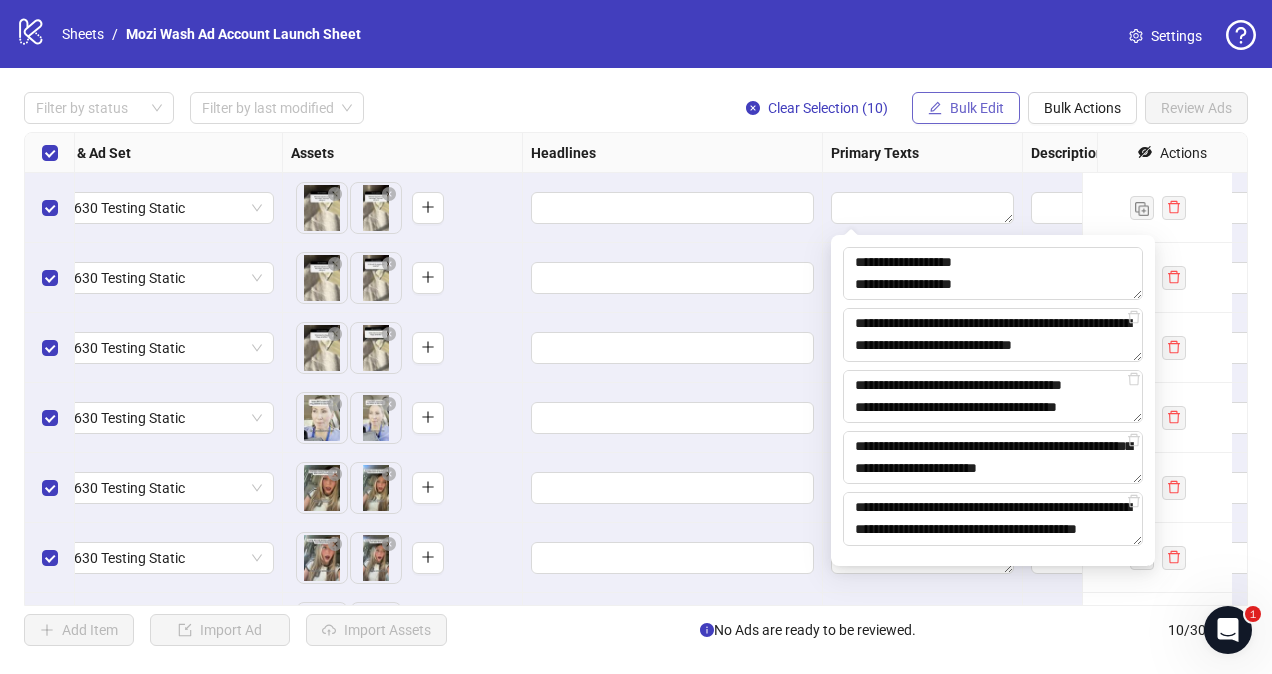 click on "Bulk Edit" at bounding box center [966, 108] 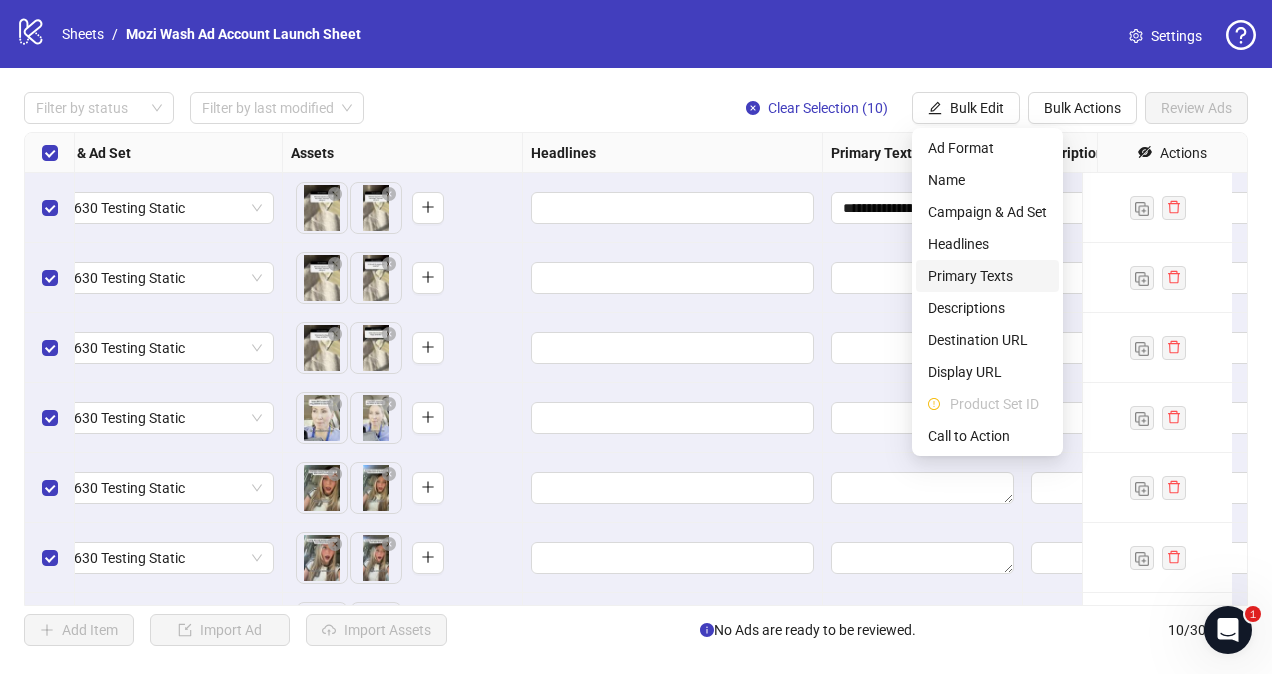 click on "Primary Texts" at bounding box center [987, 276] 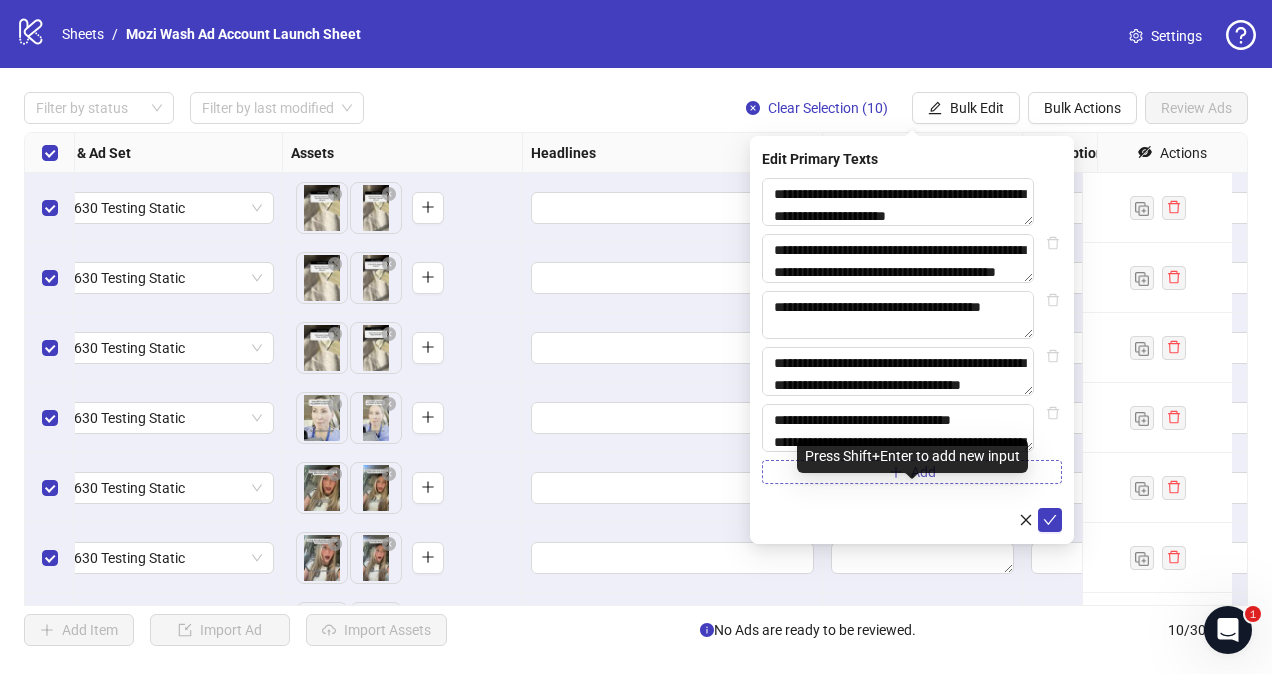 click on "Add" at bounding box center [912, 472] 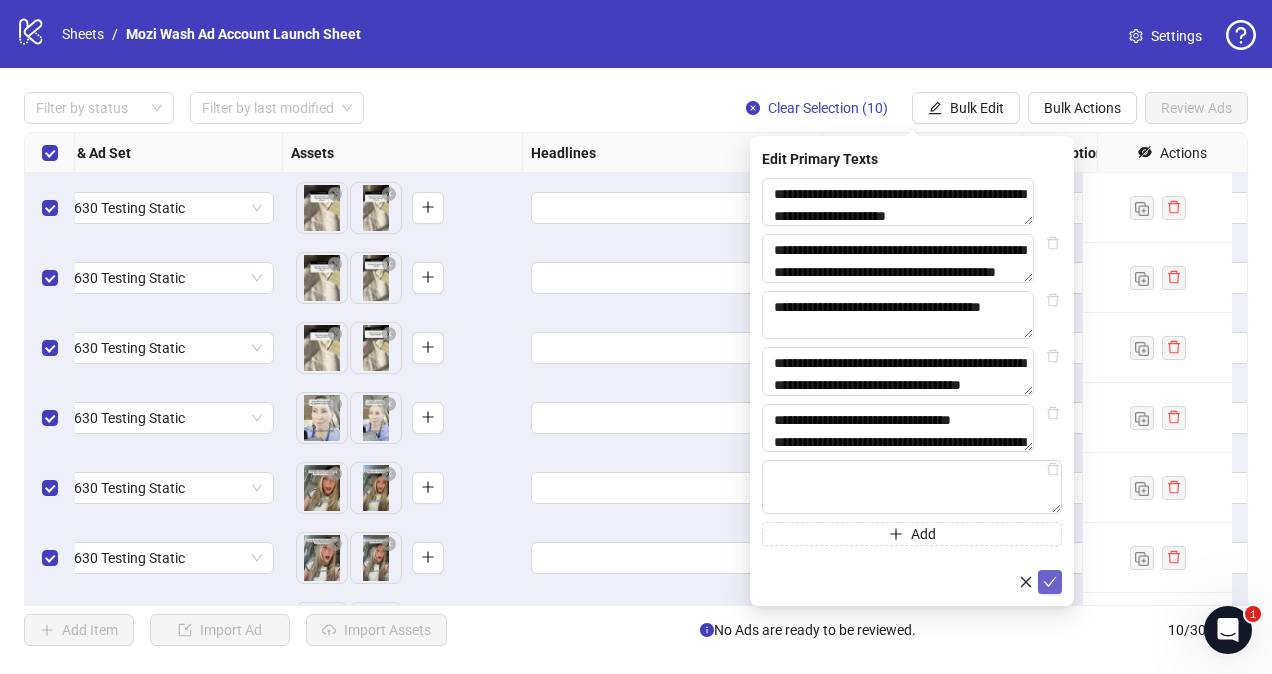 click 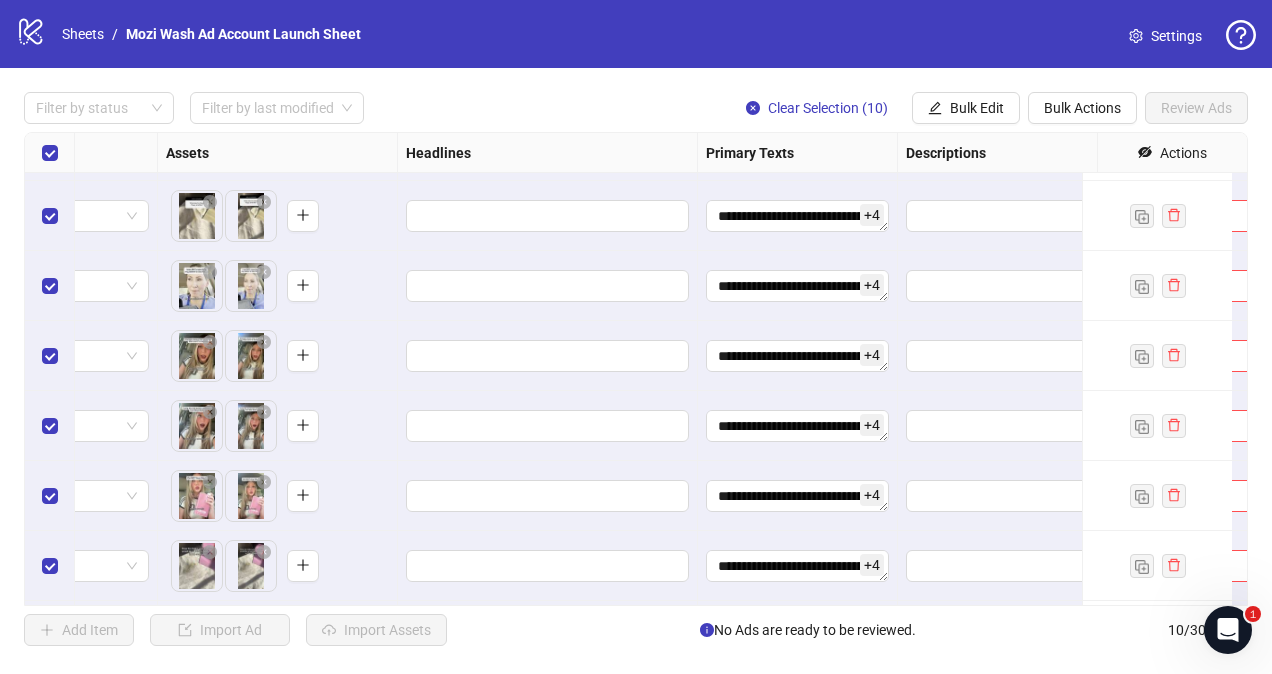 scroll, scrollTop: 132, scrollLeft: 786, axis: both 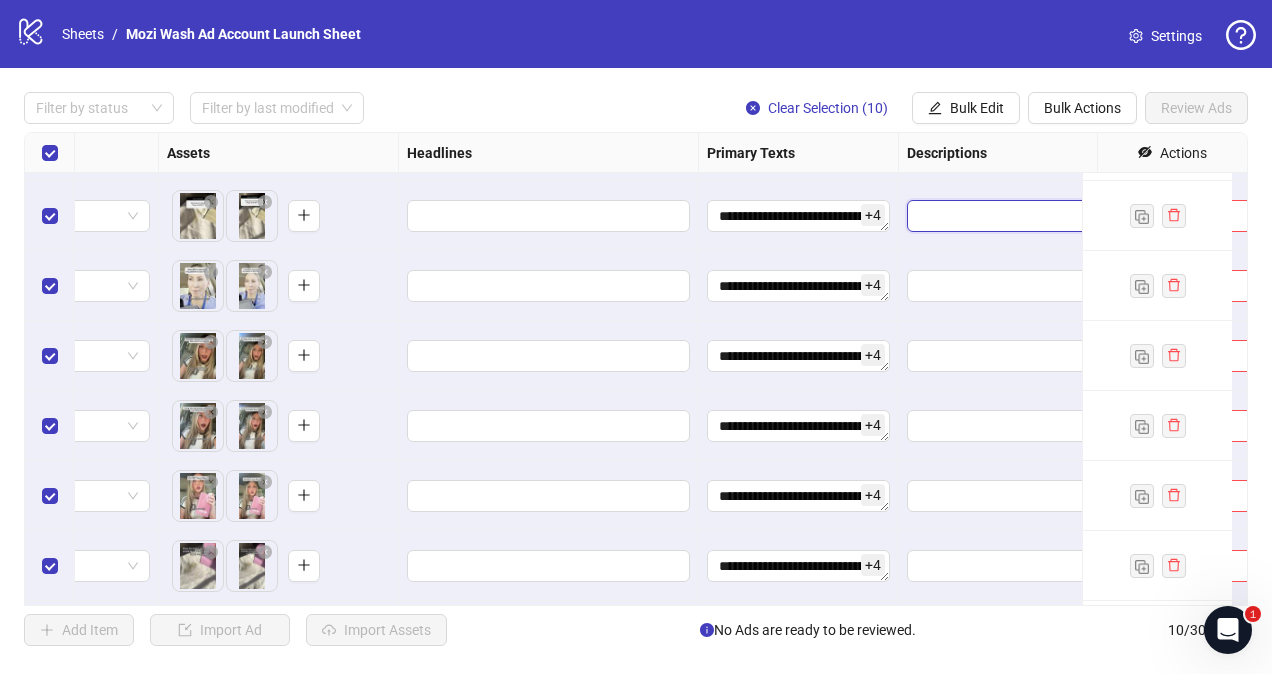 click at bounding box center [1048, 216] 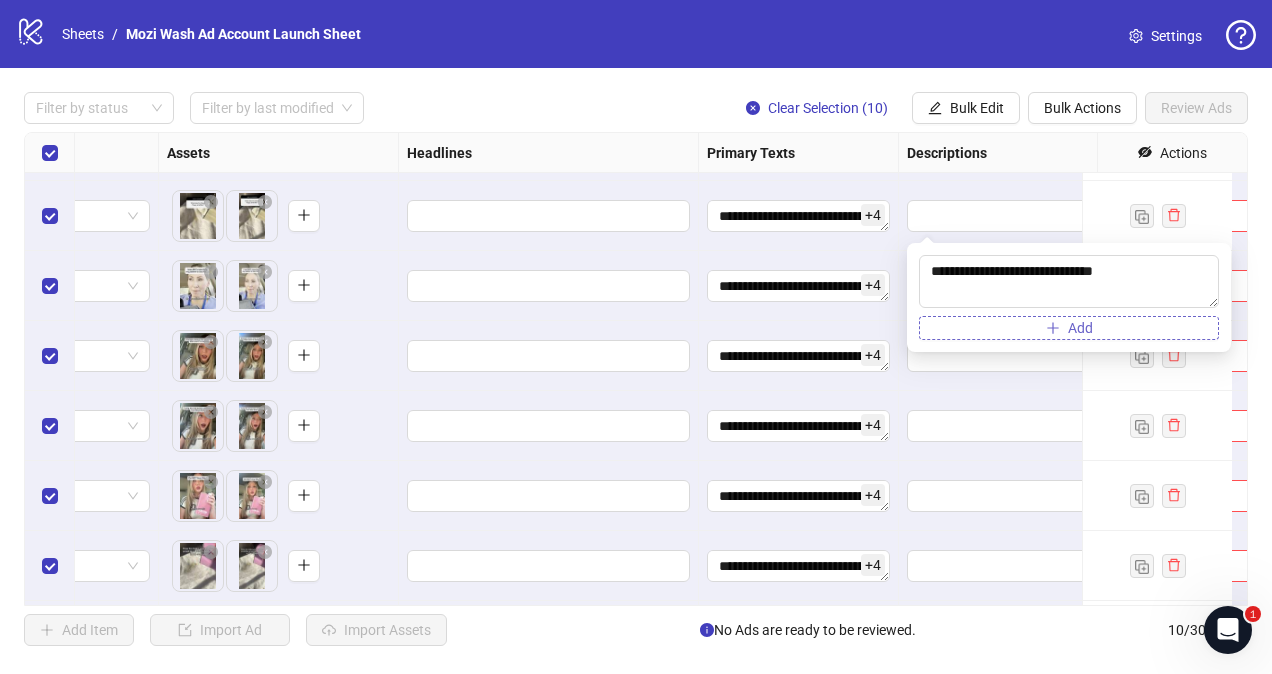 type on "**********" 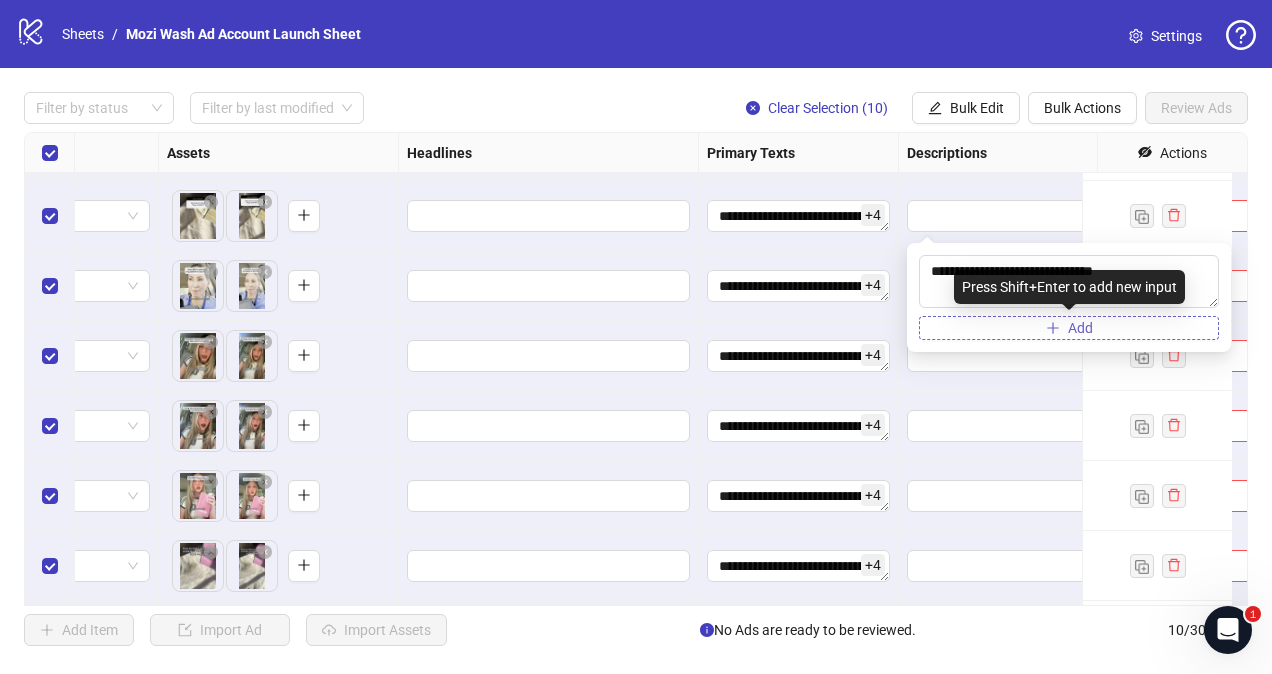 click on "Add" at bounding box center (1069, 328) 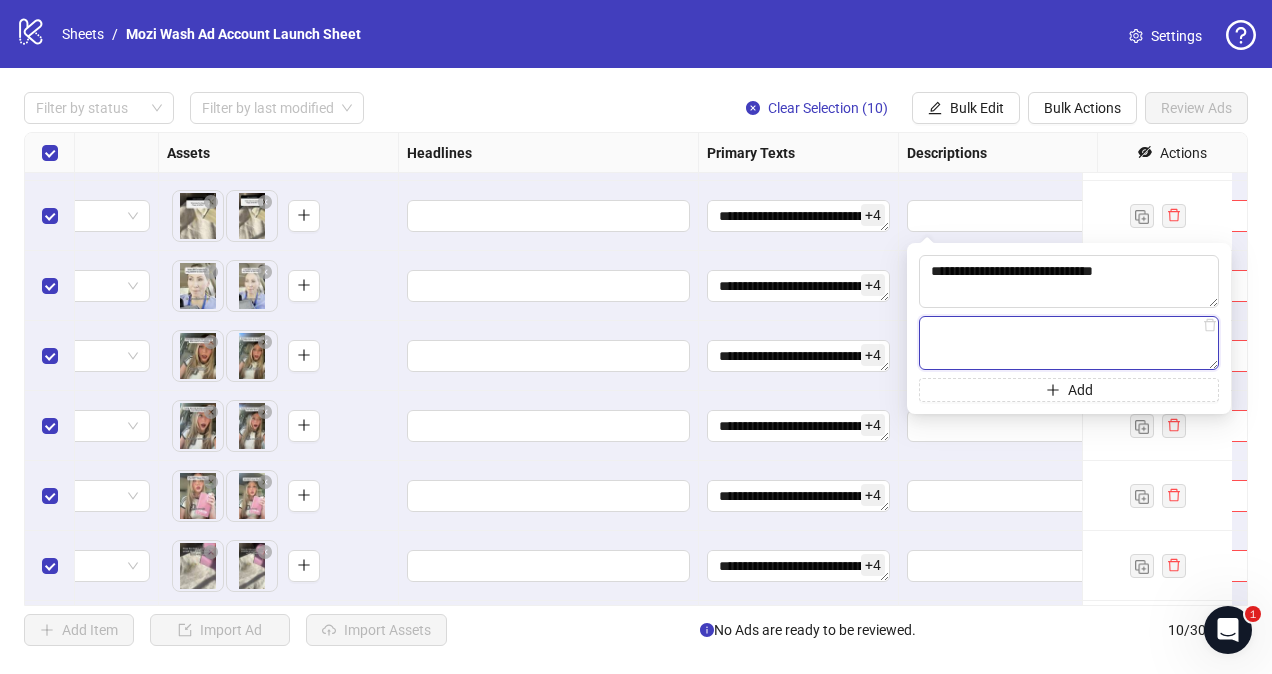 click at bounding box center (1069, 343) 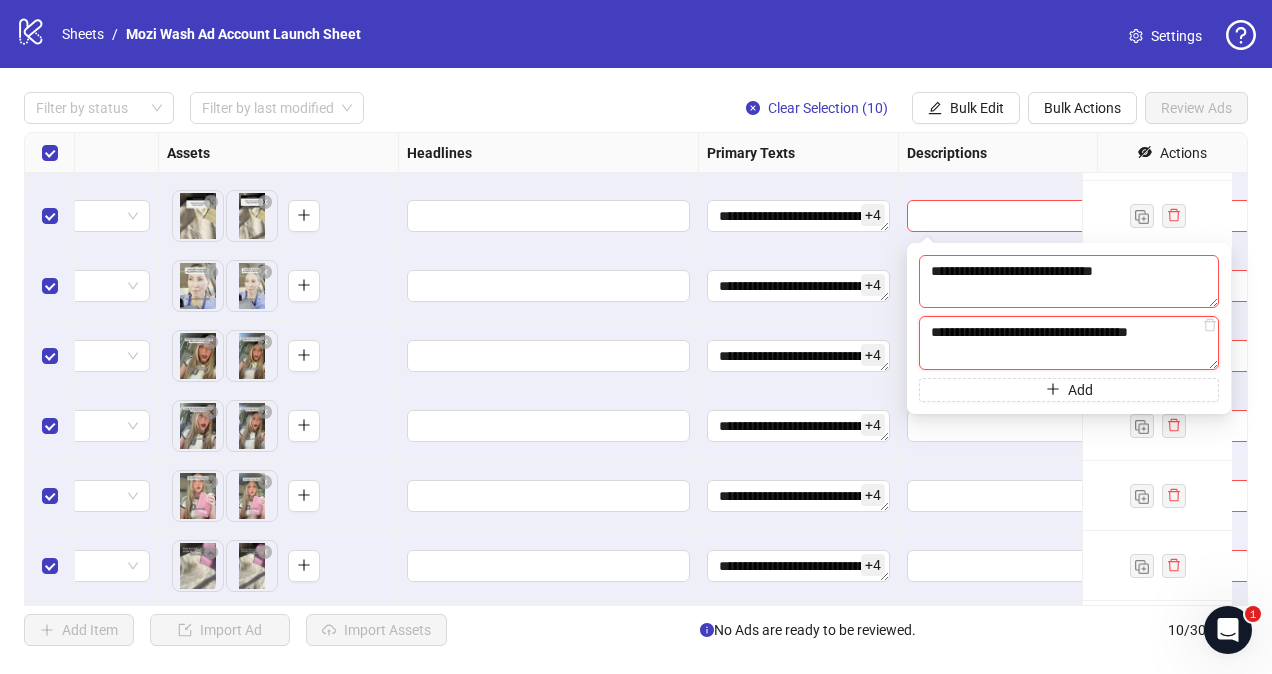 type on "**********" 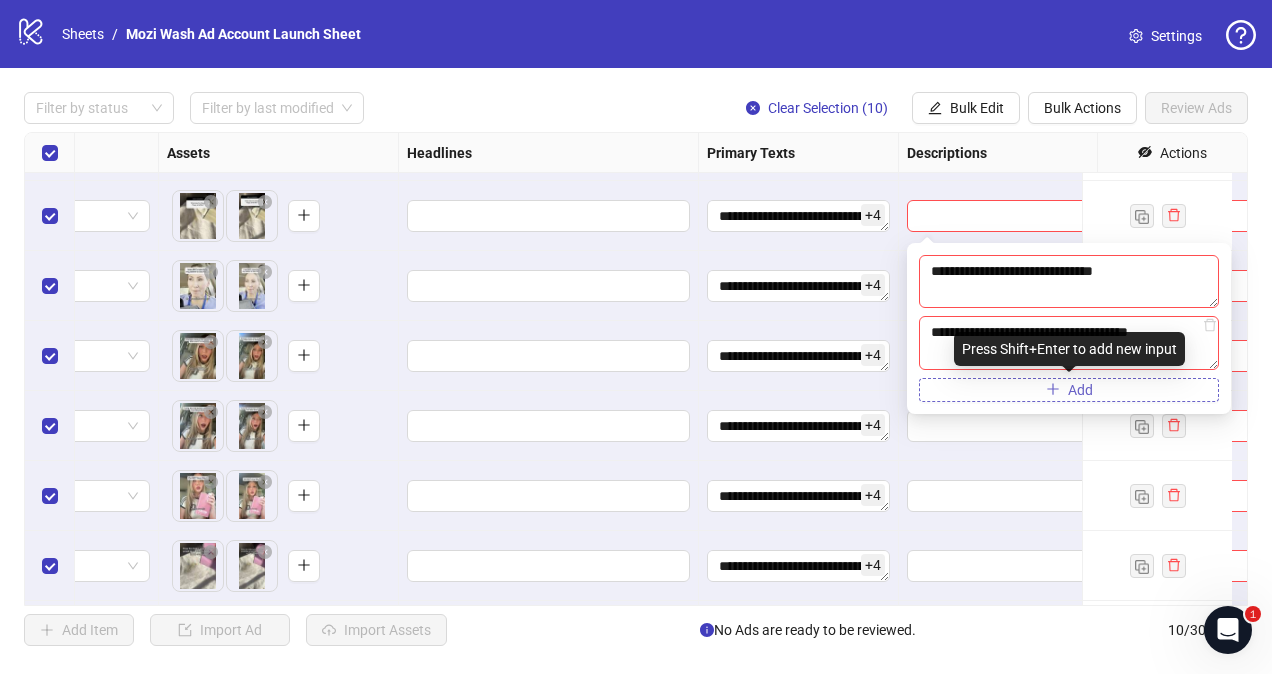 click on "Add" at bounding box center (1069, 390) 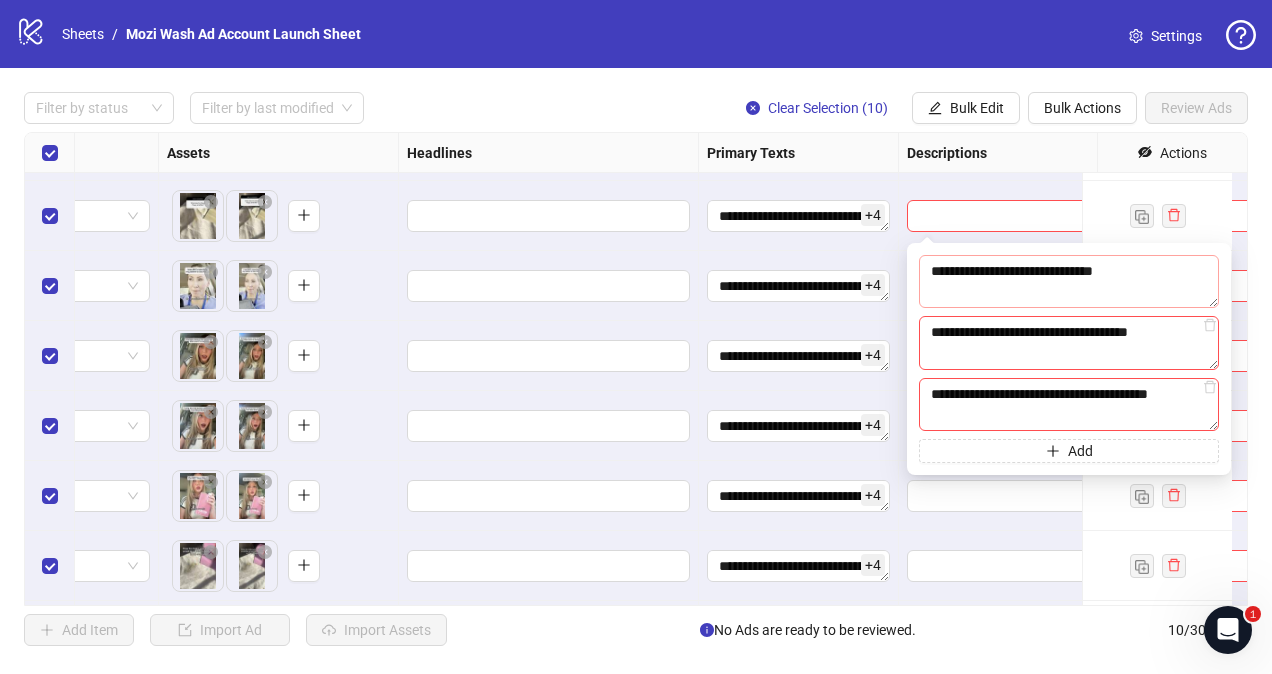 type on "**********" 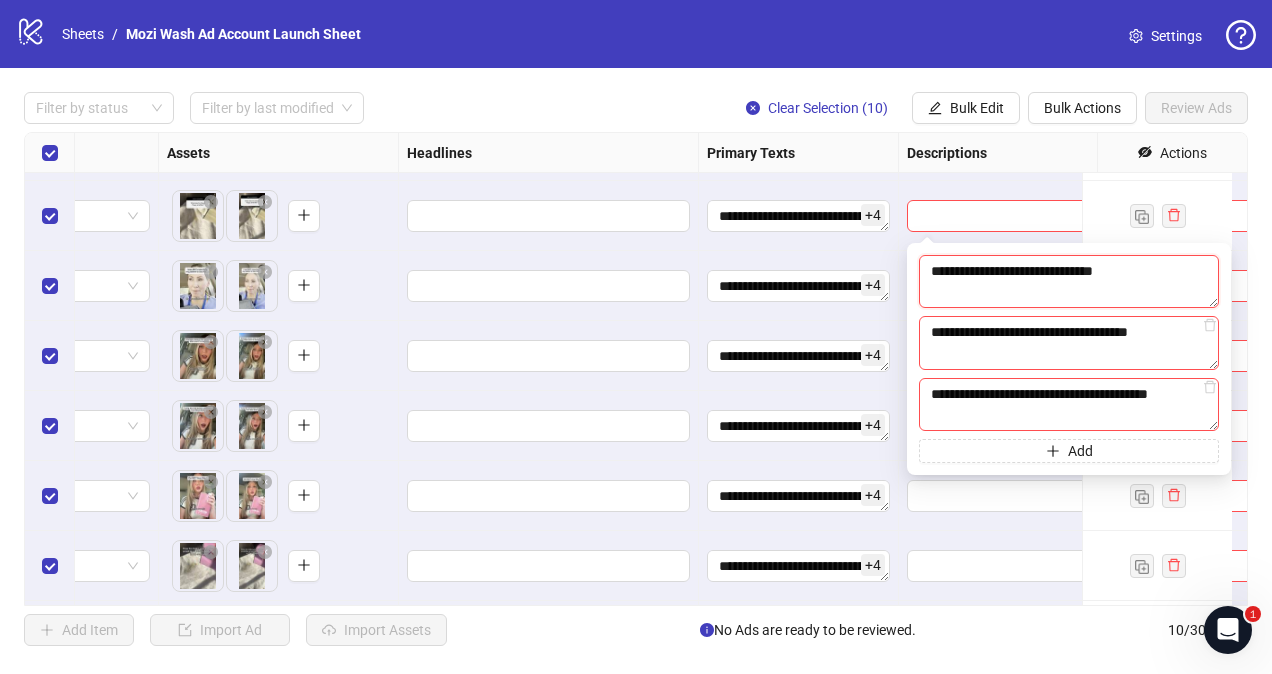 click on "**********" at bounding box center (1069, 281) 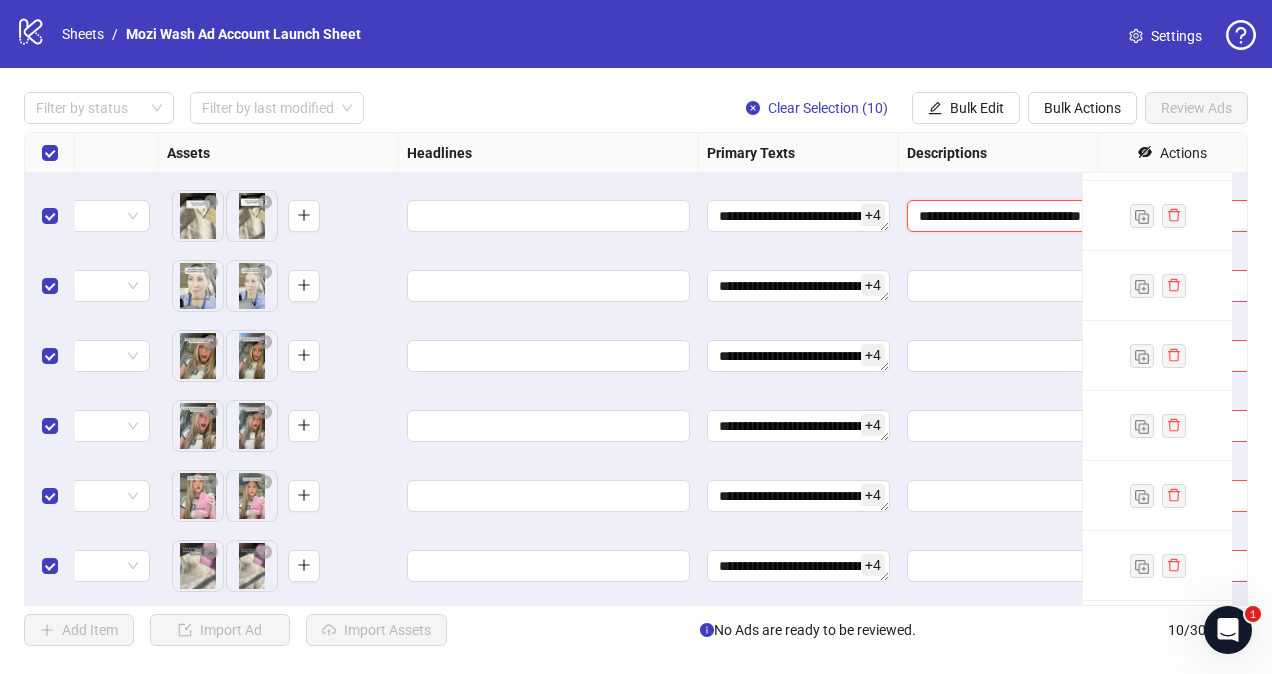 click on "**********" at bounding box center (1048, 216) 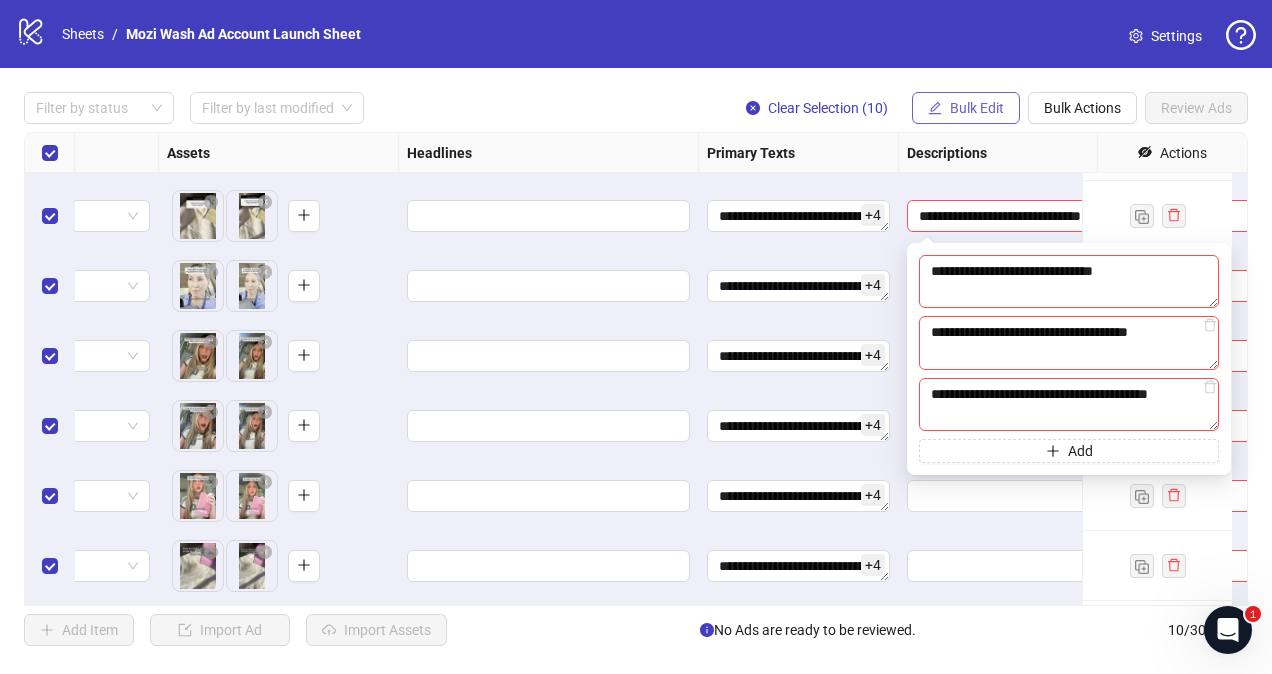 click on "Bulk Edit" at bounding box center [977, 108] 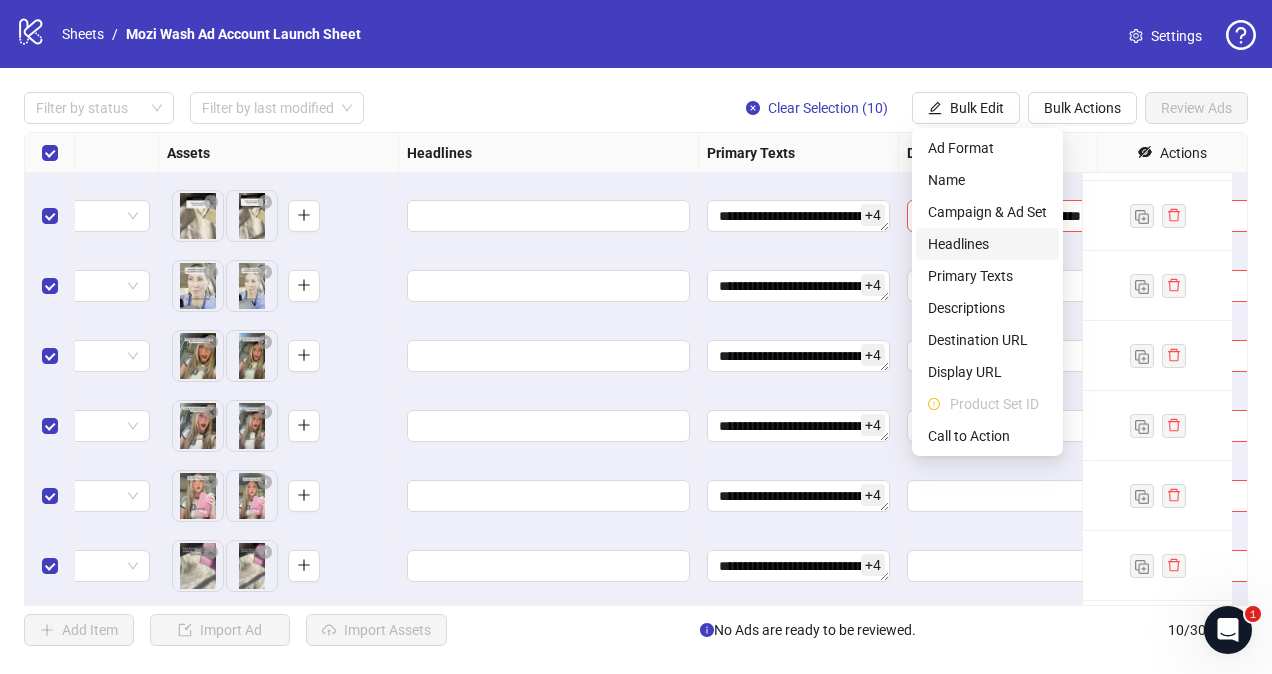 click on "Headlines" at bounding box center [987, 244] 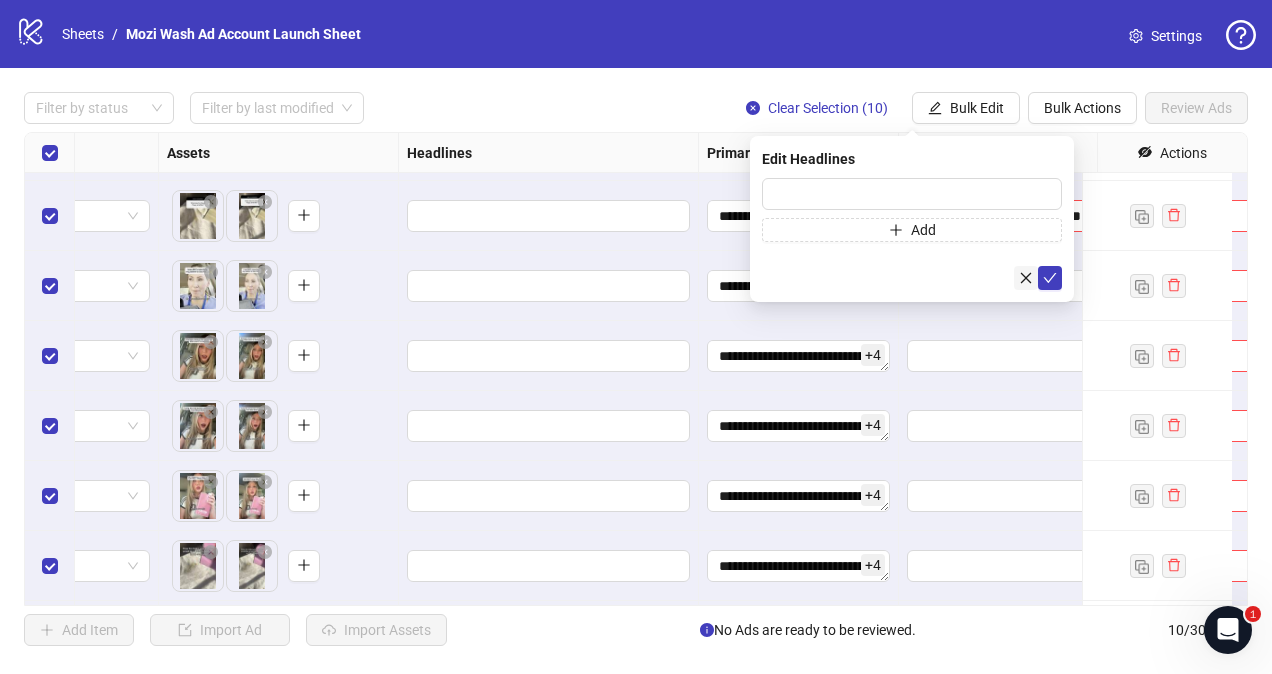 click 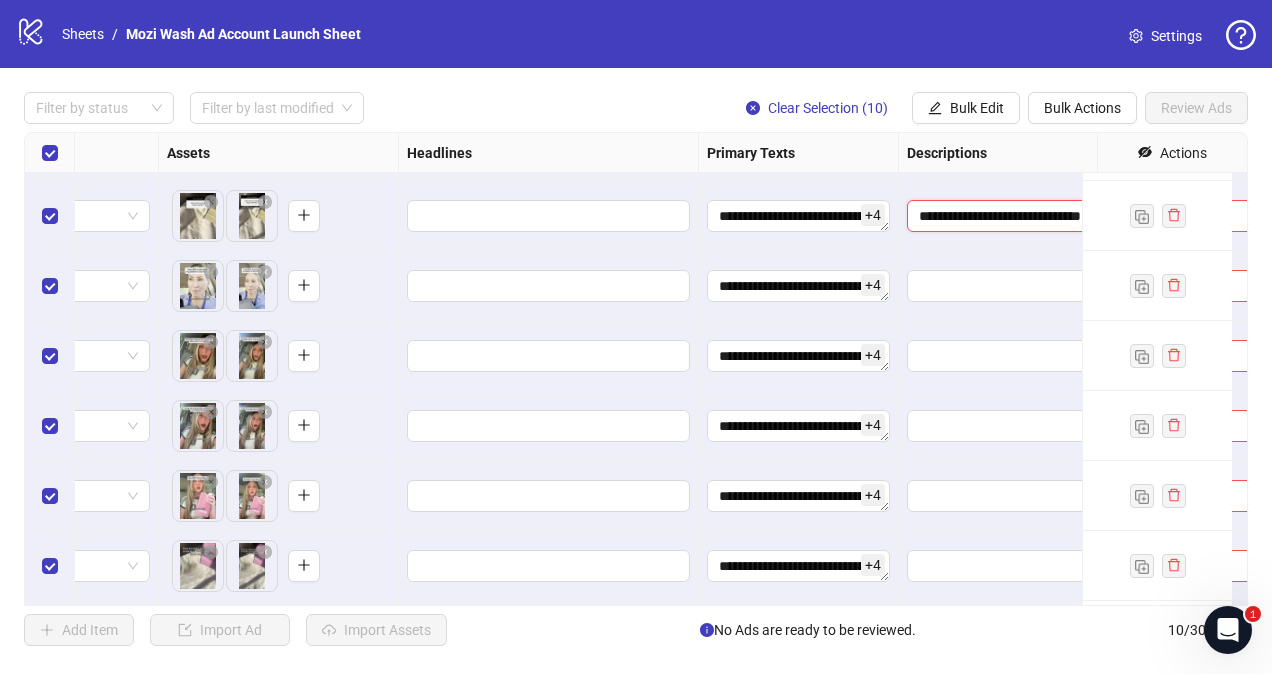 click on "**********" at bounding box center [1048, 216] 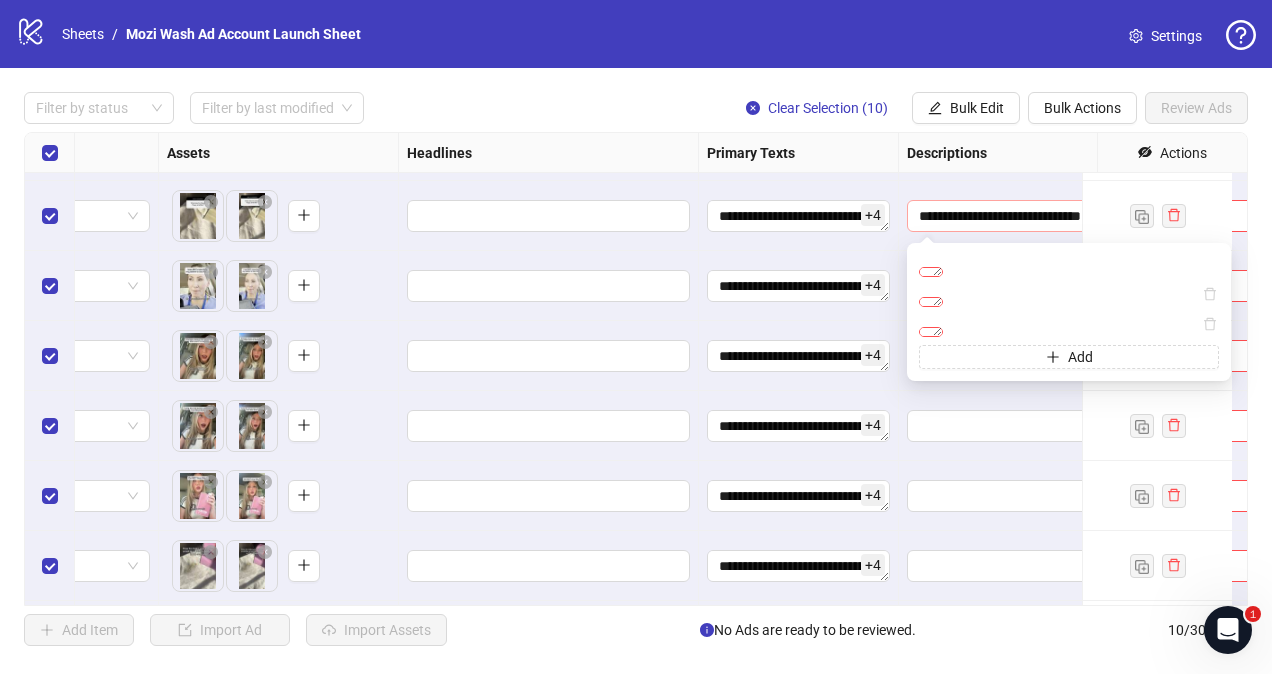 click on "**********" at bounding box center (1048, 216) 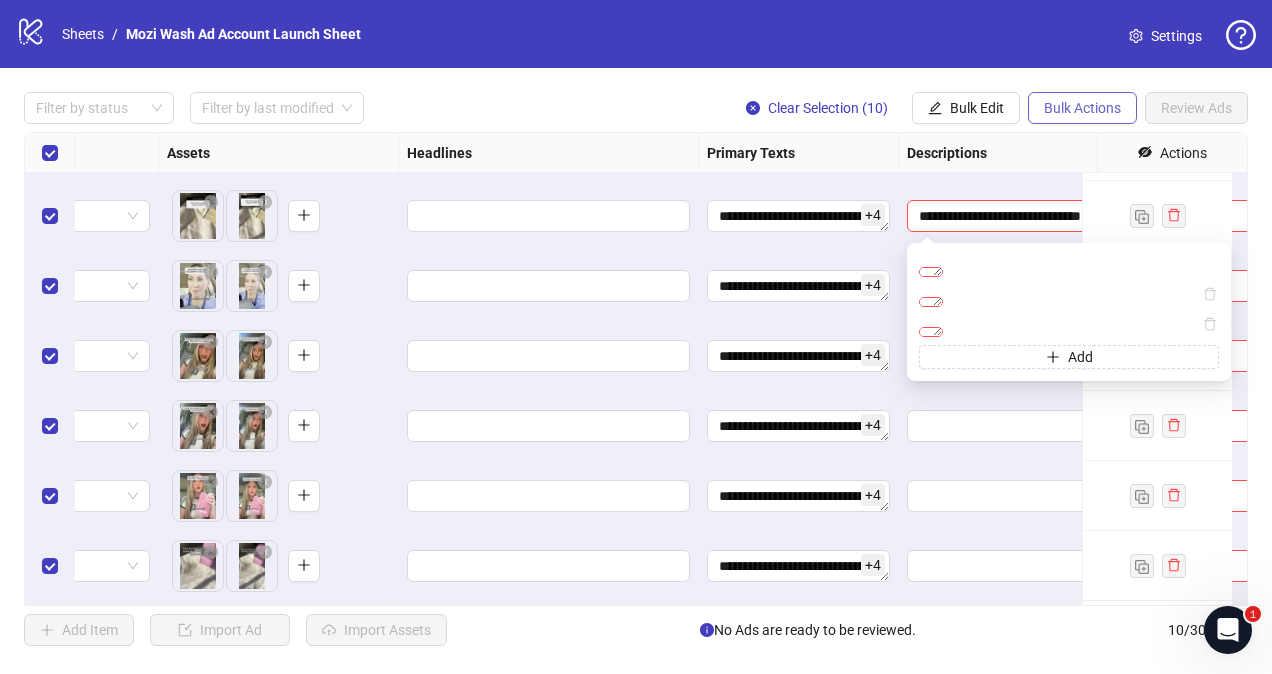 click on "Bulk Actions" at bounding box center (1082, 108) 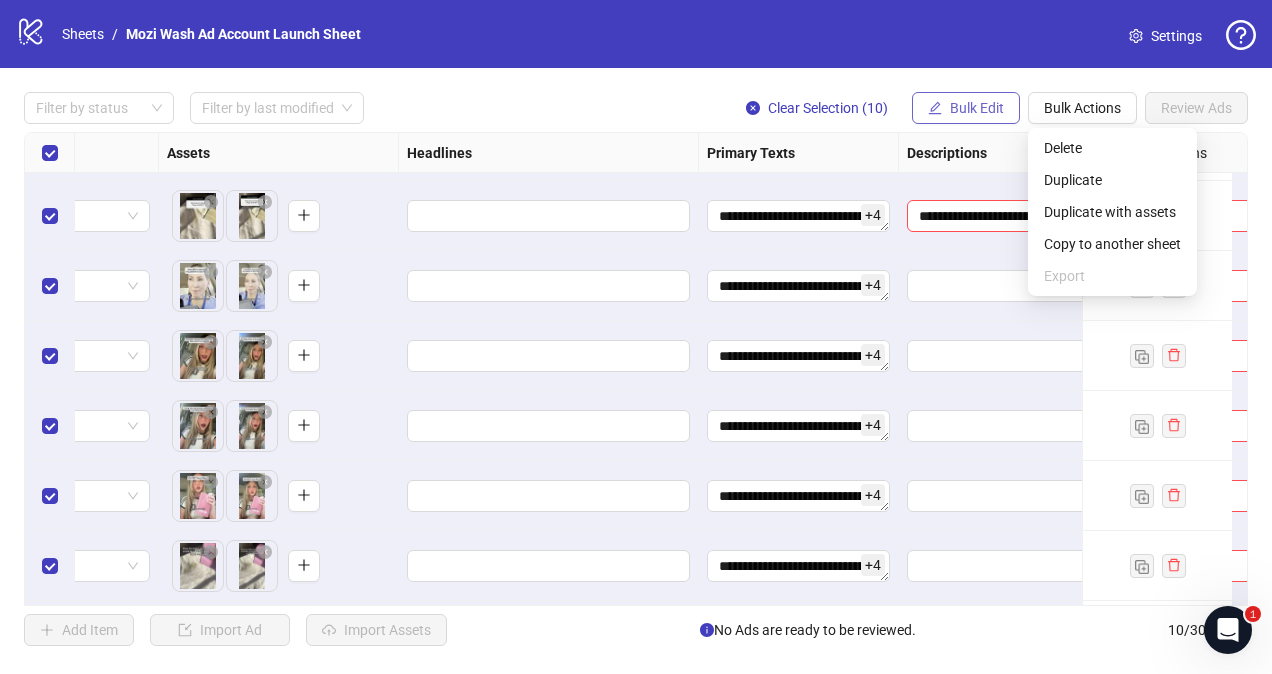 click on "Bulk Edit" at bounding box center (977, 108) 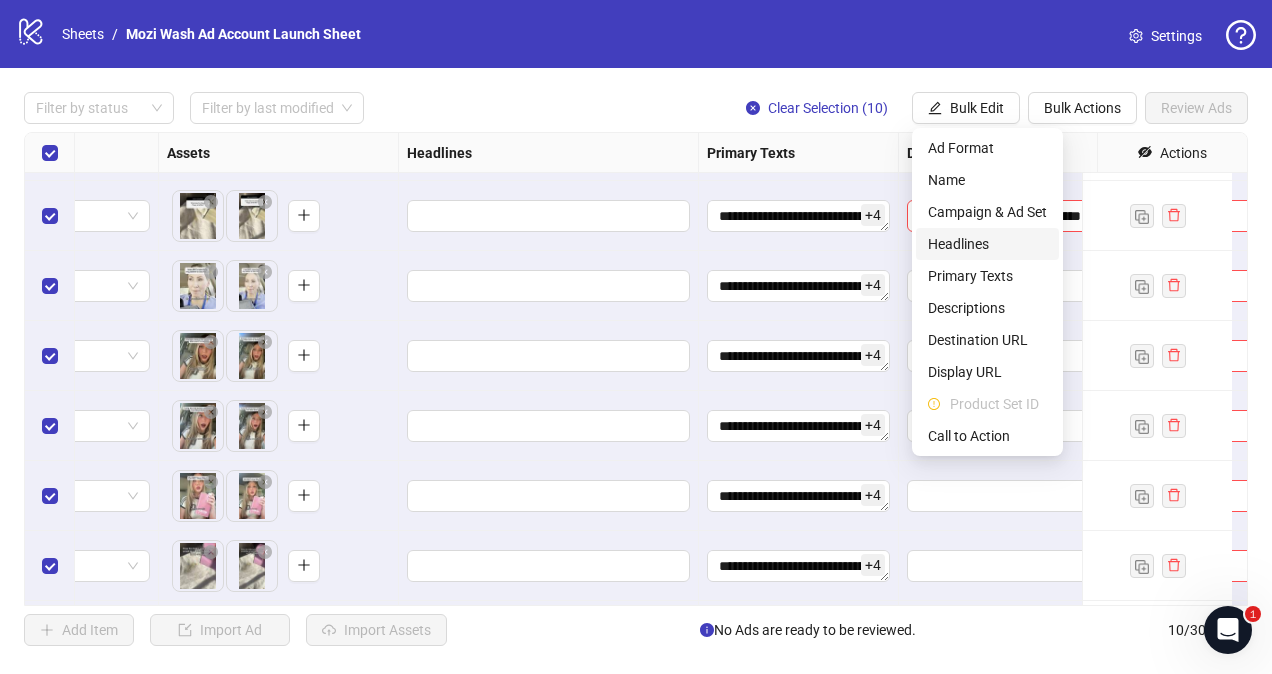 click on "Headlines" at bounding box center [987, 244] 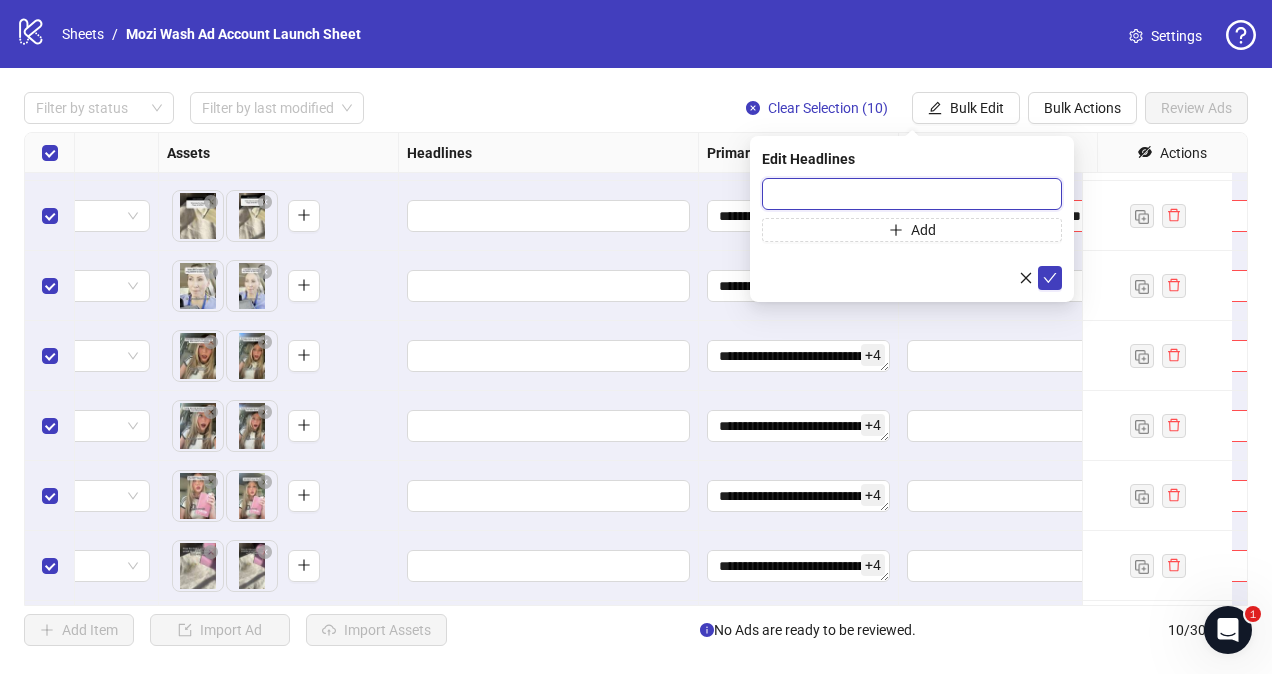 click at bounding box center [912, 194] 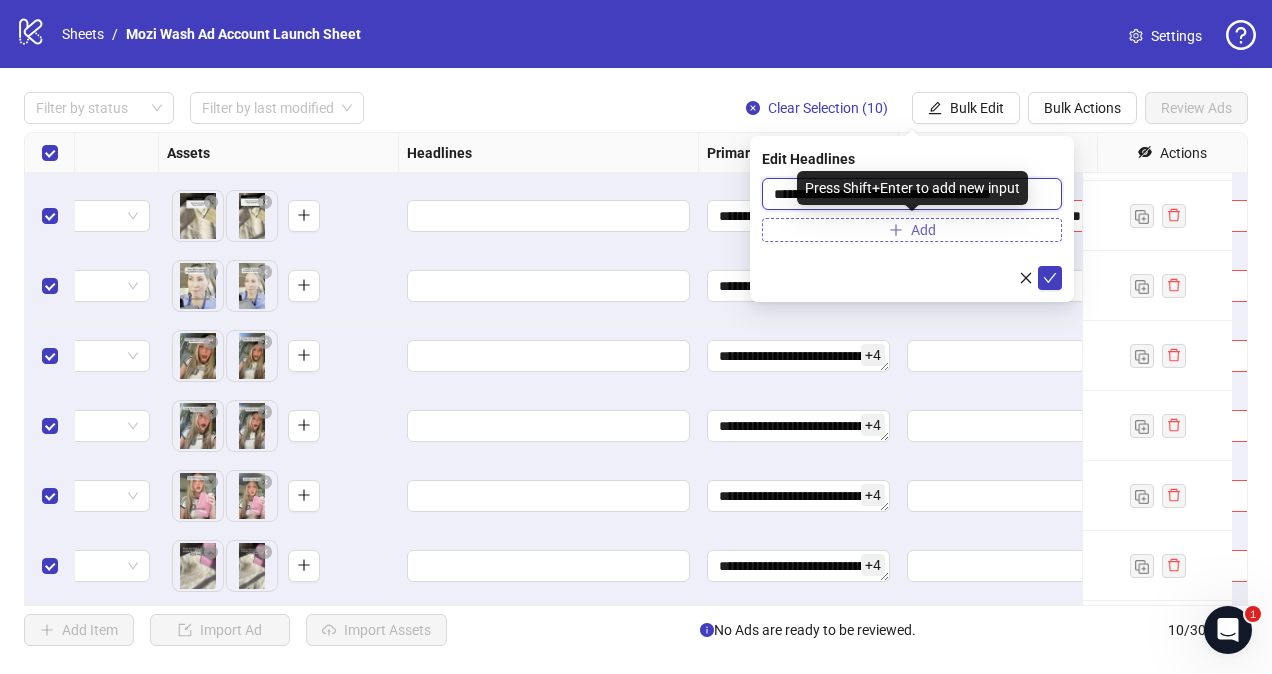 type on "**********" 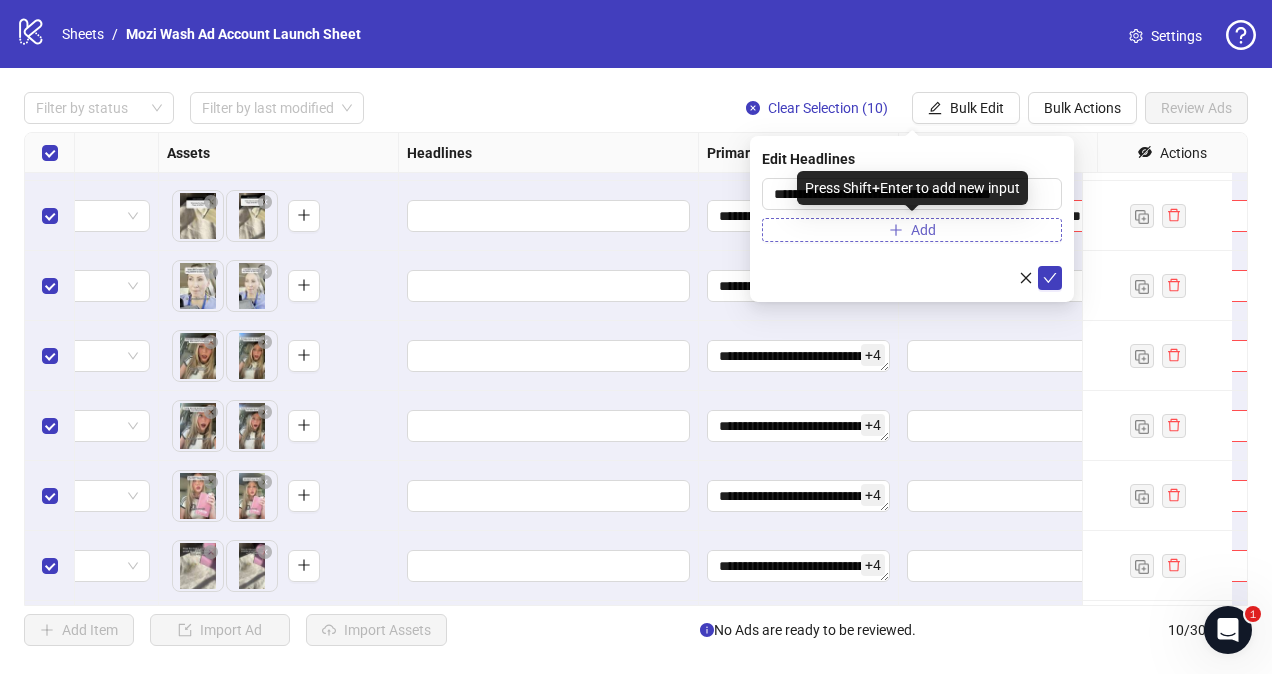 click on "Add" at bounding box center (912, 230) 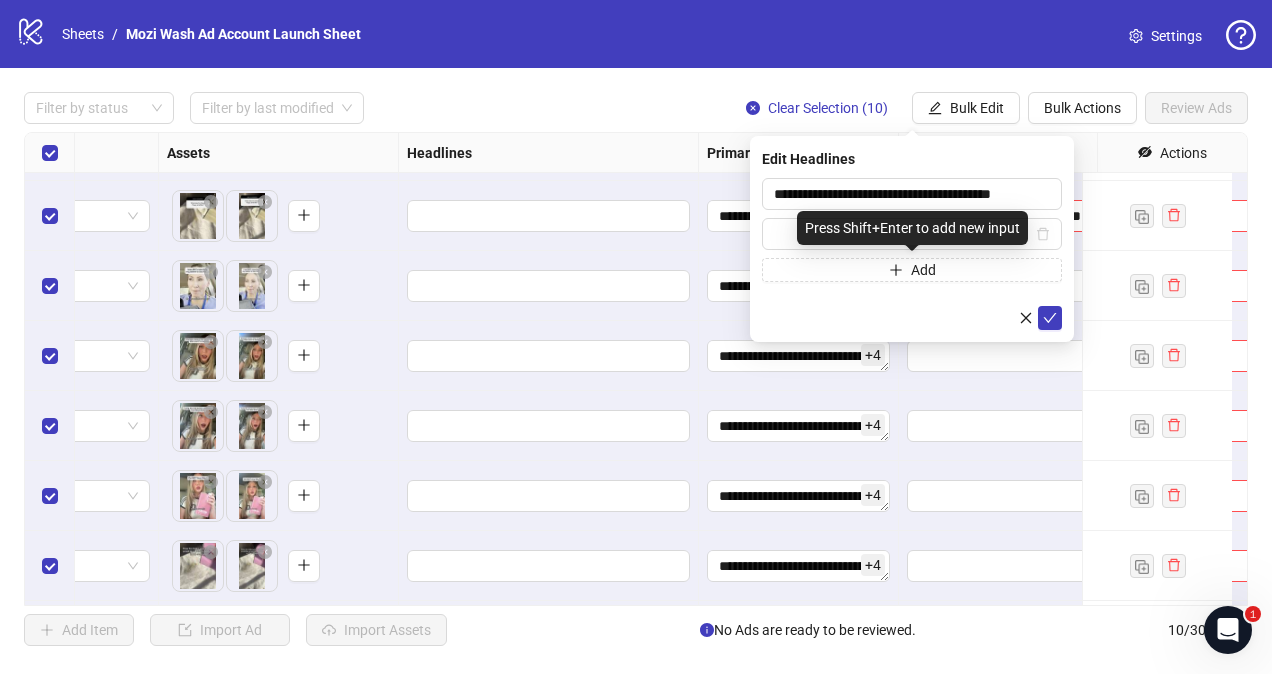click on "Press Shift+Enter to add new input" at bounding box center [912, 228] 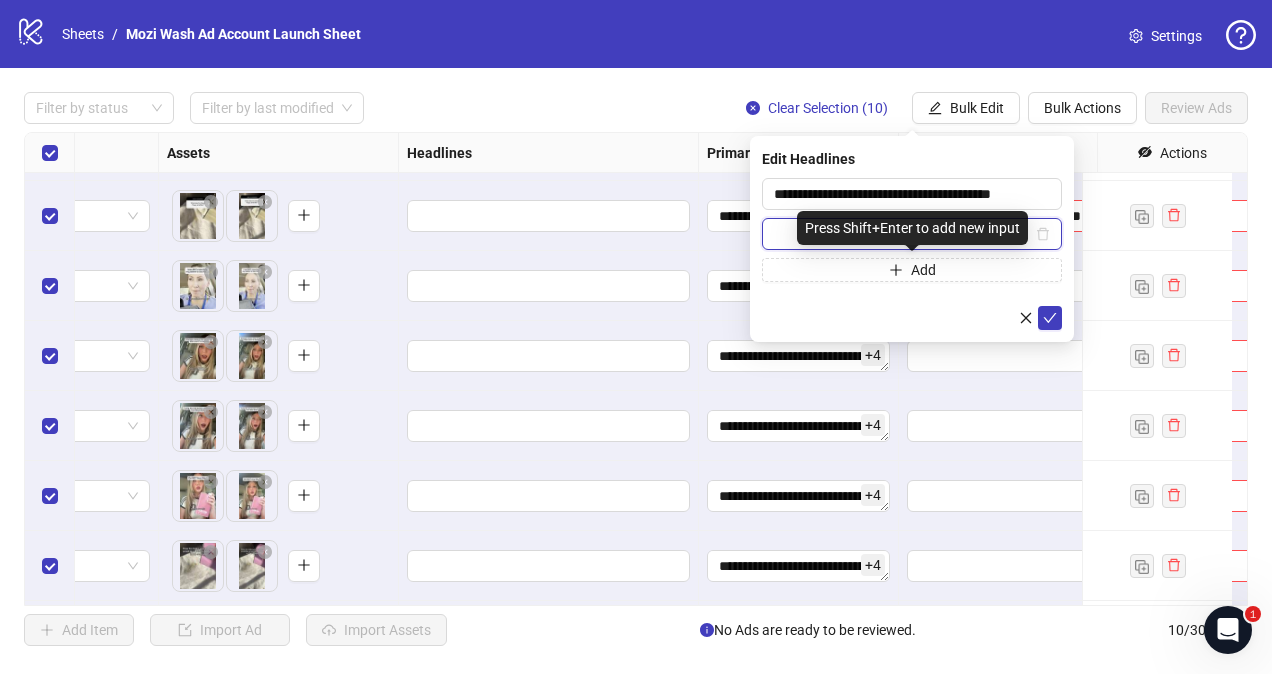 click at bounding box center (903, 234) 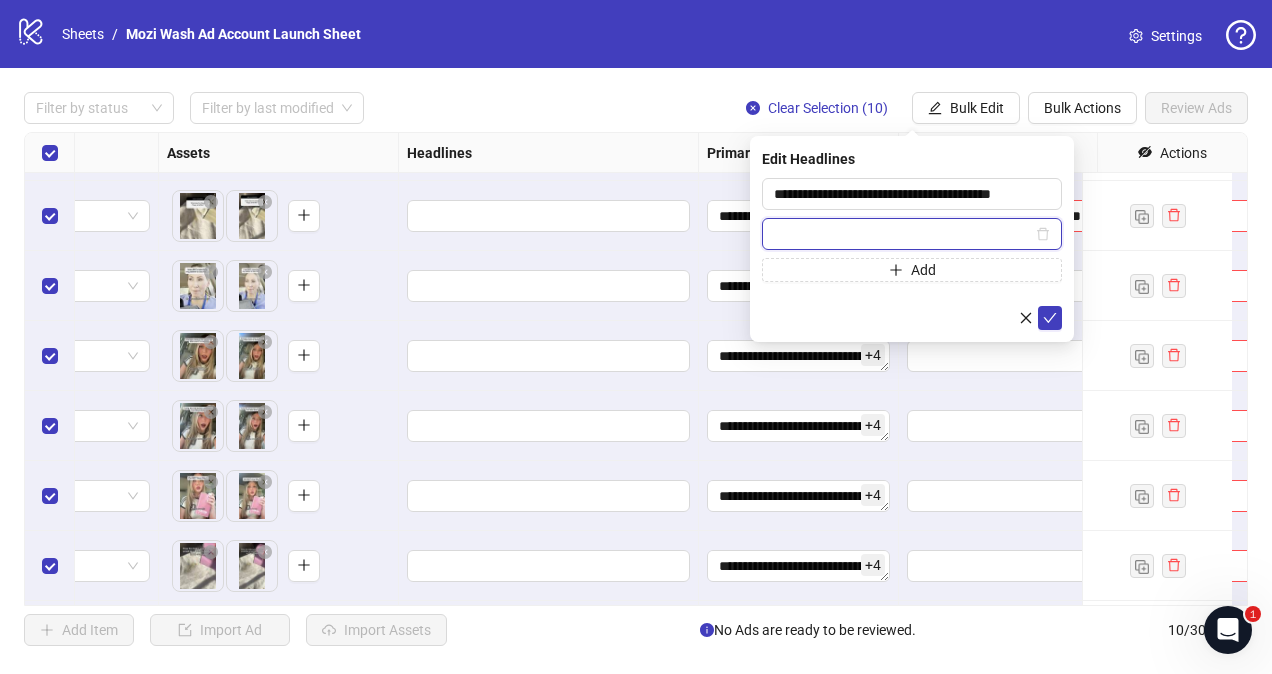 paste on "**********" 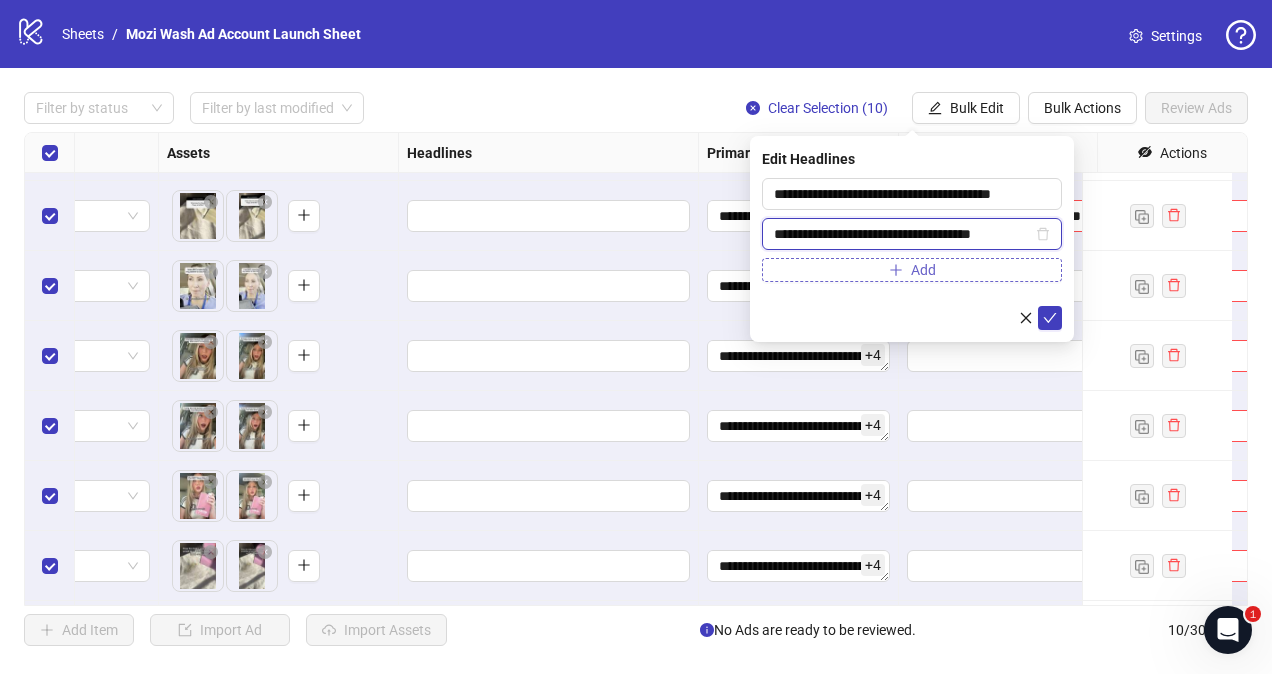 type on "**********" 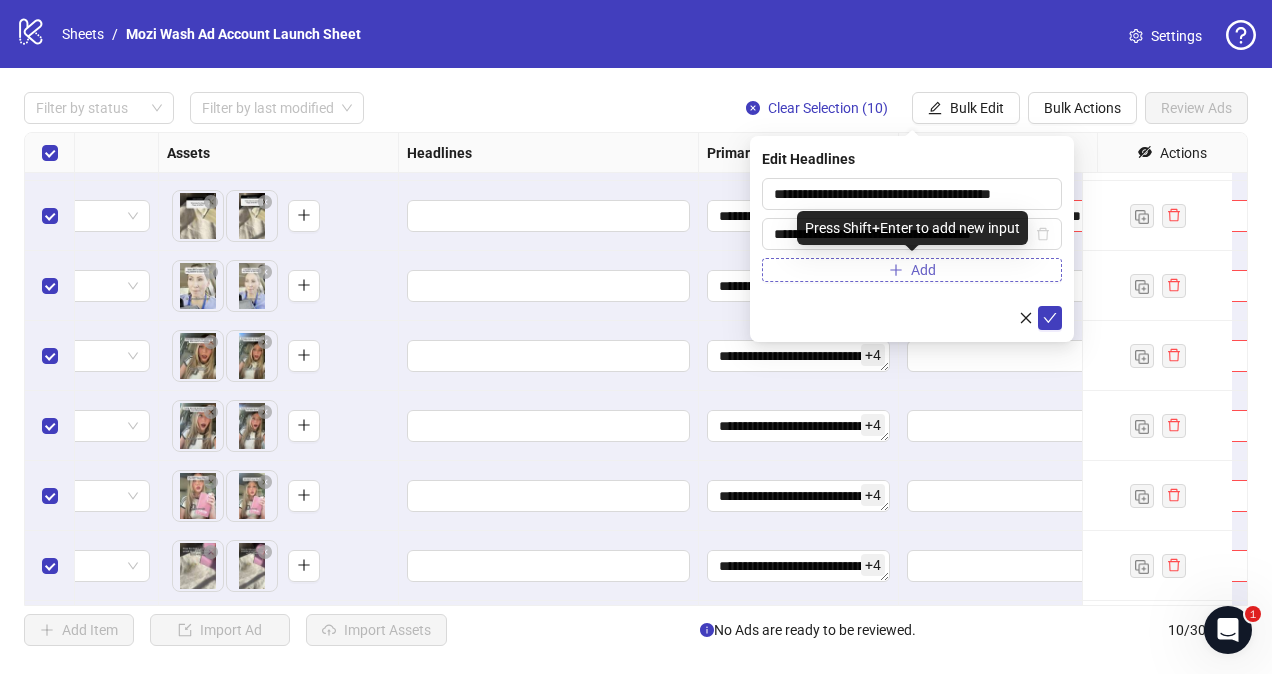 click on "Add" at bounding box center (912, 270) 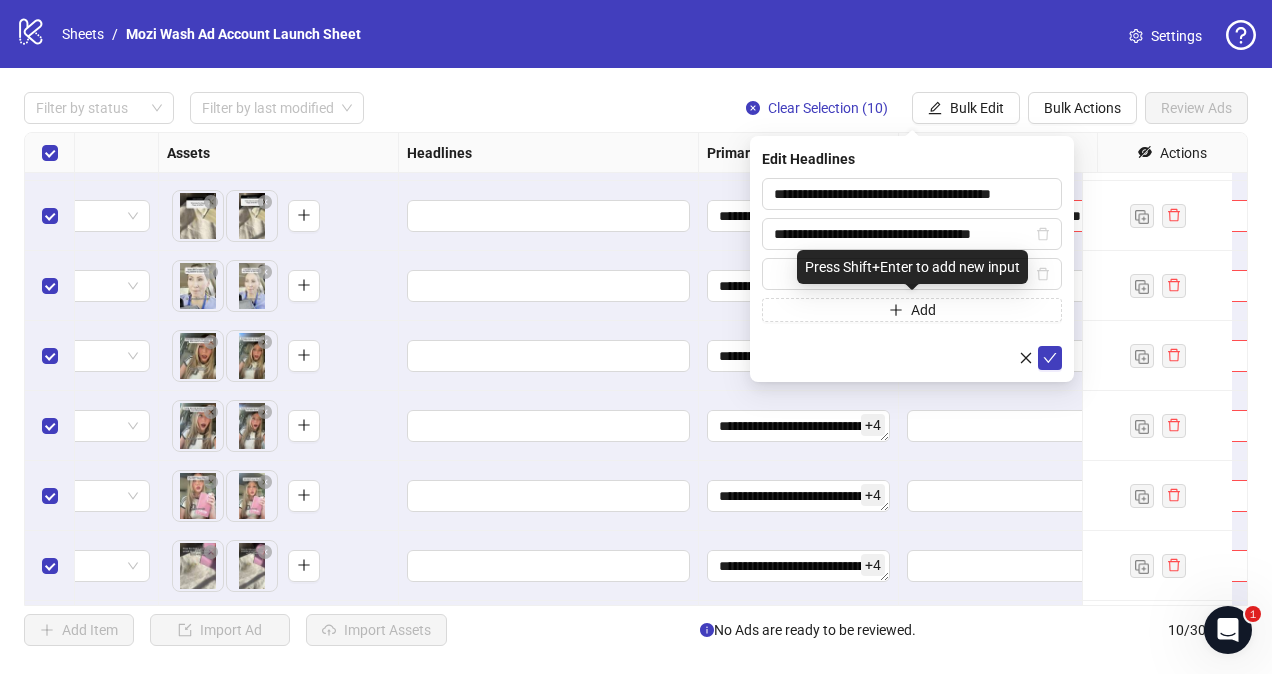 click on "Press Shift+Enter to add new input" at bounding box center [912, 267] 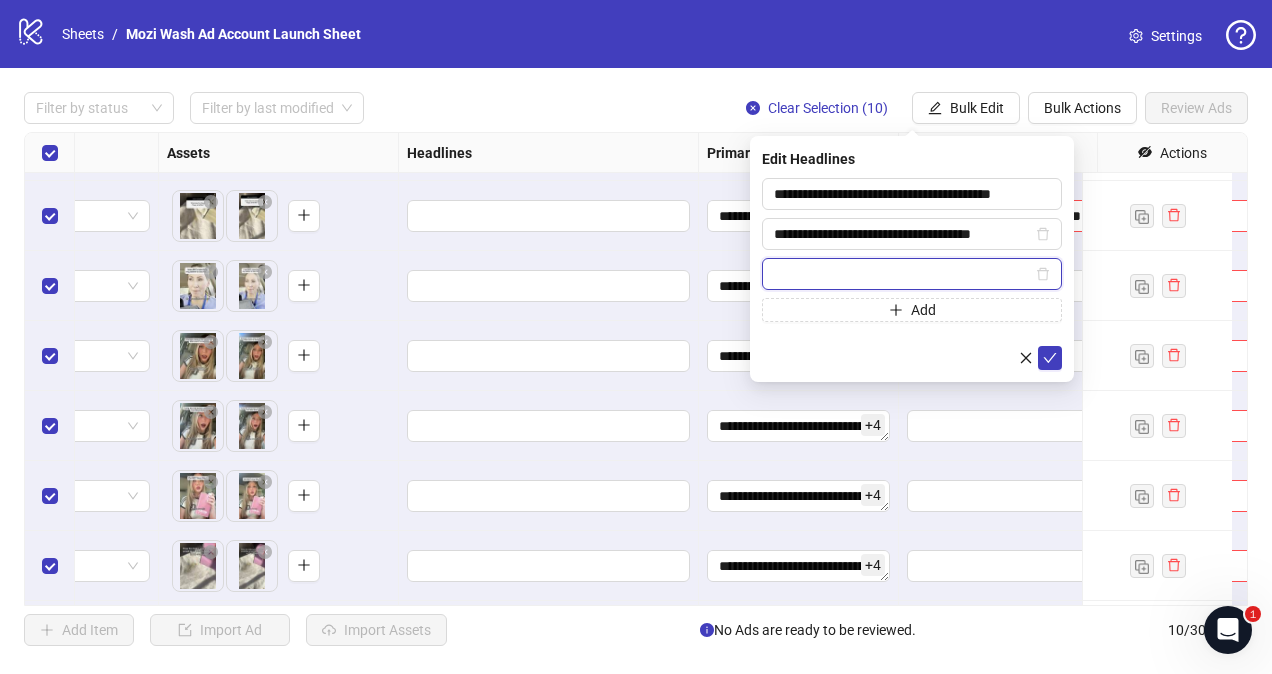click at bounding box center [903, 274] 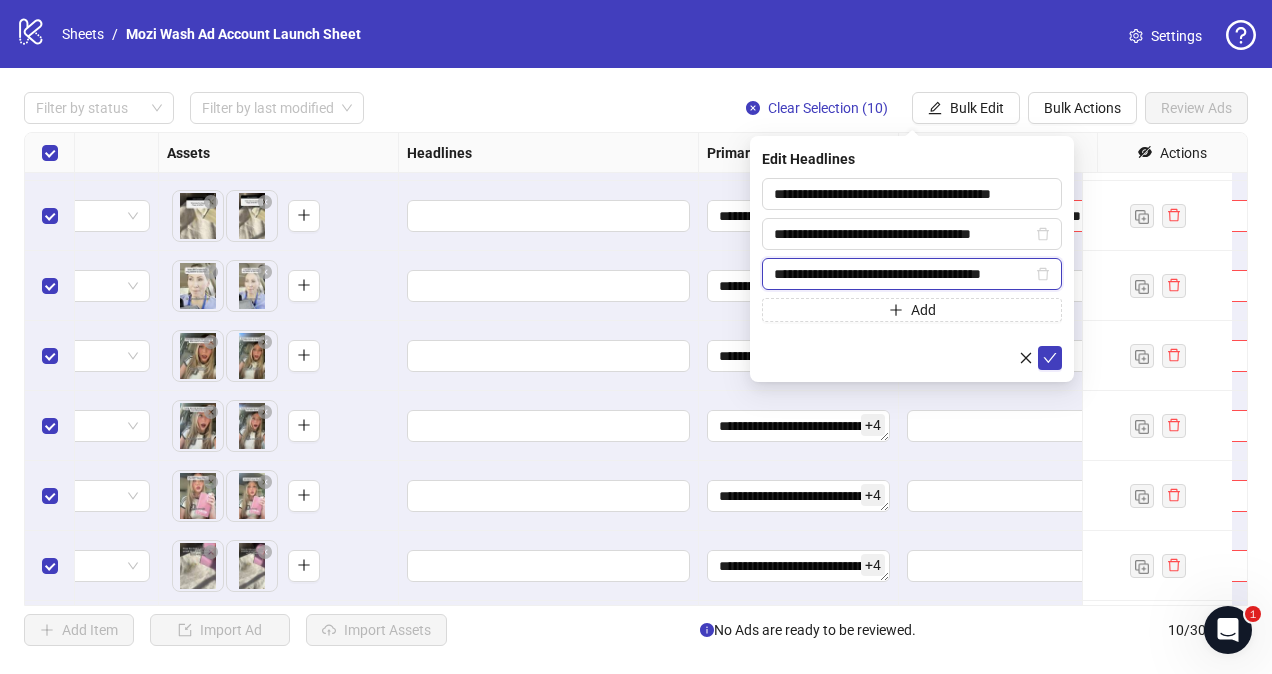 scroll, scrollTop: 0, scrollLeft: 13, axis: horizontal 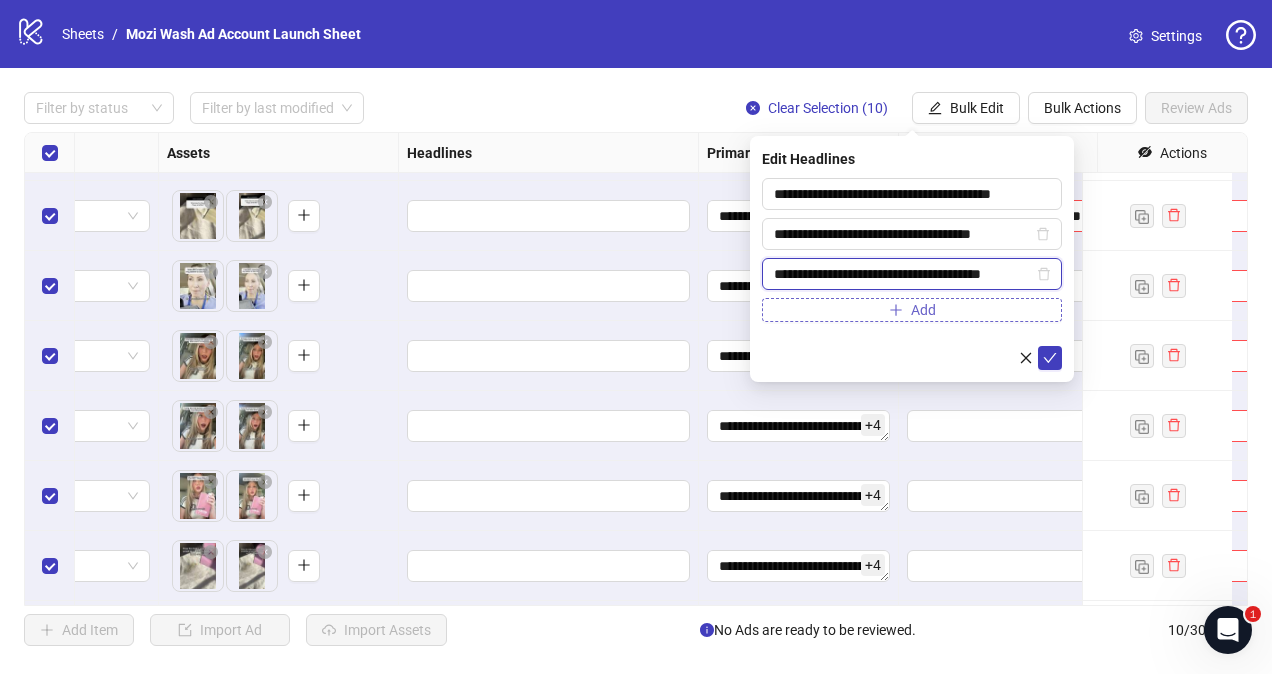 type on "**********" 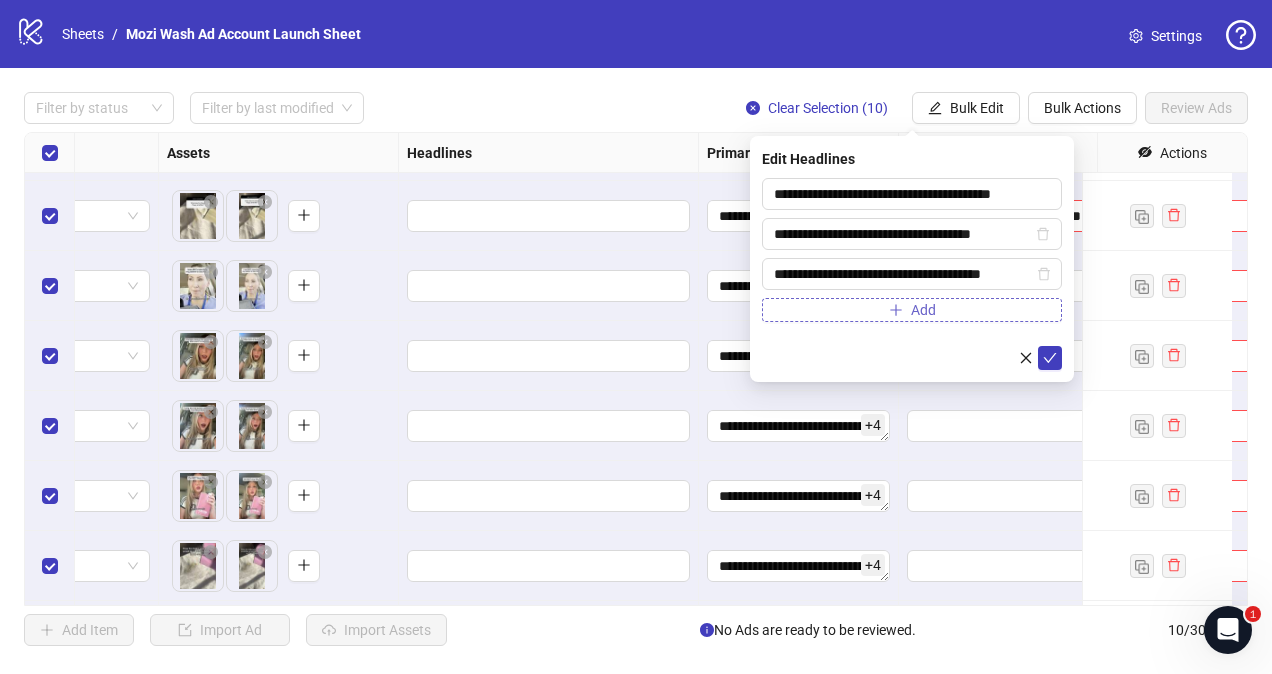 click on "Add" at bounding box center [912, 310] 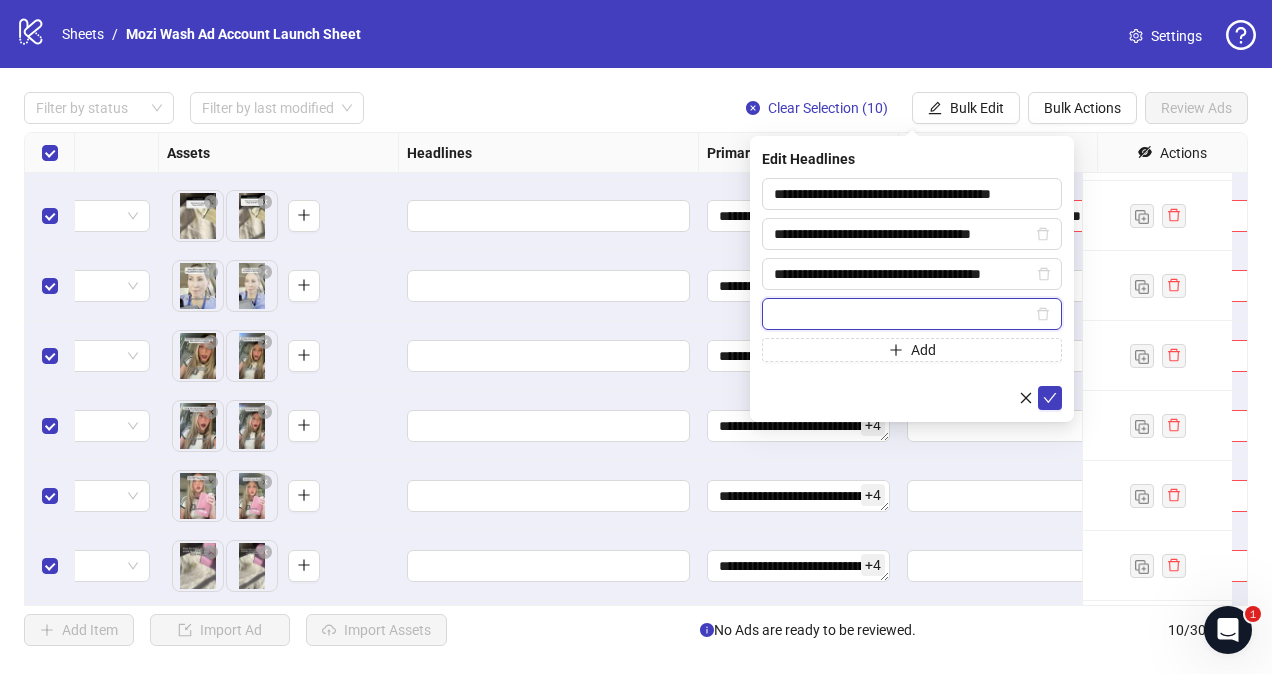 click at bounding box center (903, 314) 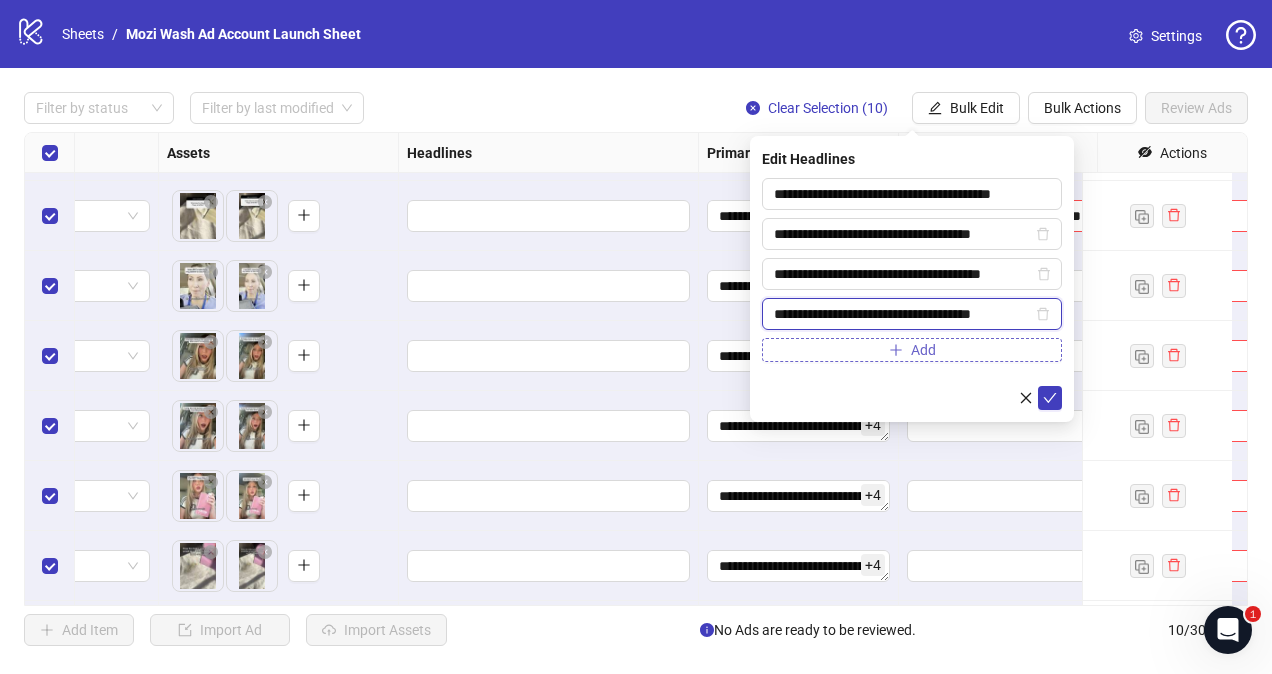 type on "**********" 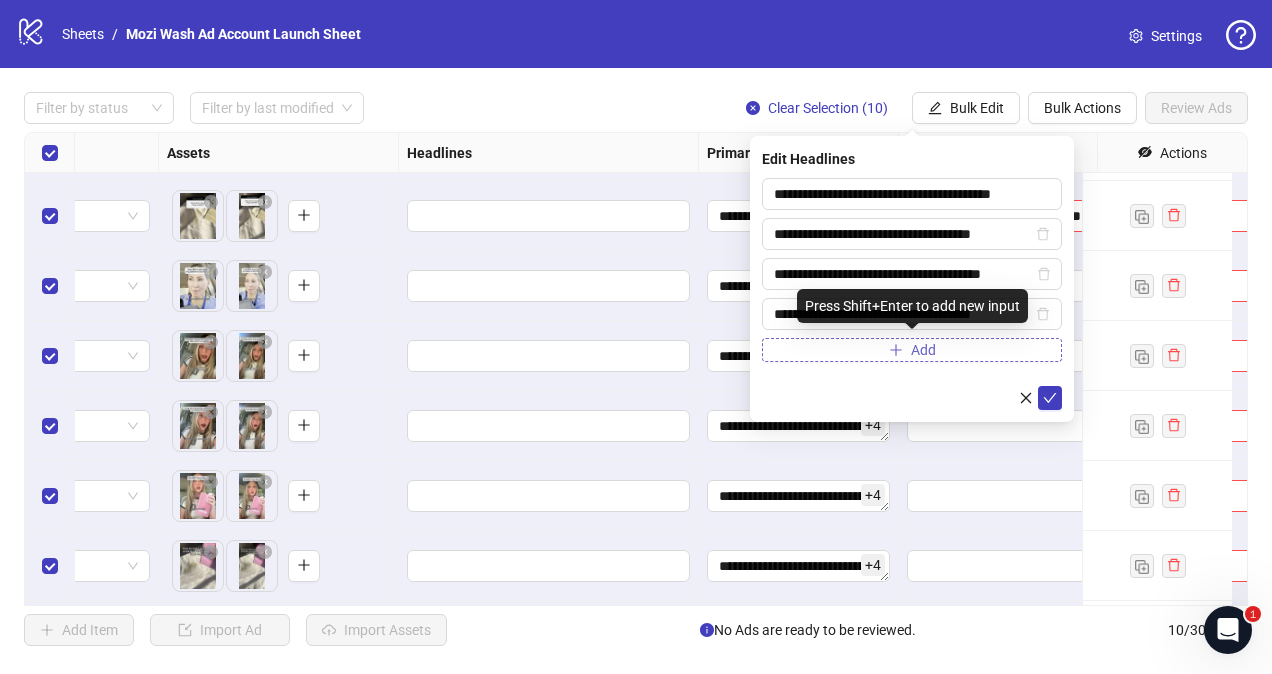 click on "Add" at bounding box center [923, 350] 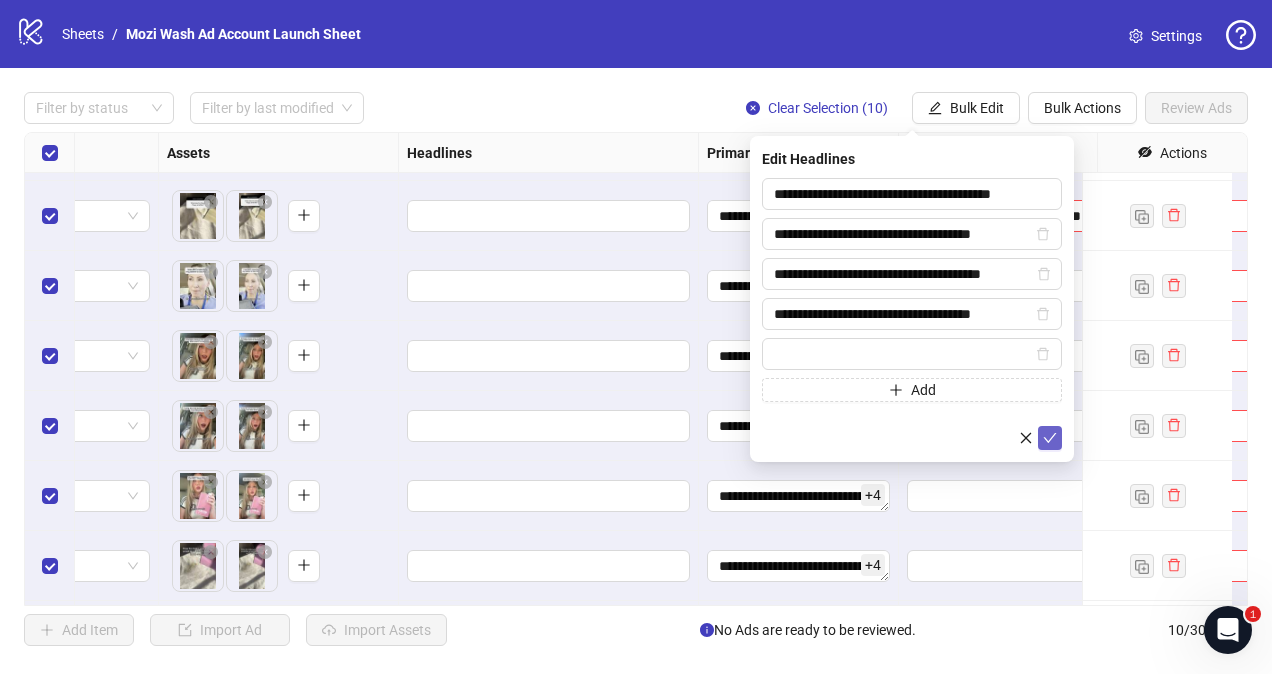 click at bounding box center [1050, 438] 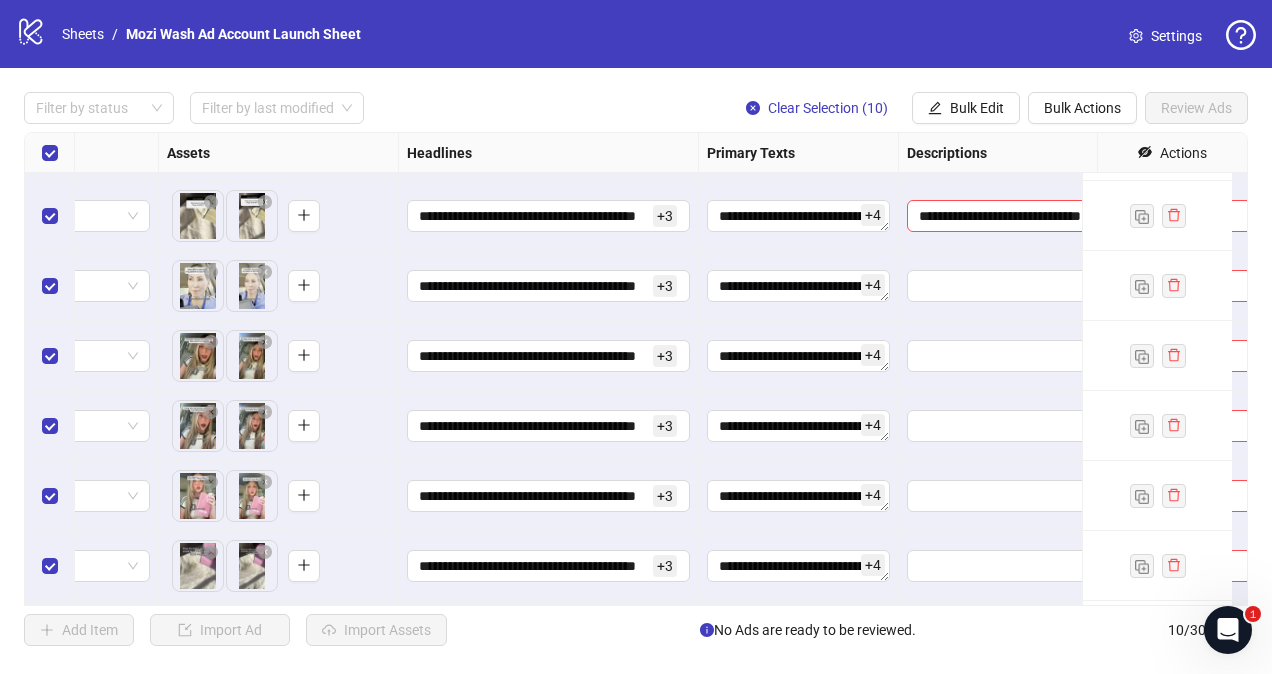 scroll, scrollTop: 132, scrollLeft: 996, axis: both 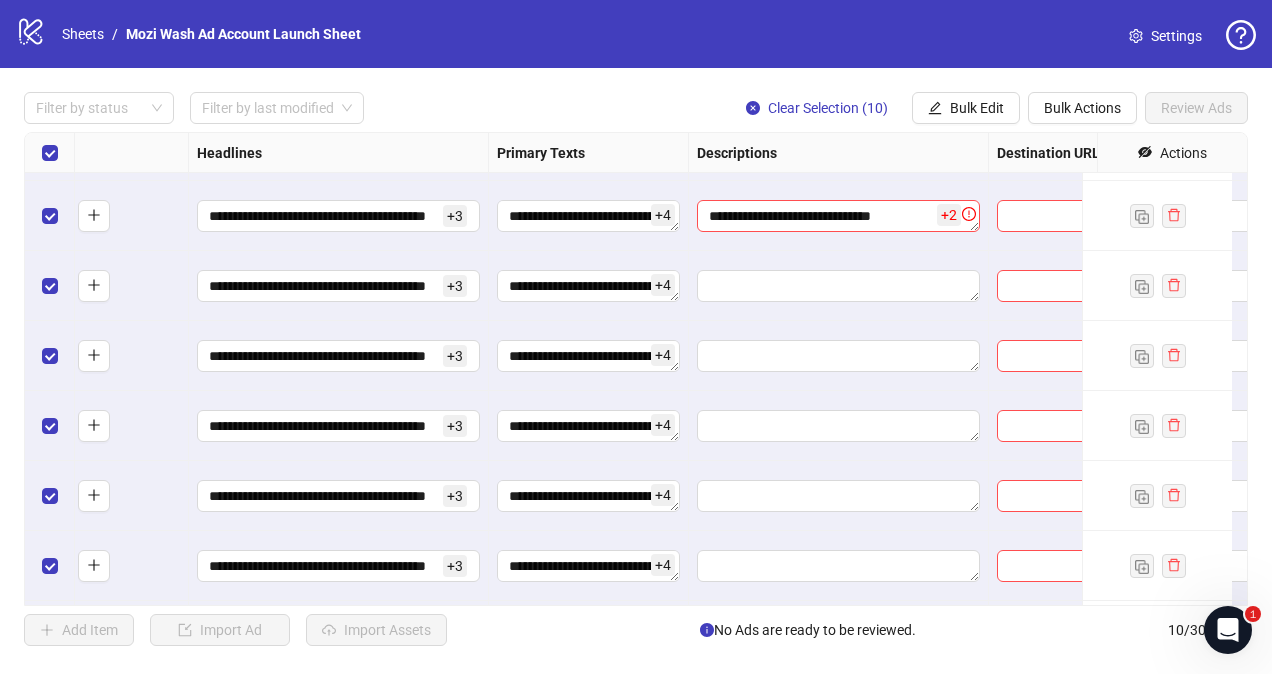 click on "+ 2" at bounding box center [949, 215] 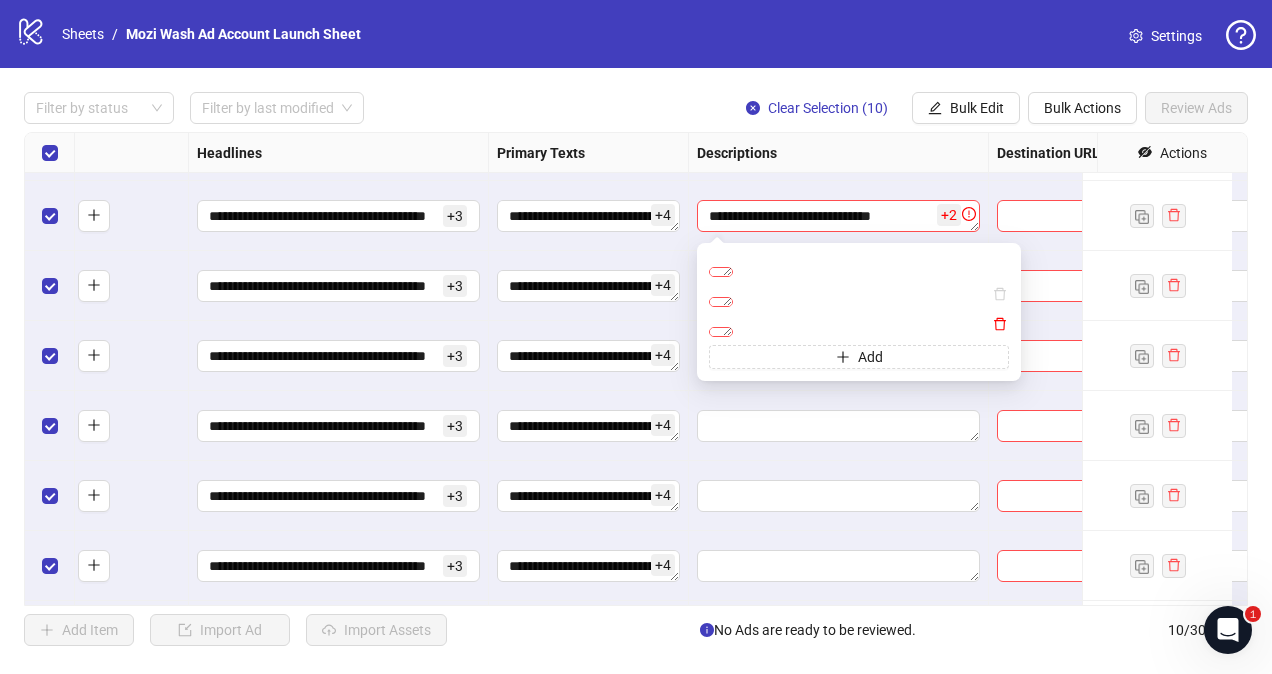 click 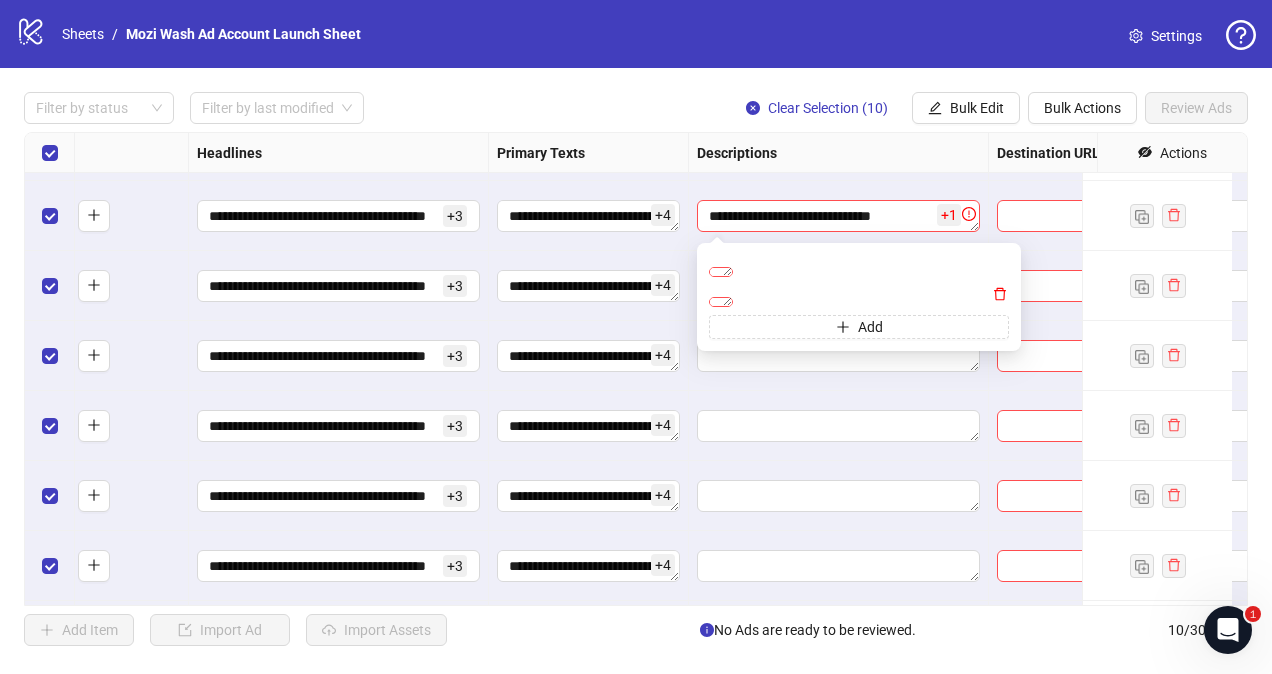 click 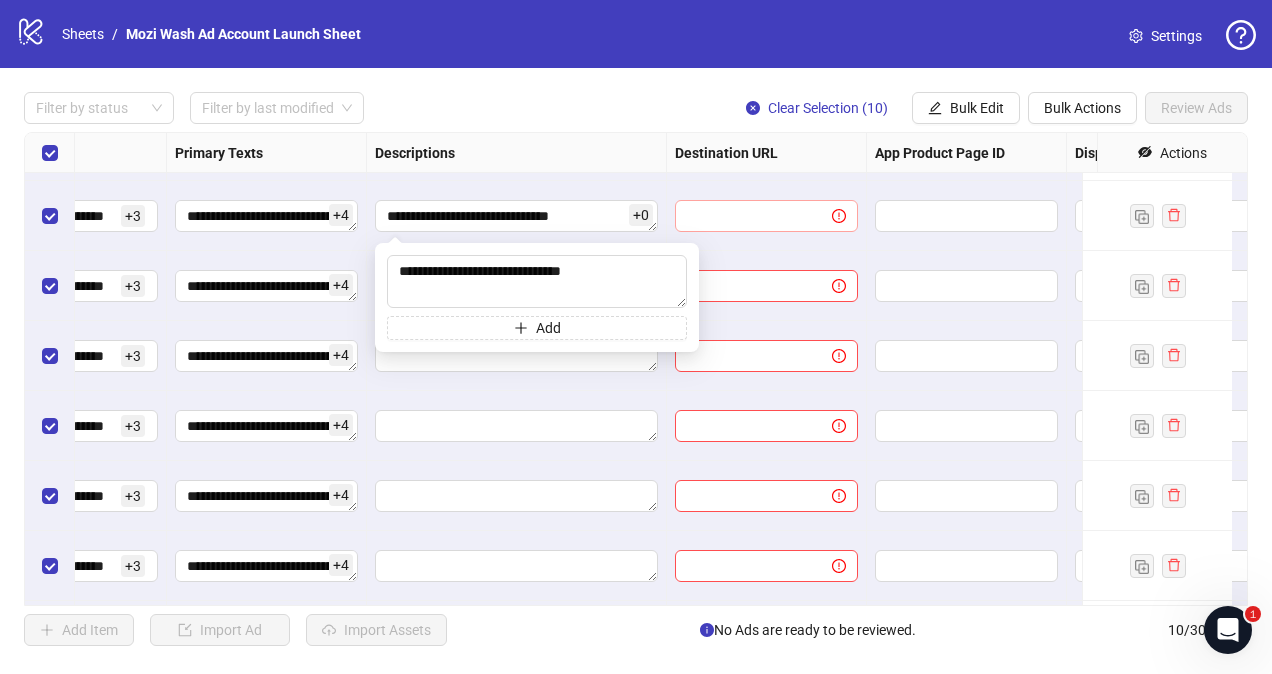 scroll, scrollTop: 132, scrollLeft: 1326, axis: both 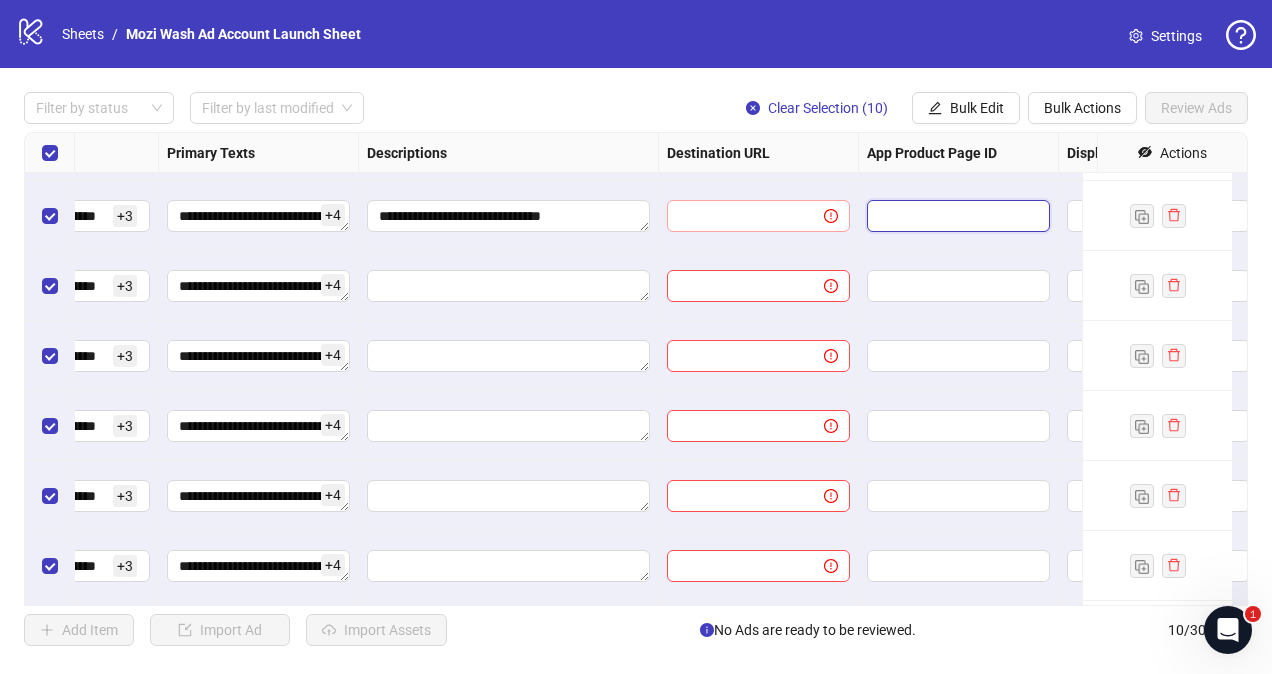 click at bounding box center [944, 216] 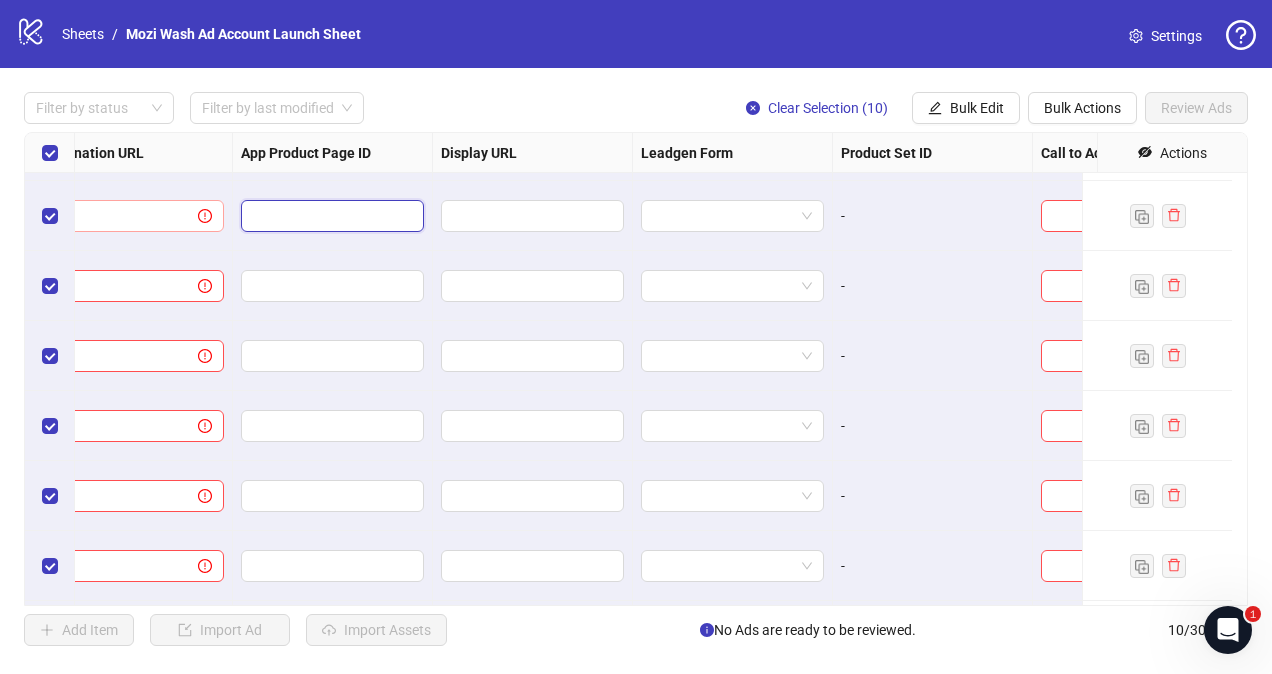 scroll, scrollTop: 132, scrollLeft: 2062, axis: both 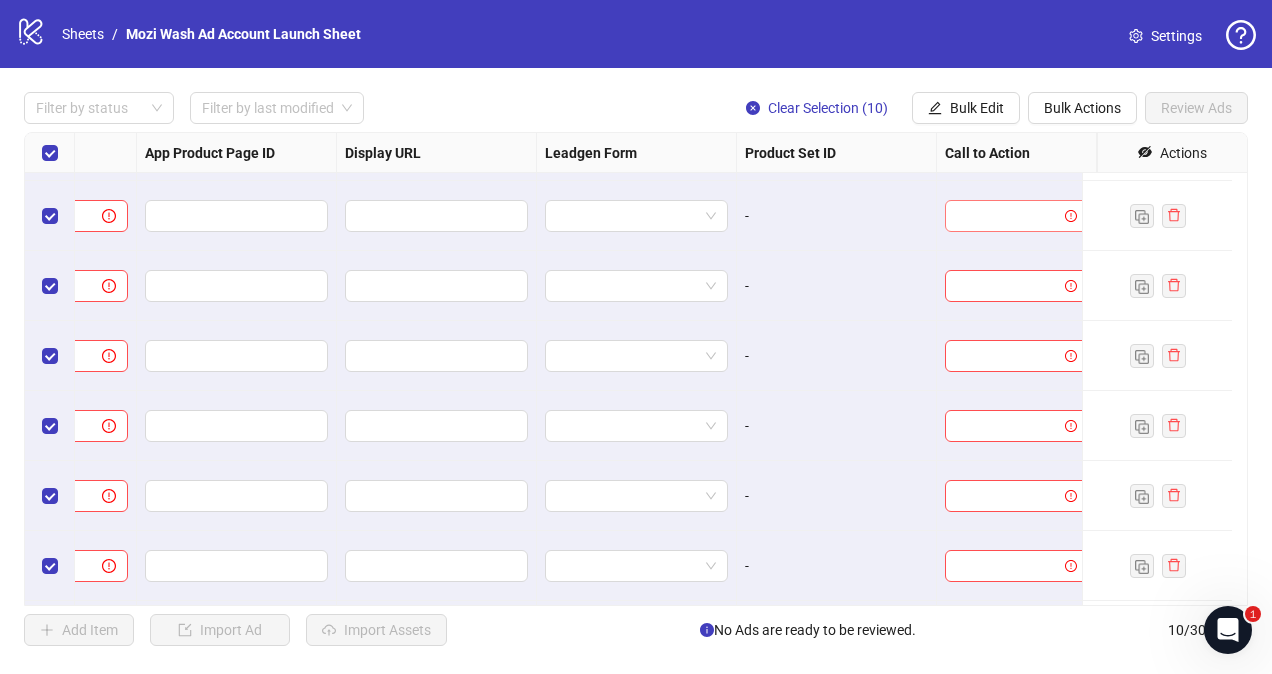 click at bounding box center [1007, 216] 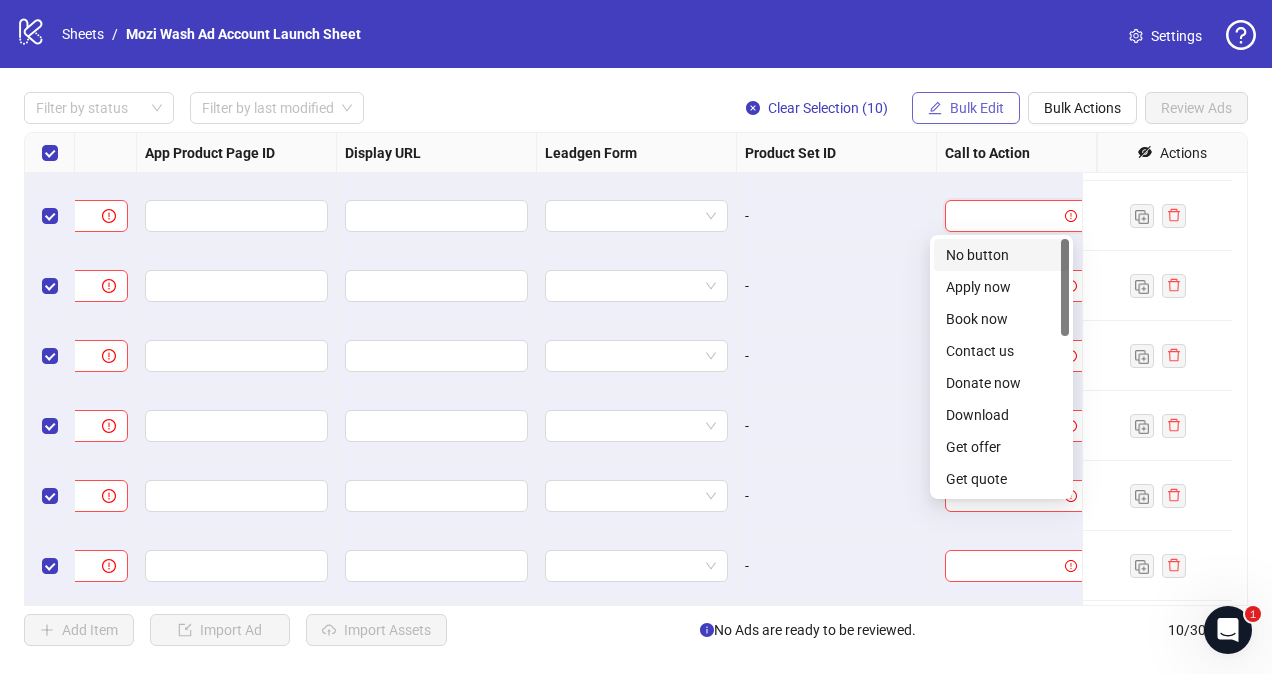 click on "Bulk Edit" at bounding box center (977, 108) 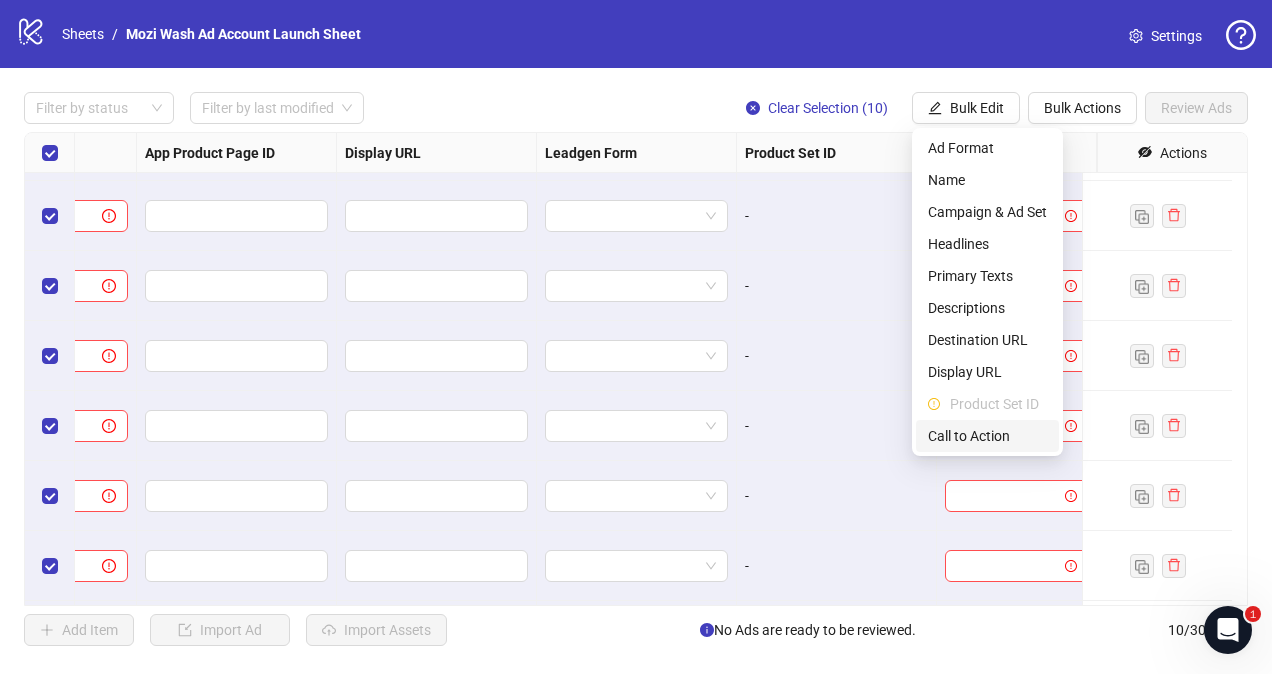click on "Call to Action" at bounding box center [987, 436] 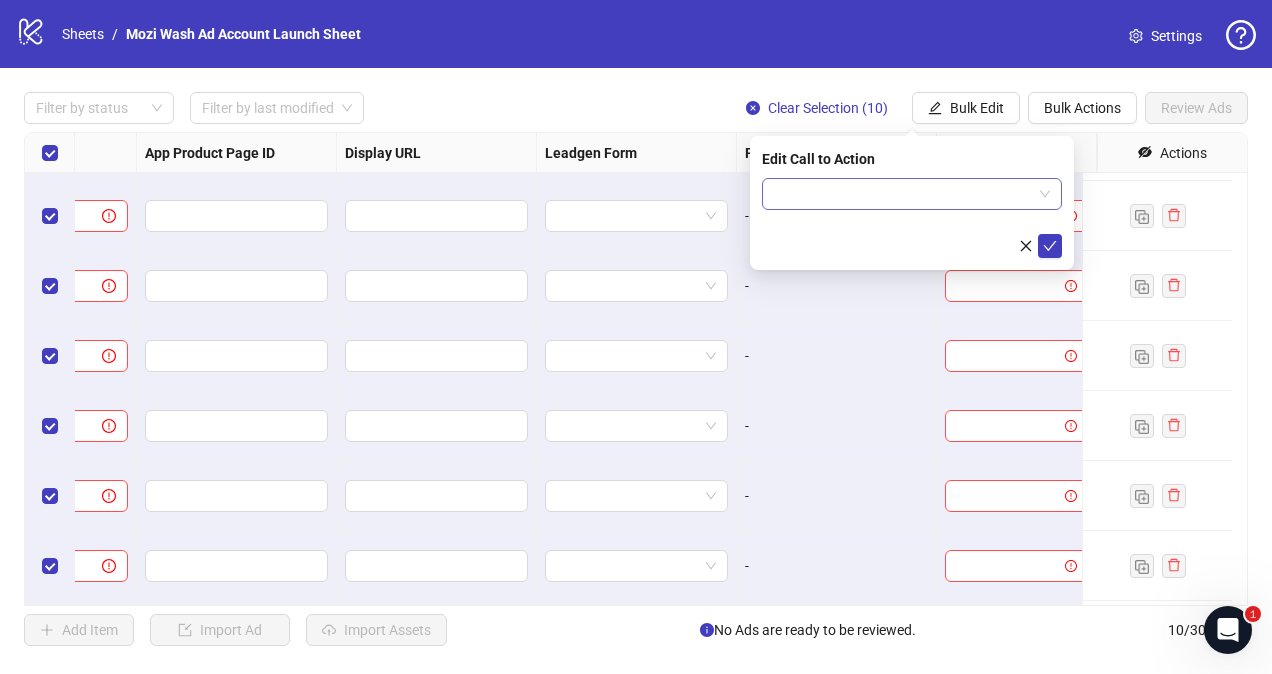 click at bounding box center (903, 194) 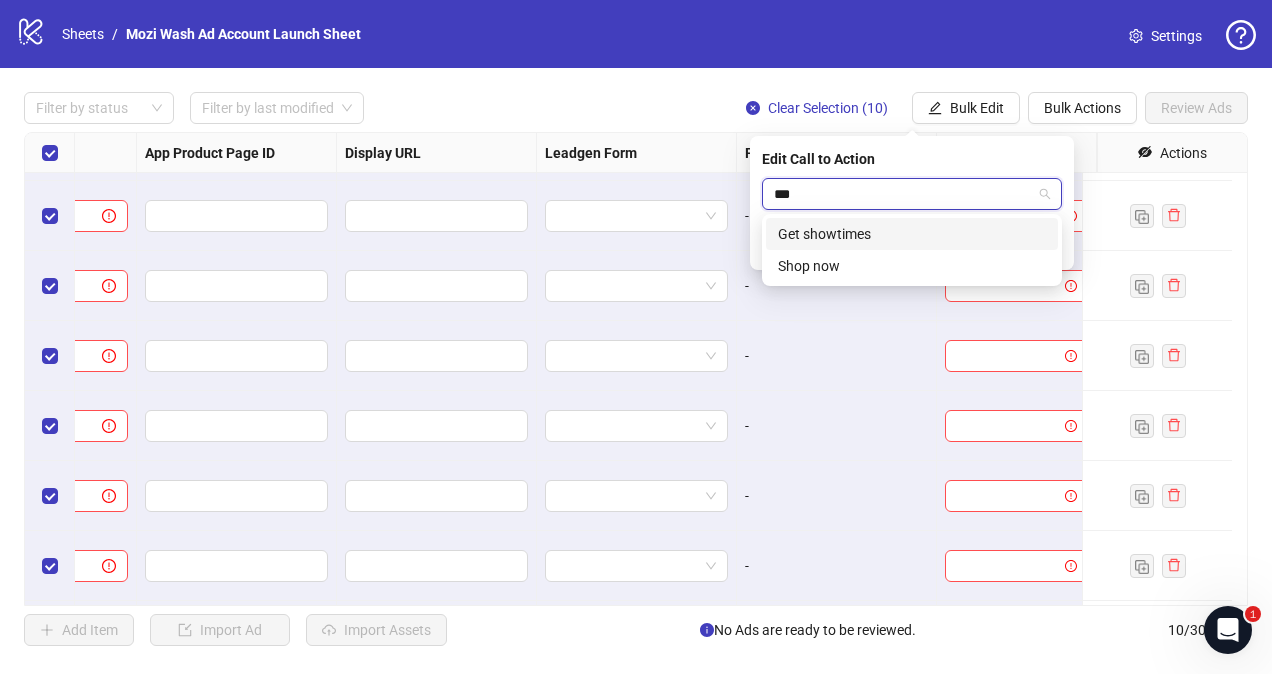 type on "****" 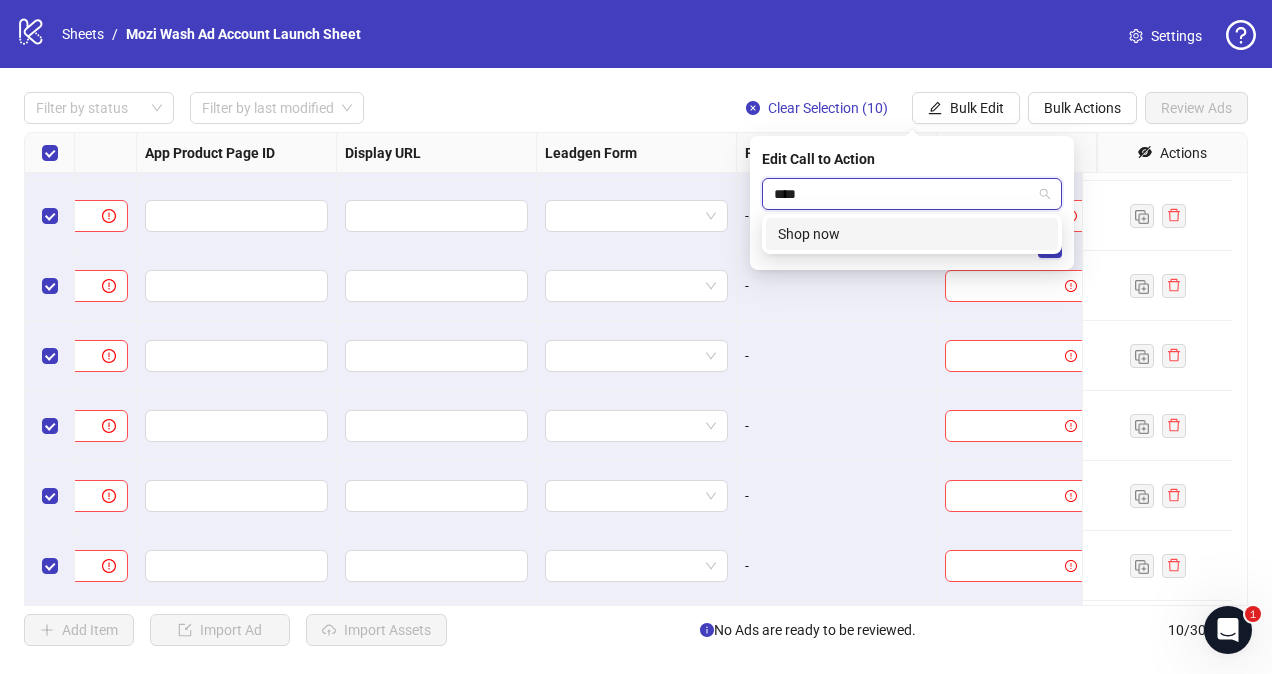 click on "Shop now" at bounding box center (912, 234) 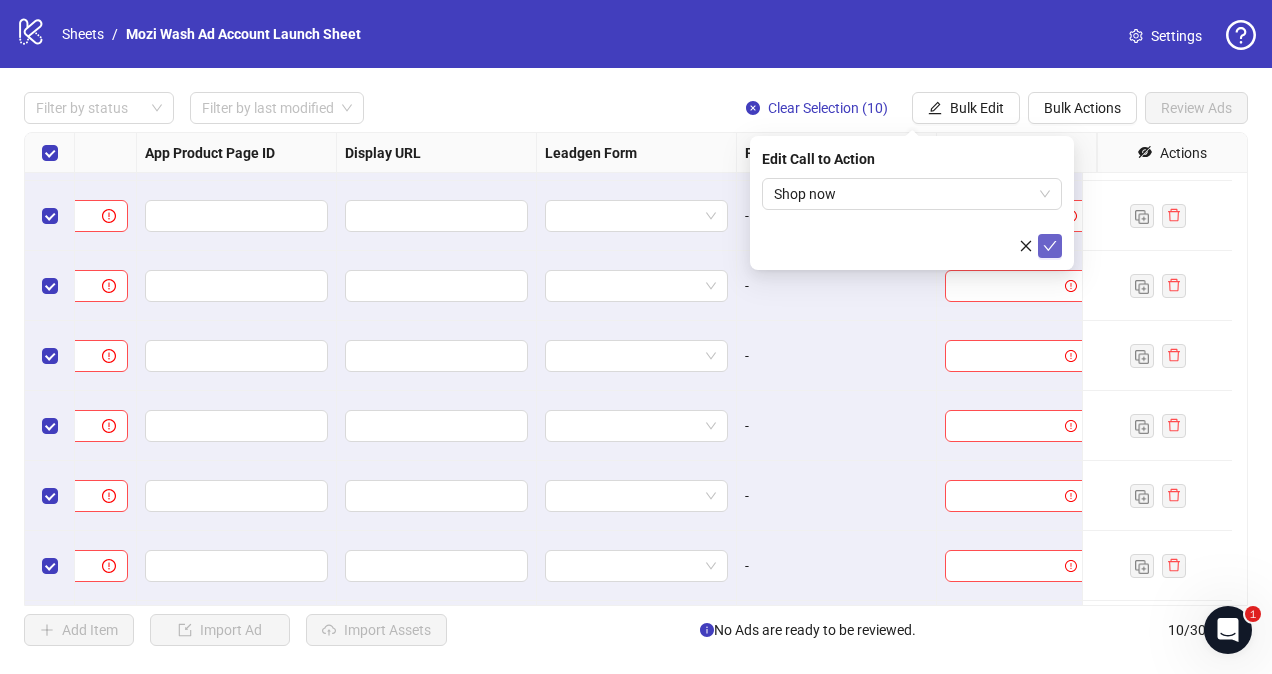 click 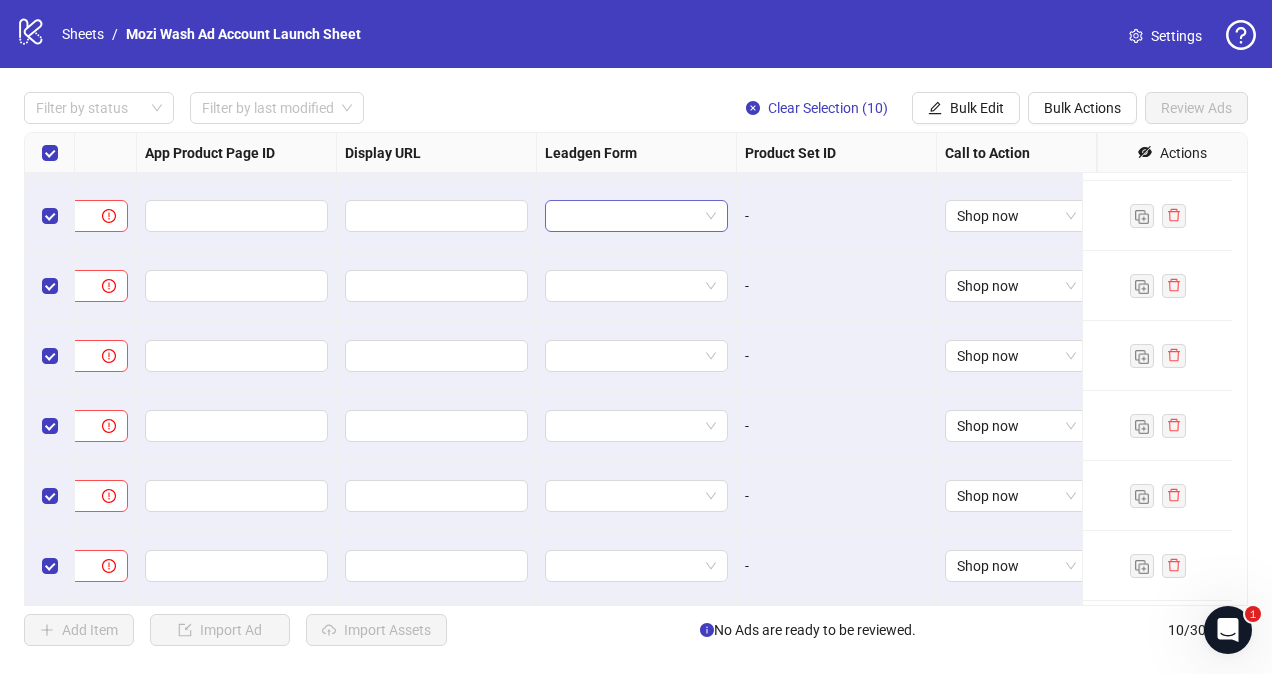 click at bounding box center [636, 216] 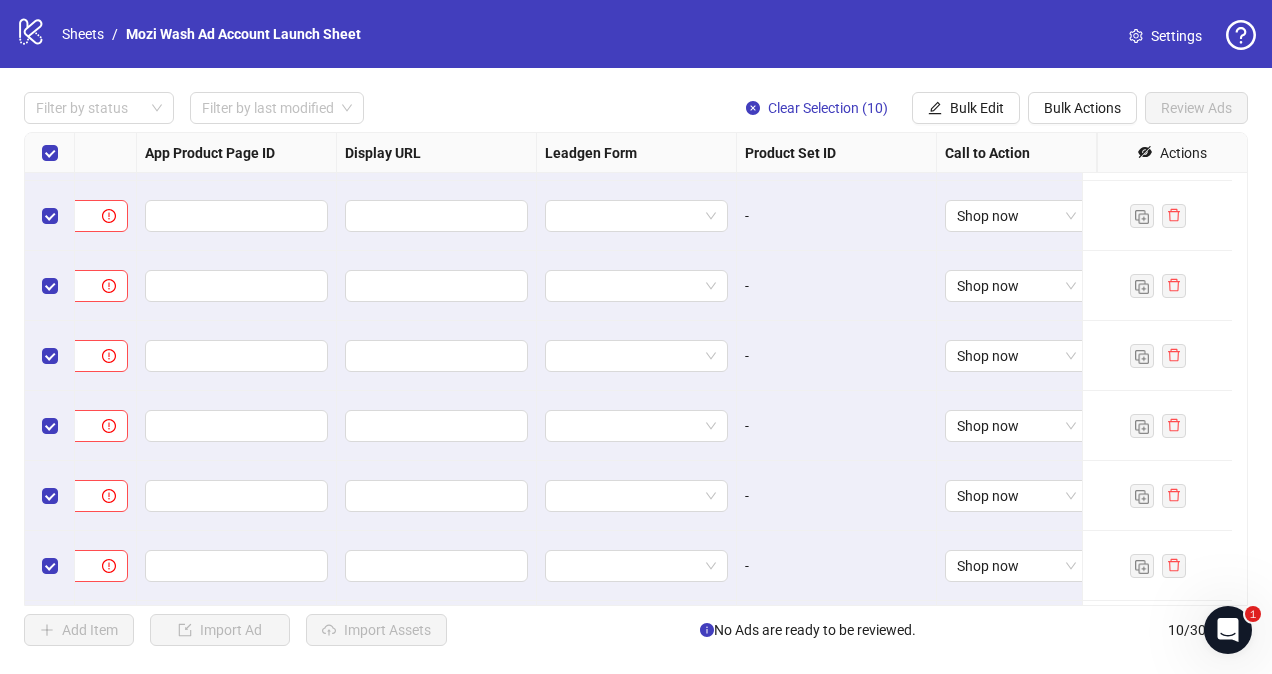 click on "-" at bounding box center [836, 216] 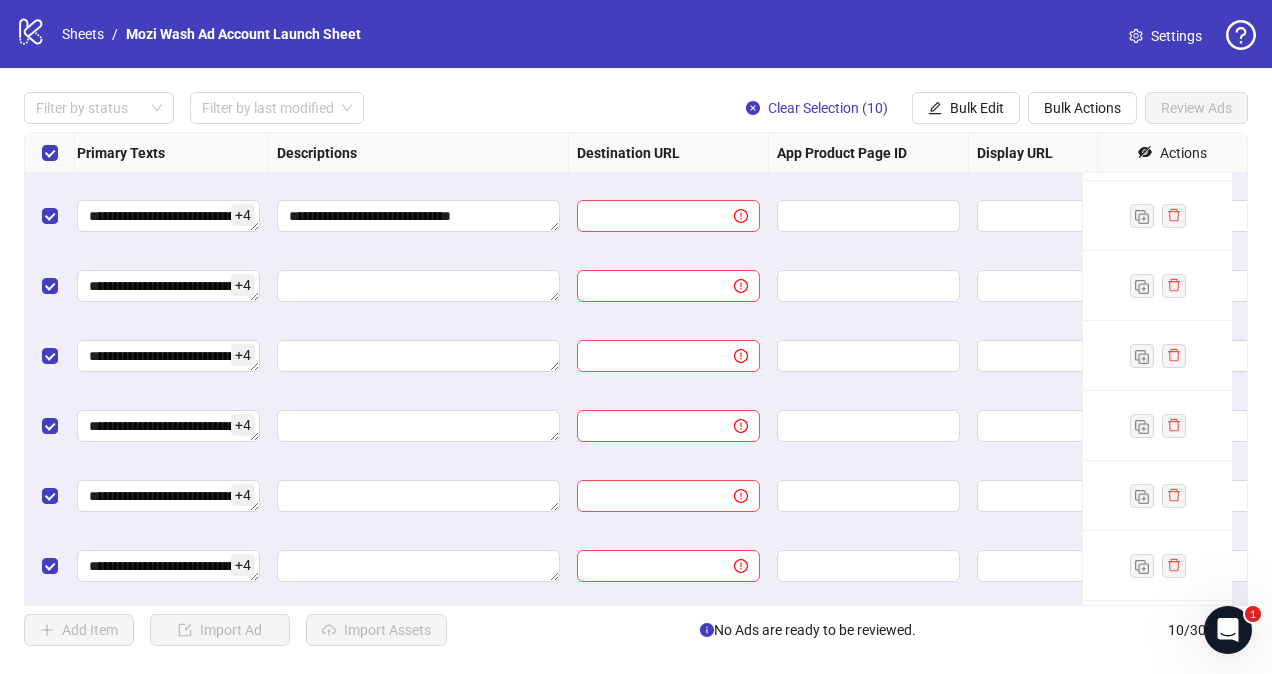 scroll, scrollTop: 132, scrollLeft: 1400, axis: both 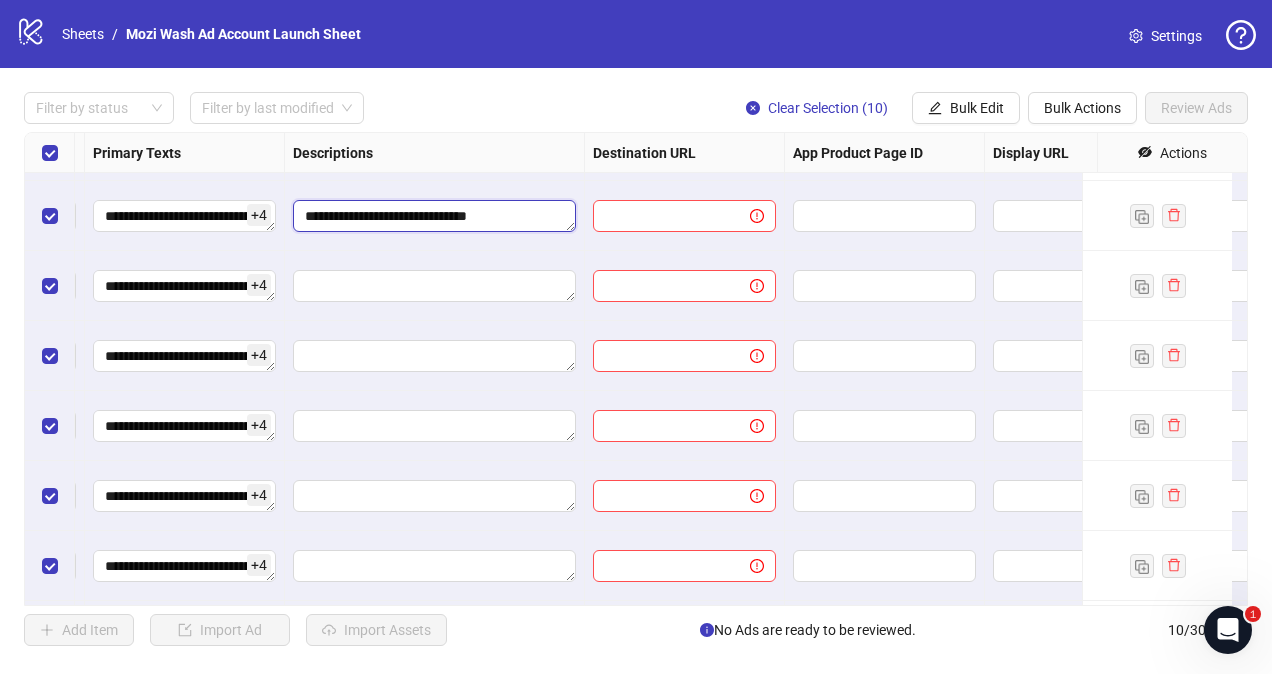 drag, startPoint x: 526, startPoint y: 216, endPoint x: 207, endPoint y: 187, distance: 320.31546 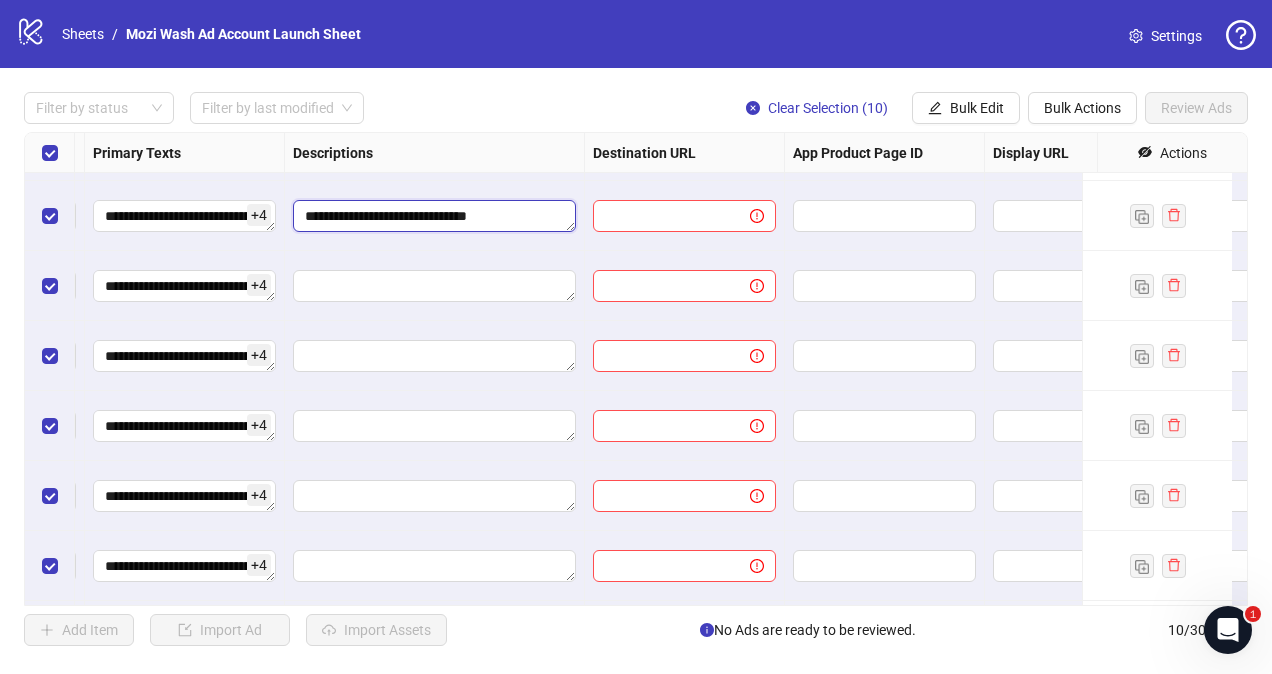 click on "**********" at bounding box center [434, 216] 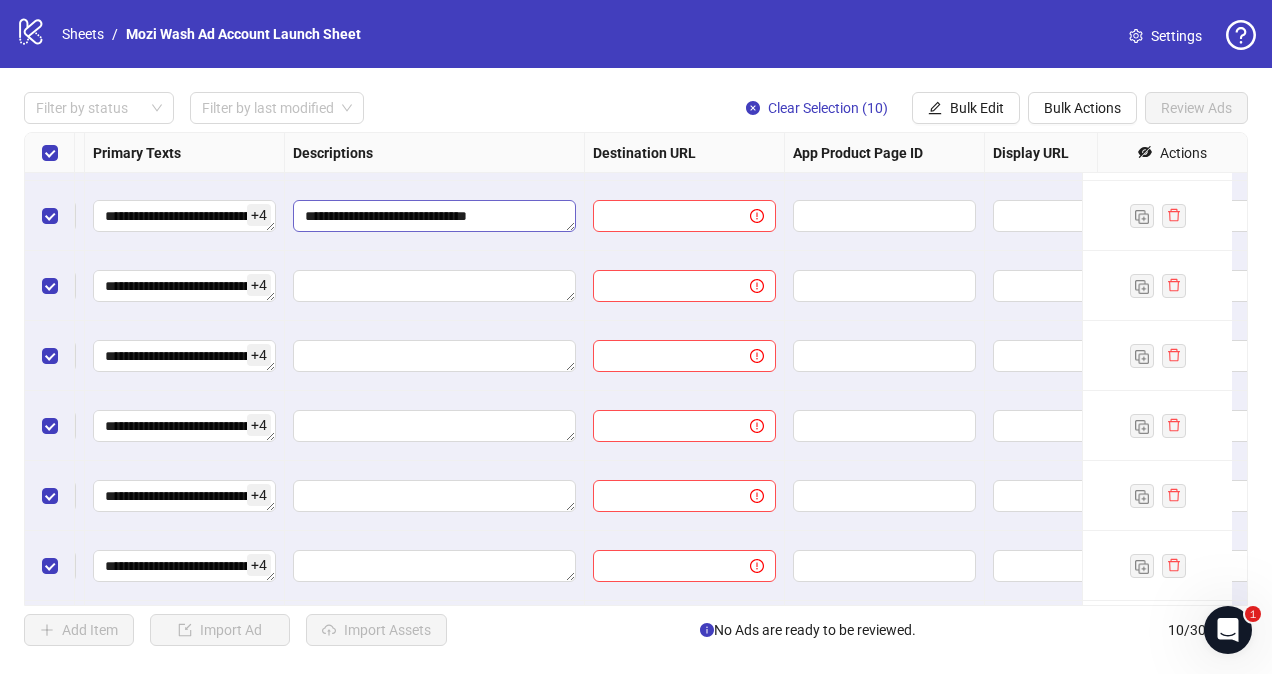 click on "**********" at bounding box center [434, 216] 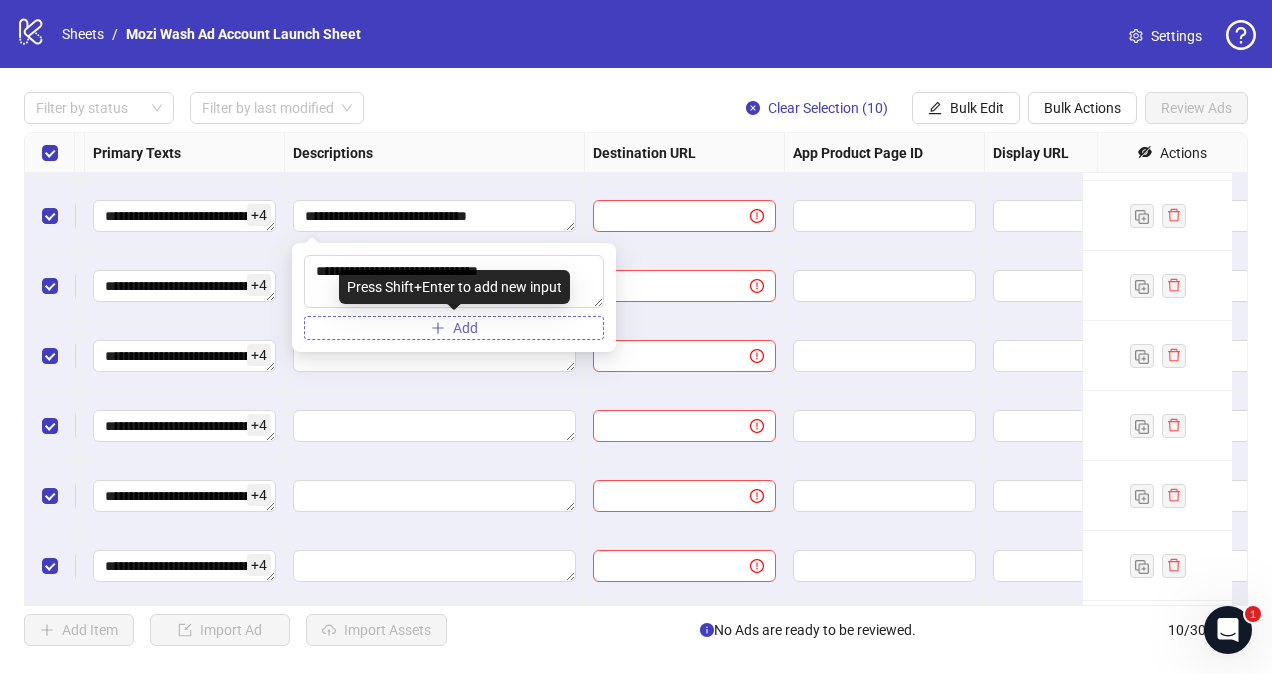 click on "Add" at bounding box center (454, 328) 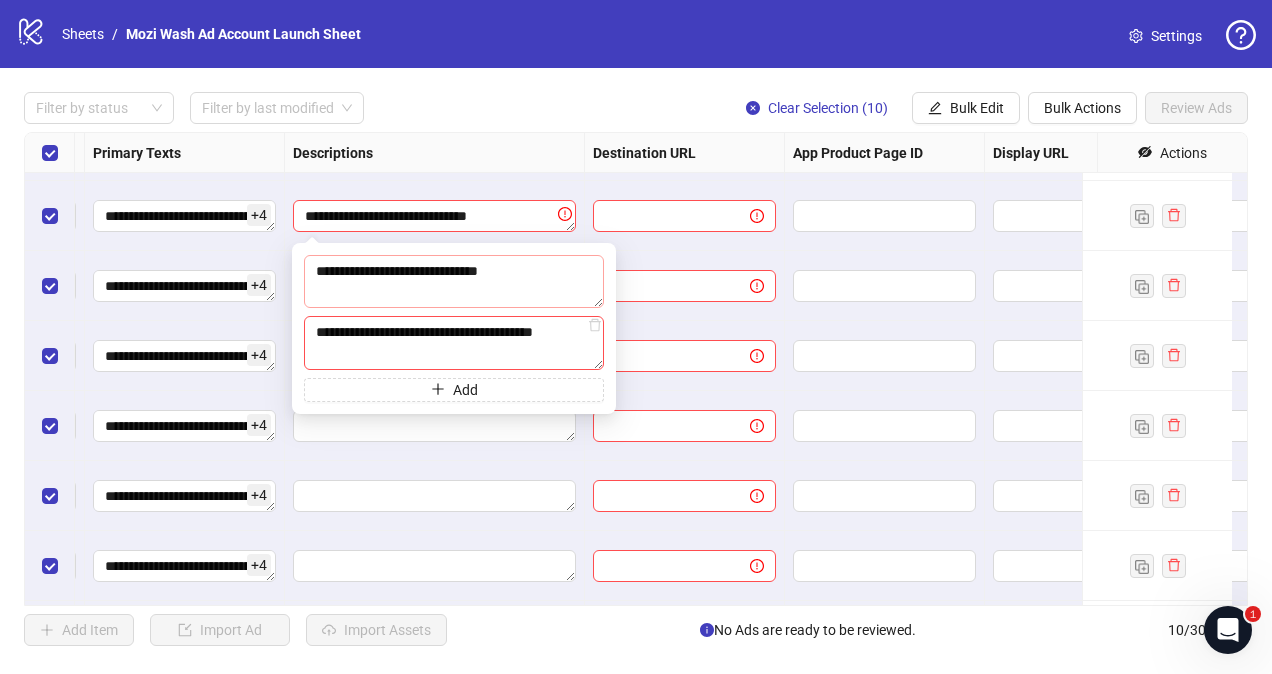 click on "**********" at bounding box center [454, 281] 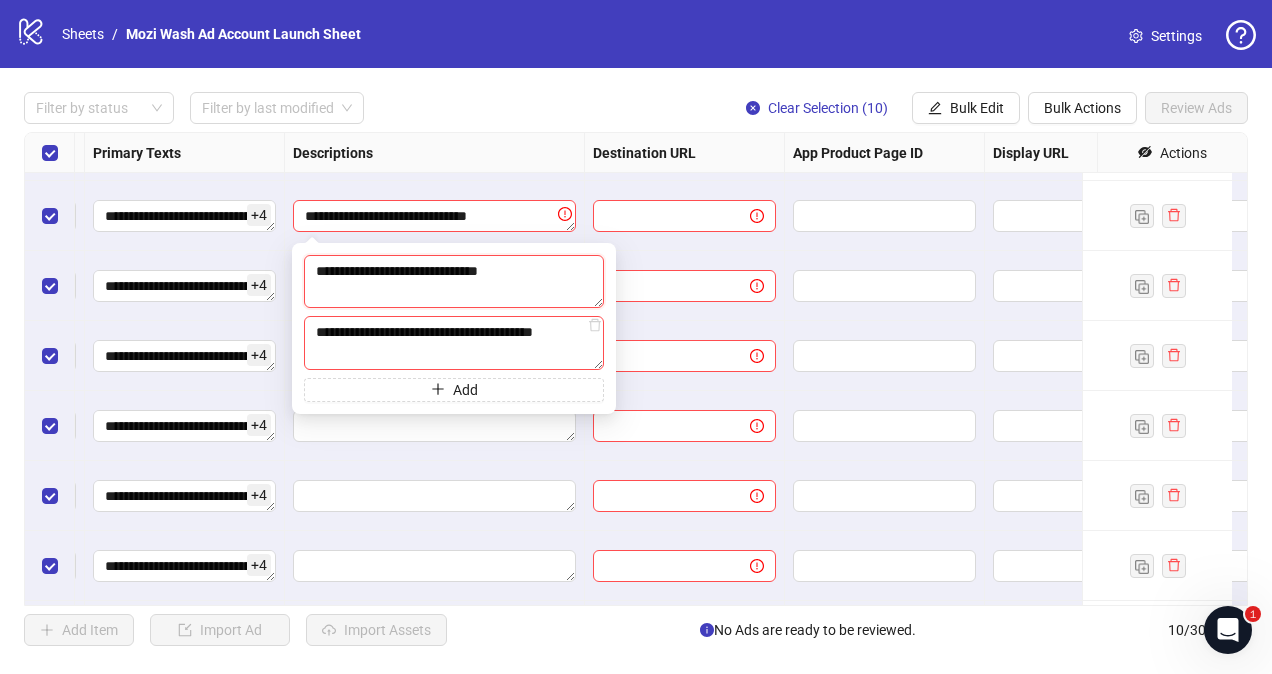 click on "**********" at bounding box center [454, 281] 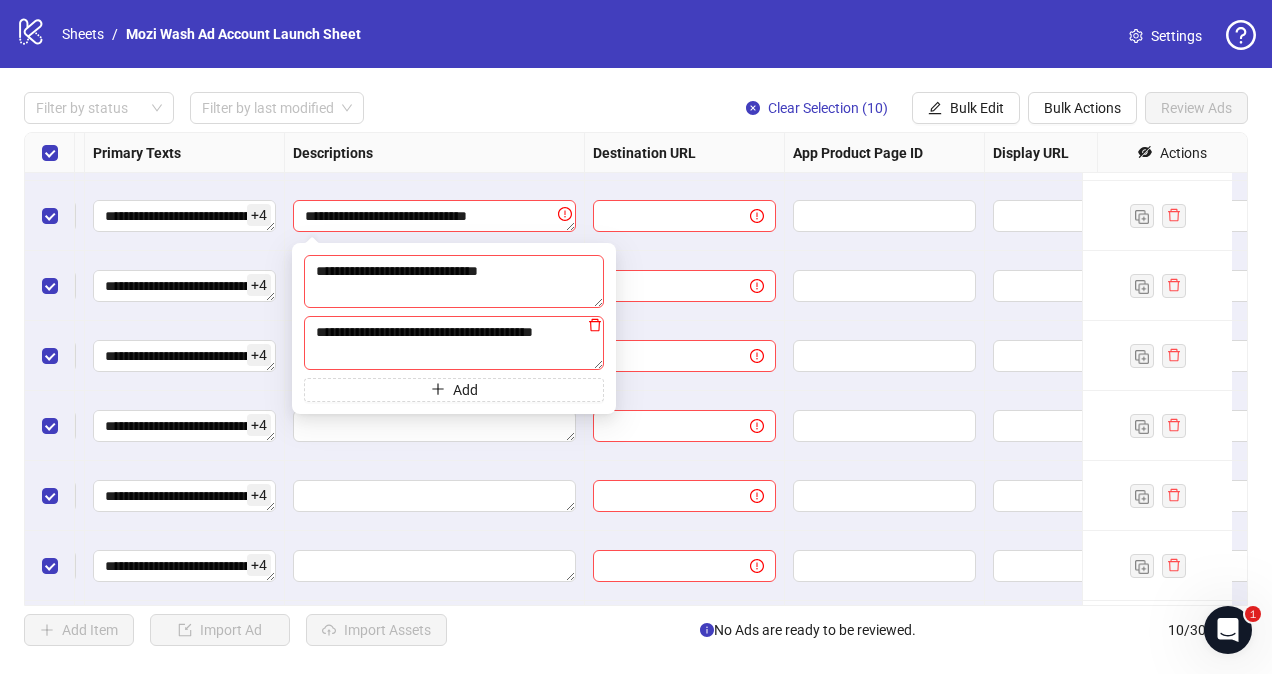 click 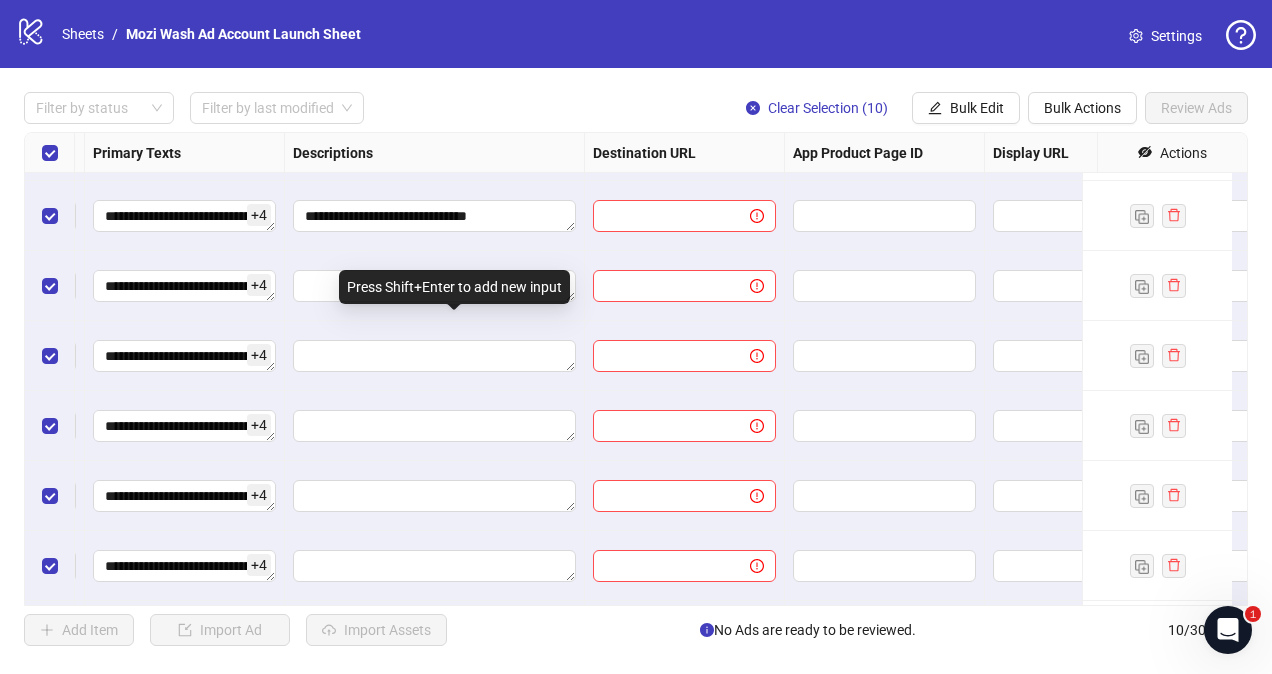 drag, startPoint x: 554, startPoint y: 273, endPoint x: 348, endPoint y: 262, distance: 206.29349 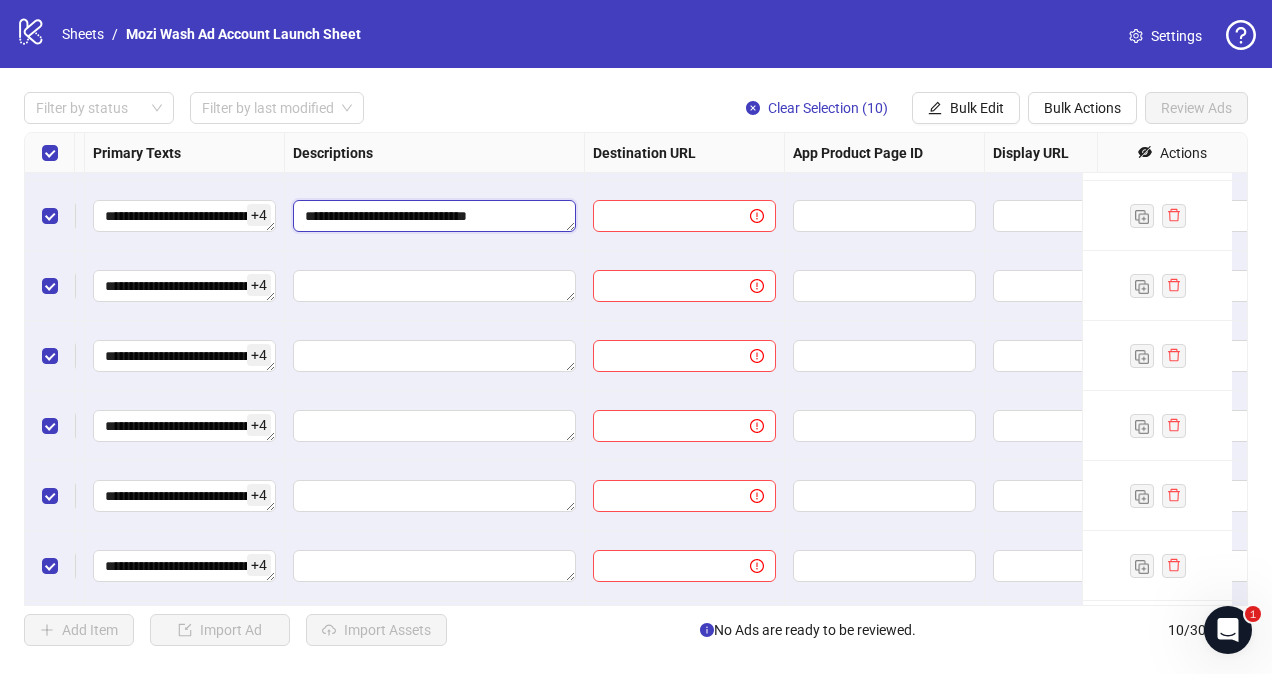 click on "**********" at bounding box center [434, 216] 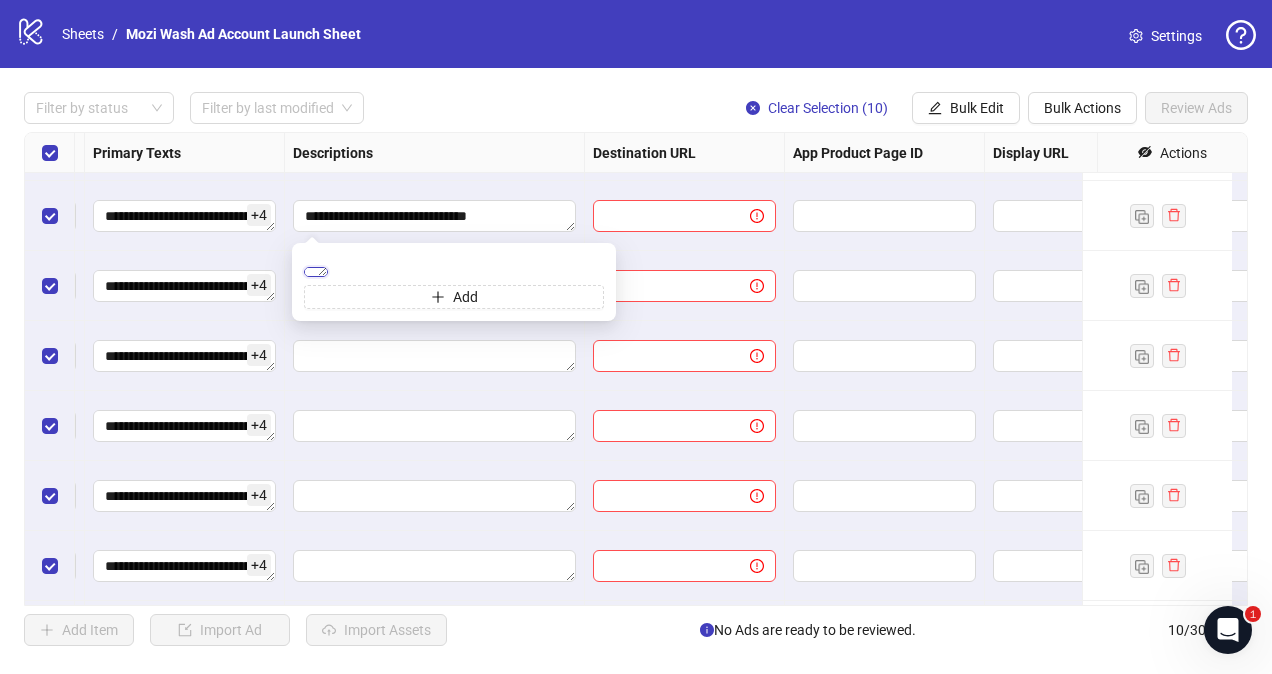 drag, startPoint x: 552, startPoint y: 274, endPoint x: 308, endPoint y: 238, distance: 246.64143 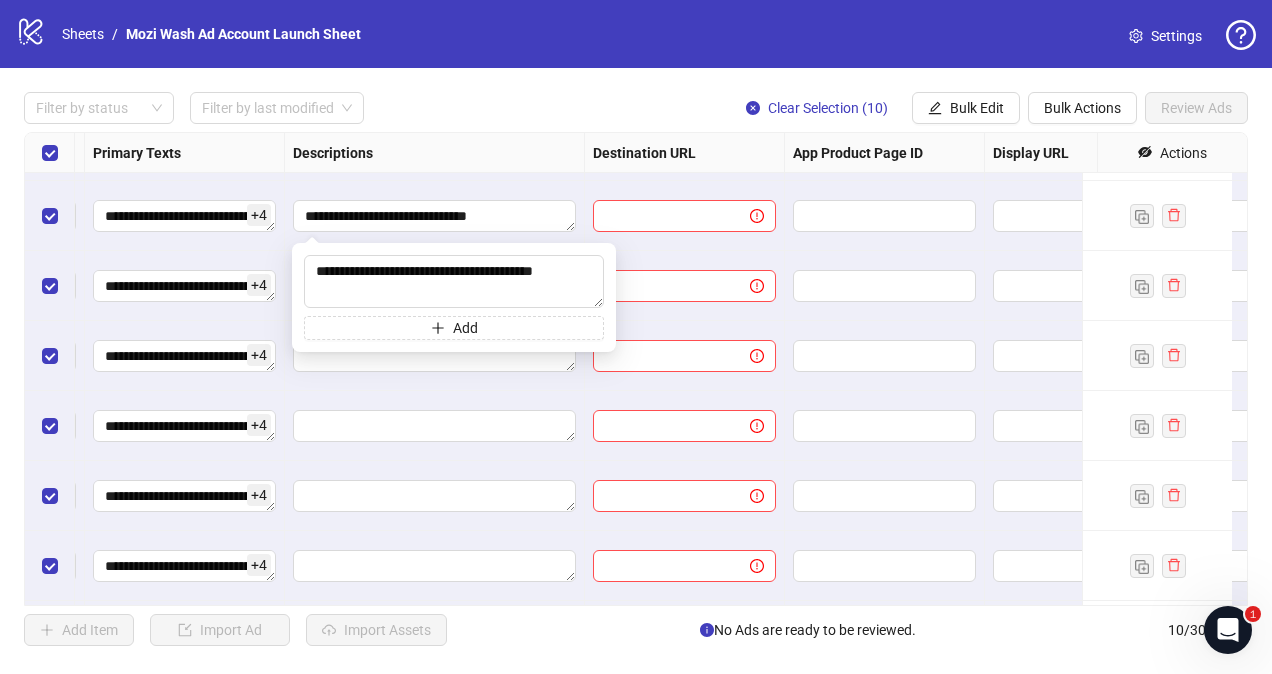 click at bounding box center (435, 356) 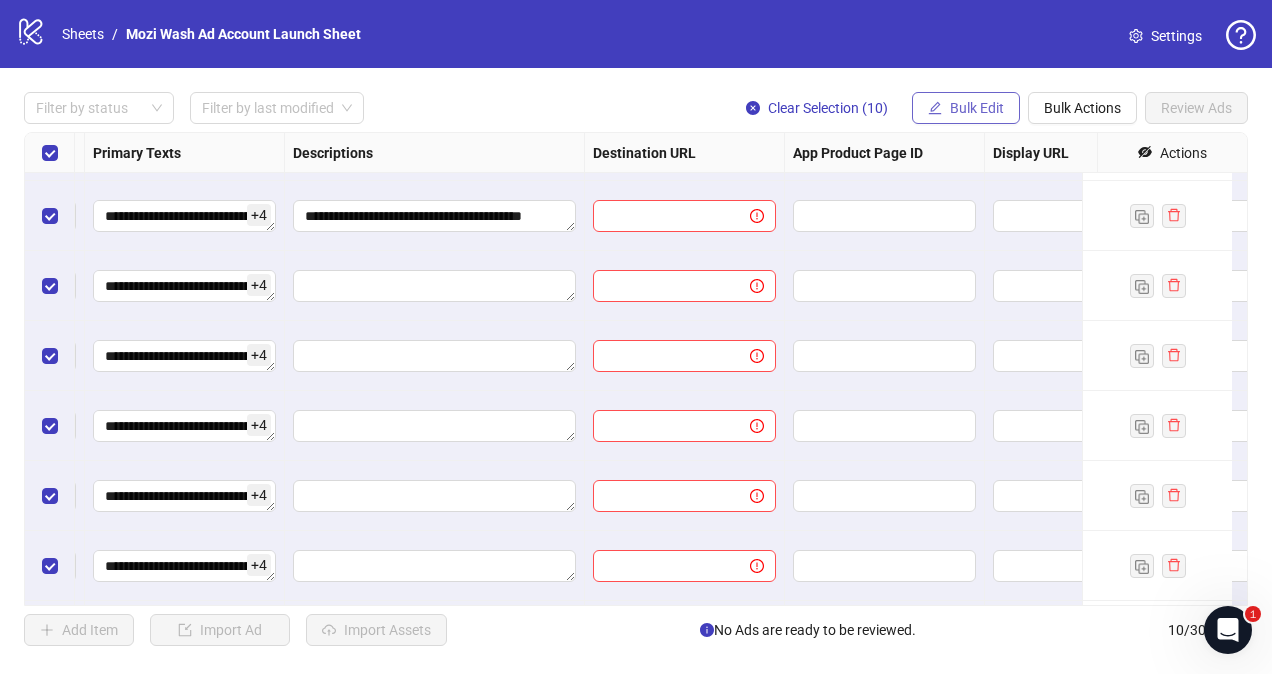 click on "Bulk Edit" at bounding box center (966, 108) 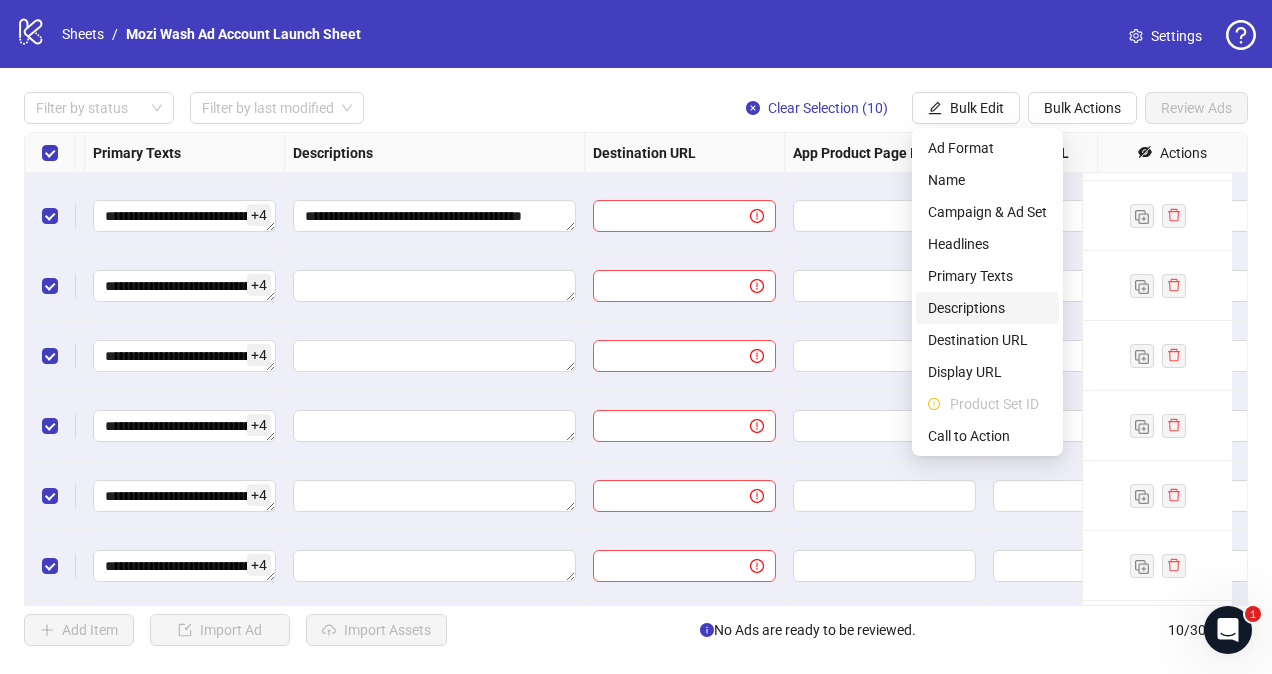 click on "Descriptions" at bounding box center [987, 308] 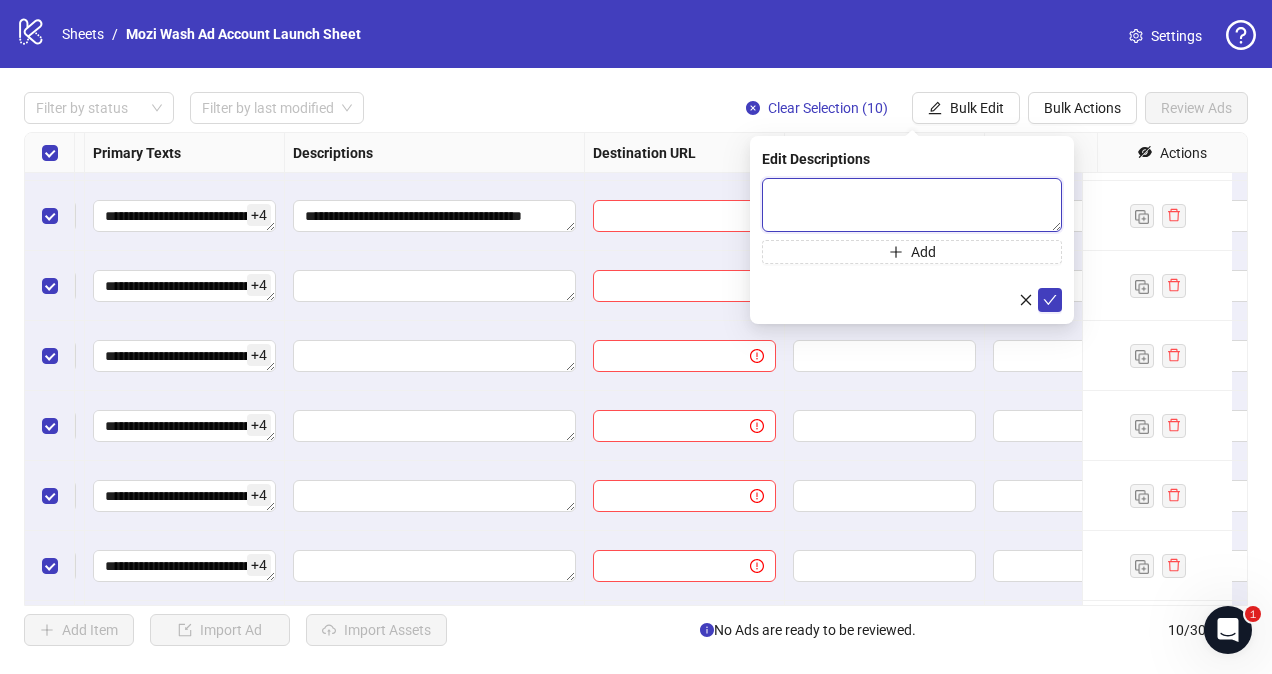 click at bounding box center (912, 205) 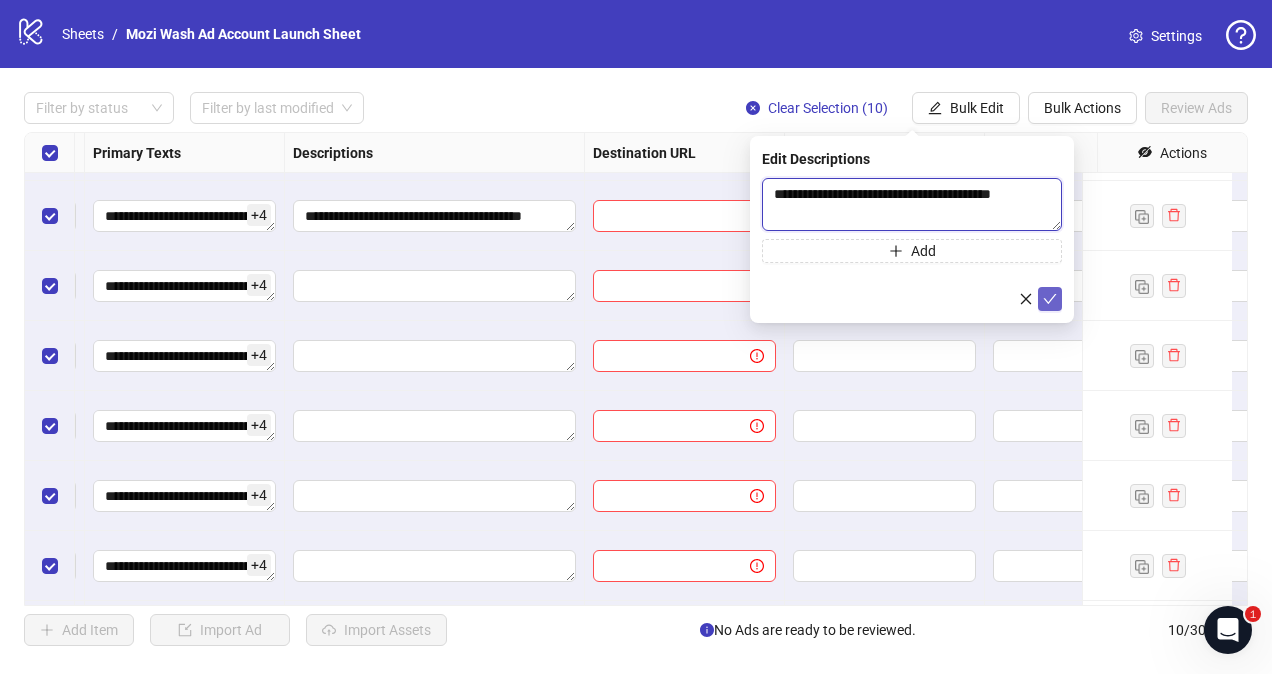 type on "**********" 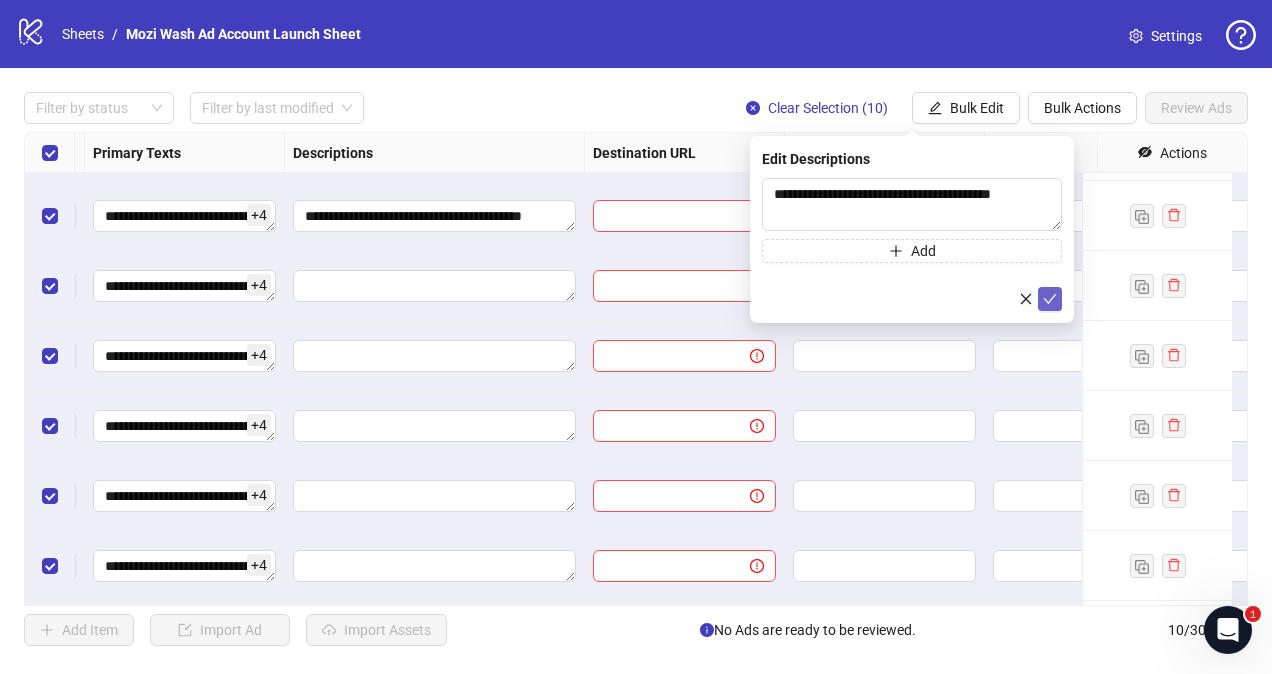 click at bounding box center [1050, 299] 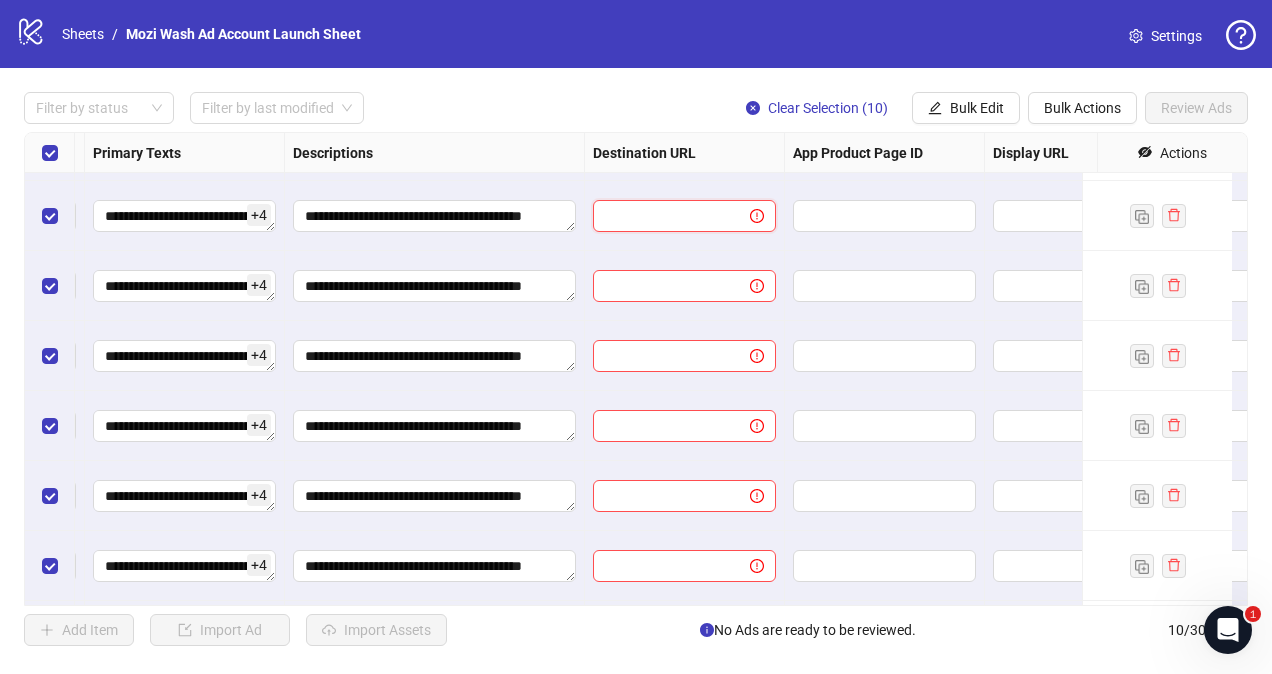 click at bounding box center (663, 216) 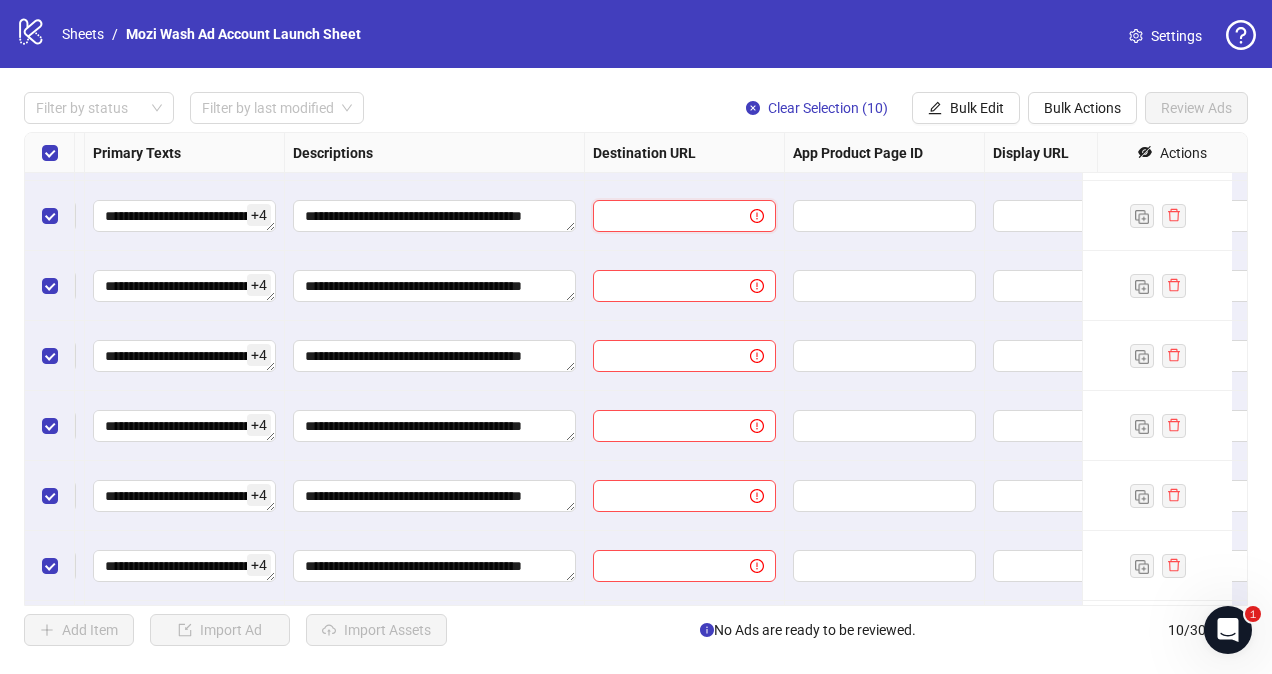 click at bounding box center (663, 216) 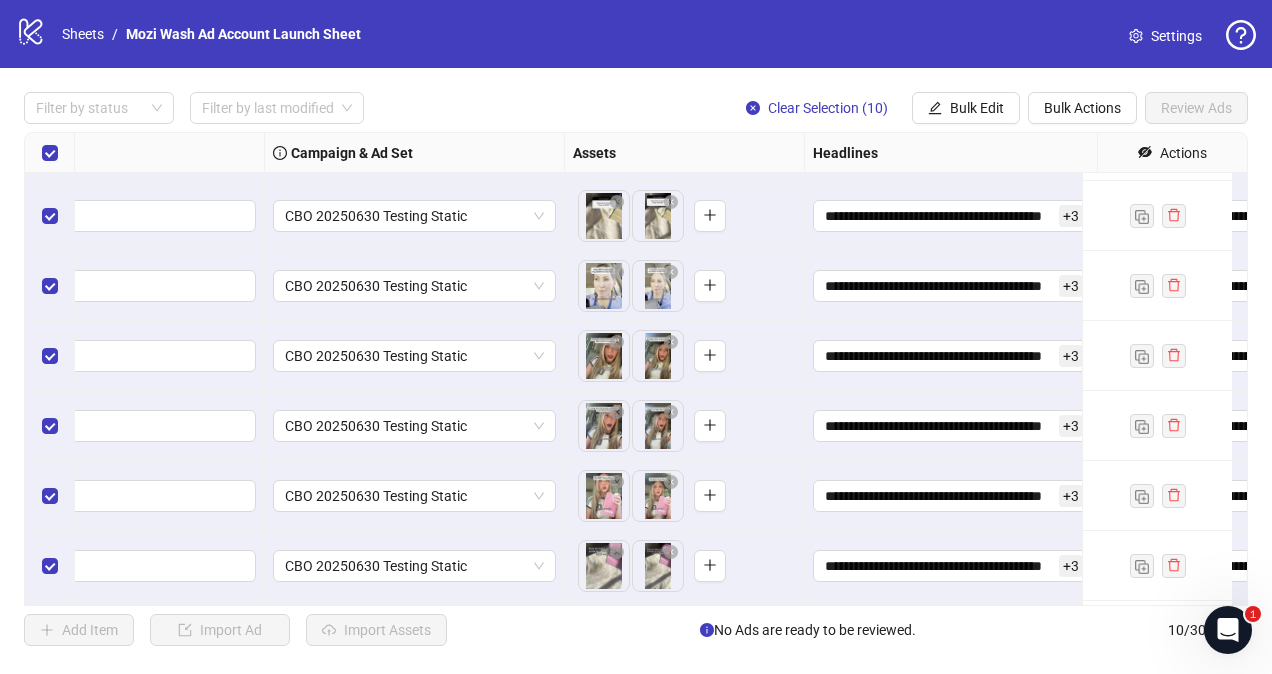 scroll, scrollTop: 132, scrollLeft: 0, axis: vertical 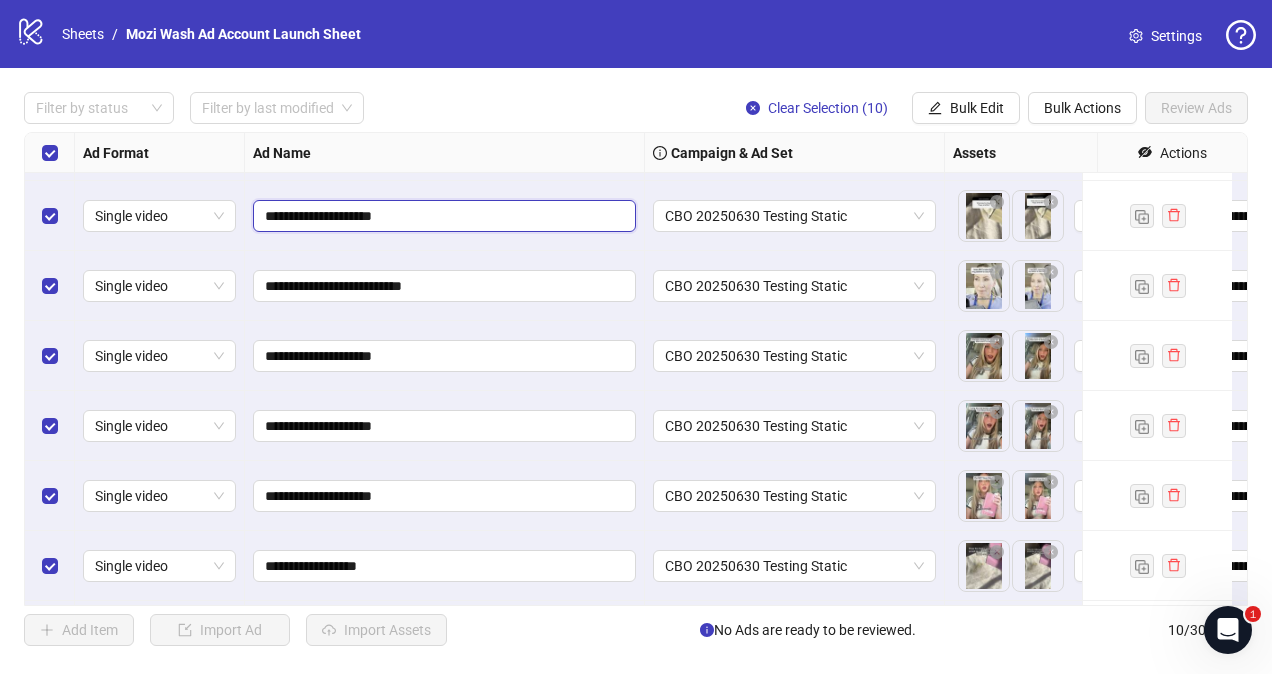 click on "**********" at bounding box center (442, 216) 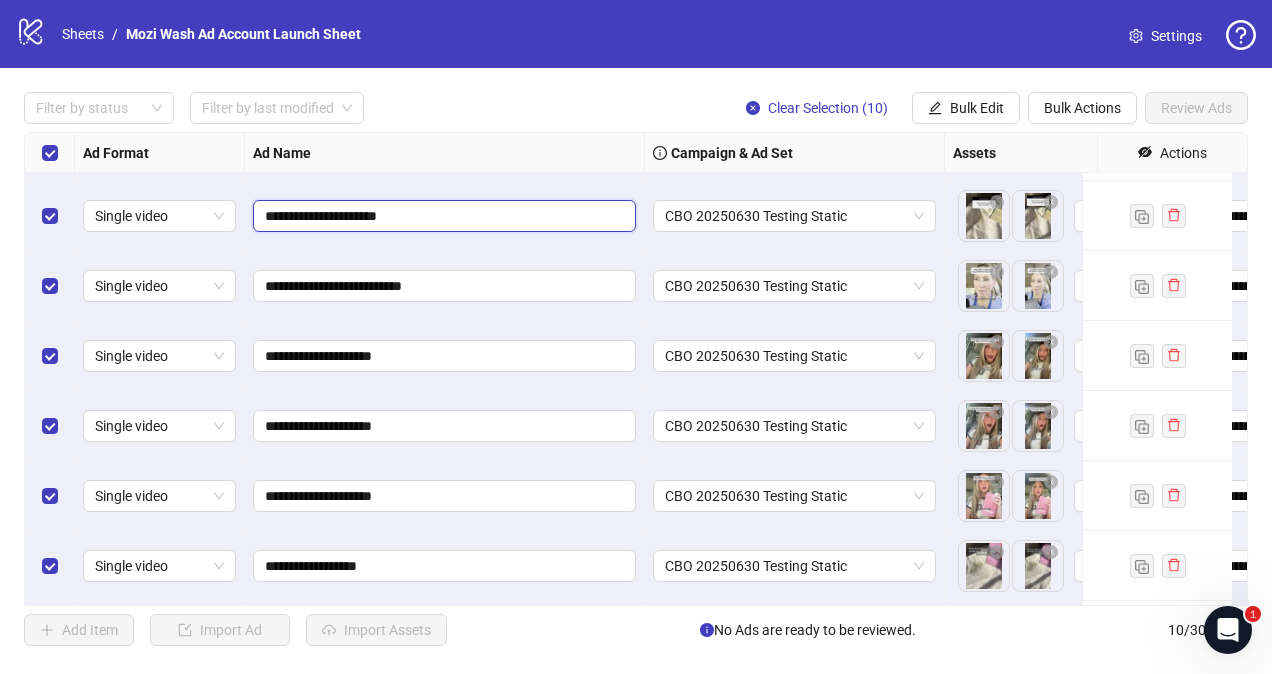 type on "**********" 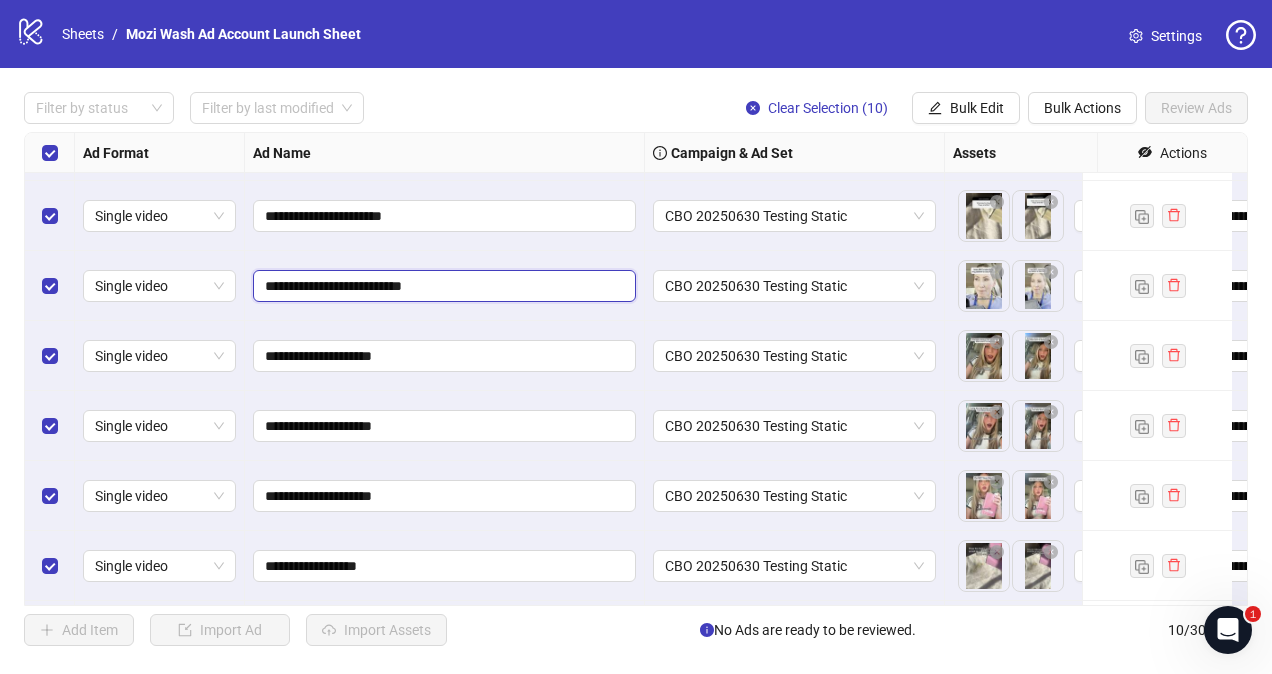 click on "**********" at bounding box center (442, 286) 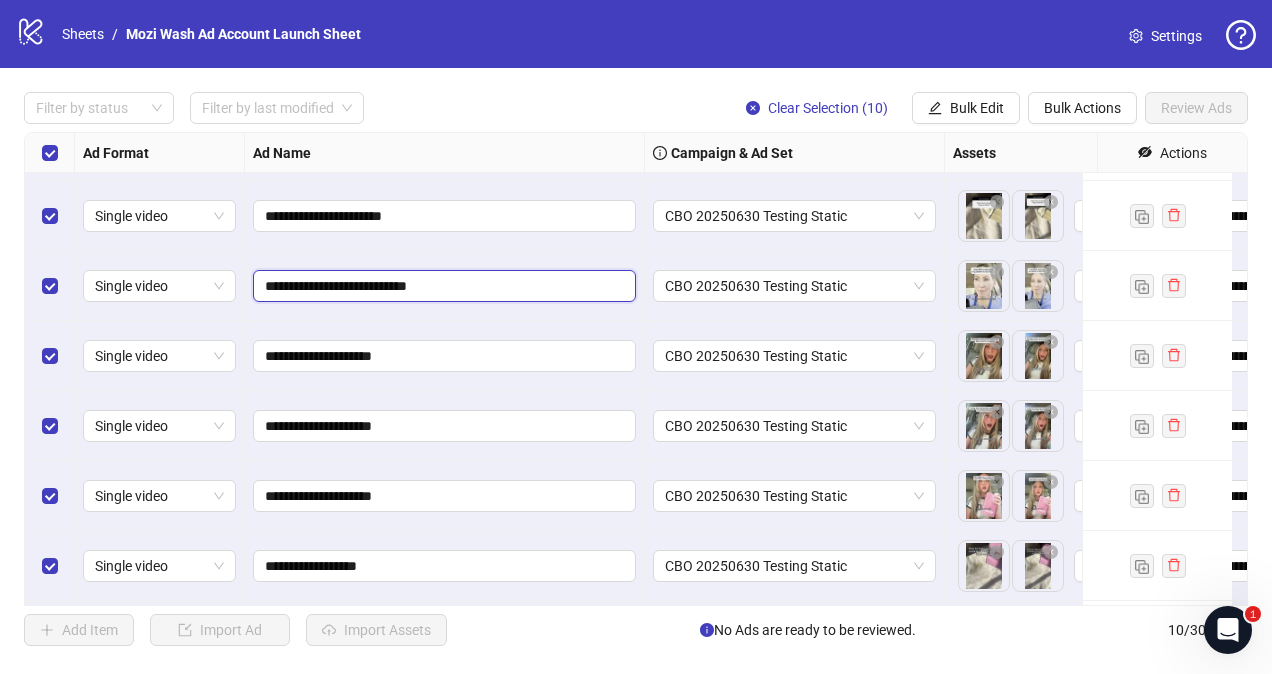 type on "**********" 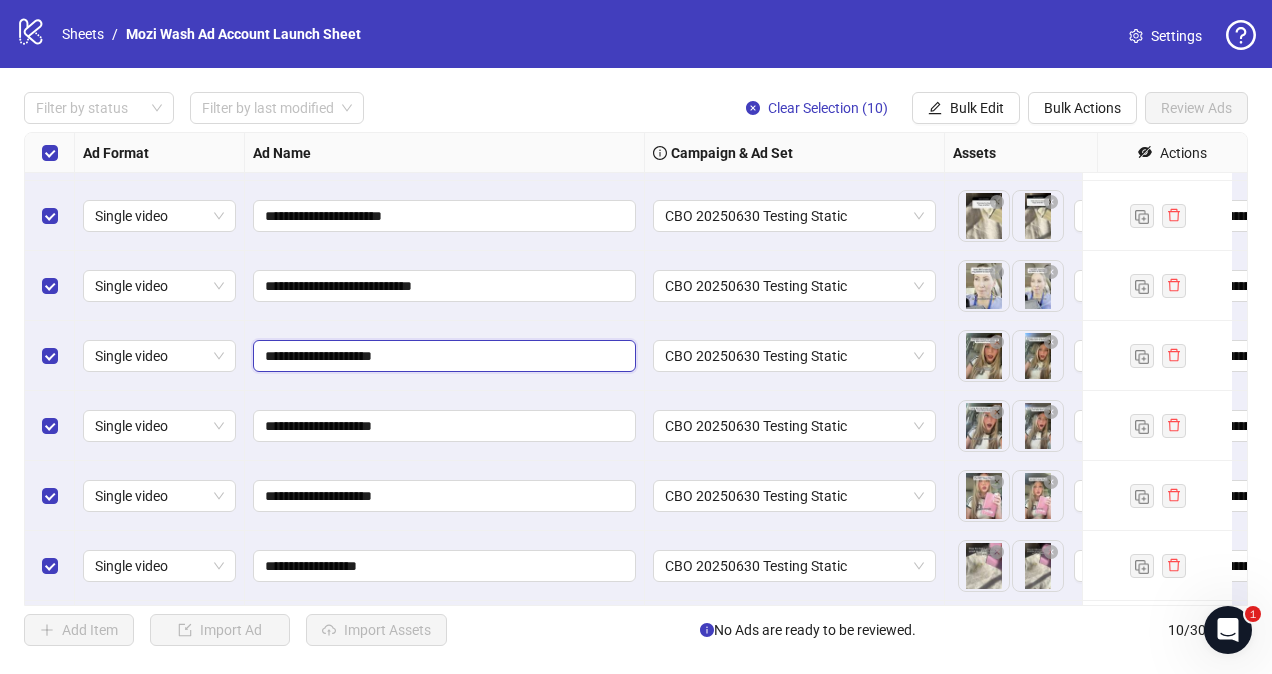 click on "**********" at bounding box center [442, 356] 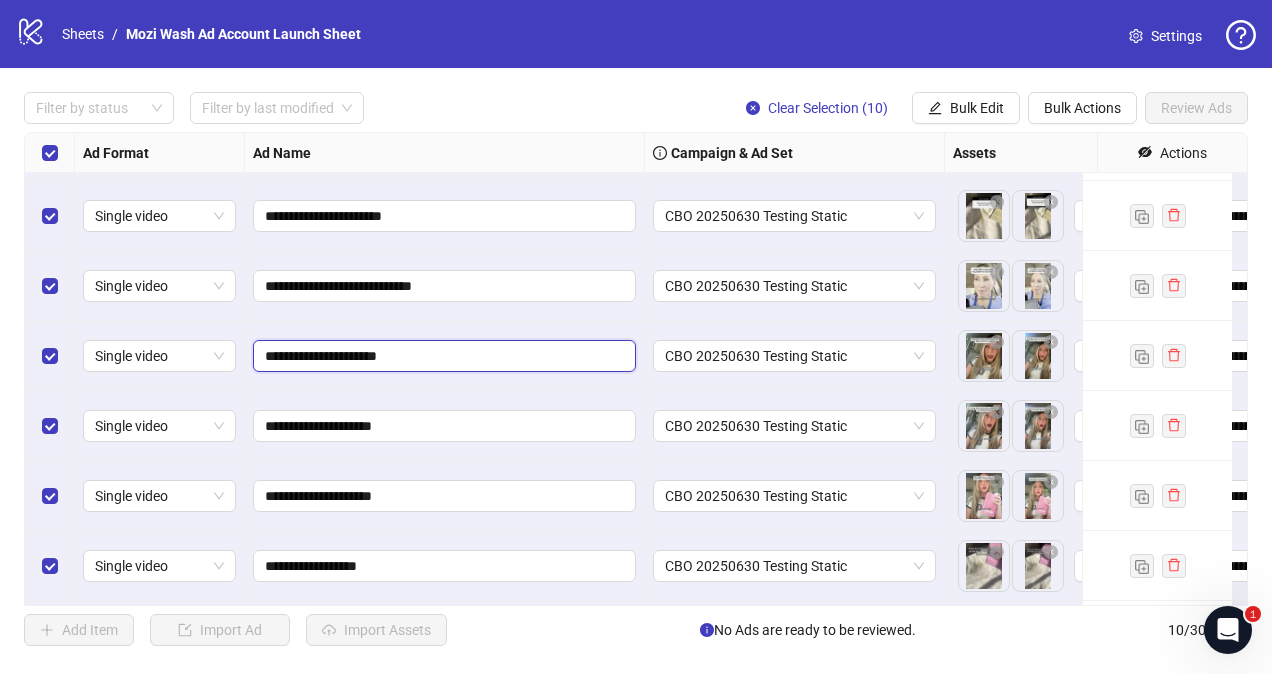 type on "**********" 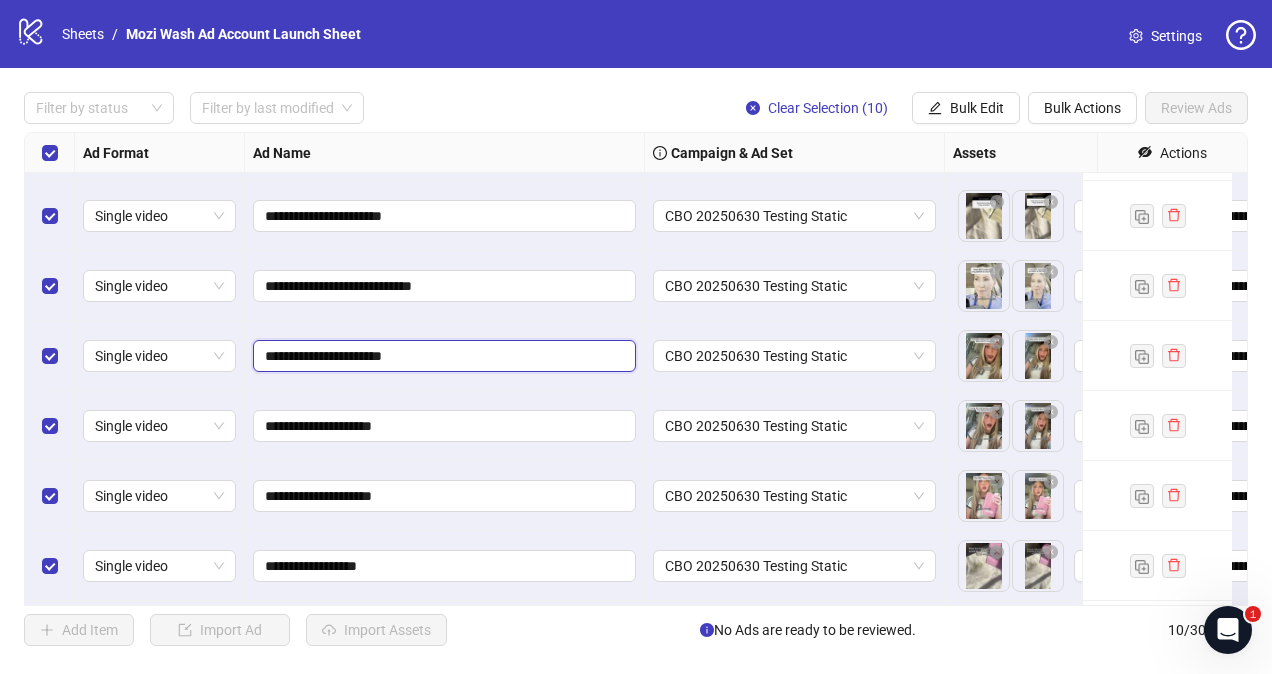 scroll, scrollTop: 196, scrollLeft: 0, axis: vertical 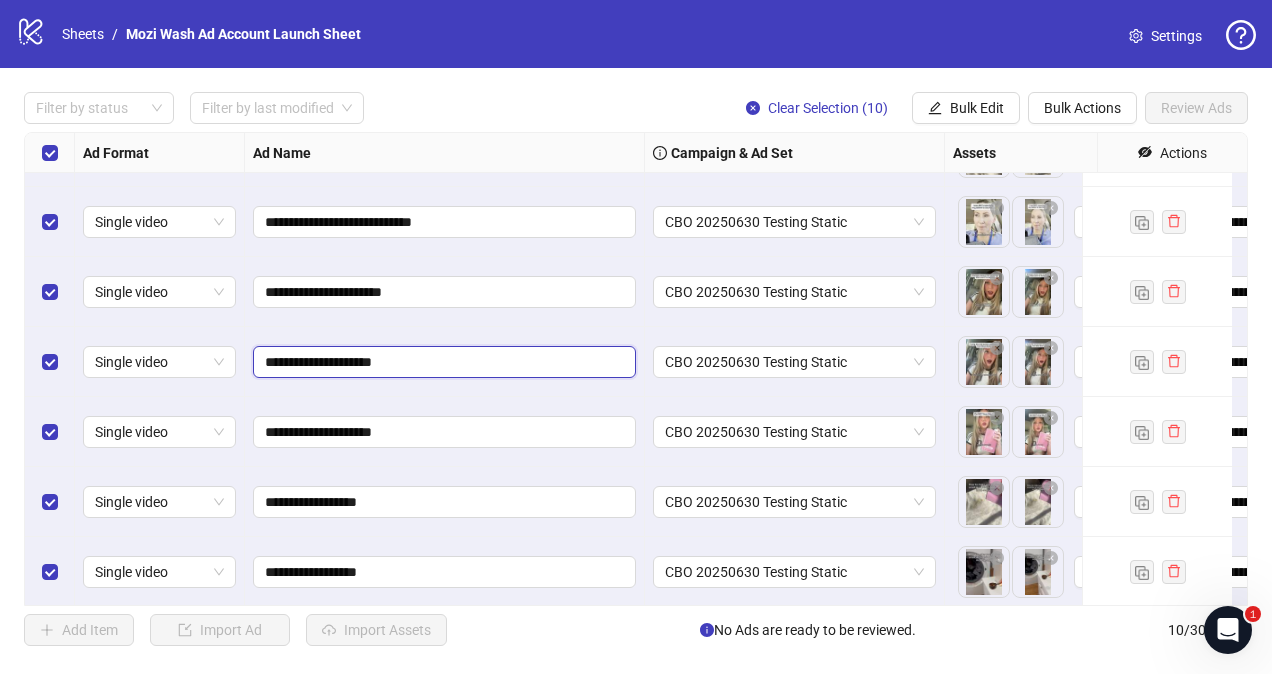 click on "**********" at bounding box center [442, 362] 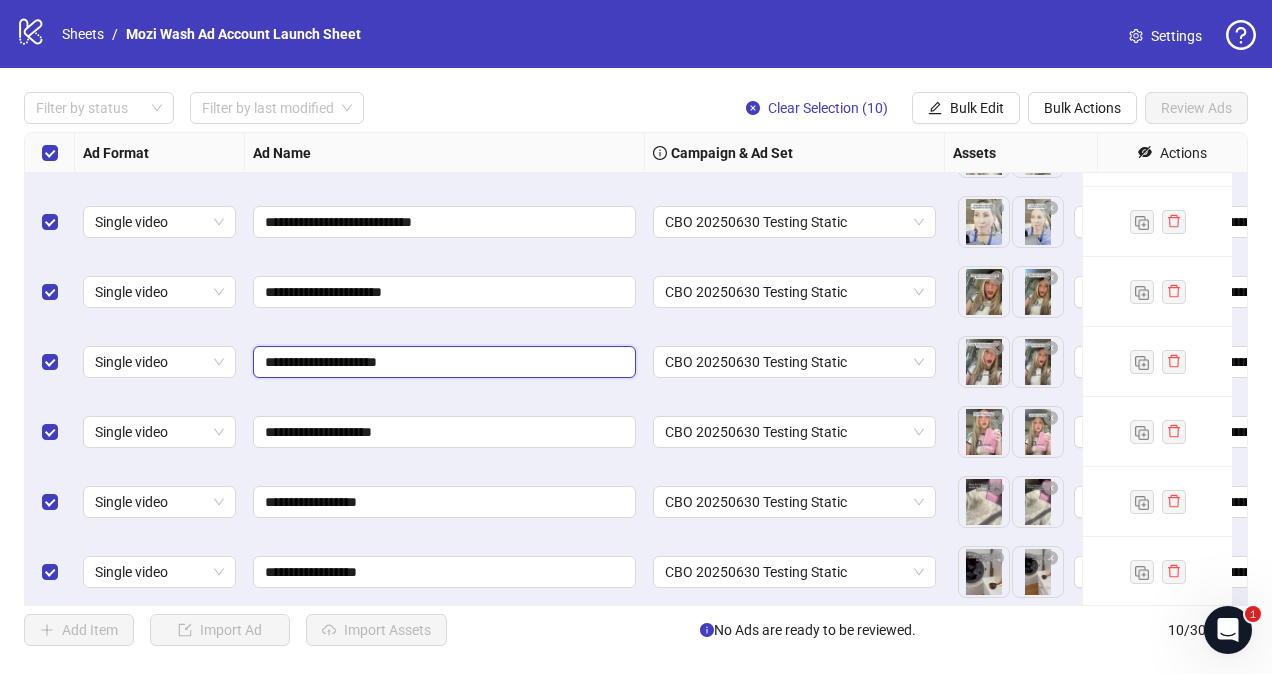 type on "**********" 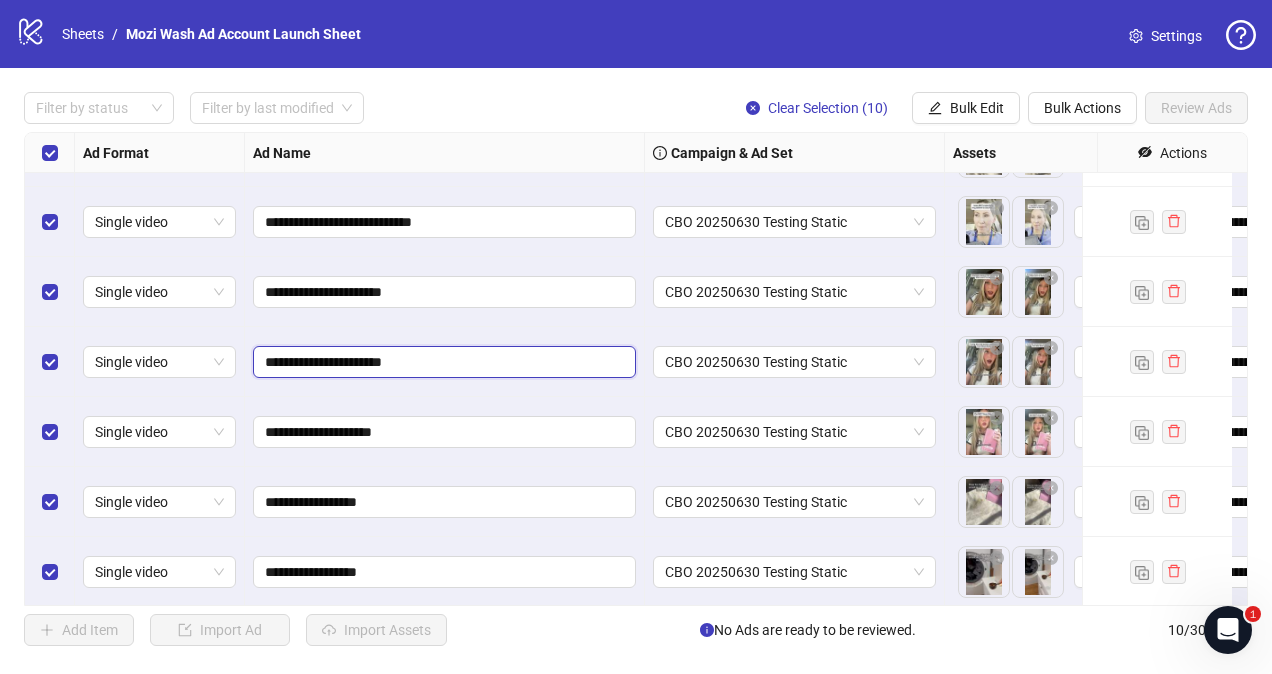 scroll, scrollTop: 282, scrollLeft: 0, axis: vertical 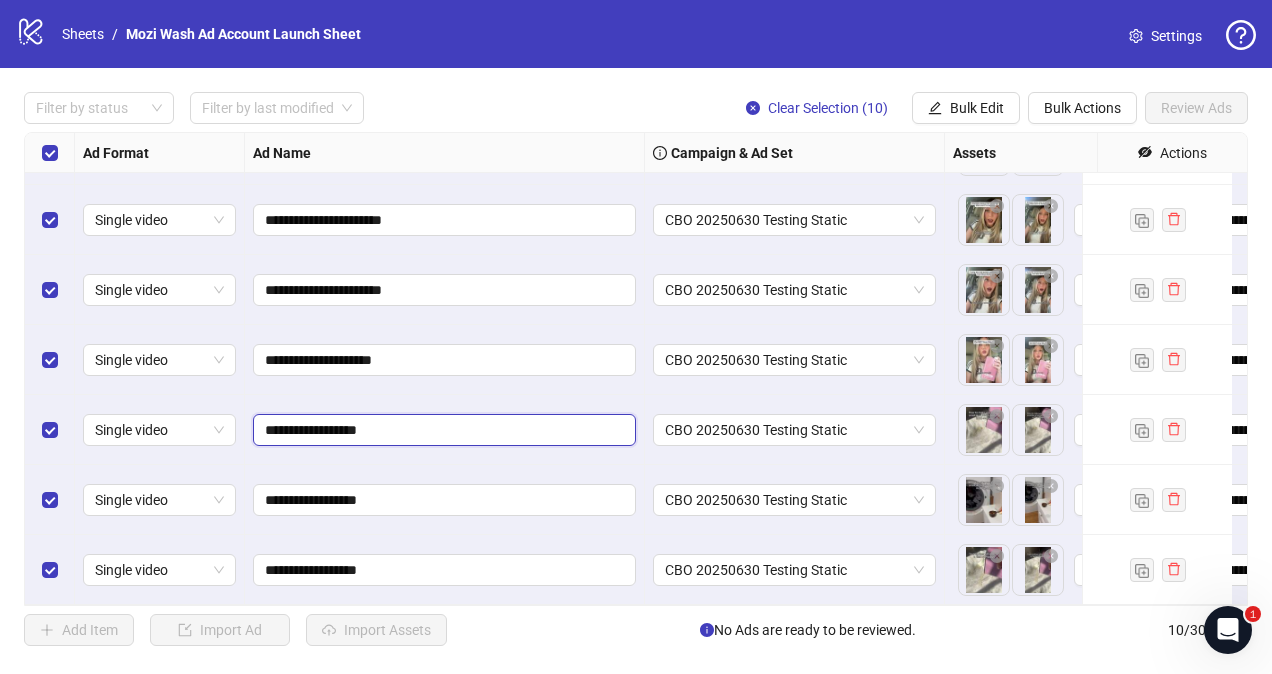 click on "**********" at bounding box center (442, 430) 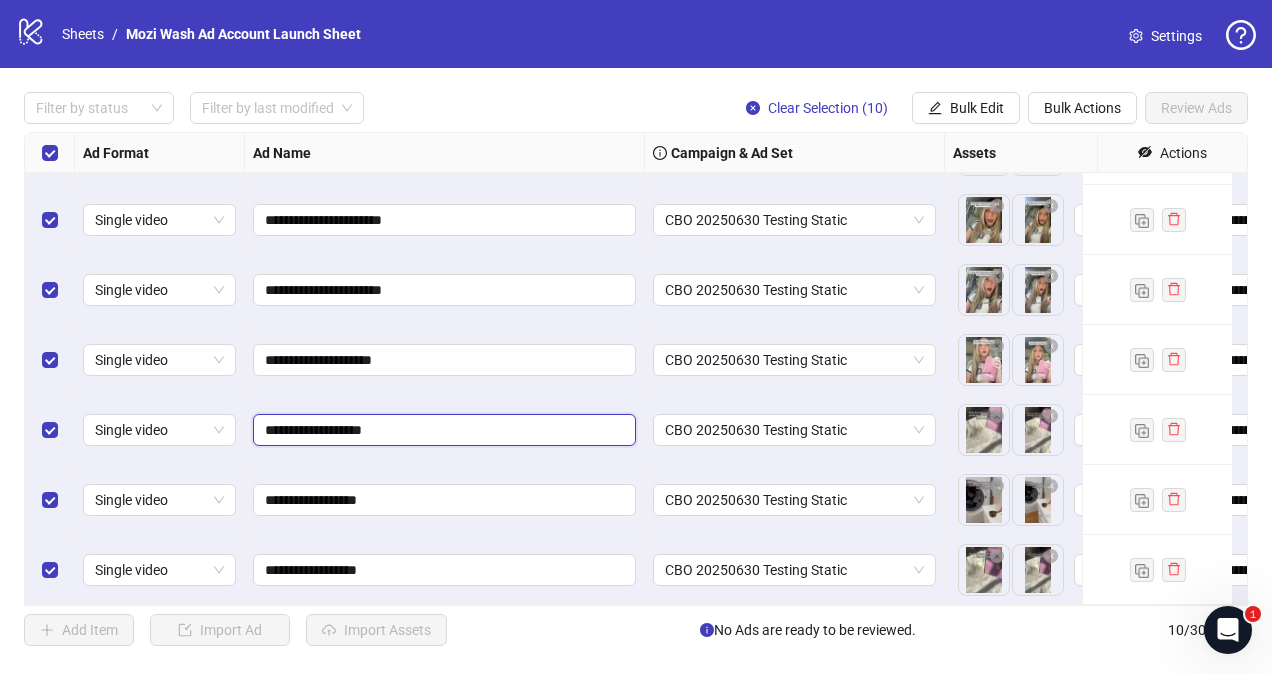 type on "**********" 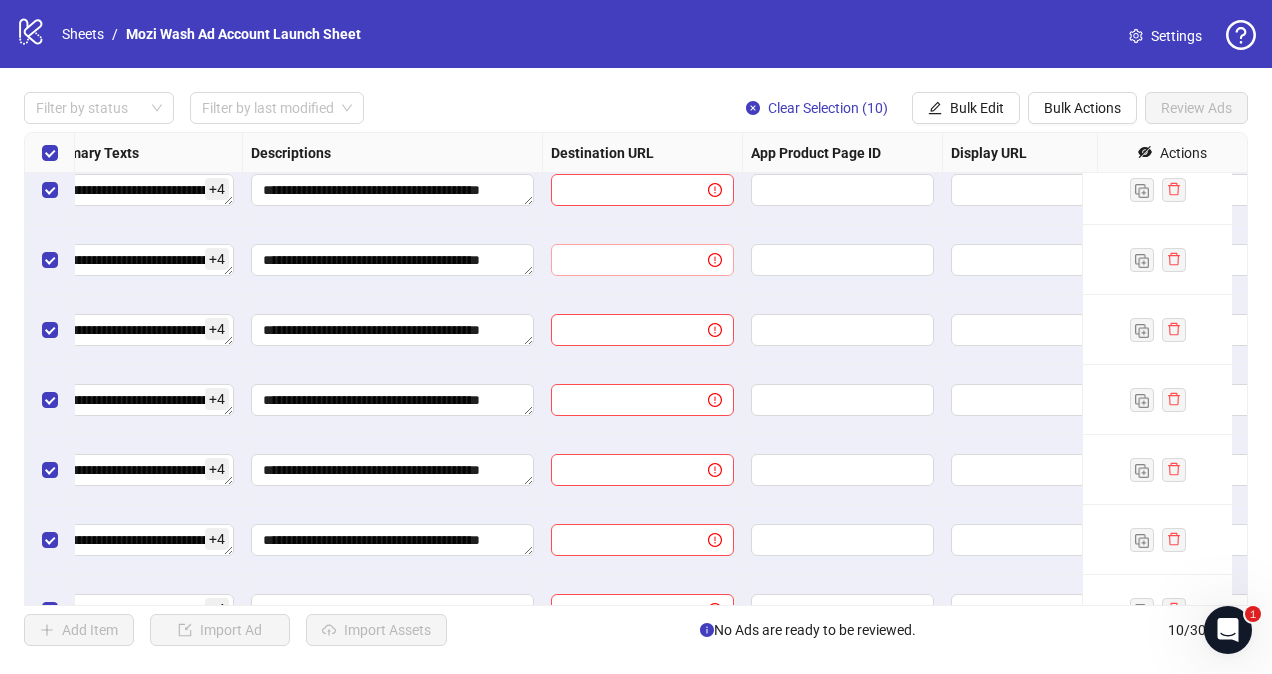 scroll, scrollTop: 0, scrollLeft: 1442, axis: horizontal 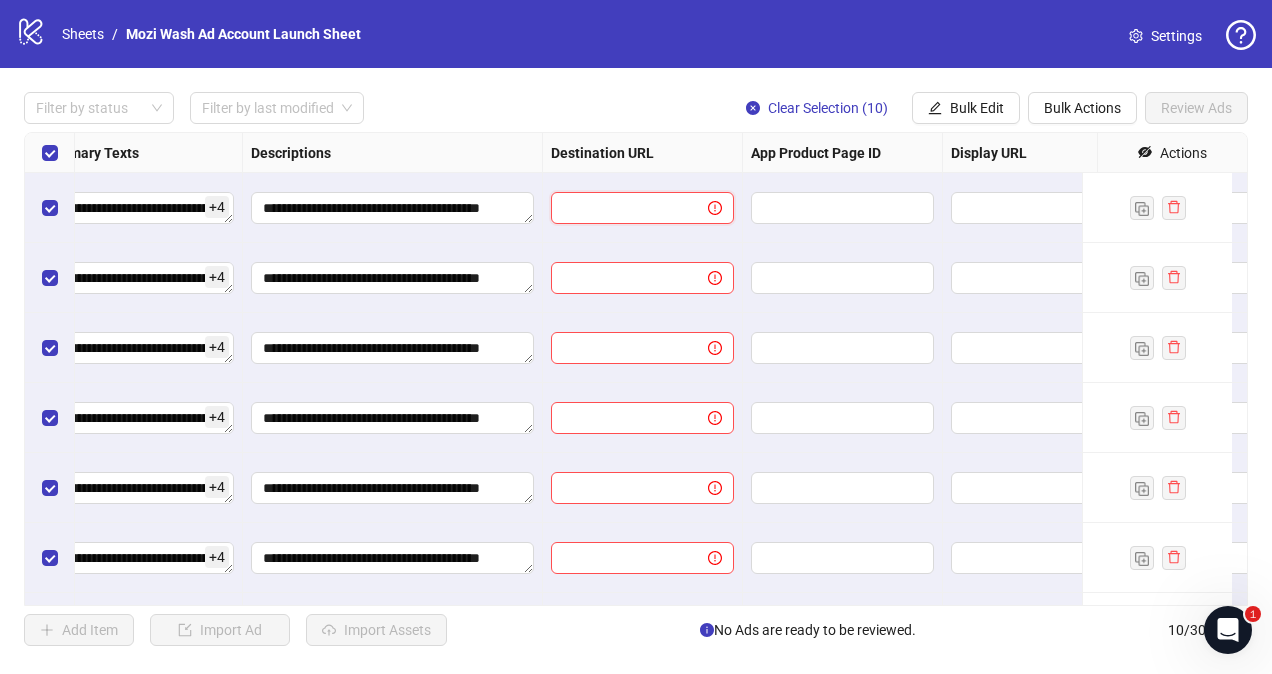 click at bounding box center [621, 208] 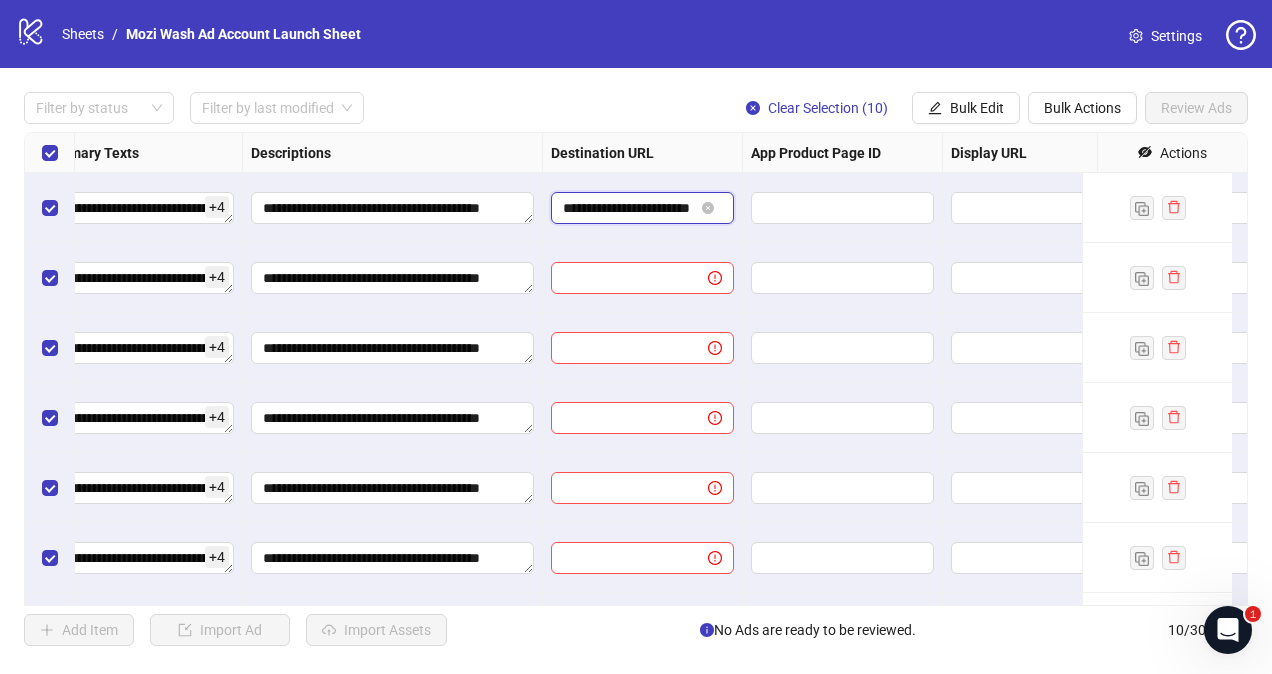 scroll, scrollTop: 0, scrollLeft: 48, axis: horizontal 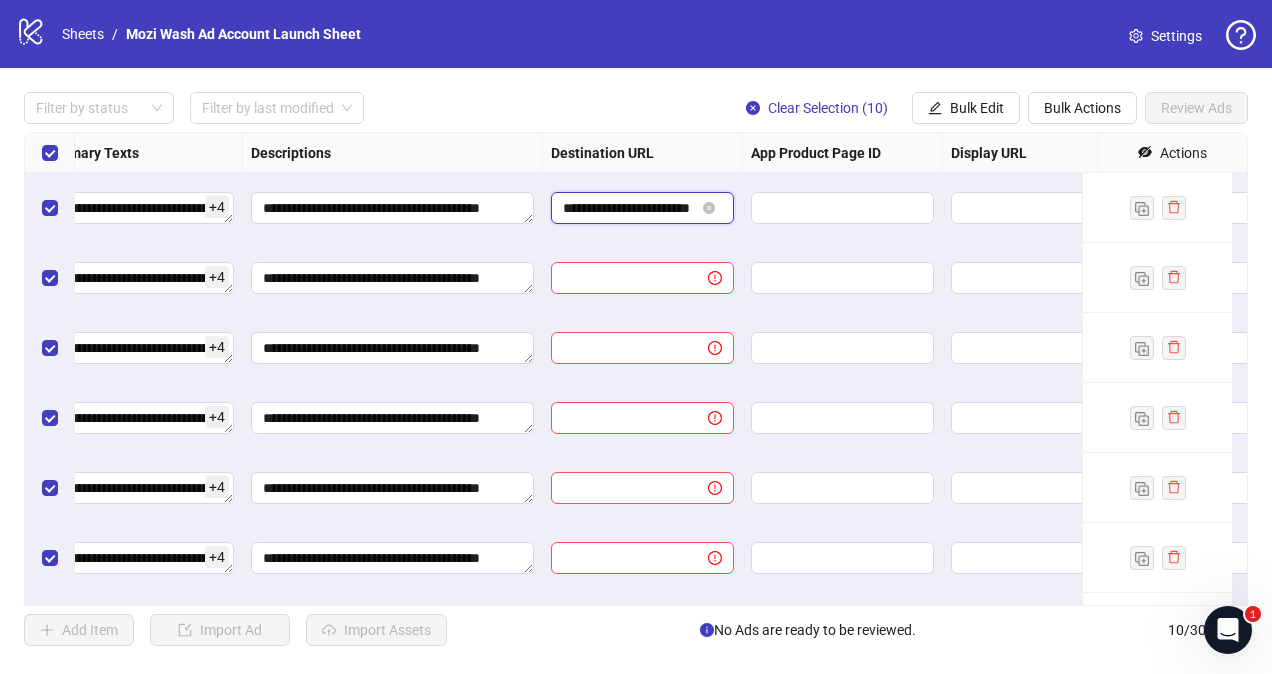 type on "**********" 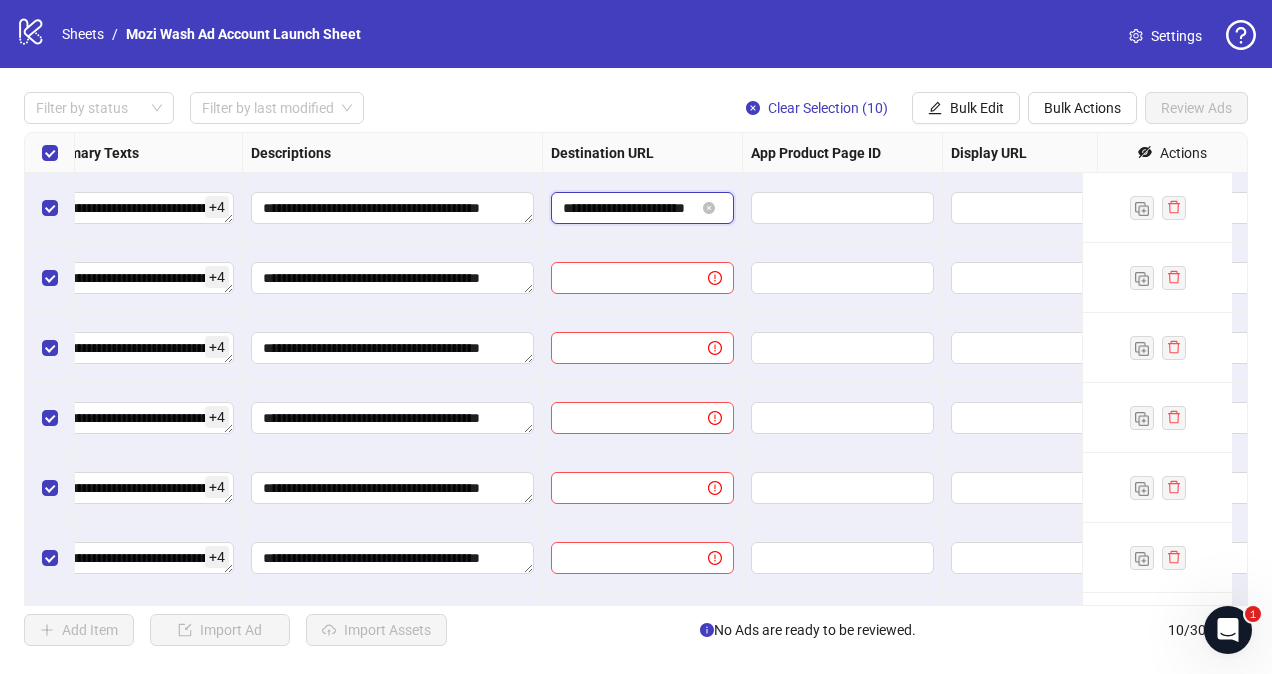 scroll, scrollTop: 0, scrollLeft: 0, axis: both 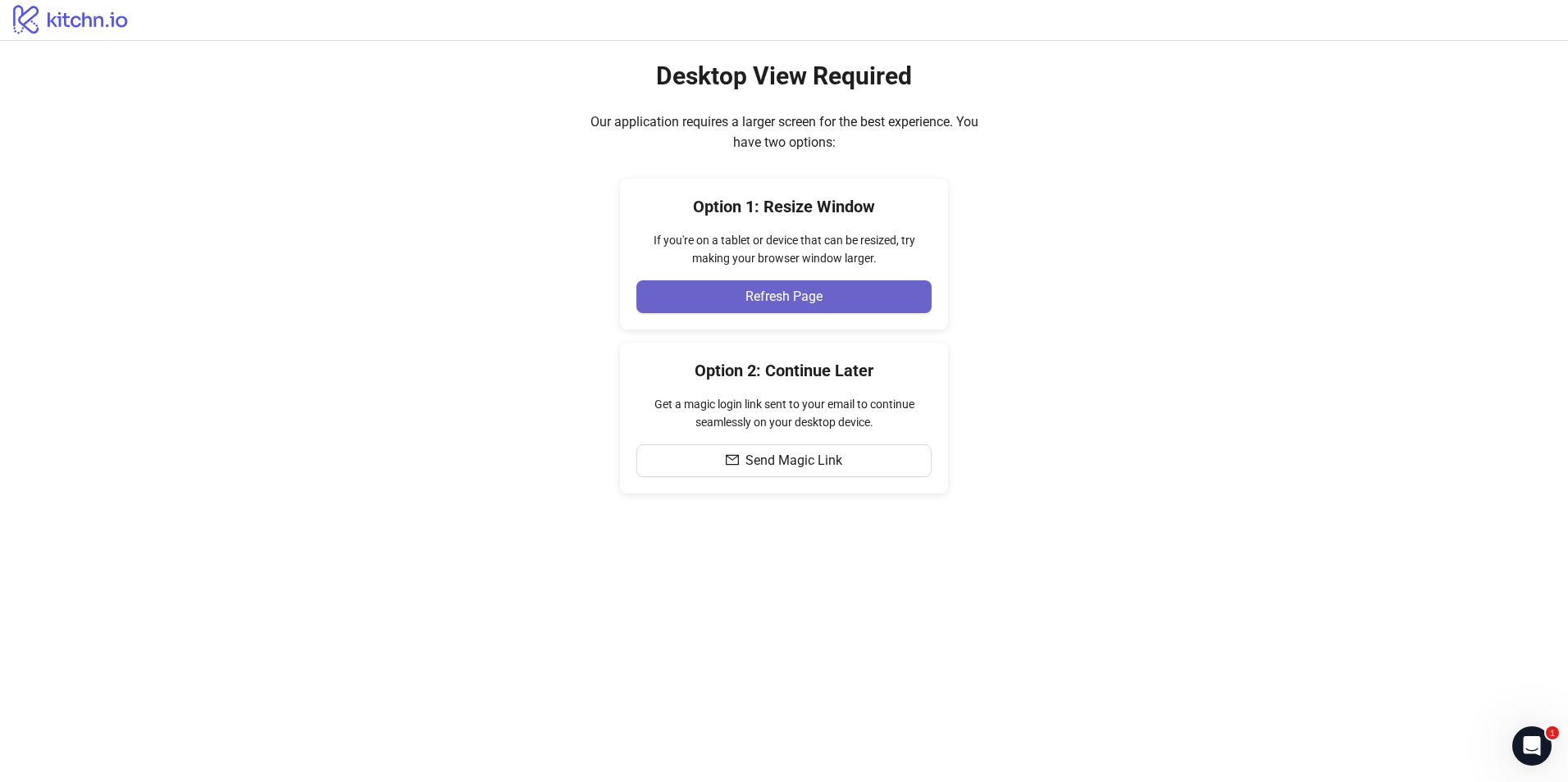 click on "Refresh Page" at bounding box center (784, 297) 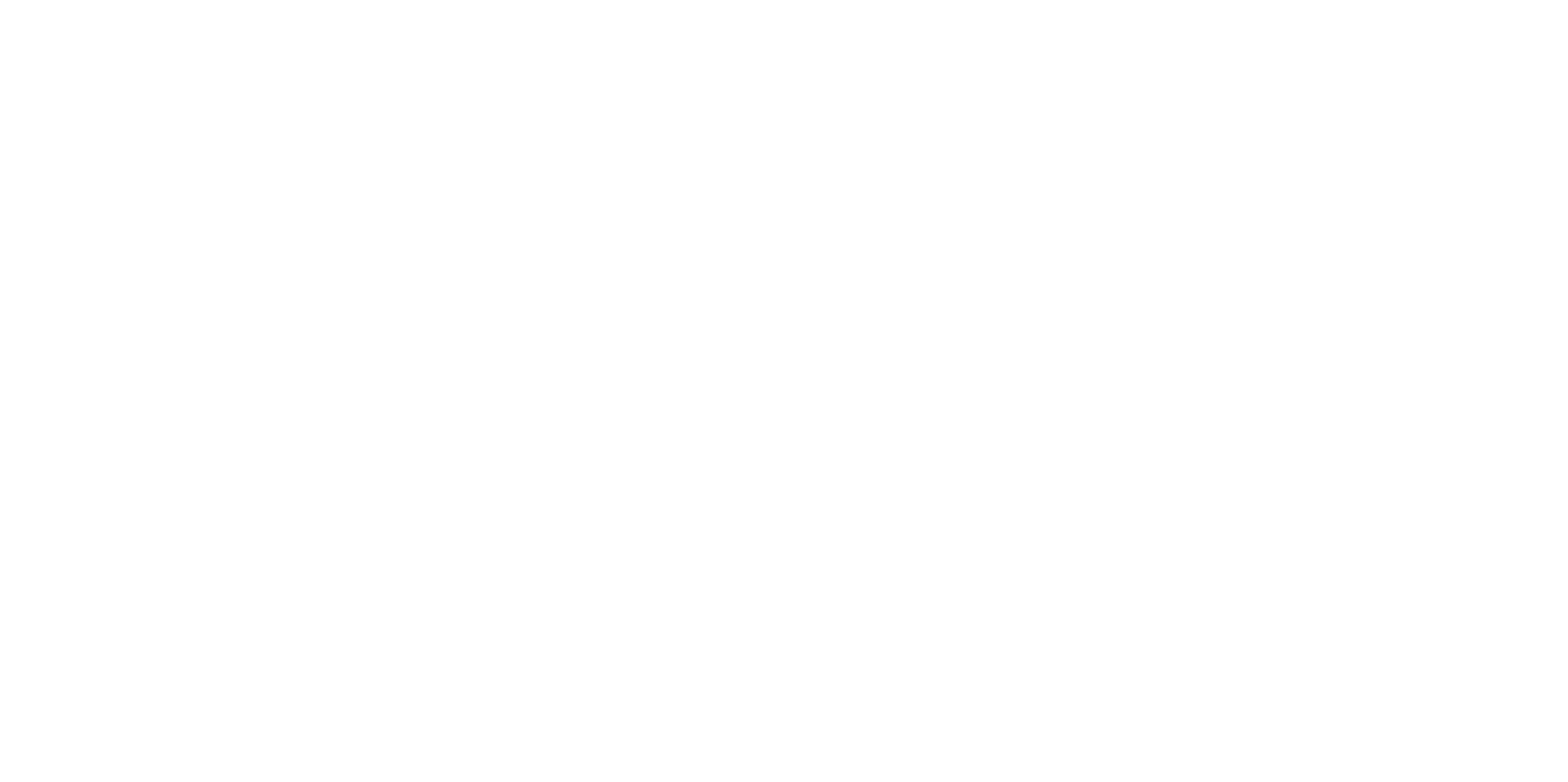 scroll, scrollTop: 0, scrollLeft: 0, axis: both 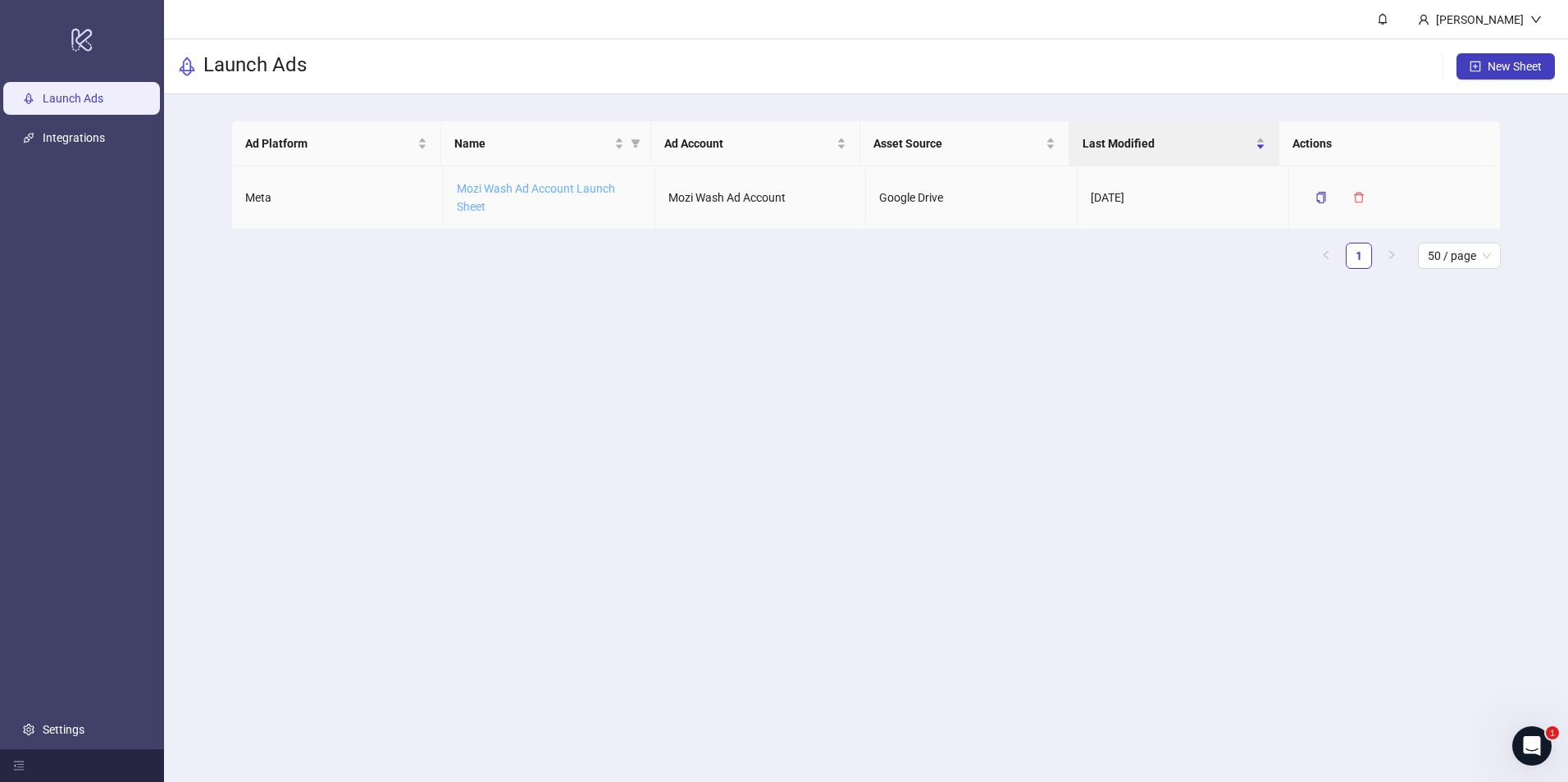 click on "Mozi Wash Ad Account Launch Sheet" at bounding box center (536, 198) 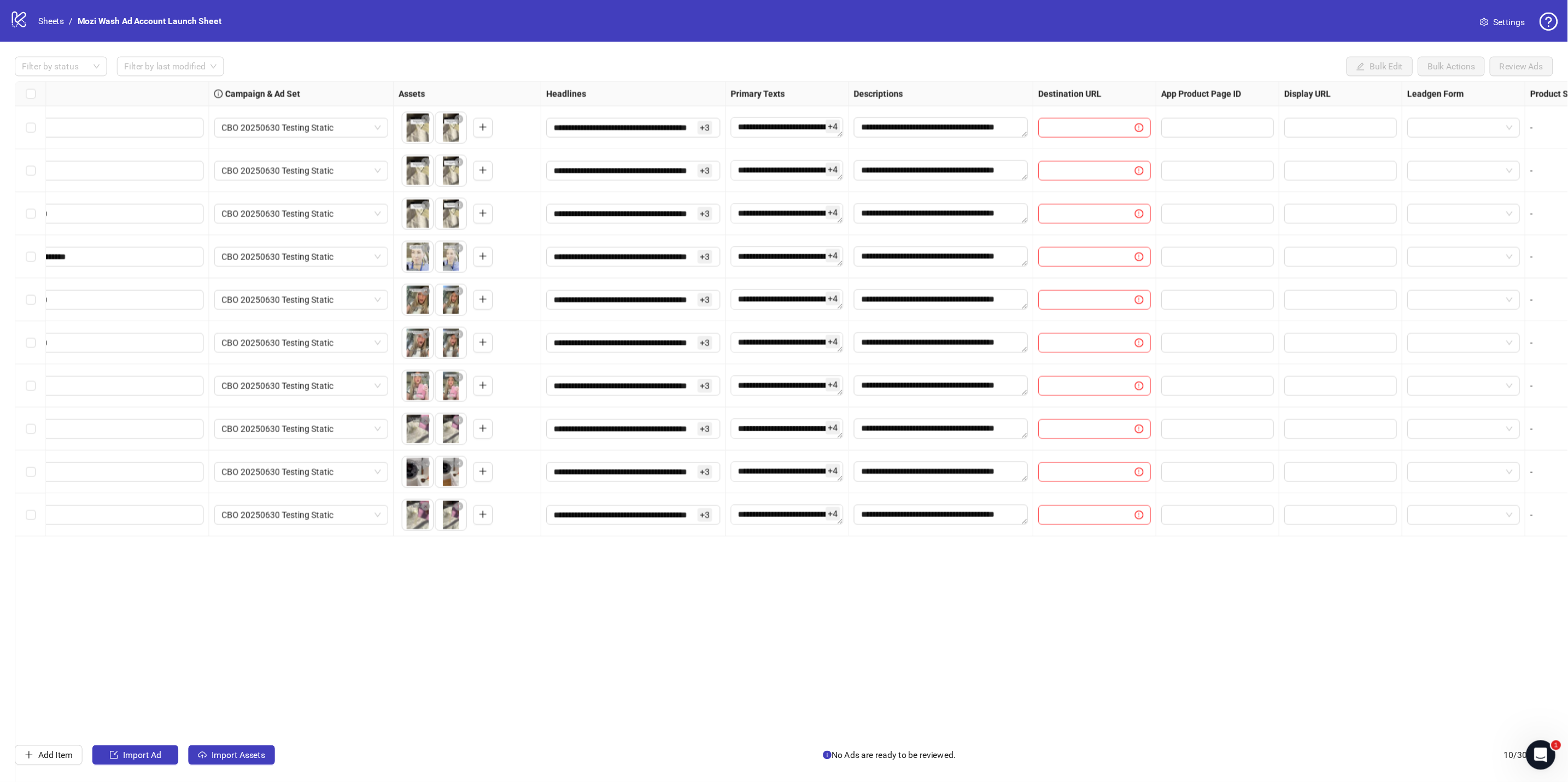 scroll, scrollTop: 0, scrollLeft: 167, axis: horizontal 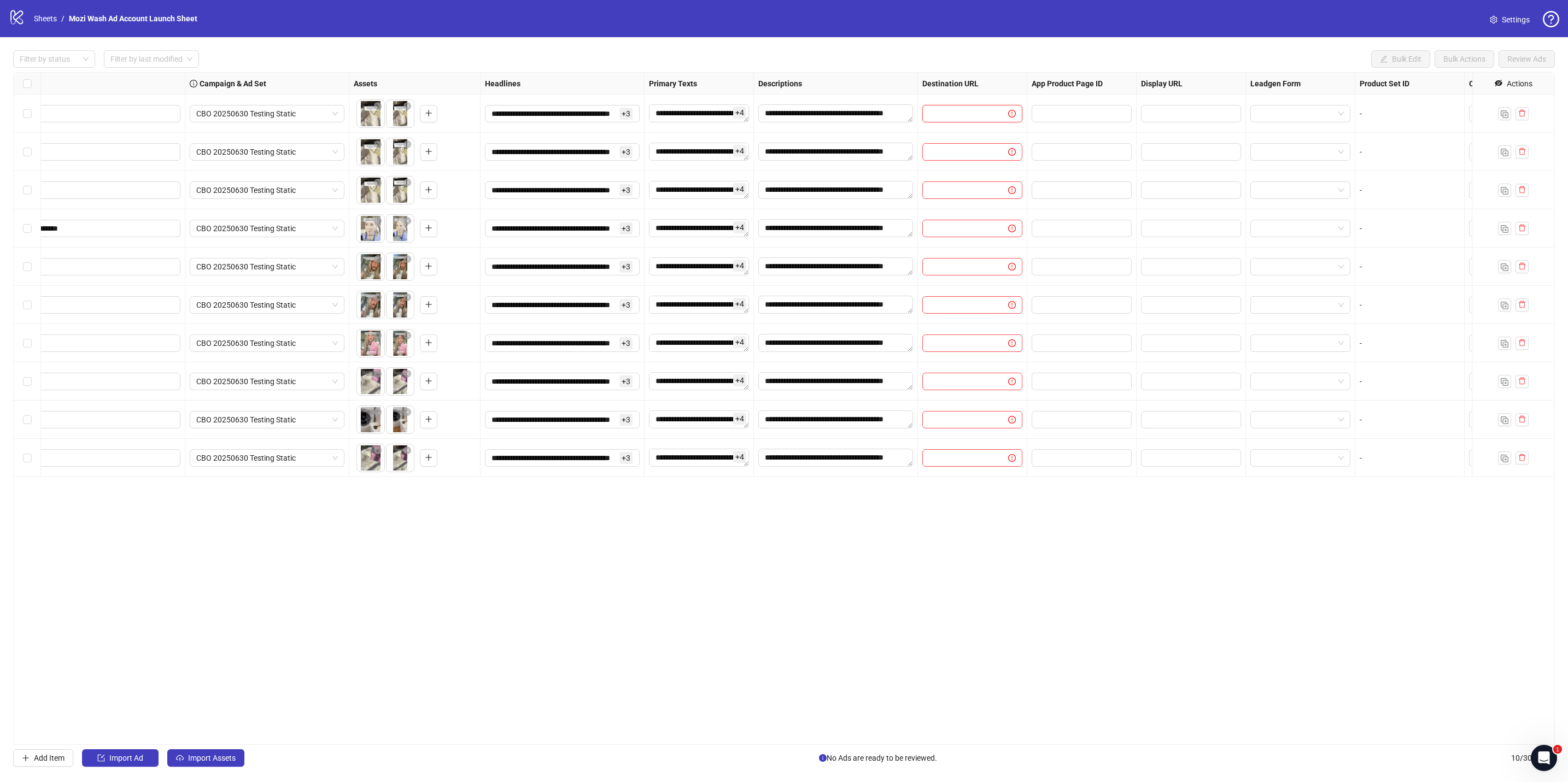drag, startPoint x: 994, startPoint y: 0, endPoint x: 961, endPoint y: 112, distance: 116.7604 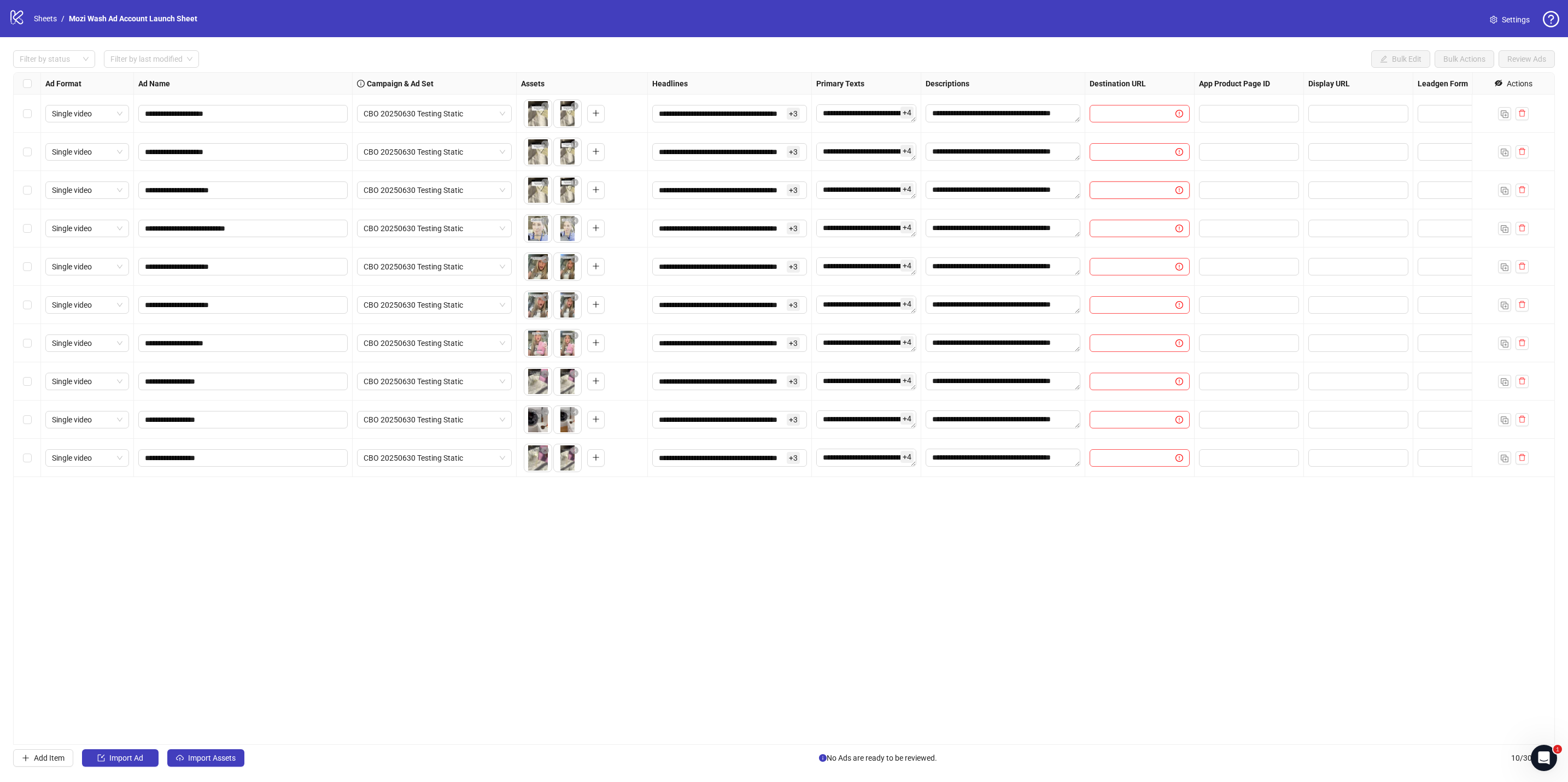 click at bounding box center (1128, 190) 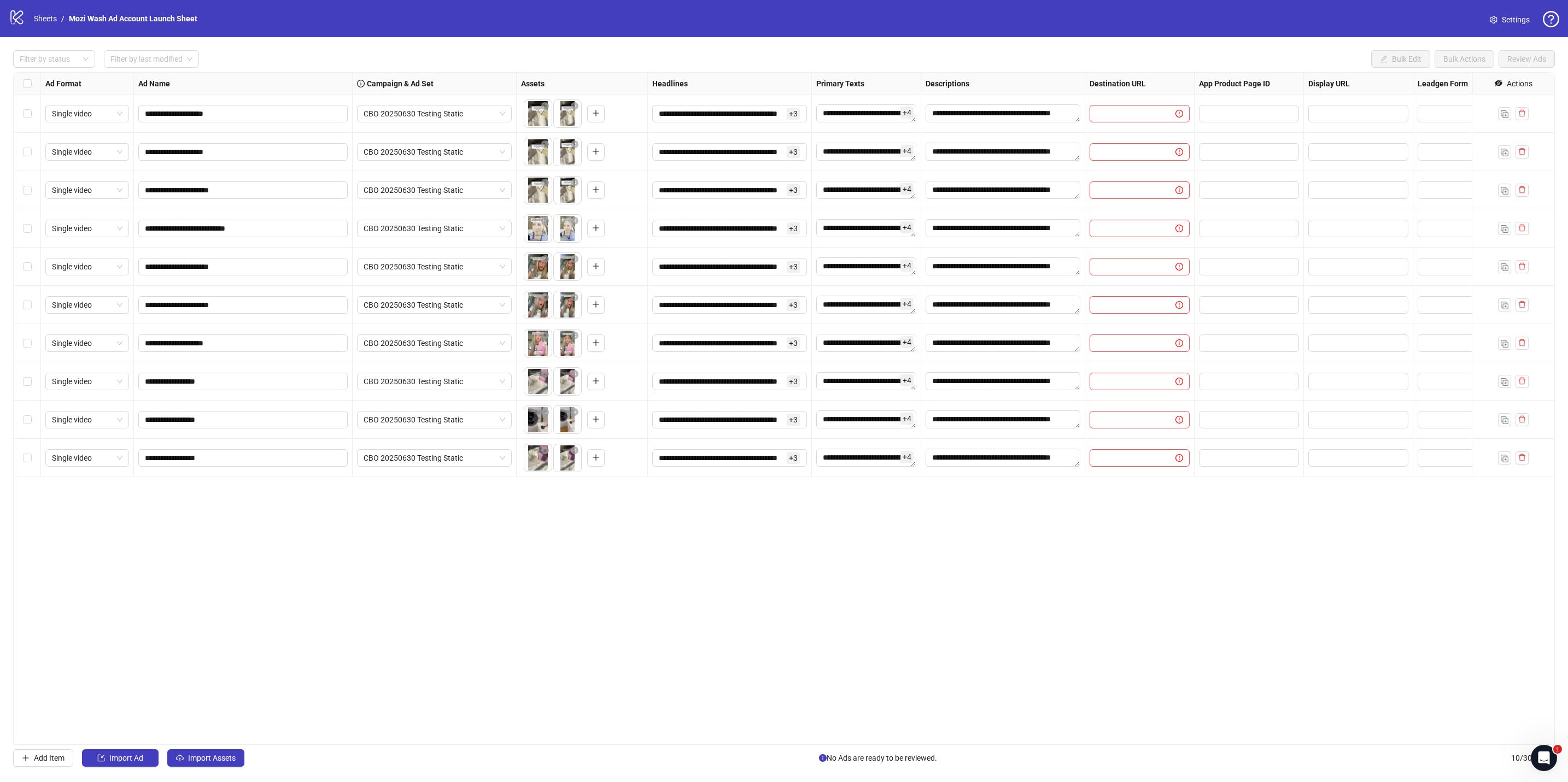 paste on "**********" 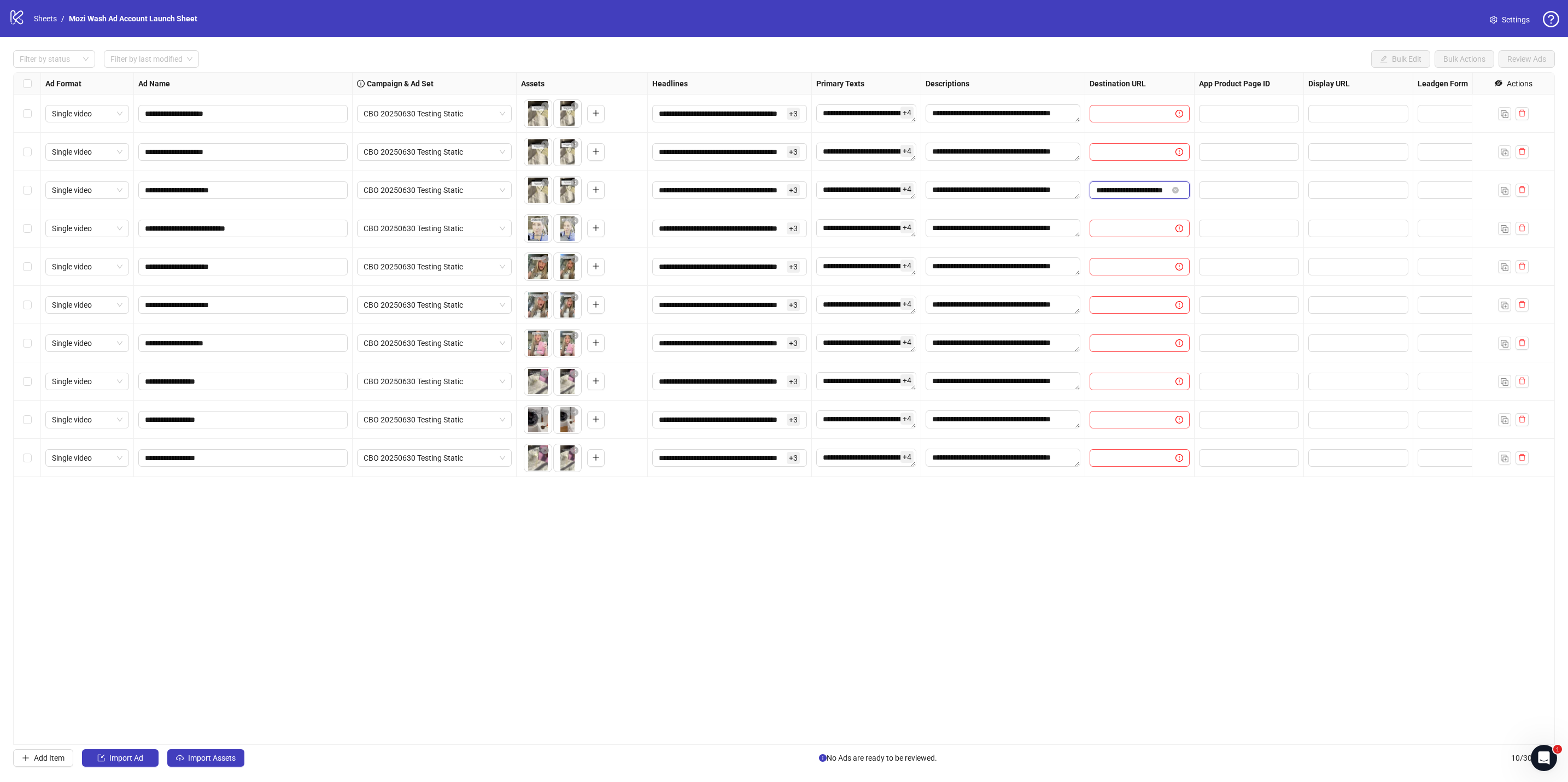 scroll, scrollTop: 0, scrollLeft: 25, axis: horizontal 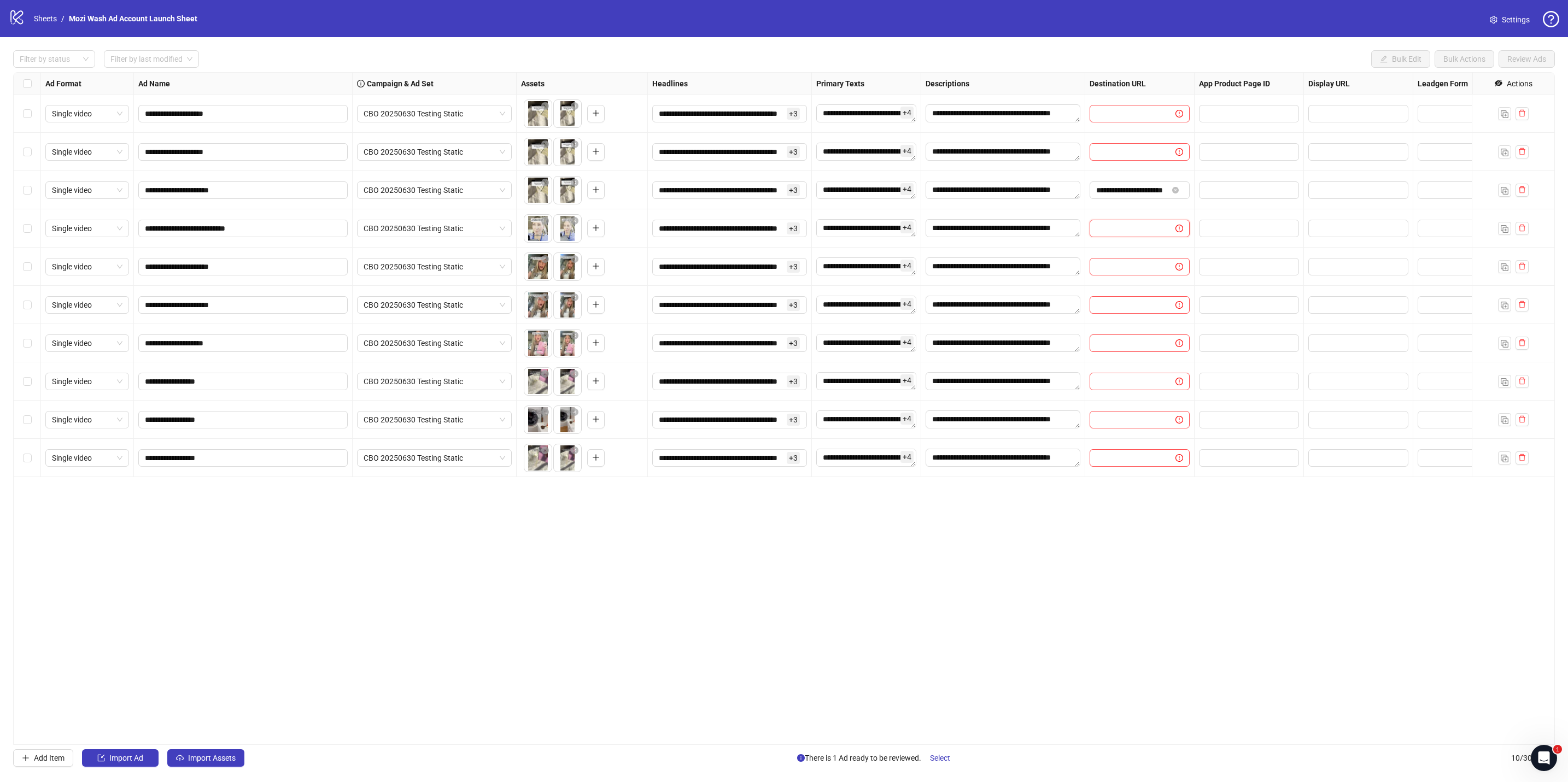 click at bounding box center [1128, 228] 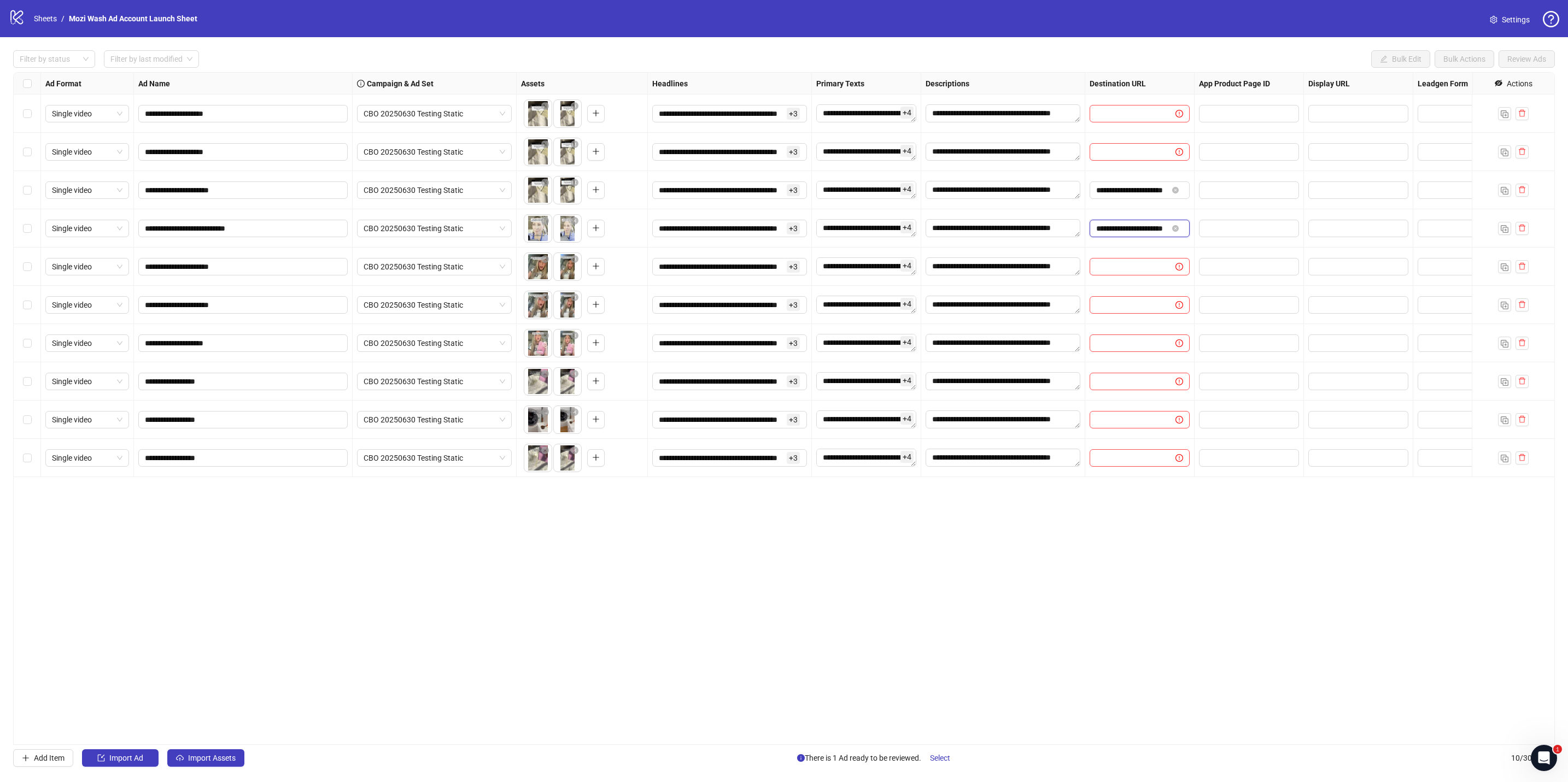 scroll, scrollTop: 0, scrollLeft: 25, axis: horizontal 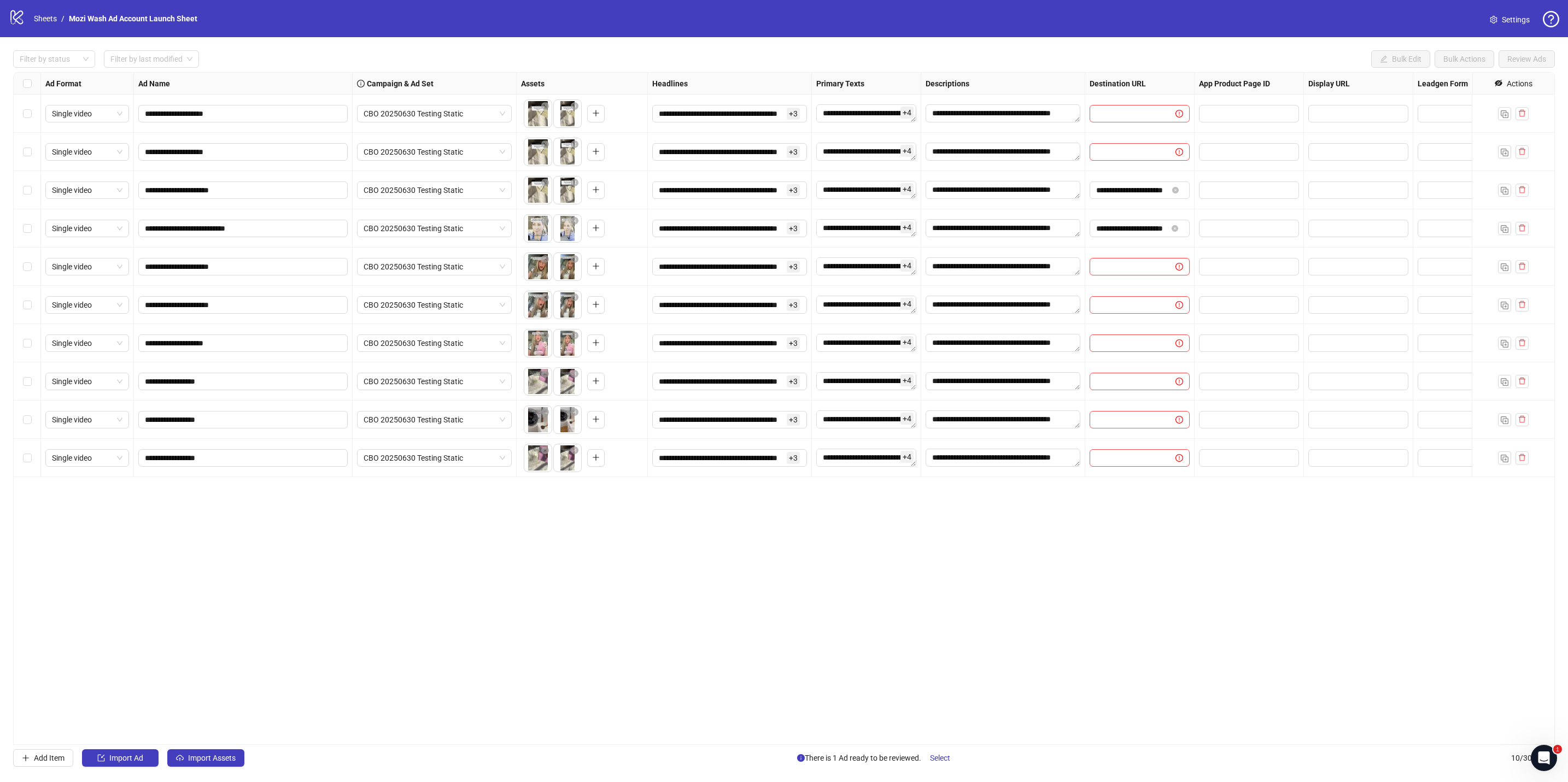 click at bounding box center [1128, 267] 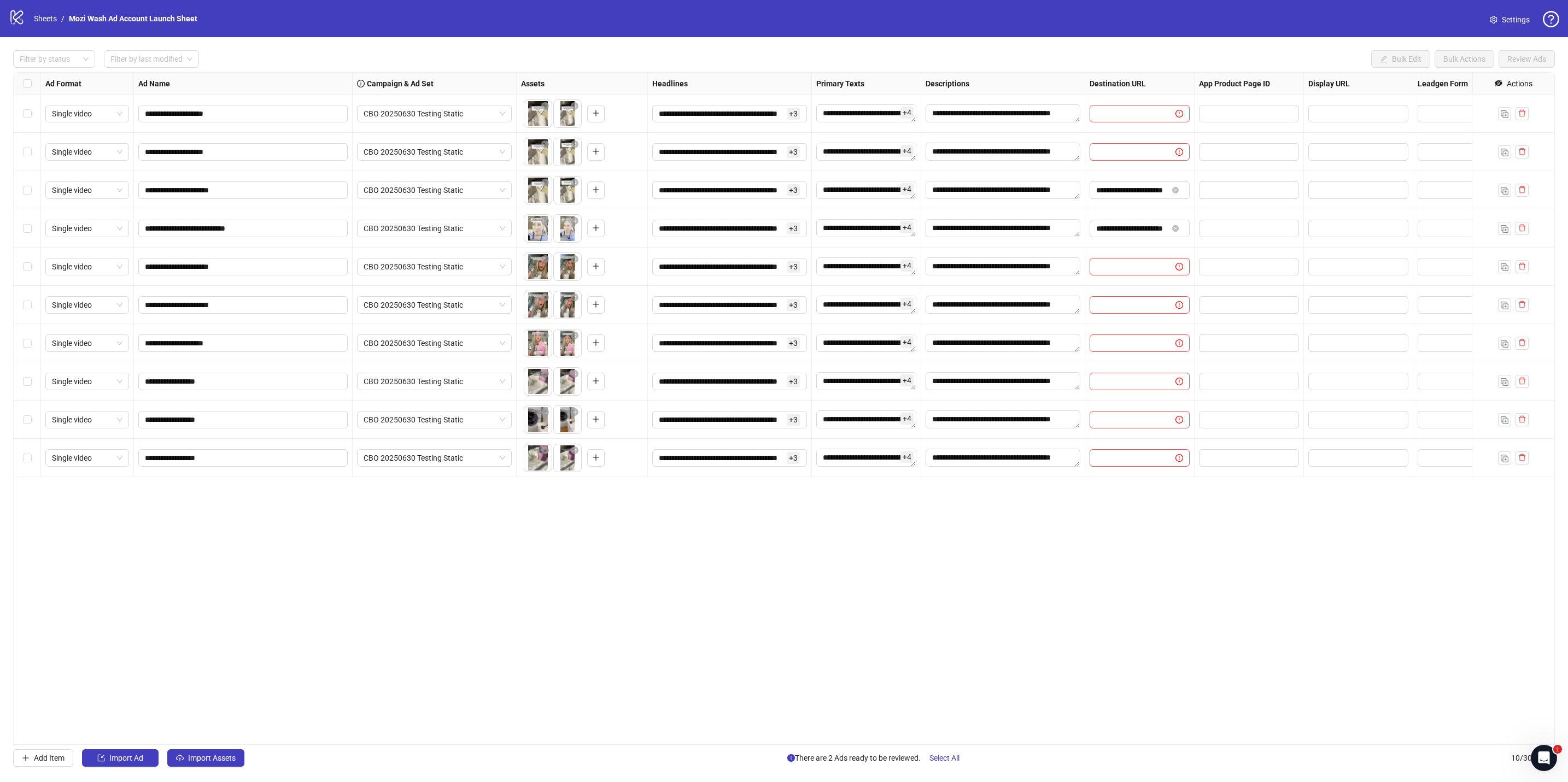 paste on "**********" 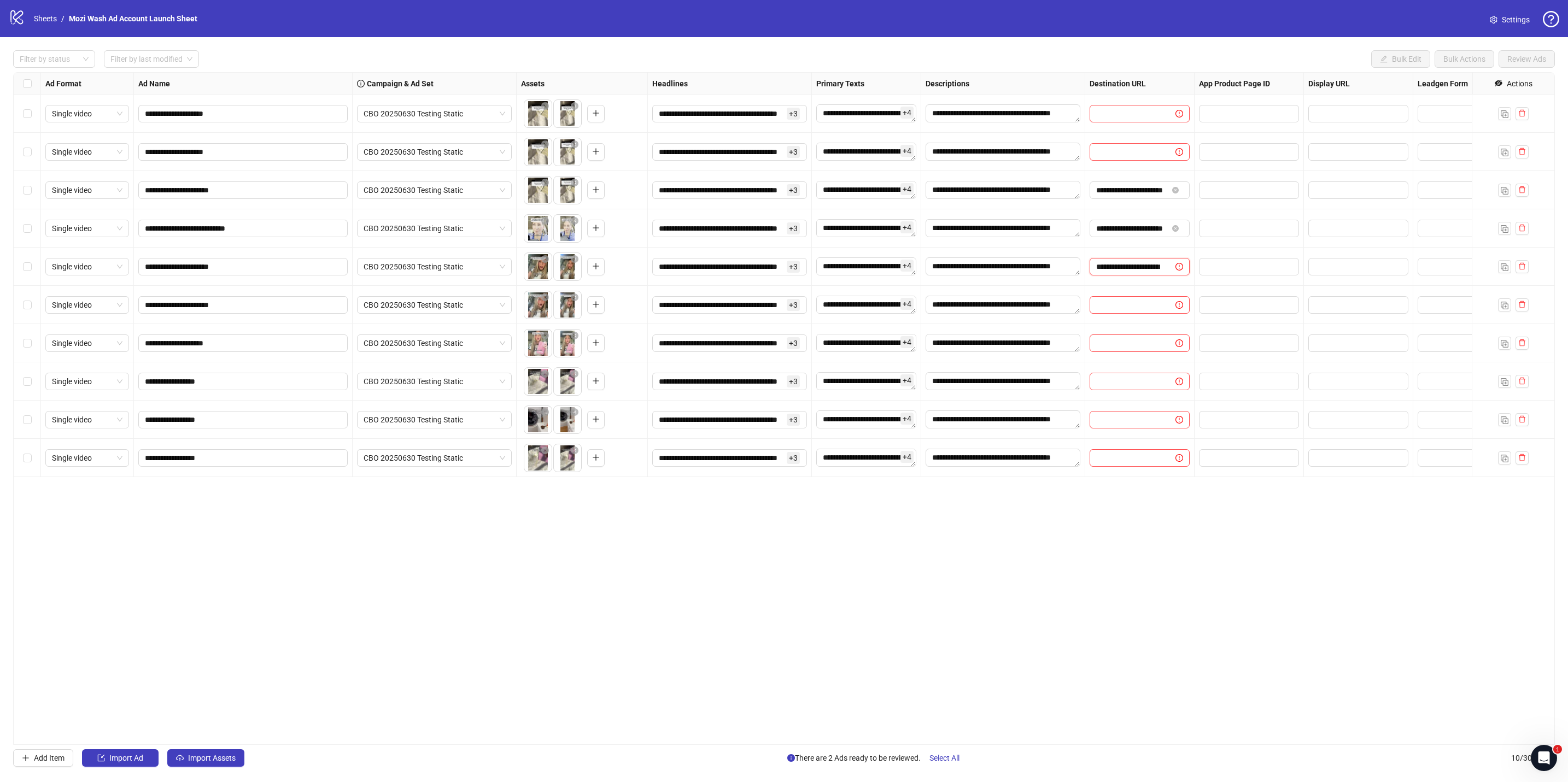 scroll, scrollTop: 0, scrollLeft: 25, axis: horizontal 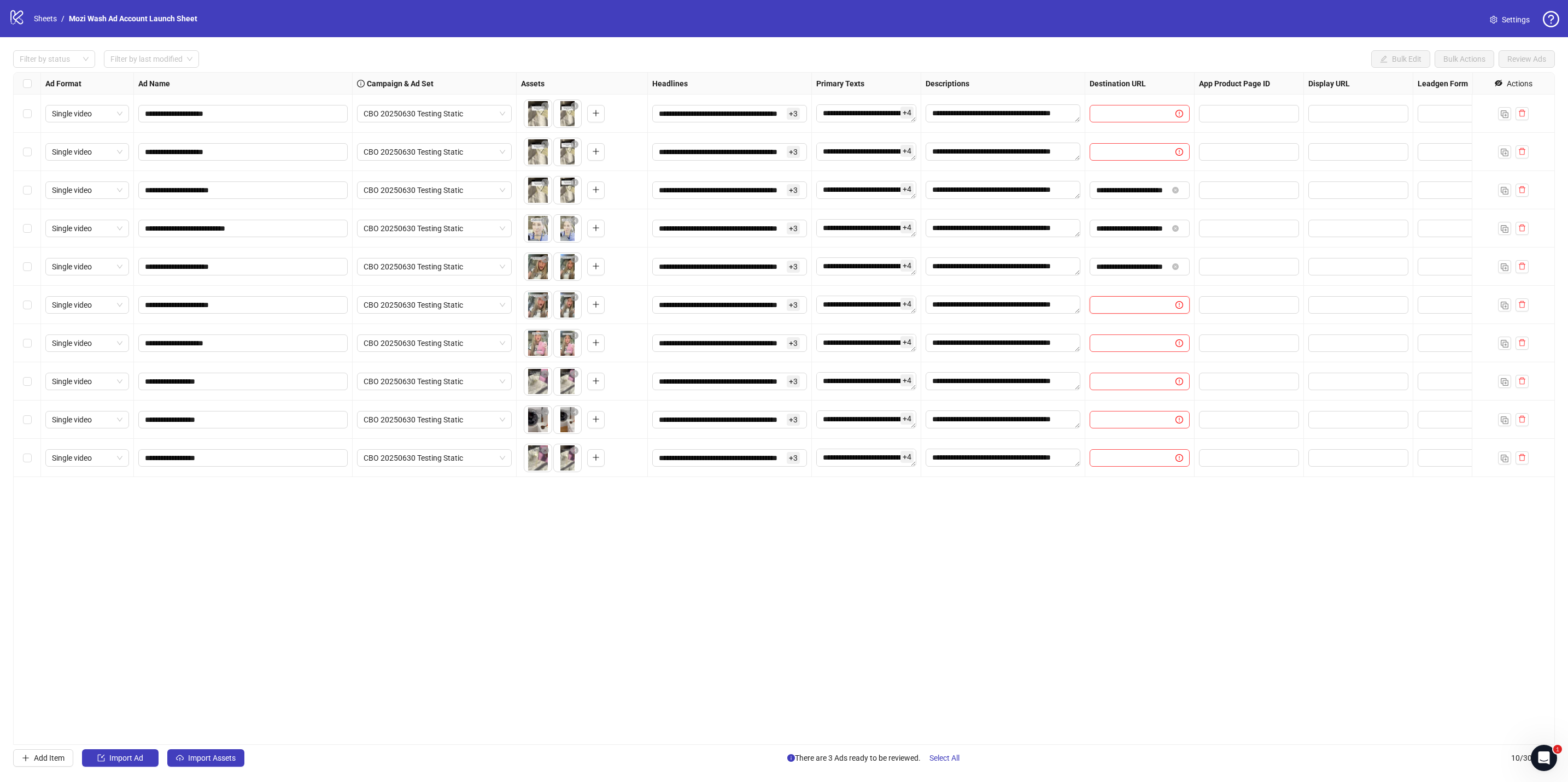 click at bounding box center (1128, 305) 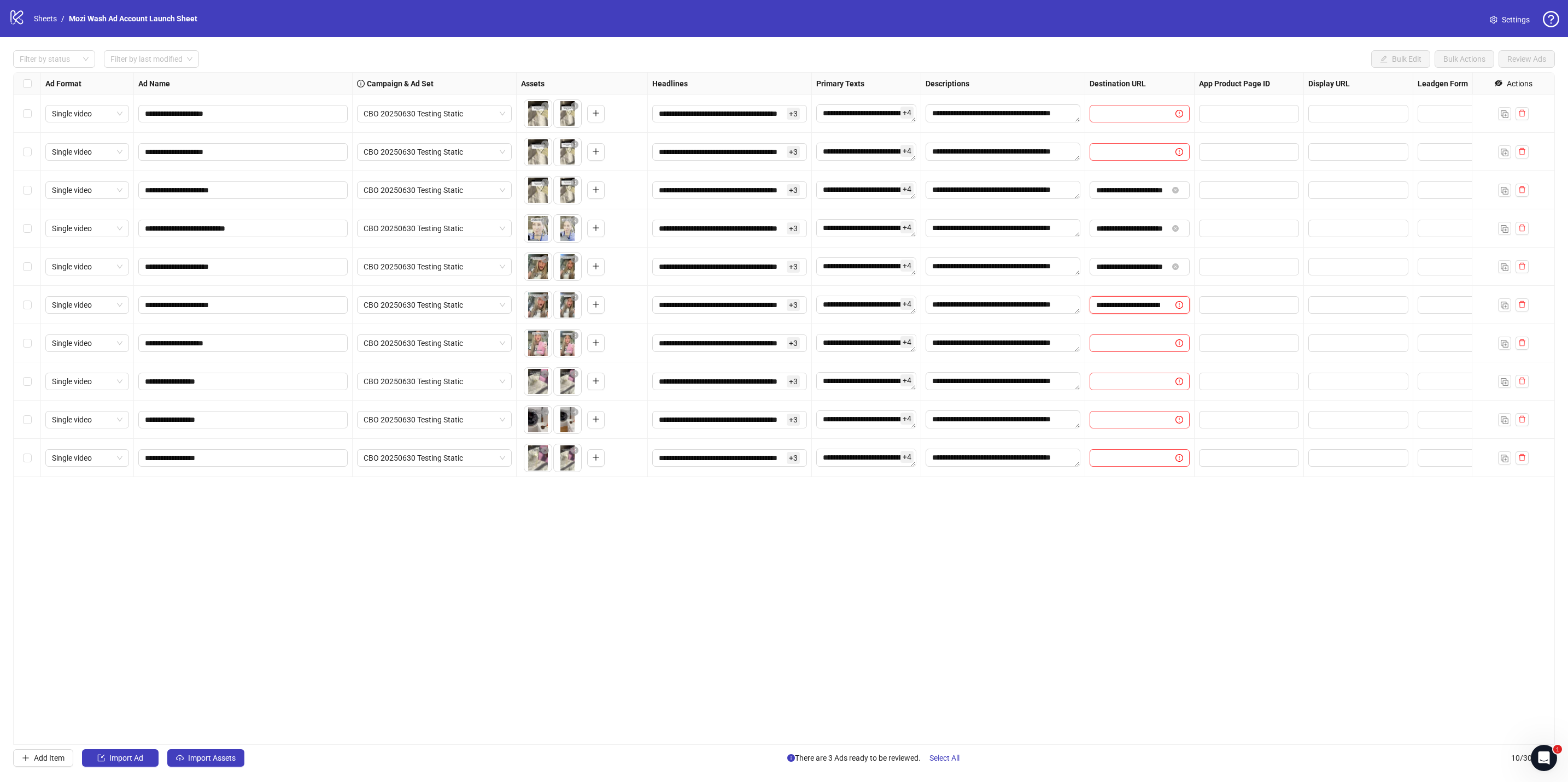 scroll, scrollTop: 0, scrollLeft: 25, axis: horizontal 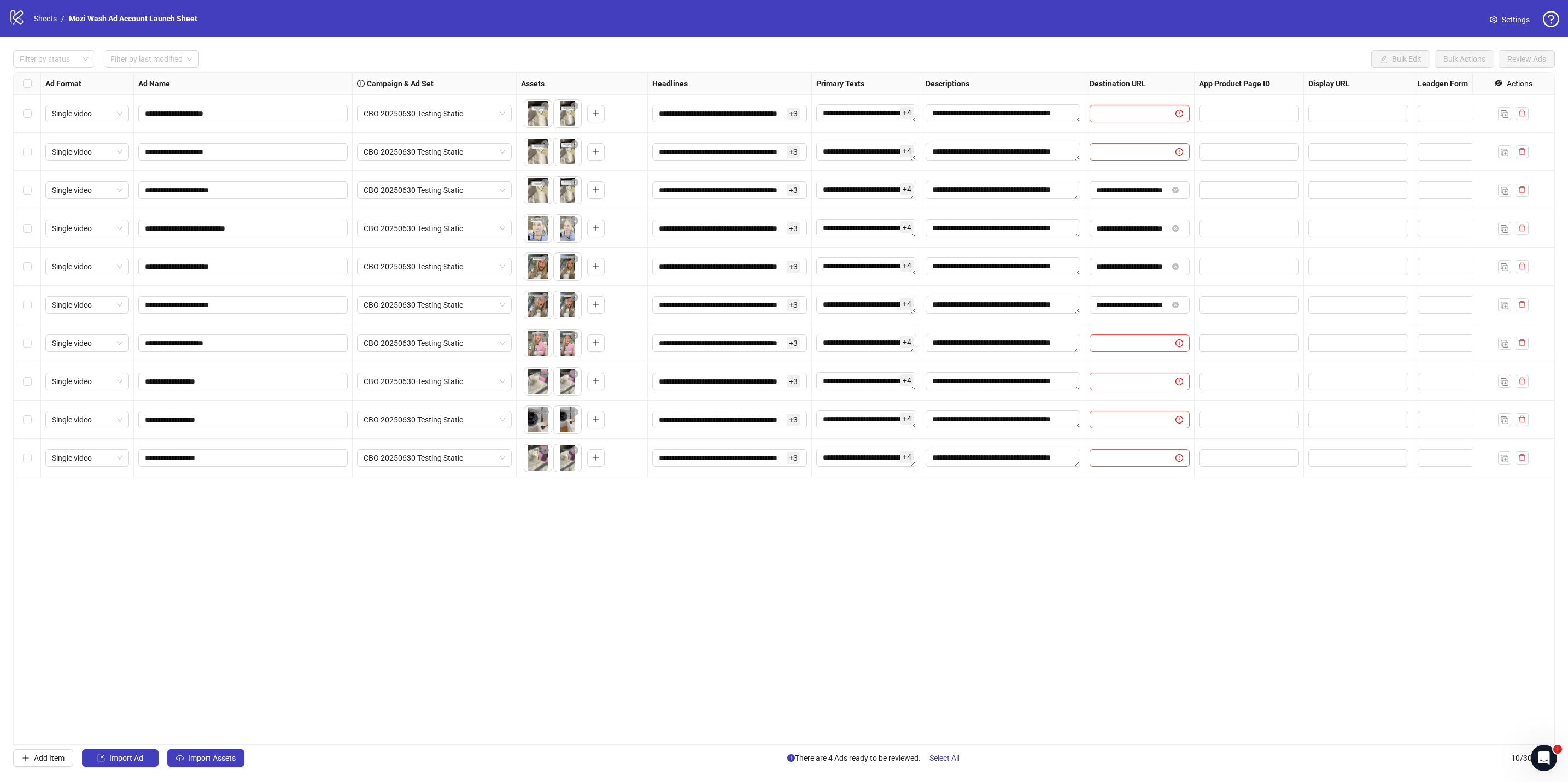 click at bounding box center [1128, 114] 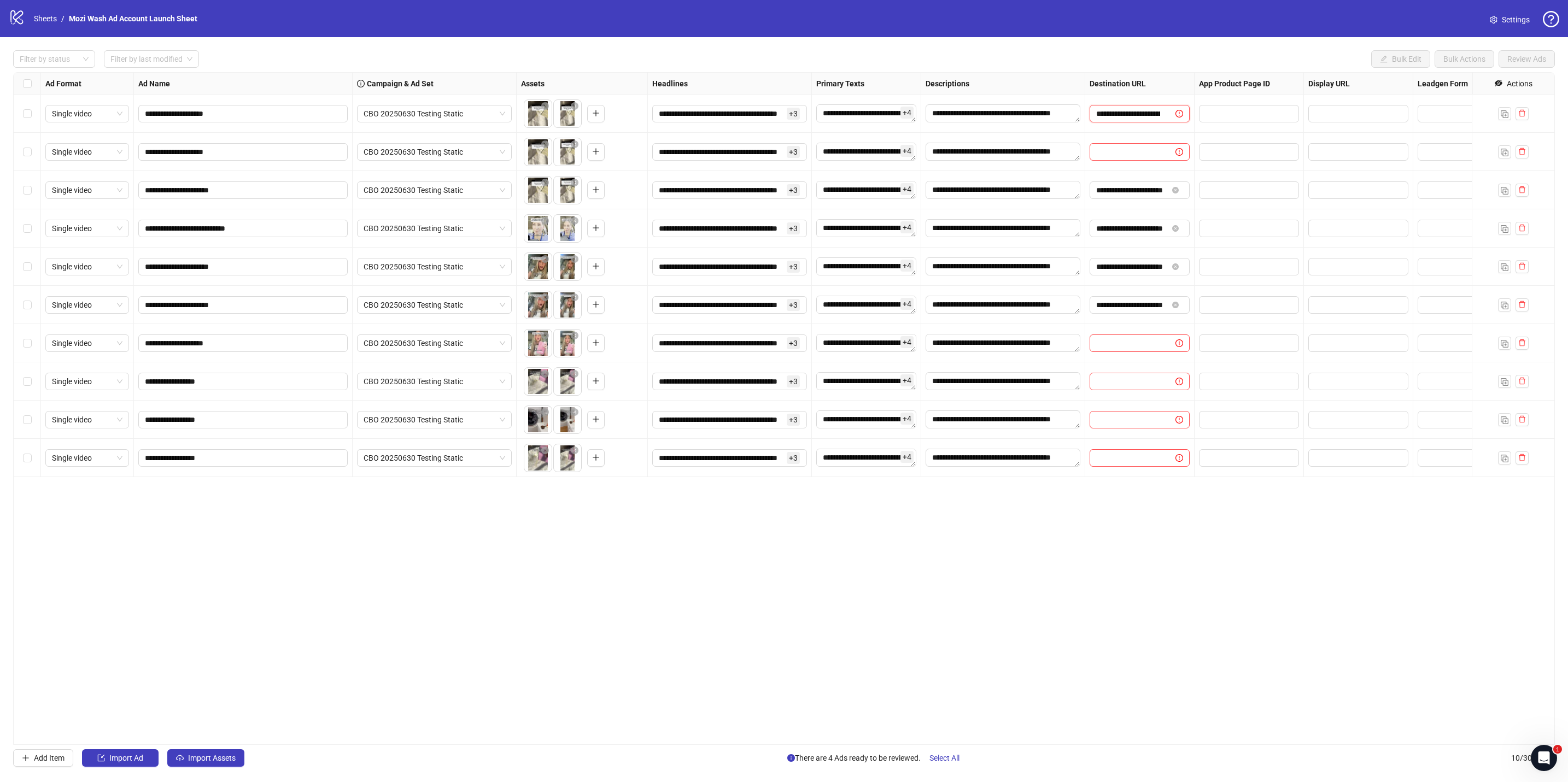 scroll, scrollTop: 0, scrollLeft: 110, axis: horizontal 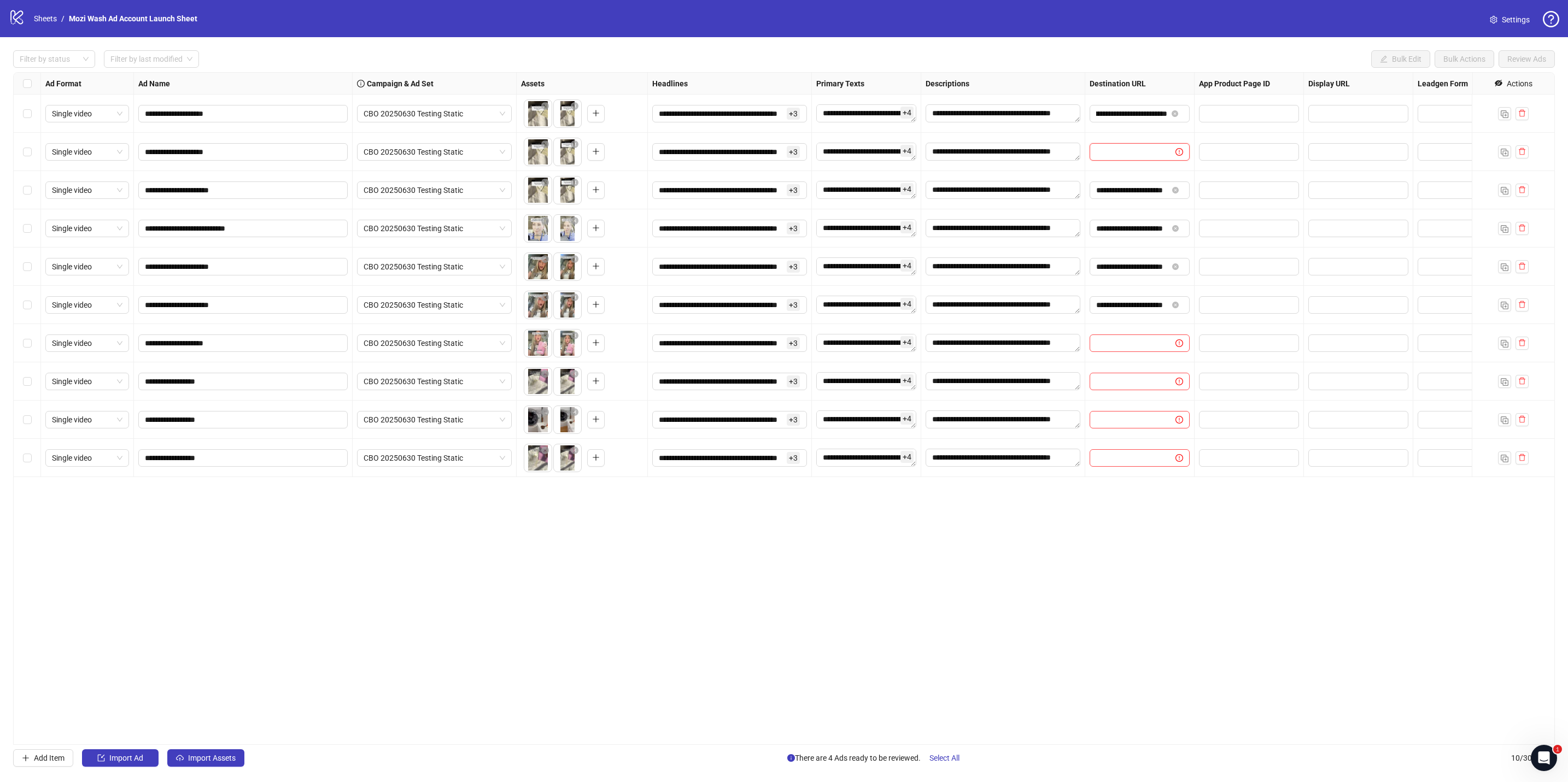 click at bounding box center (1128, 152) 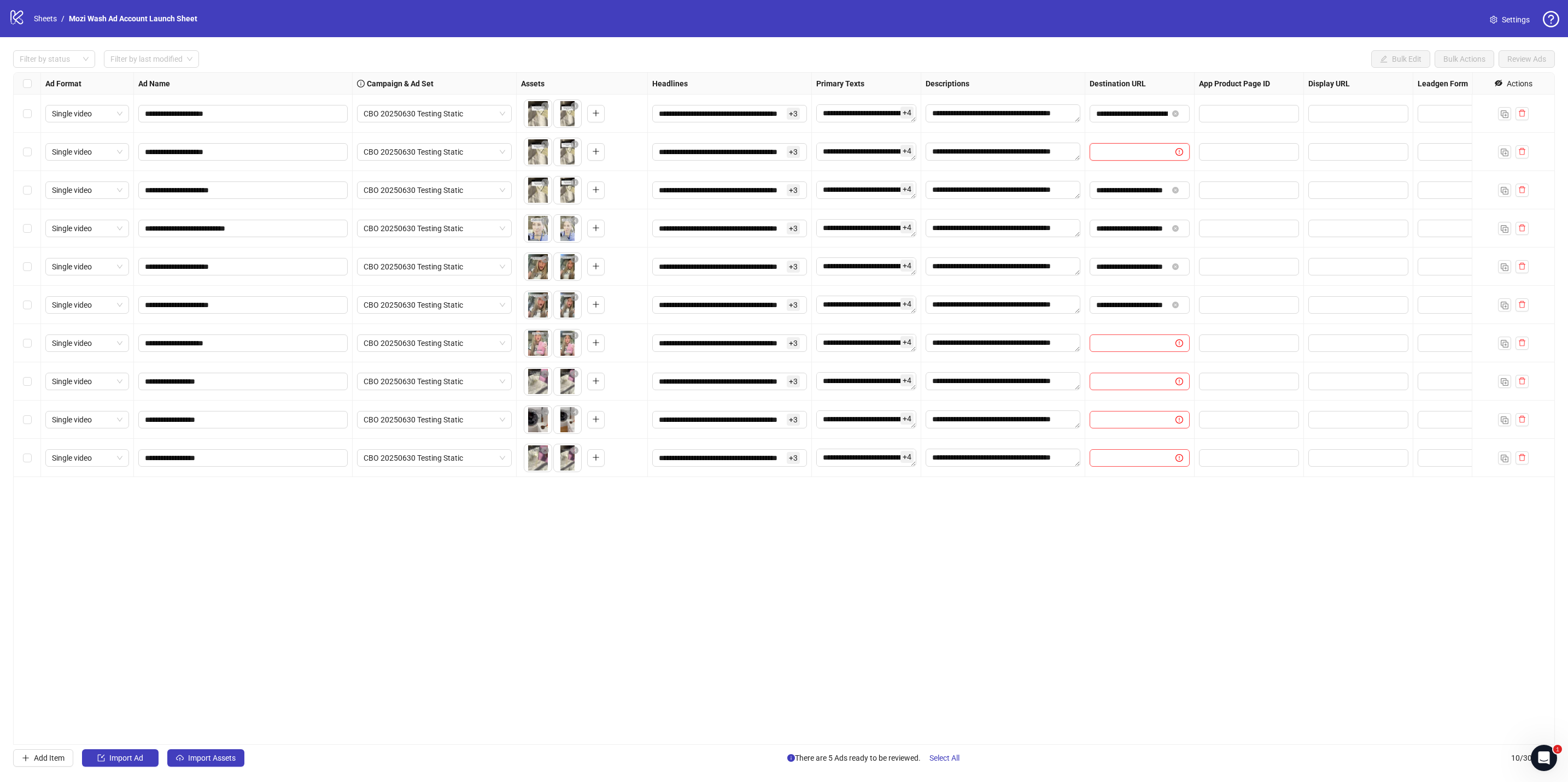 paste on "**********" 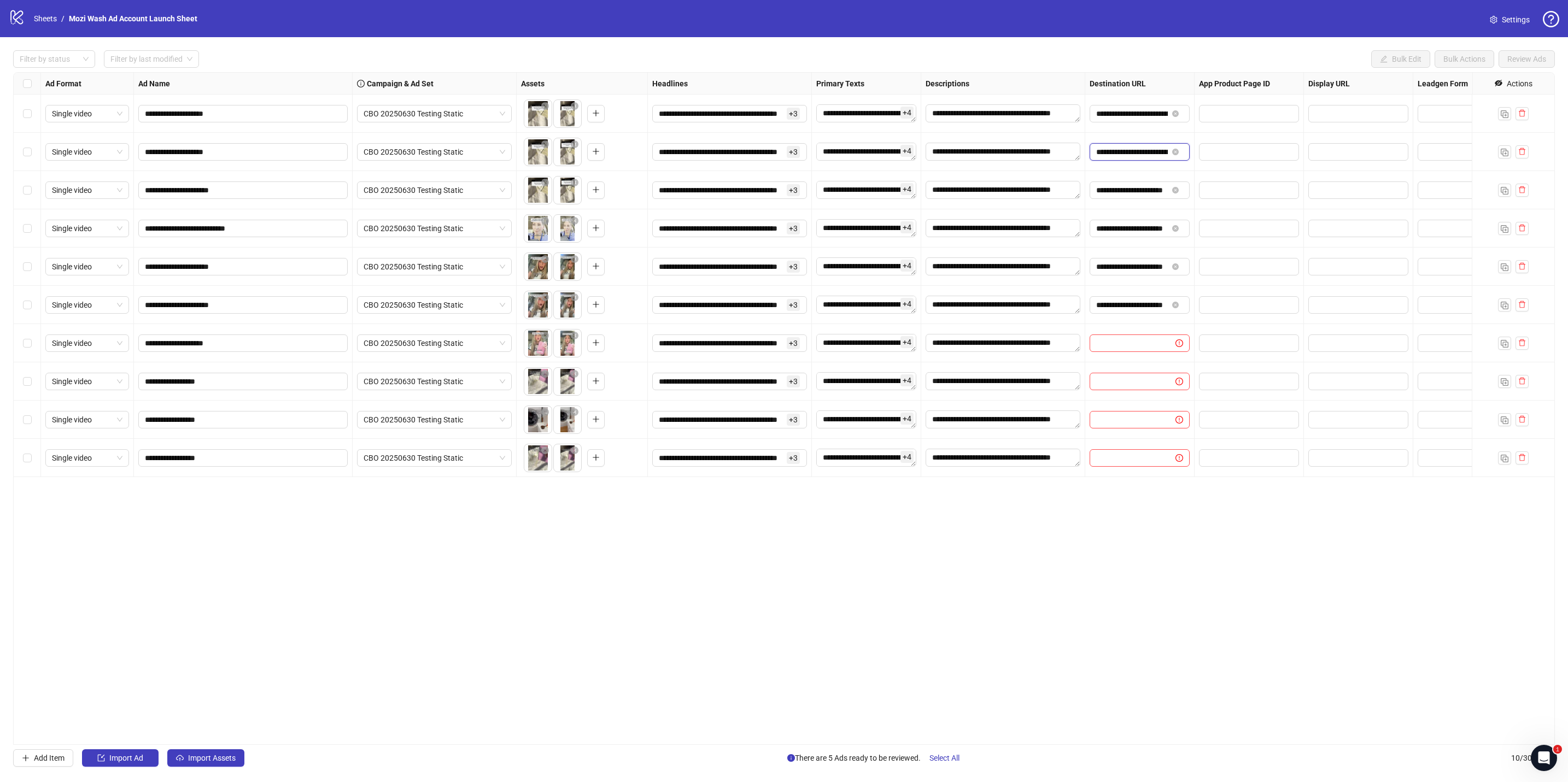 type on "**********" 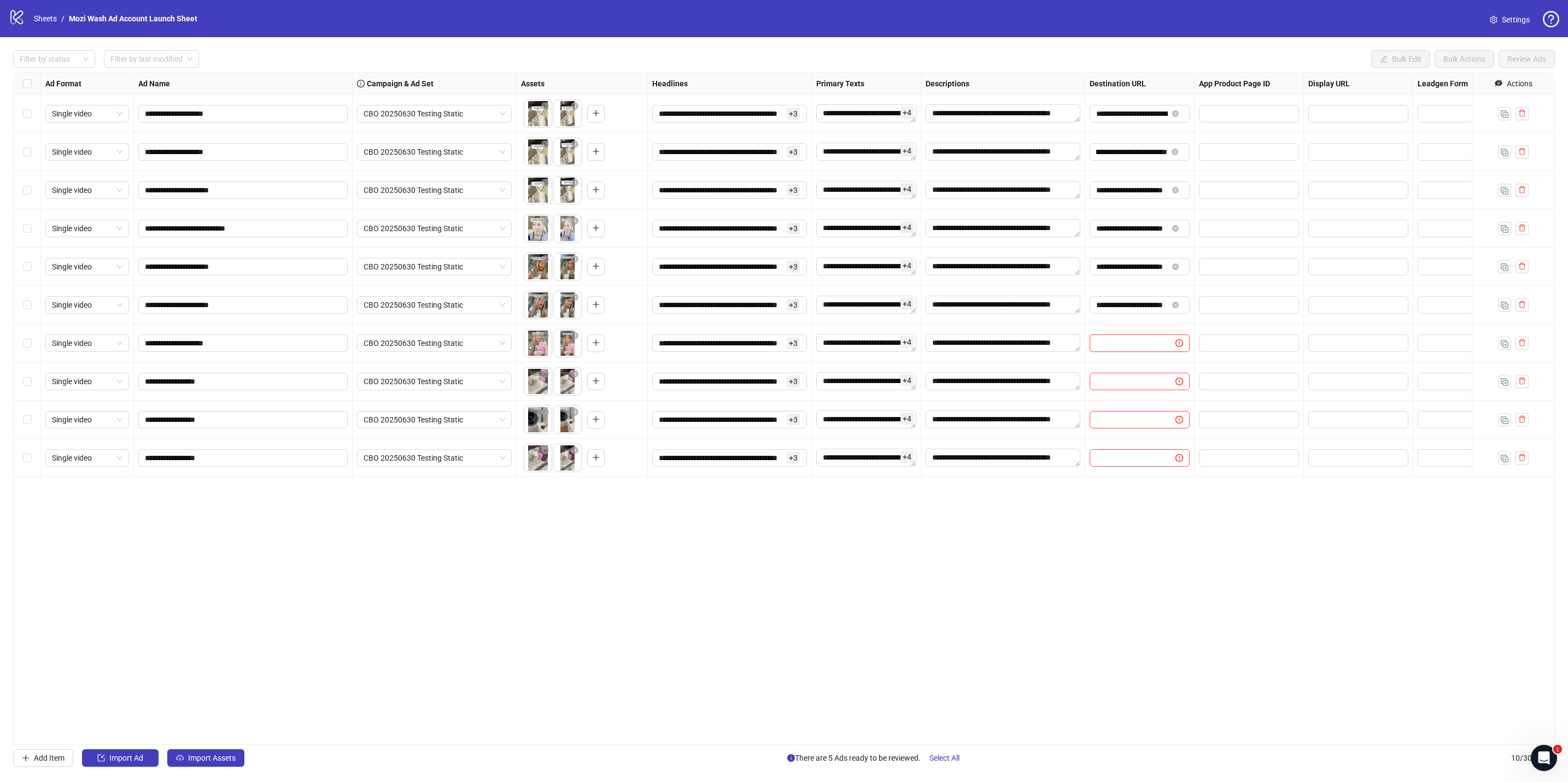 click at bounding box center [1128, 343] 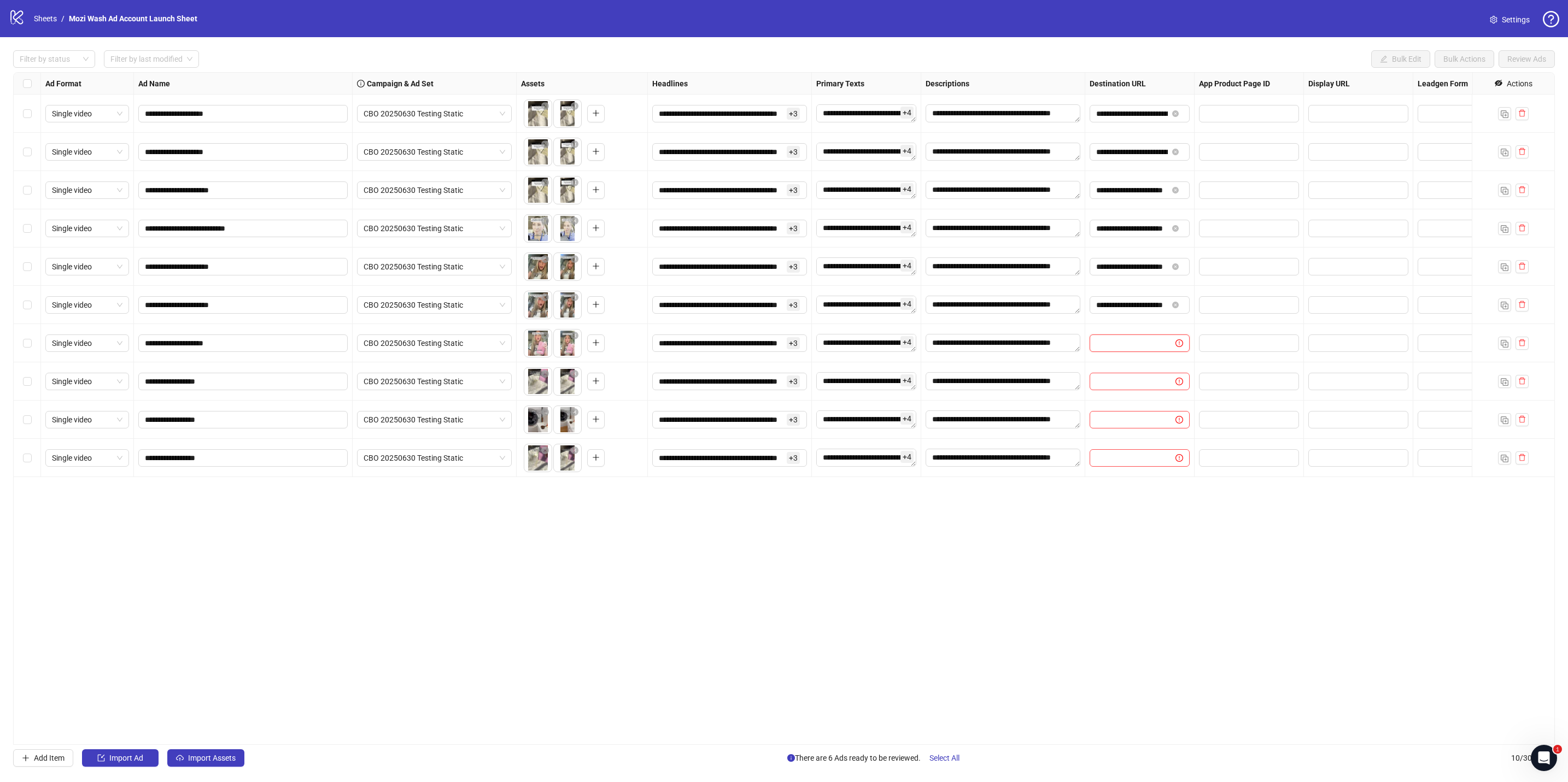 paste on "**********" 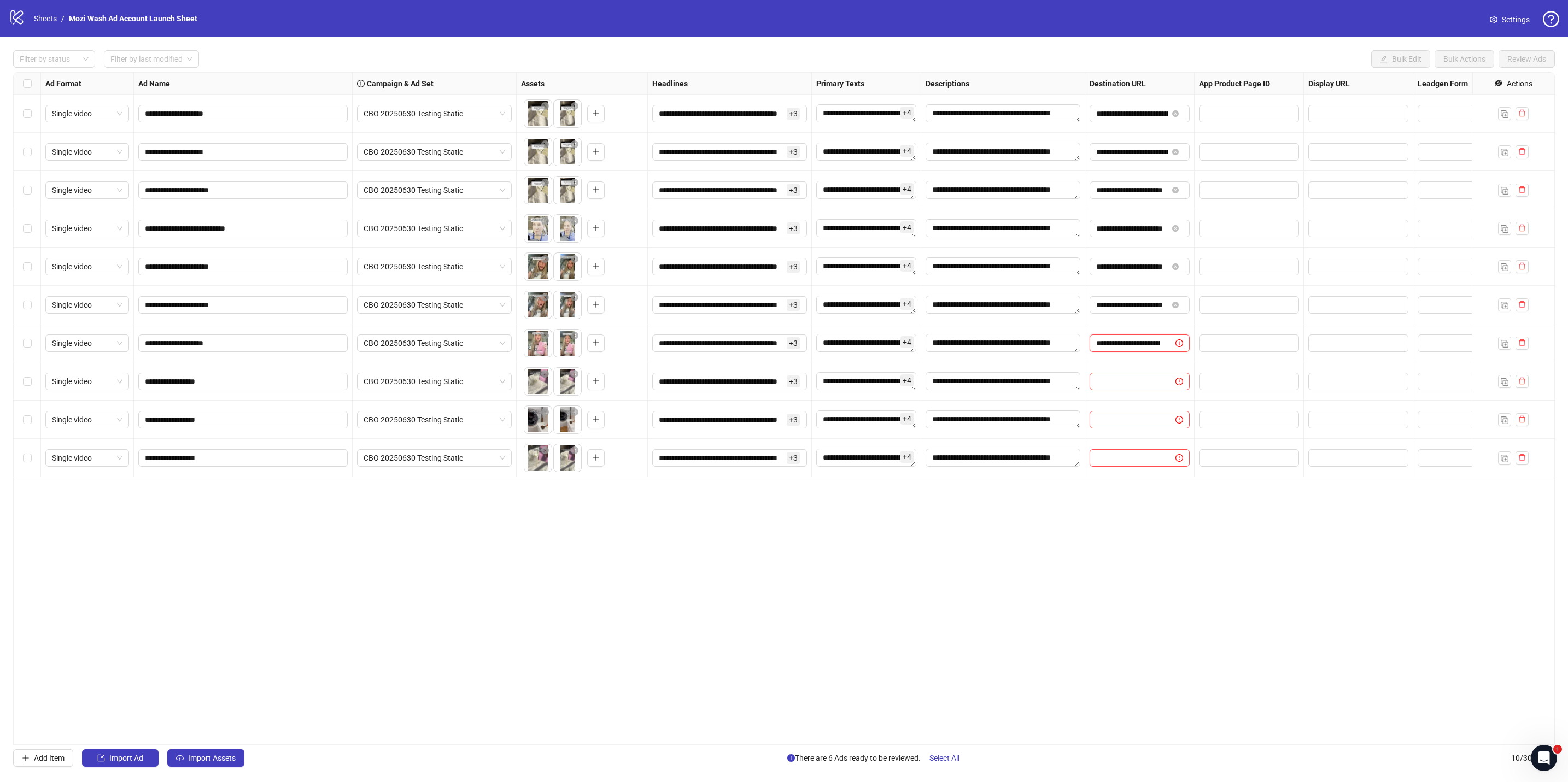 scroll, scrollTop: 0, scrollLeft: 110, axis: horizontal 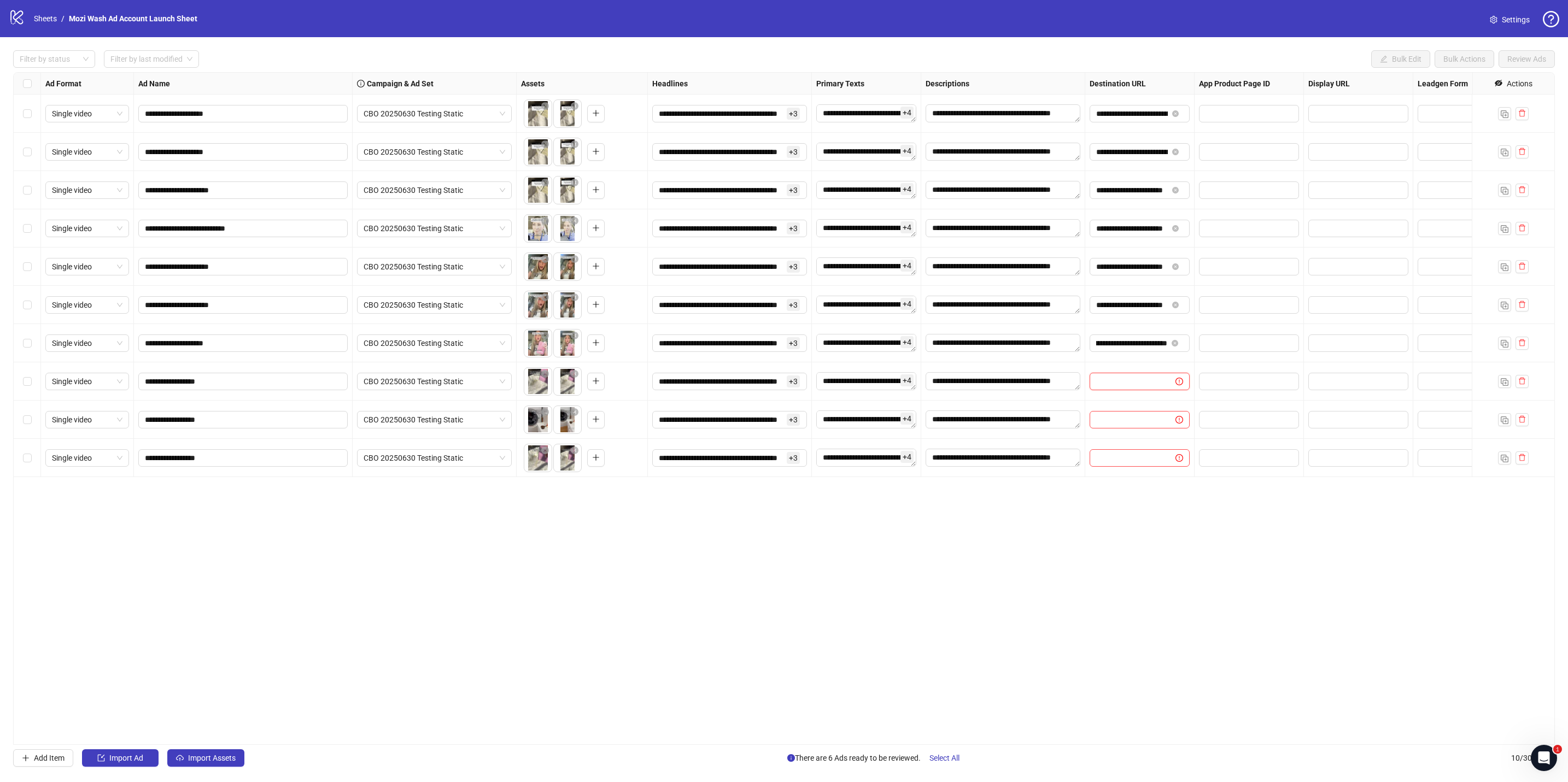 click at bounding box center (1128, 381) 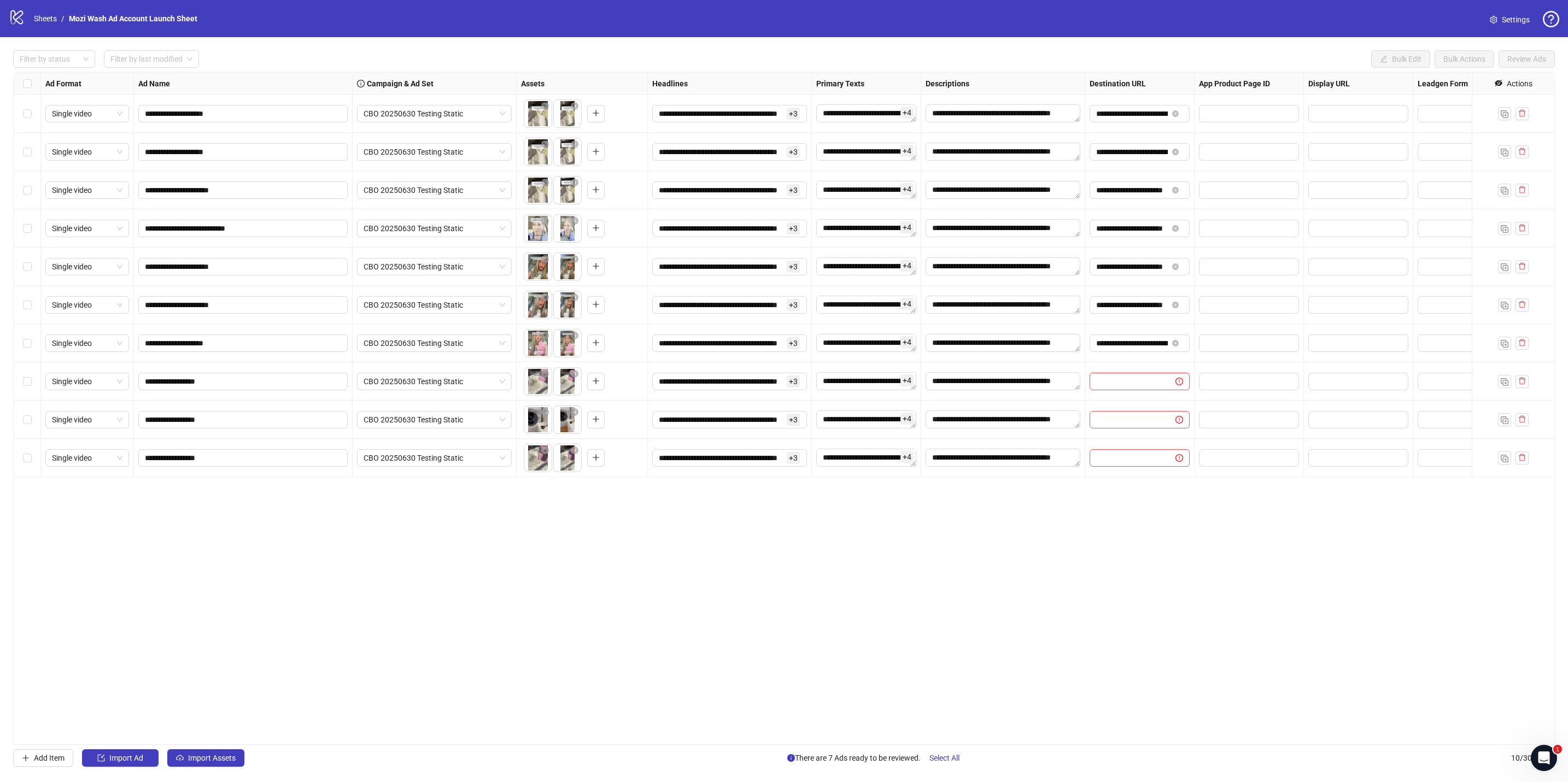 paste on "**********" 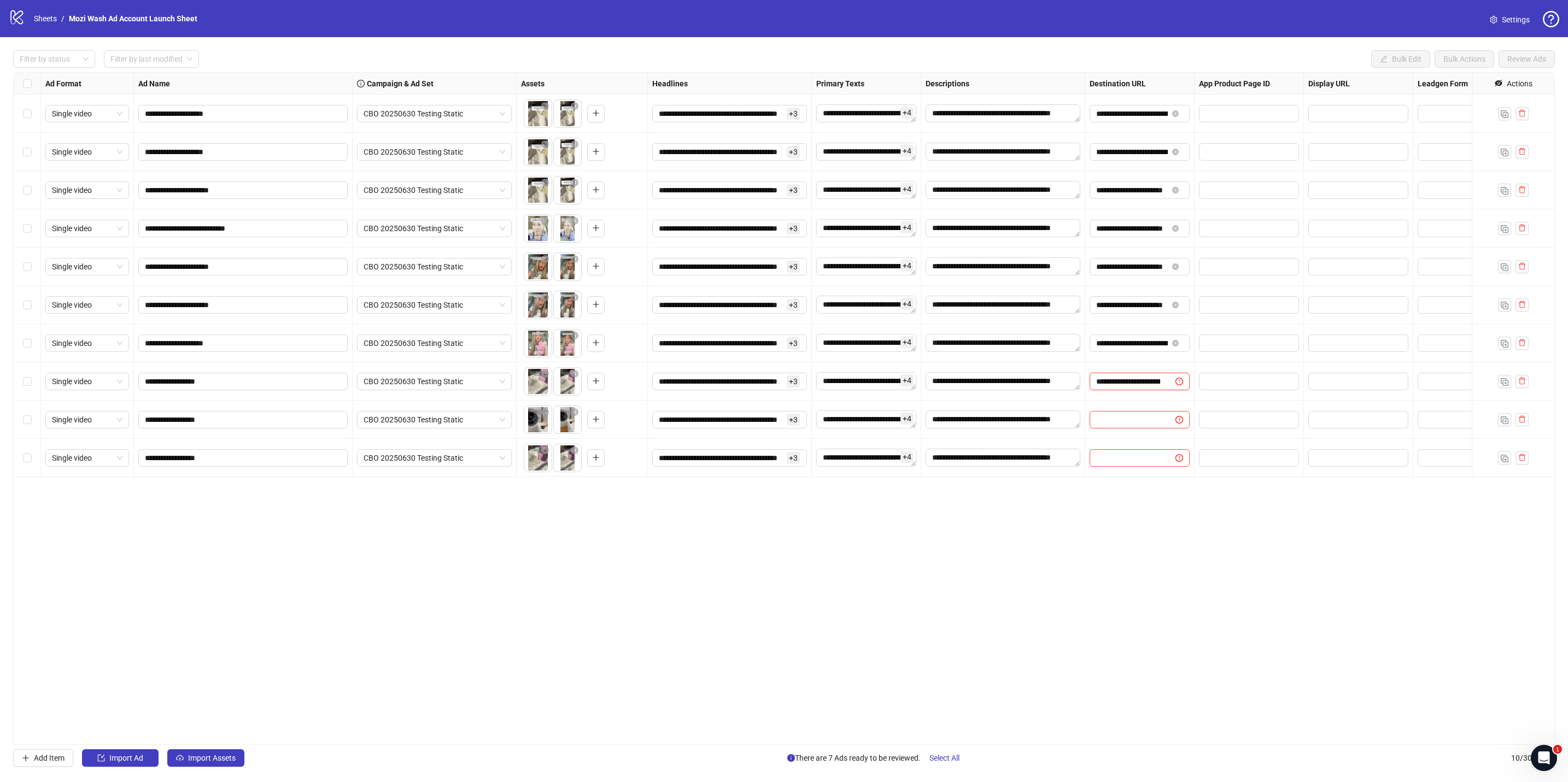 scroll, scrollTop: 0, scrollLeft: 110, axis: horizontal 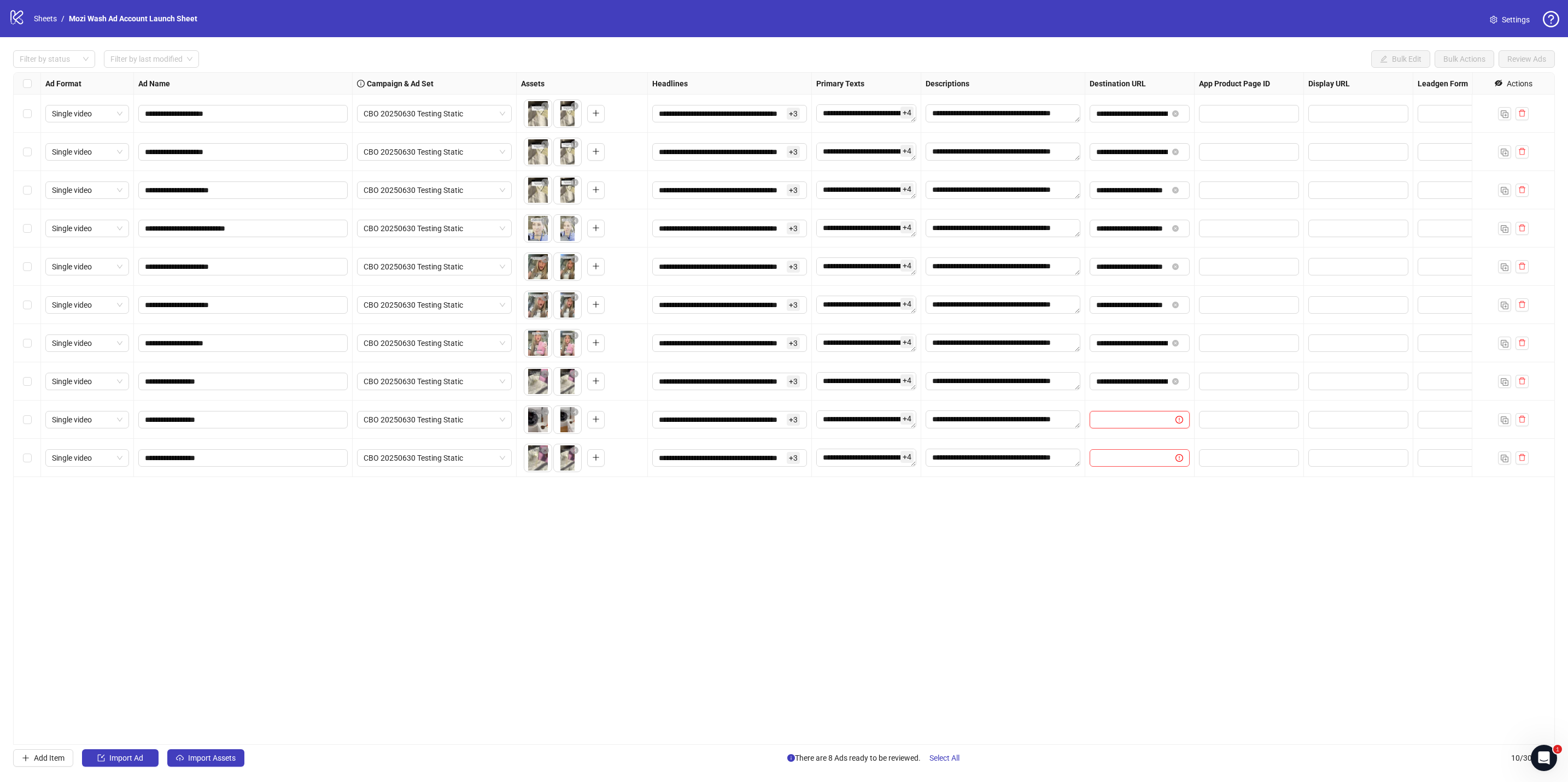click at bounding box center (1128, 420) 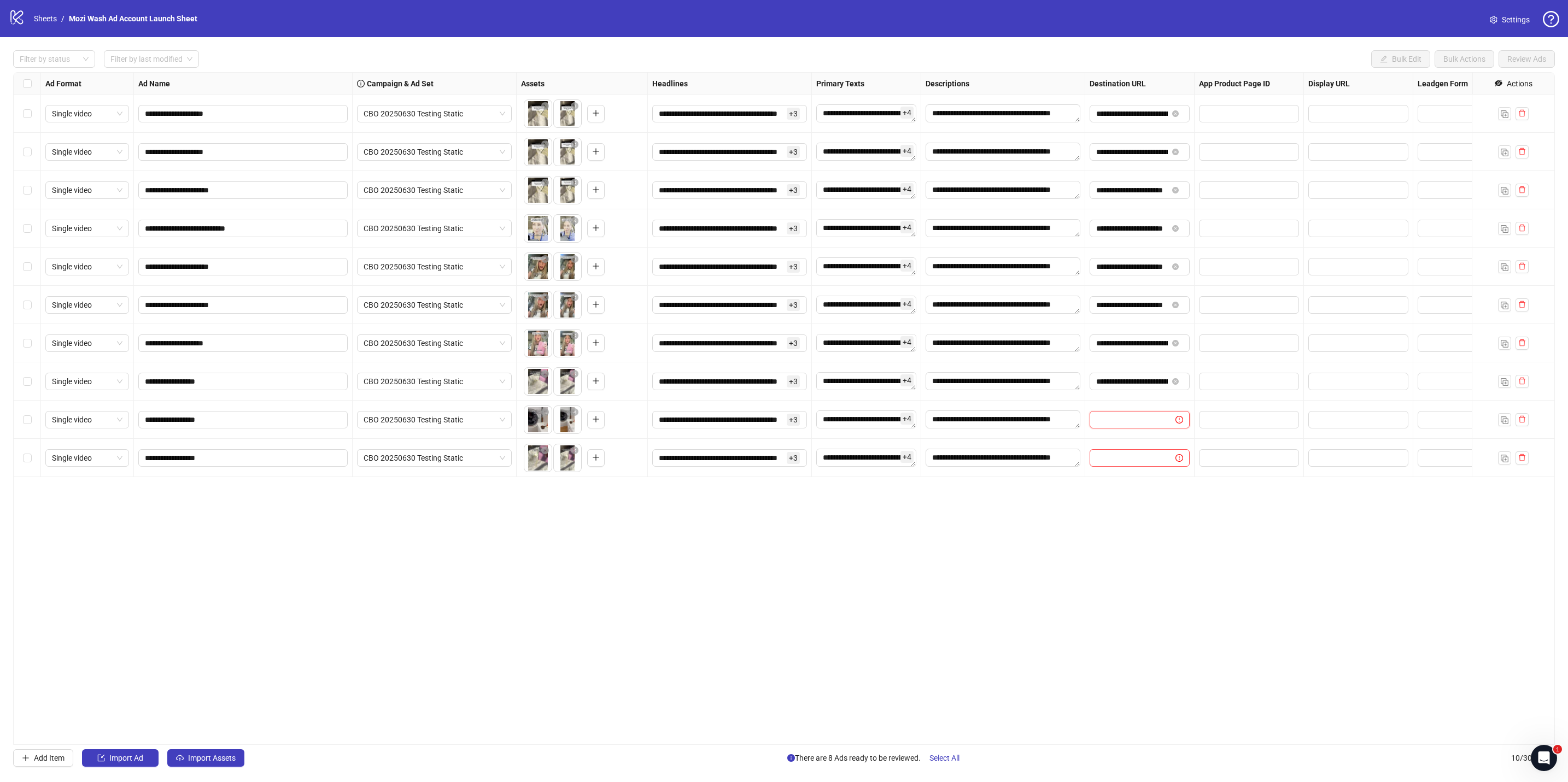 paste on "**********" 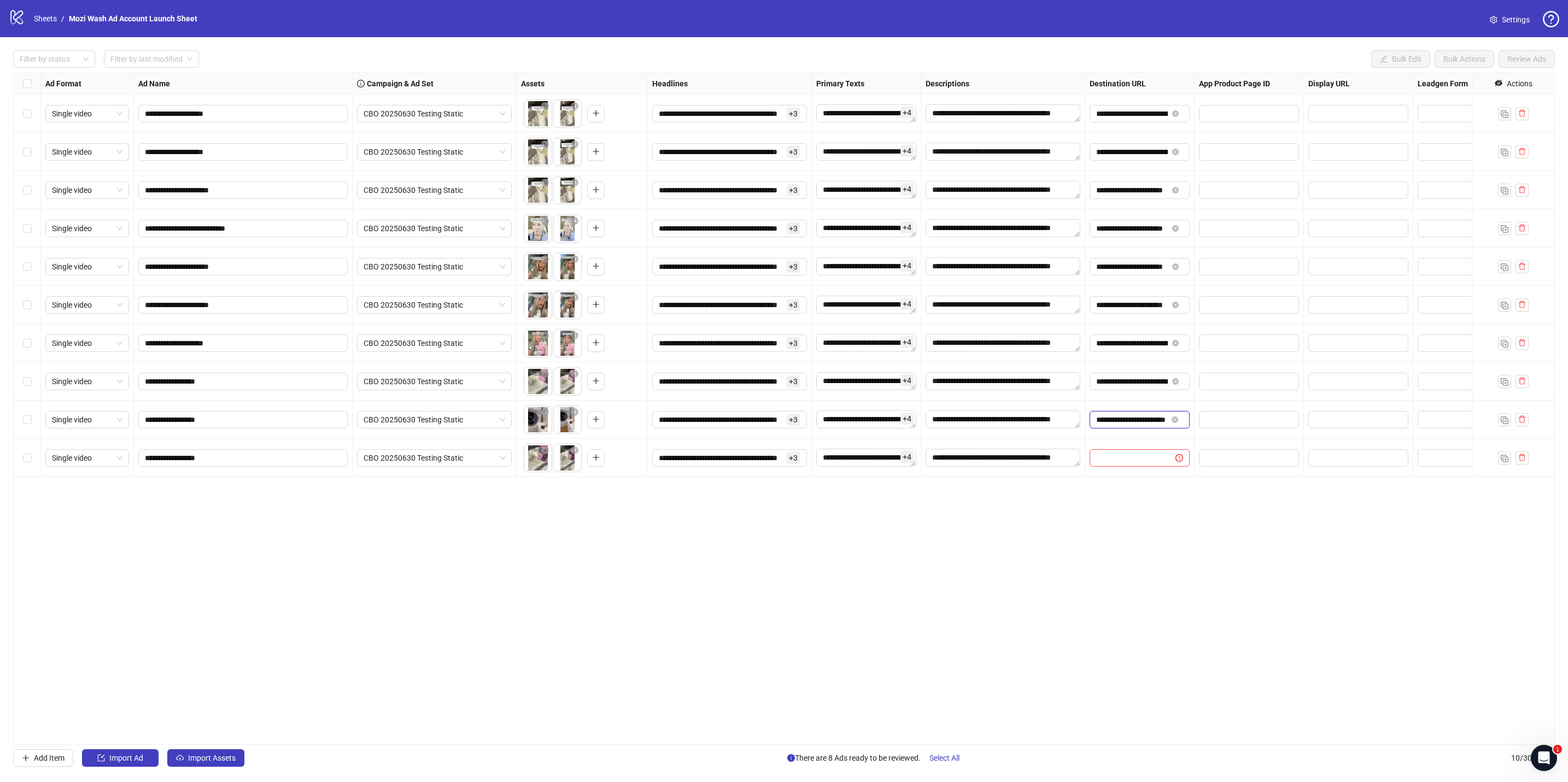 scroll, scrollTop: 0, scrollLeft: 25, axis: horizontal 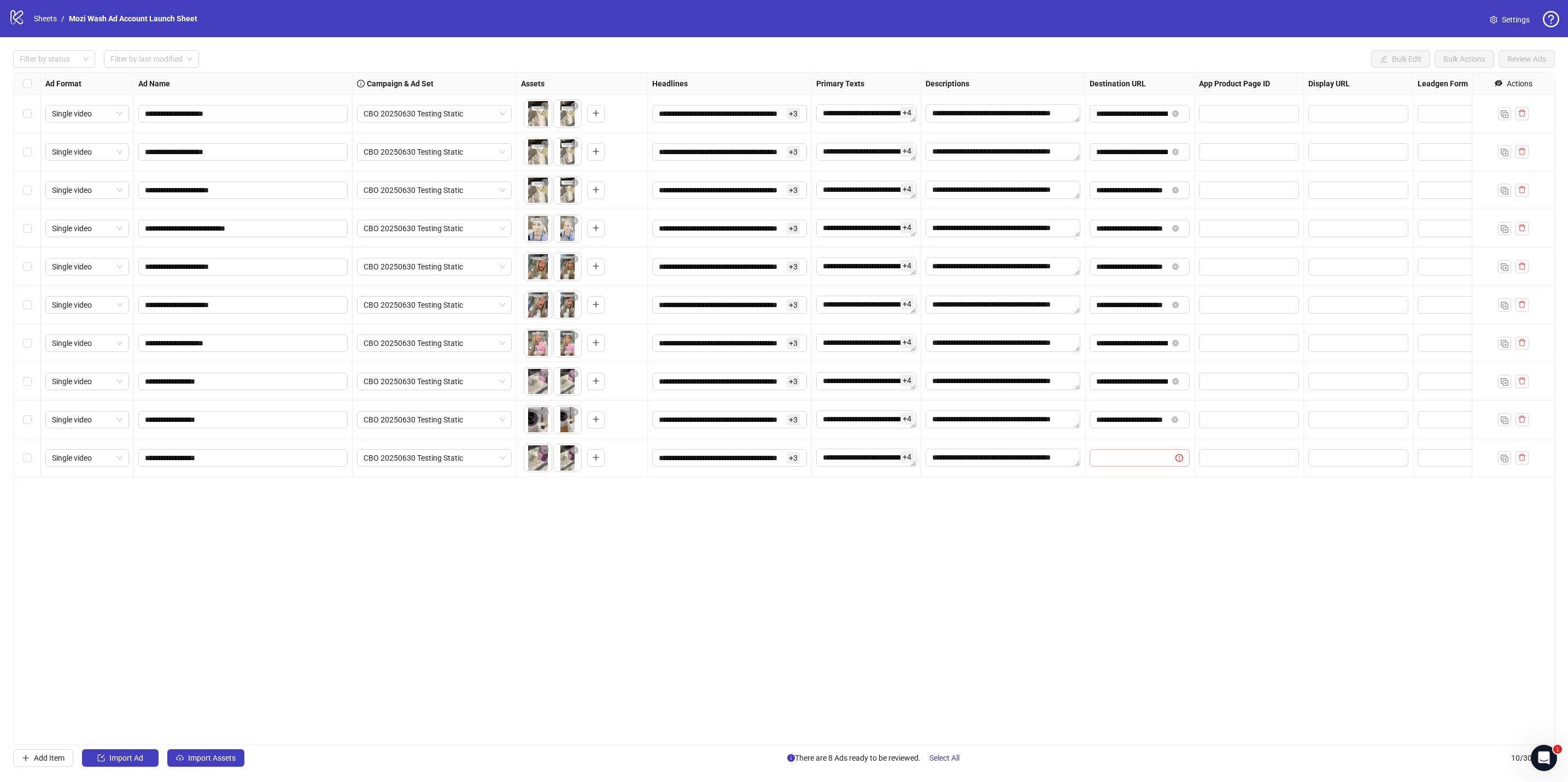 click at bounding box center (1139, 458) 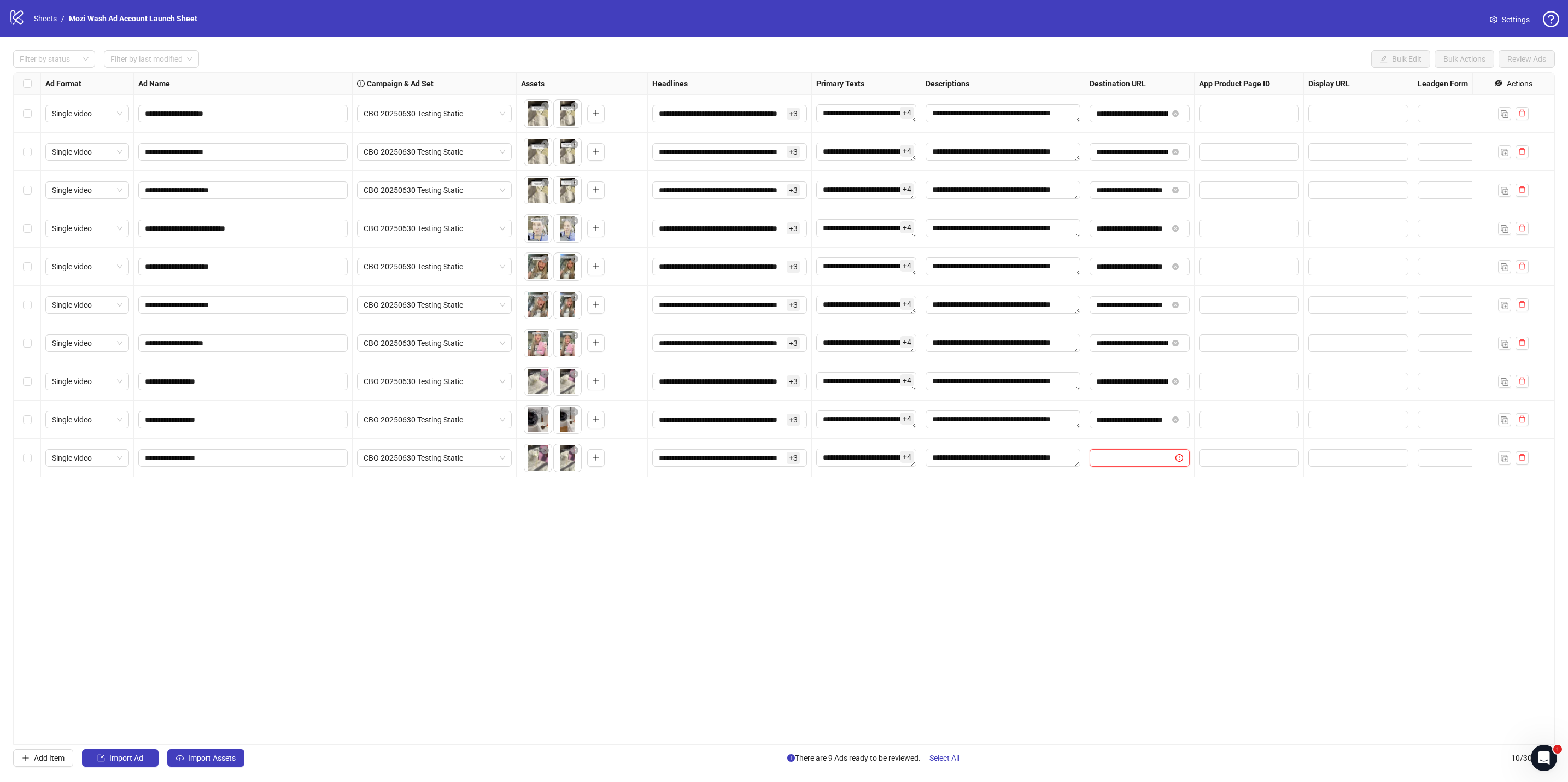 paste on "**********" 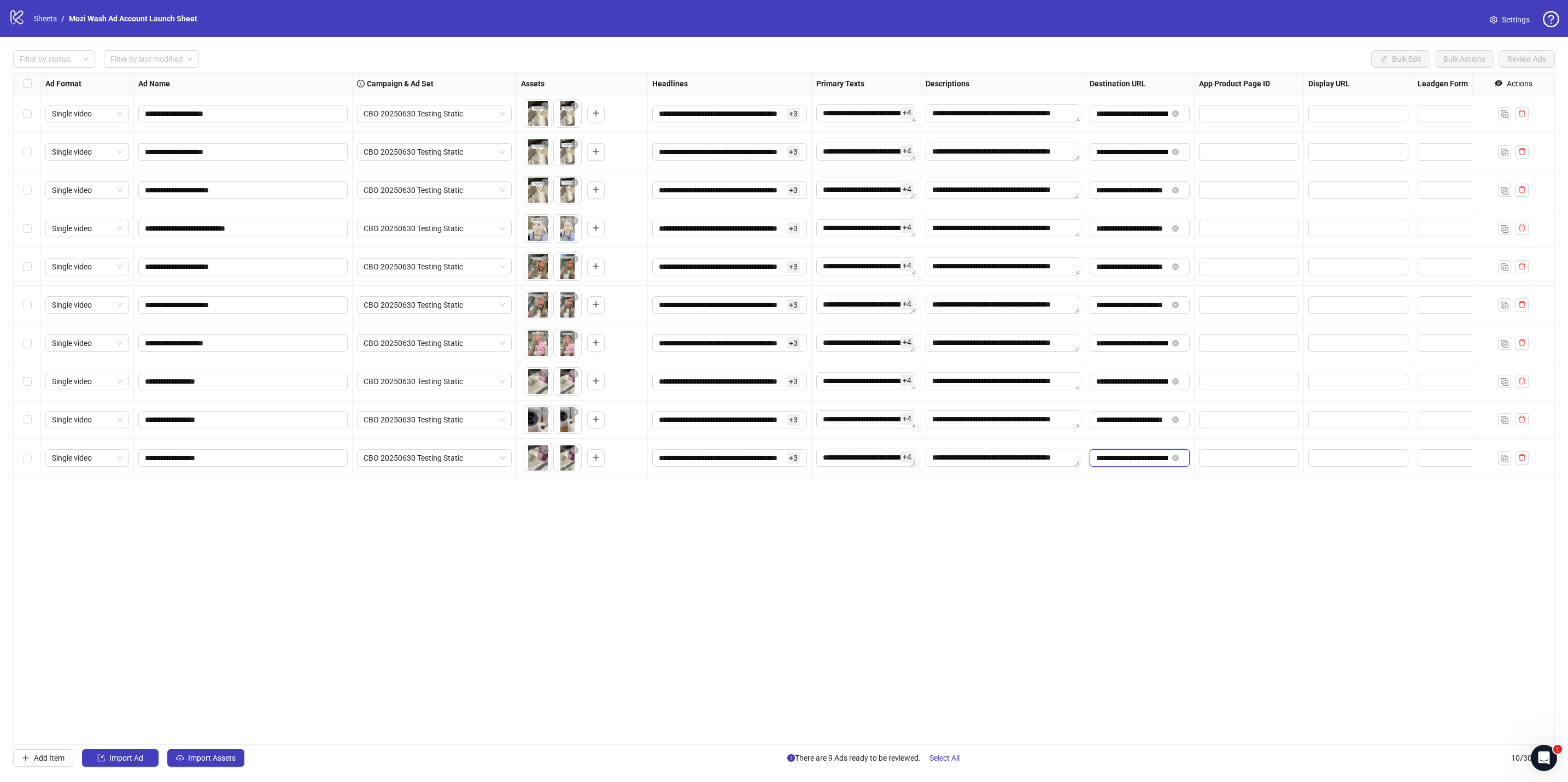 scroll, scrollTop: 0, scrollLeft: 110, axis: horizontal 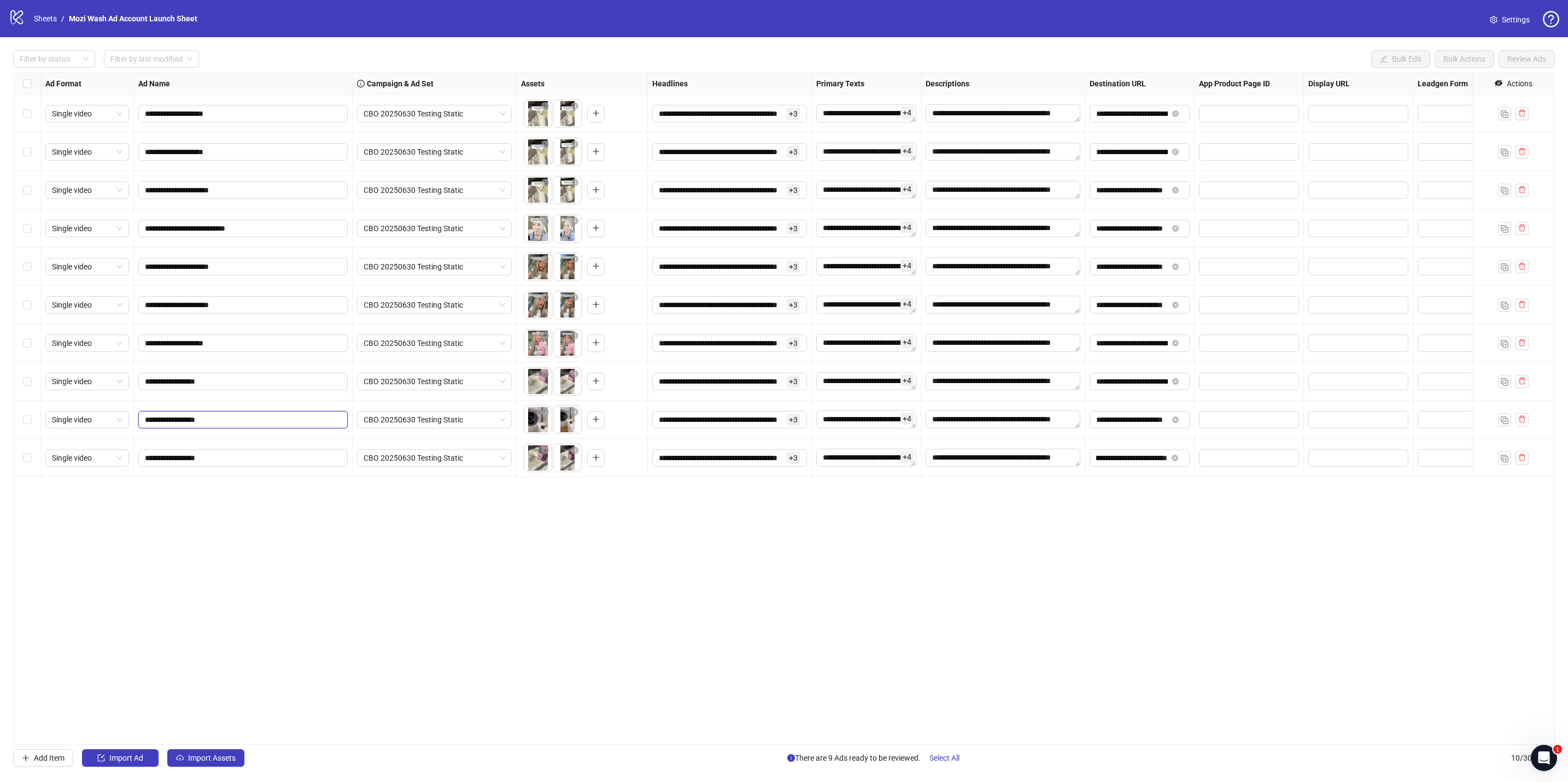 click on "**********" at bounding box center [242, 420] 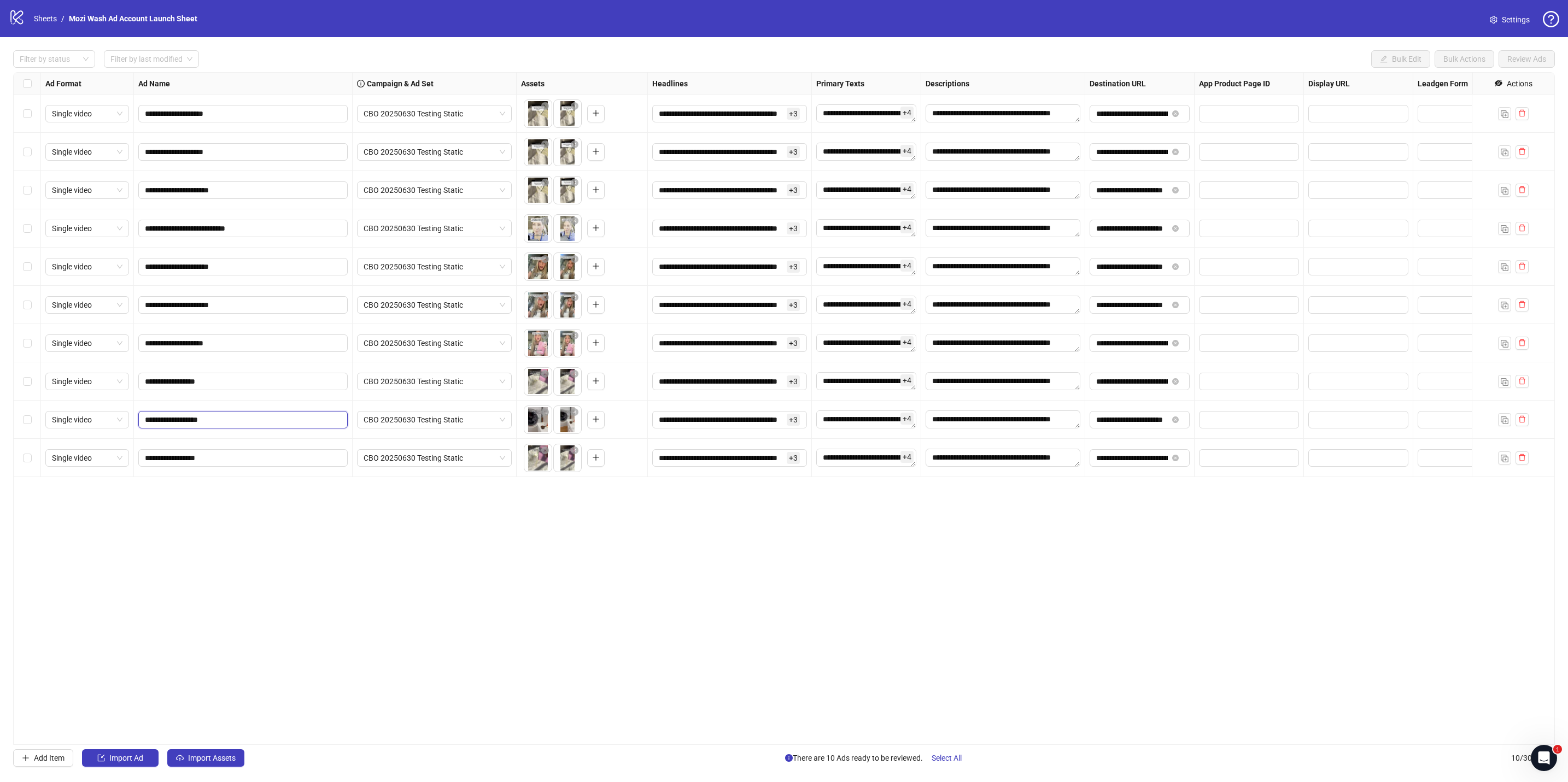 type on "**********" 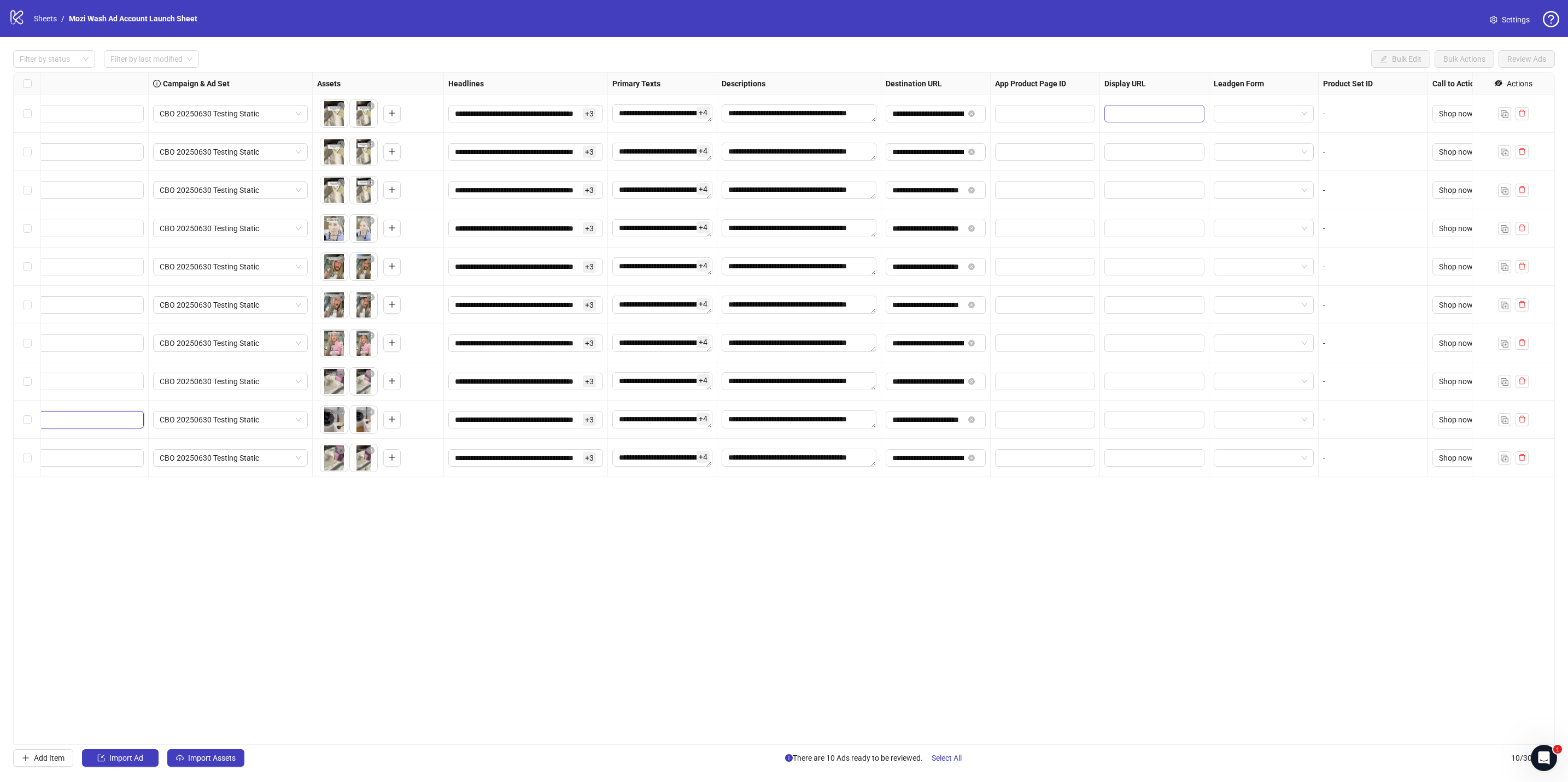 scroll, scrollTop: 0, scrollLeft: 205, axis: horizontal 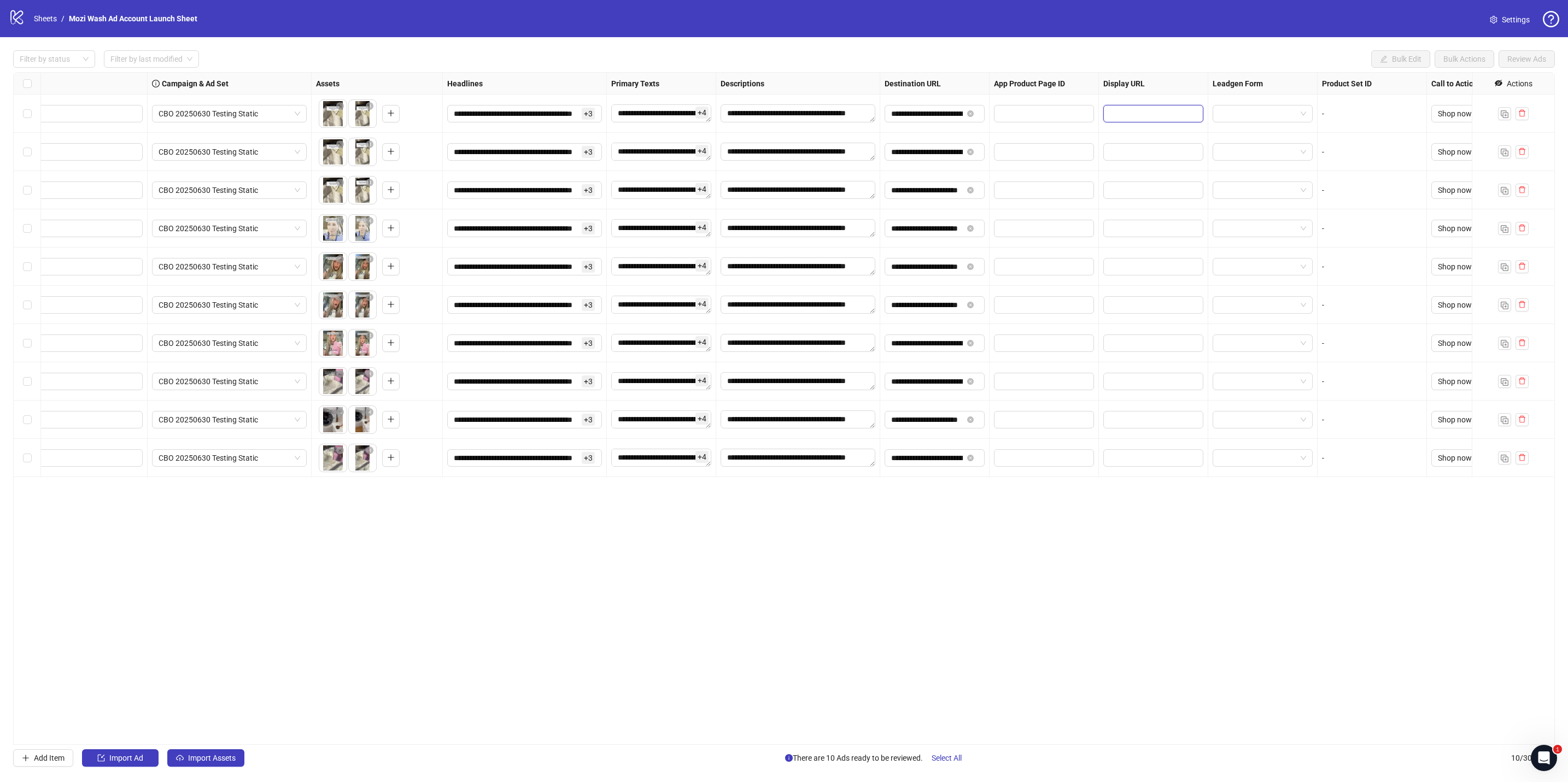 click at bounding box center [1152, 114] 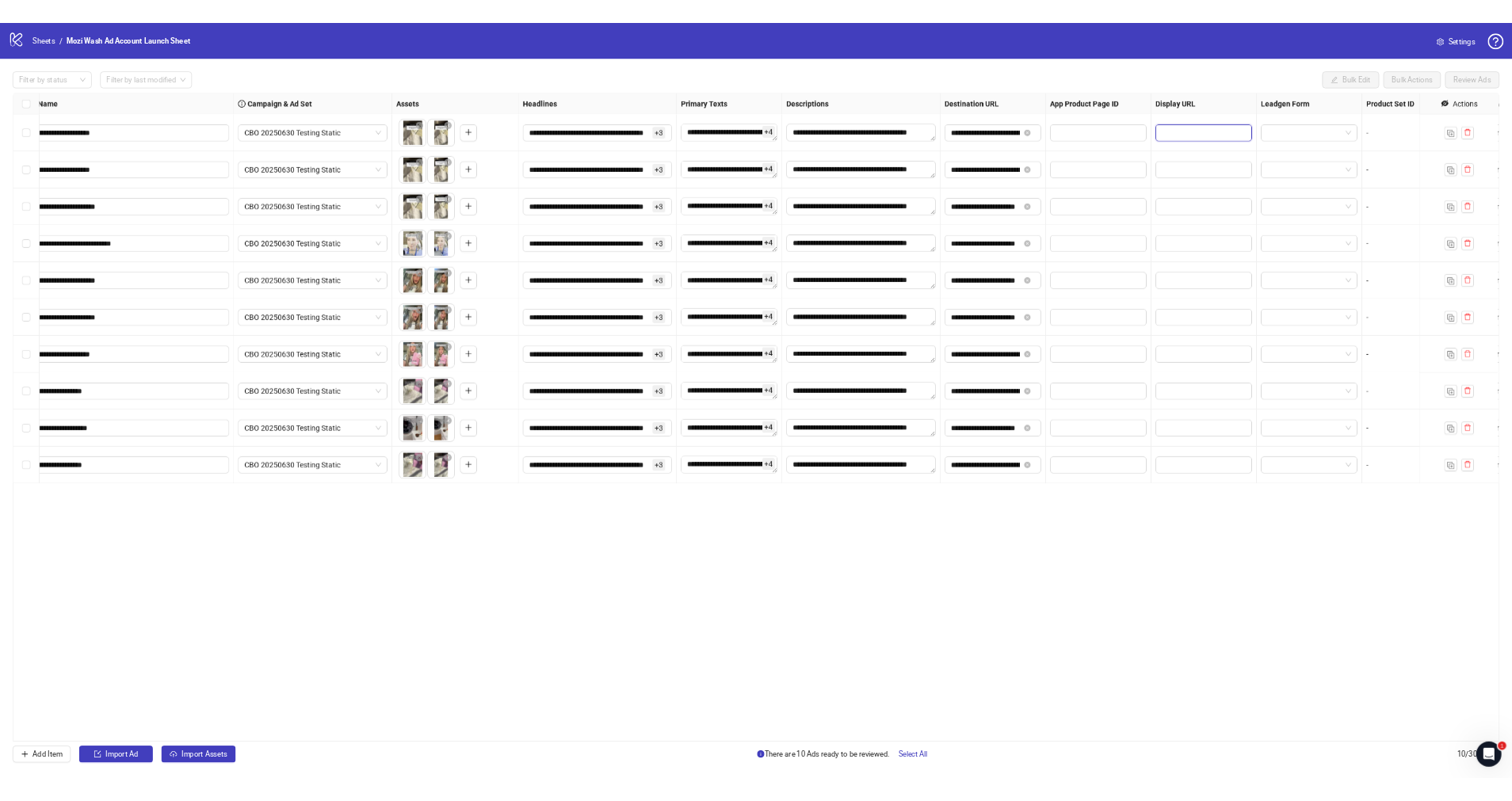 scroll, scrollTop: 0, scrollLeft: 0, axis: both 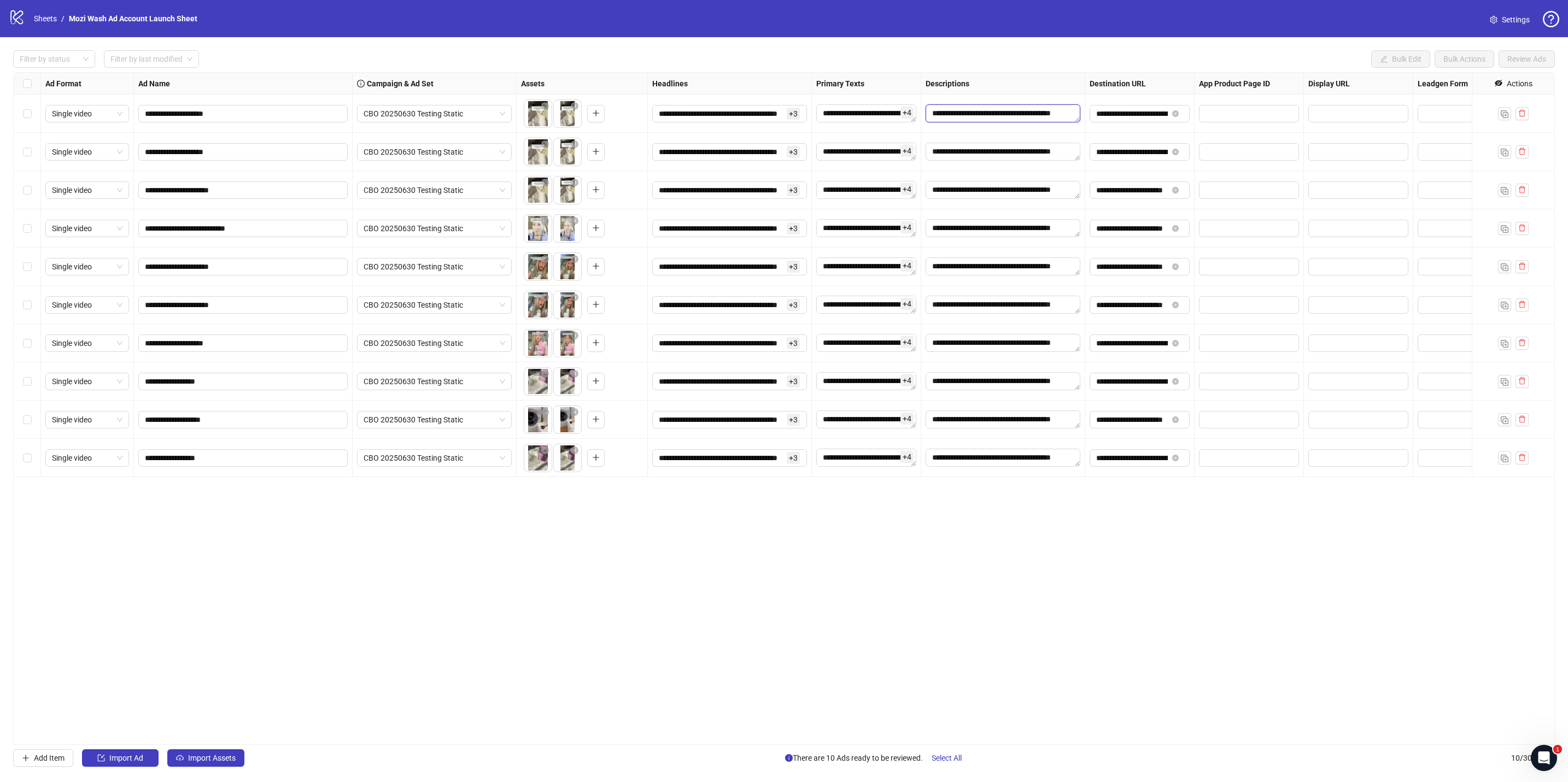 click on "**********" at bounding box center [1003, 113] 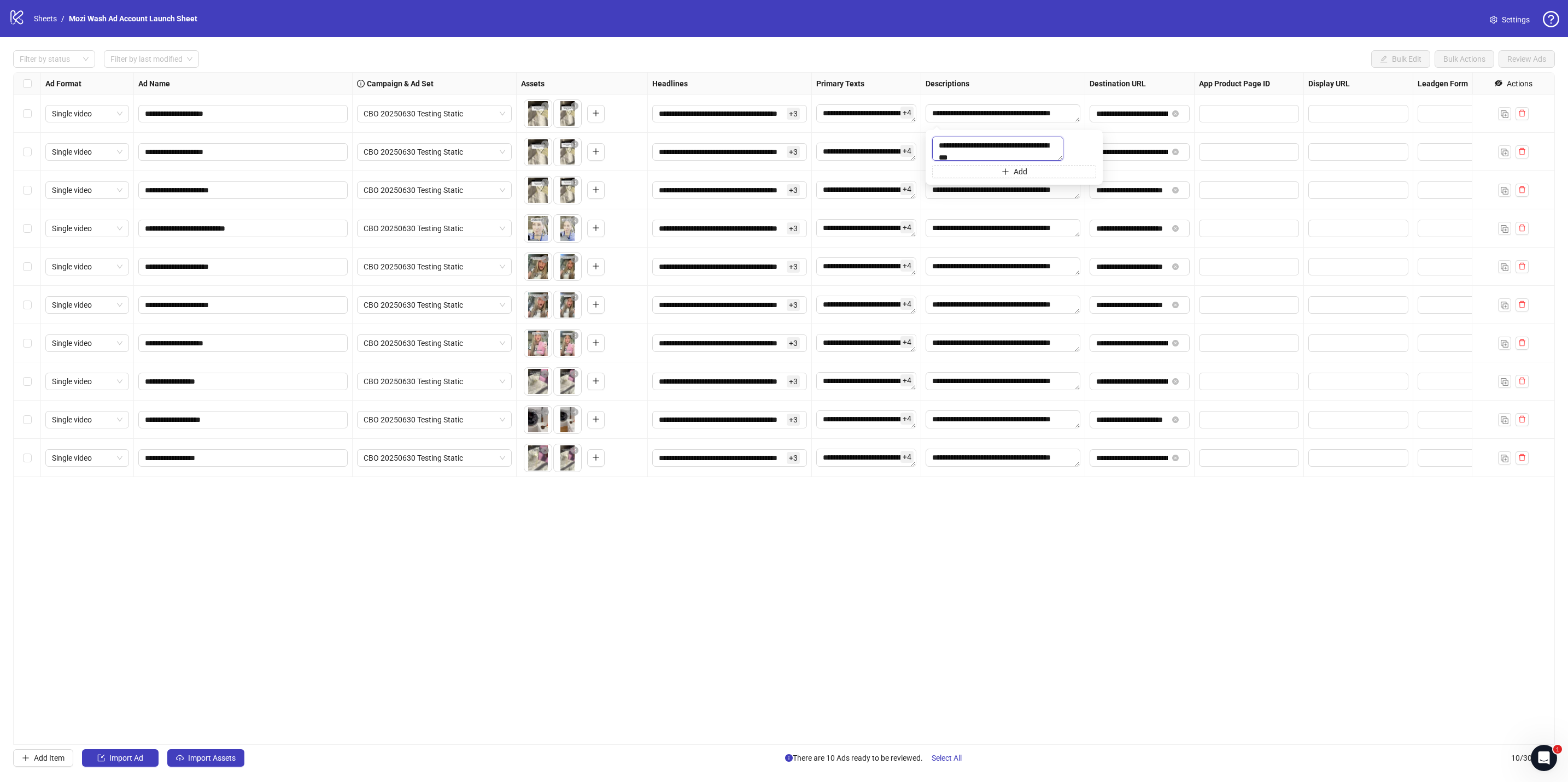 drag, startPoint x: 986, startPoint y: 156, endPoint x: 923, endPoint y: 136, distance: 66.09841 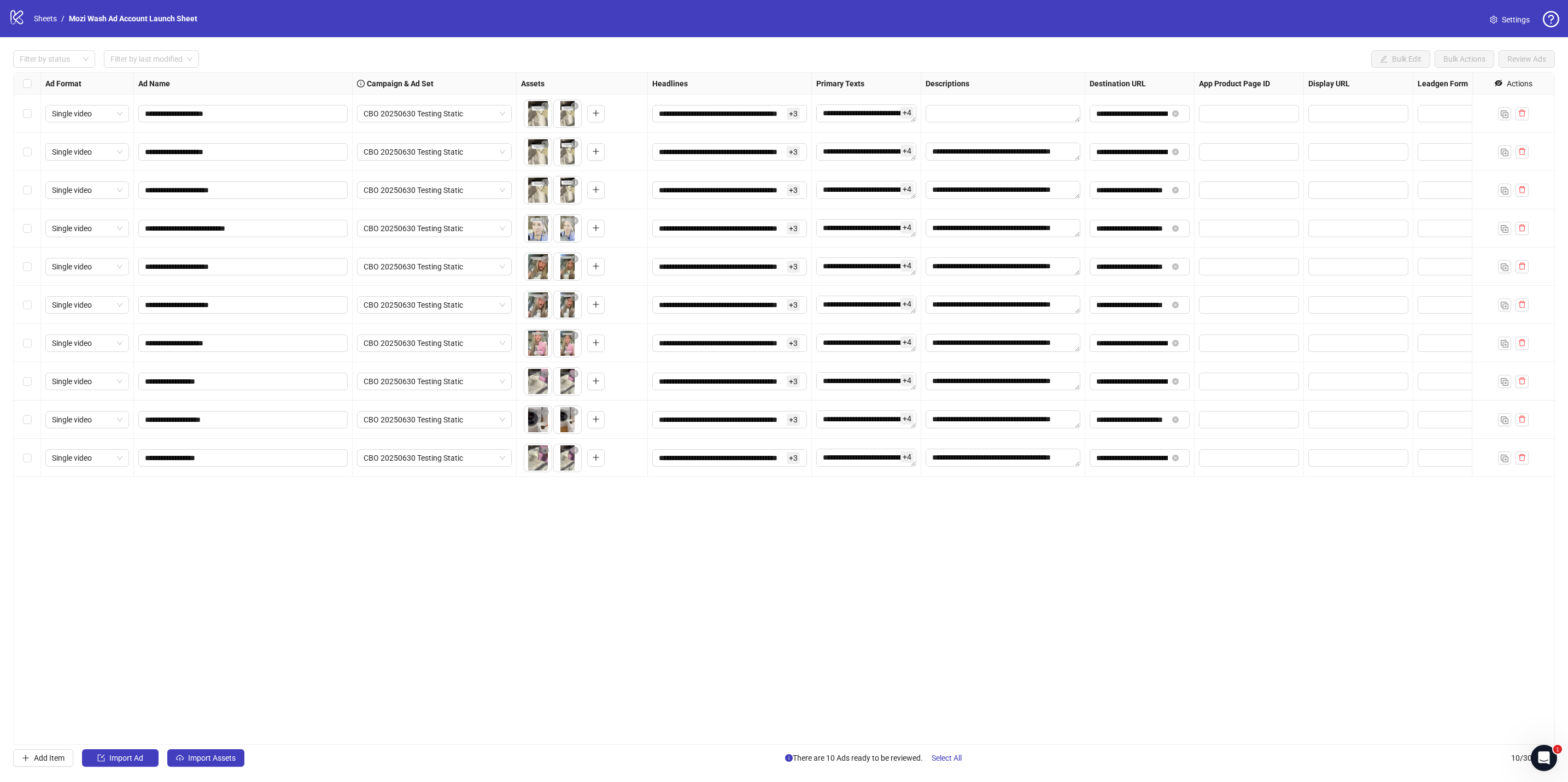 click at bounding box center (1003, 114) 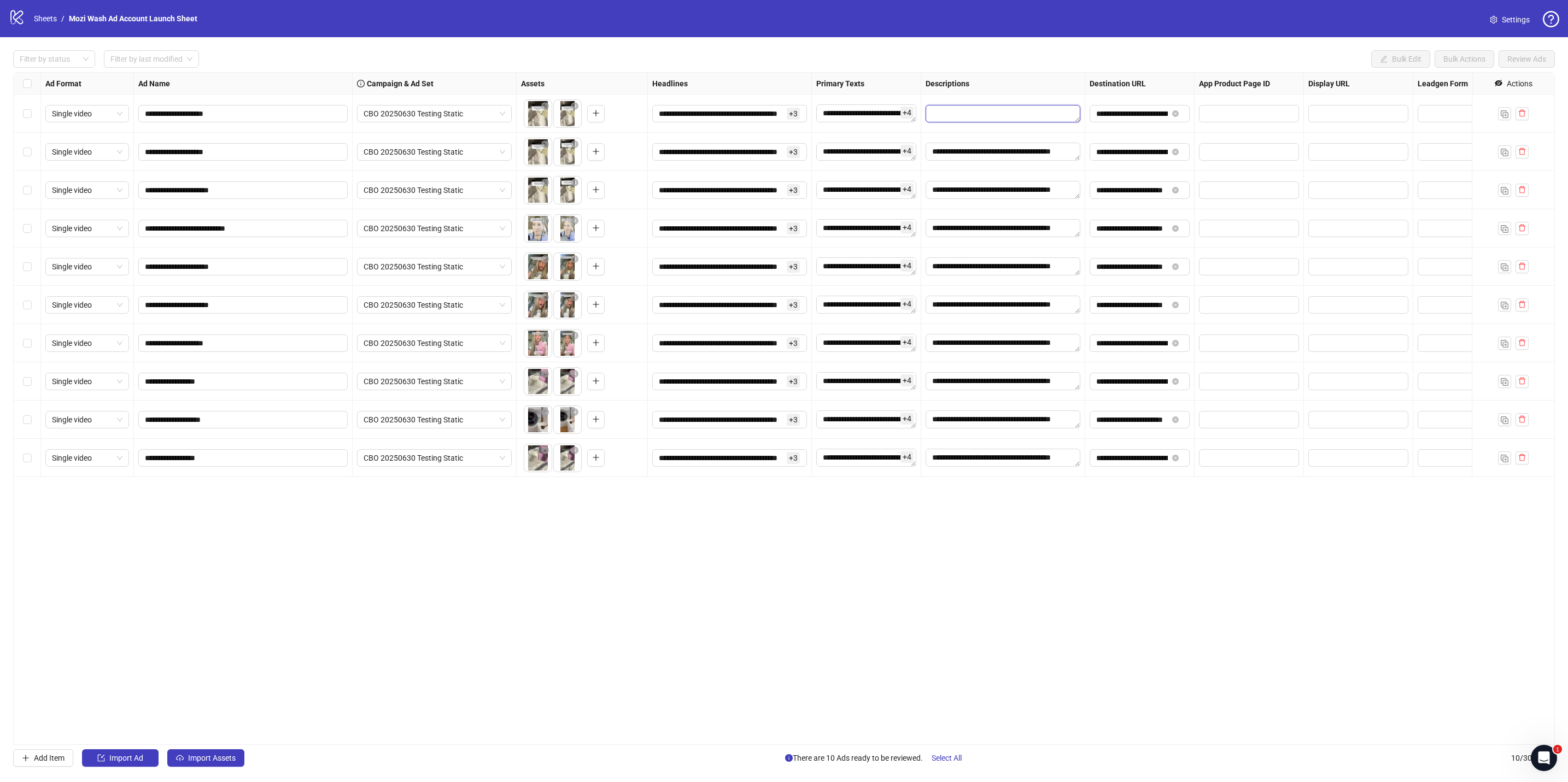 click at bounding box center [1003, 114] 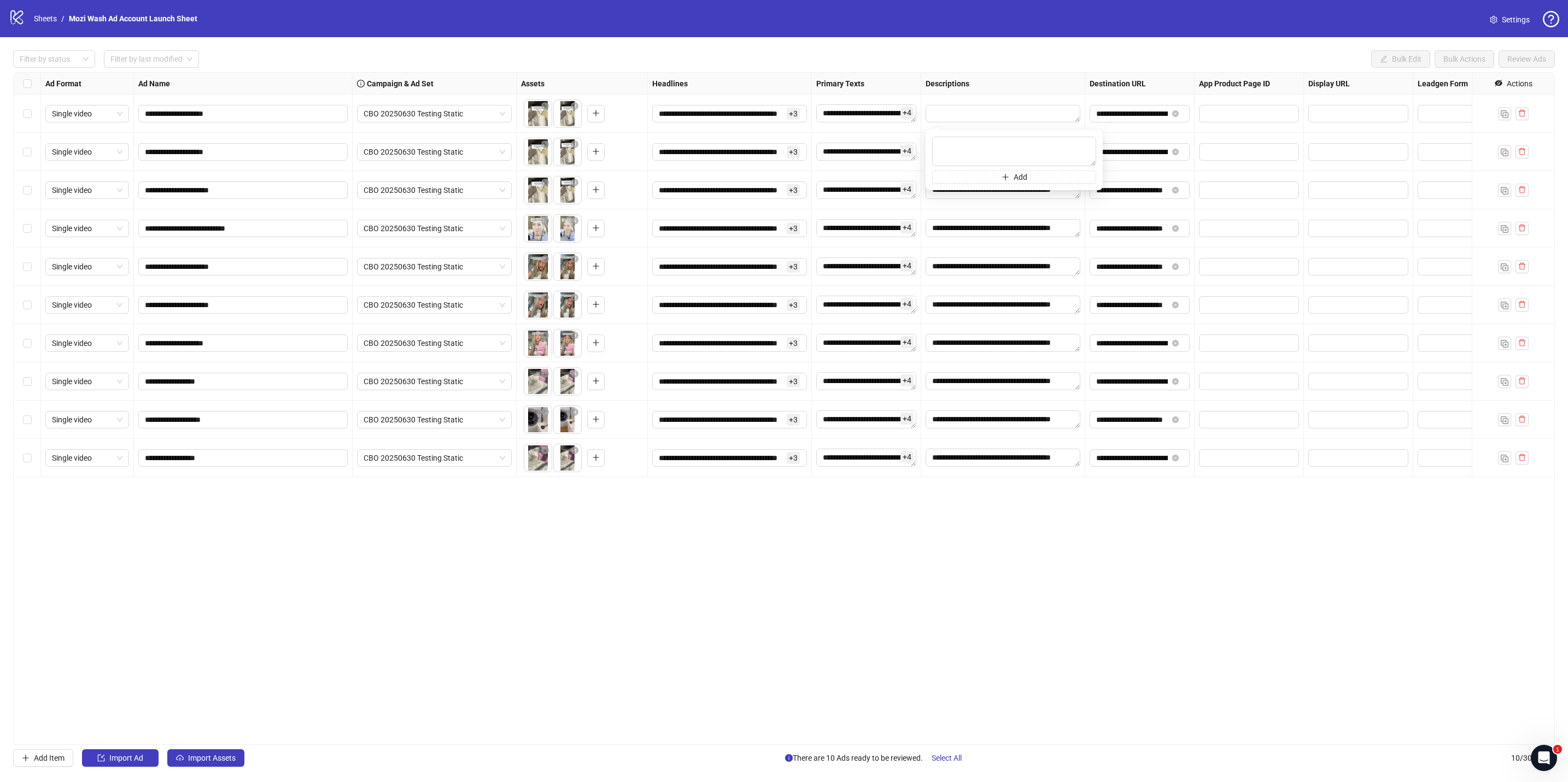 click on "Descriptions" at bounding box center [1003, 84] 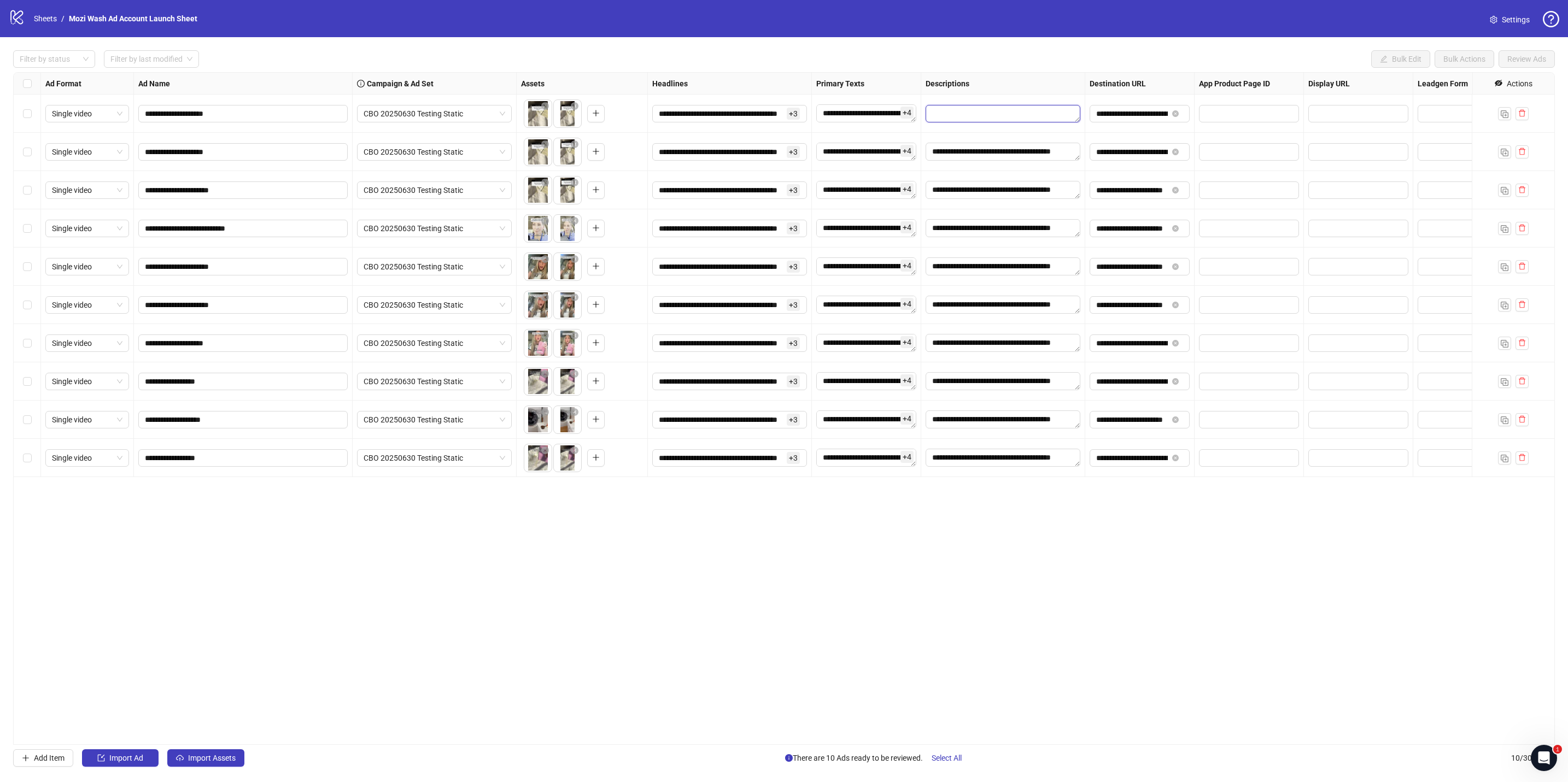 click at bounding box center (1003, 114) 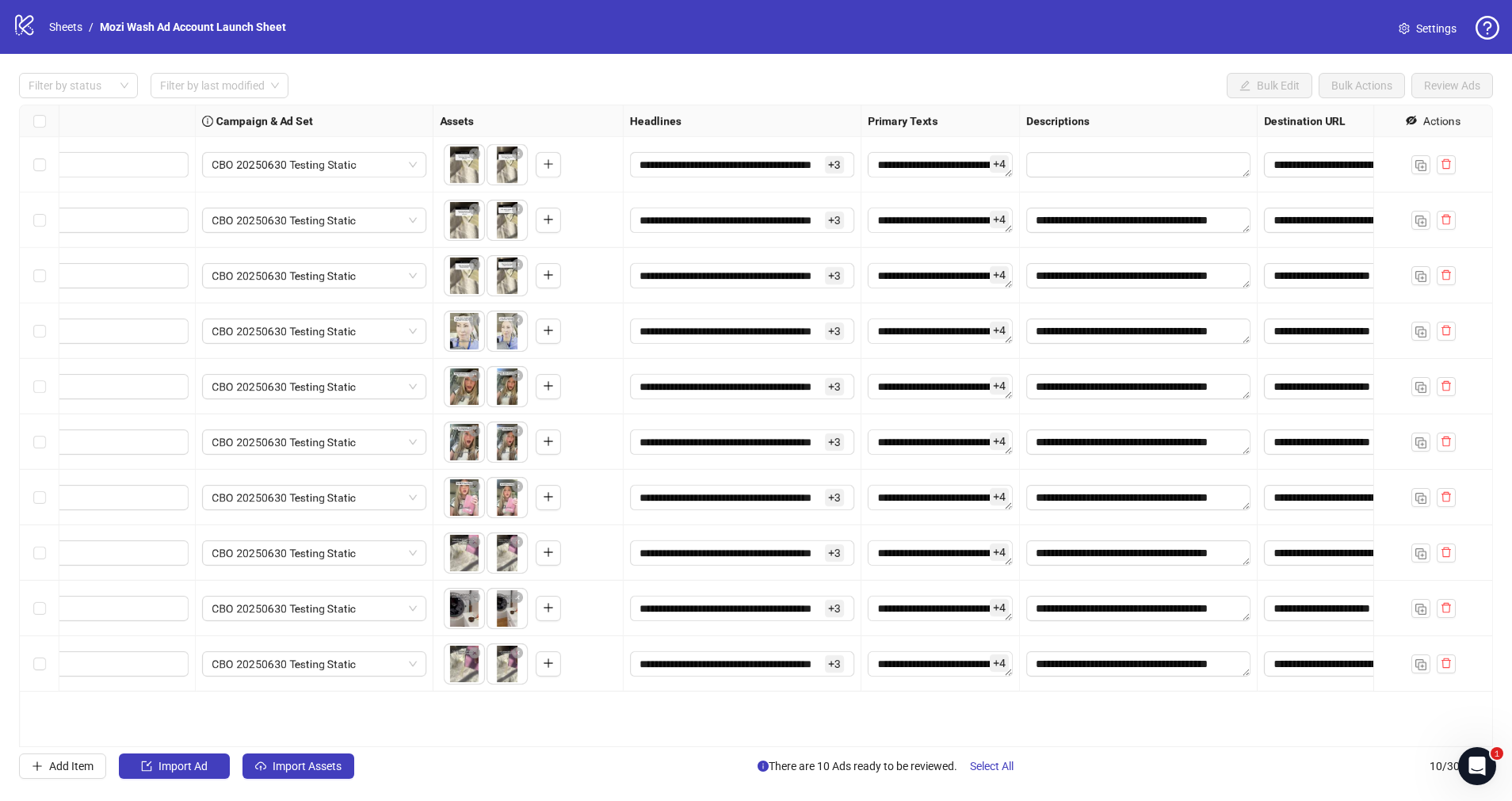 scroll, scrollTop: 0, scrollLeft: 332, axis: horizontal 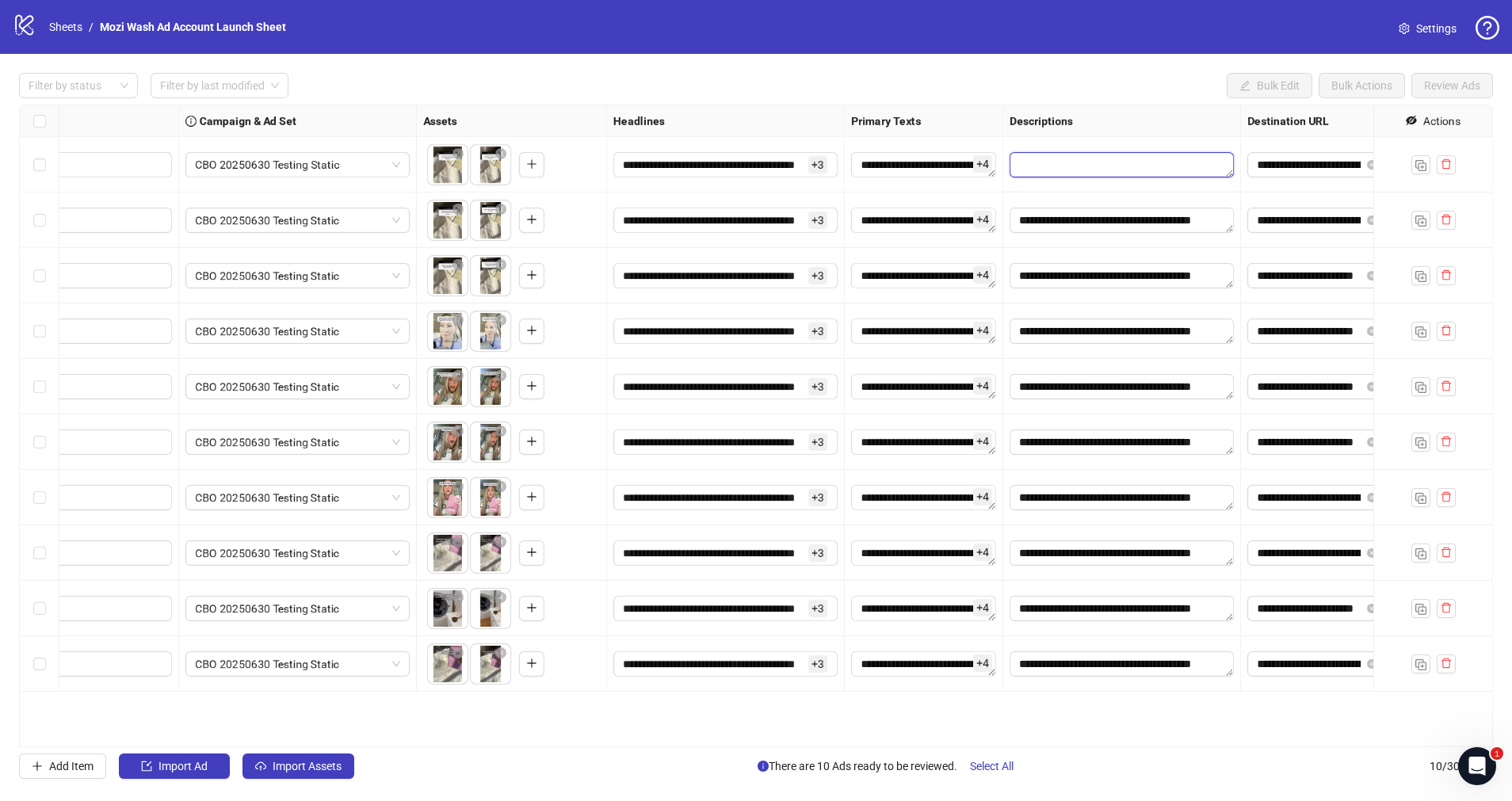 click at bounding box center (1121, 165) 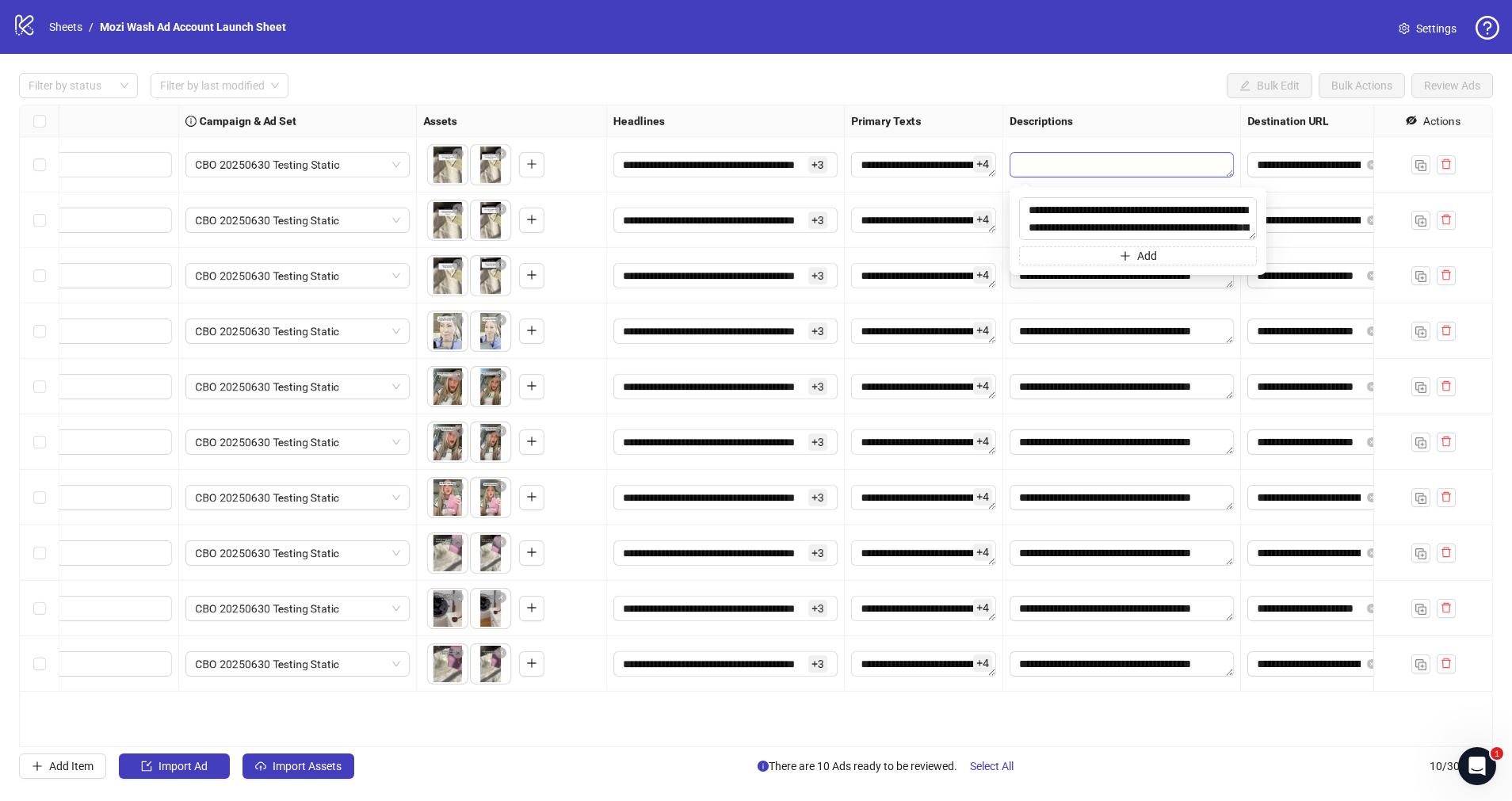 scroll, scrollTop: 47, scrollLeft: 0, axis: vertical 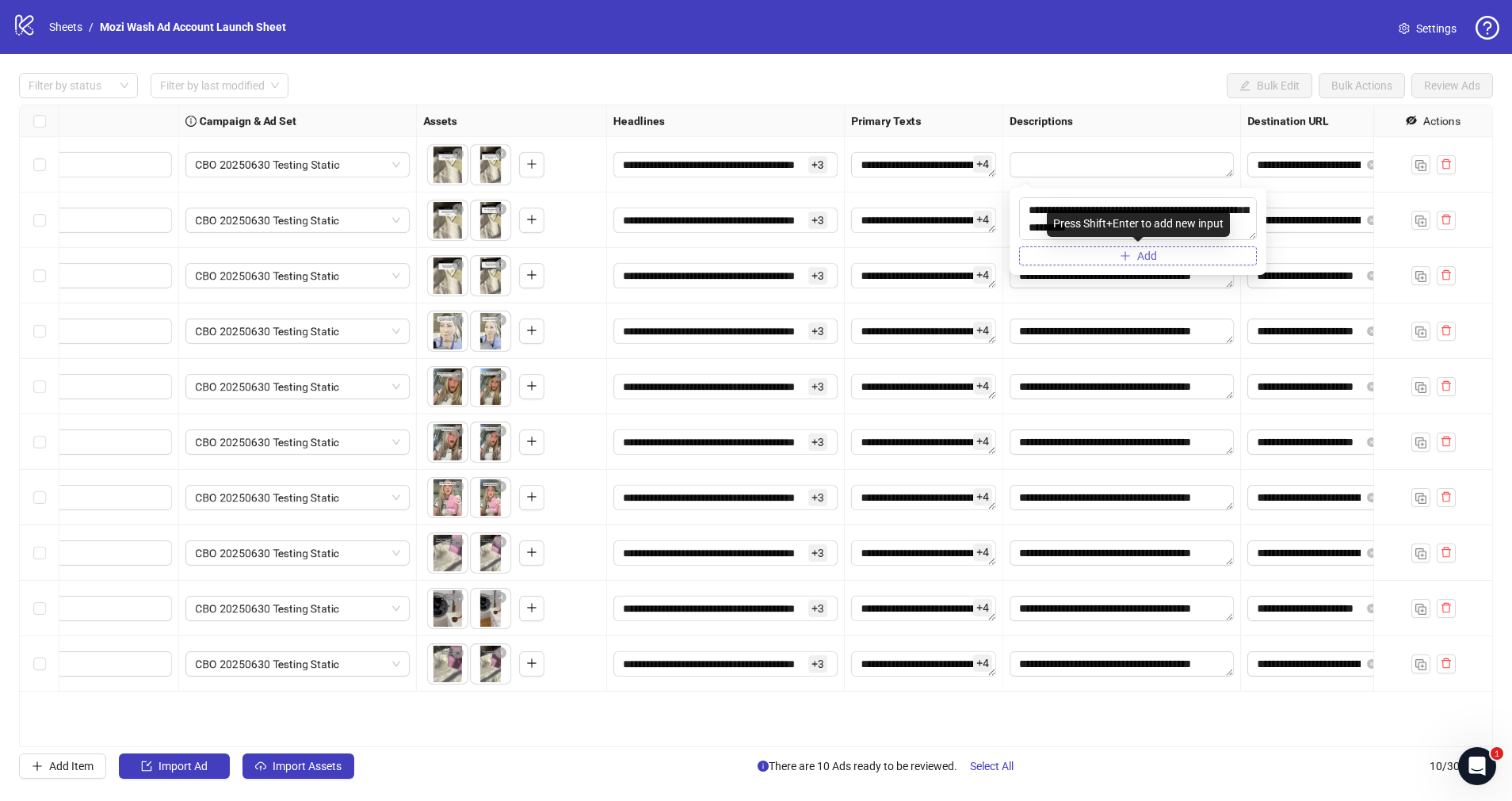 type on "**********" 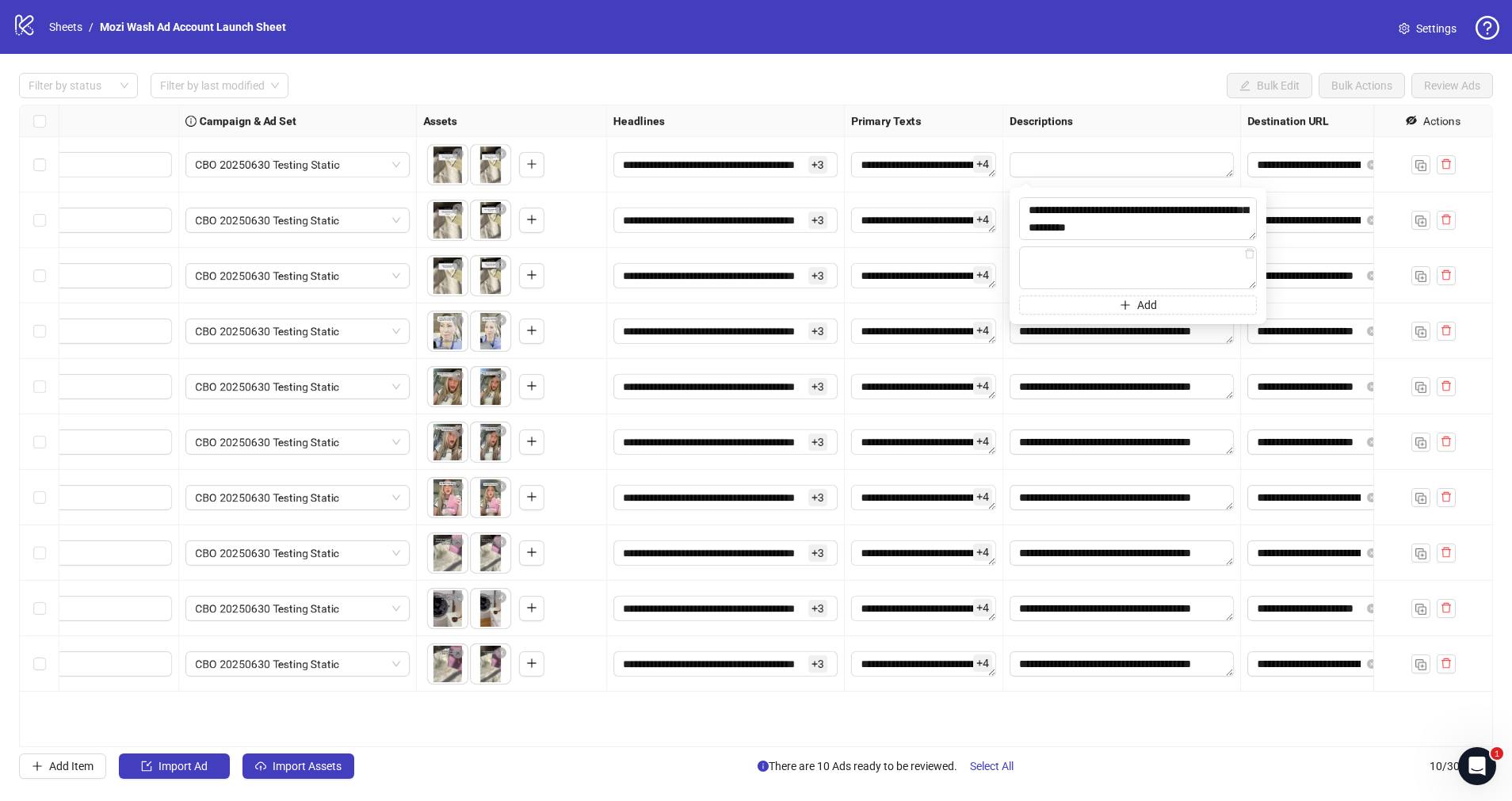 click on "**********" at bounding box center (756, 425) 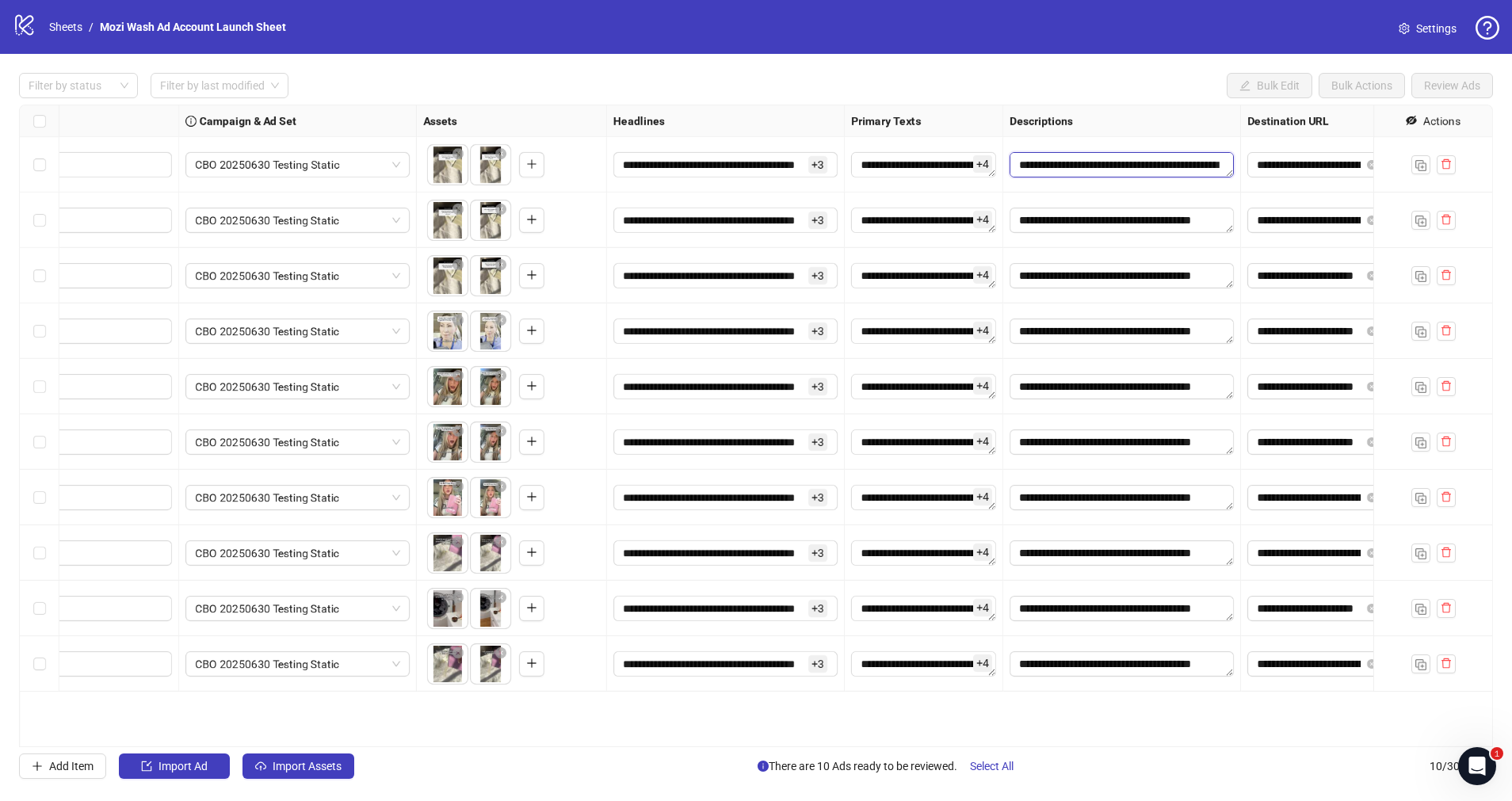 click on "**********" at bounding box center (1121, 165) 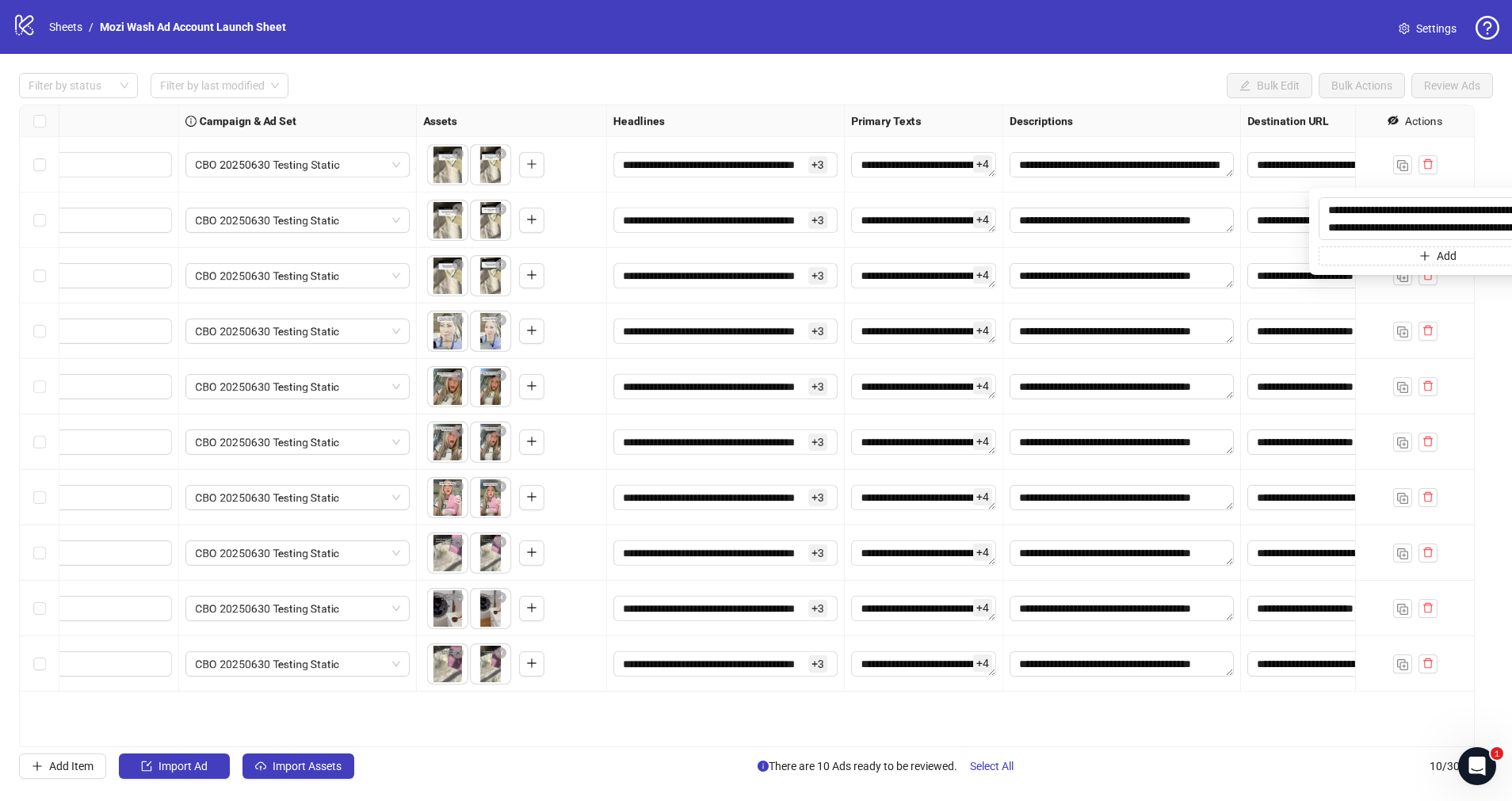 scroll, scrollTop: 0, scrollLeft: 0, axis: both 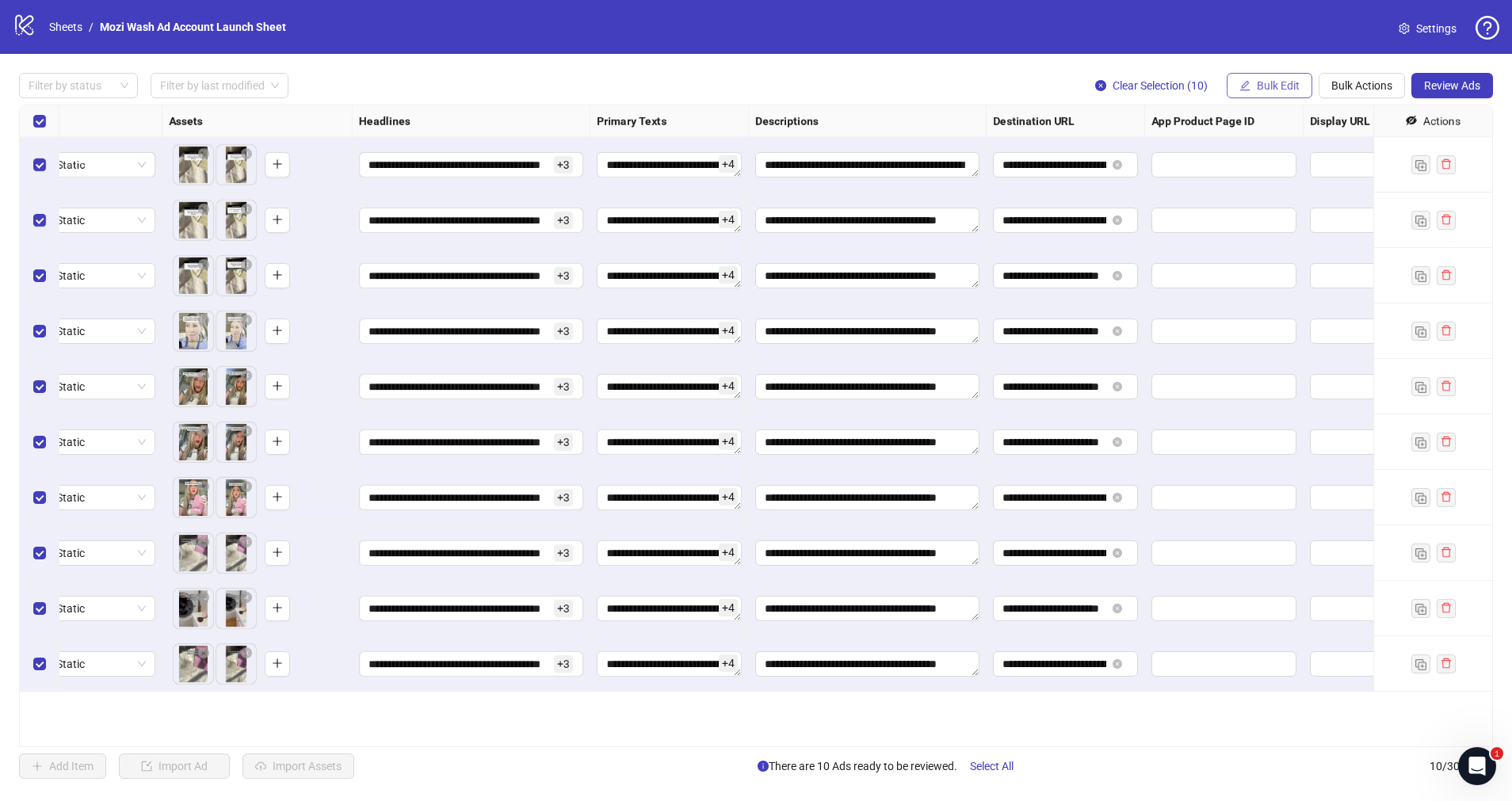 click on "Bulk Edit" at bounding box center [1278, 86] 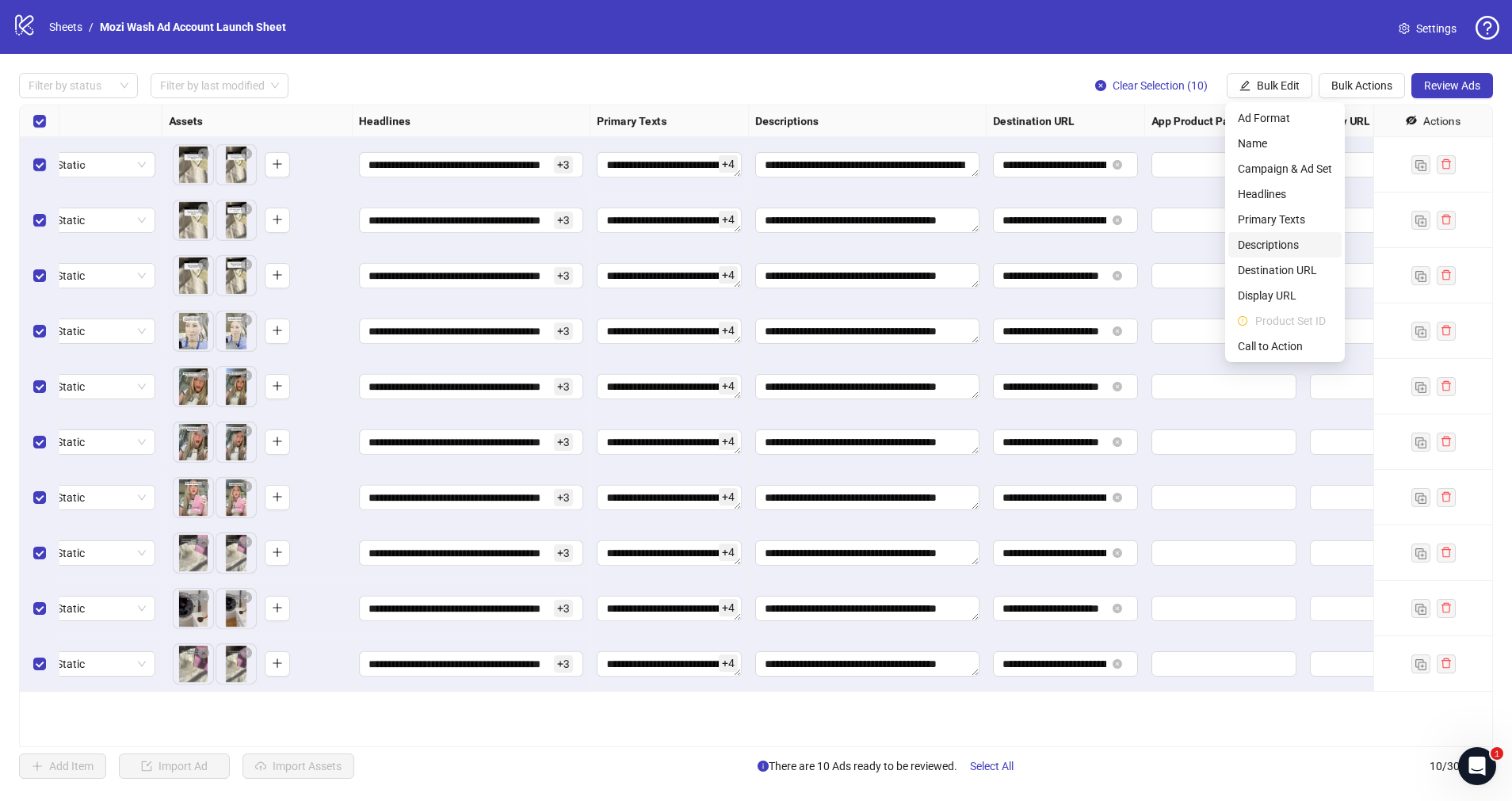 click on "Descriptions" at bounding box center [1285, 245] 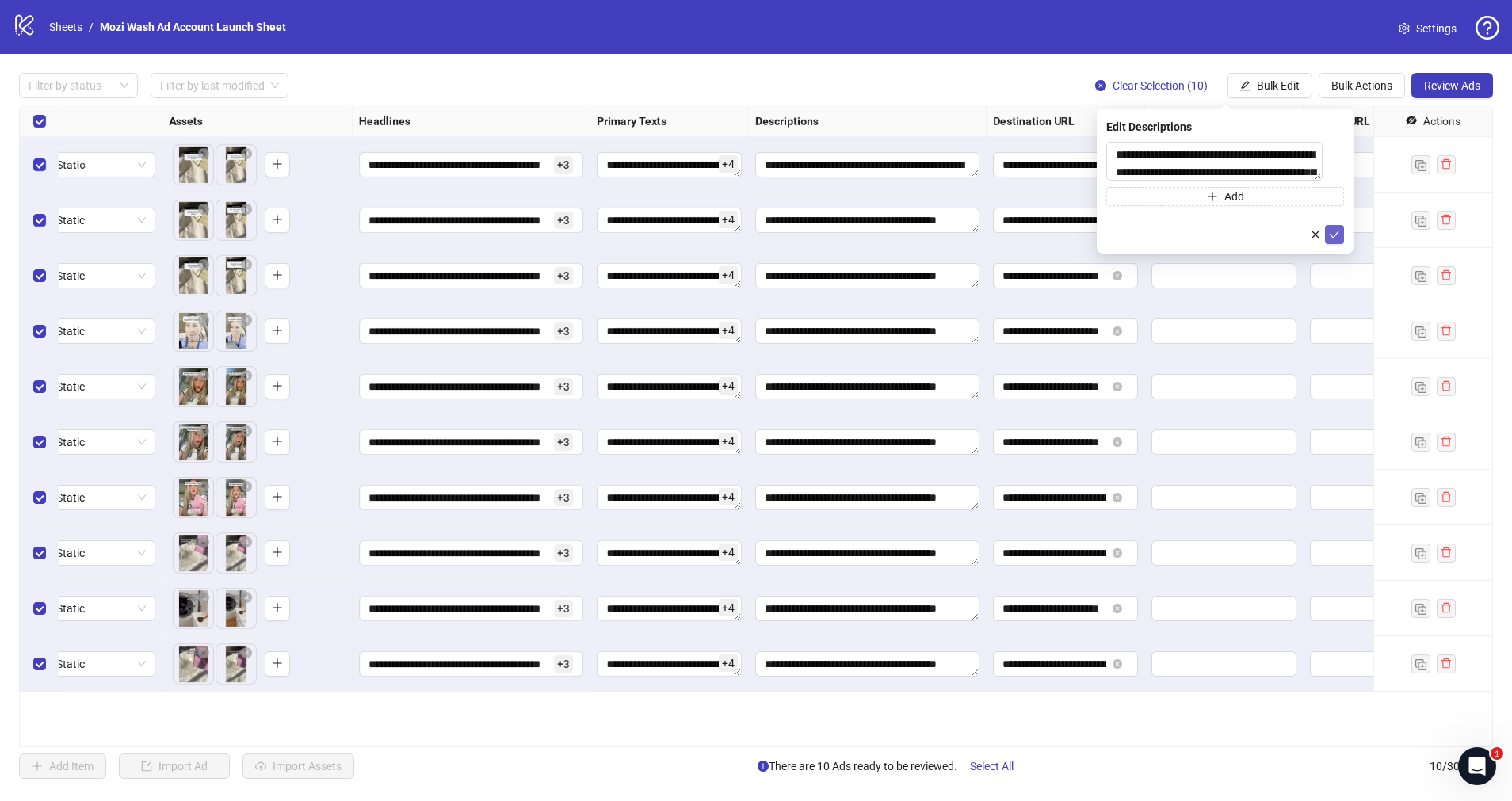 click at bounding box center [1334, 235] 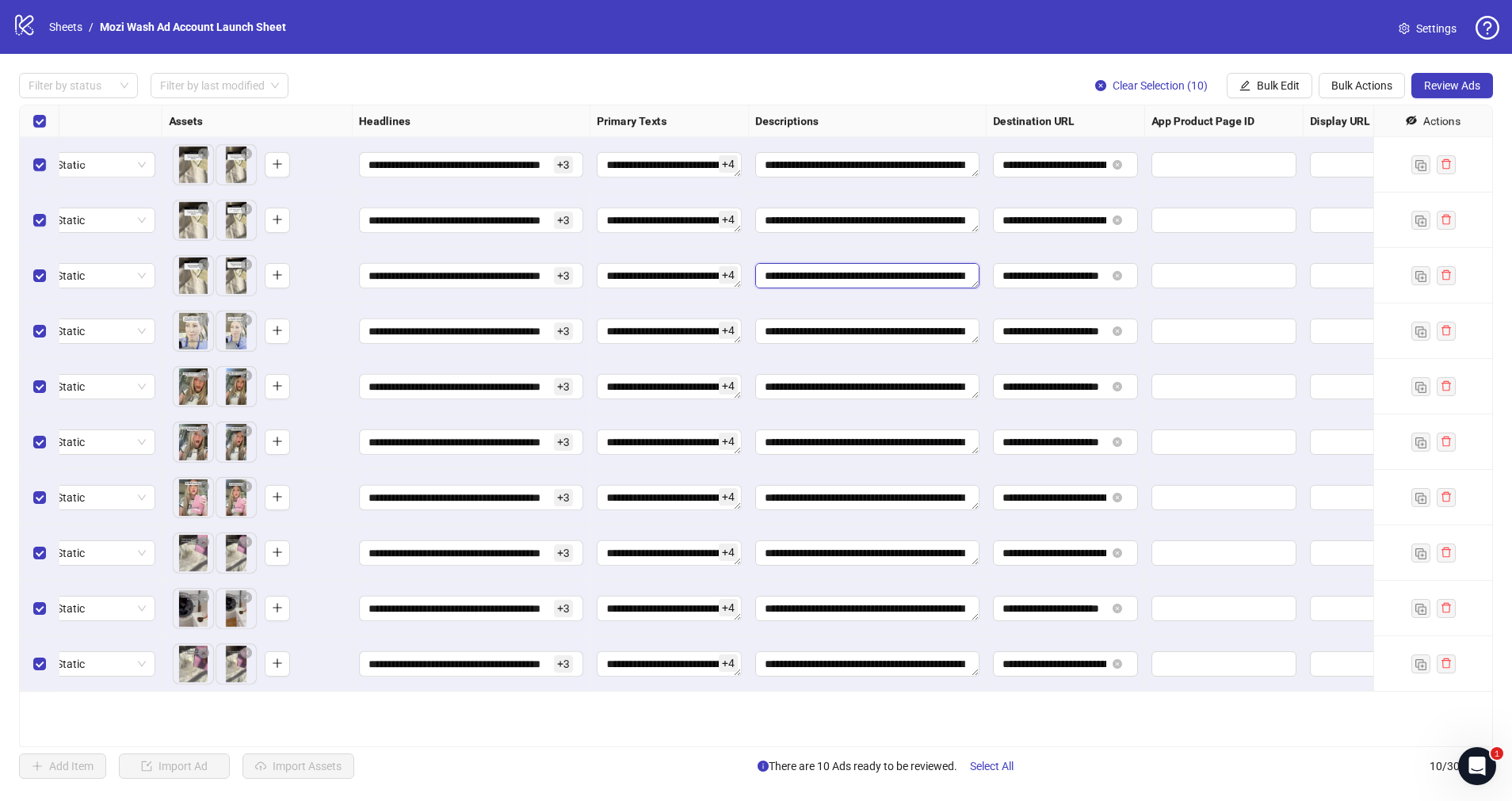 scroll, scrollTop: 70, scrollLeft: 0, axis: vertical 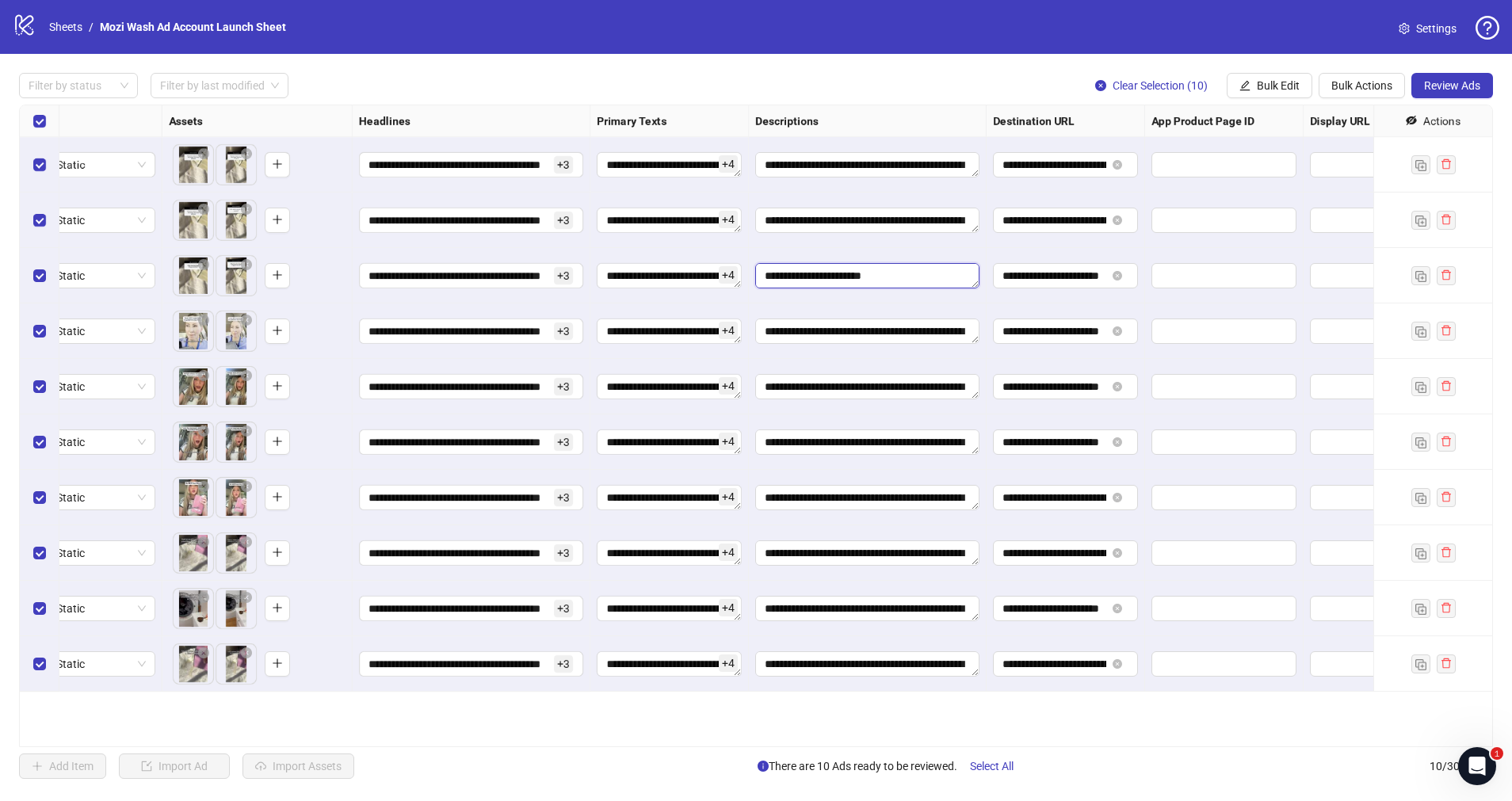 drag, startPoint x: 825, startPoint y: 269, endPoint x: 947, endPoint y: 279, distance: 122.40915 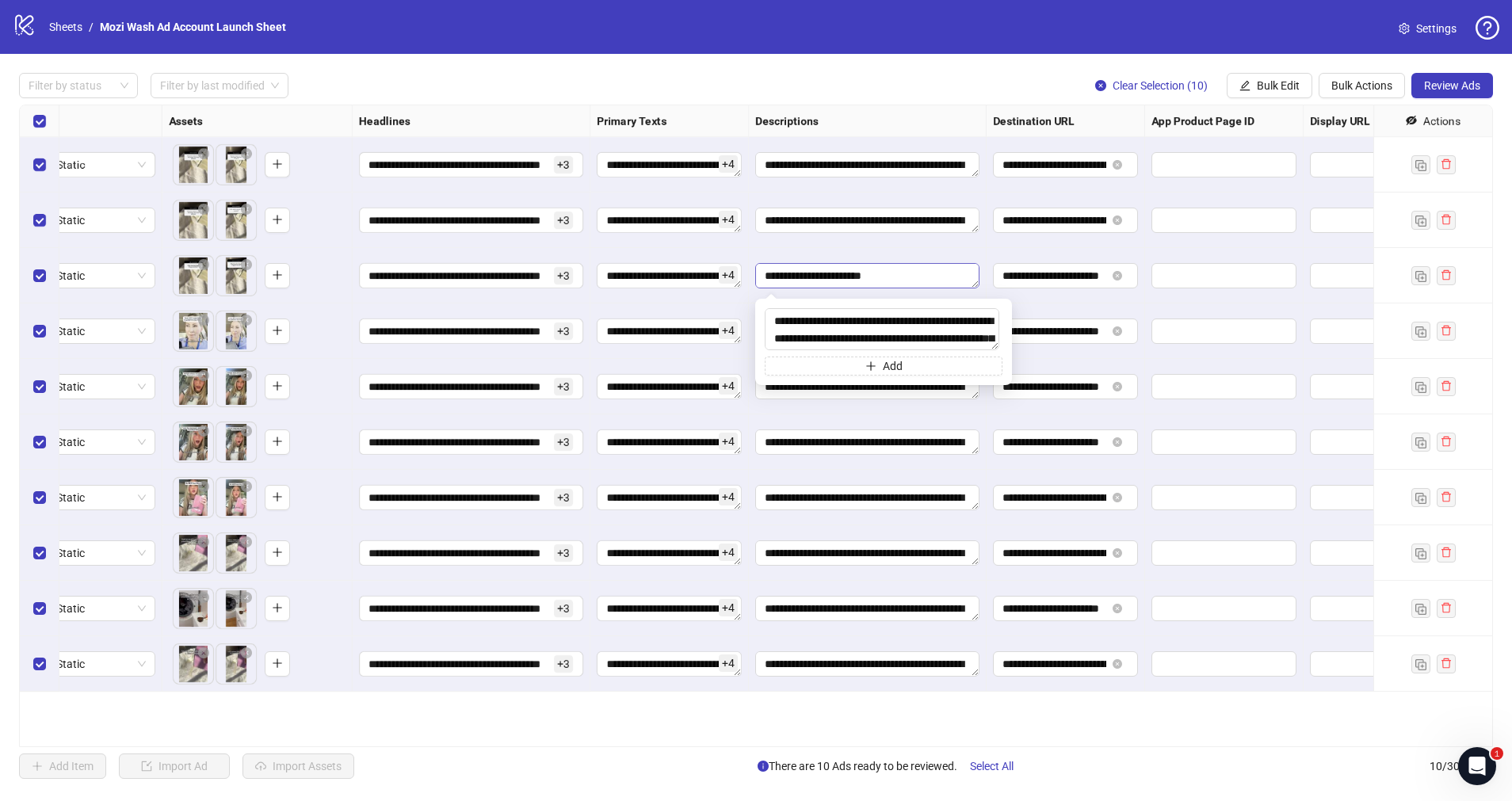 drag, startPoint x: 947, startPoint y: 279, endPoint x: 884, endPoint y: 279, distance: 63 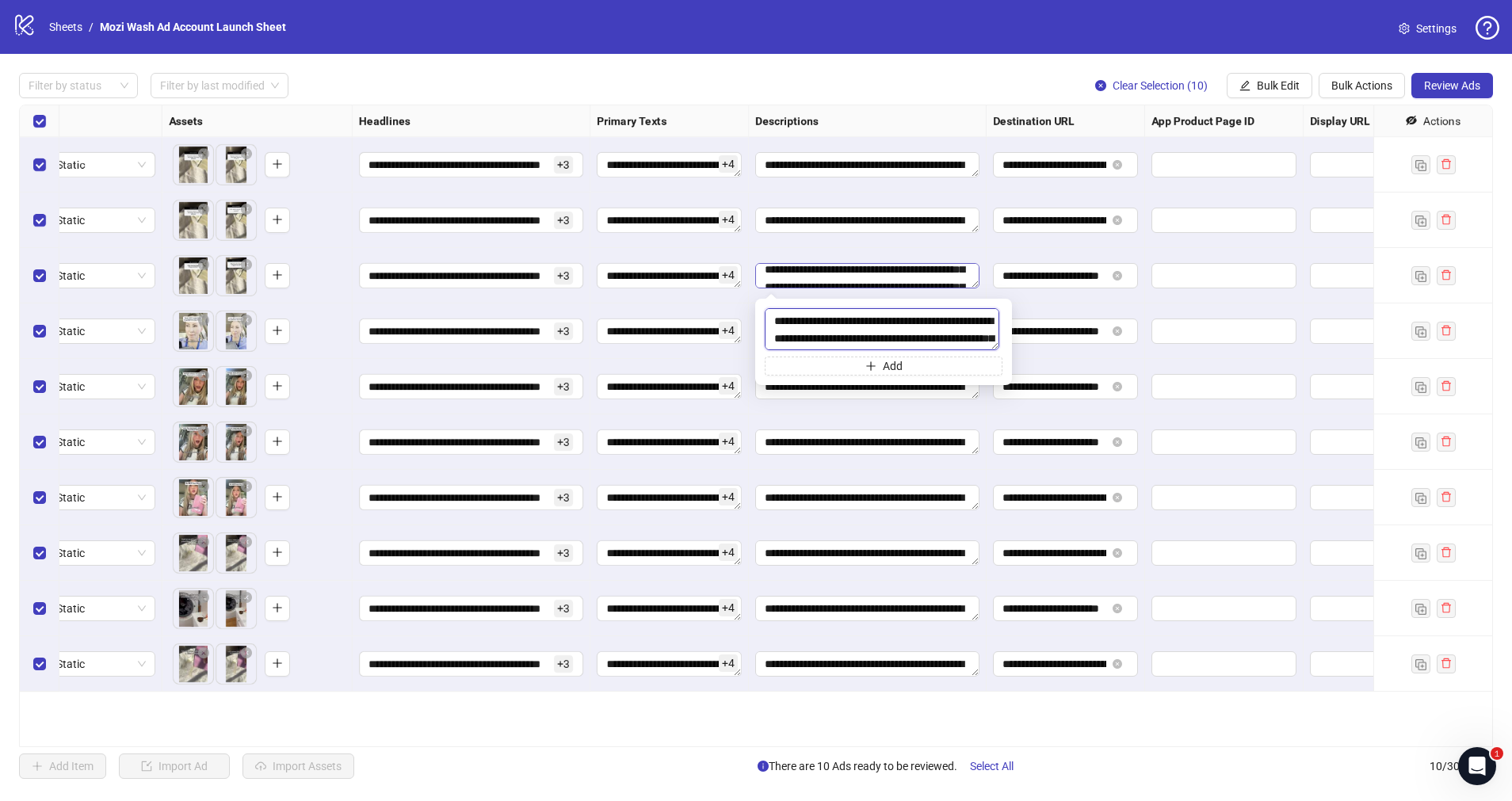 scroll, scrollTop: 23, scrollLeft: 0, axis: vertical 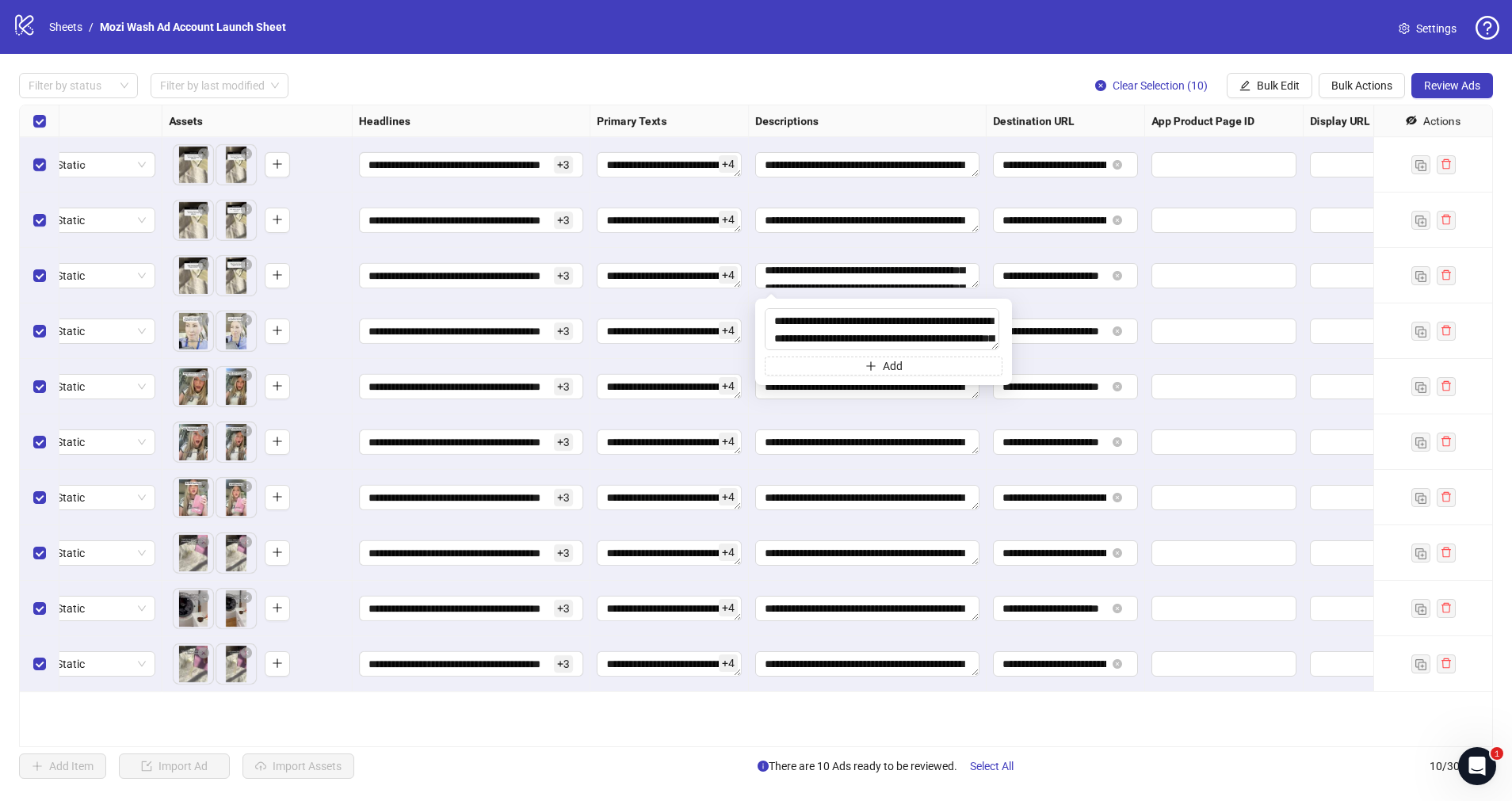 click on "Filter by status Filter by last modified Clear Selection (10) Bulk Edit Bulk Actions Review Ads" at bounding box center [756, 86] 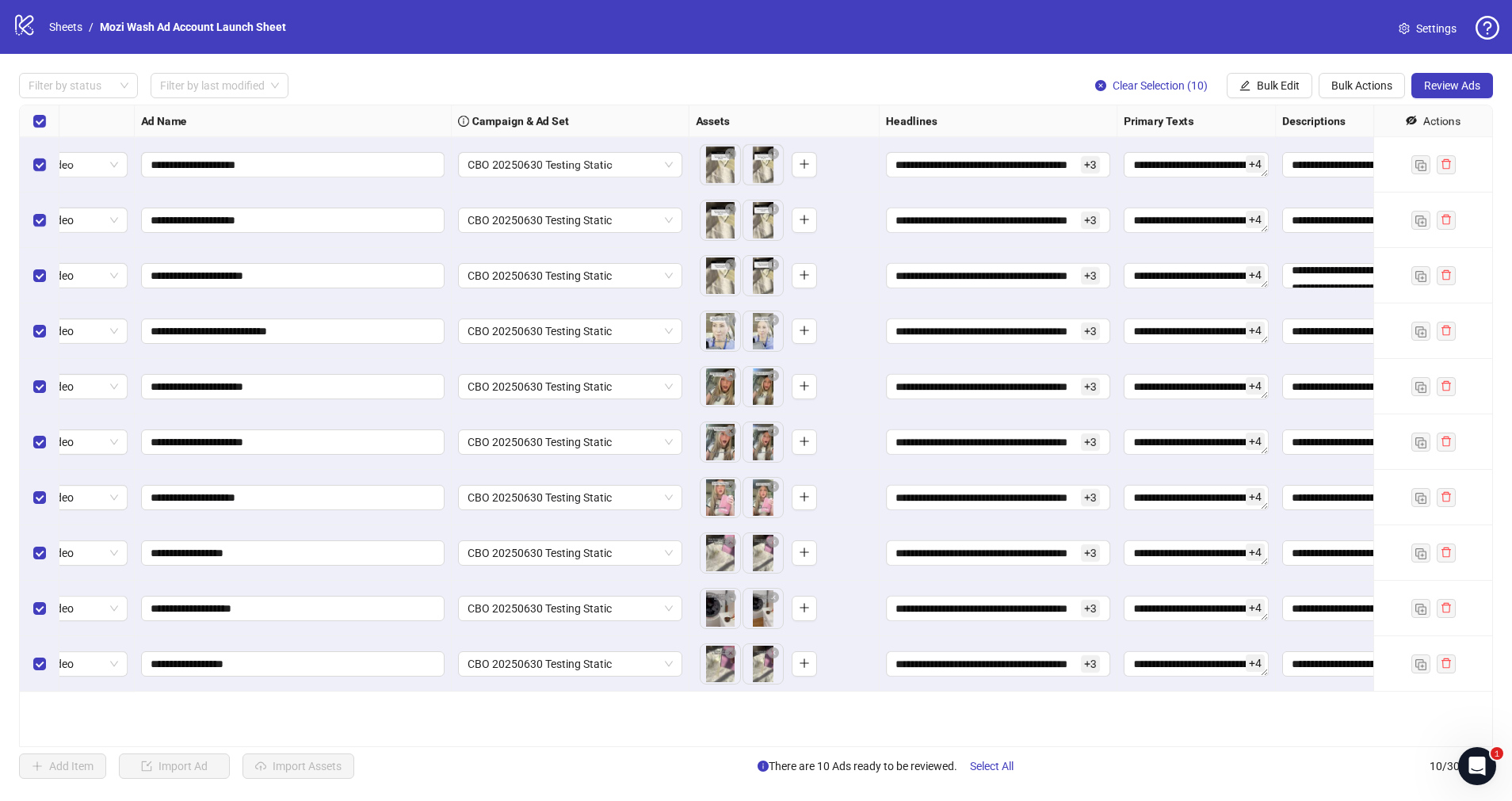 scroll, scrollTop: 0, scrollLeft: 0, axis: both 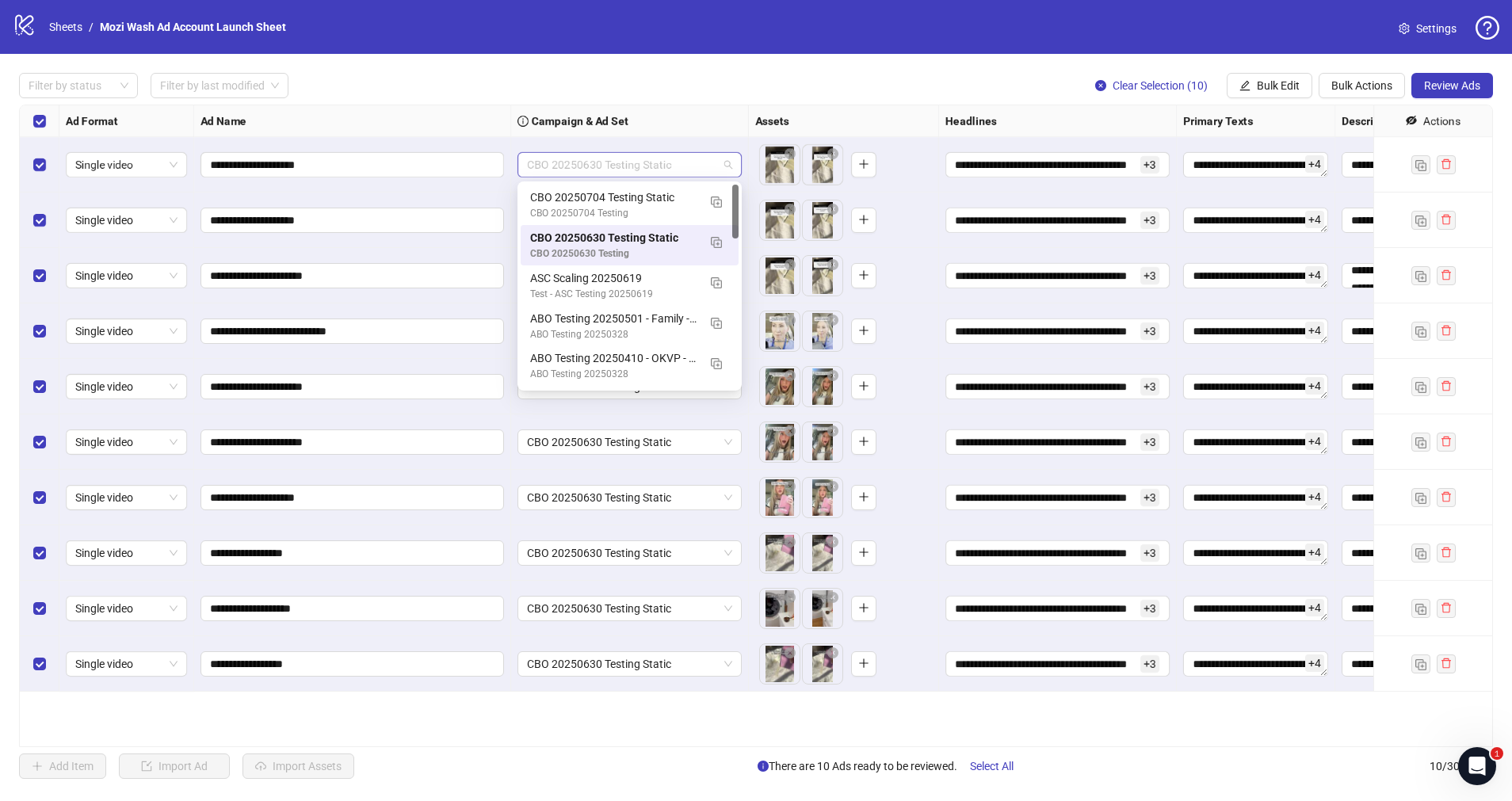 click on "CBO 20250630 Testing Static" at bounding box center [629, 165] 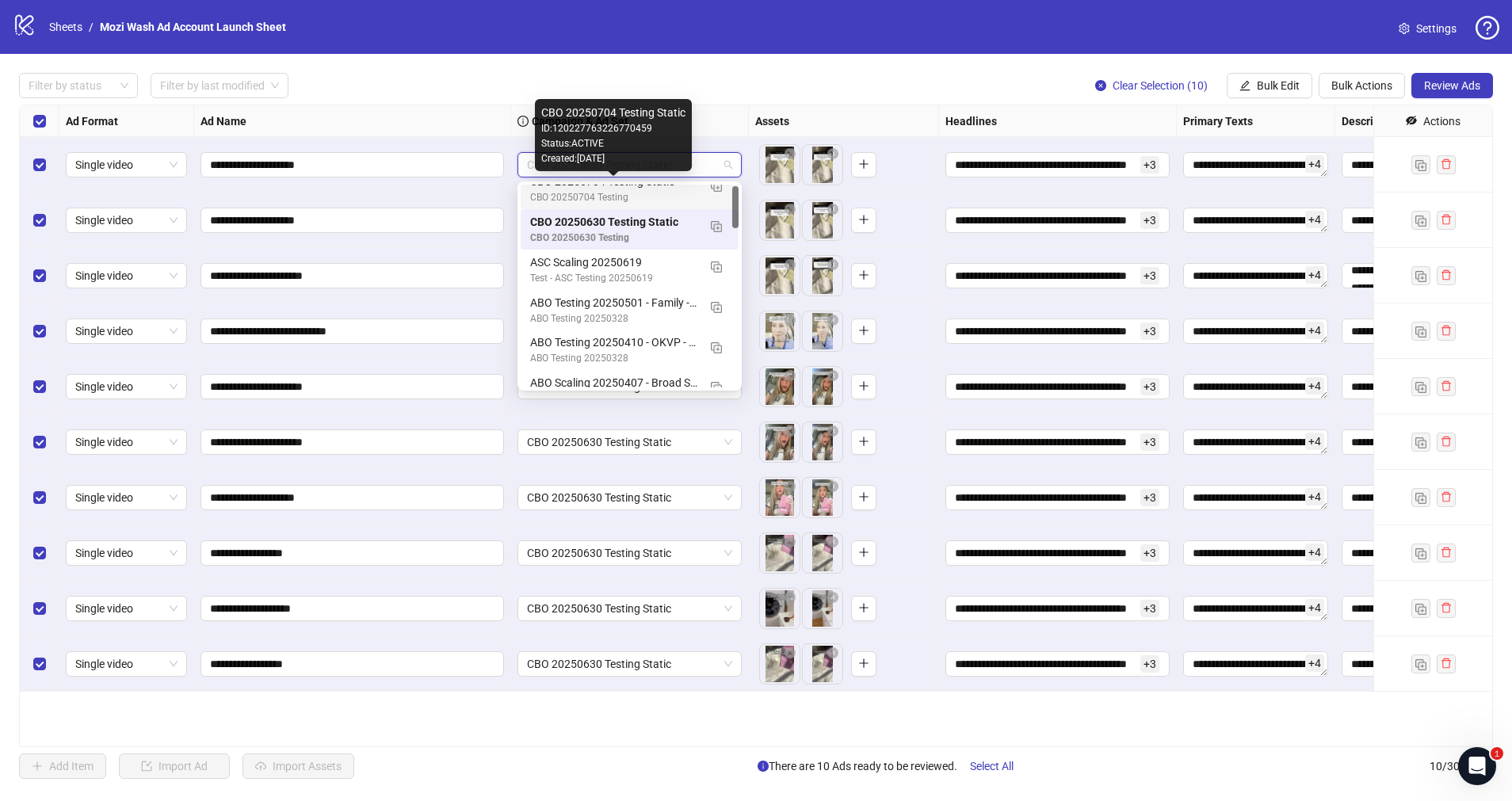 scroll, scrollTop: 0, scrollLeft: 0, axis: both 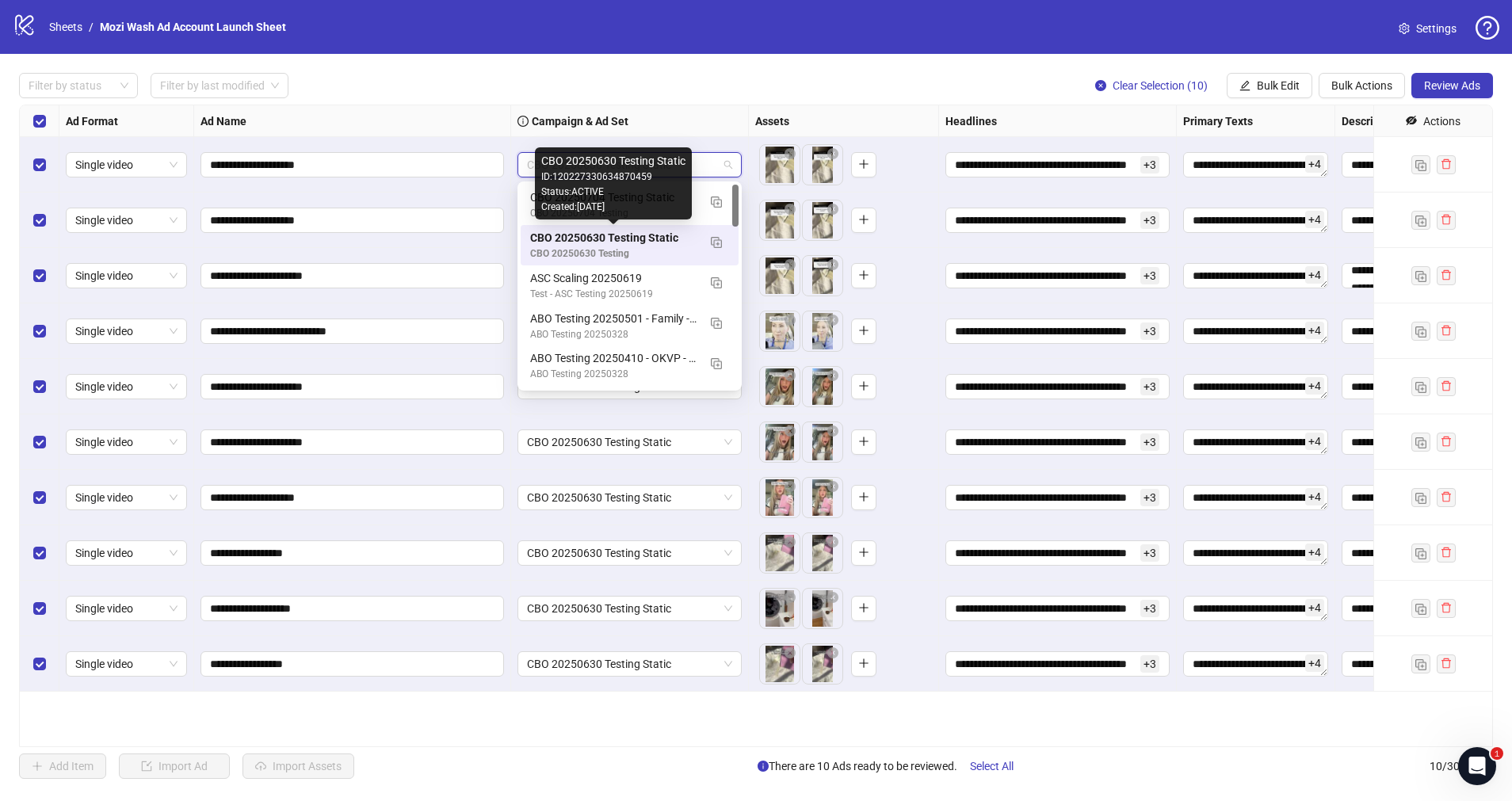 click on "CBO 20250630 Testing Static" at bounding box center [613, 238] 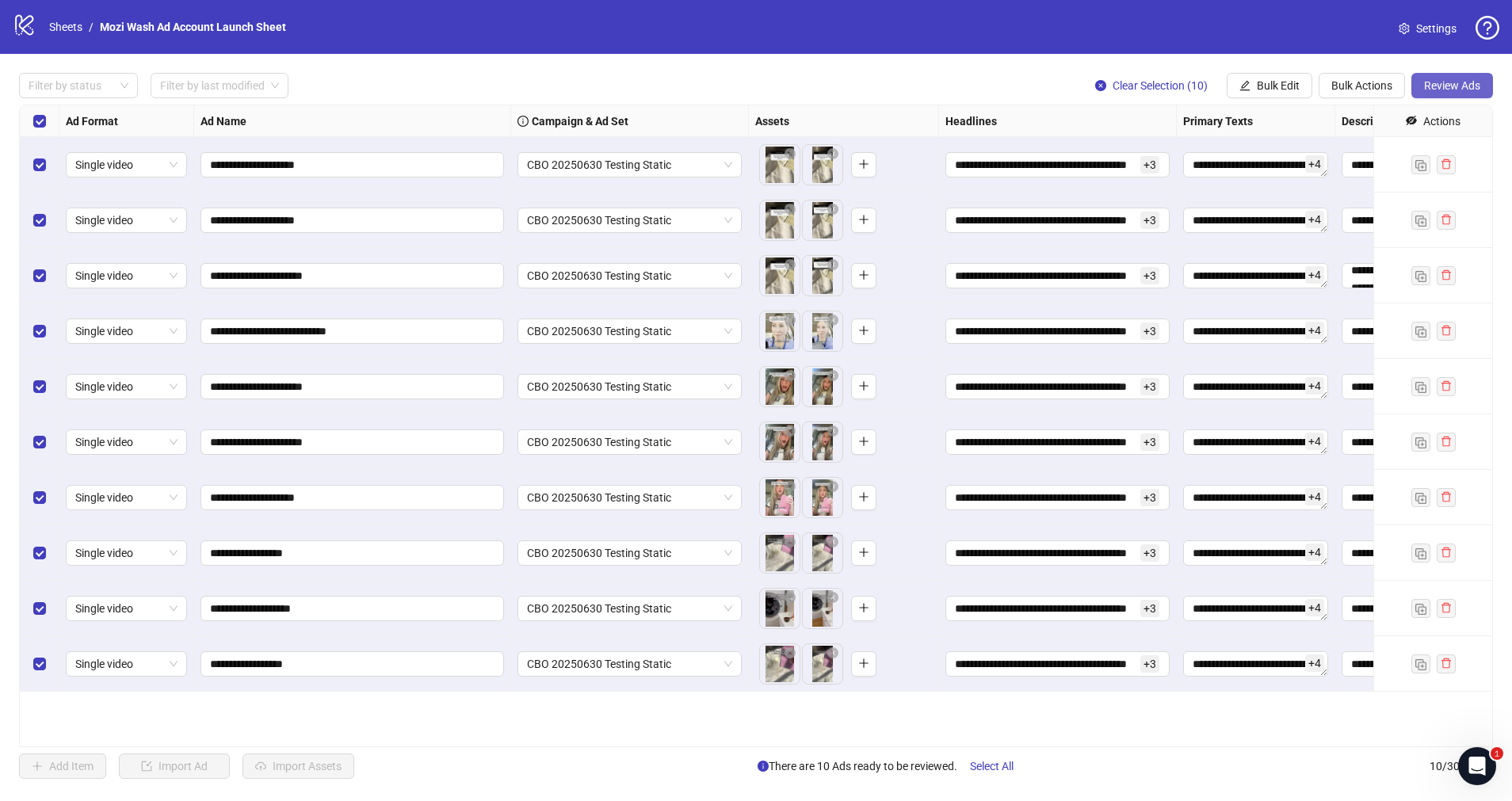 click on "Review Ads" at bounding box center (1452, 86) 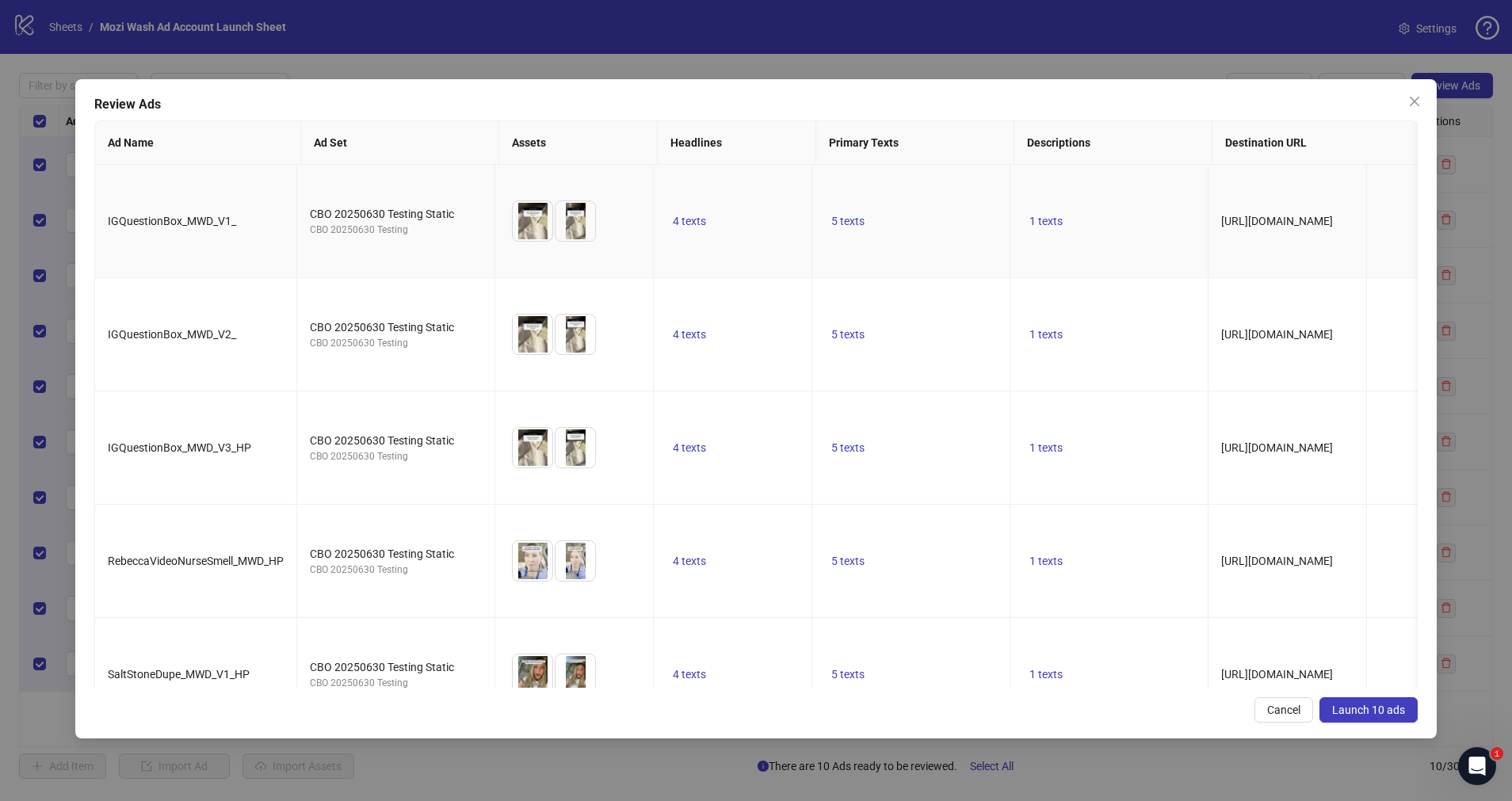 scroll, scrollTop: 0, scrollLeft: 61, axis: horizontal 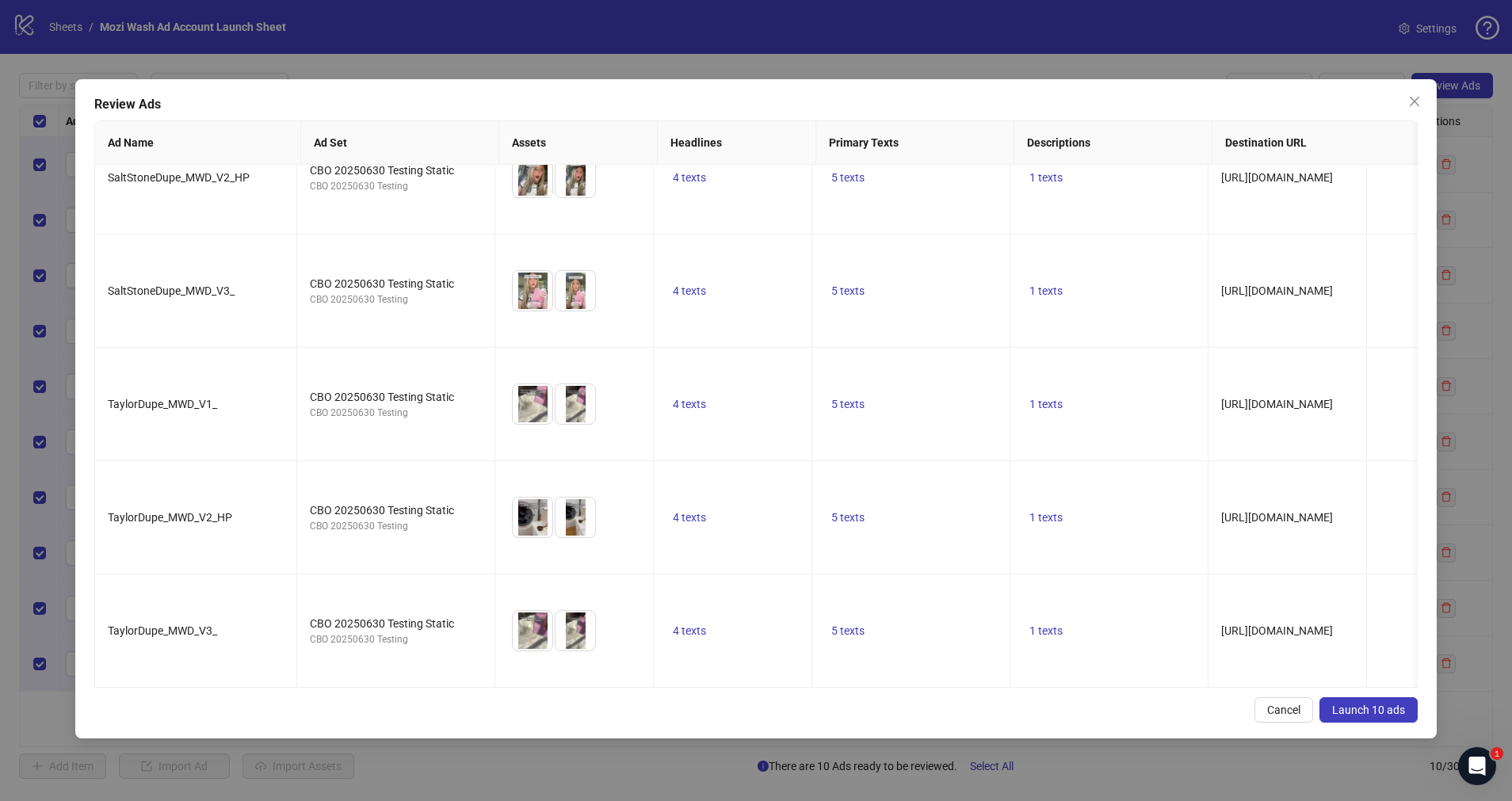 click on "Launch 10 ads" at bounding box center [1369, 710] 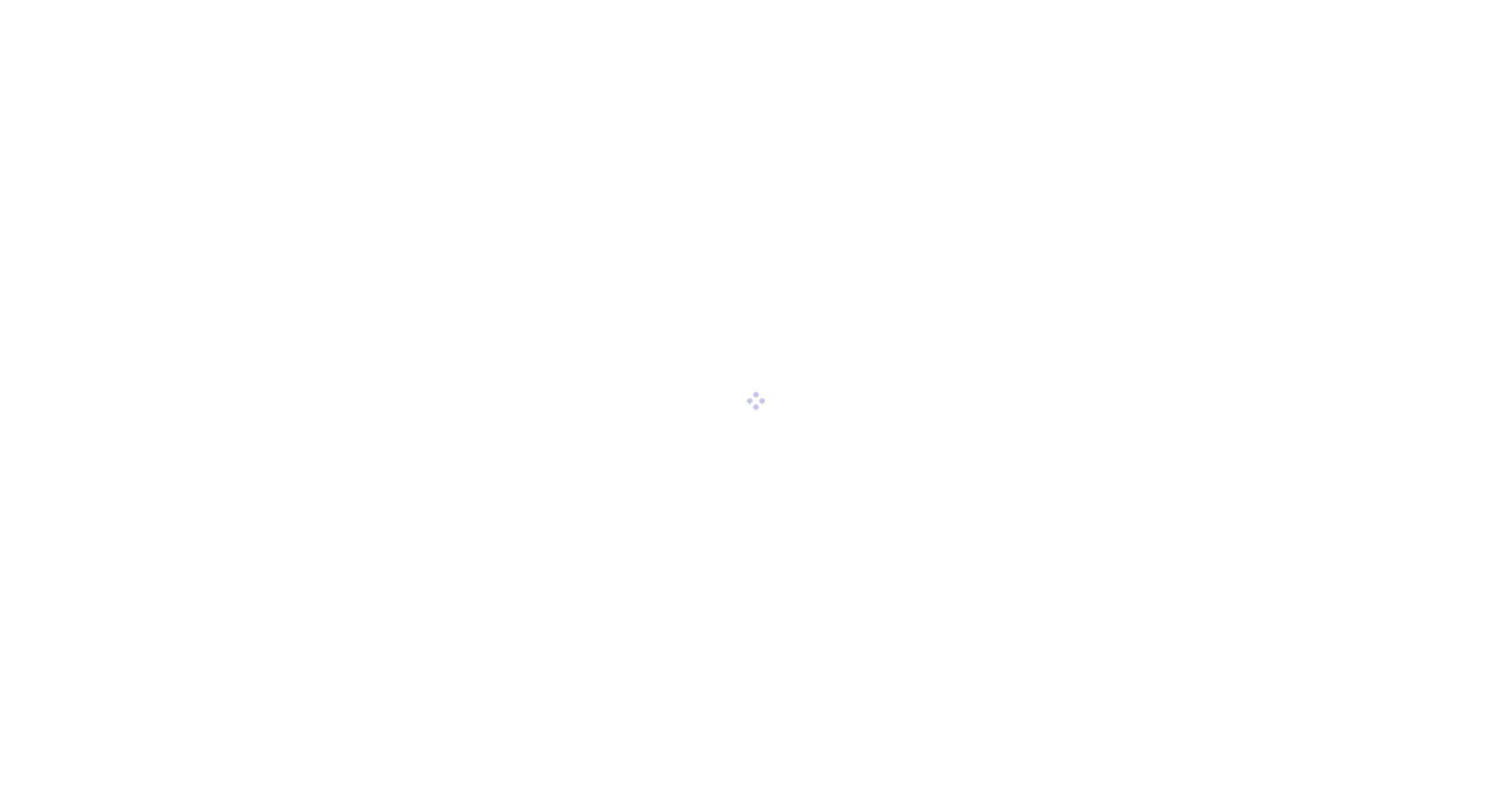 scroll, scrollTop: 0, scrollLeft: 0, axis: both 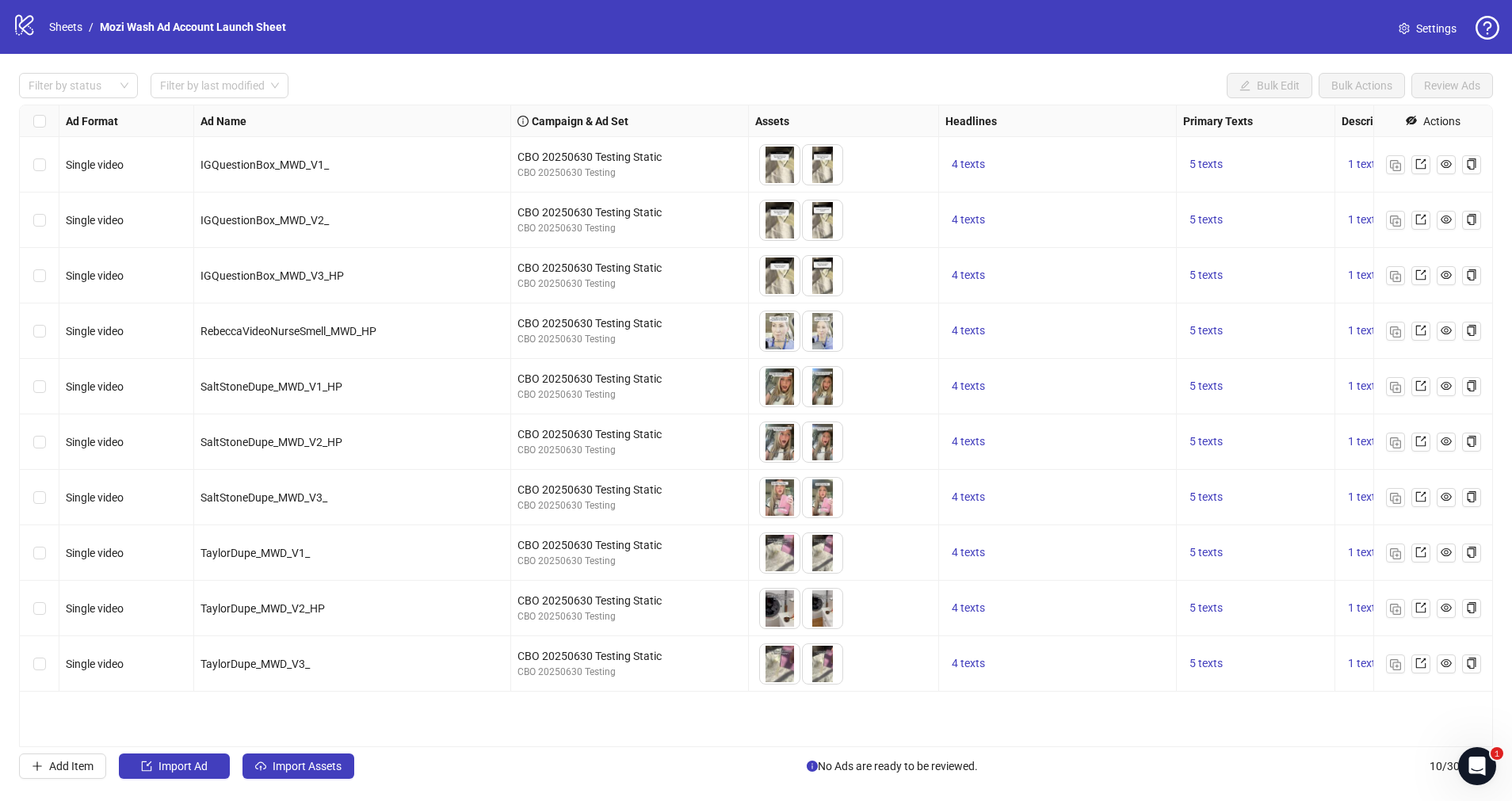 click on "Sheets / Mozi Wash Ad Account Launch Sheet" at bounding box center [167, 27] 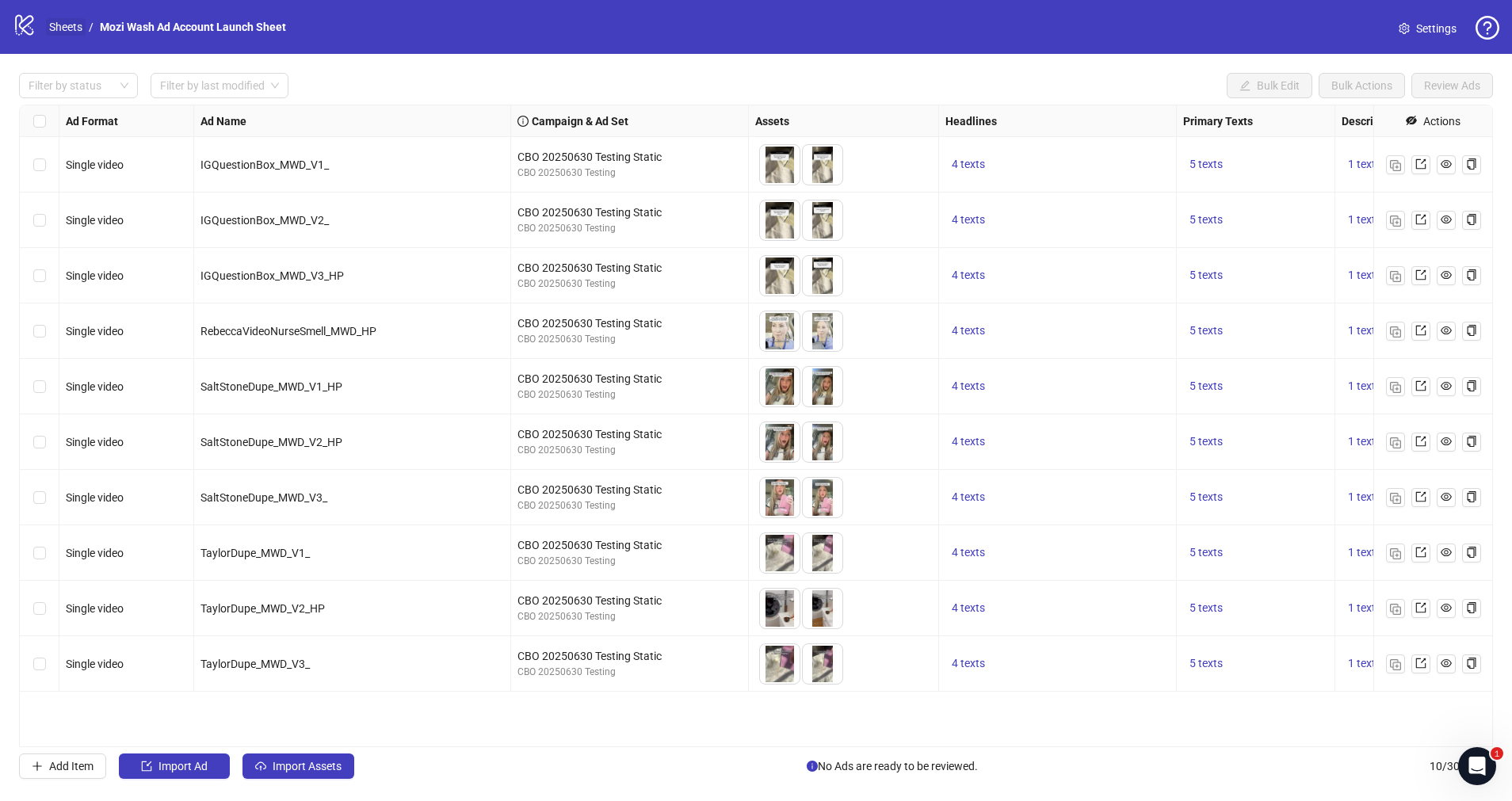 click on "Sheets" at bounding box center (66, 27) 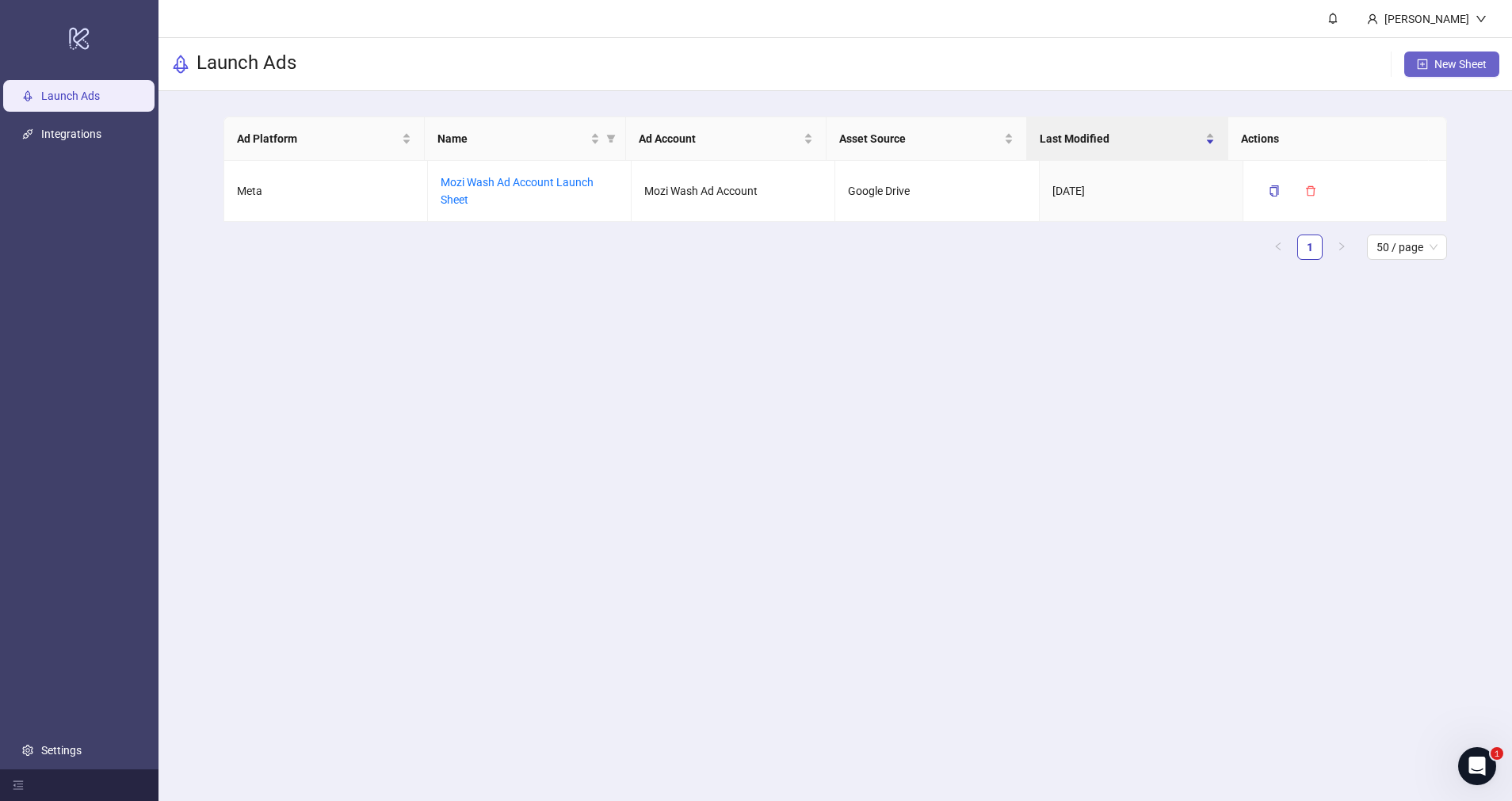 click on "New Sheet" at bounding box center (1460, 64) 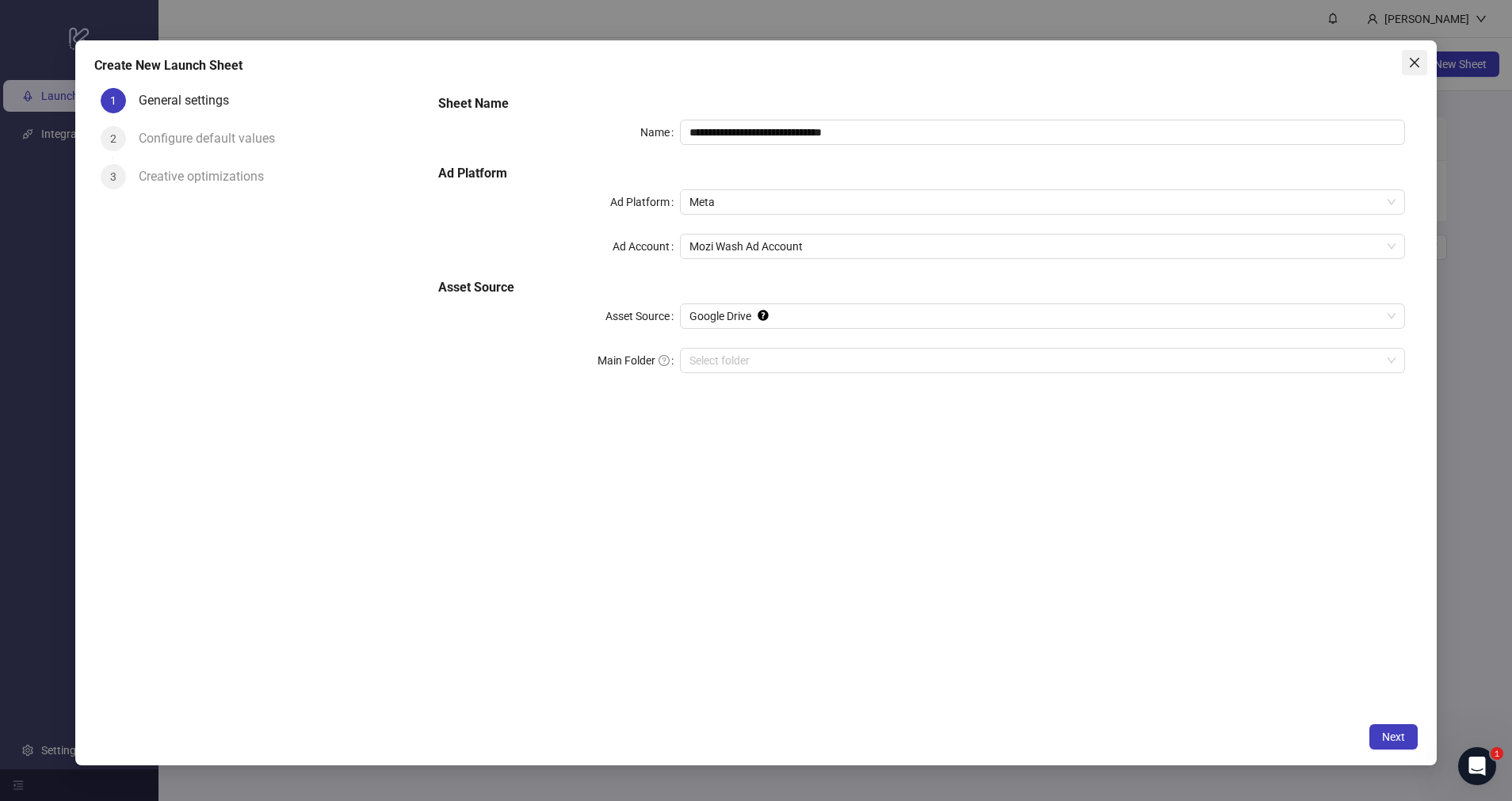 click 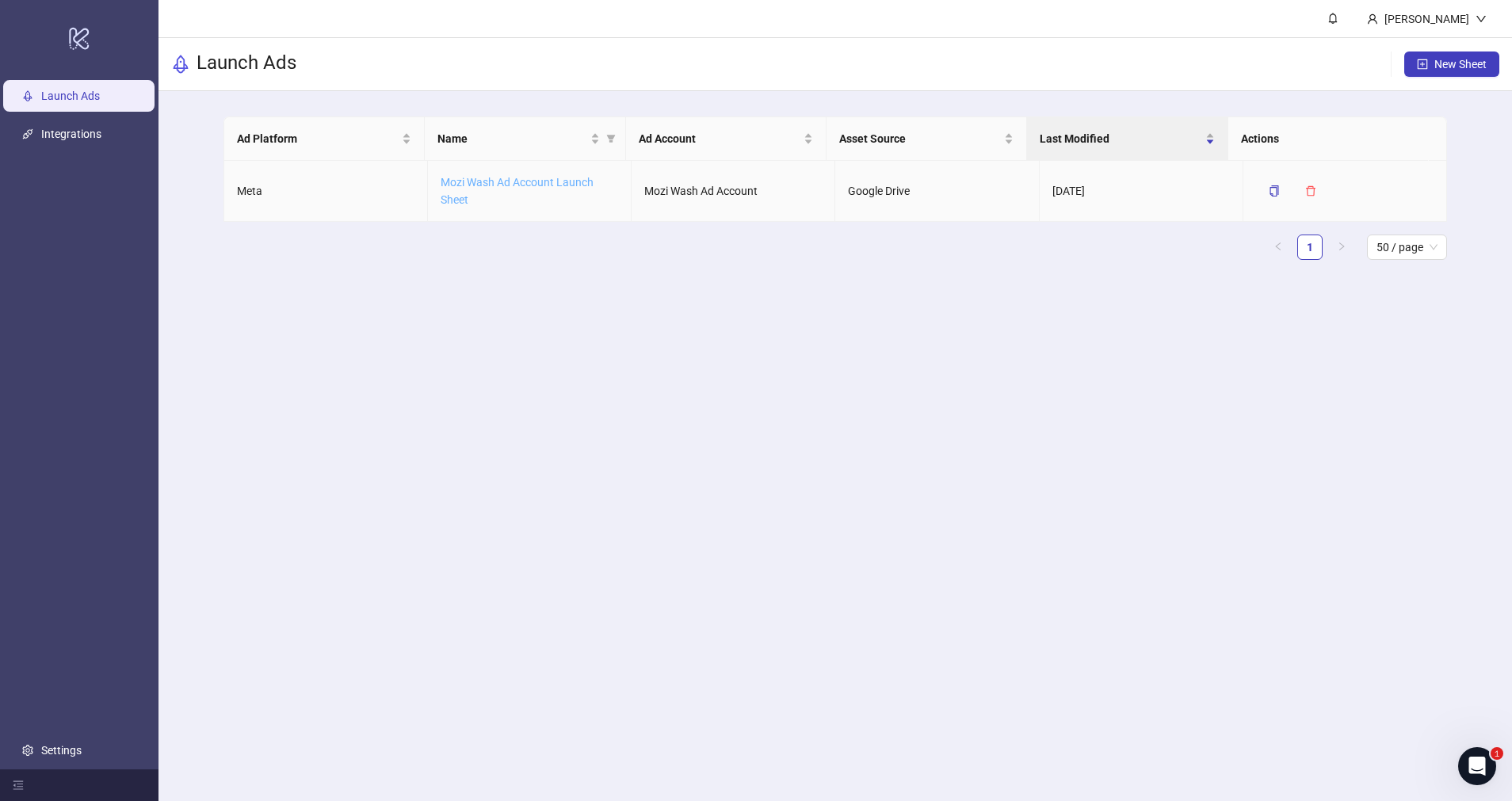 click on "Mozi Wash Ad Account Launch Sheet" at bounding box center [517, 191] 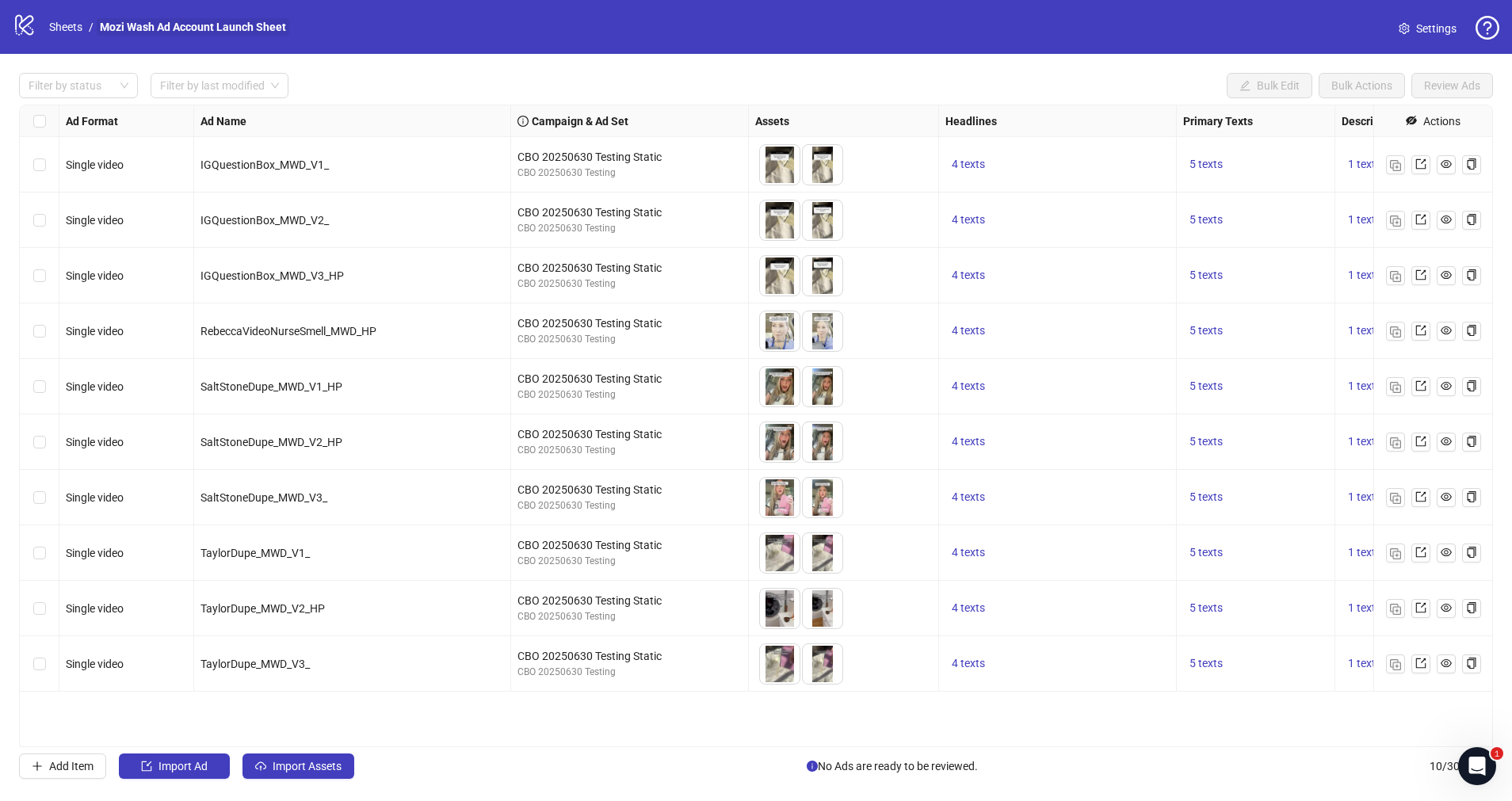 click on "Mozi Wash Ad Account Launch Sheet" at bounding box center (193, 27) 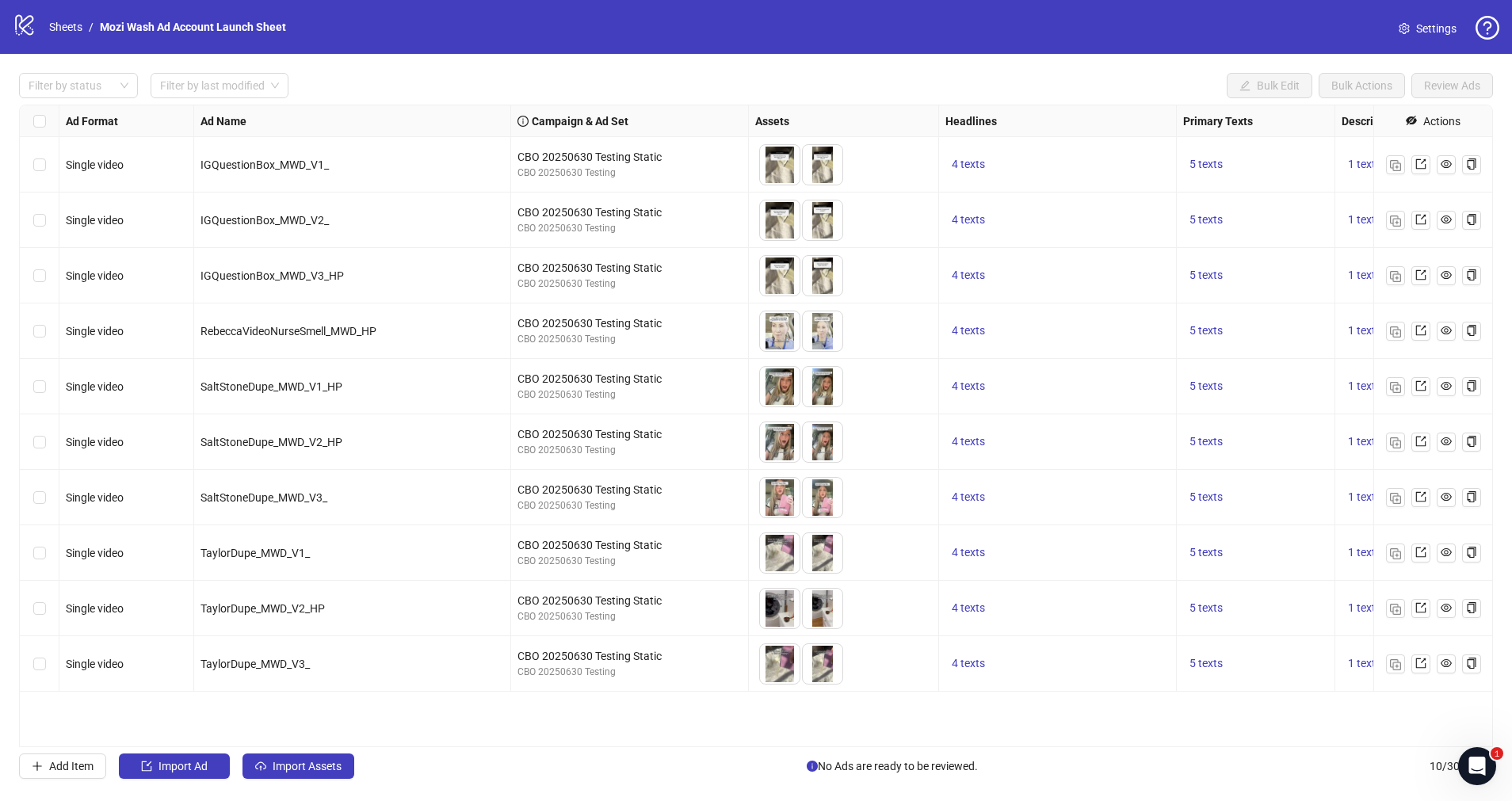 click on "logo/logo-mobile Sheets / Mozi Wash Ad Account Launch Sheet Settings" at bounding box center [756, 27] 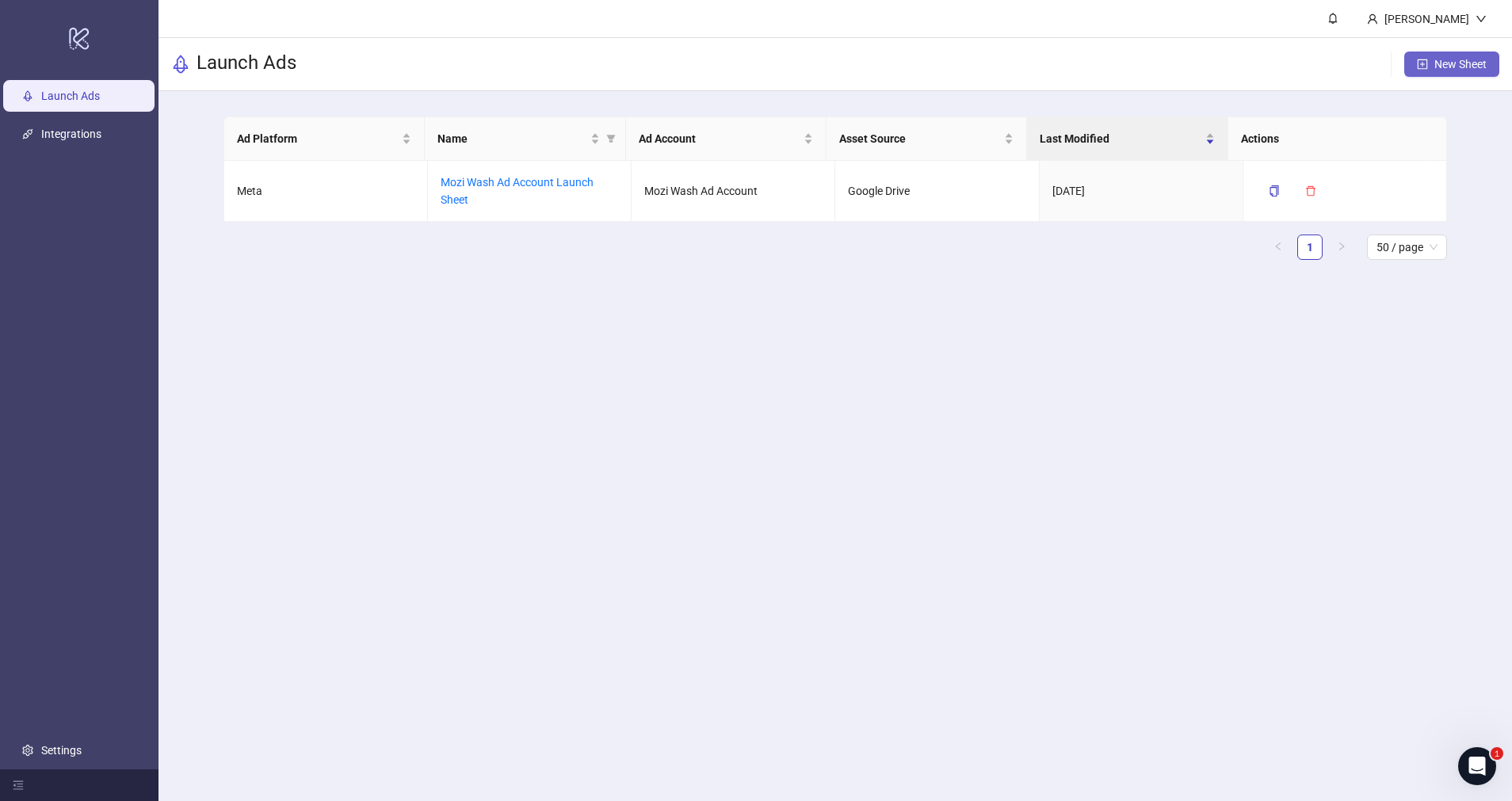 click on "New Sheet" at bounding box center [1452, 64] 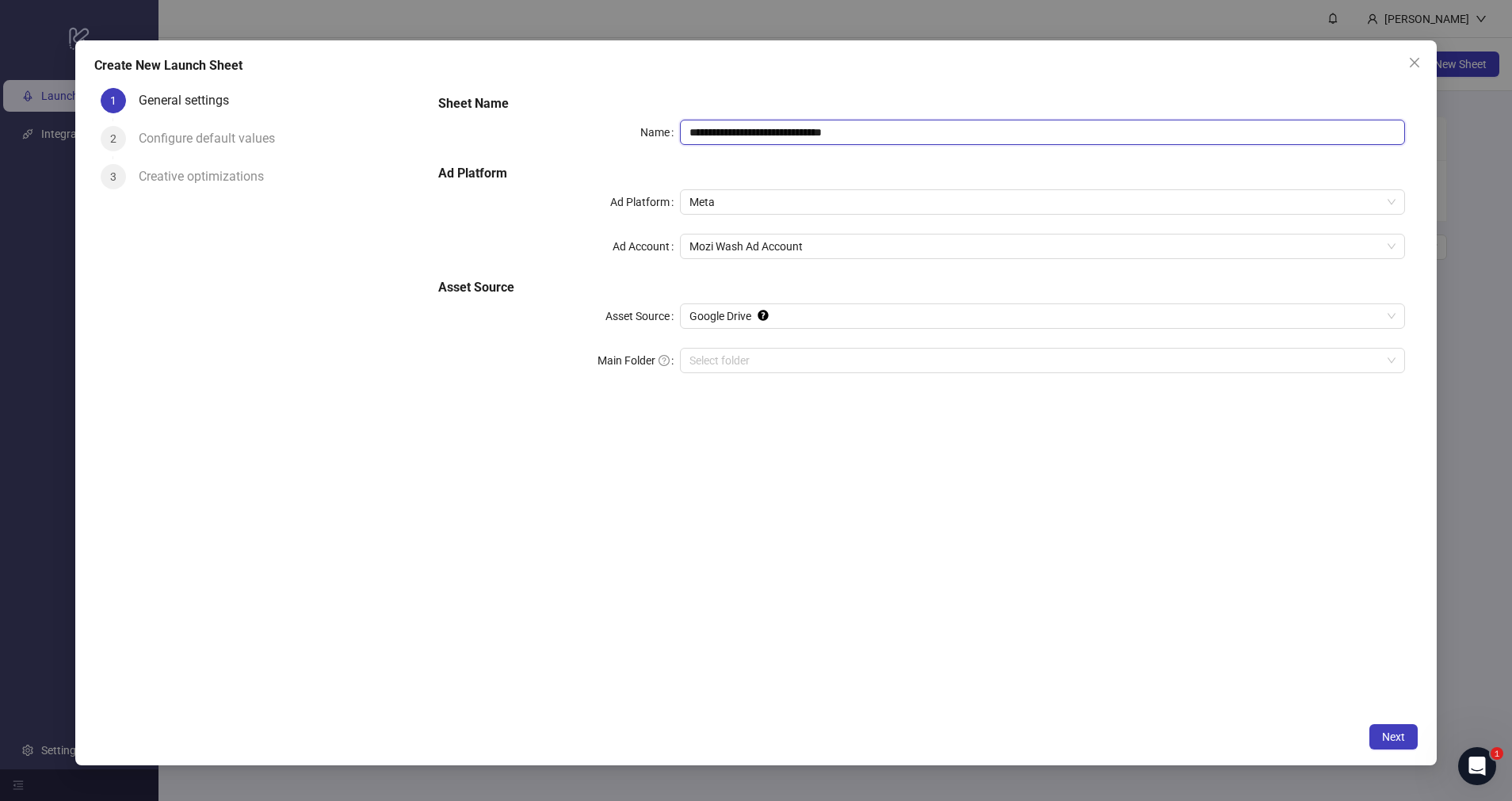 drag, startPoint x: 899, startPoint y: 138, endPoint x: 617, endPoint y: 116, distance: 282.8569 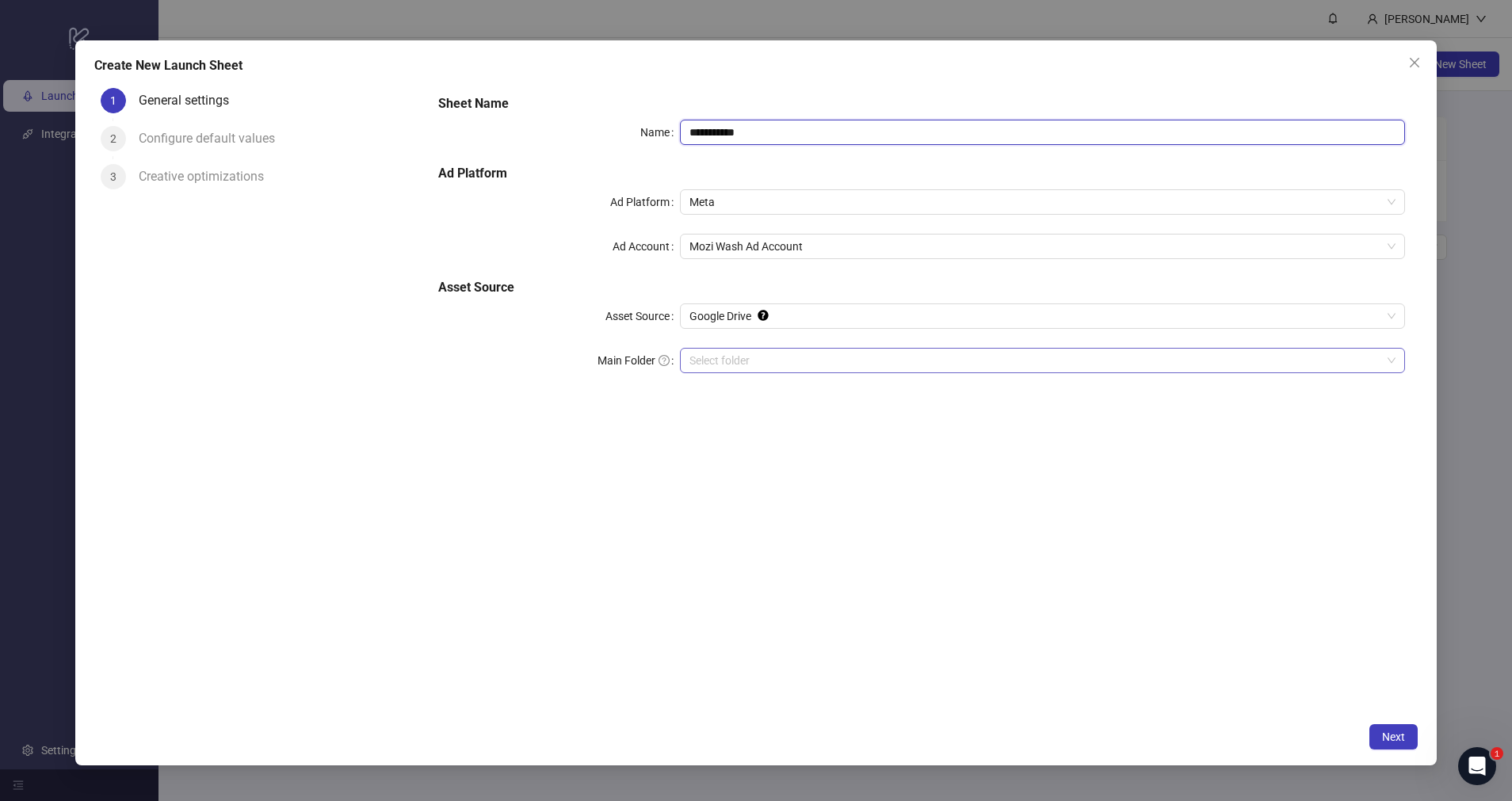 type on "**********" 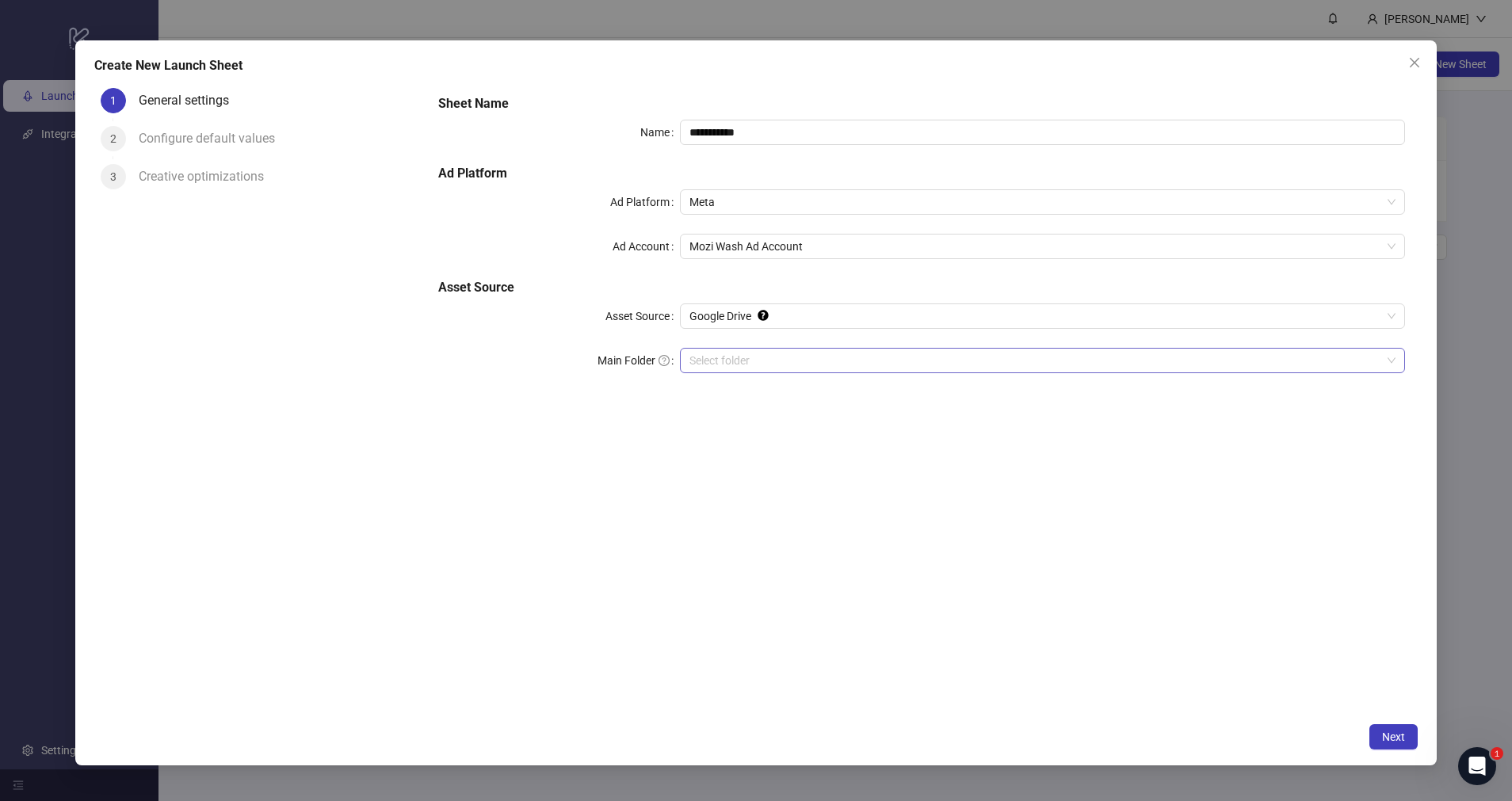 click on "Main Folder" at bounding box center [1035, 360] 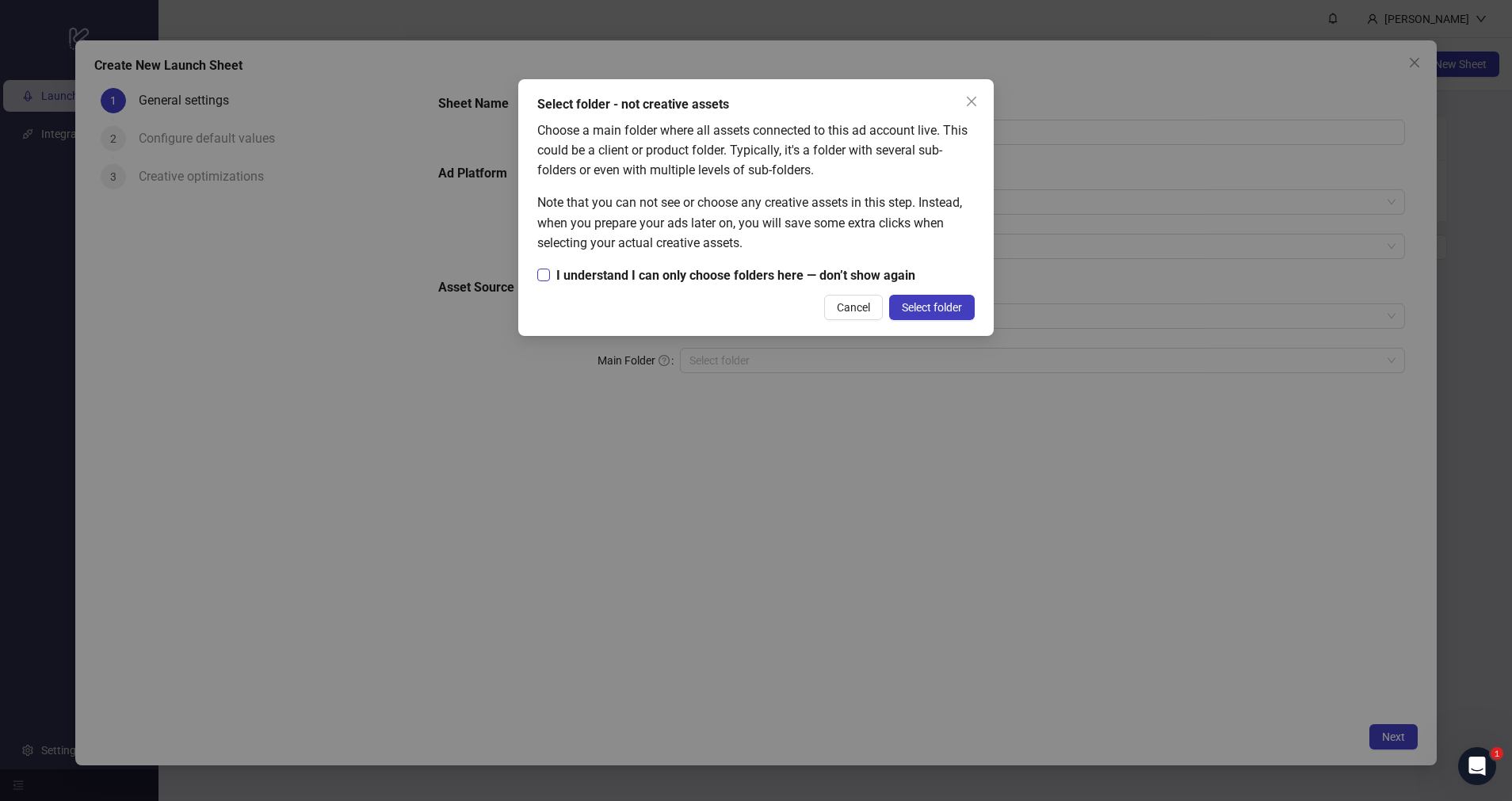 click on "I understand I can only choose folders here — don’t show again" at bounding box center (735, 275) 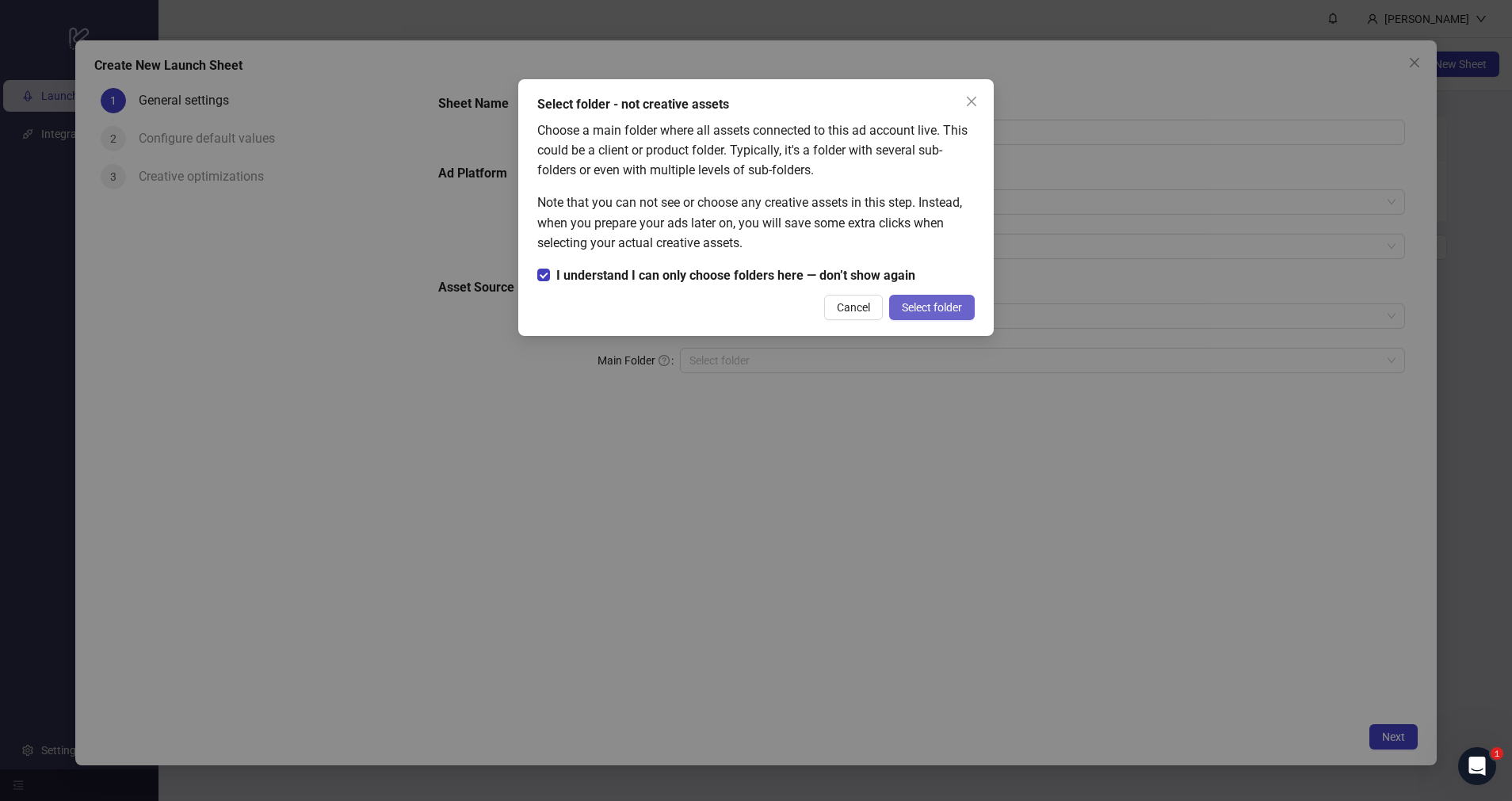click on "Select folder" at bounding box center (932, 307) 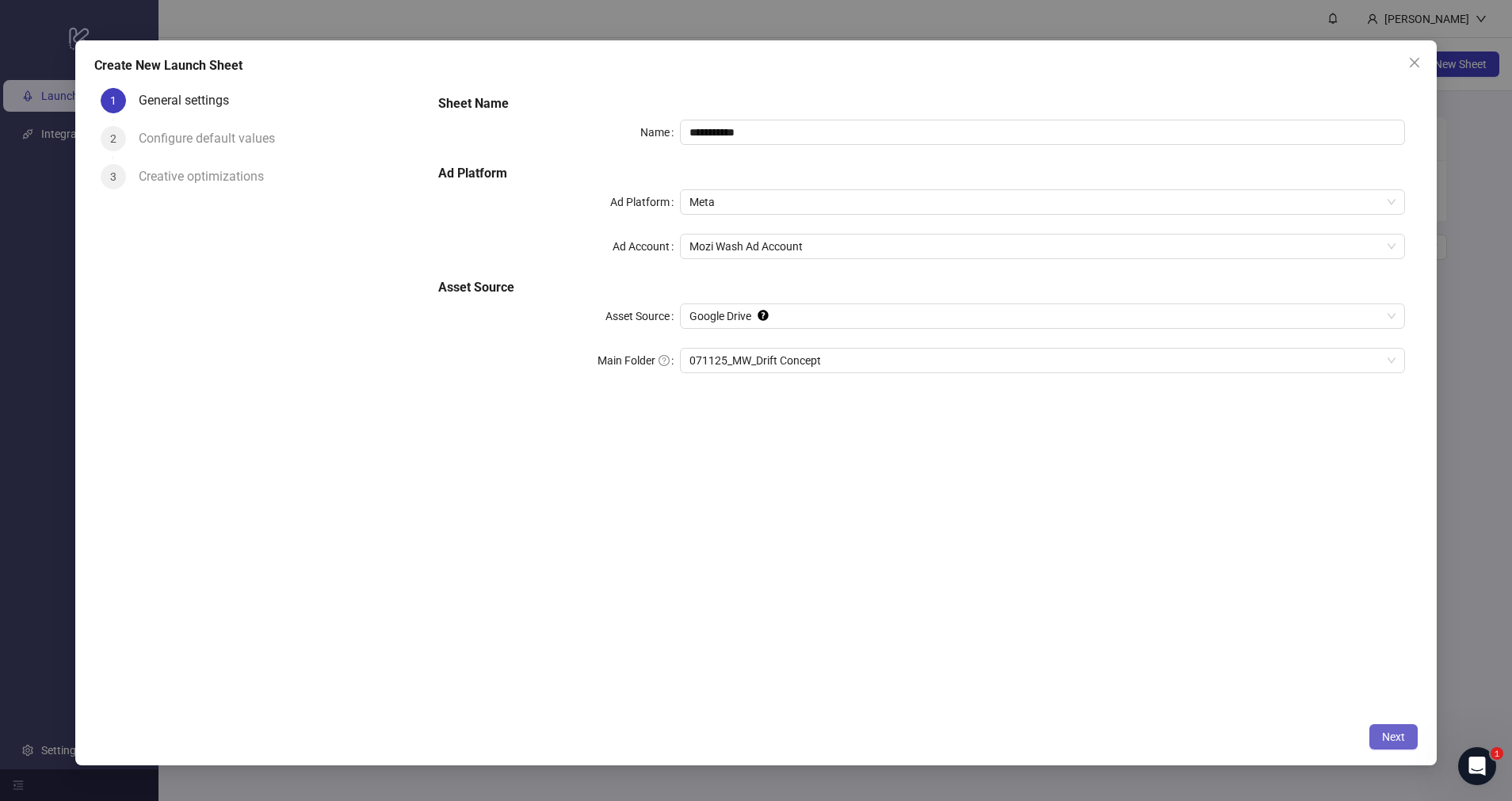 click on "Next" at bounding box center [1393, 737] 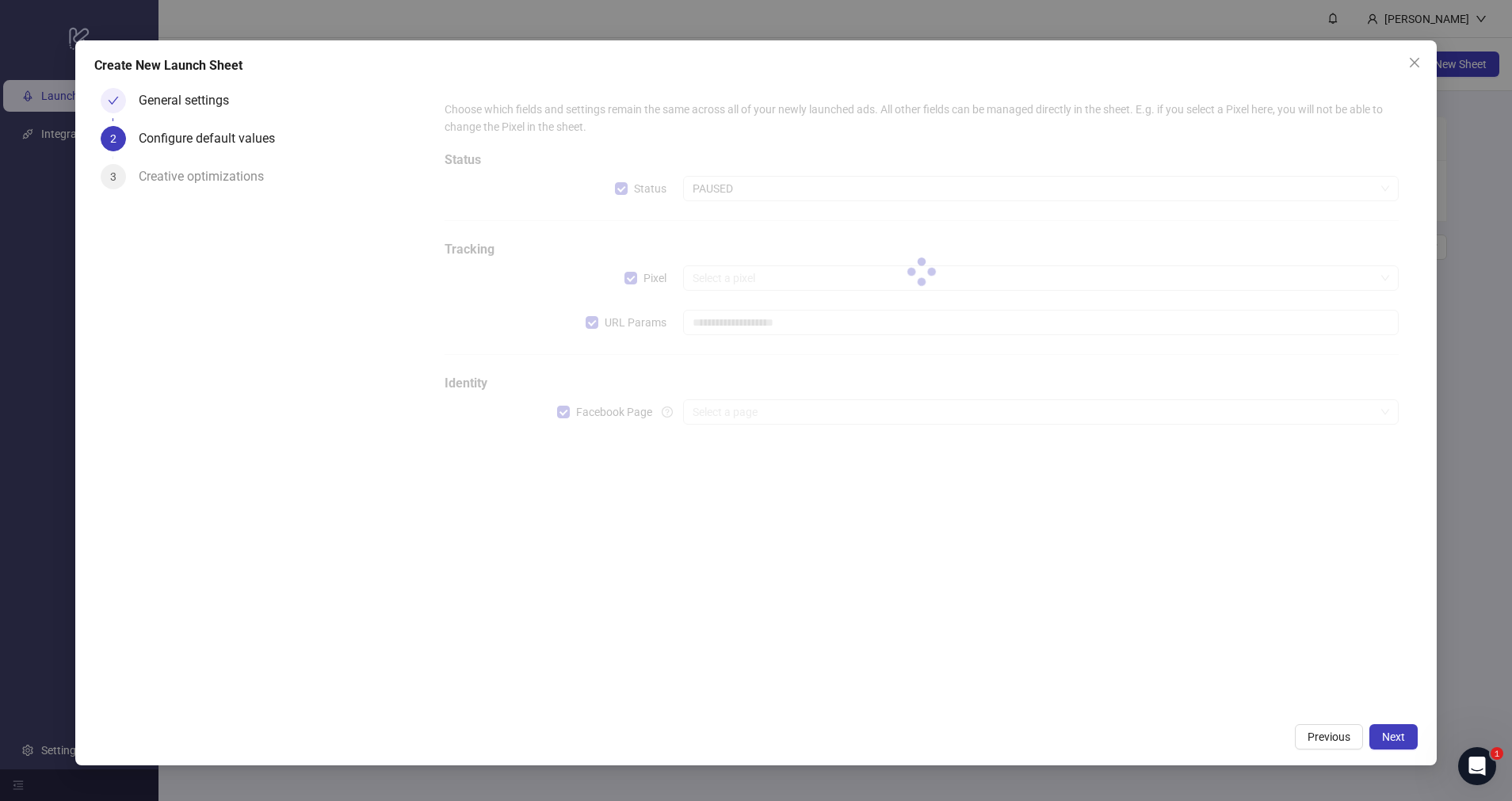 type on "**********" 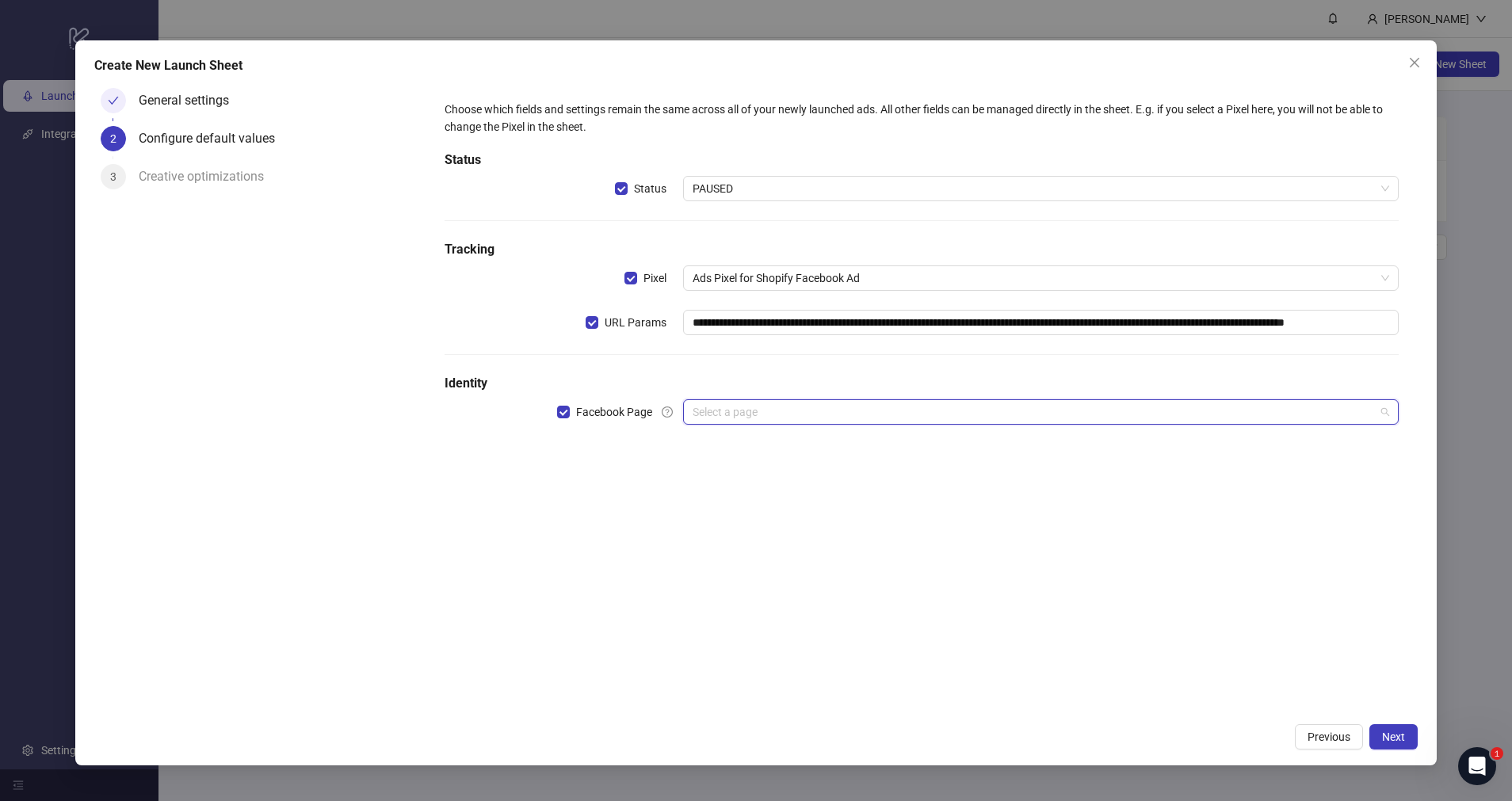 click at bounding box center [1033, 412] 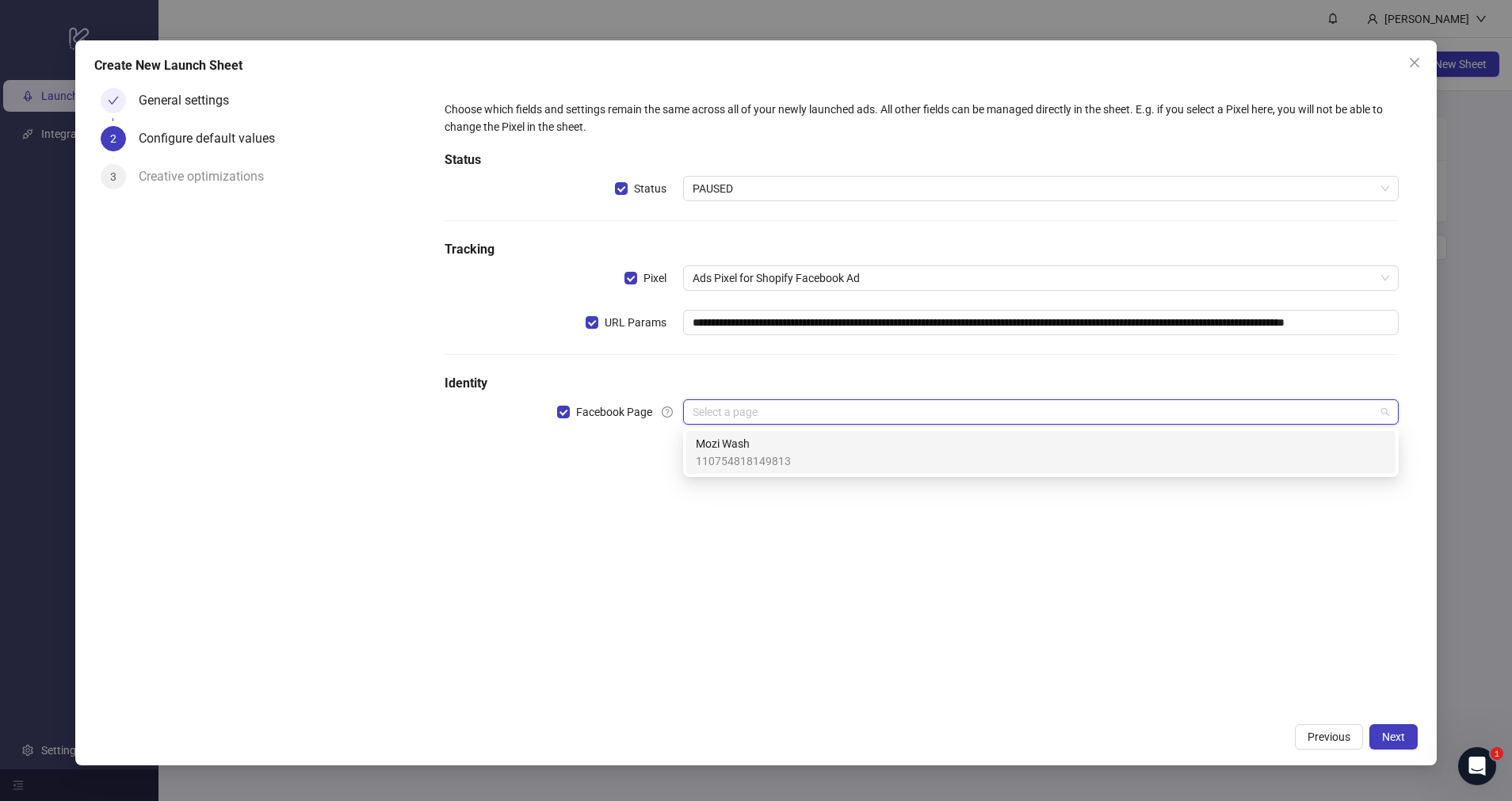 click on "Mozi Wash" at bounding box center (743, 444) 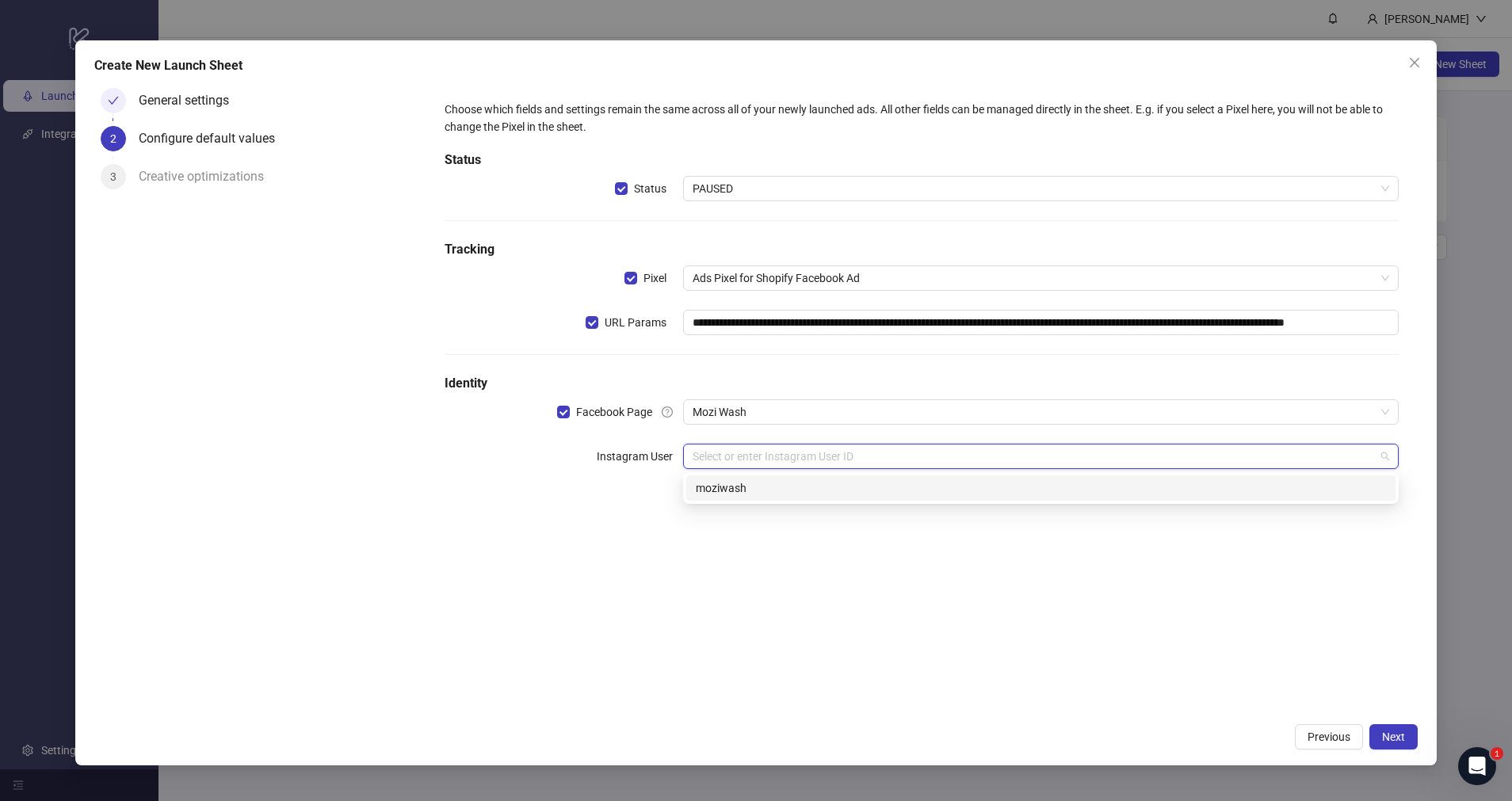click at bounding box center [1033, 456] 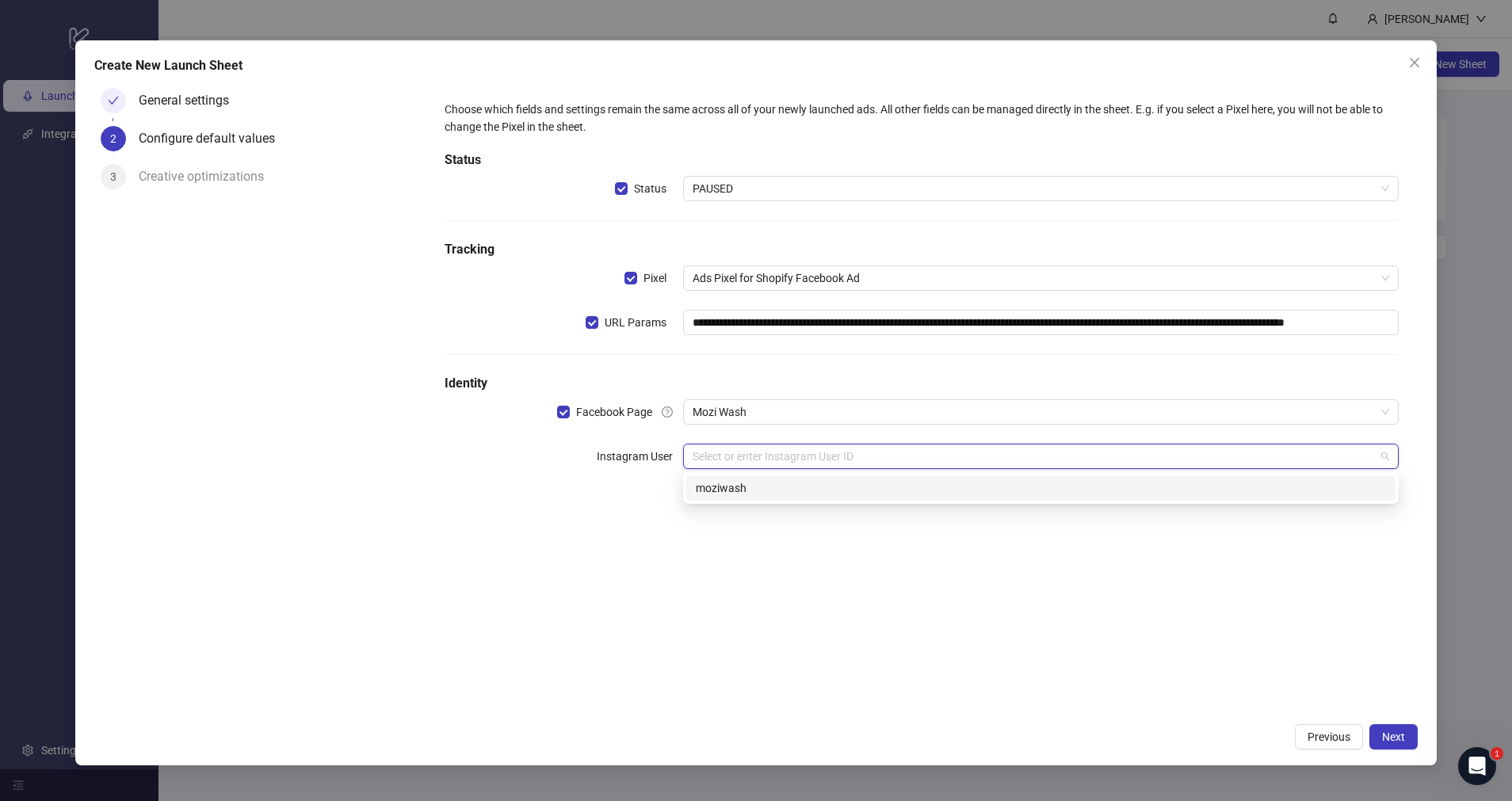 click on "moziwash" at bounding box center [1040, 488] 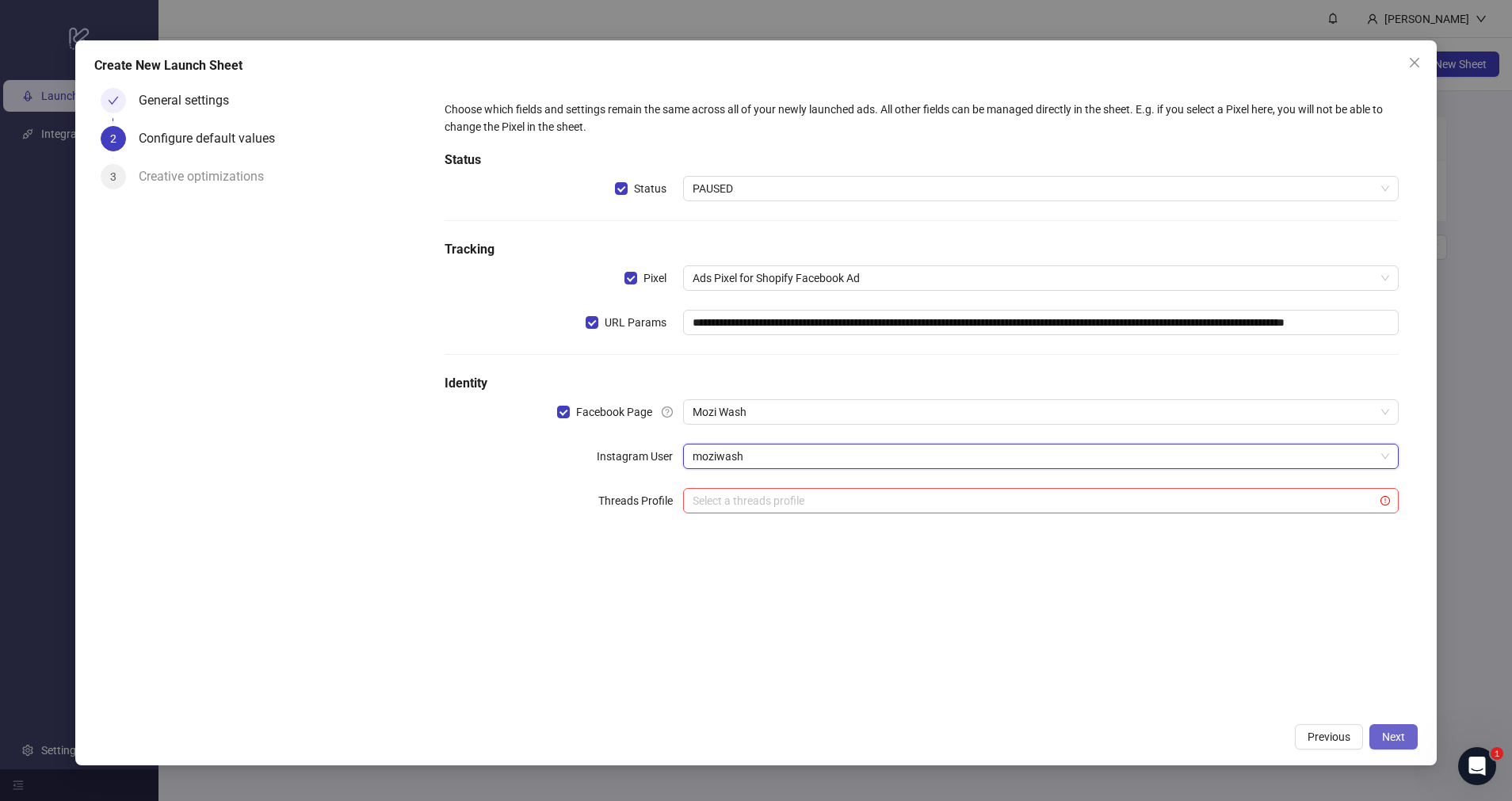 click on "Next" at bounding box center [1393, 737] 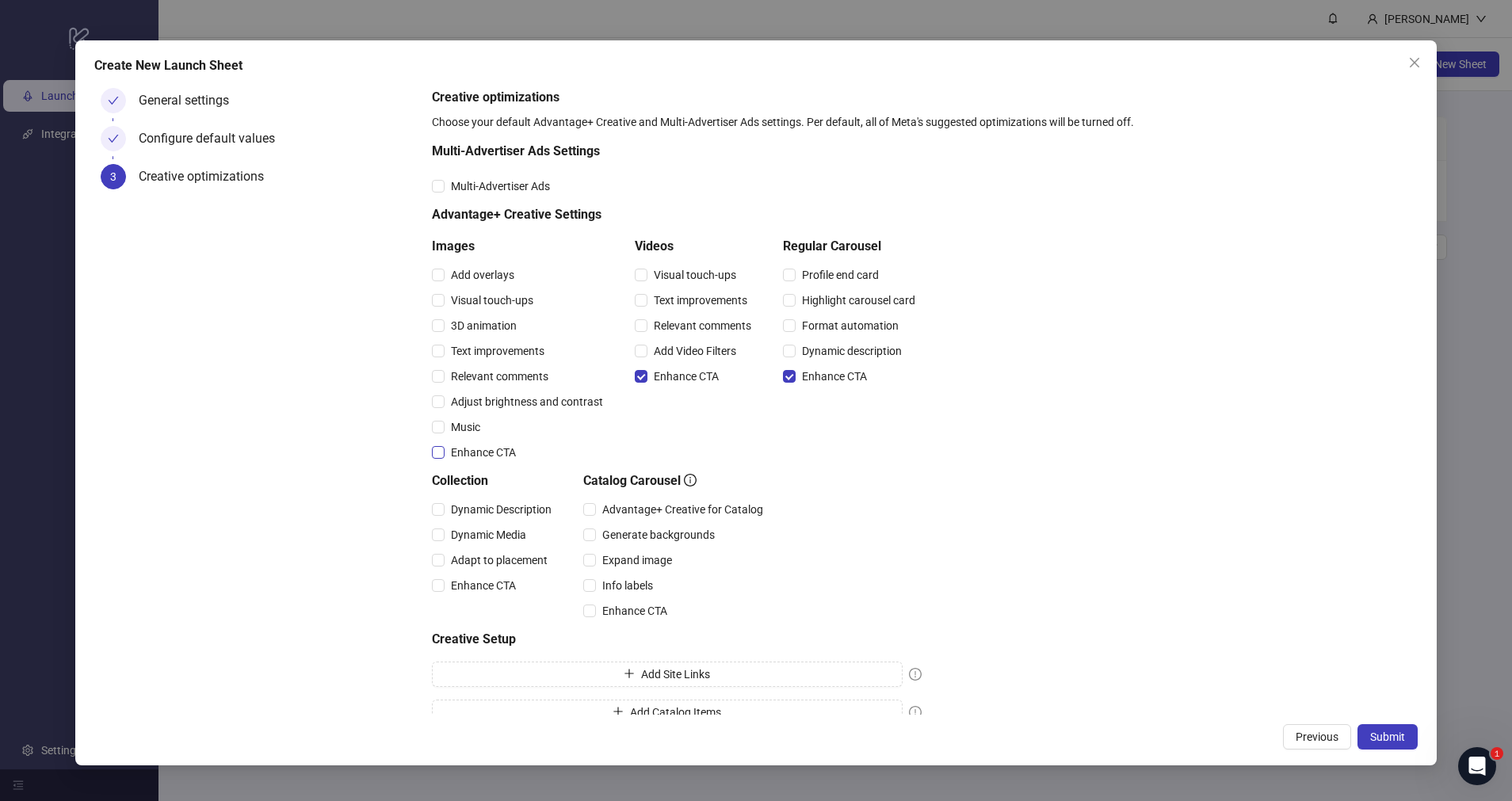 click on "Enhance CTA" at bounding box center [483, 452] 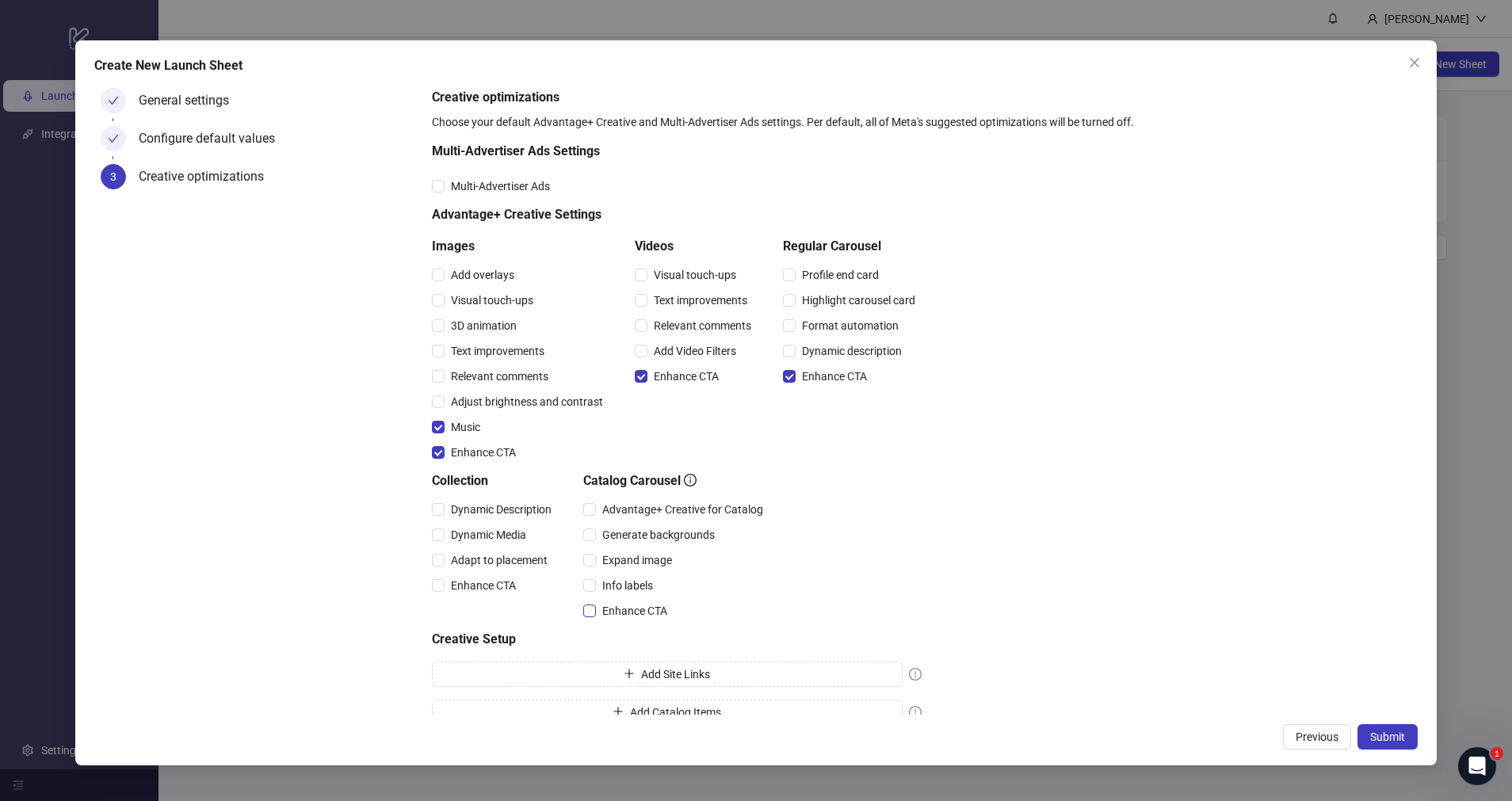 click on "Enhance CTA" at bounding box center (635, 611) 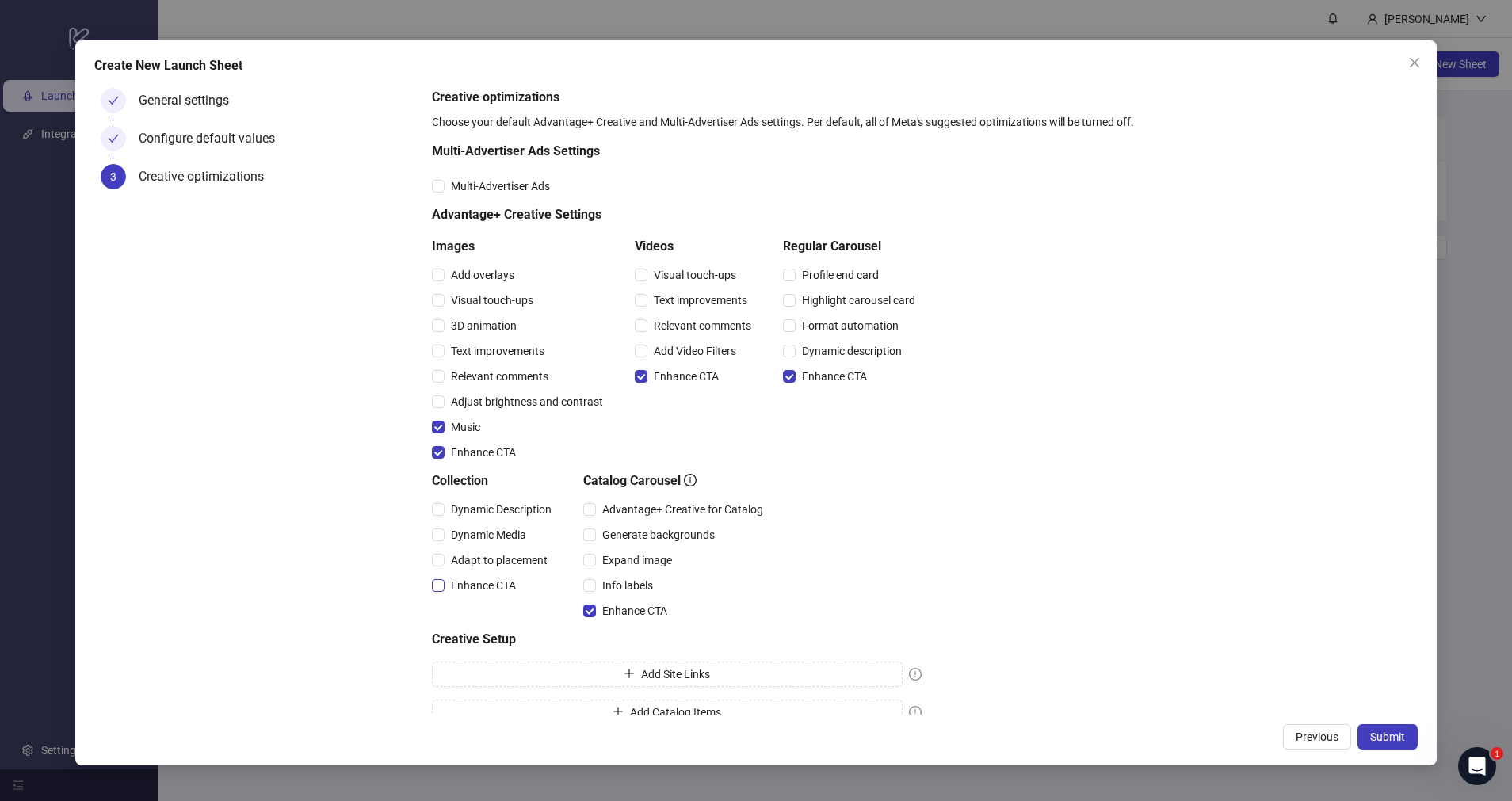 click on "Enhance CTA" at bounding box center (483, 585) 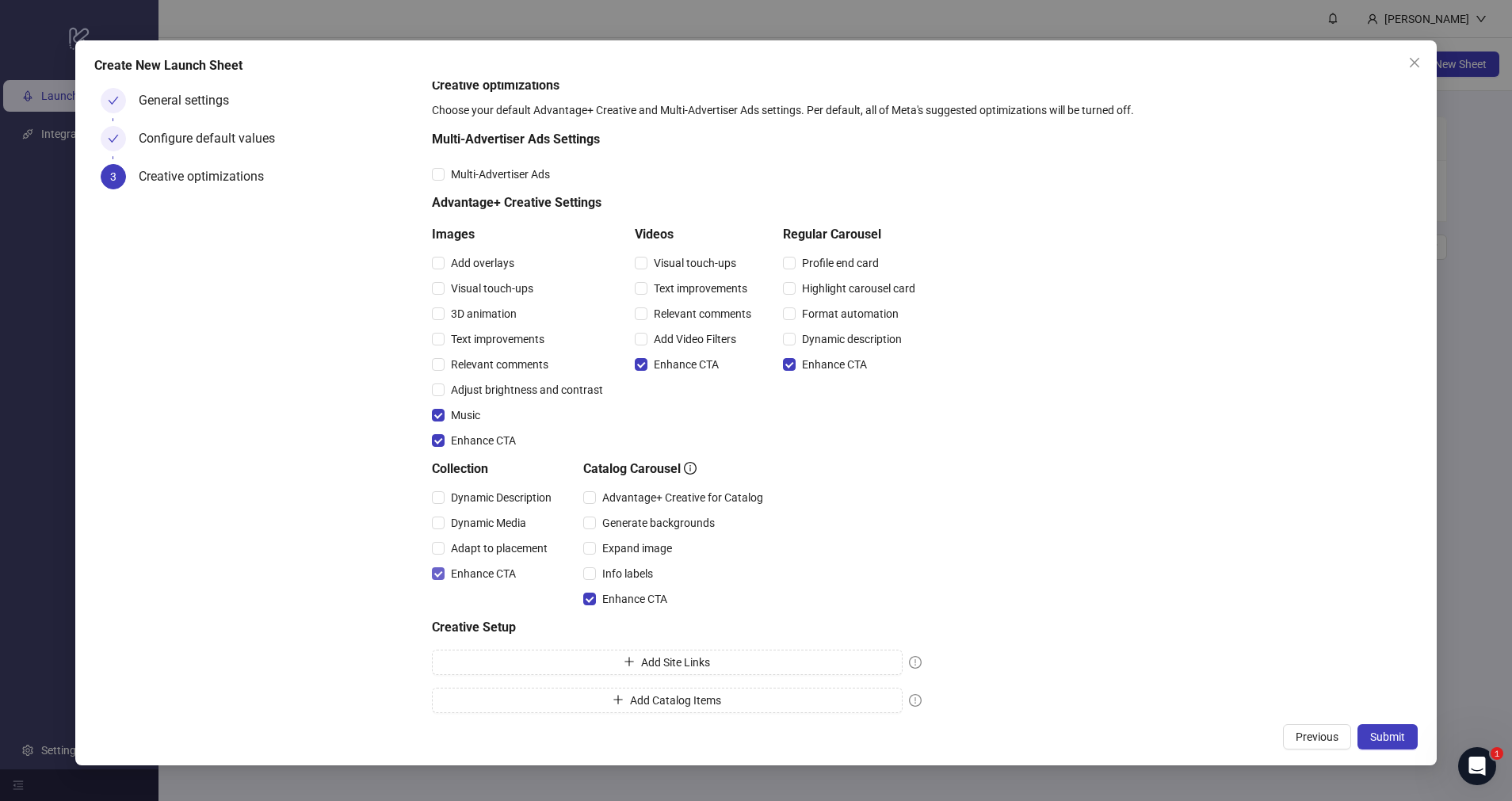 scroll, scrollTop: 22, scrollLeft: 0, axis: vertical 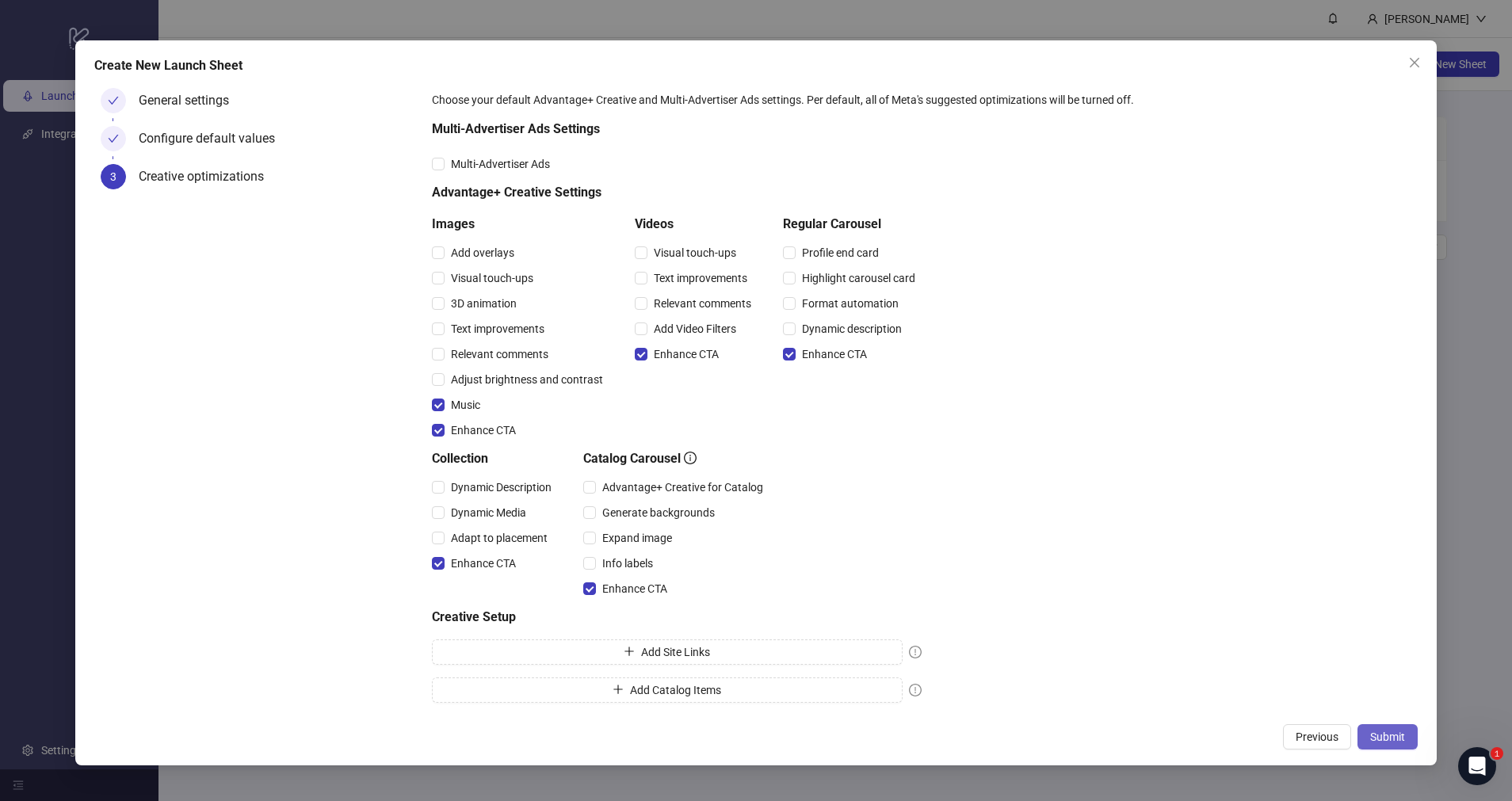 click on "Submit" at bounding box center [1388, 737] 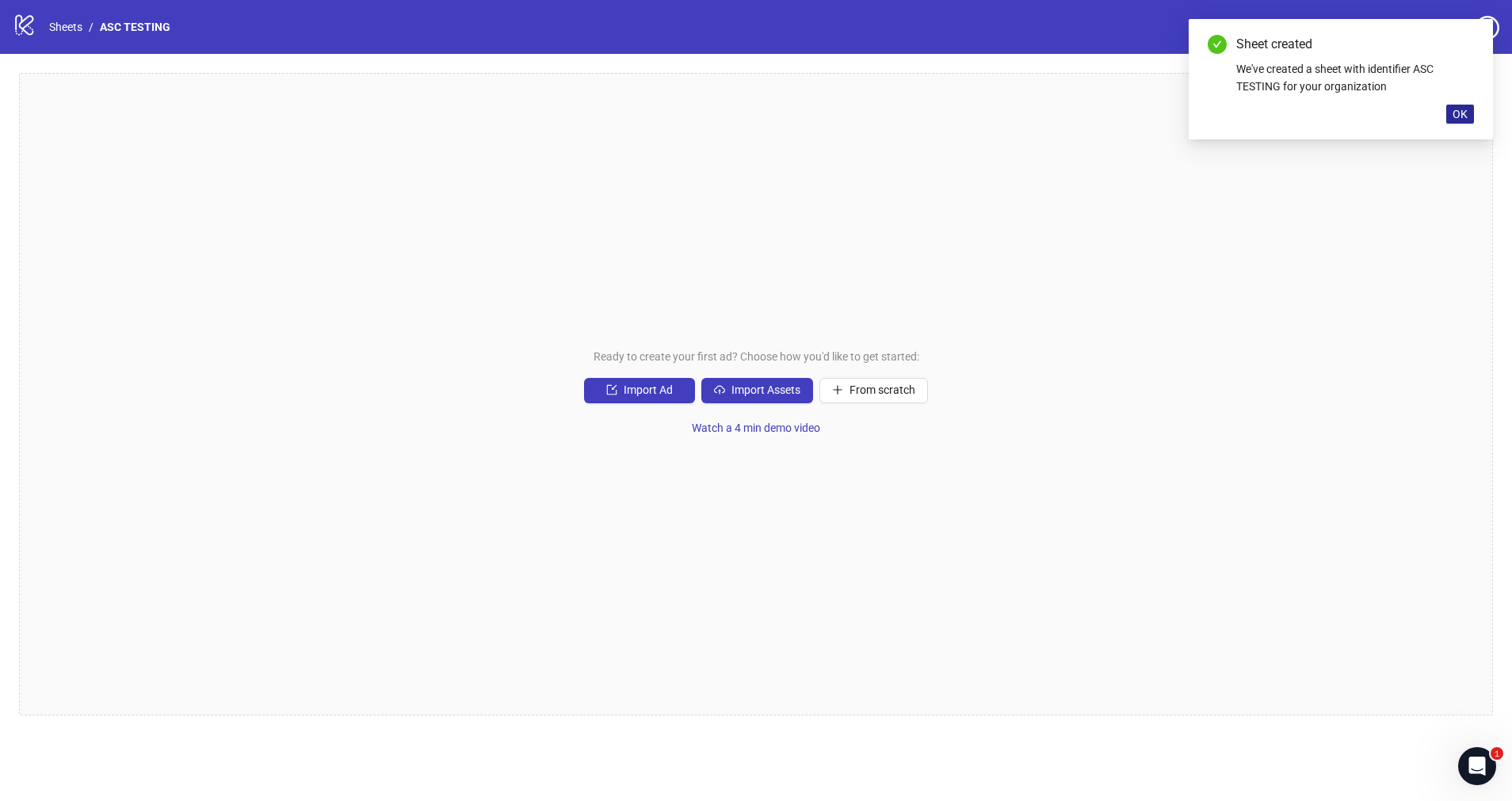 click on "OK" at bounding box center [1460, 114] 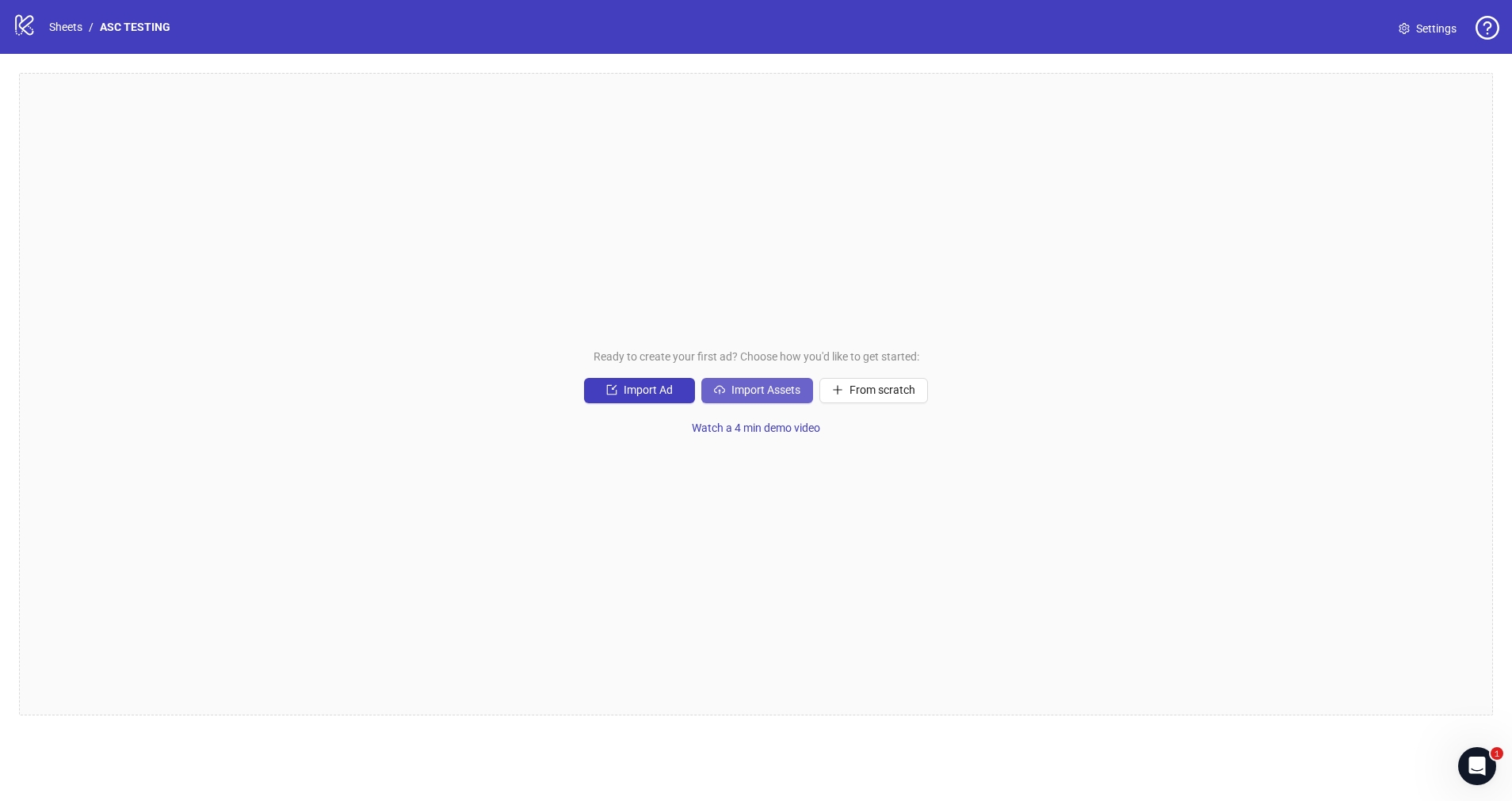 click on "Import Assets" at bounding box center (766, 390) 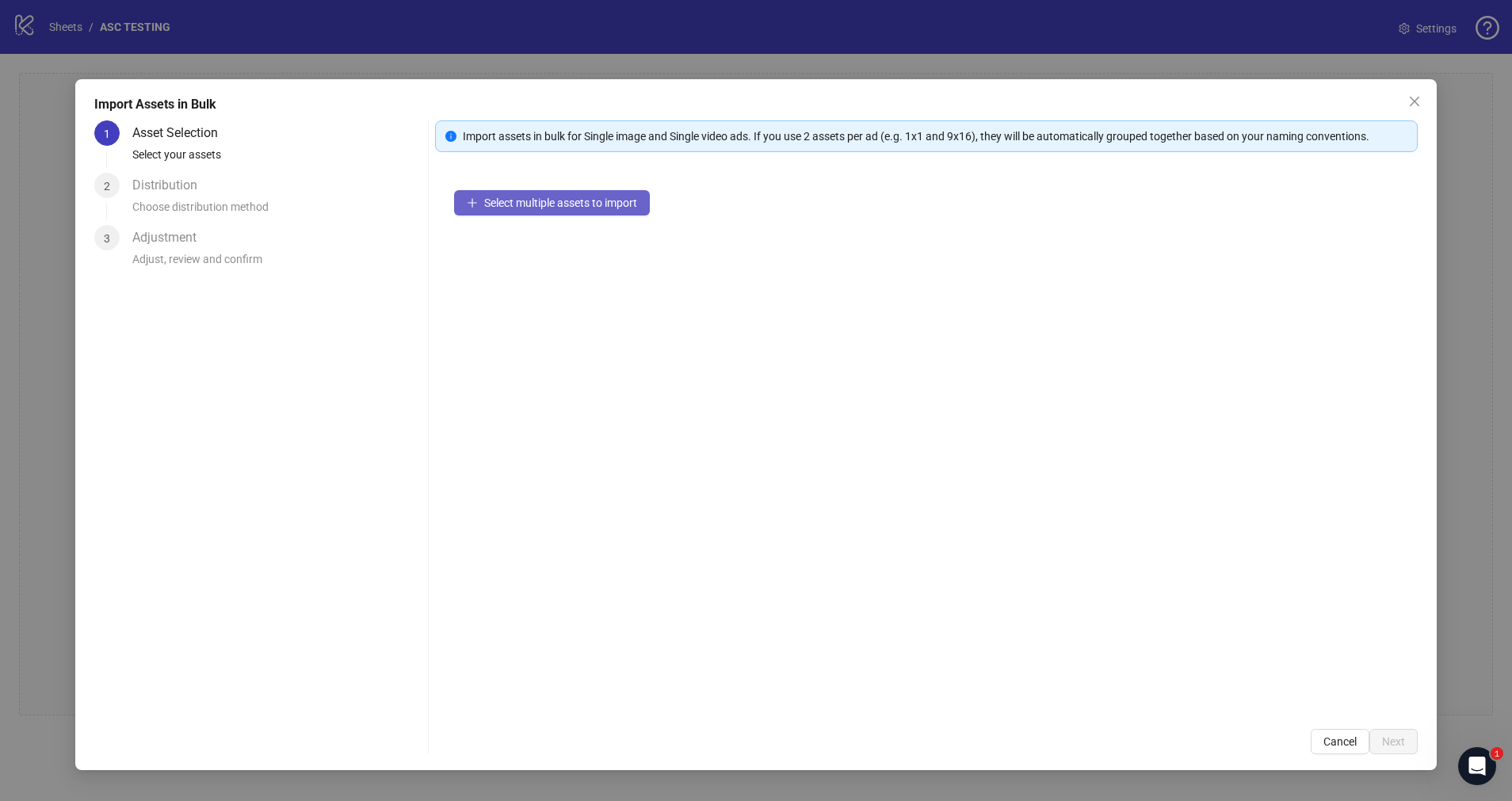 click on "Select multiple assets to import" at bounding box center (560, 203) 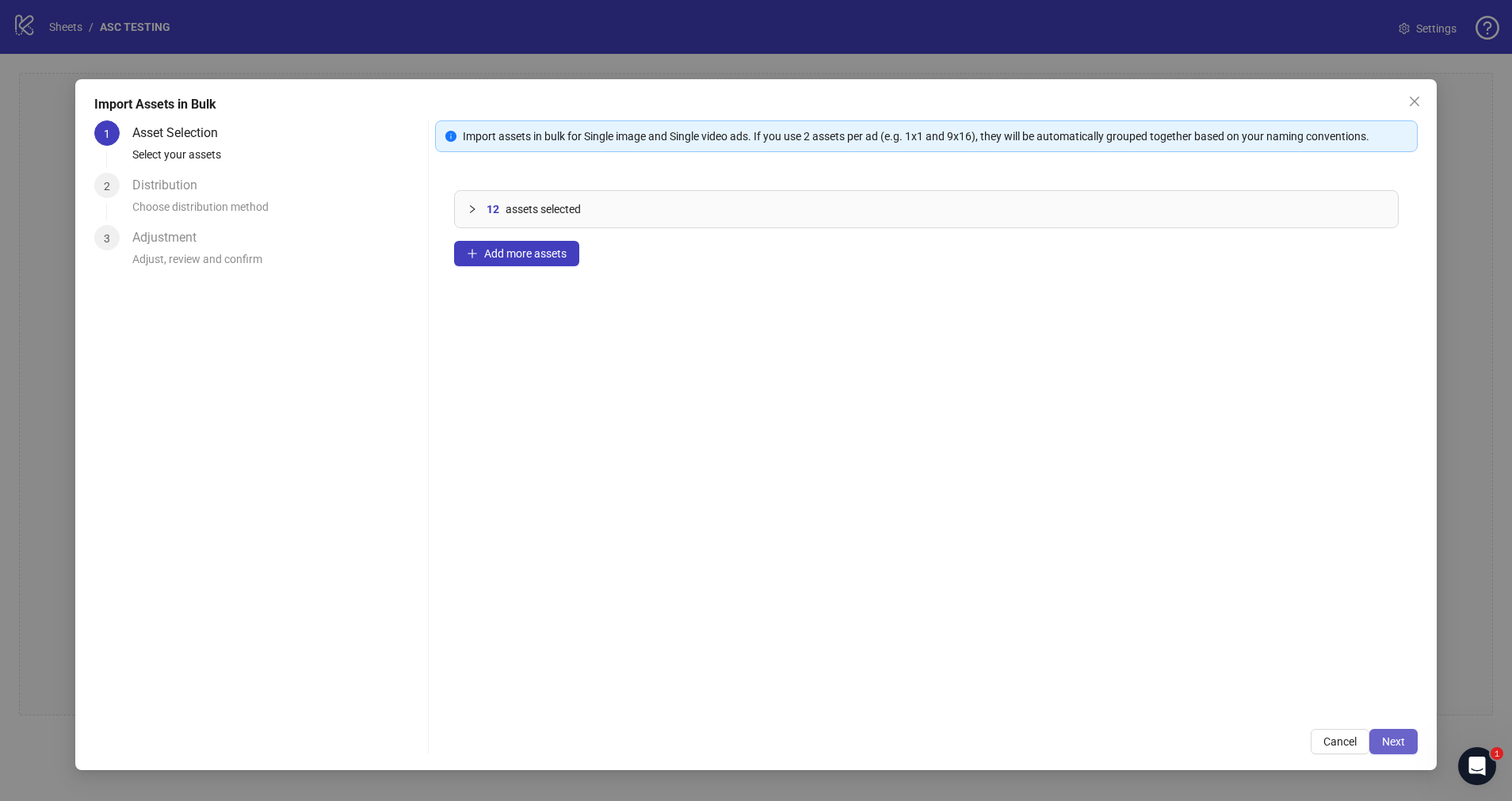 click on "Next" at bounding box center (1393, 742) 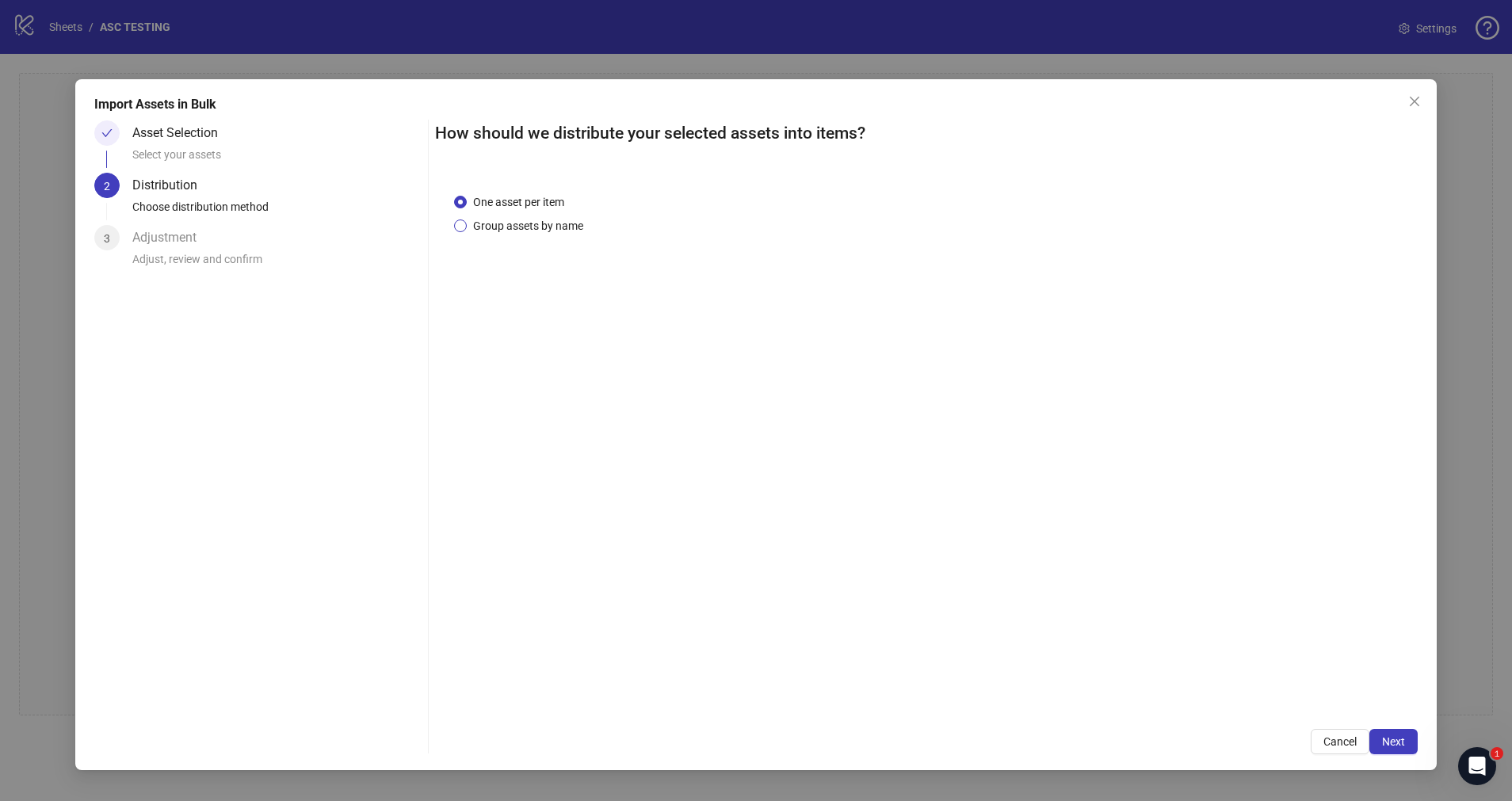 click on "Group assets by name" at bounding box center (528, 226) 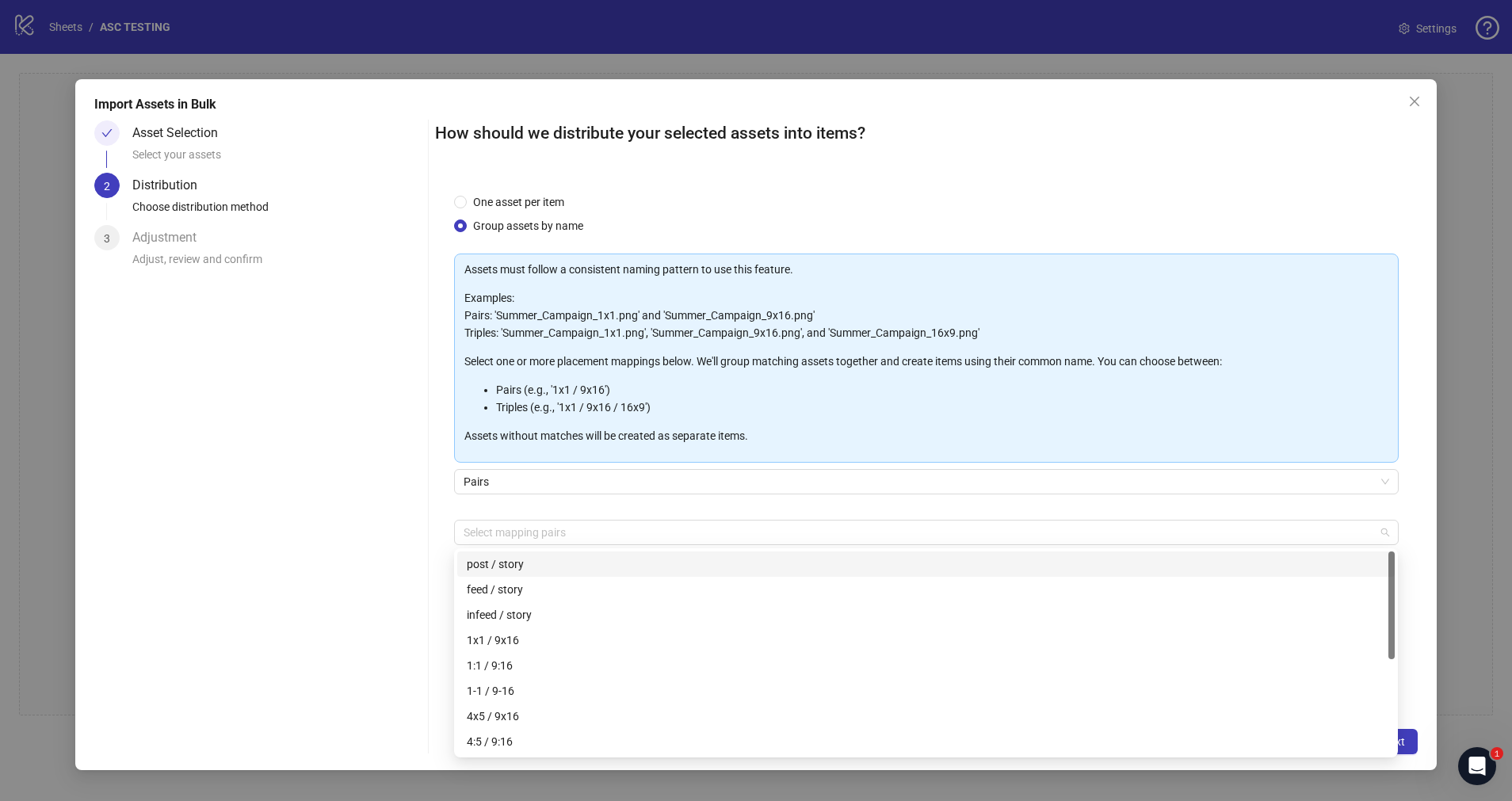 click on "Select mapping pairs" at bounding box center [926, 532] 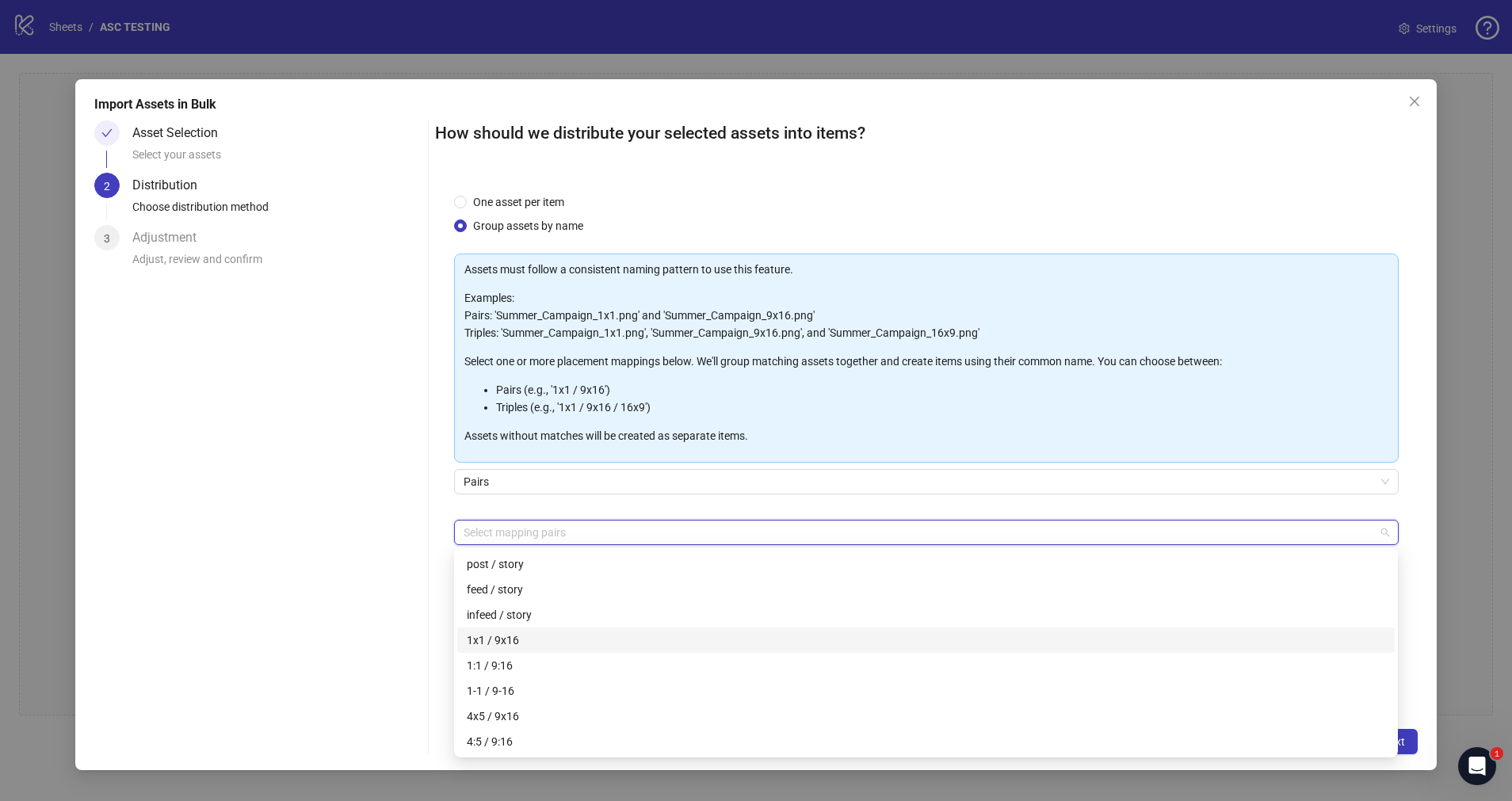 click on "1x1 / 9x16" at bounding box center [926, 640] 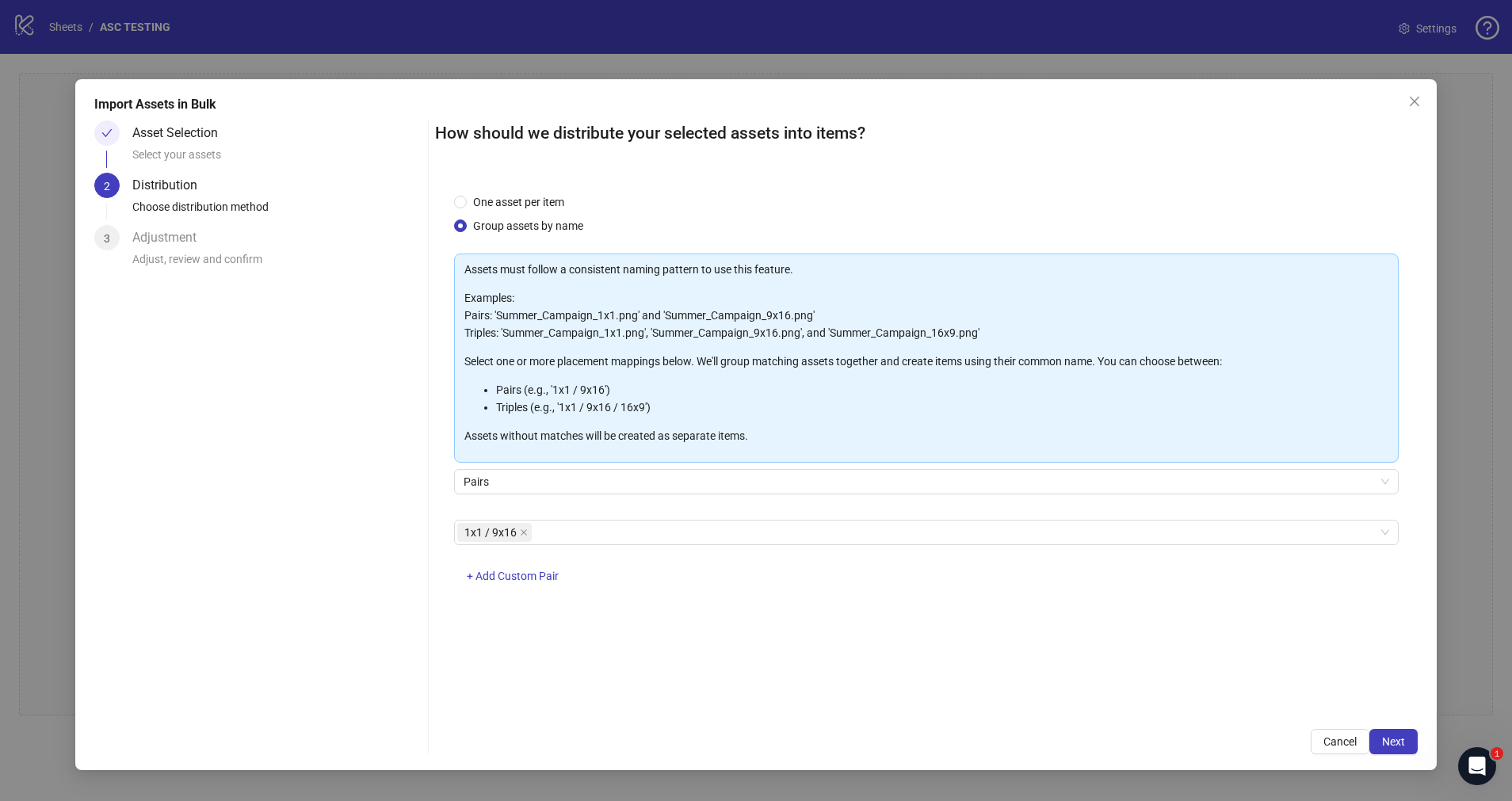 click on "Import Assets in Bulk Asset Selection Select your assets 2 Distribution Choose distribution method 3 Adjustment Adjust, review and confirm How should we distribute your selected assets into items? One asset per item Group assets by name Assets must follow a consistent naming pattern to use this feature. Examples: Pairs: 'Summer_Campaign_1x1.png' and 'Summer_Campaign_9x16.png' Triples: 'Summer_Campaign_1x1.png', 'Summer_Campaign_9x16.png', and 'Summer_Campaign_16x9.png' Select one or more placement mappings below. We'll group matching assets together and create items using their common name. You can choose between: Pairs (e.g., '1x1 / 9x16') Triples (e.g., '1x1 / 9x16 / 16x9') Assets without matches will be created as separate items. Pairs 1x1 / 9x16   + Add Custom Pair Cancel Next" at bounding box center [755, 425] 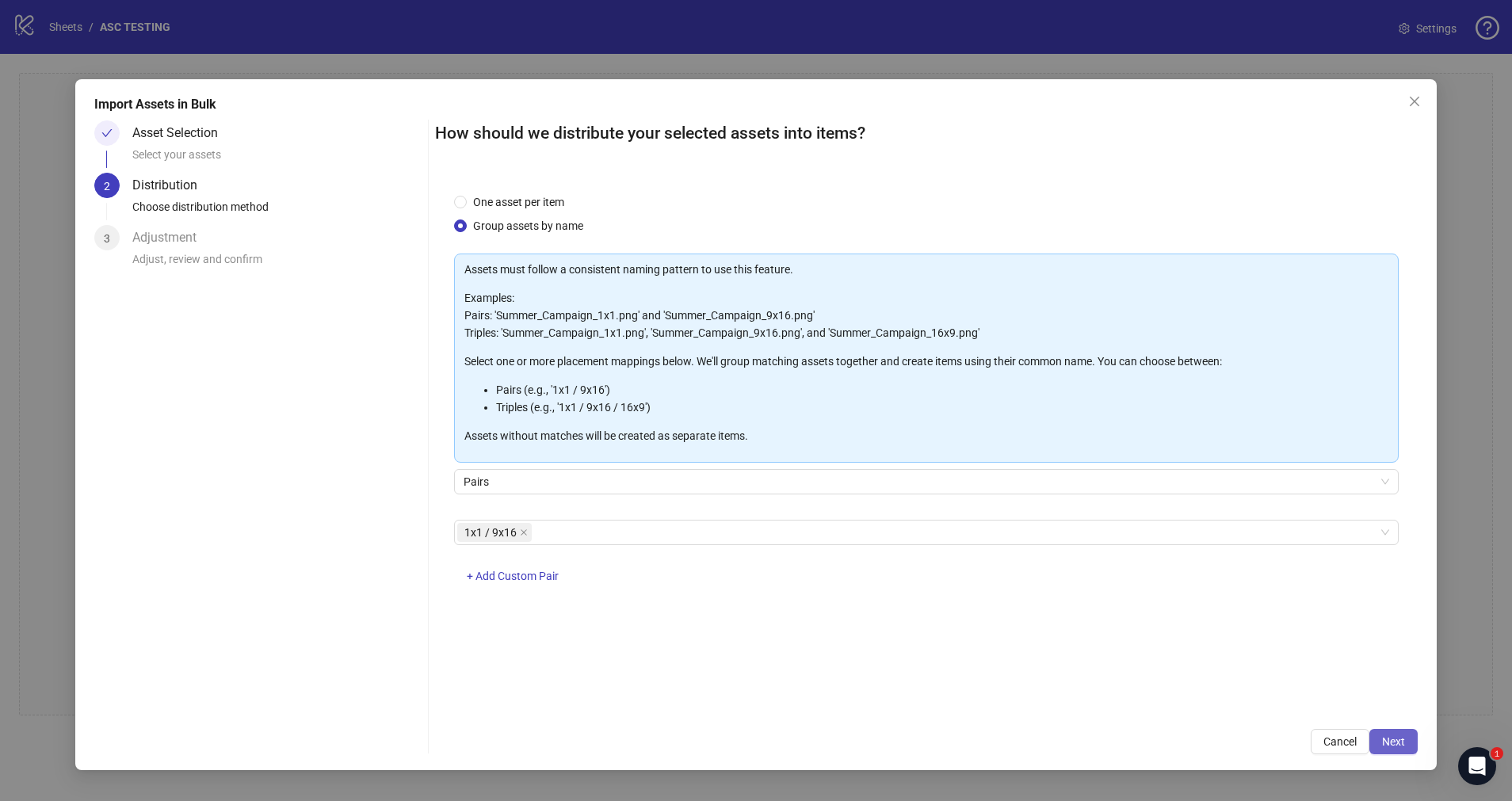 click on "Next" at bounding box center (1393, 742) 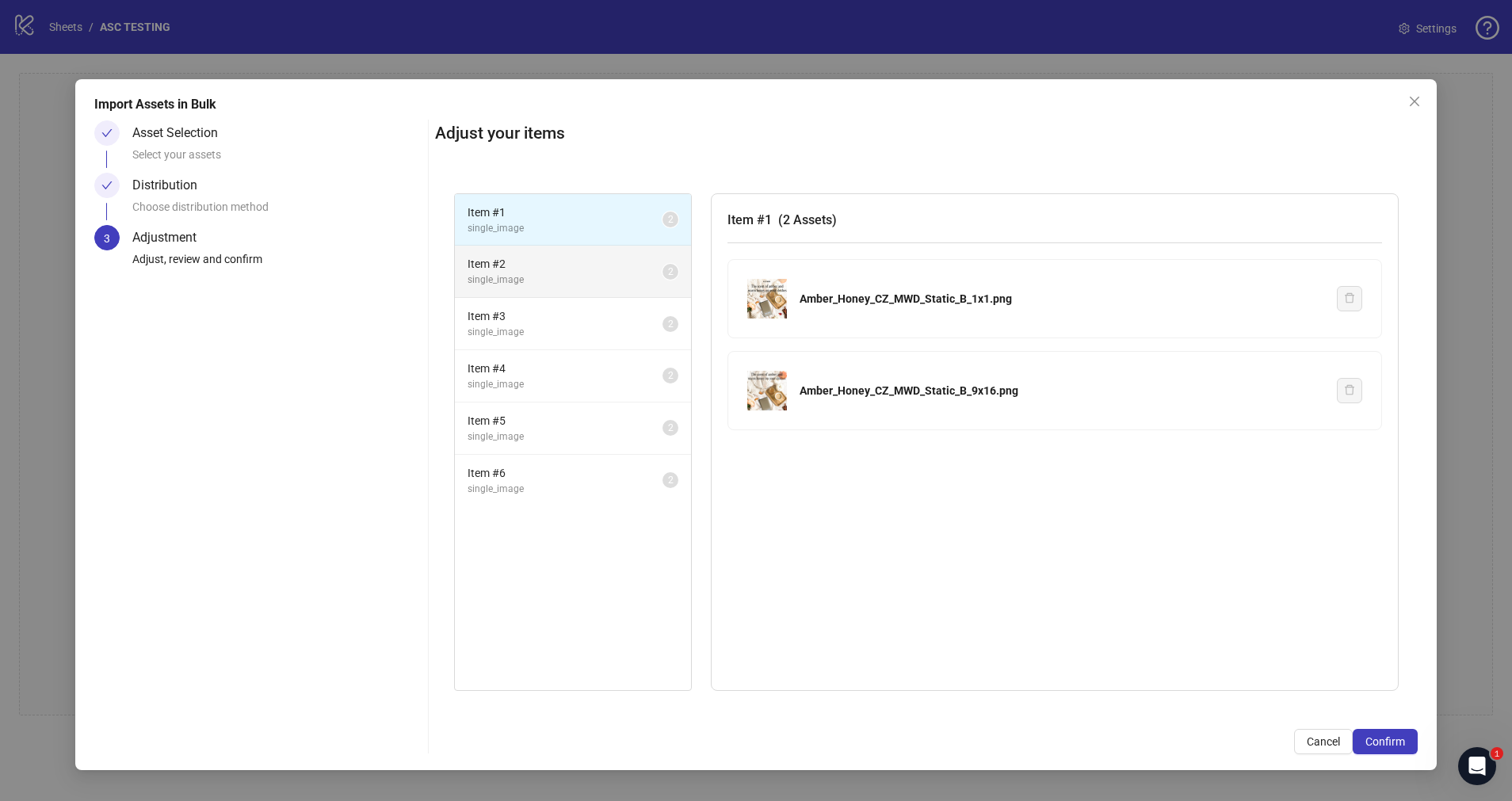 click on "Item # 2" at bounding box center [565, 264] 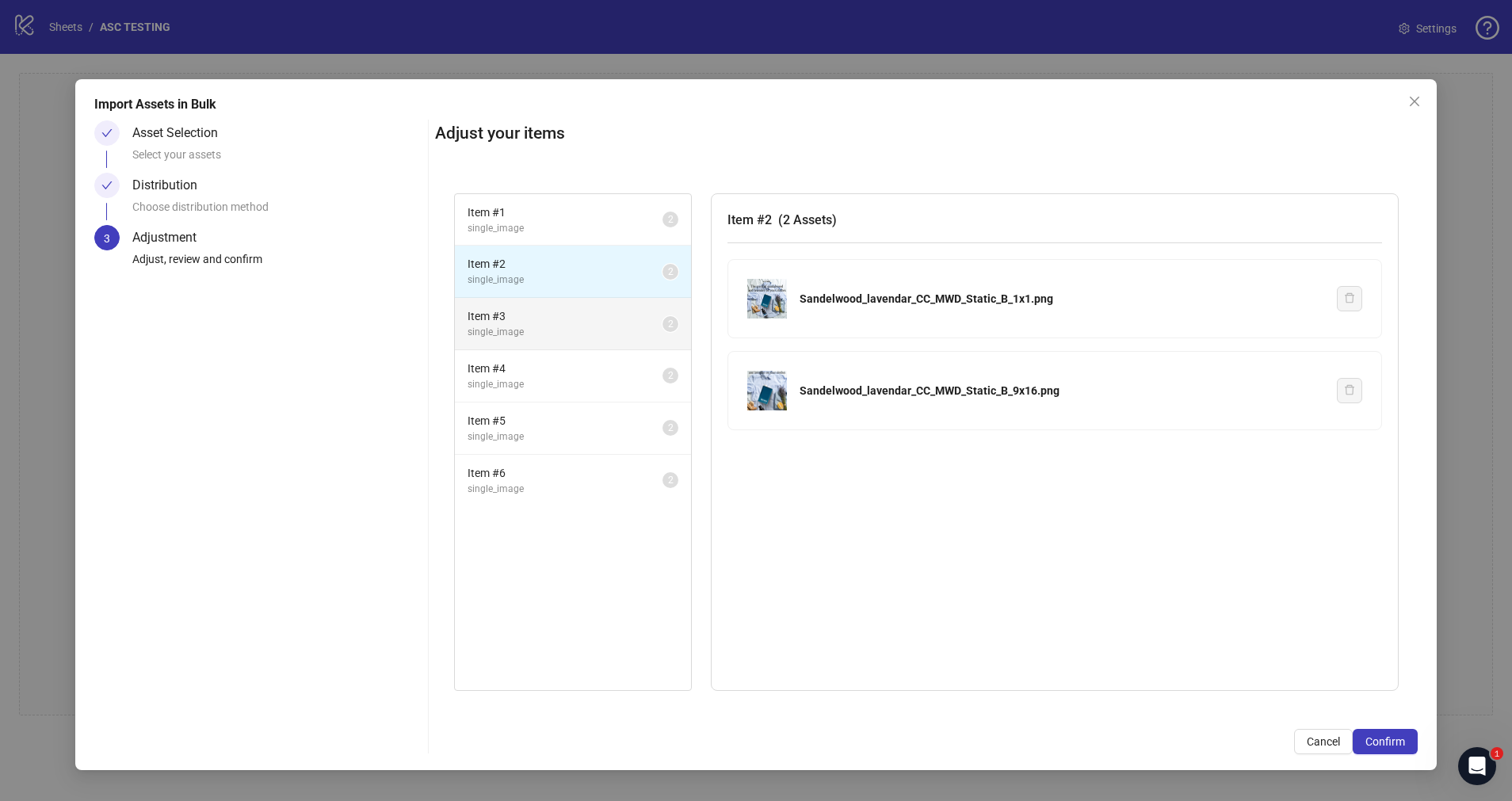 click on "single_image" at bounding box center [565, 332] 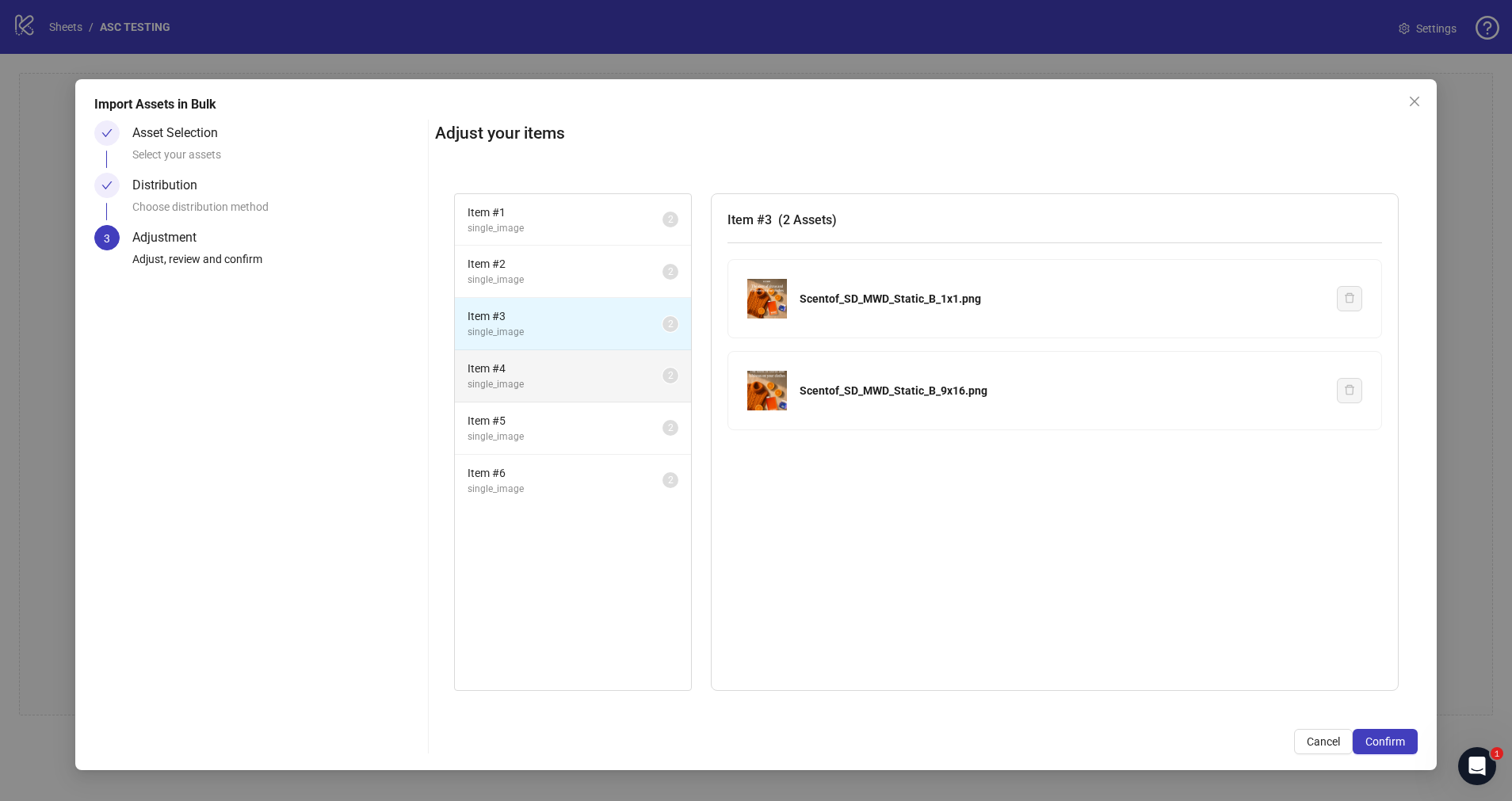 click on "single_image" at bounding box center (565, 384) 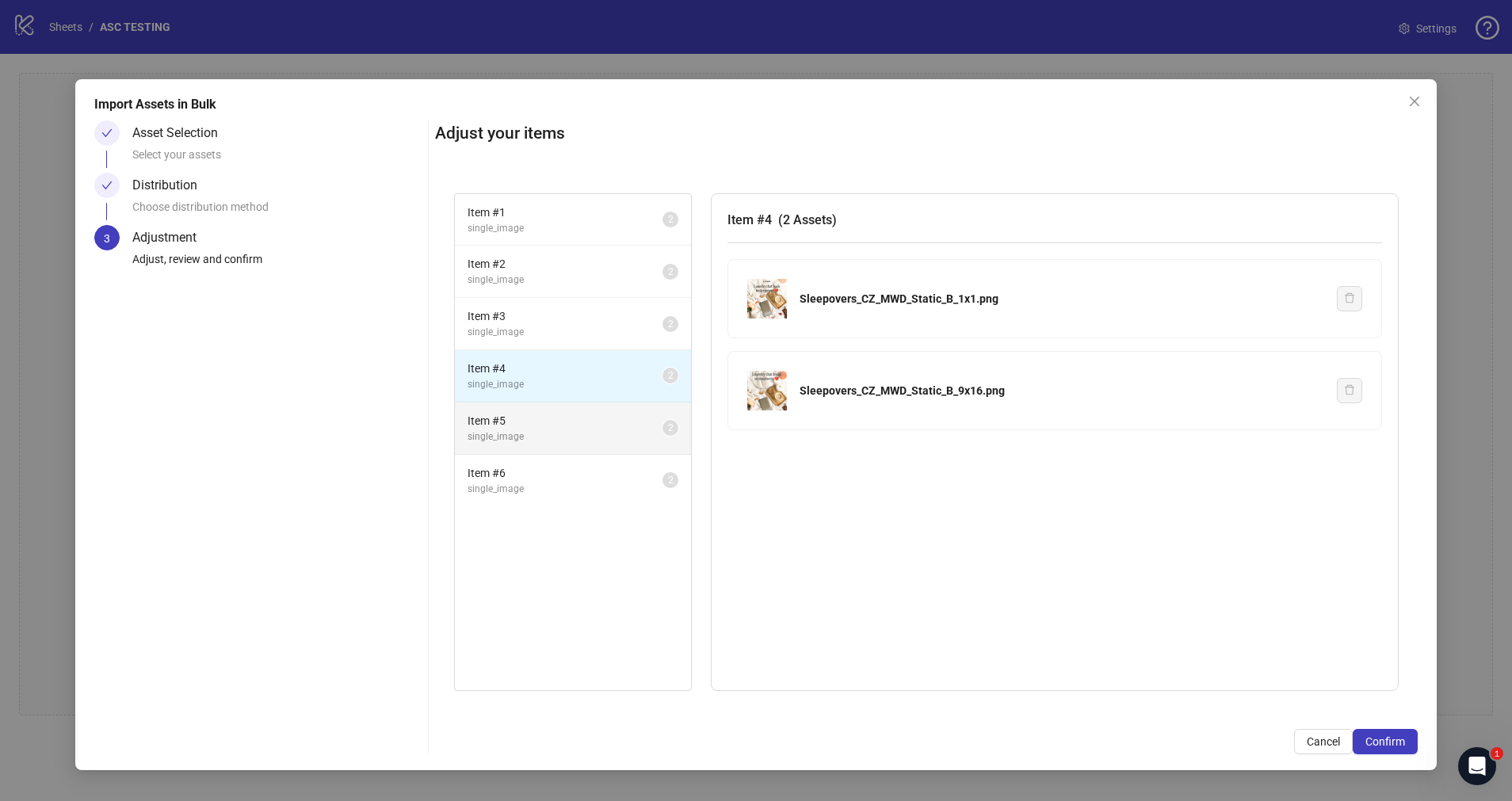 click on "Item # 5" at bounding box center (565, 421) 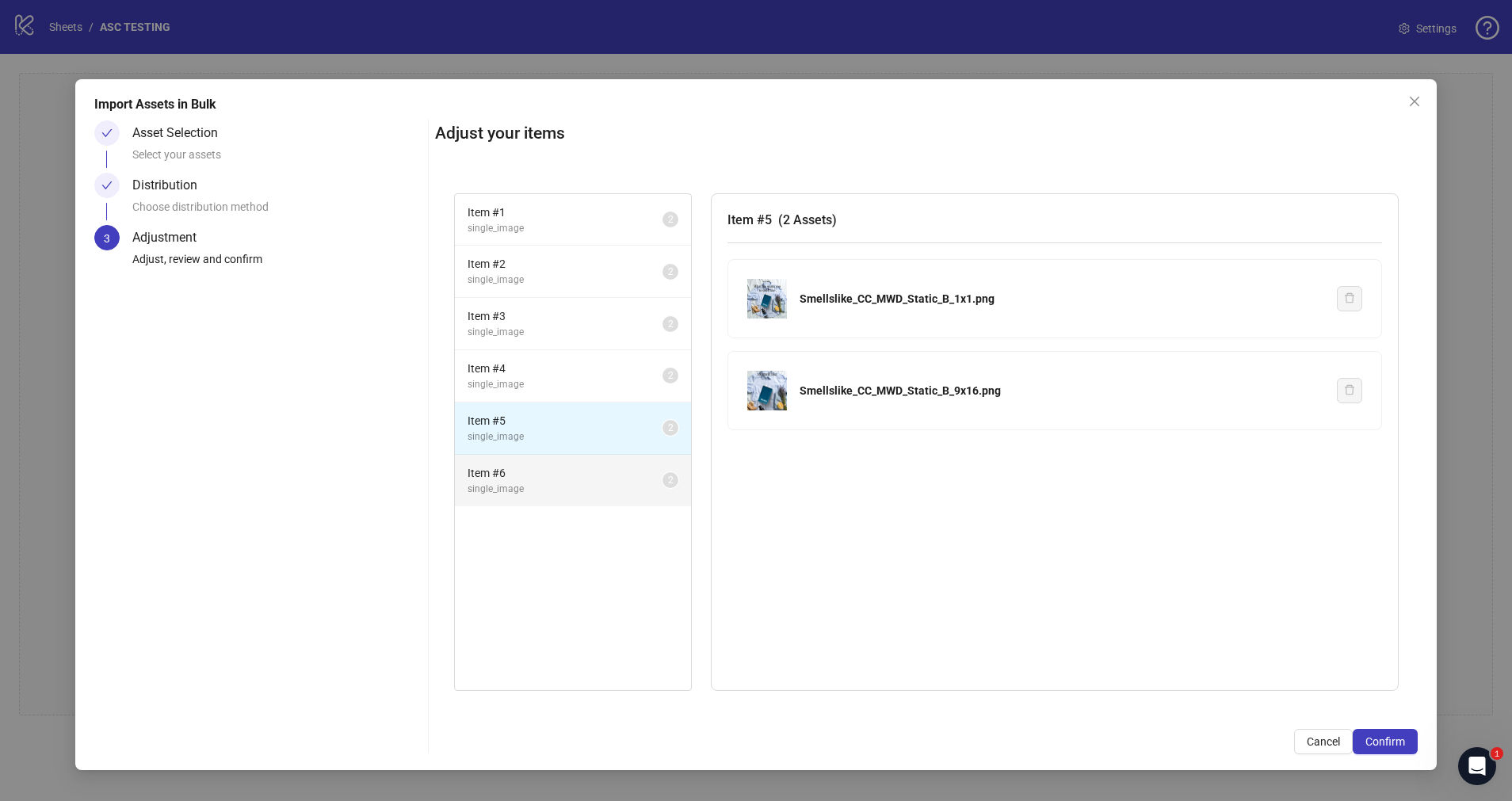 click on "Item # 6" at bounding box center [565, 473] 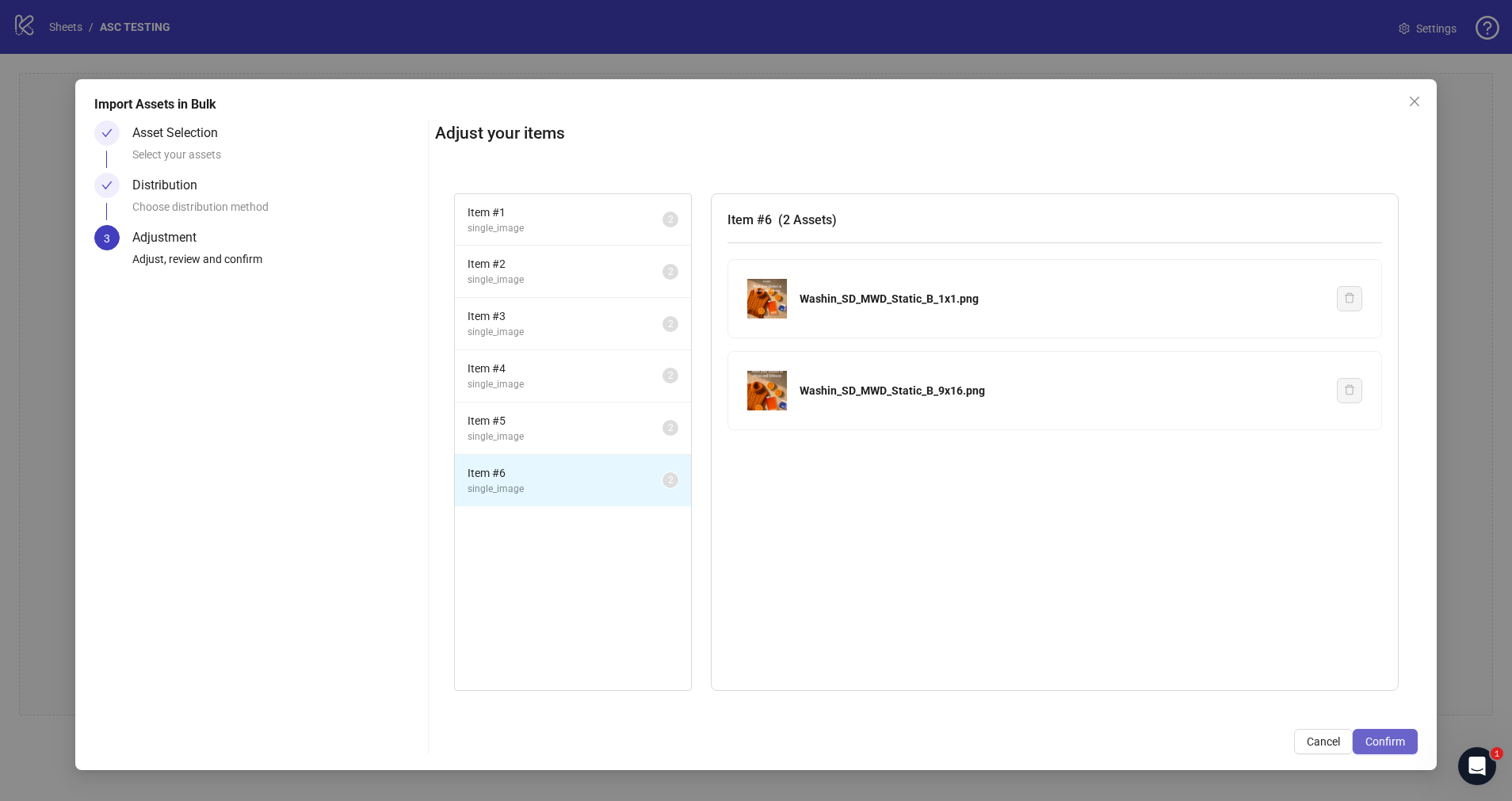 click on "Confirm" at bounding box center [1385, 742] 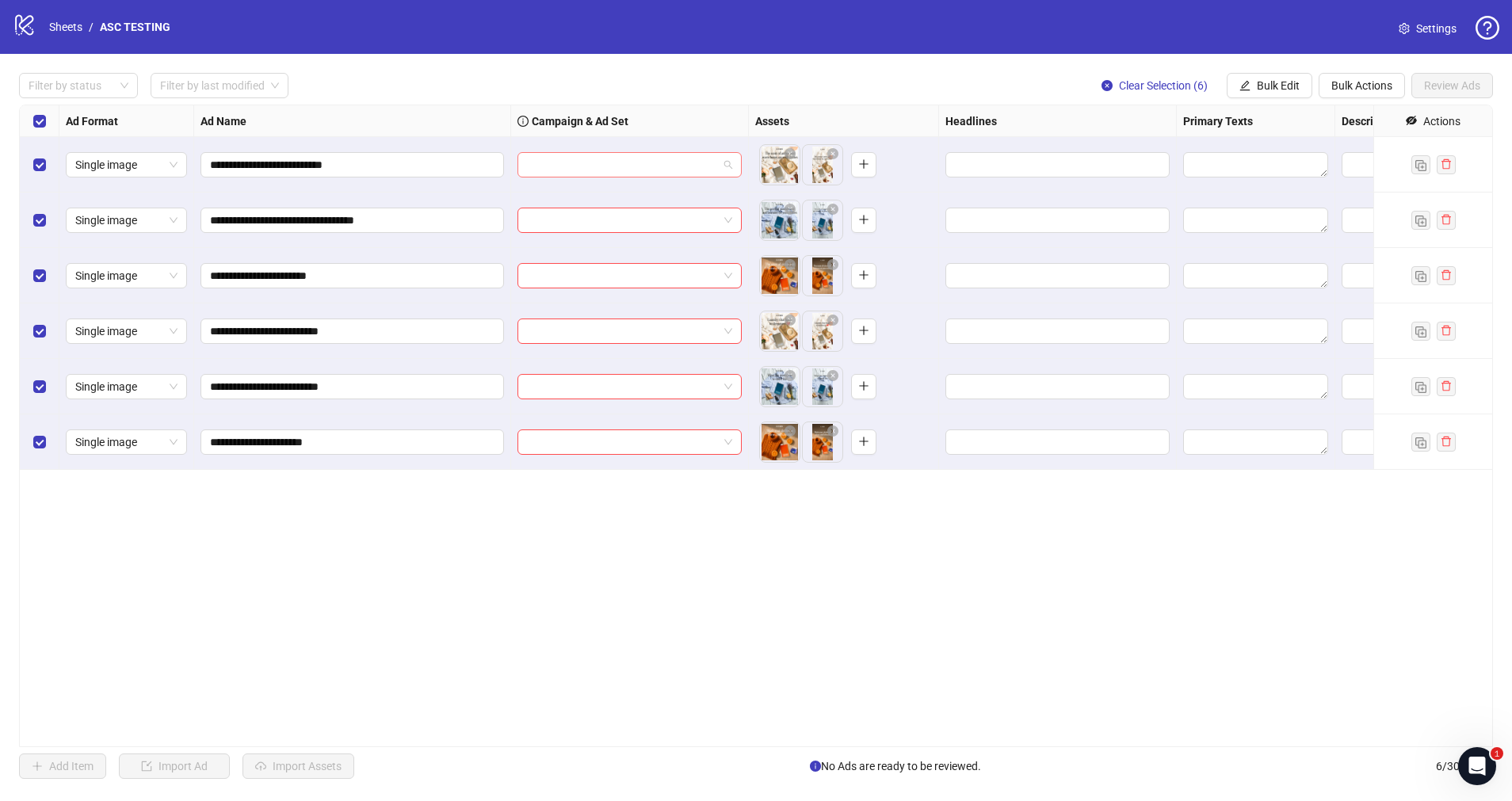 click at bounding box center [629, 165] 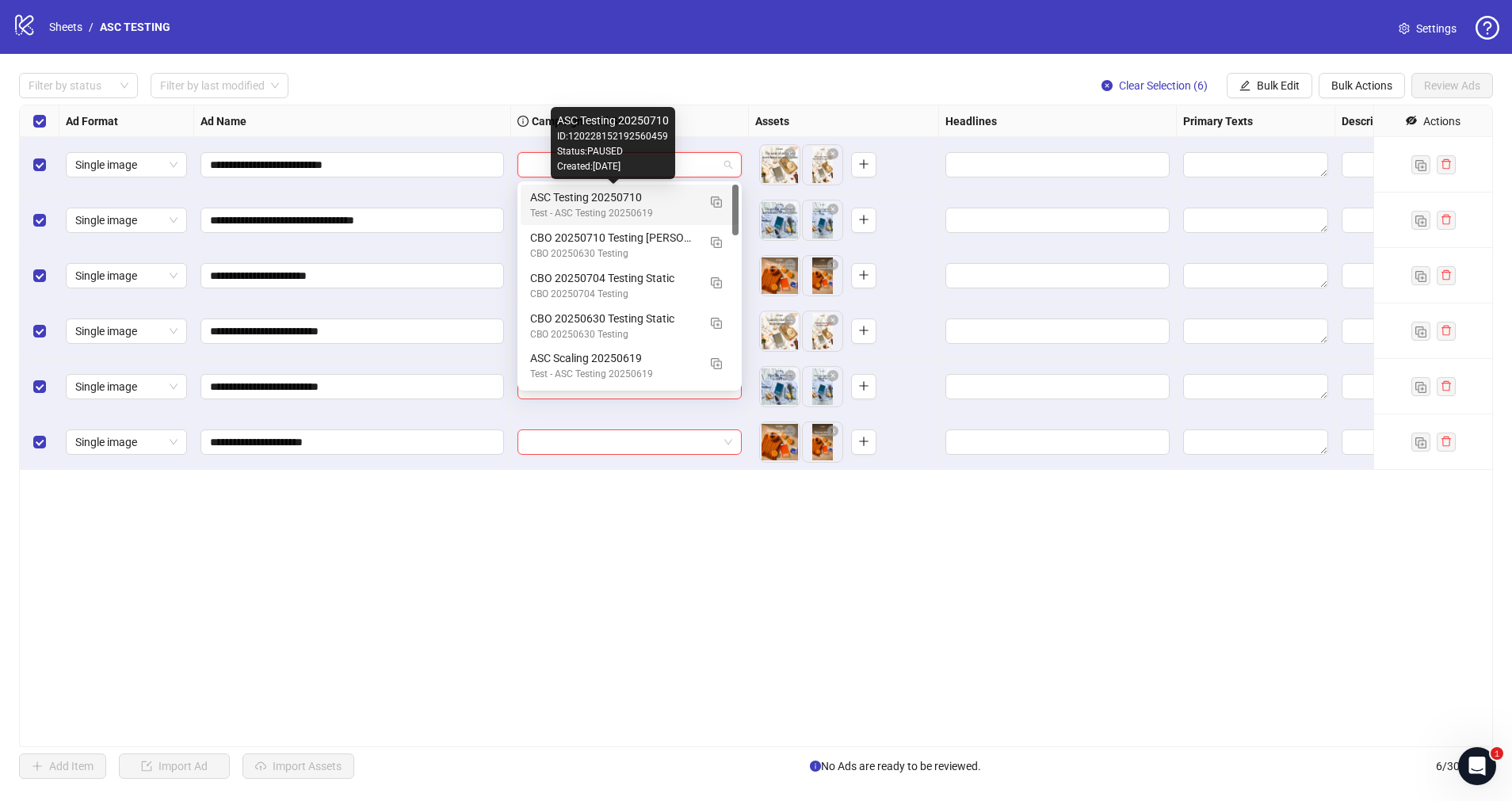 click on "ASC Testing 20250710" at bounding box center [613, 197] 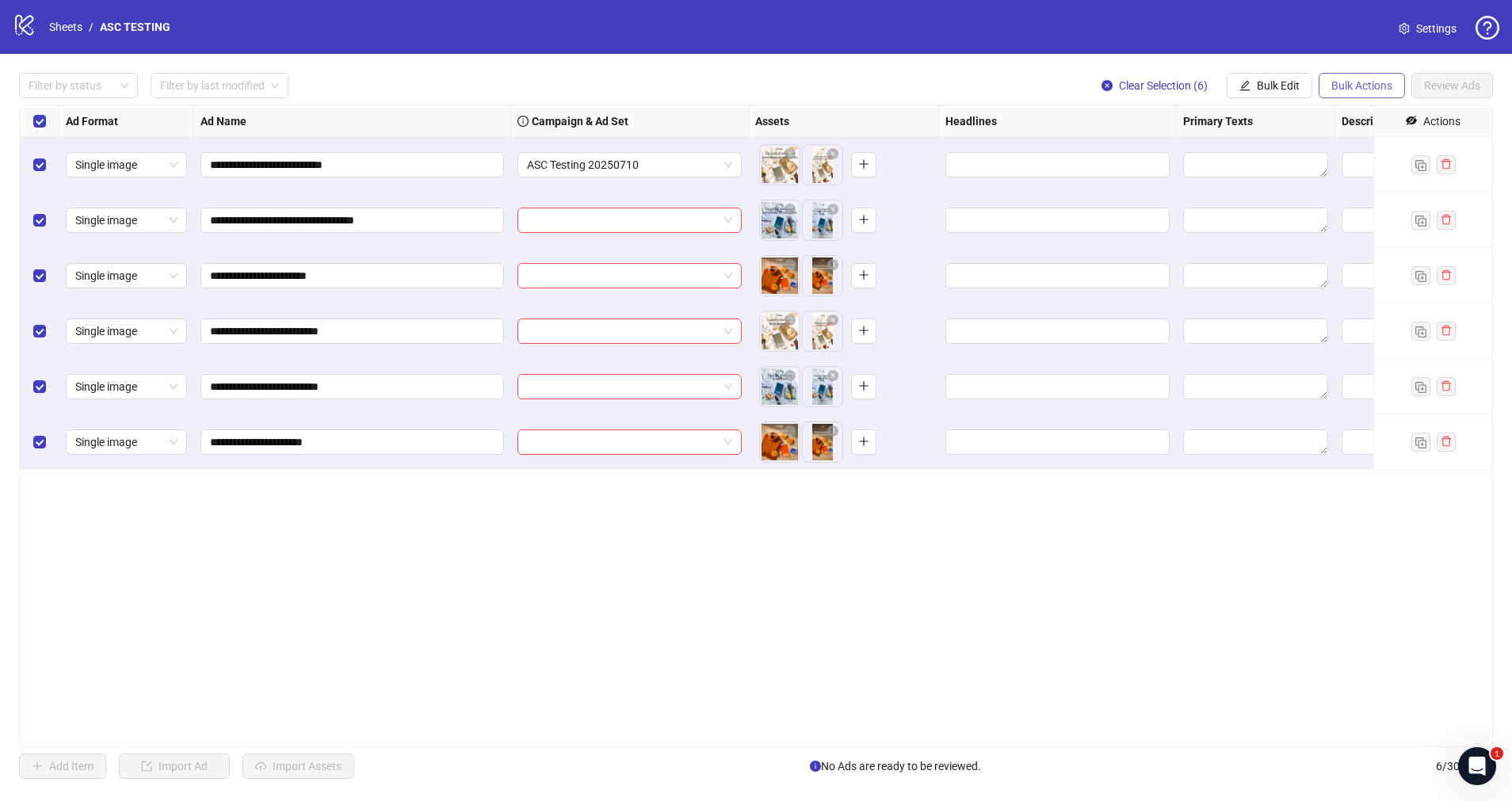 click on "Bulk Actions" at bounding box center [1361, 86] 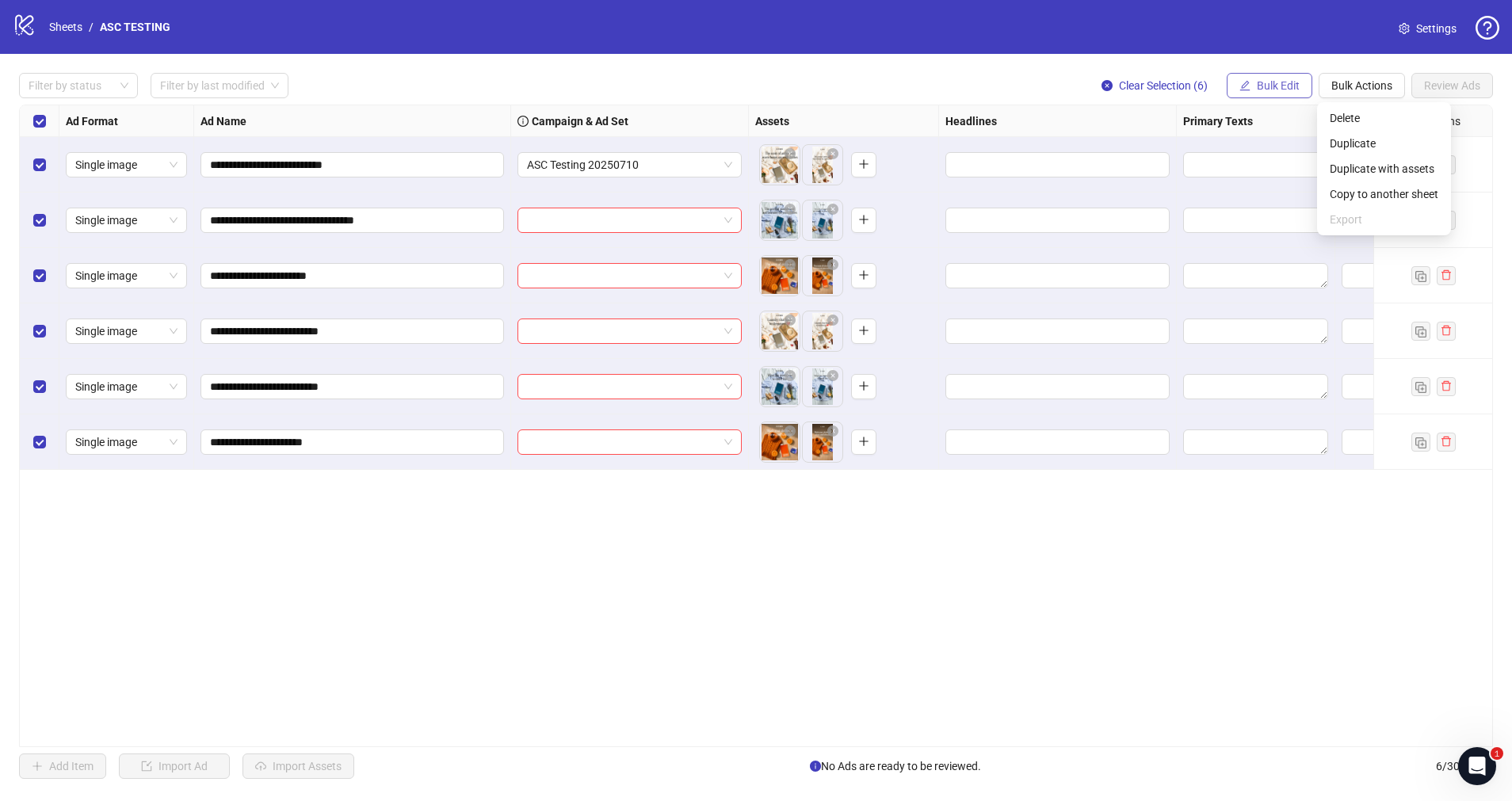 click on "Bulk Edit" at bounding box center (1278, 86) 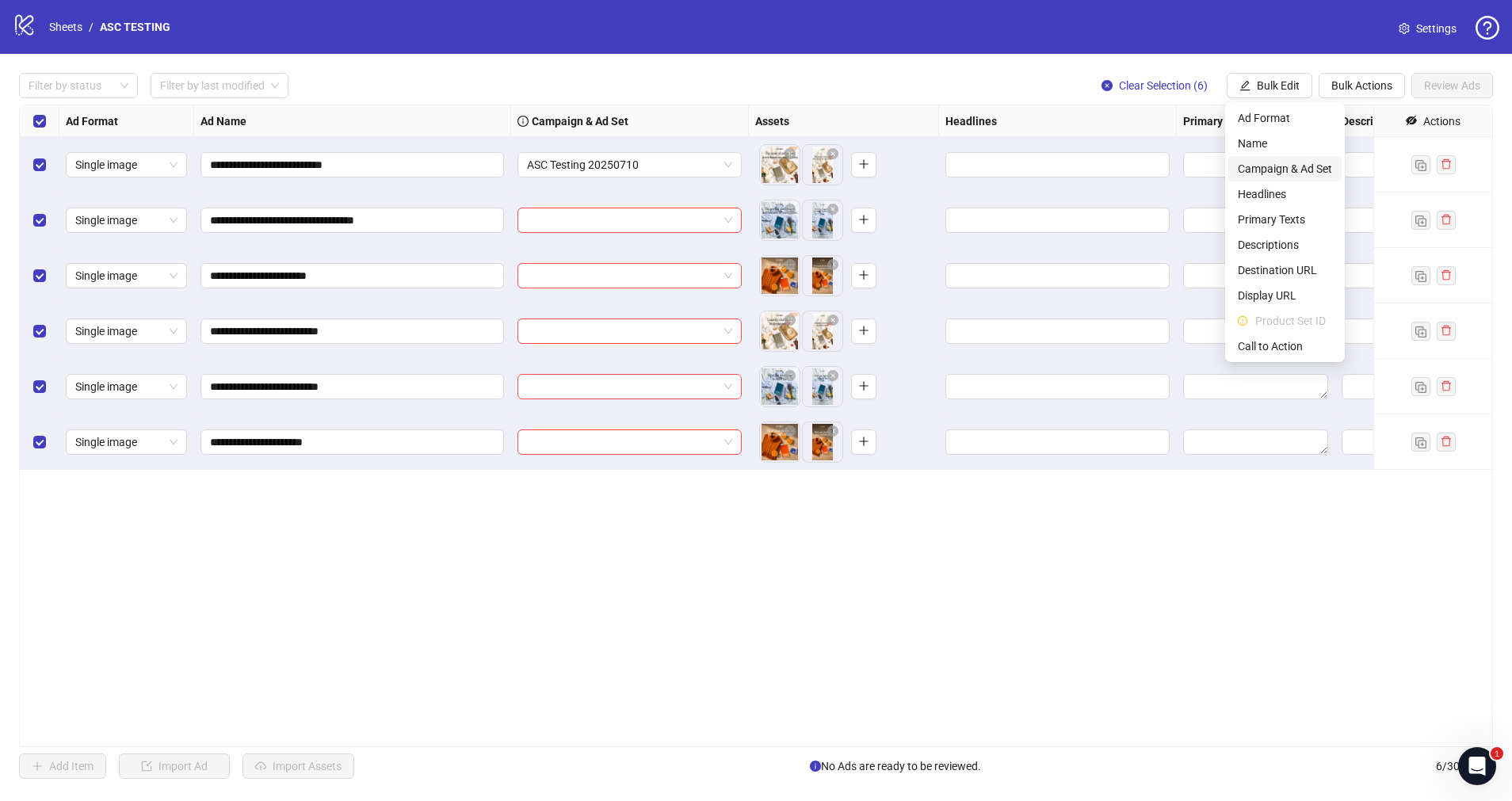 click on "Campaign & Ad Set" at bounding box center (1285, 169) 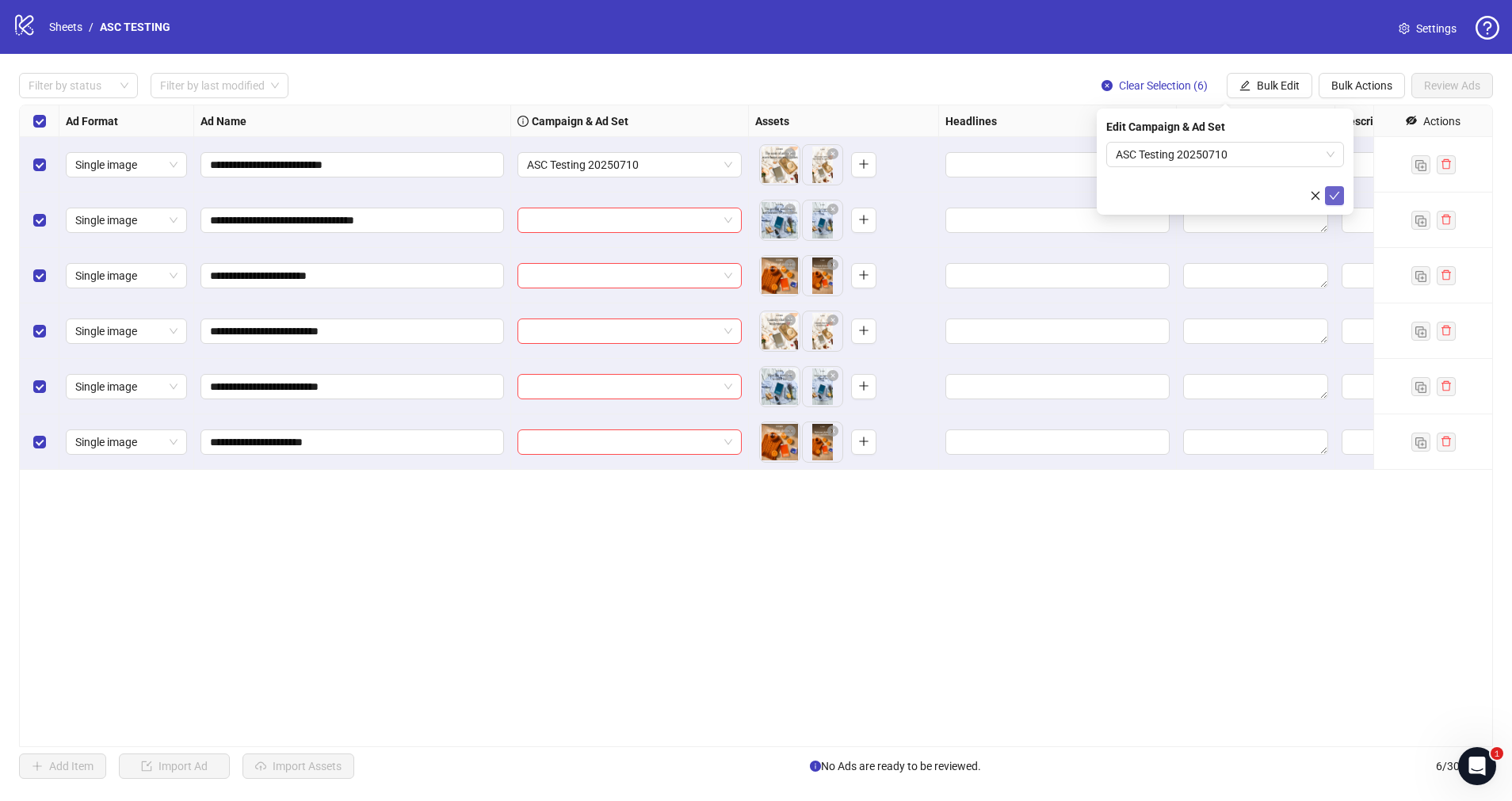 click 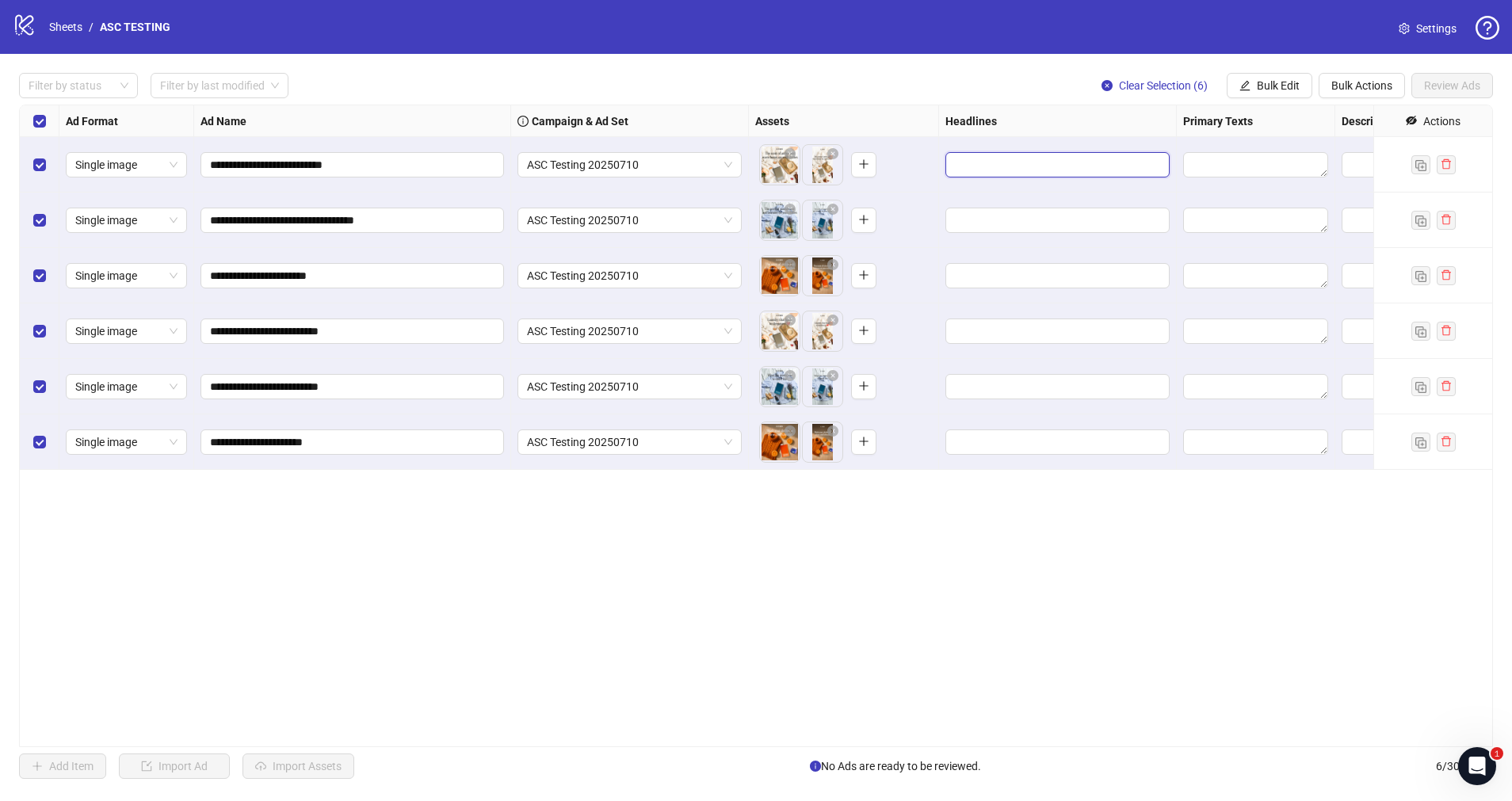 click at bounding box center [1056, 165] 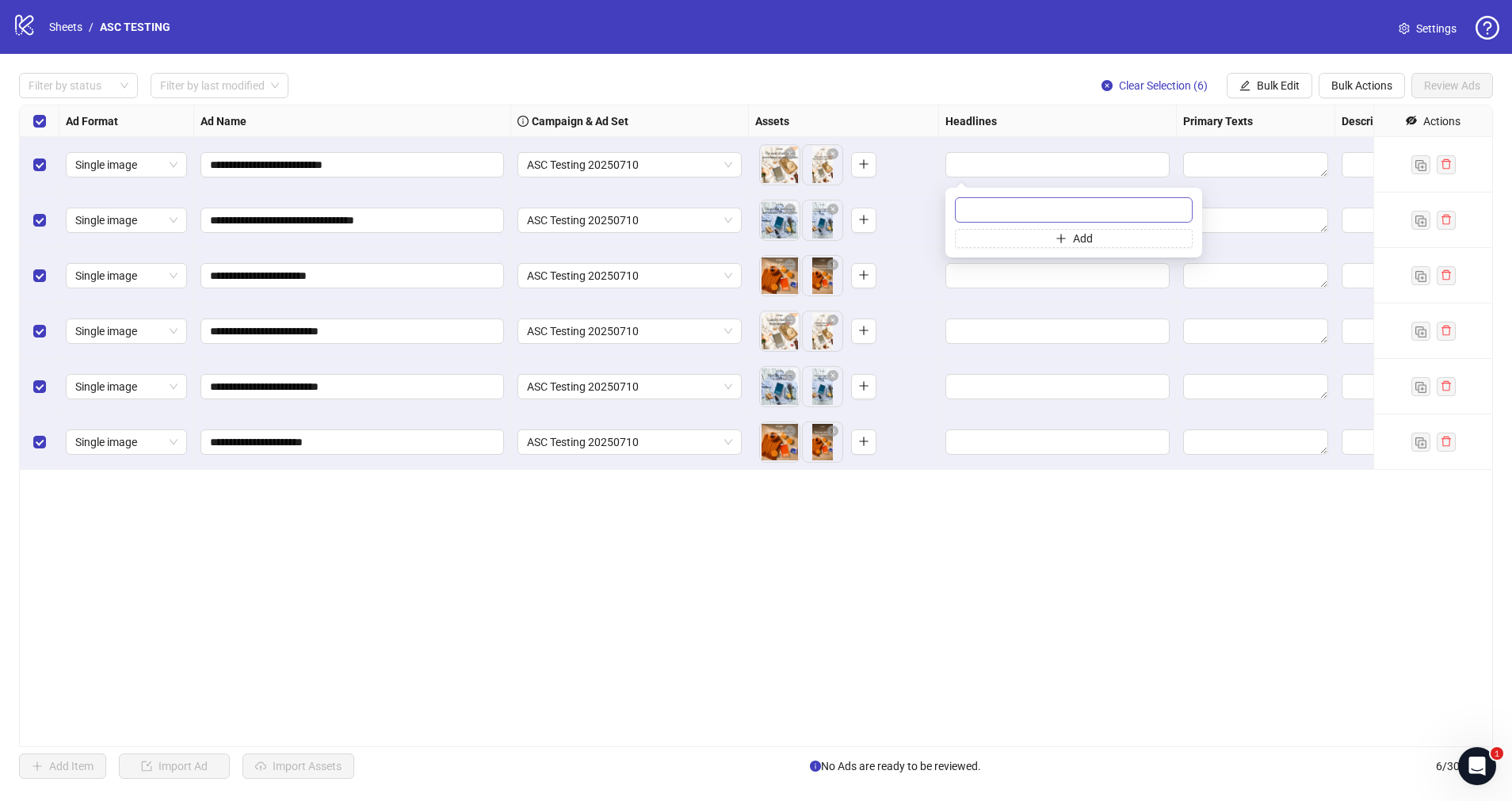 click at bounding box center [1074, 210] 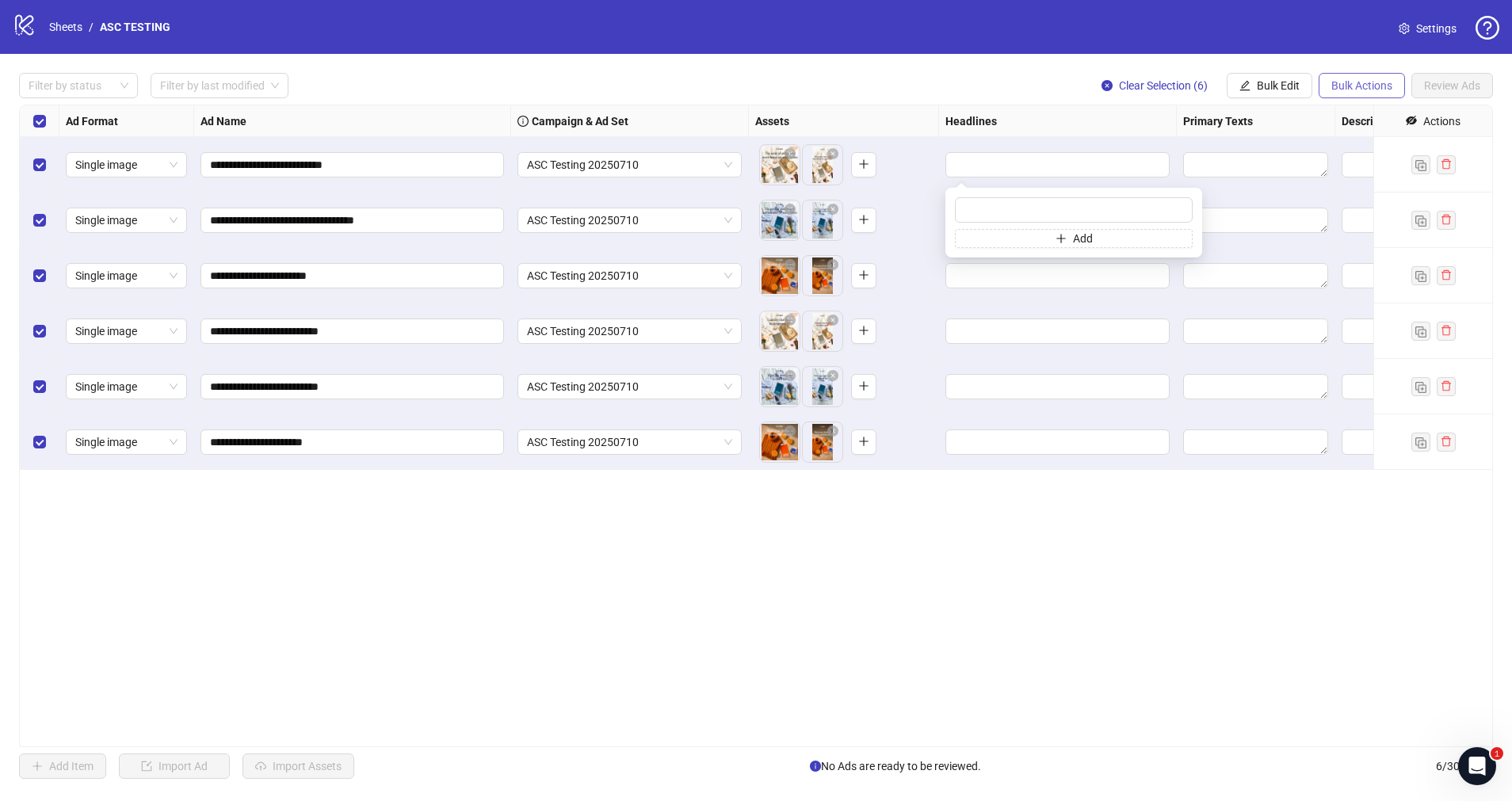 click on "Bulk Actions" at bounding box center (1361, 86) 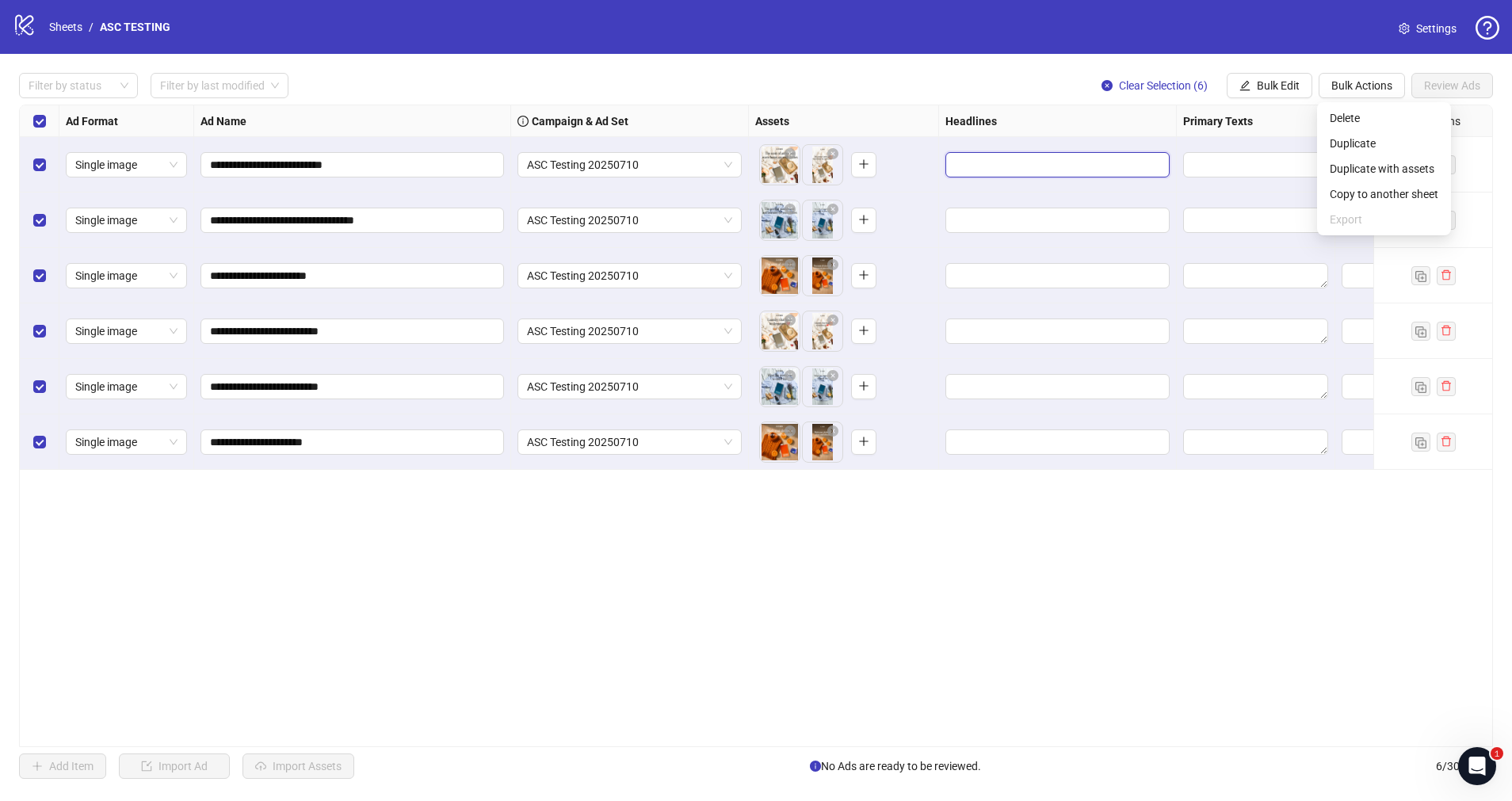 click at bounding box center (1056, 165) 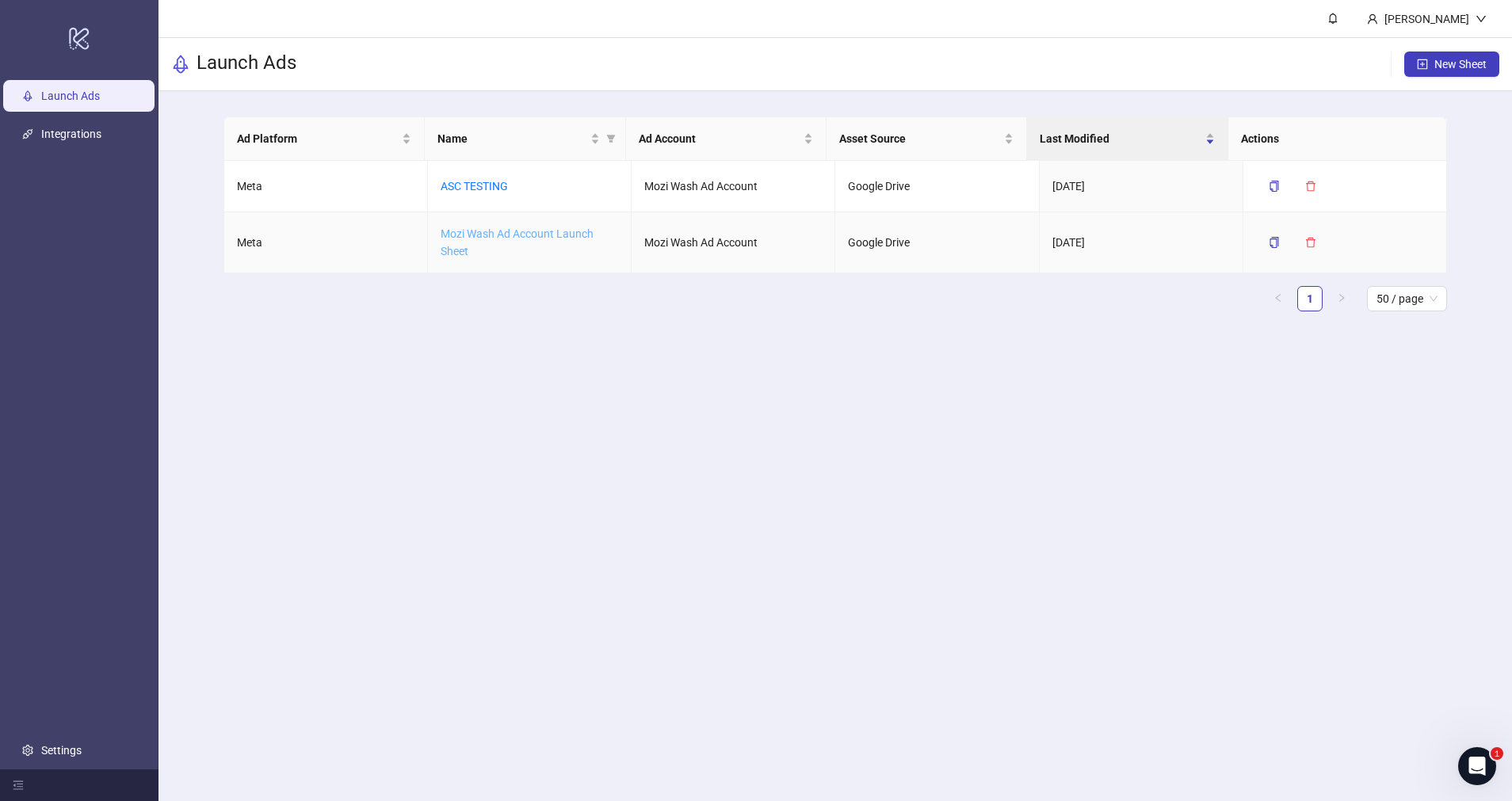 click on "Mozi Wash Ad Account Launch Sheet" at bounding box center [517, 242] 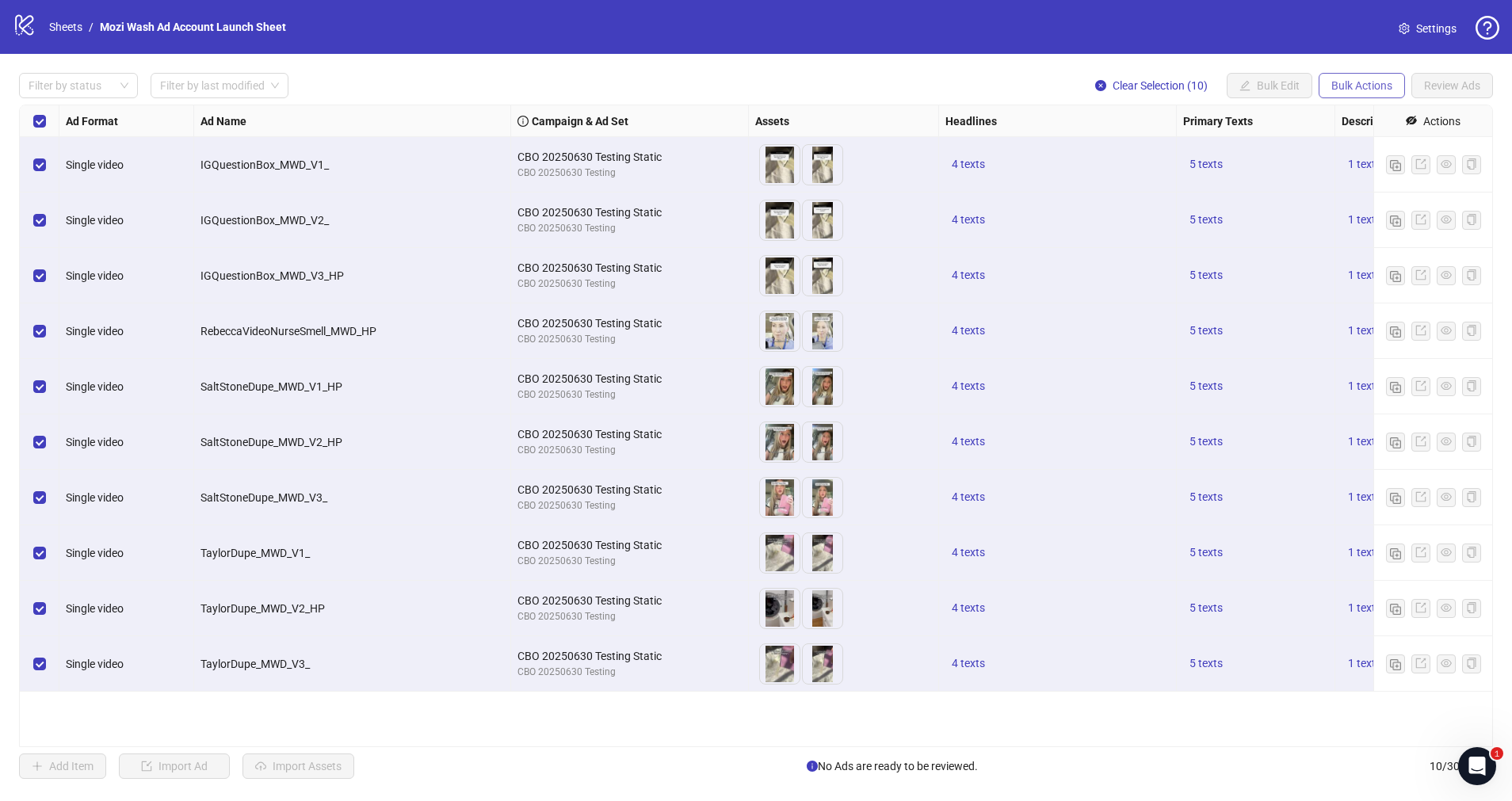 click on "Bulk Actions" at bounding box center [1361, 86] 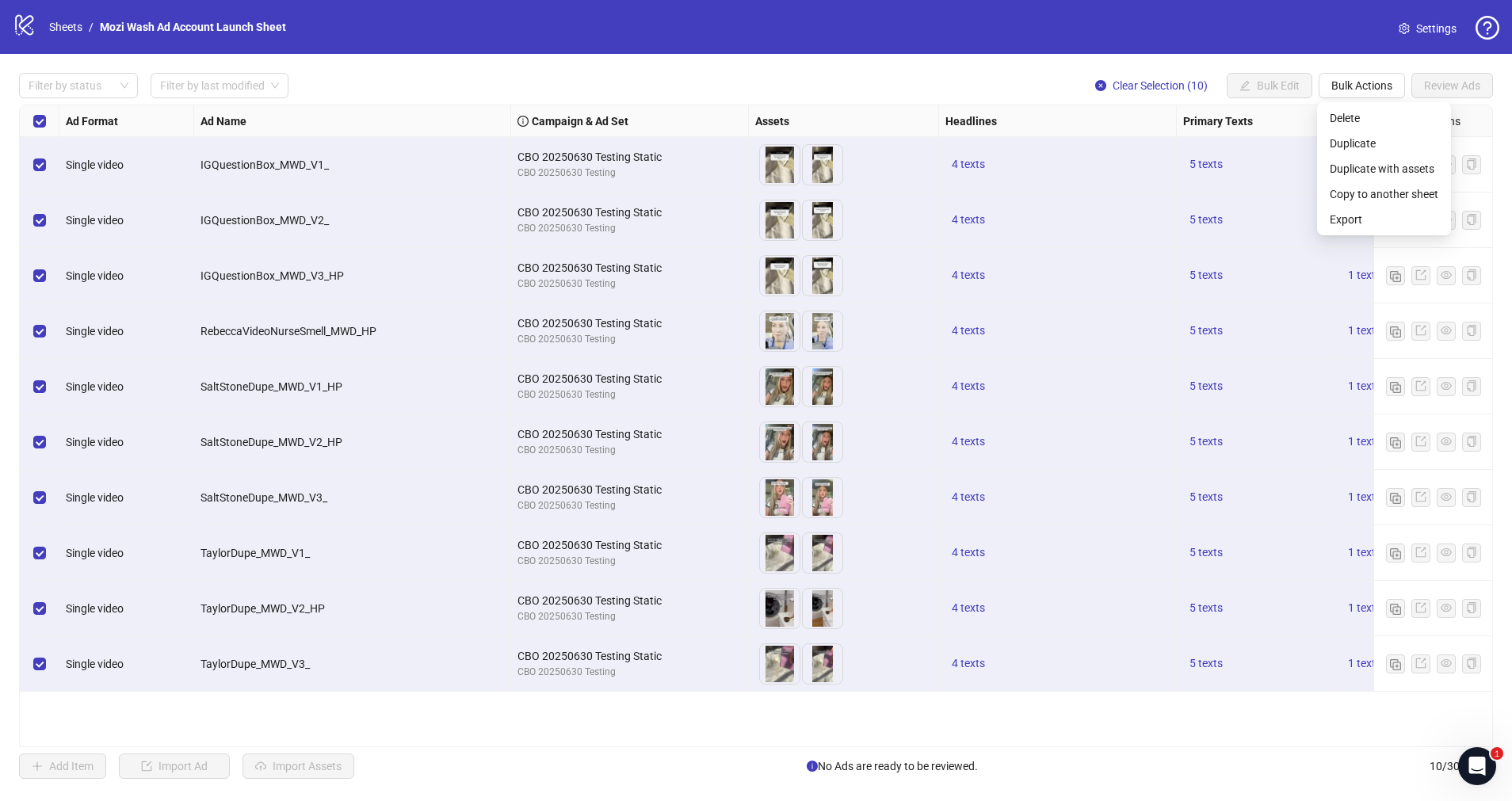 click on "Headlines" at bounding box center [1058, 121] 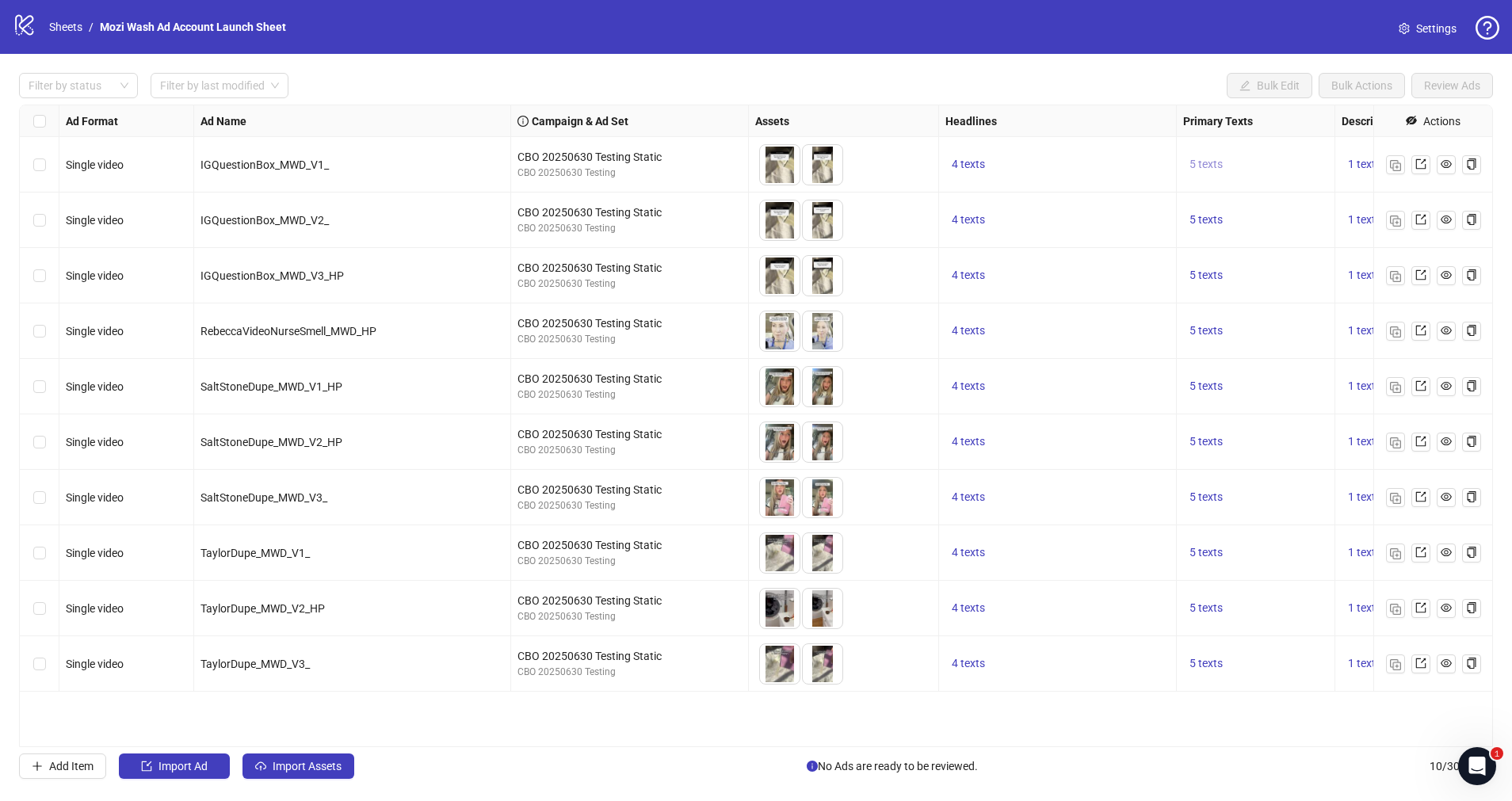 click on "5 texts" at bounding box center (1206, 164) 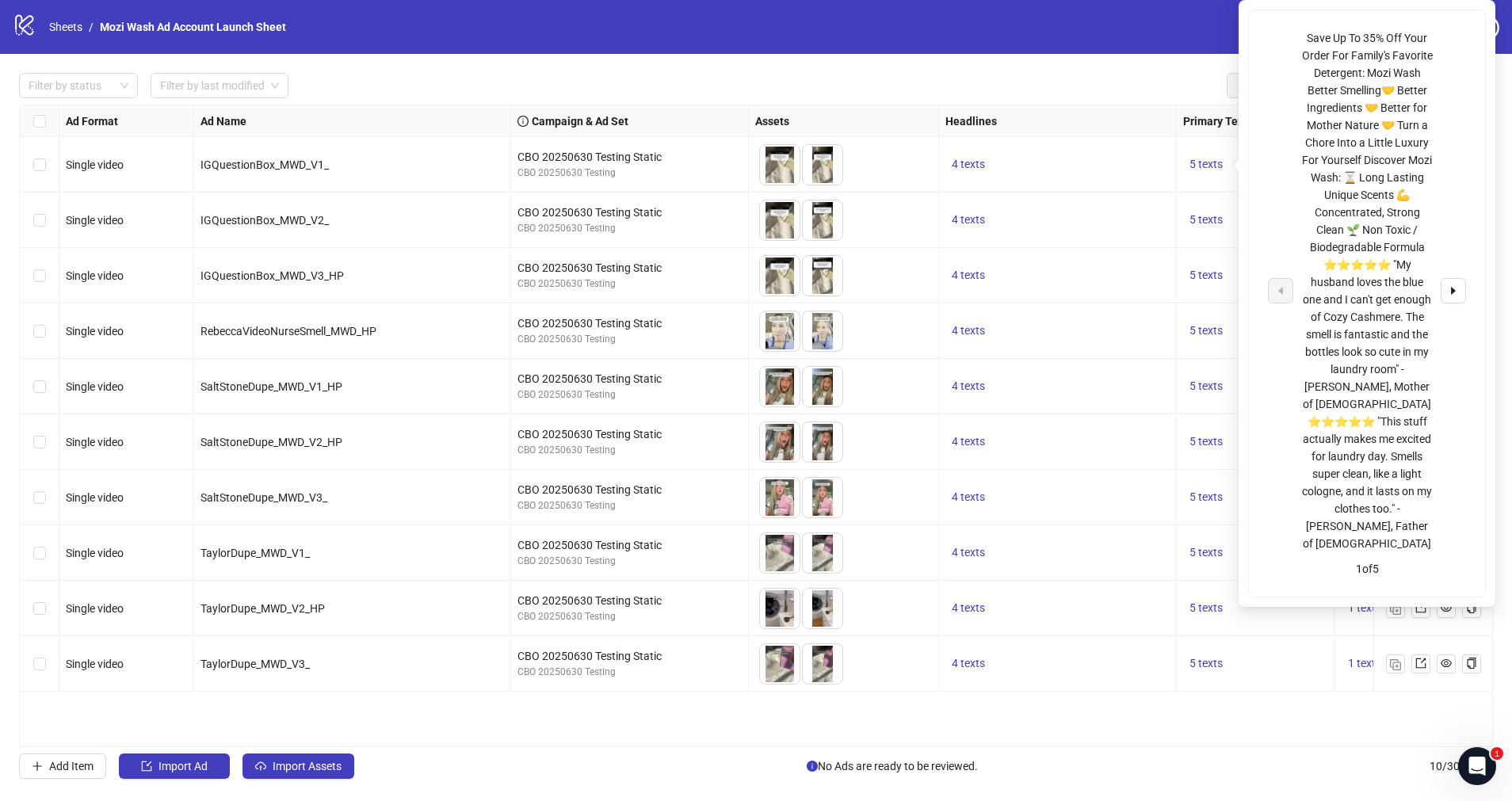 click on "Headlines" at bounding box center [1058, 121] 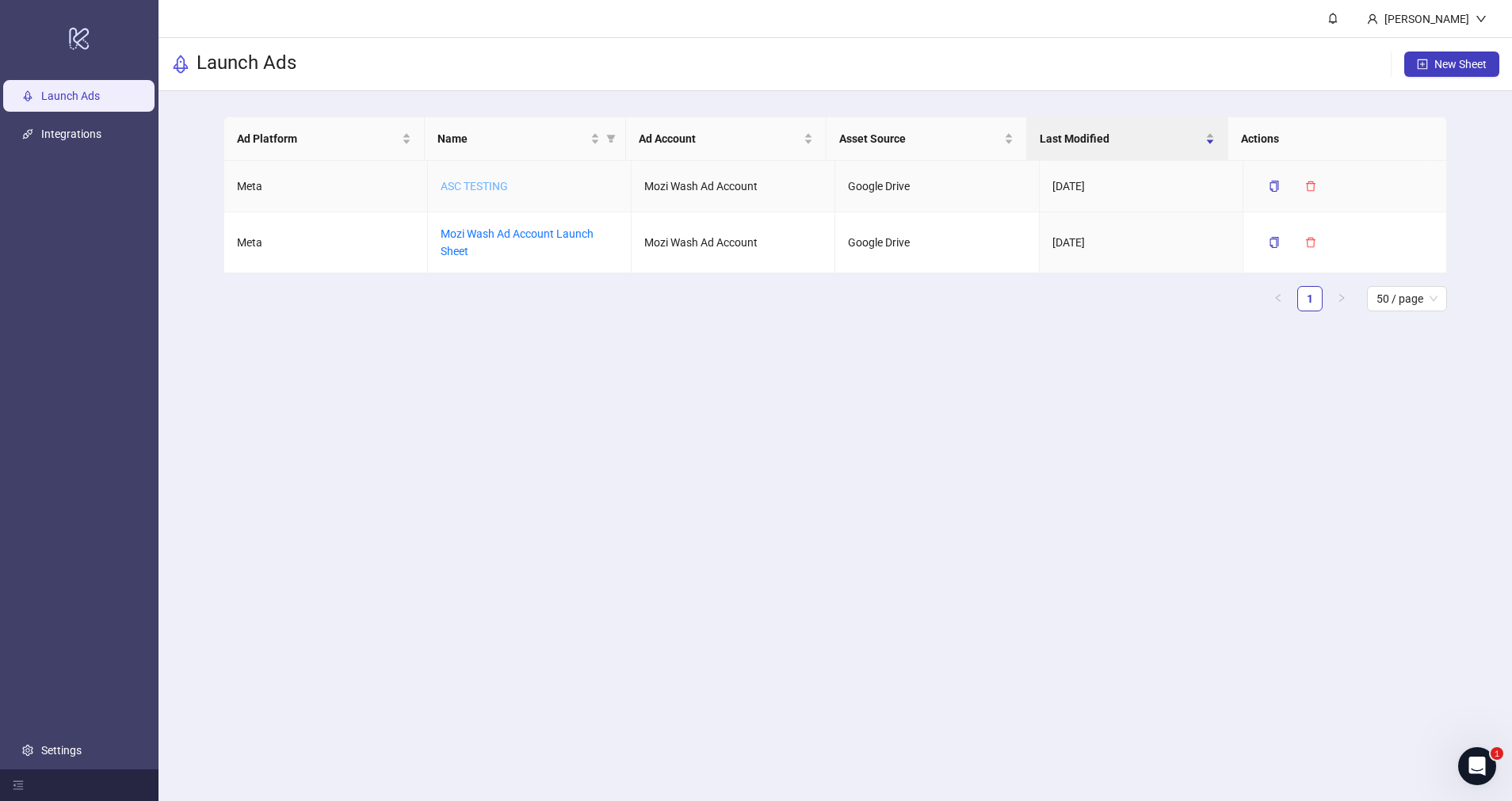 click on "ASC TESTING" at bounding box center (474, 186) 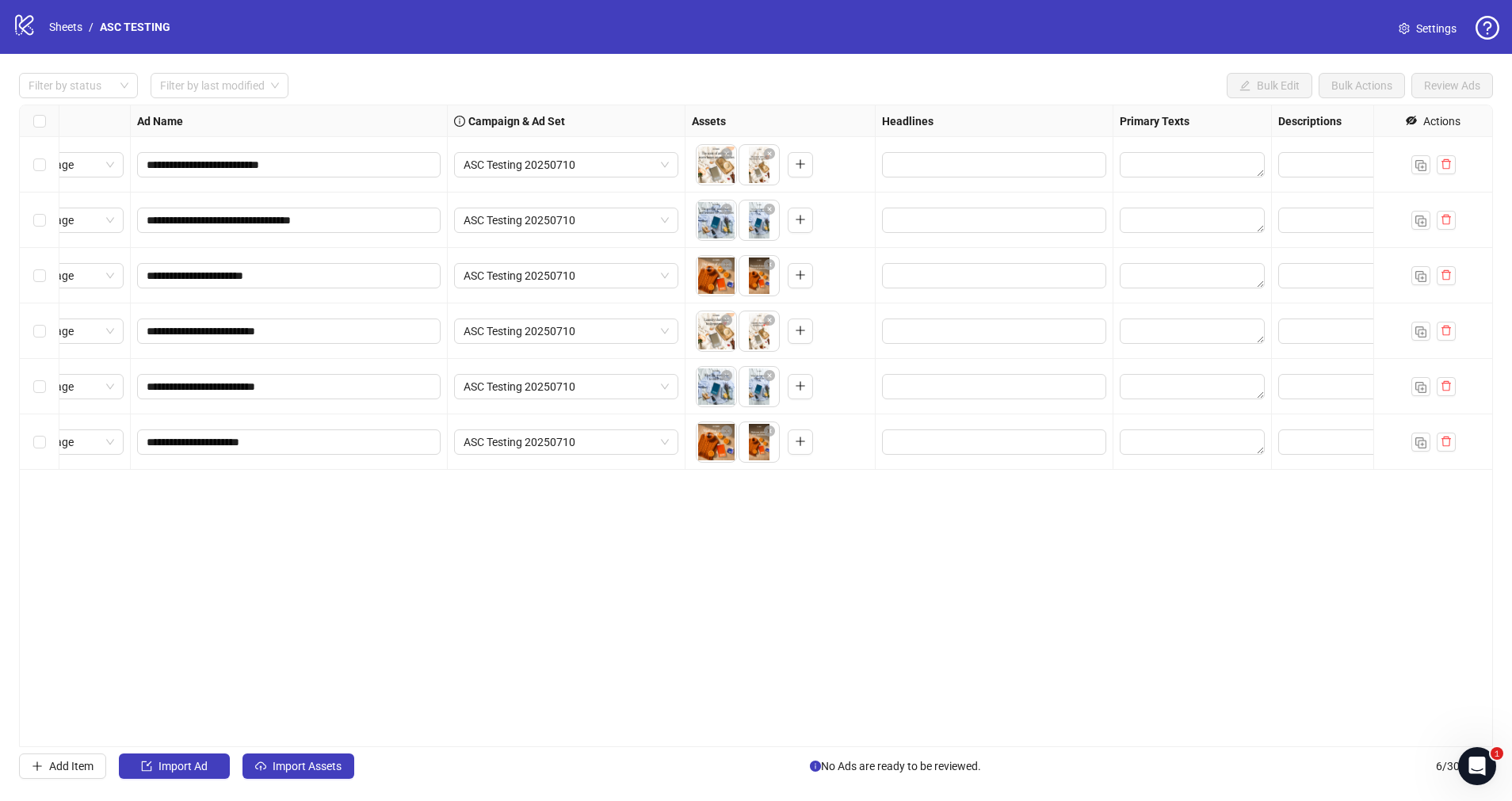 scroll, scrollTop: 0, scrollLeft: 54, axis: horizontal 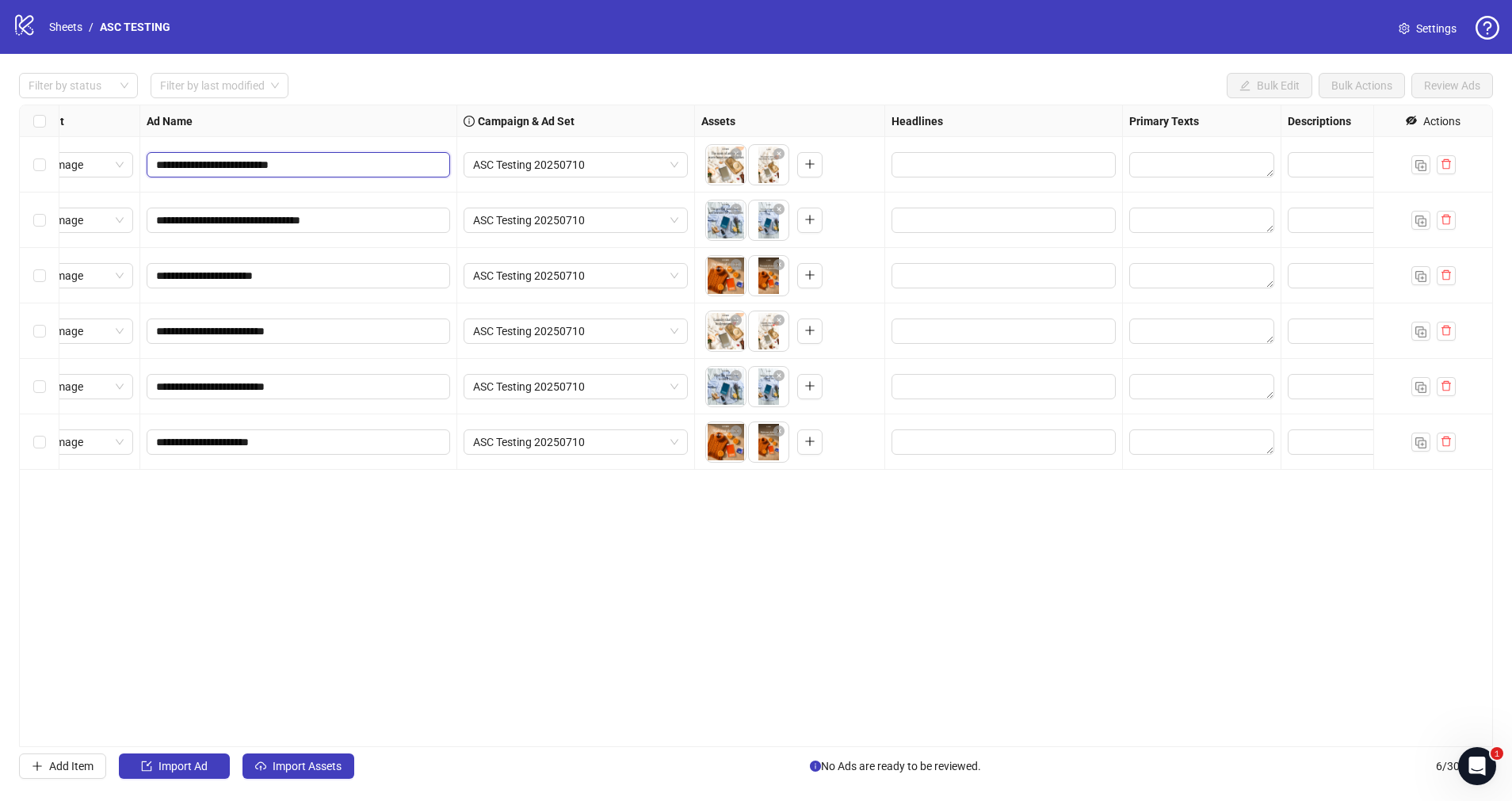 click on "**********" at bounding box center [296, 165] 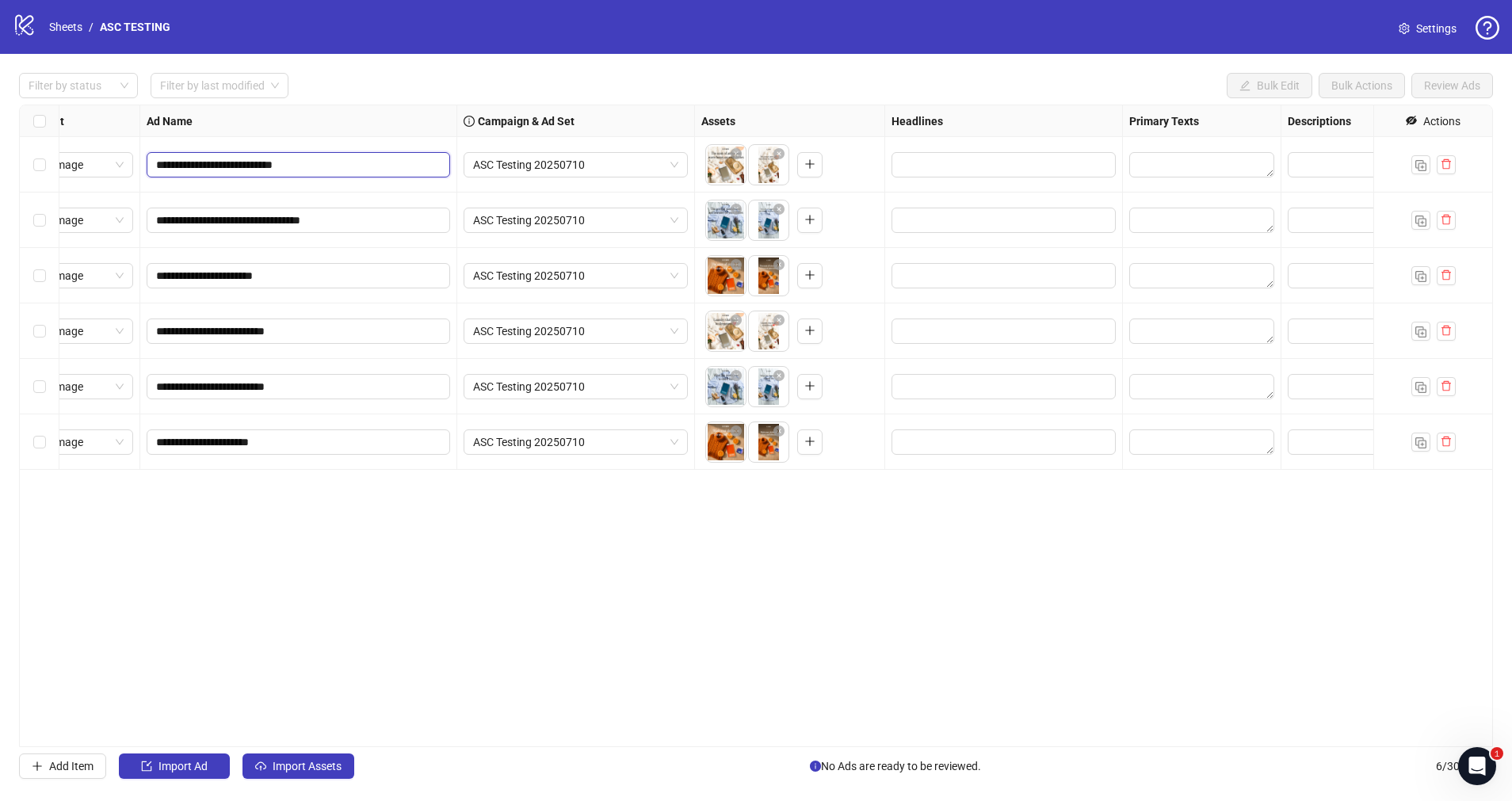 type on "**********" 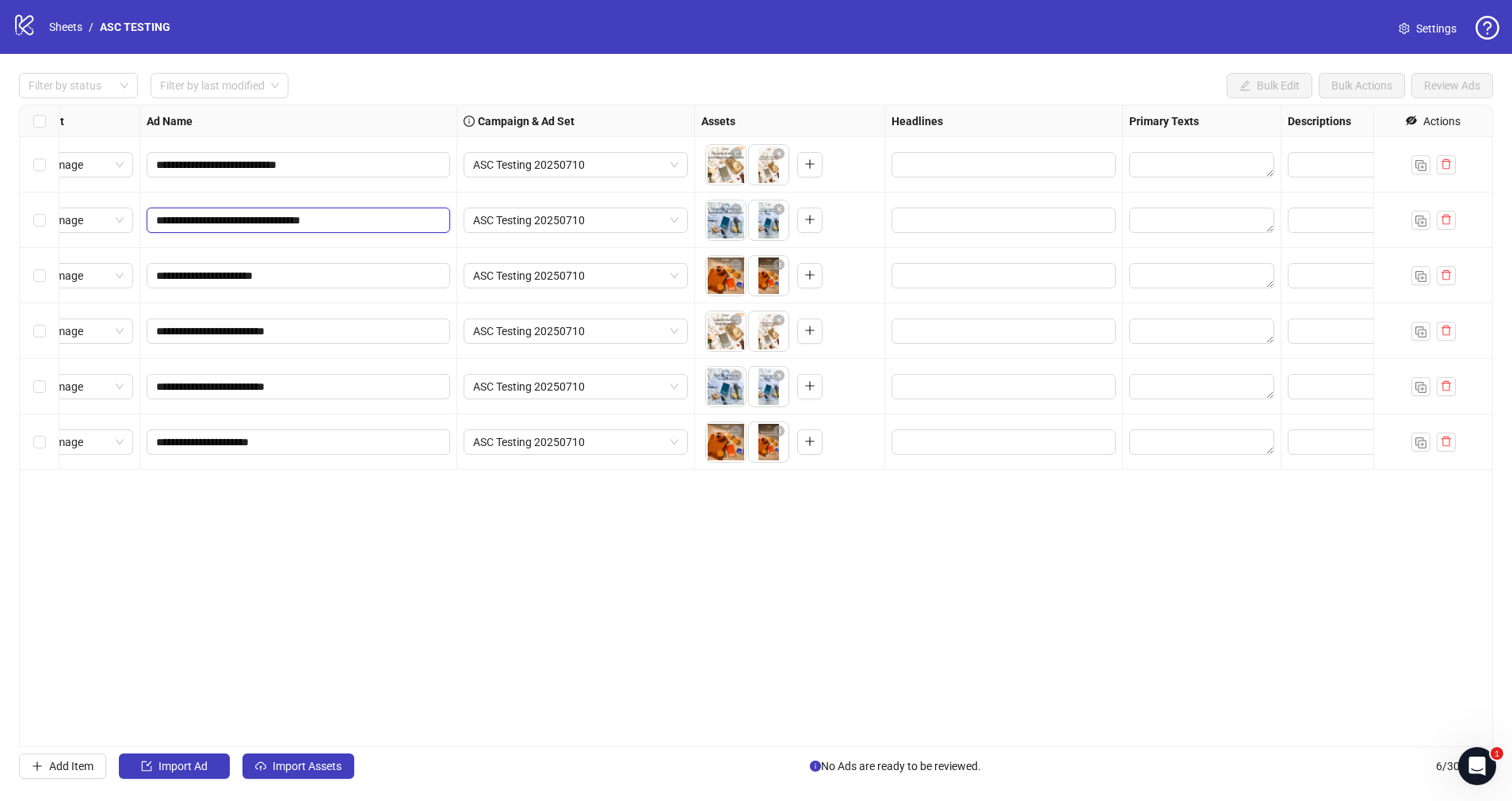 click on "**********" at bounding box center (296, 220) 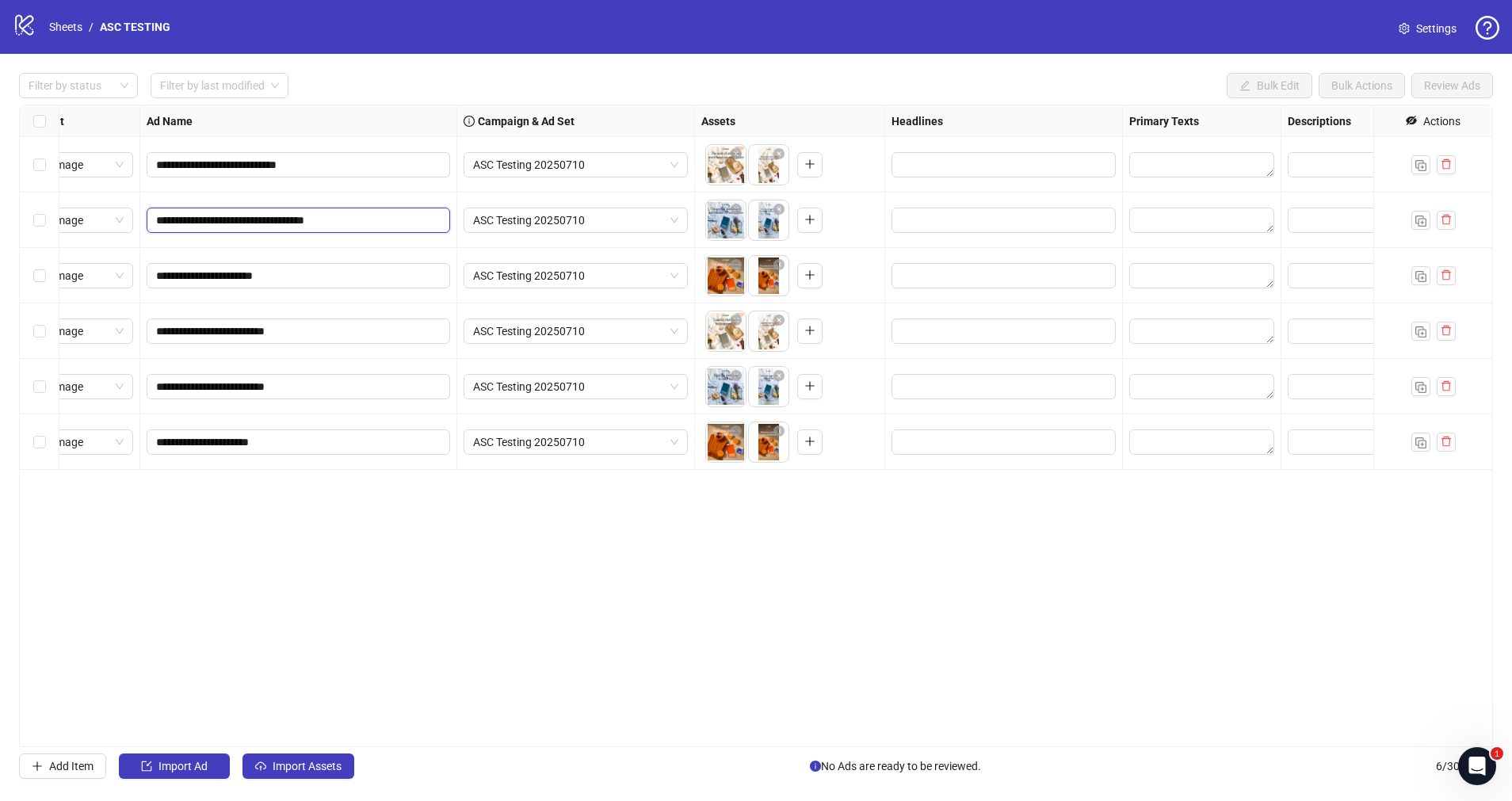 type on "**********" 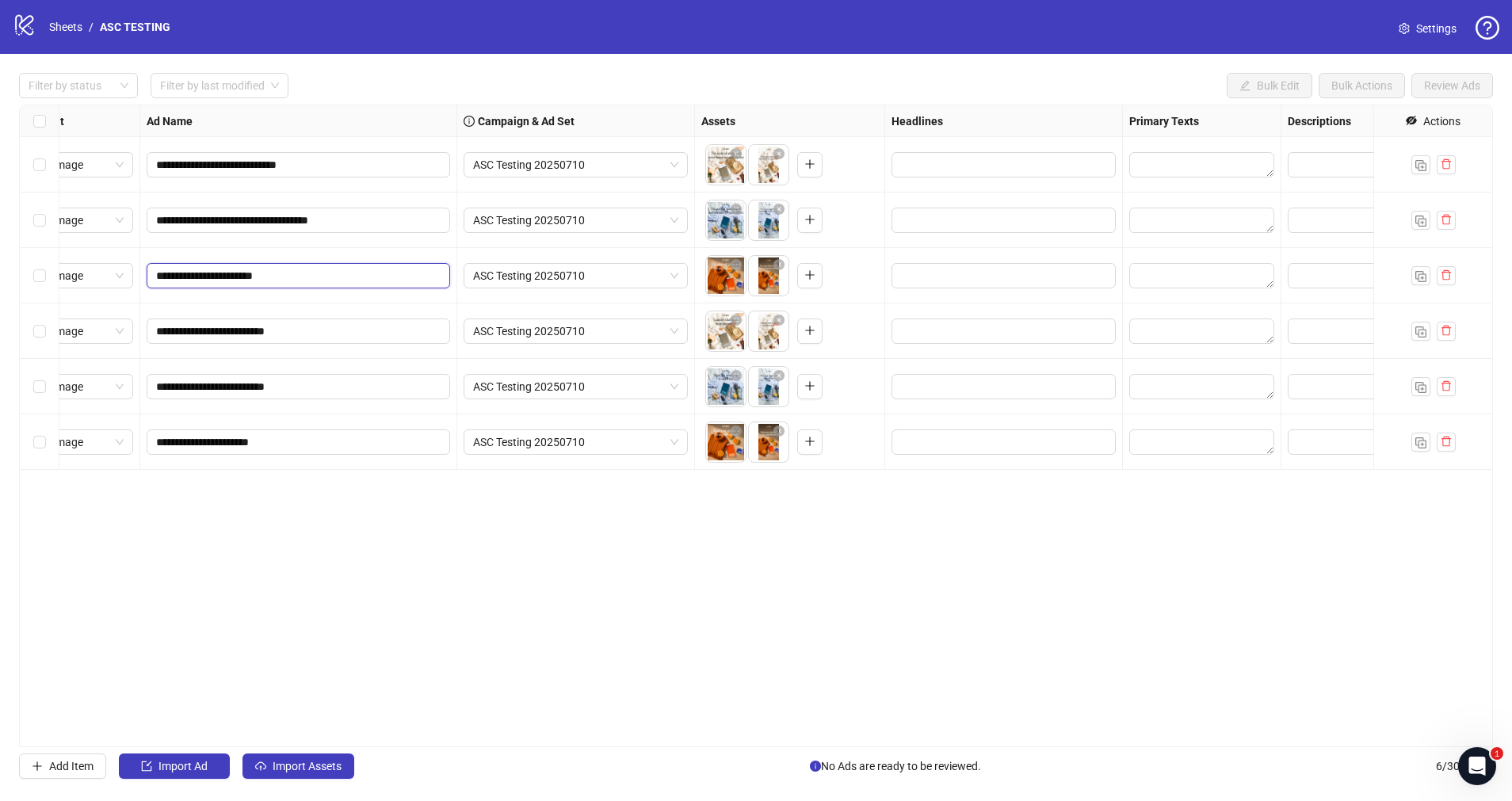 click on "**********" at bounding box center (296, 276) 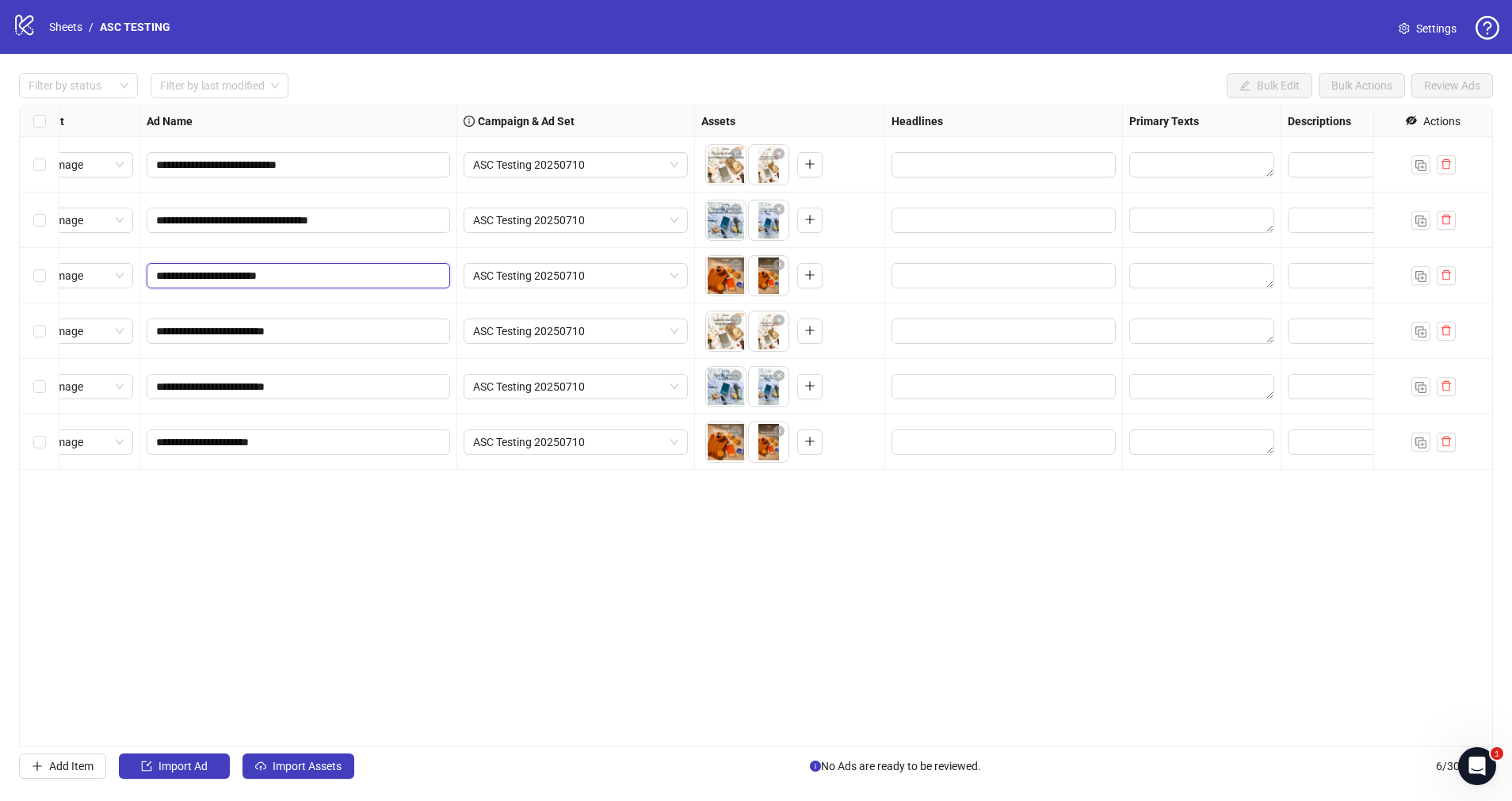 type on "**********" 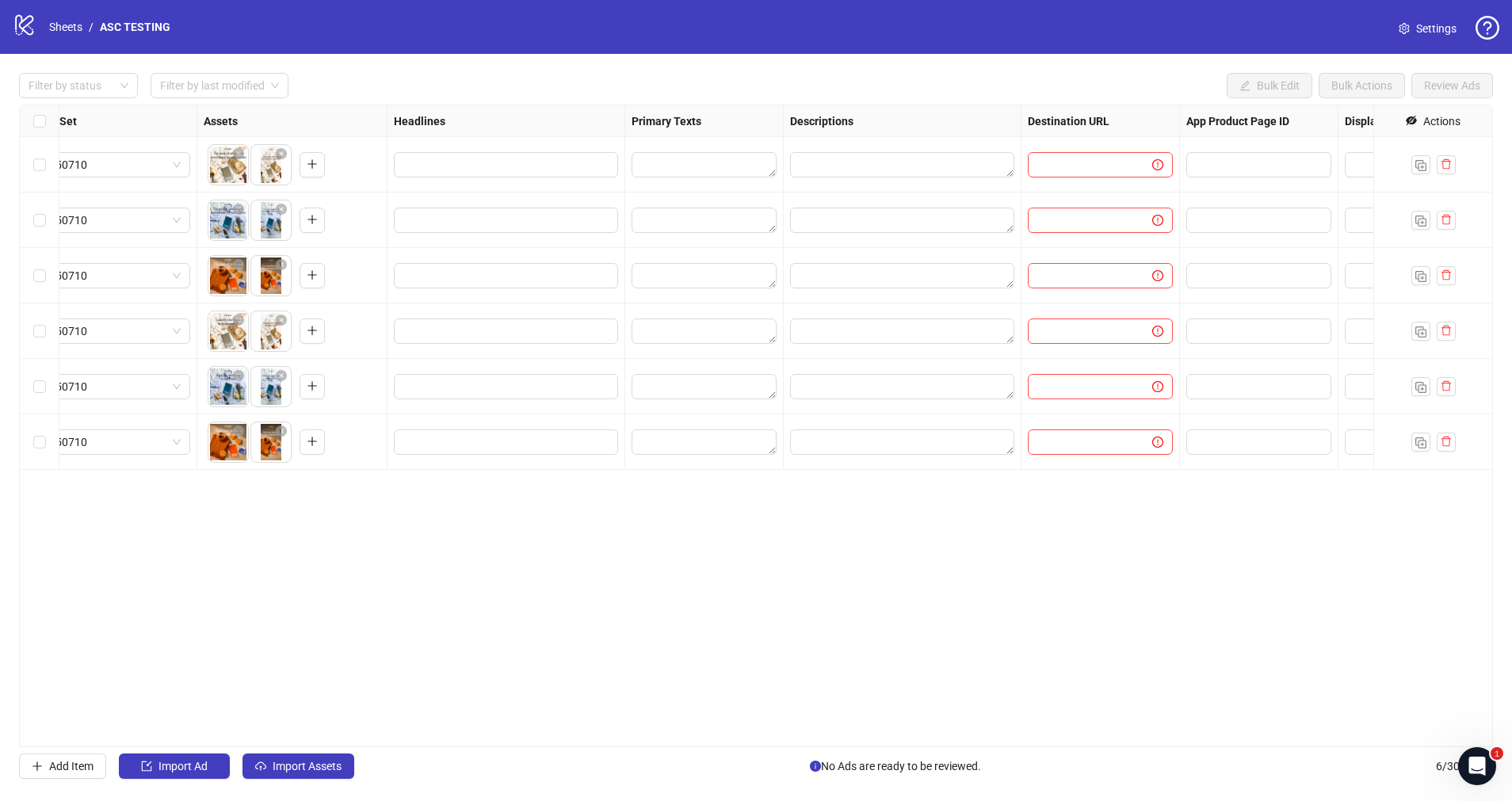 scroll, scrollTop: 0, scrollLeft: 594, axis: horizontal 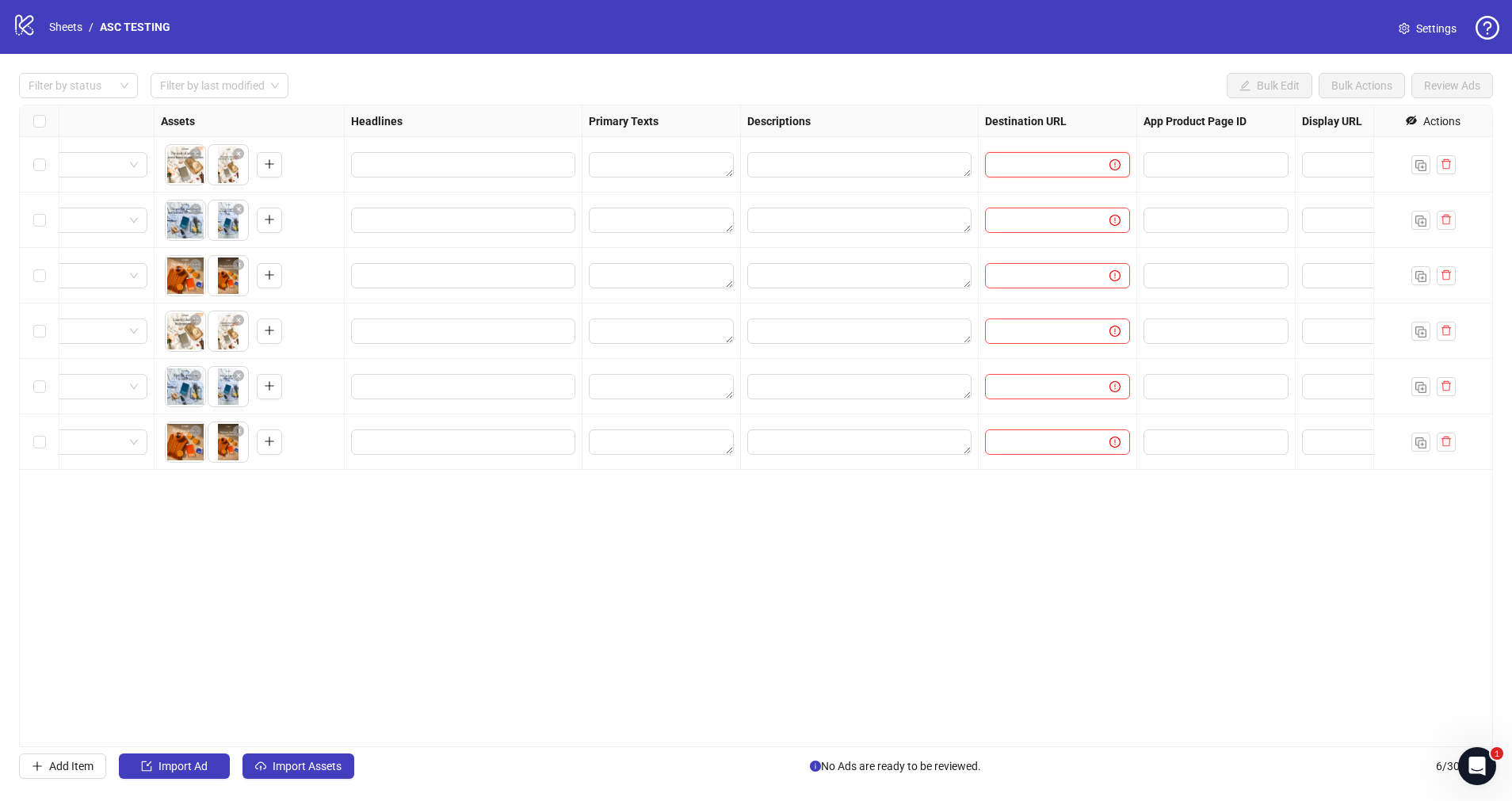 click at bounding box center [1040, 165] 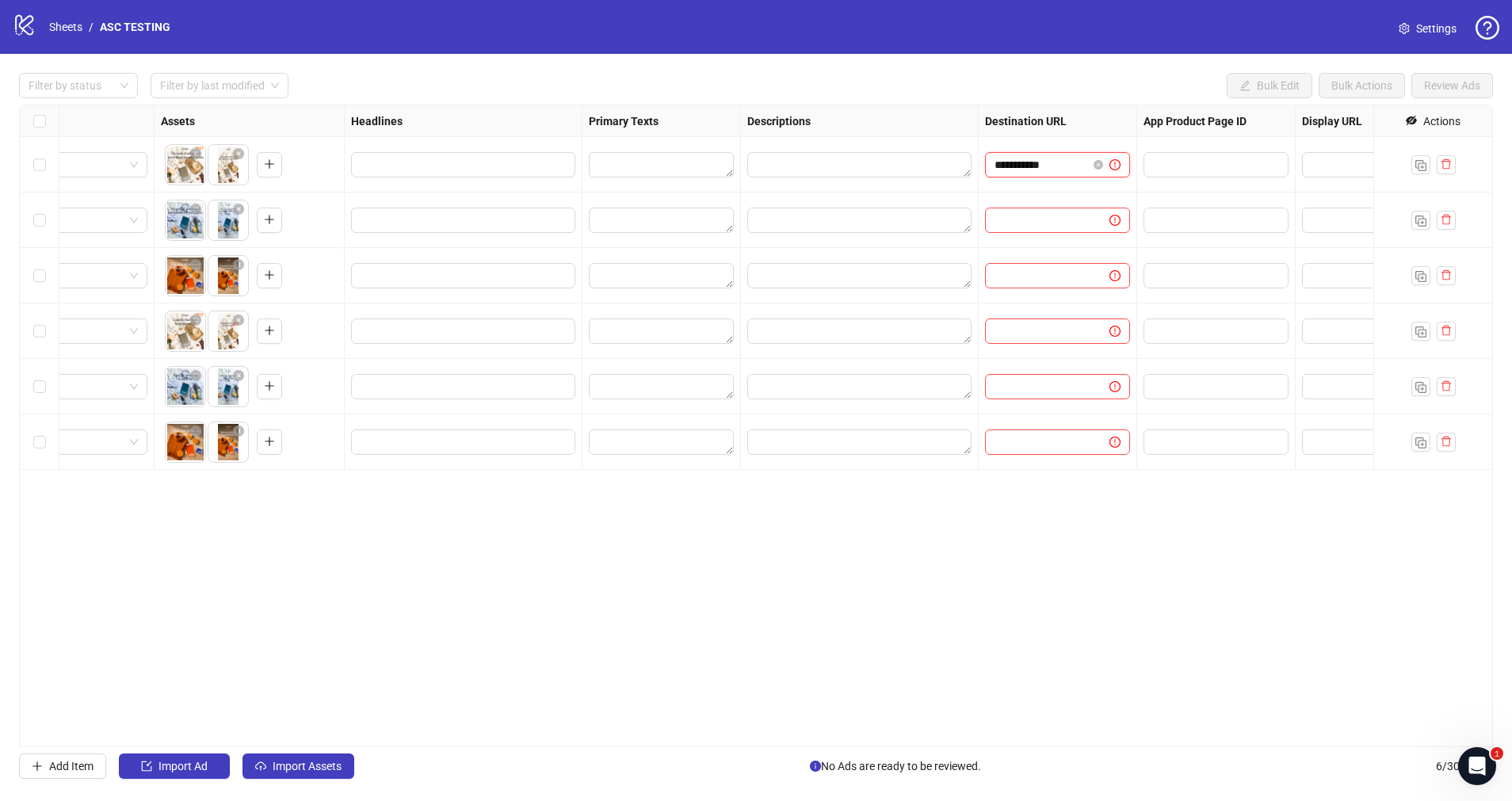 type on "**********" 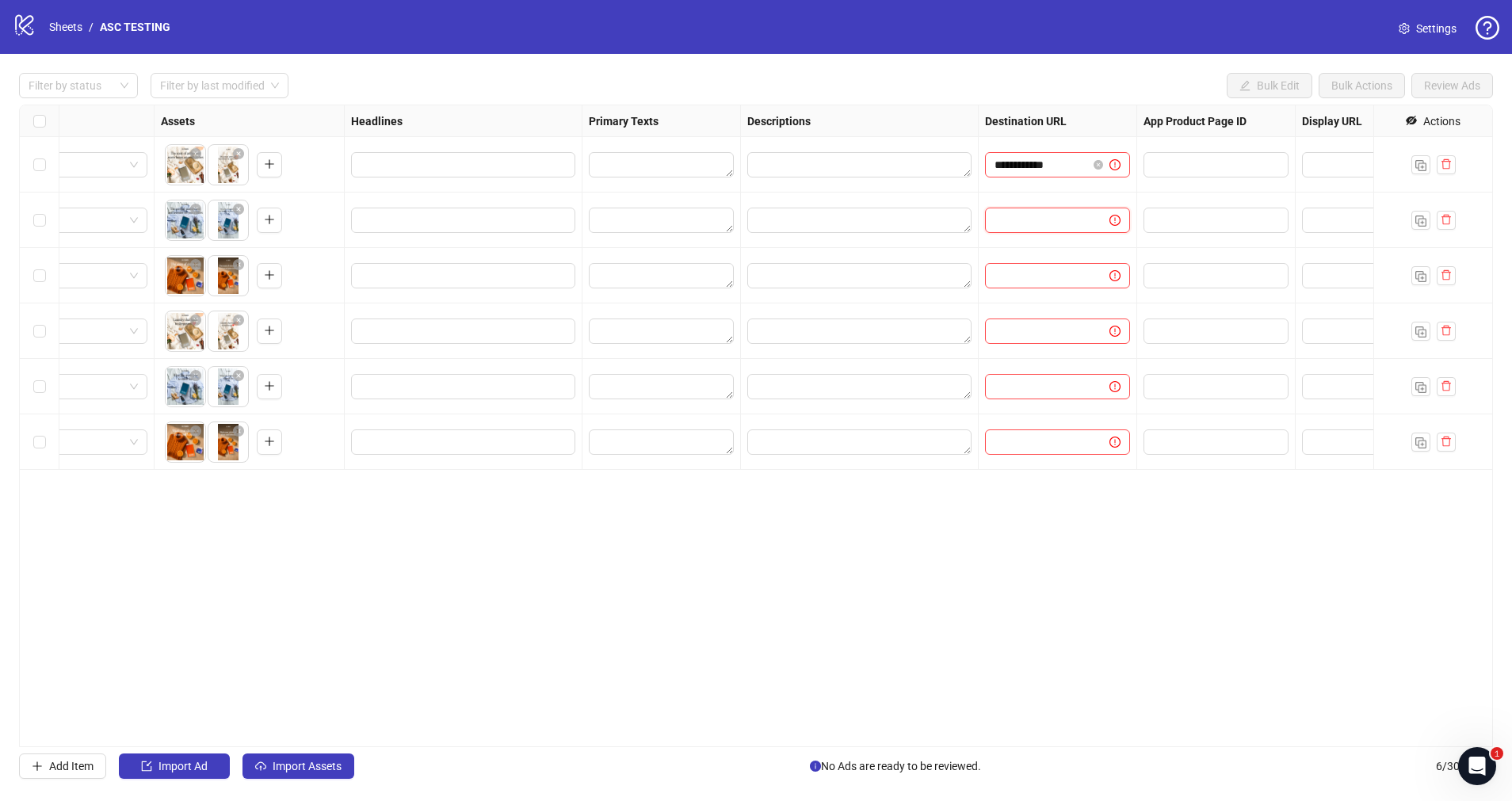 click at bounding box center (1040, 220) 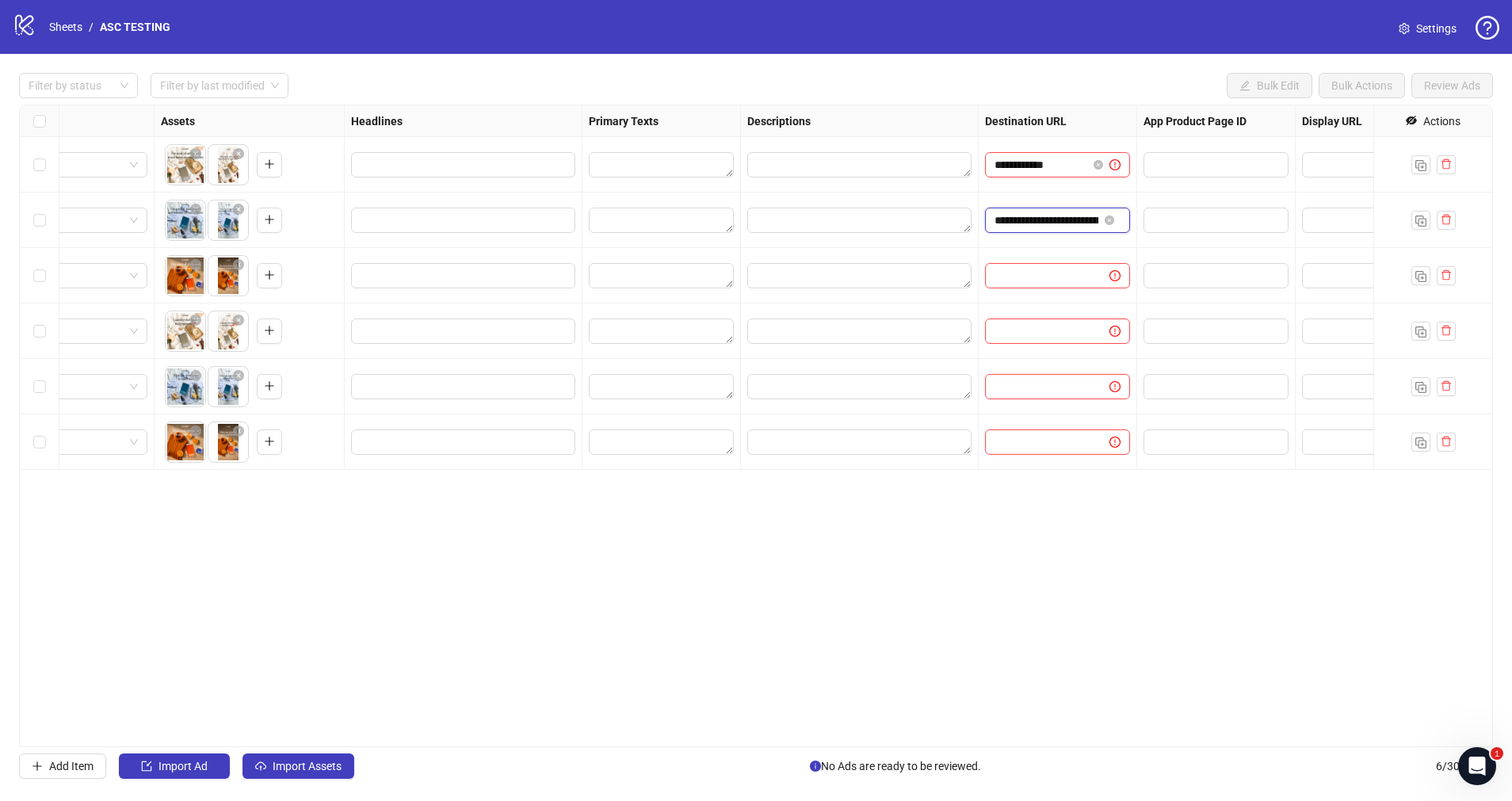 scroll, scrollTop: 0, scrollLeft: 158, axis: horizontal 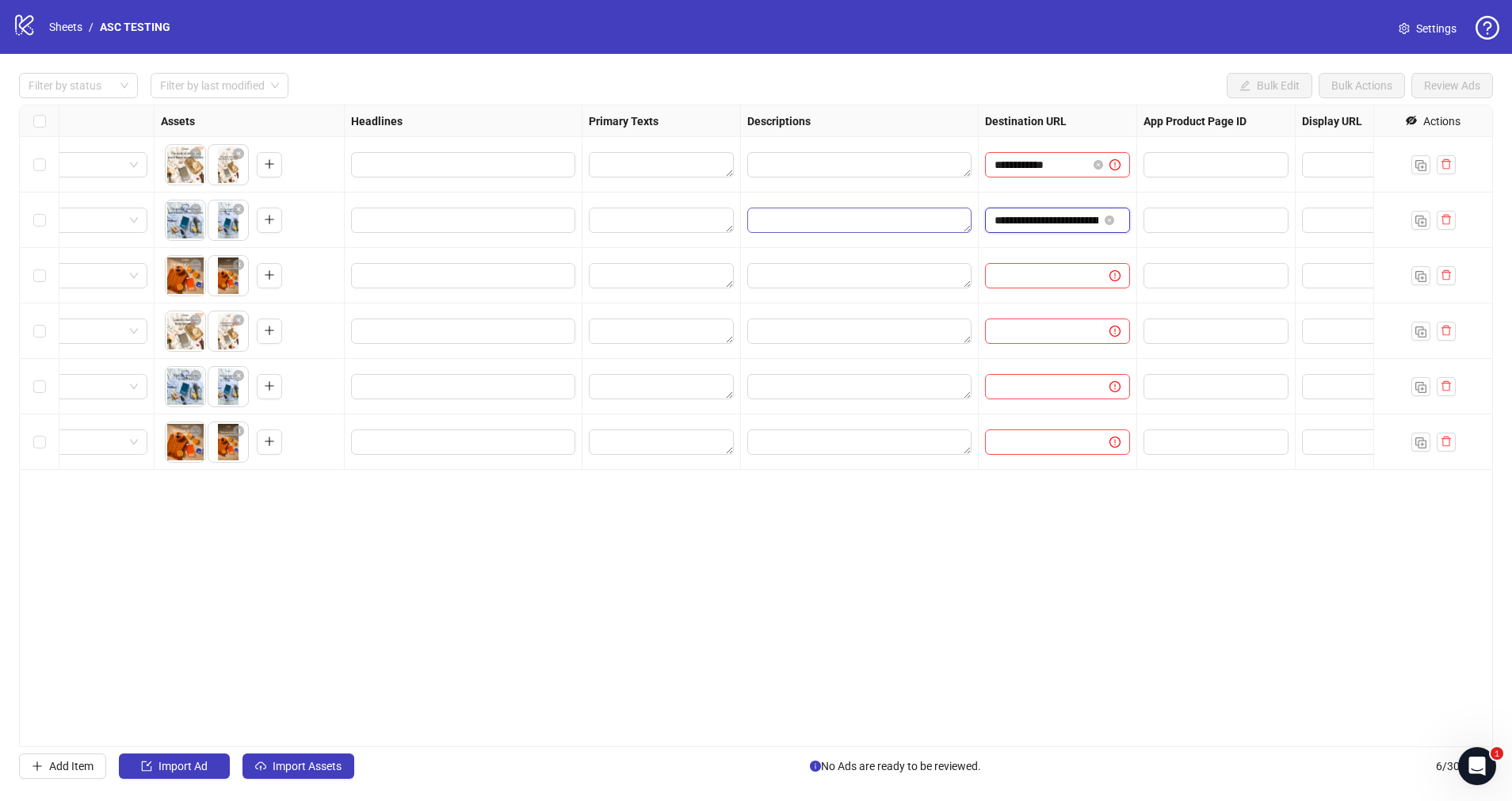 drag, startPoint x: 1025, startPoint y: 219, endPoint x: 926, endPoint y: 216, distance: 99.04544 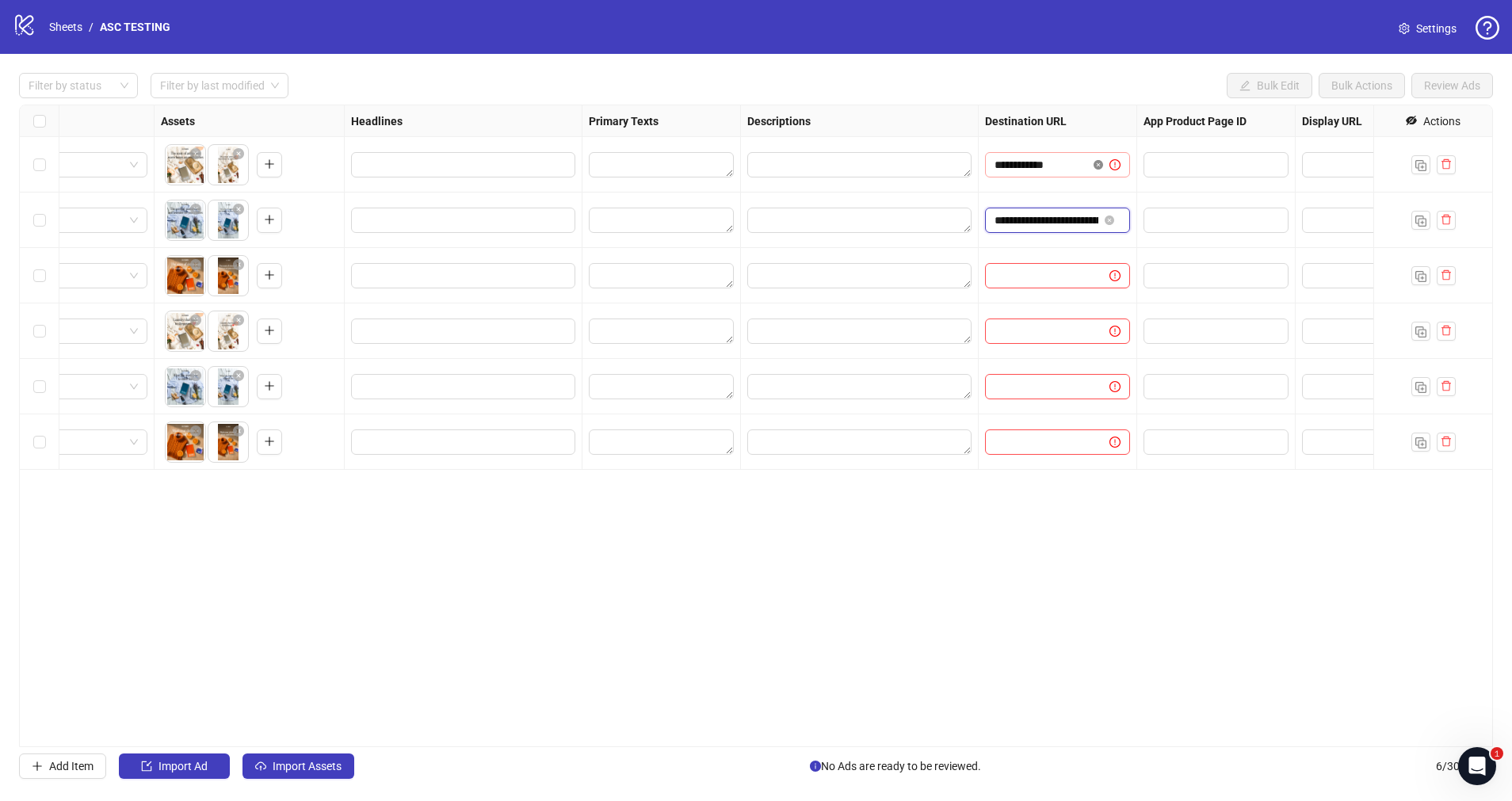 click 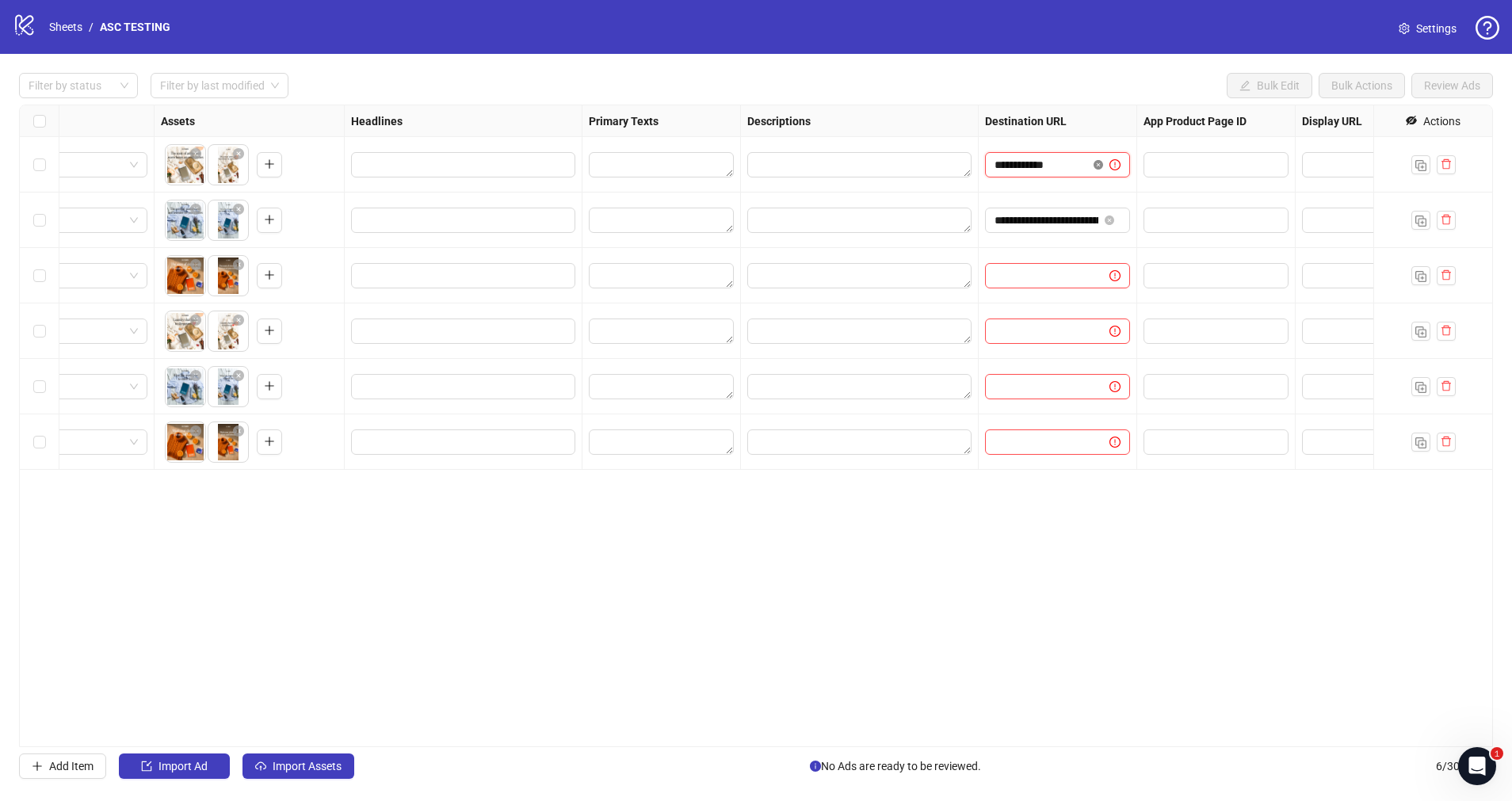 type 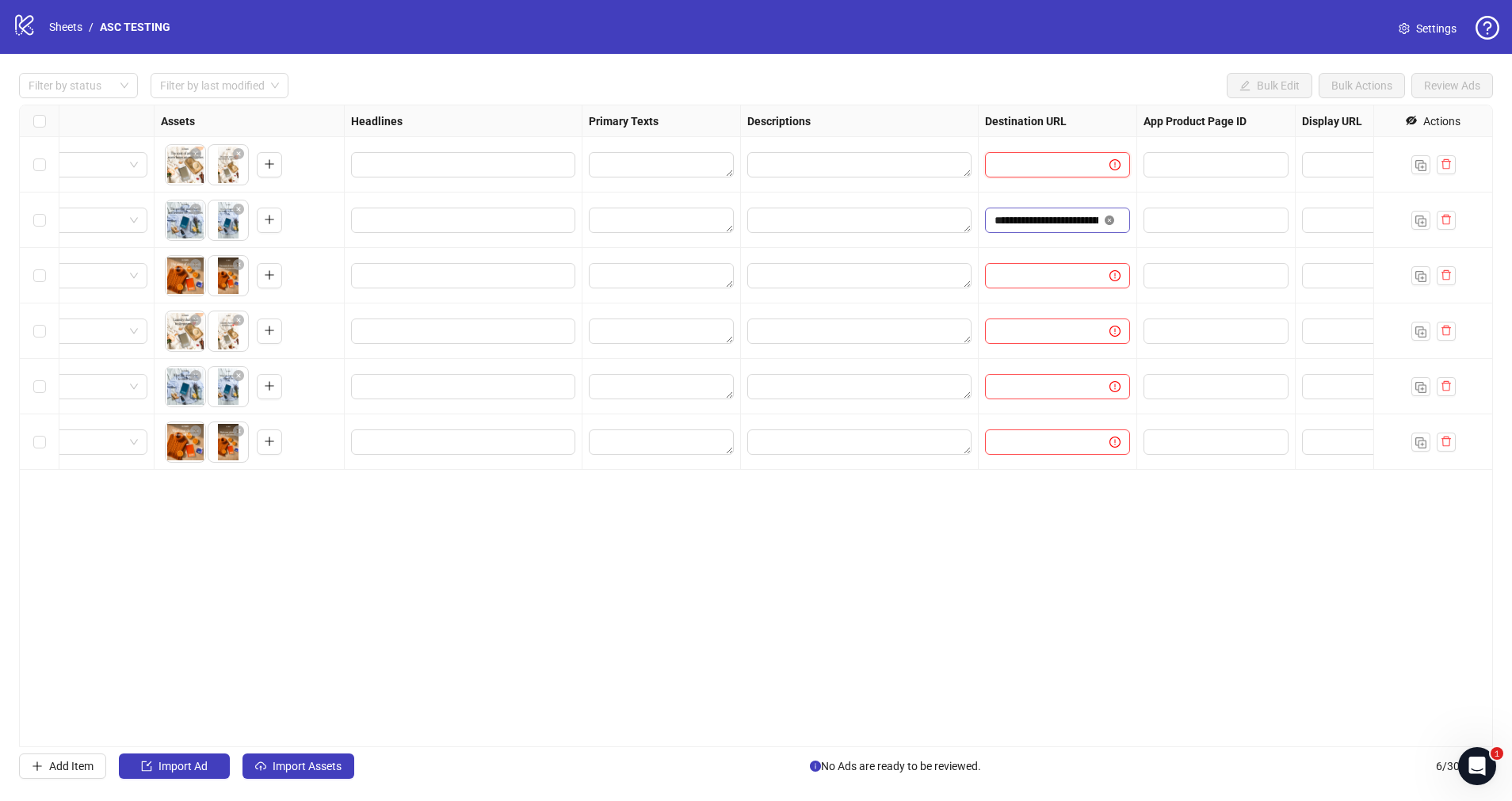 click 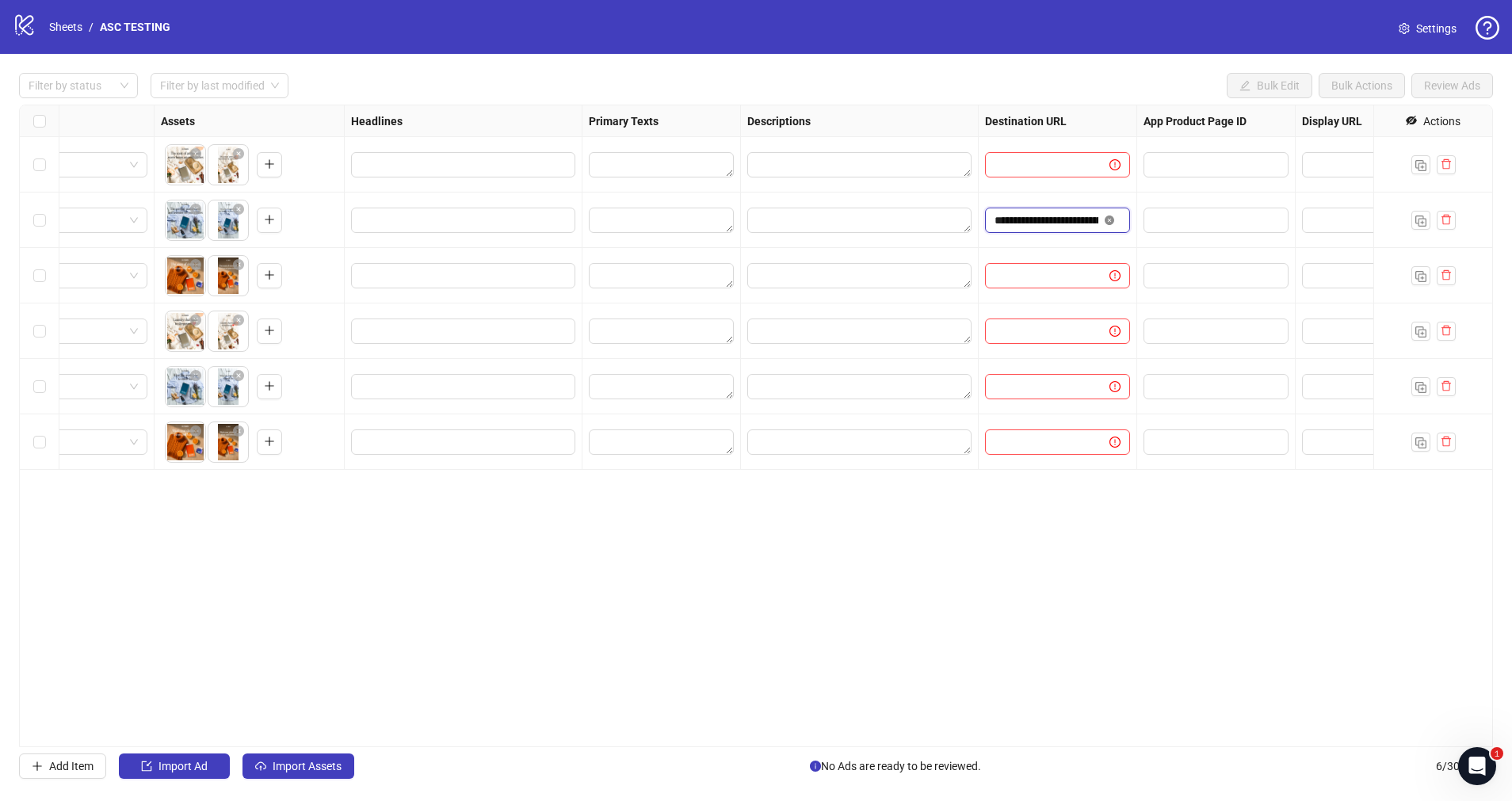 type 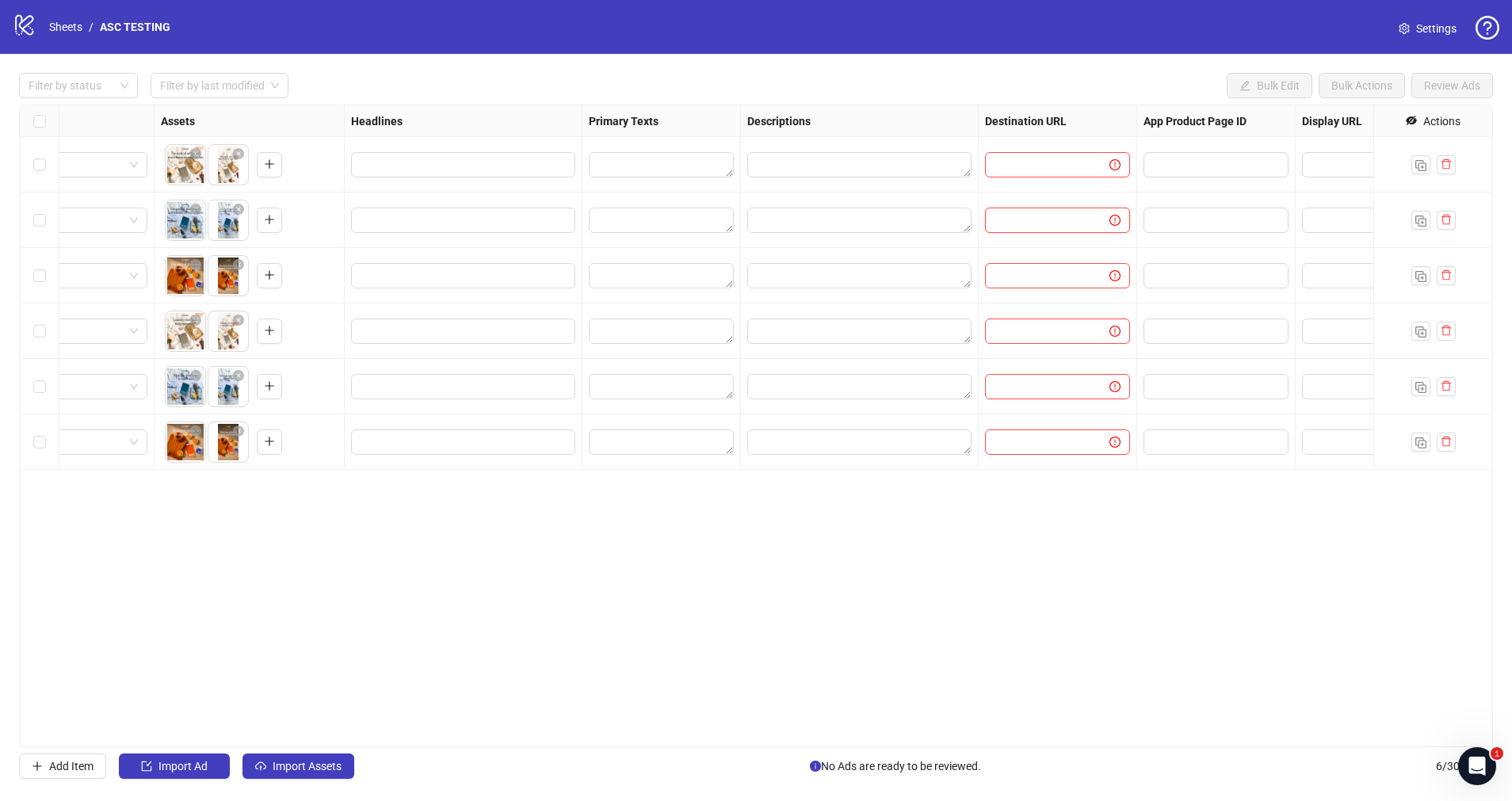 scroll, scrollTop: 0, scrollLeft: 0, axis: both 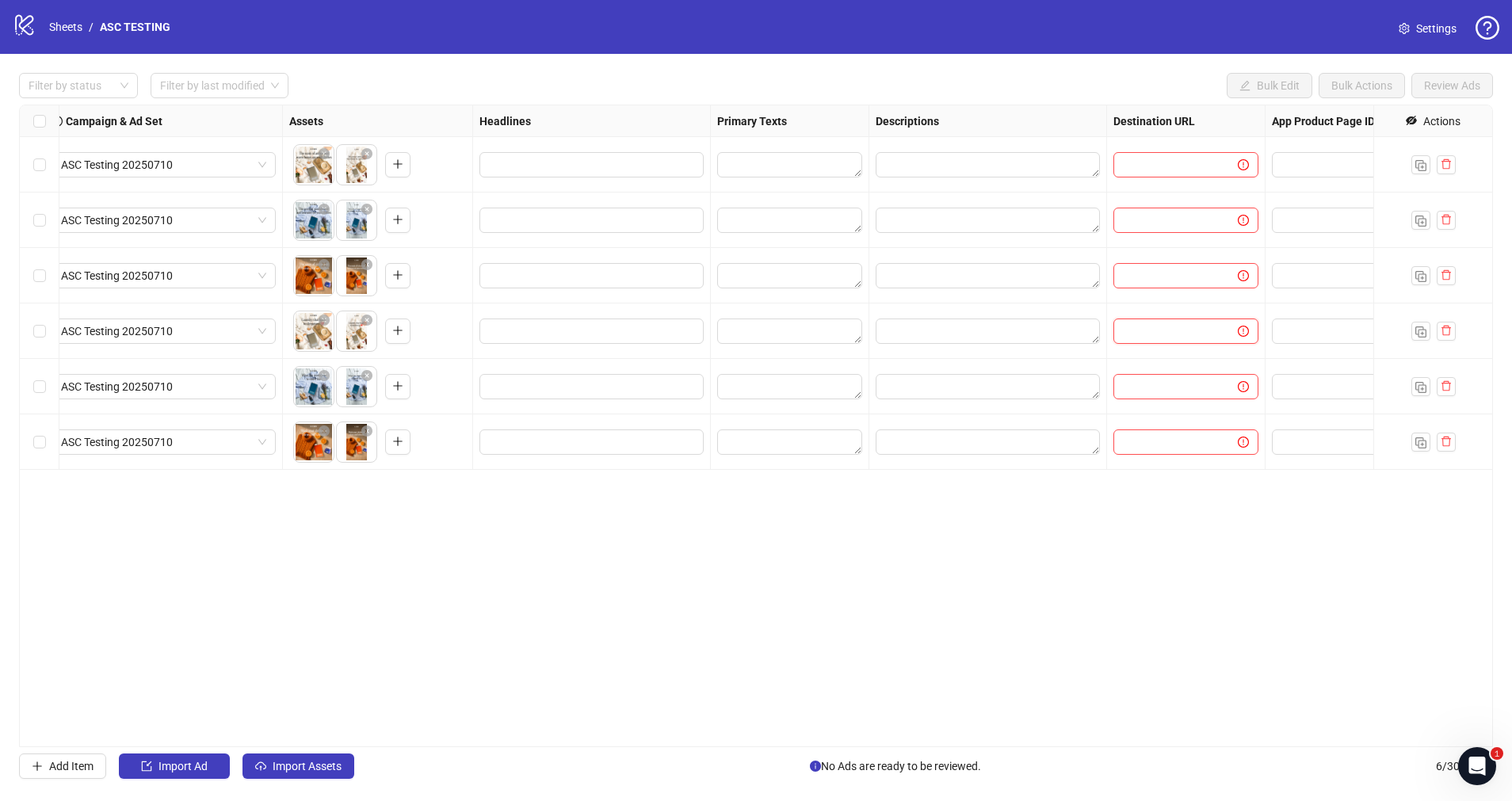 click at bounding box center [1169, 331] 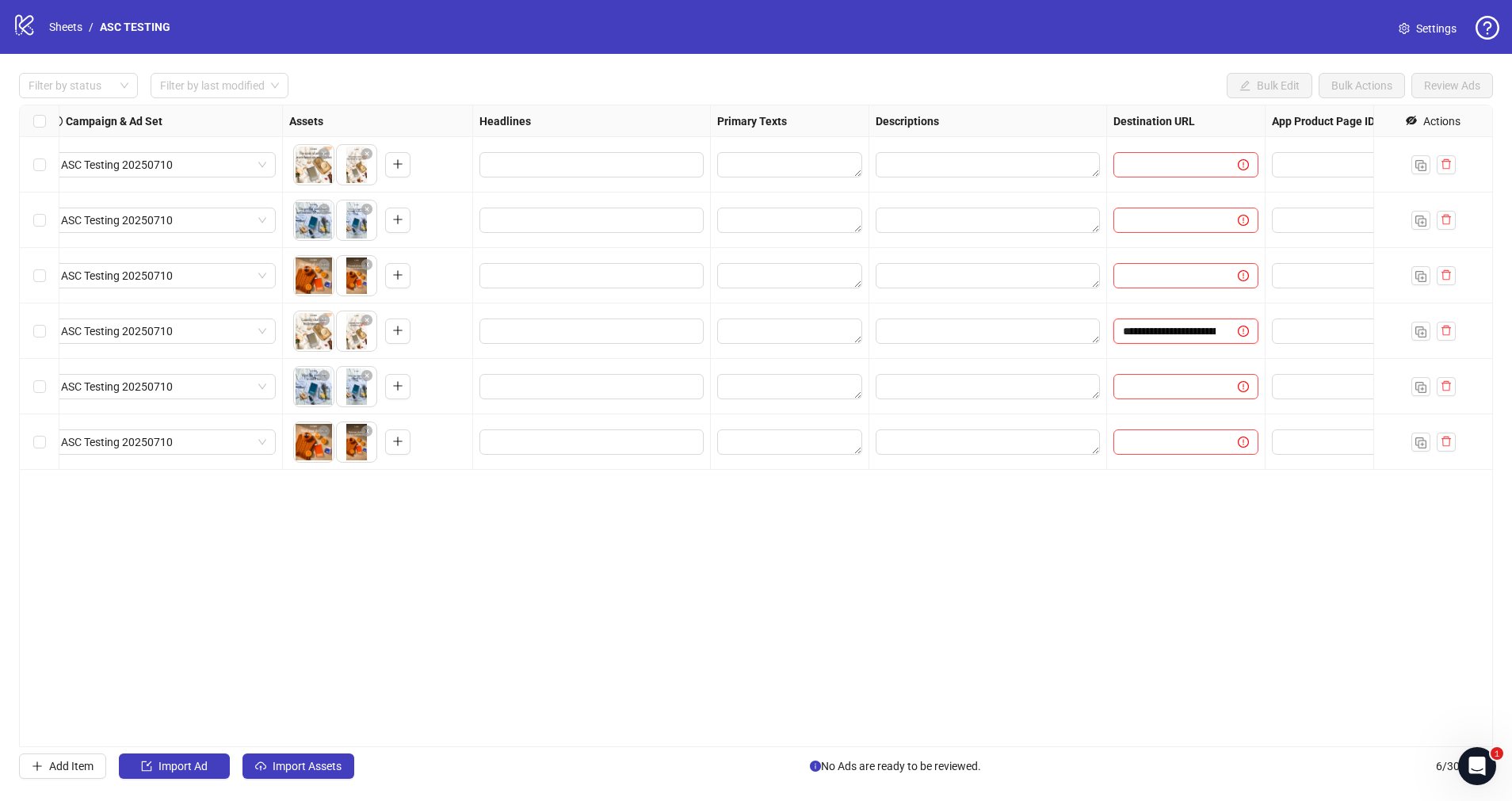 scroll, scrollTop: 0, scrollLeft: 158, axis: horizontal 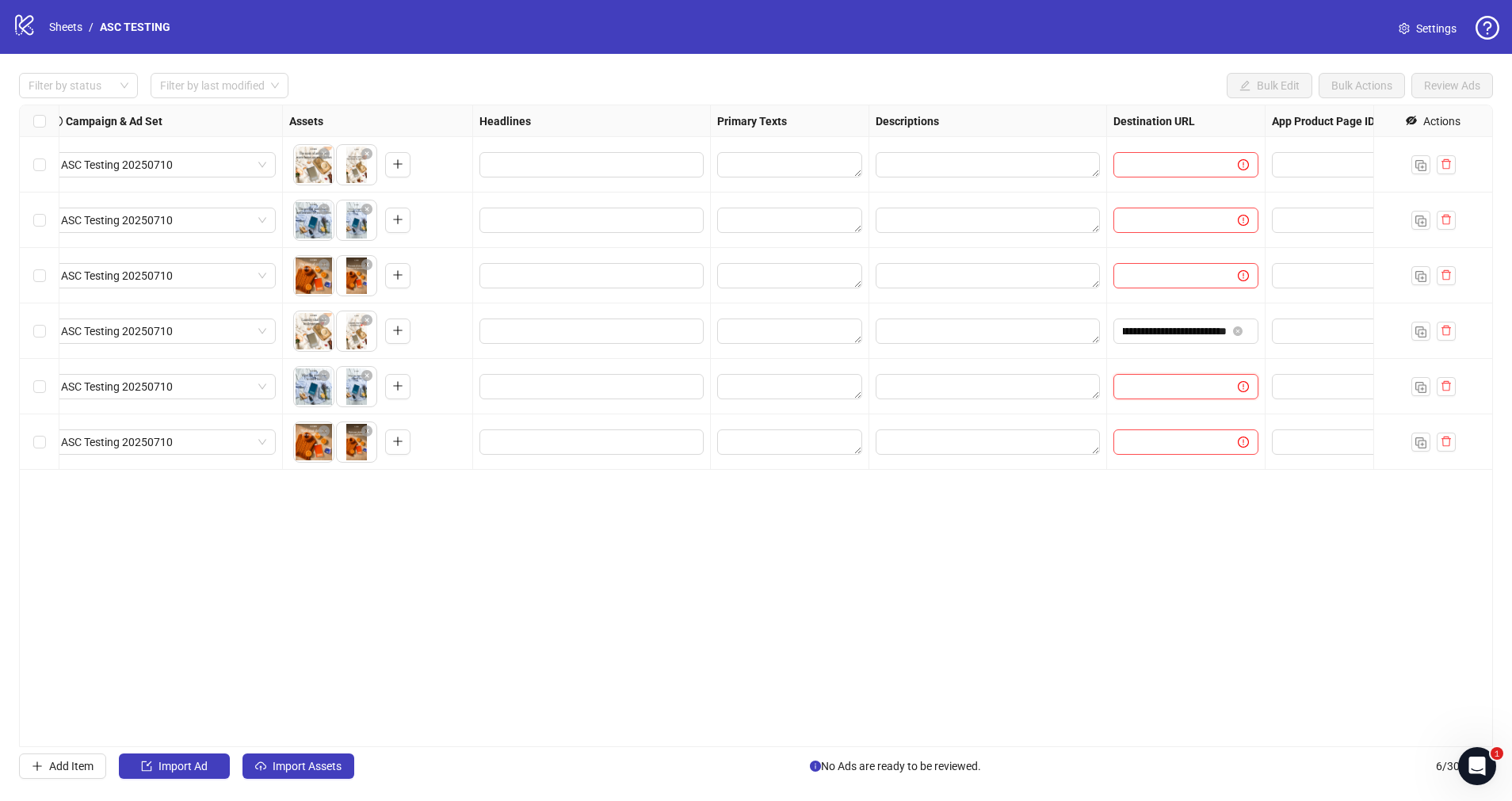 click at bounding box center [1169, 387] 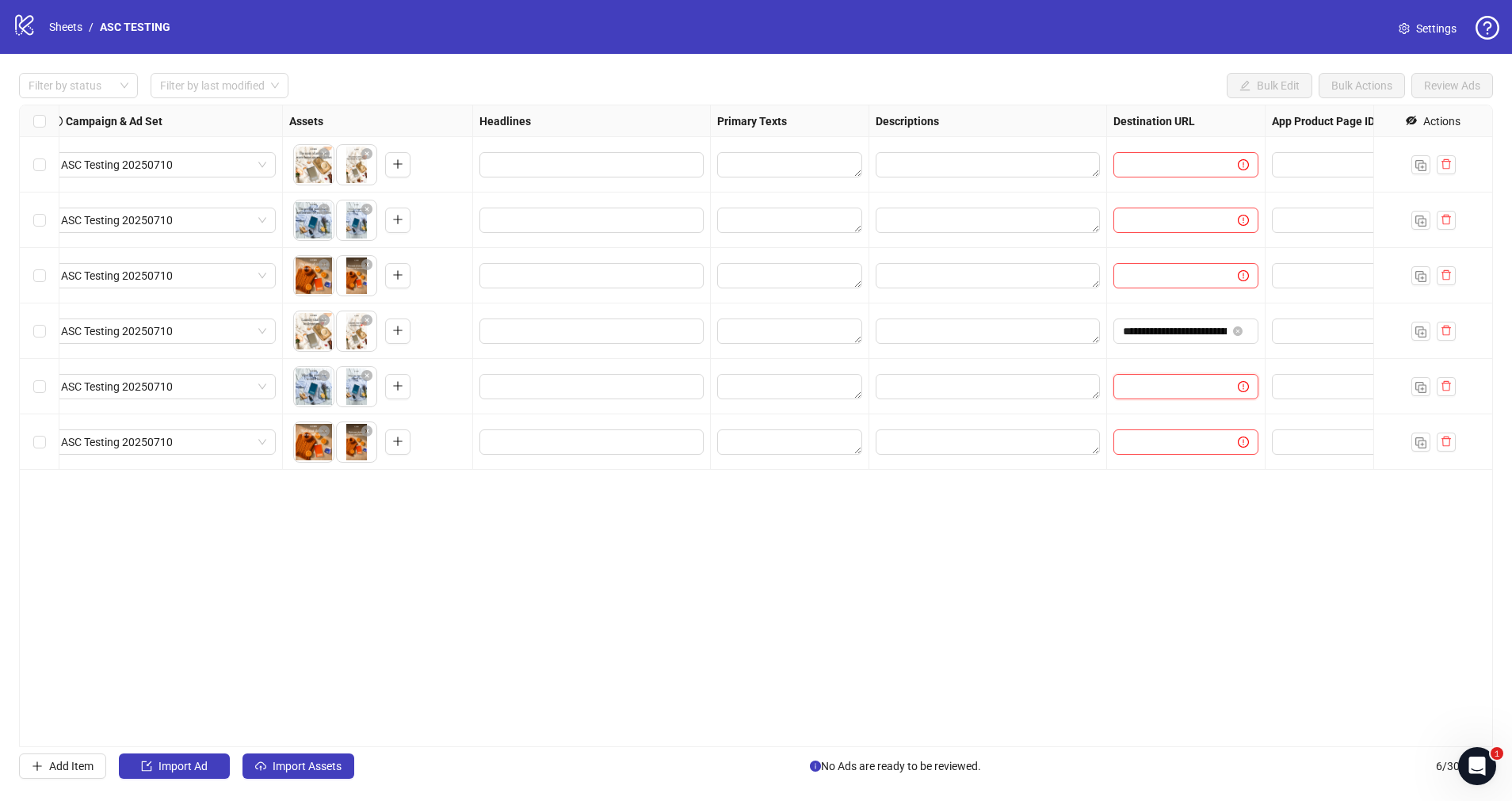 paste on "**********" 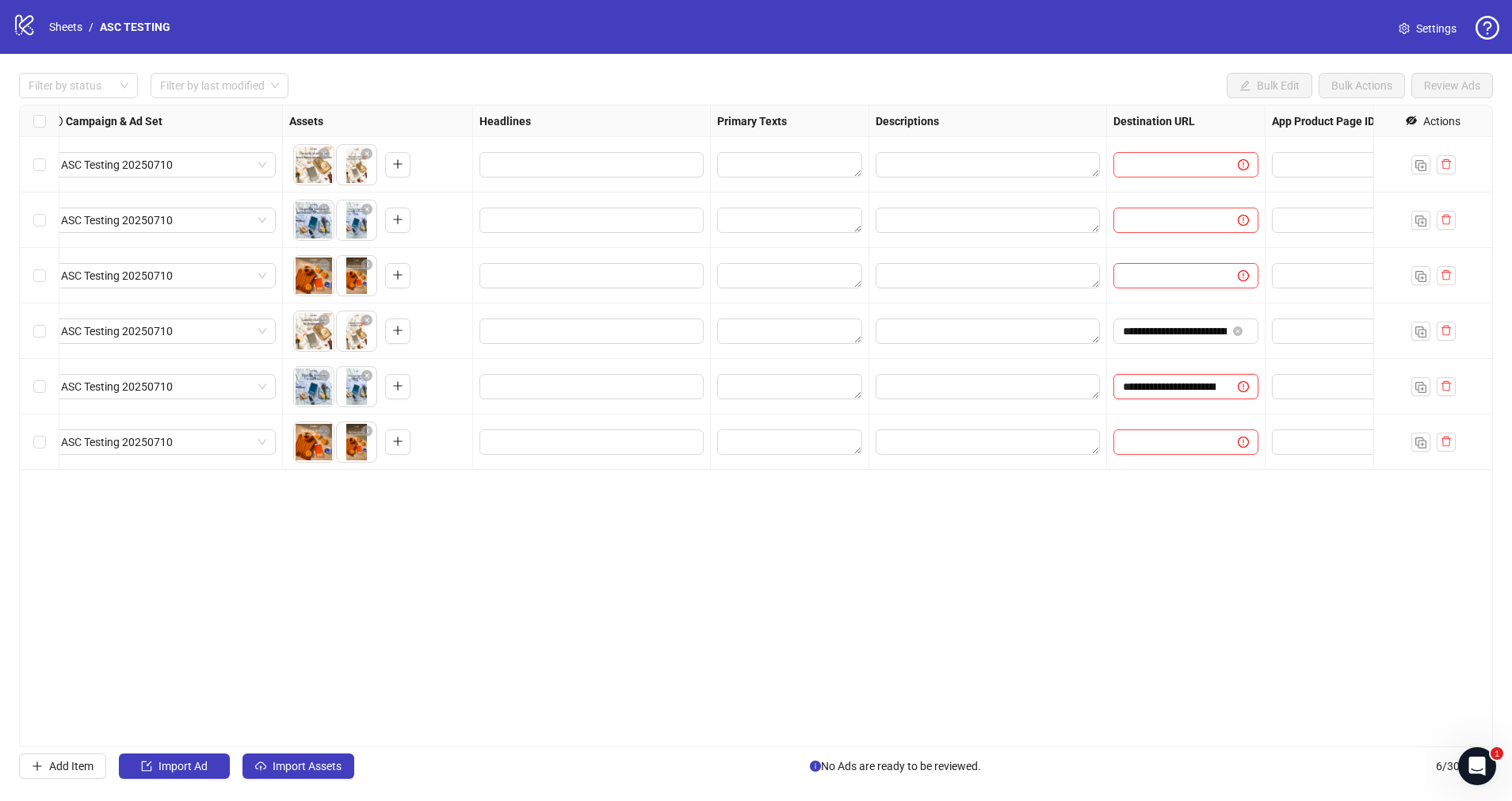 scroll, scrollTop: 0, scrollLeft: 158, axis: horizontal 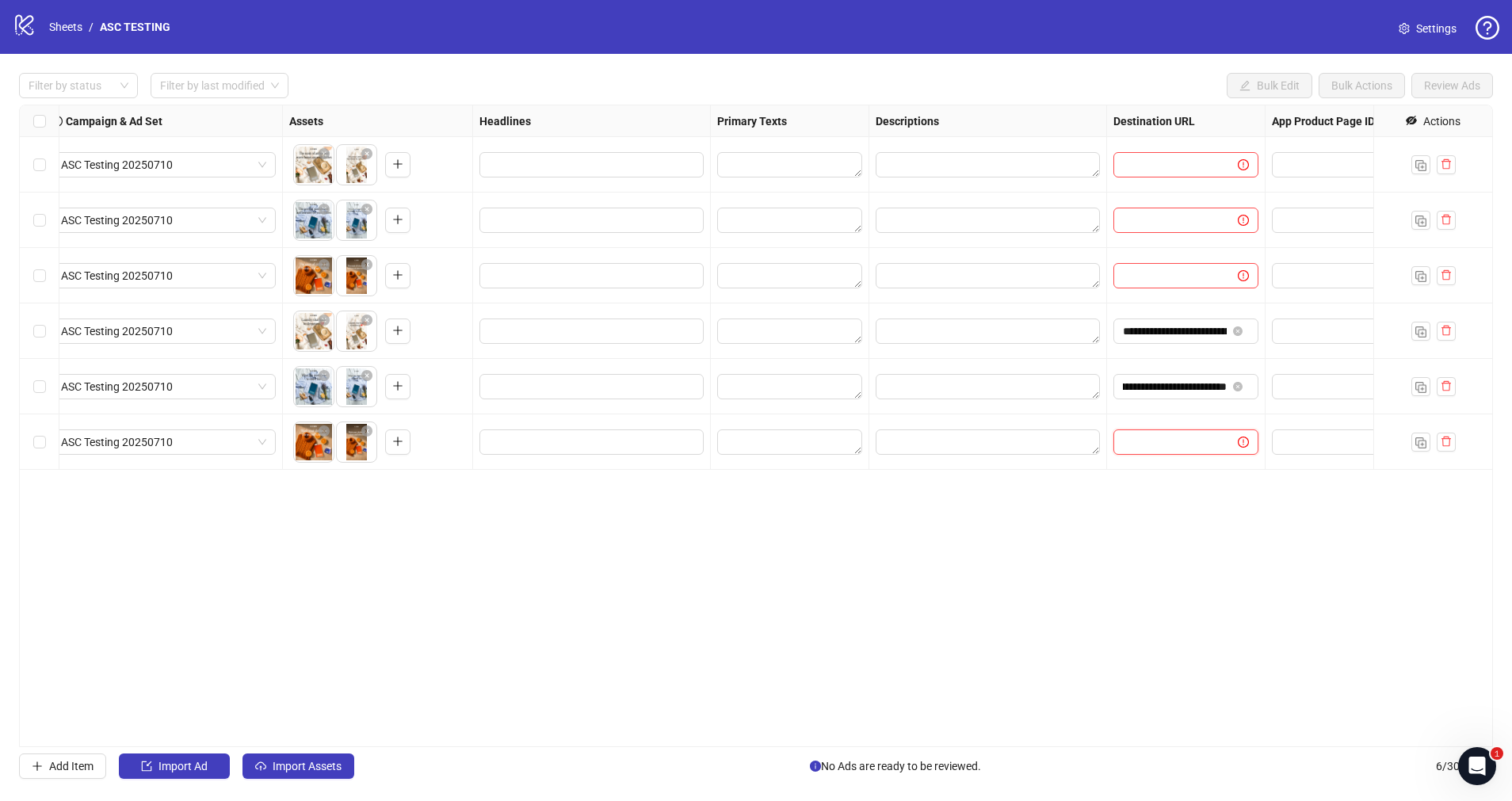 click at bounding box center (1169, 442) 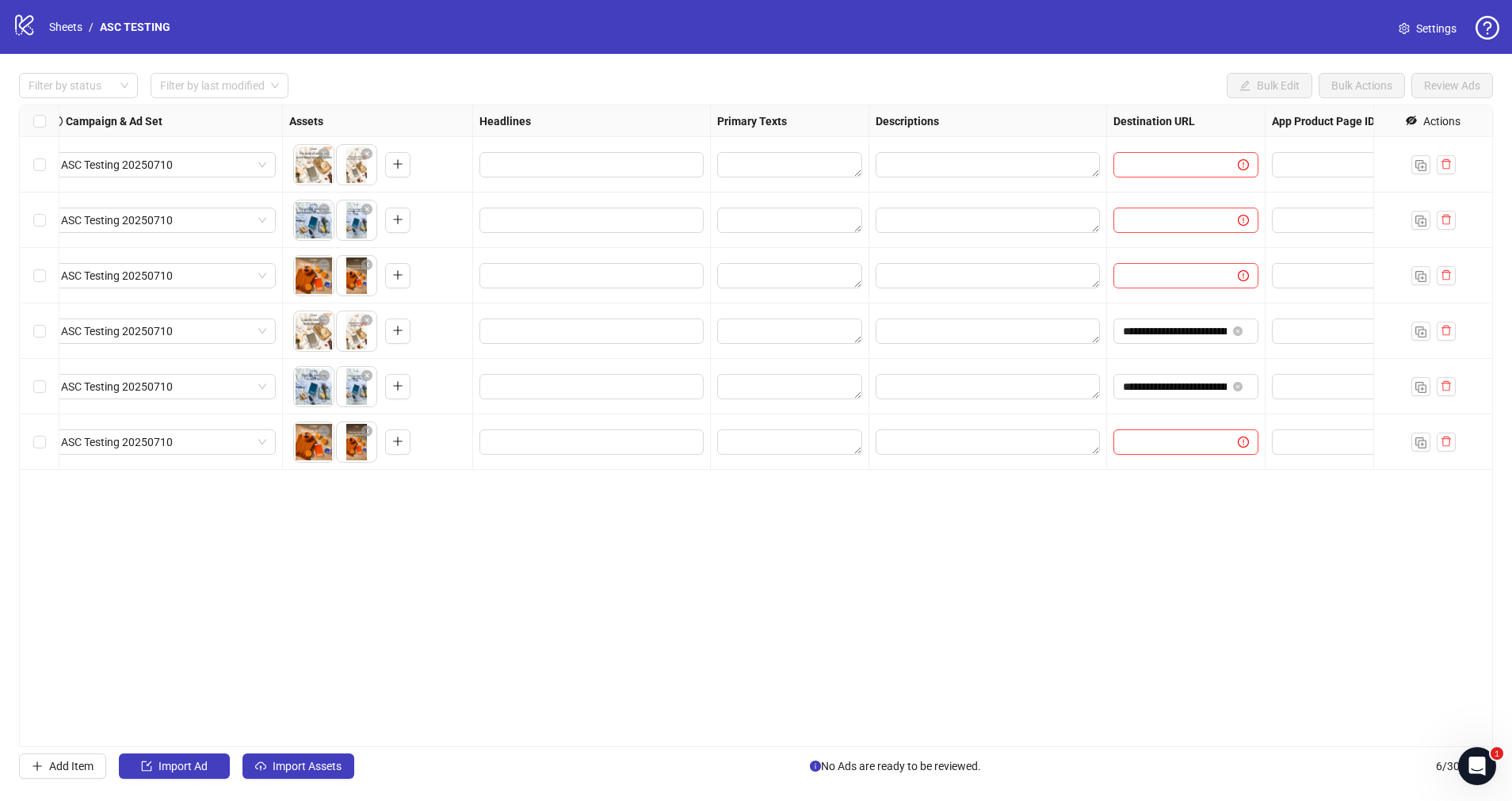 paste on "**********" 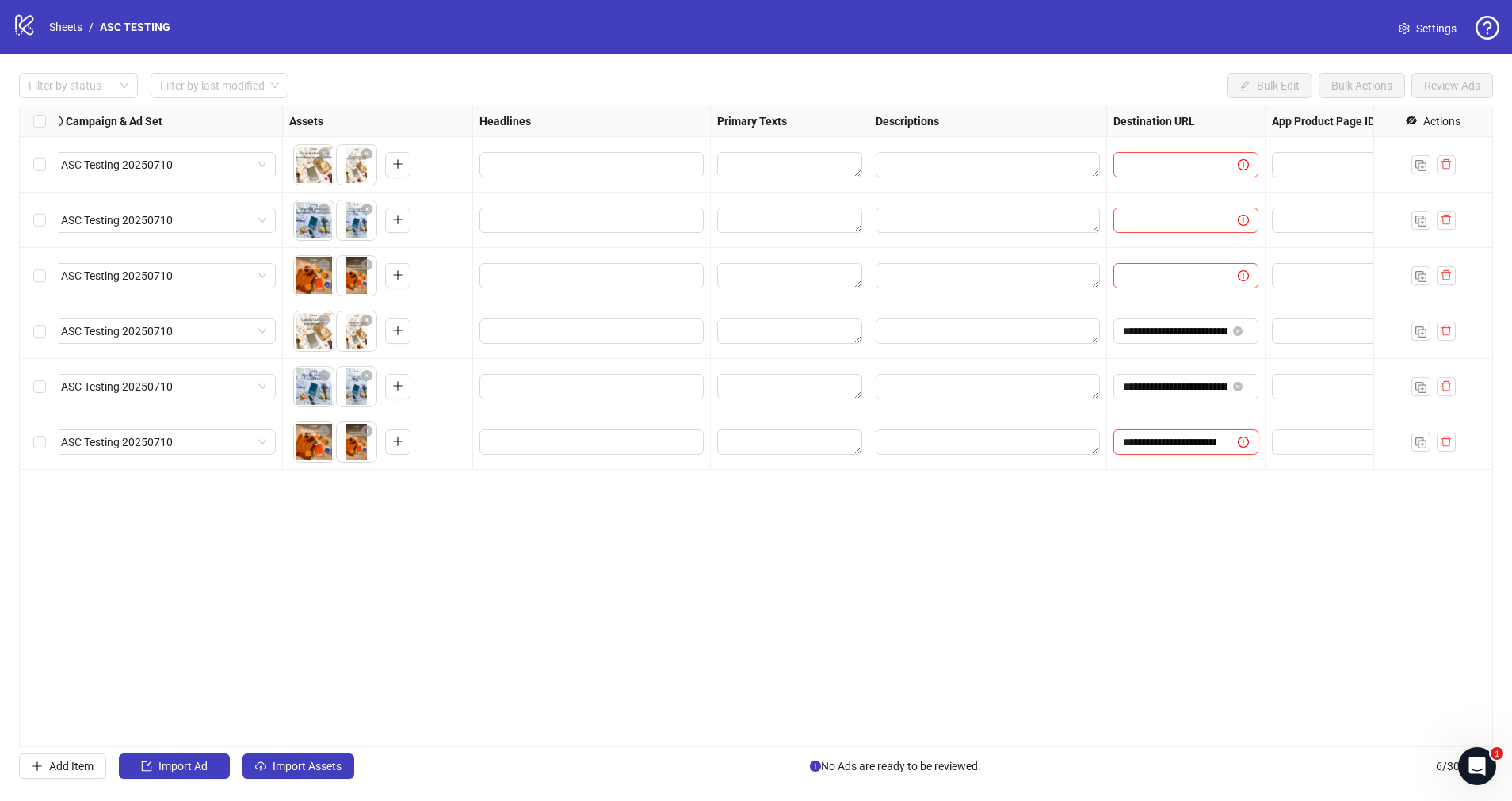 scroll, scrollTop: 0, scrollLeft: 158, axis: horizontal 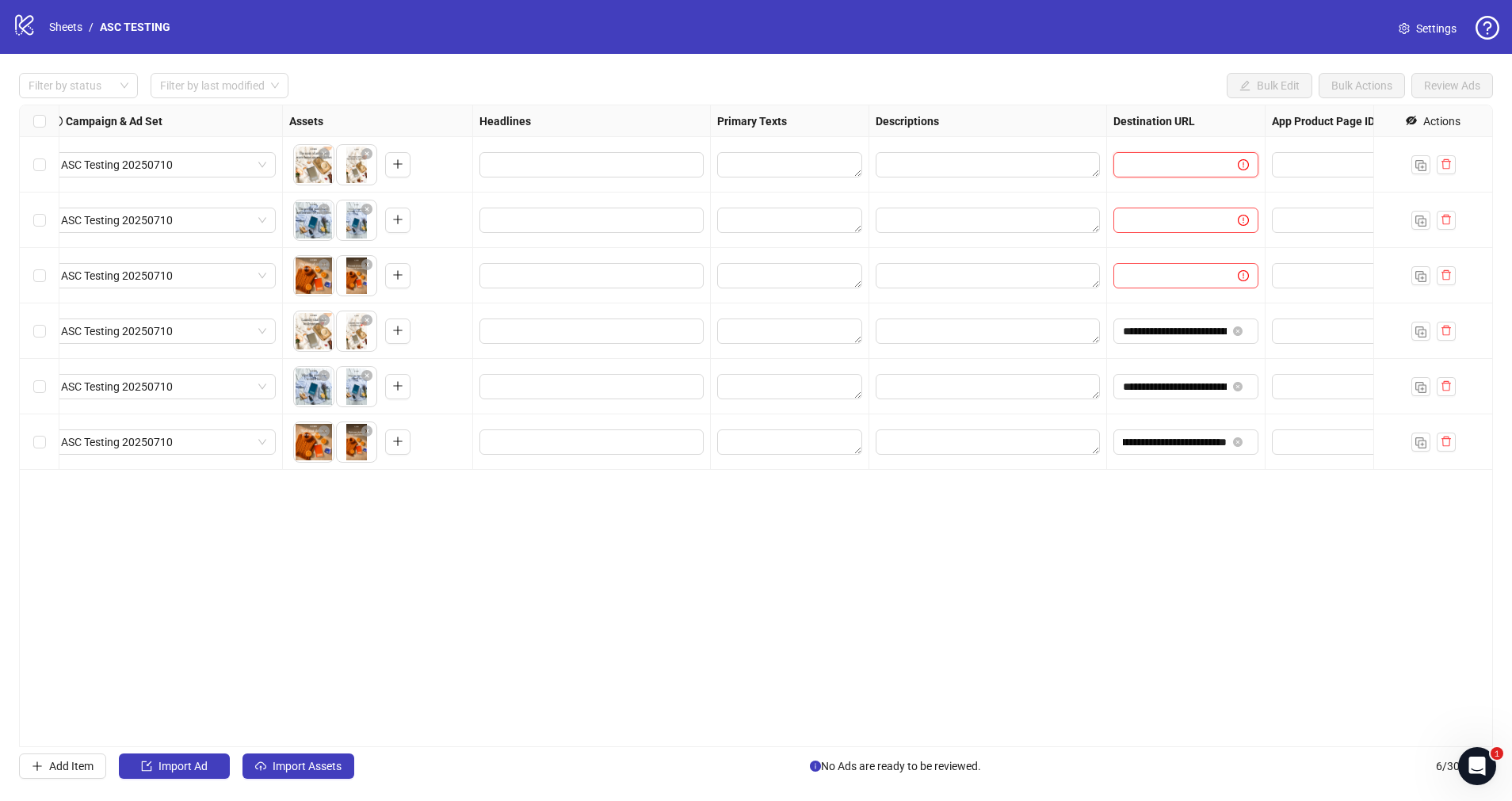 click at bounding box center (1169, 165) 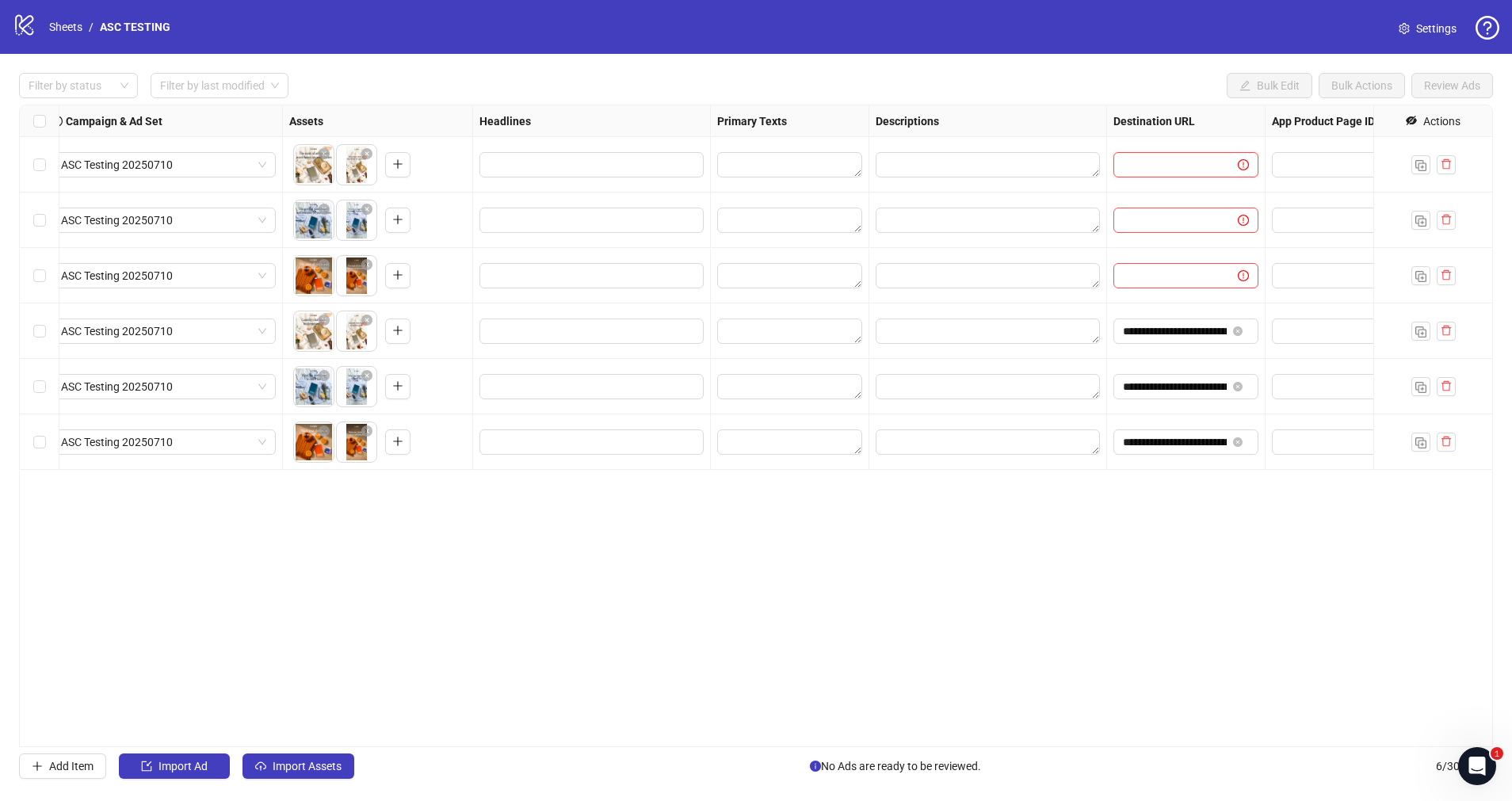 paste on "**********" 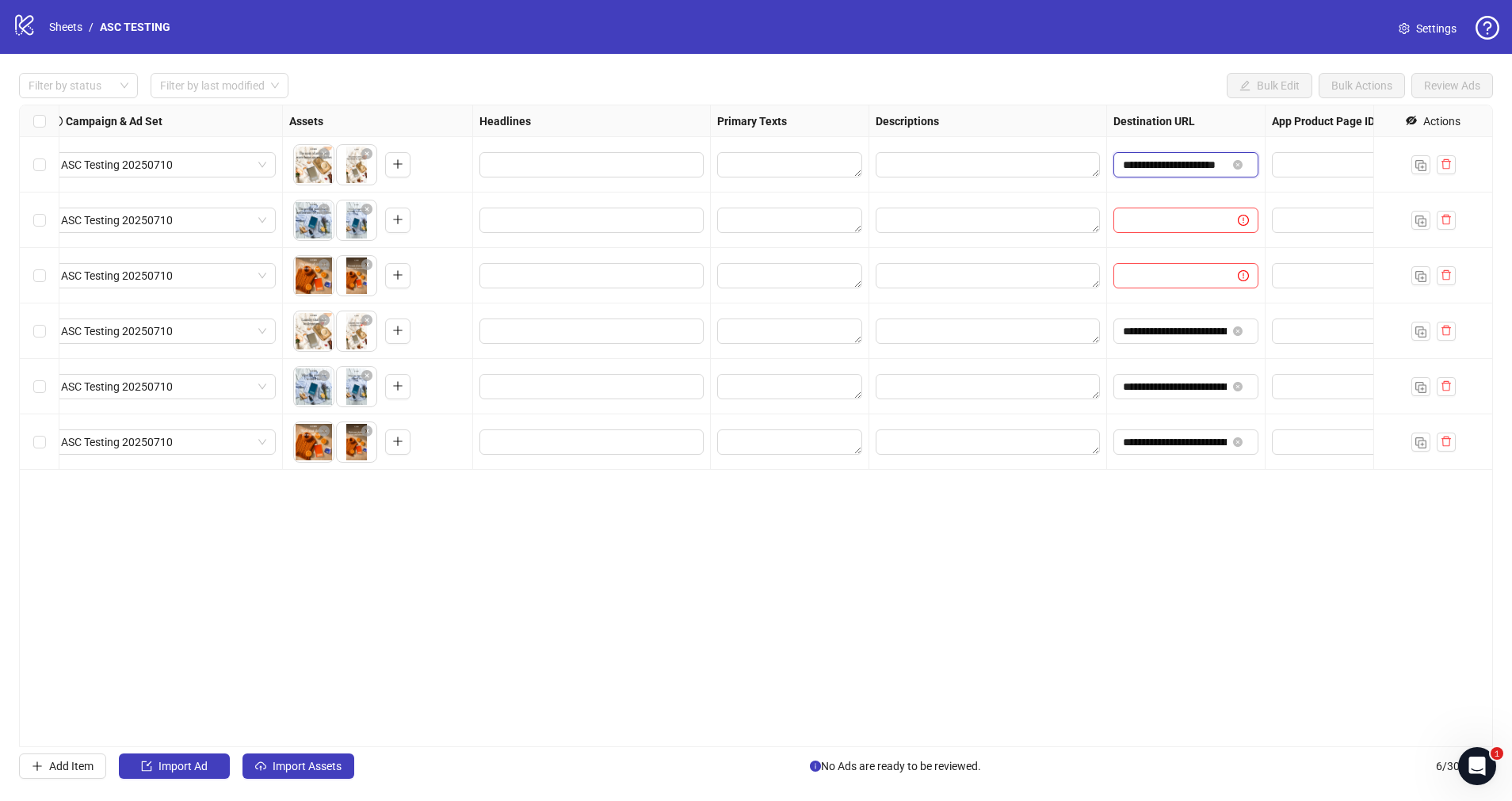 scroll, scrollTop: 0, scrollLeft: 25, axis: horizontal 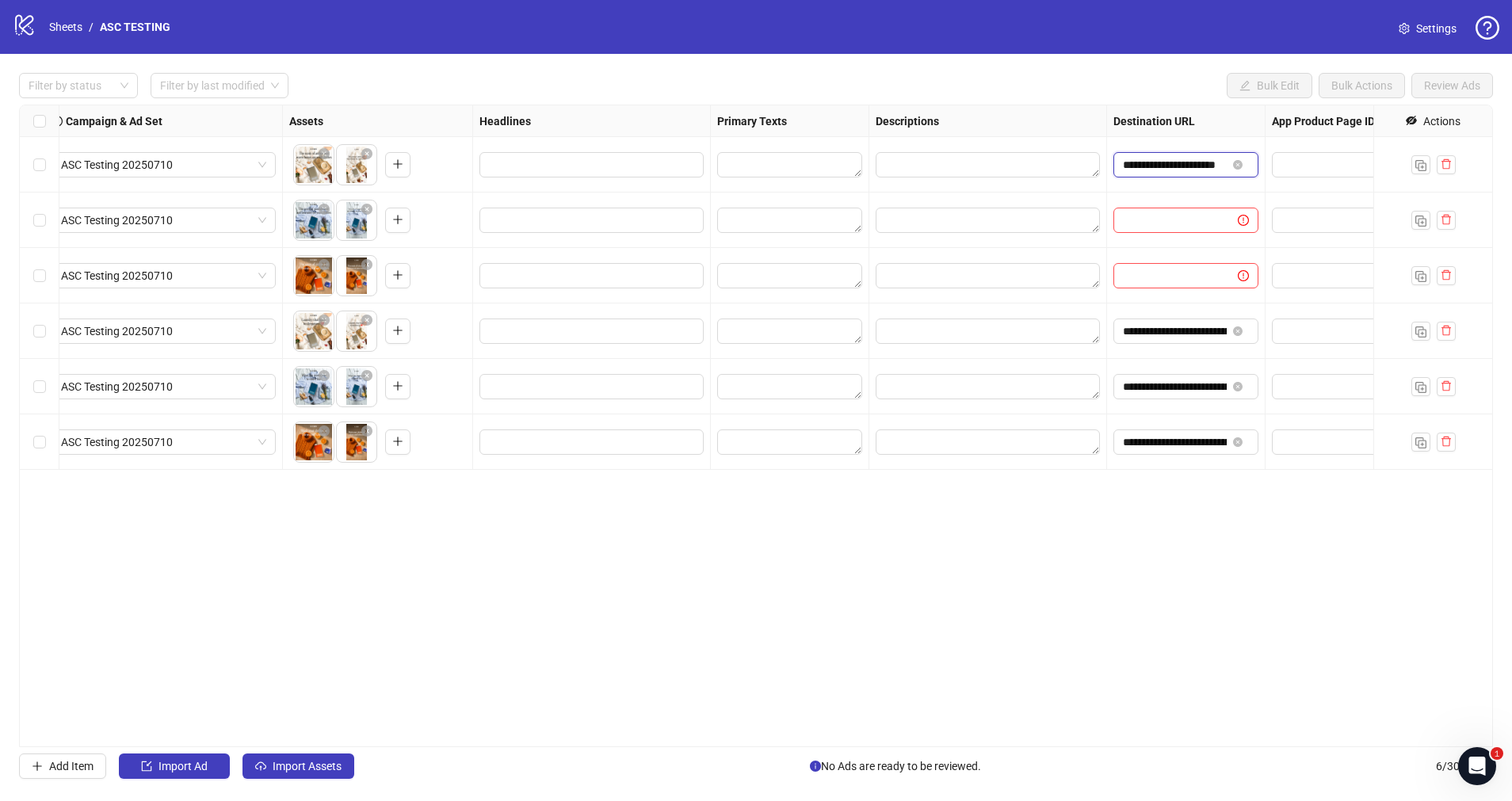 type on "**********" 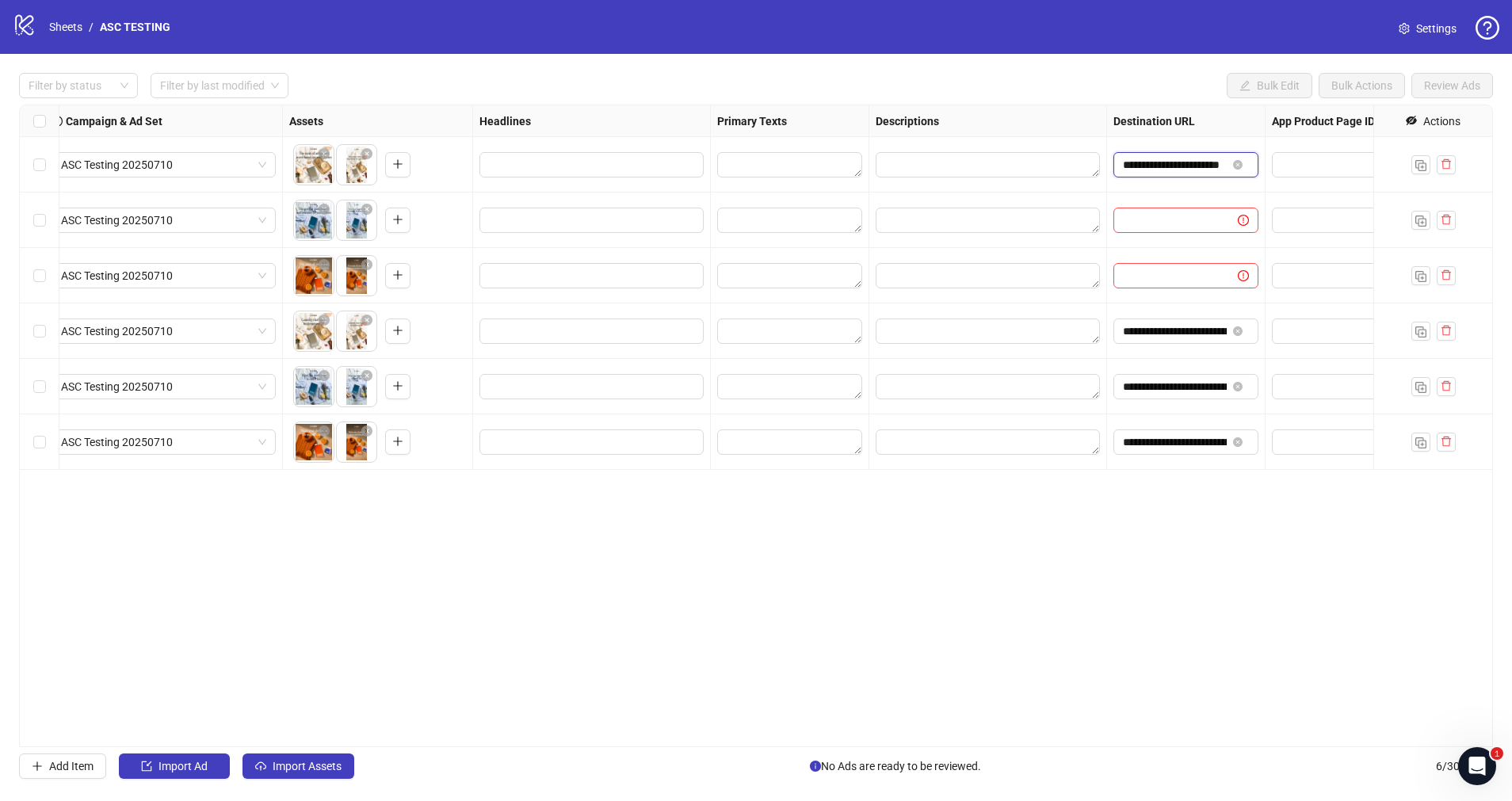 scroll, scrollTop: 0, scrollLeft: 35, axis: horizontal 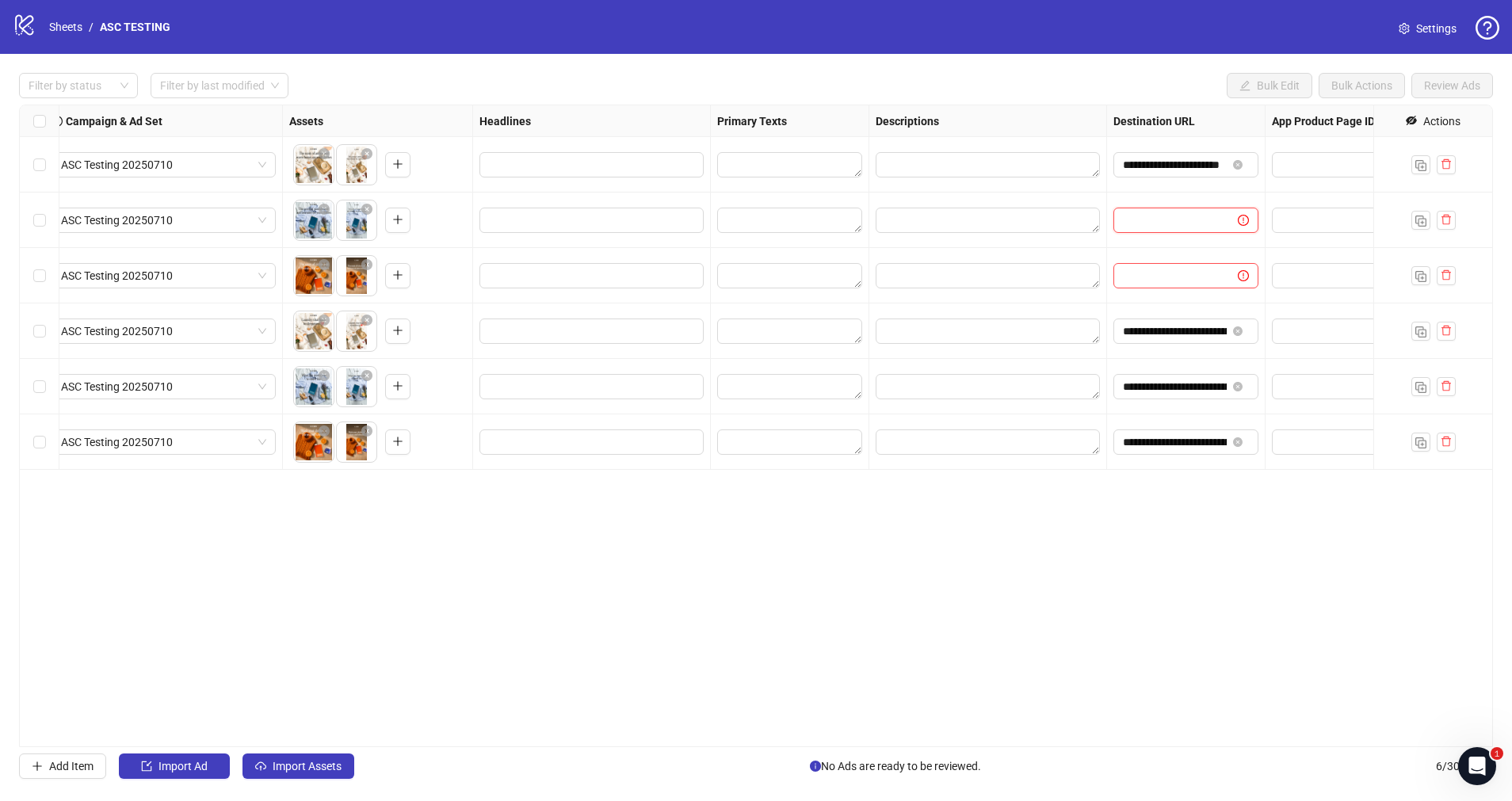 click at bounding box center [1169, 220] 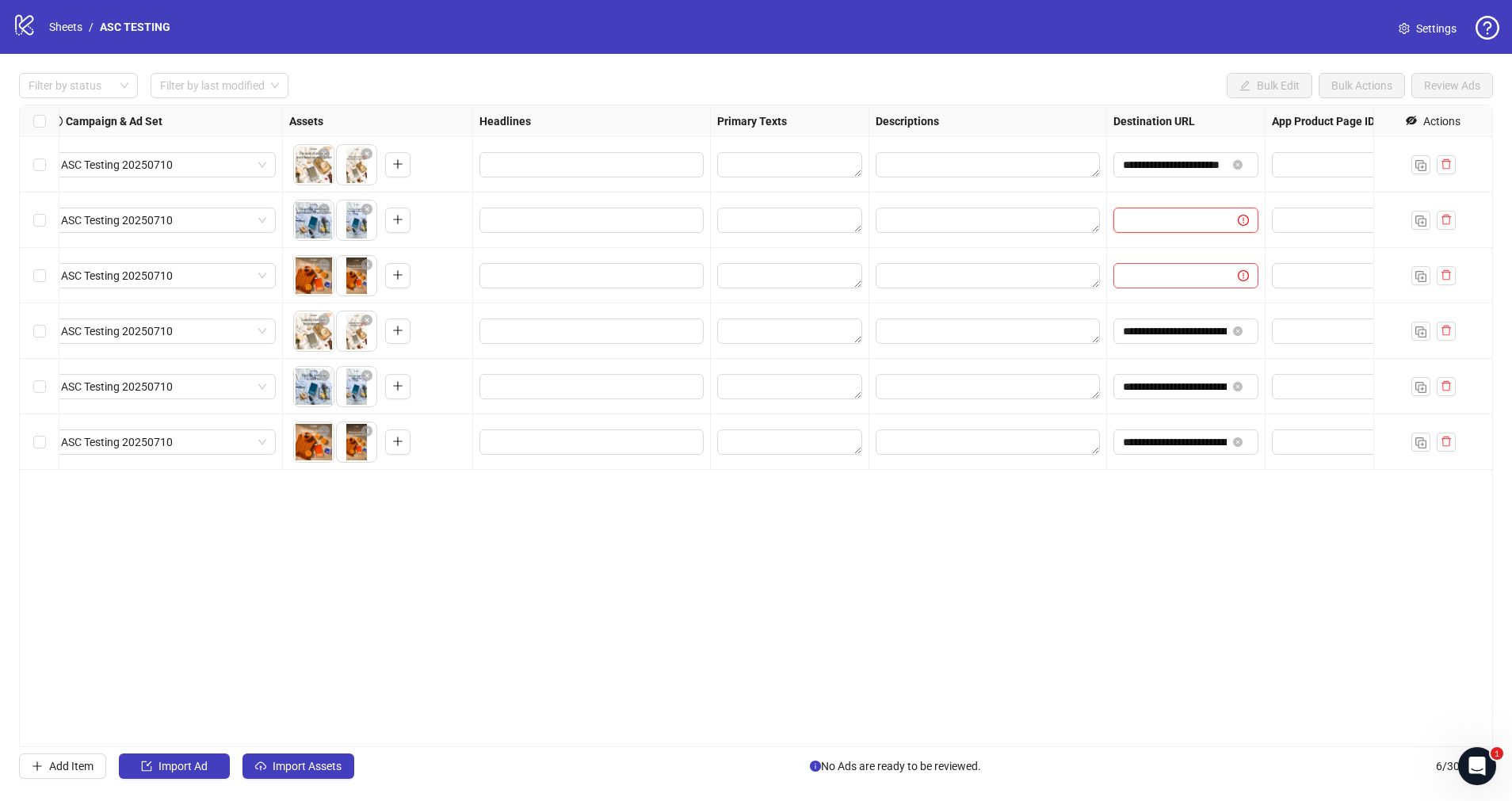 paste on "**********" 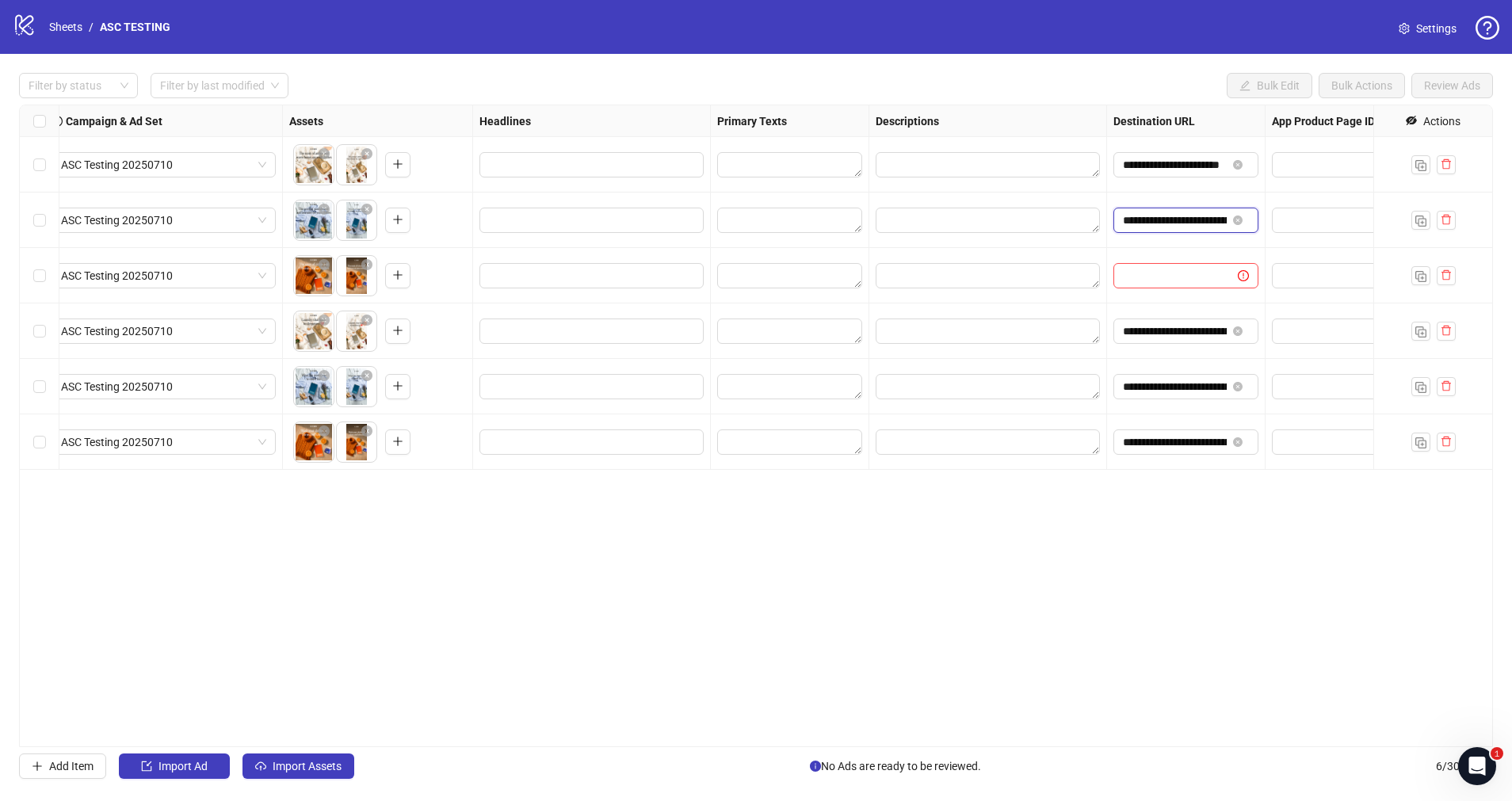 type on "**********" 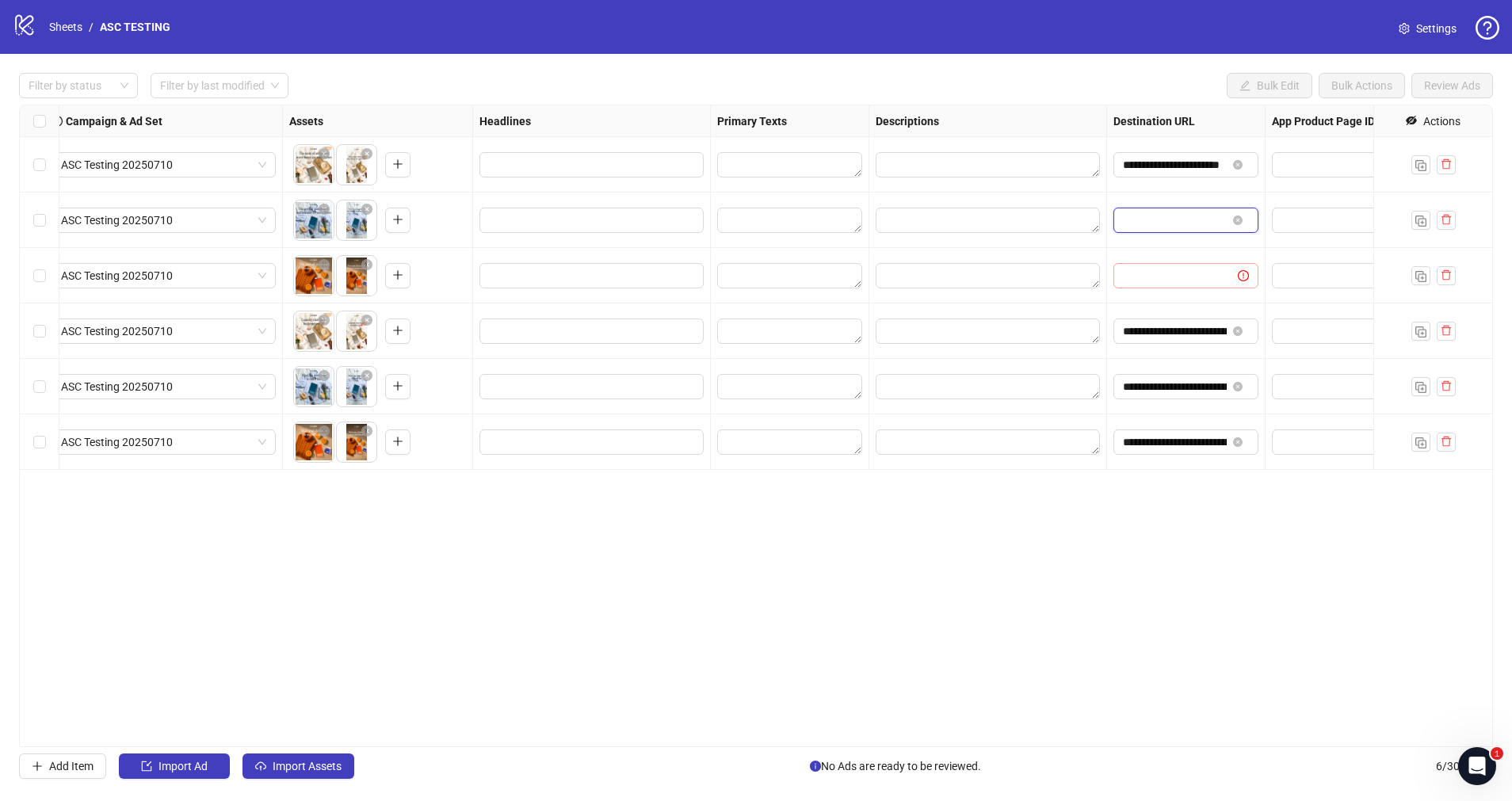 scroll, scrollTop: 0, scrollLeft: 0, axis: both 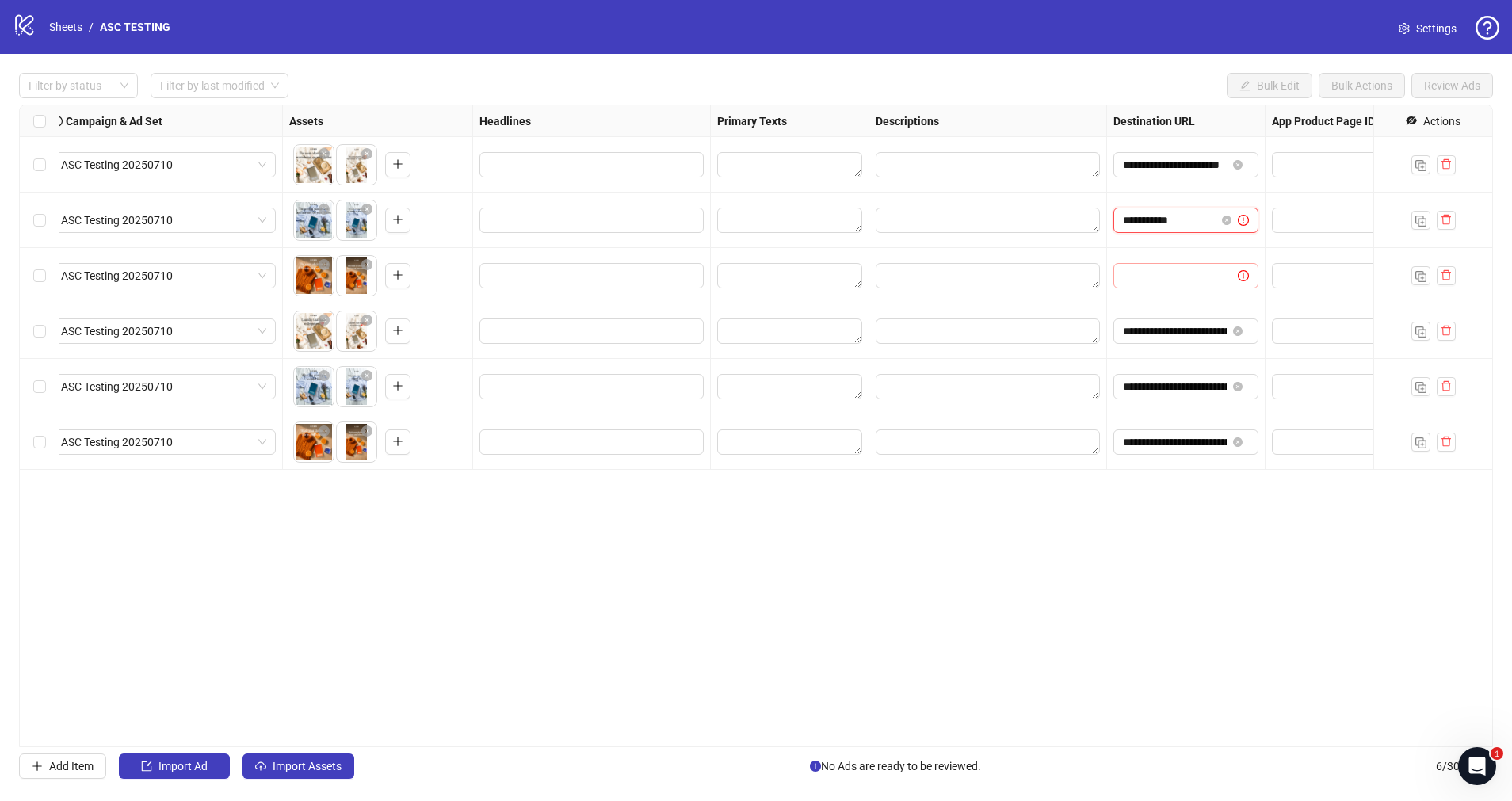 type on "**********" 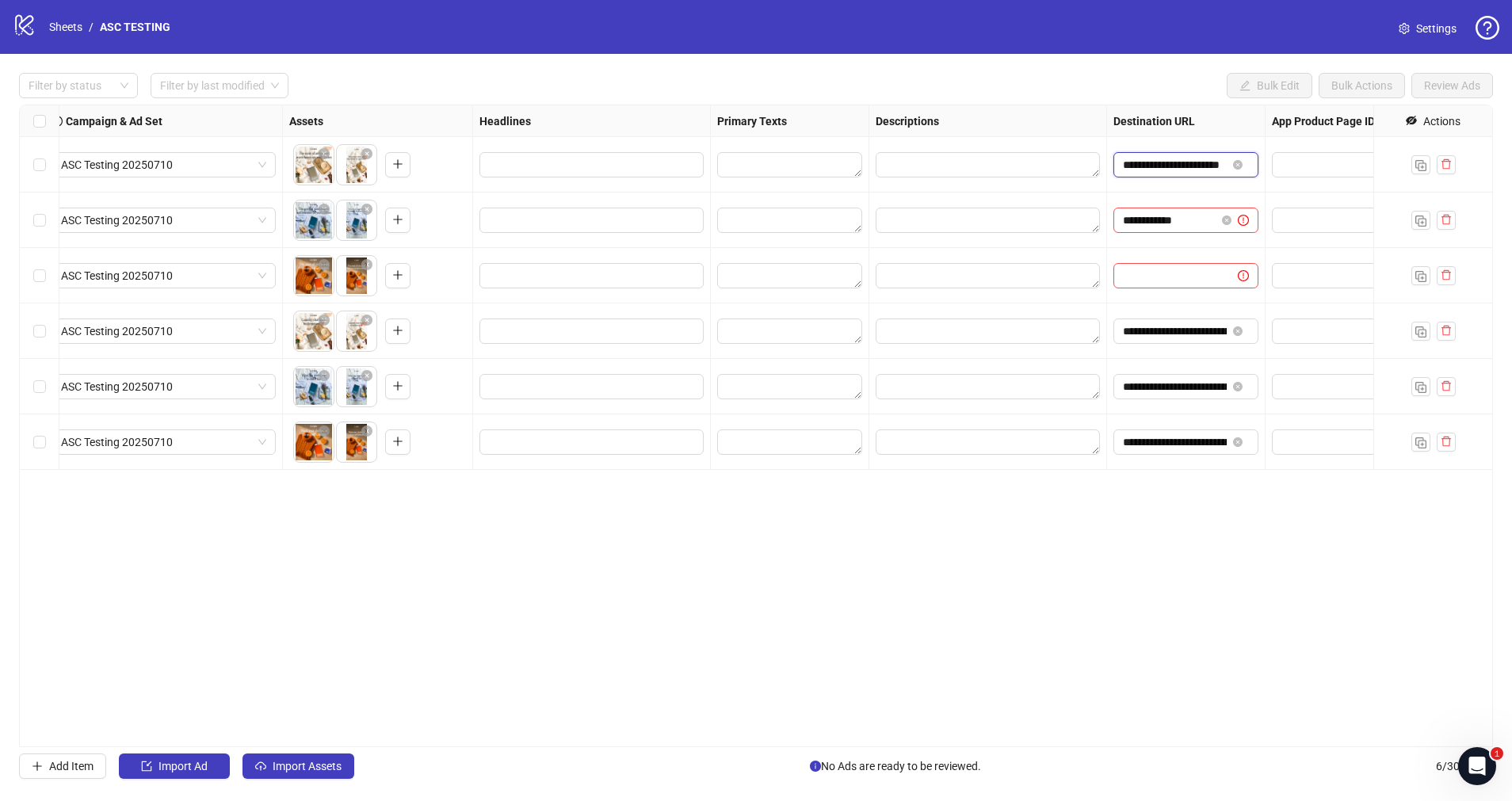 click on "**********" at bounding box center [1174, 165] 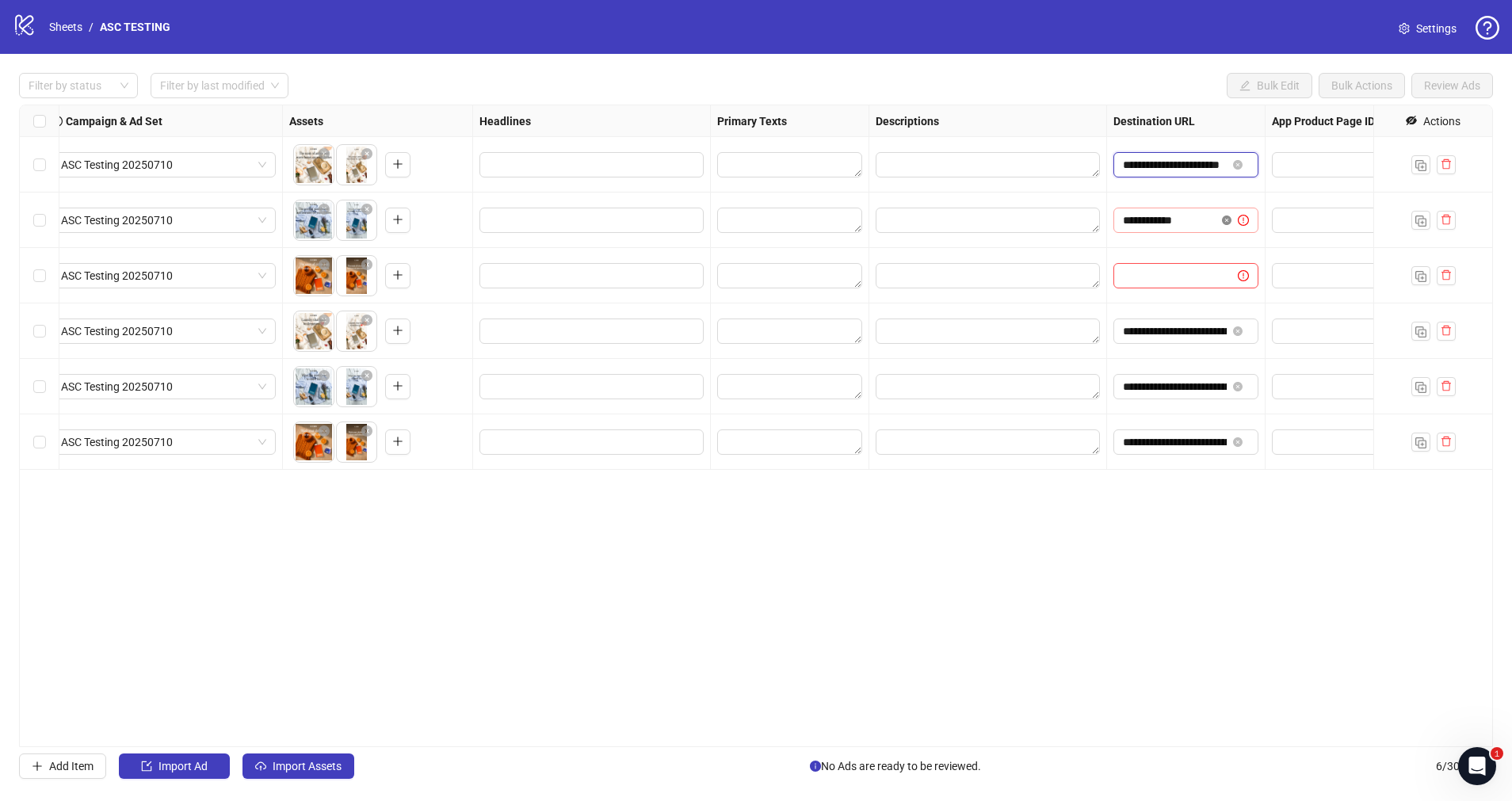 click 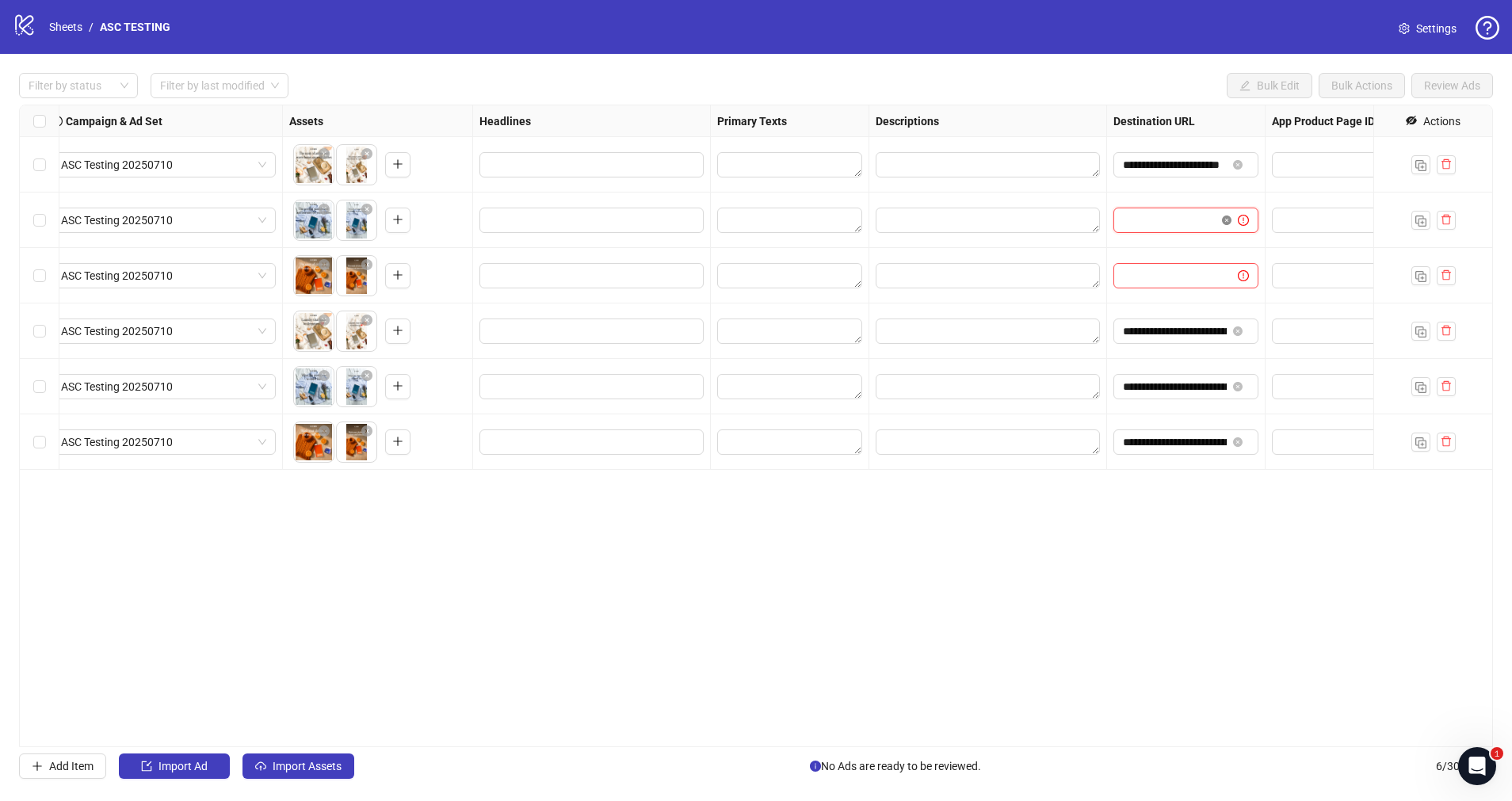 scroll, scrollTop: 0, scrollLeft: 0, axis: both 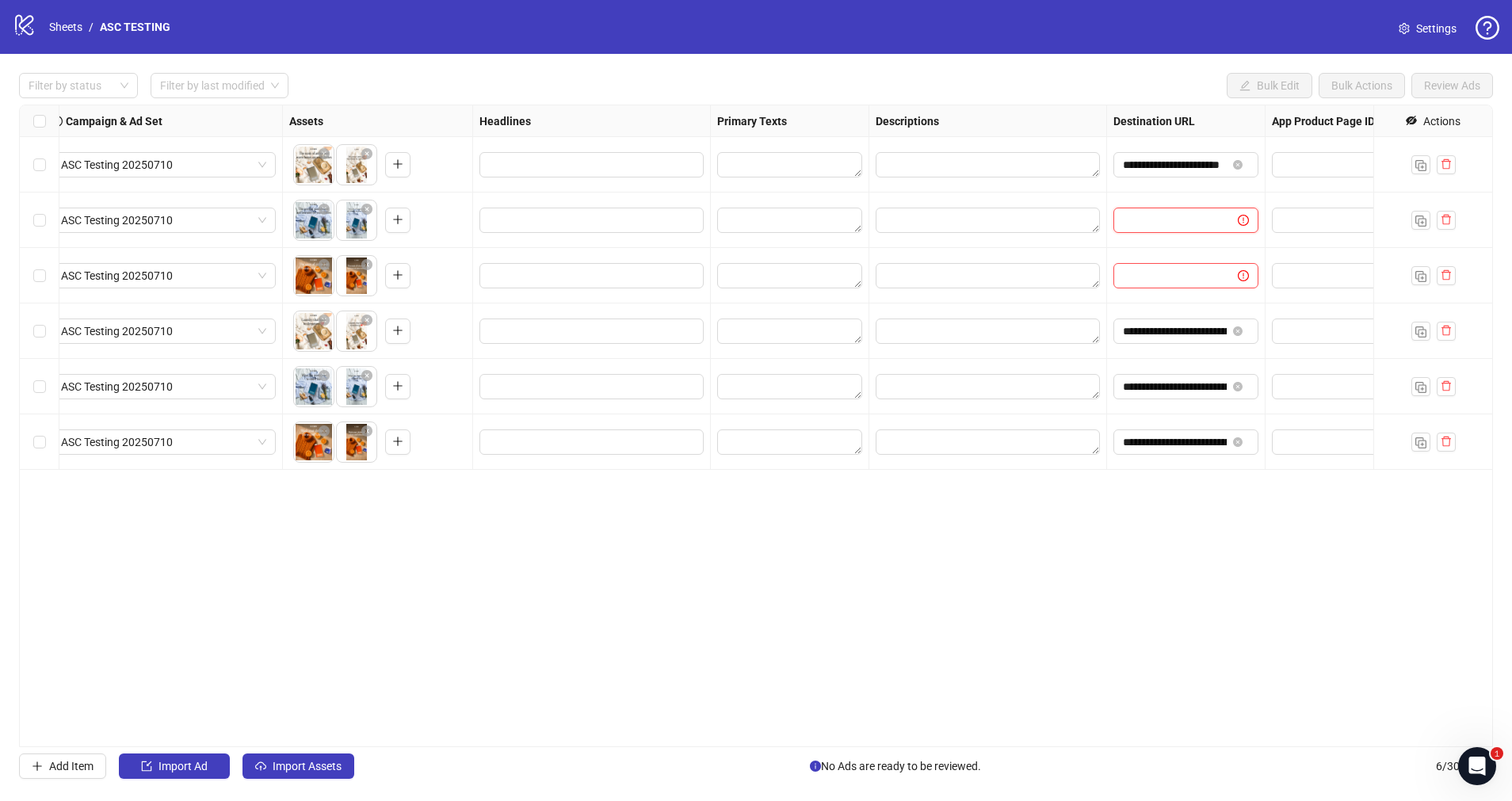 click at bounding box center [1169, 220] 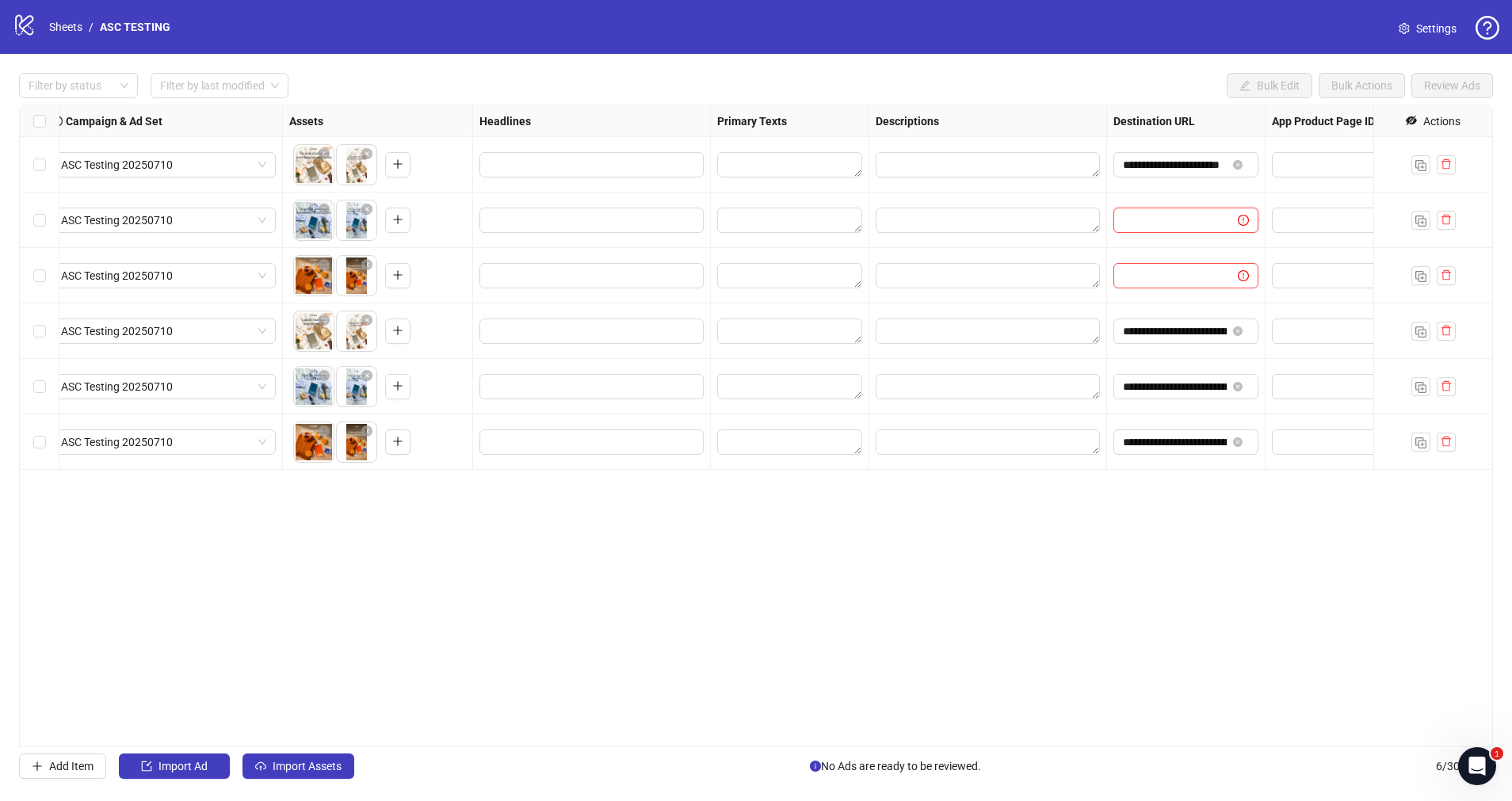 type on "**********" 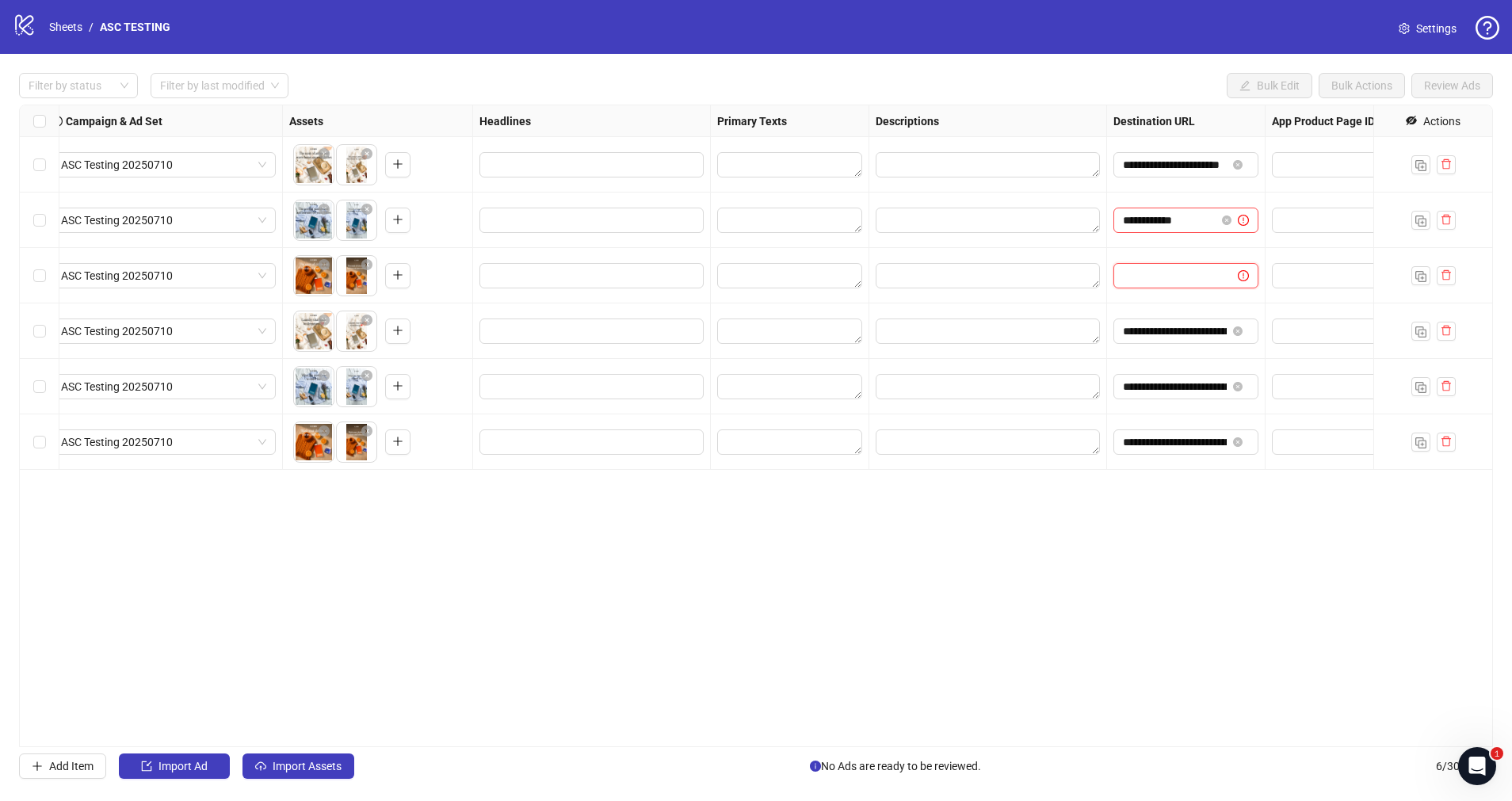 click at bounding box center [1169, 276] 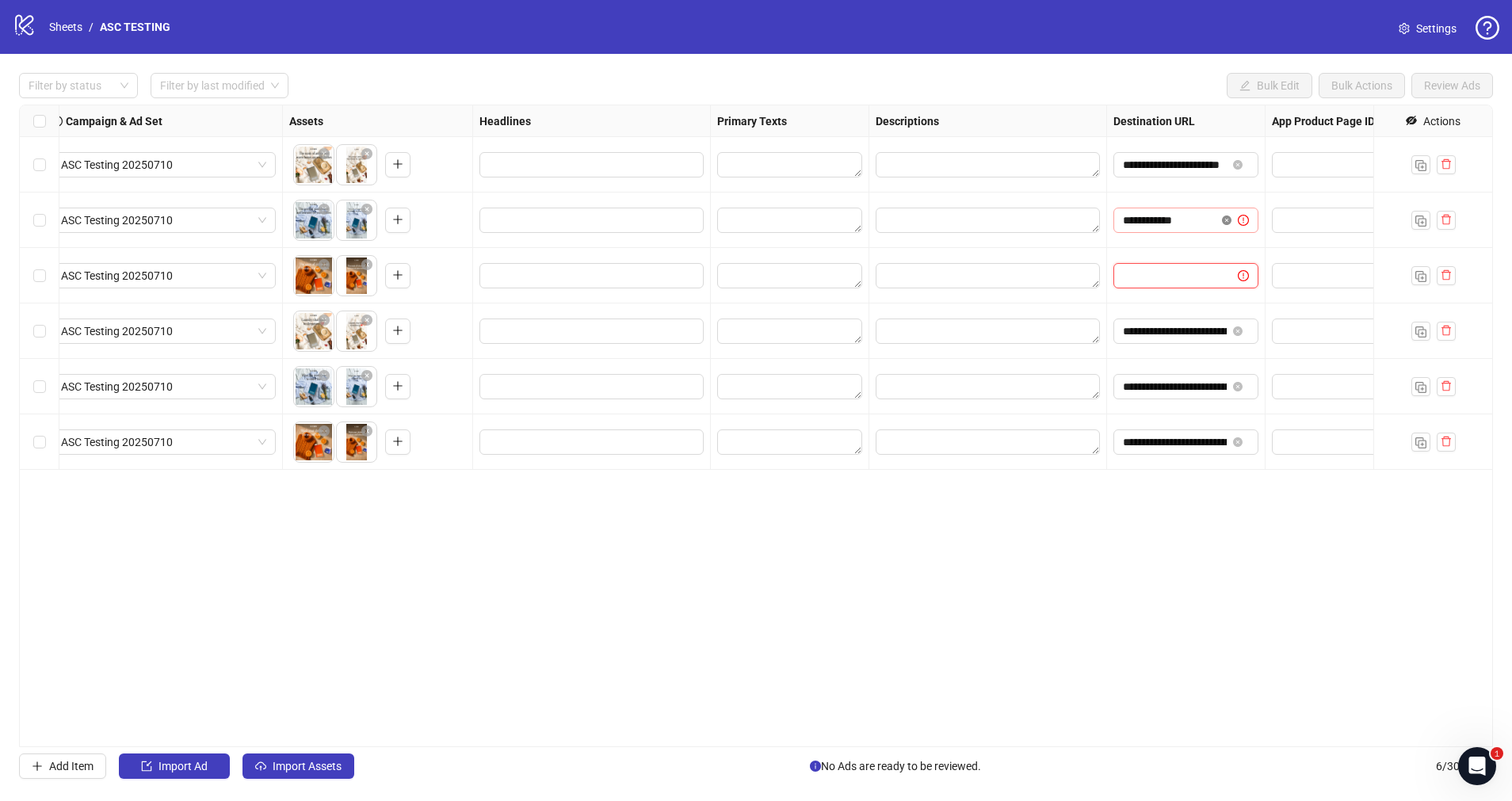 click 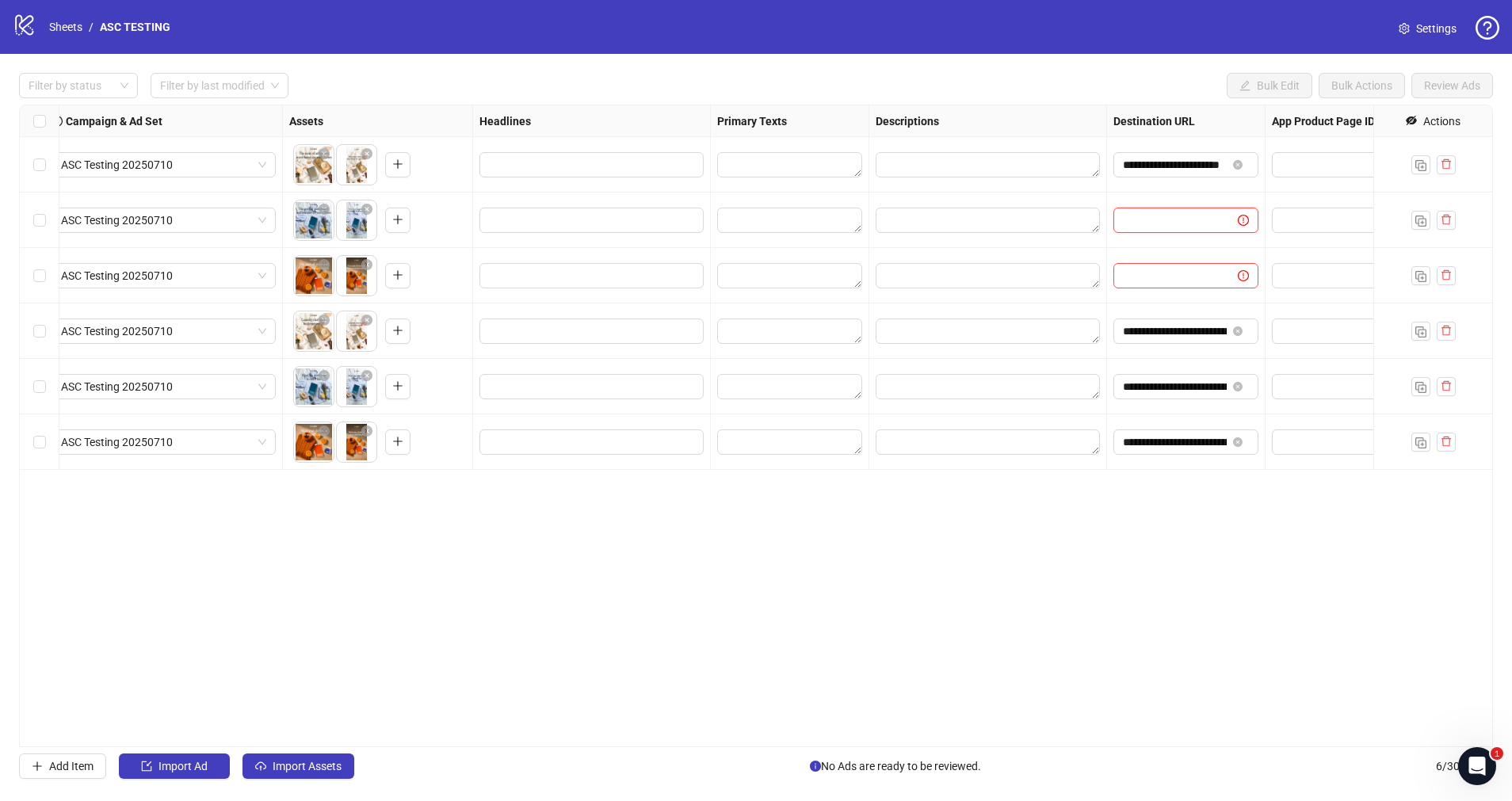 click at bounding box center [1169, 220] 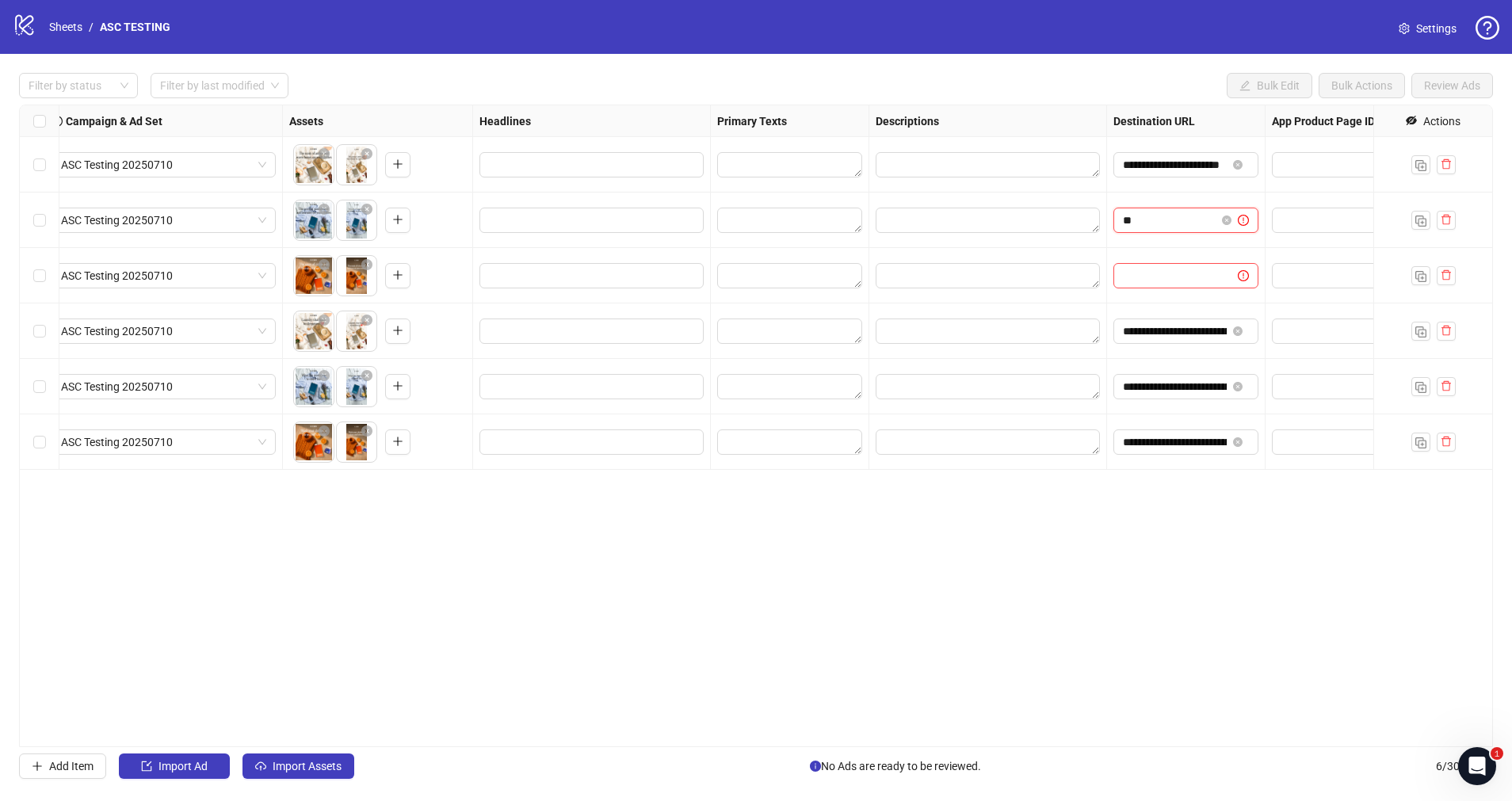 type on "*" 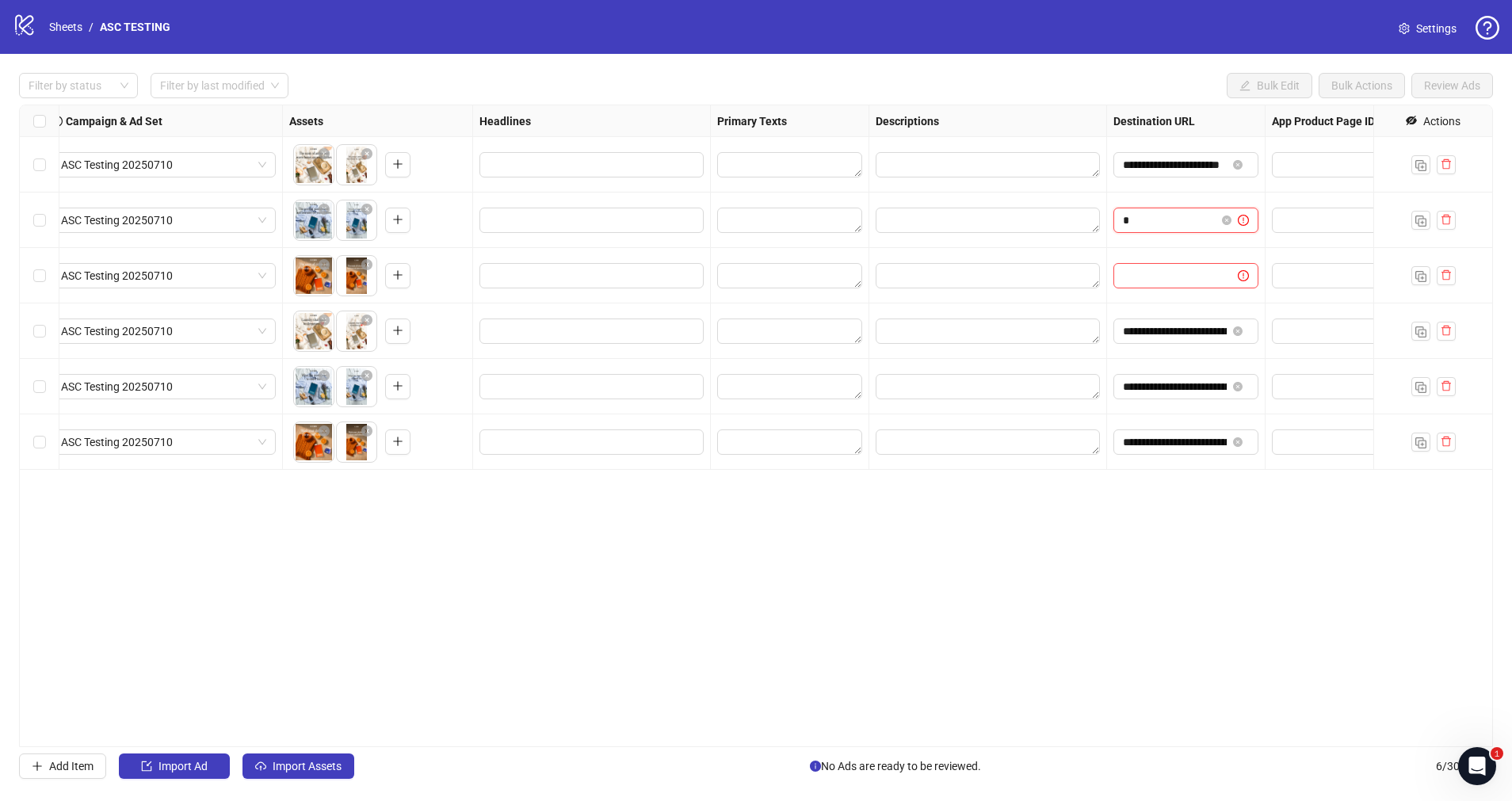 type 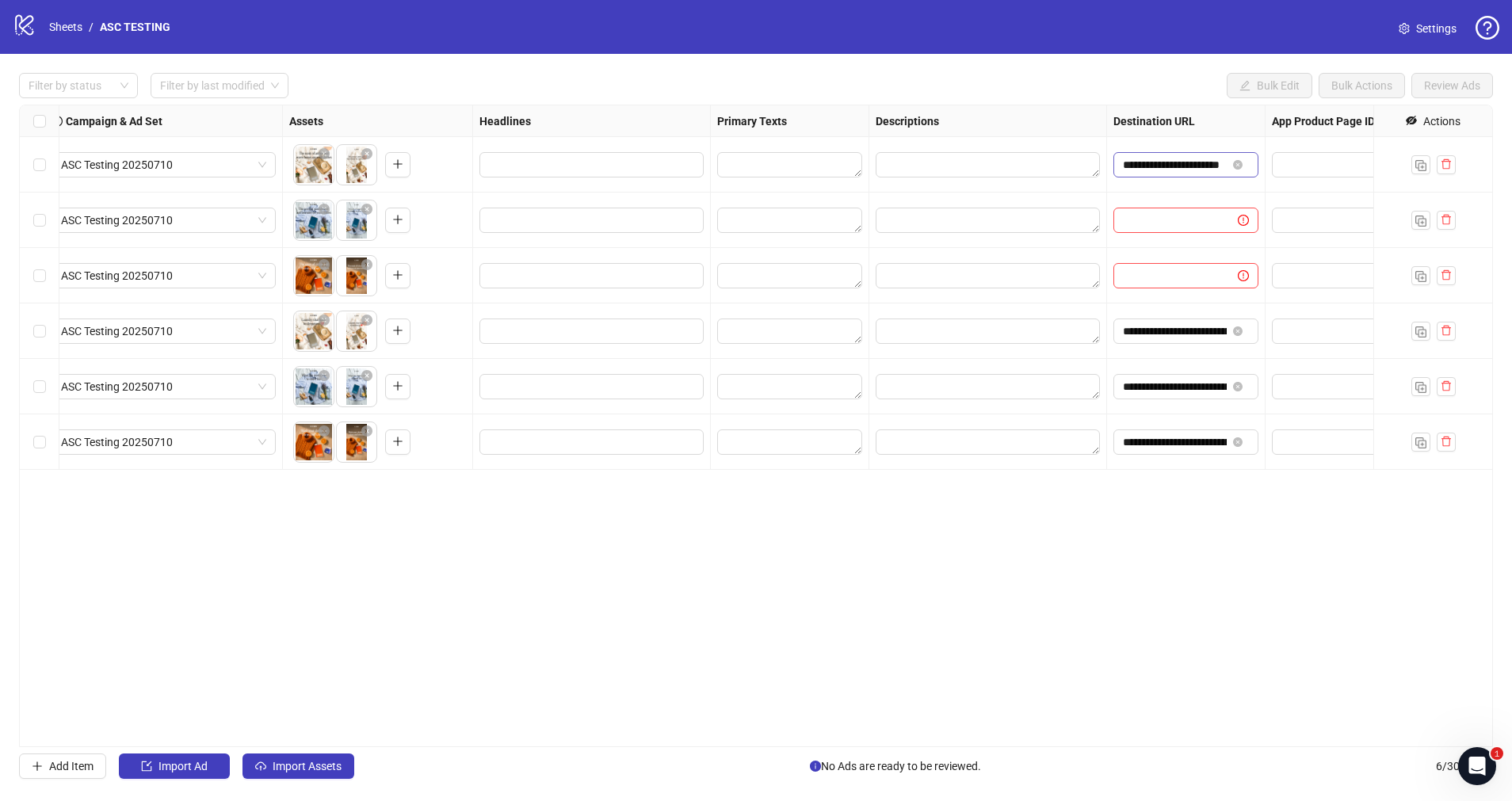 click on "**********" at bounding box center (1186, 165) 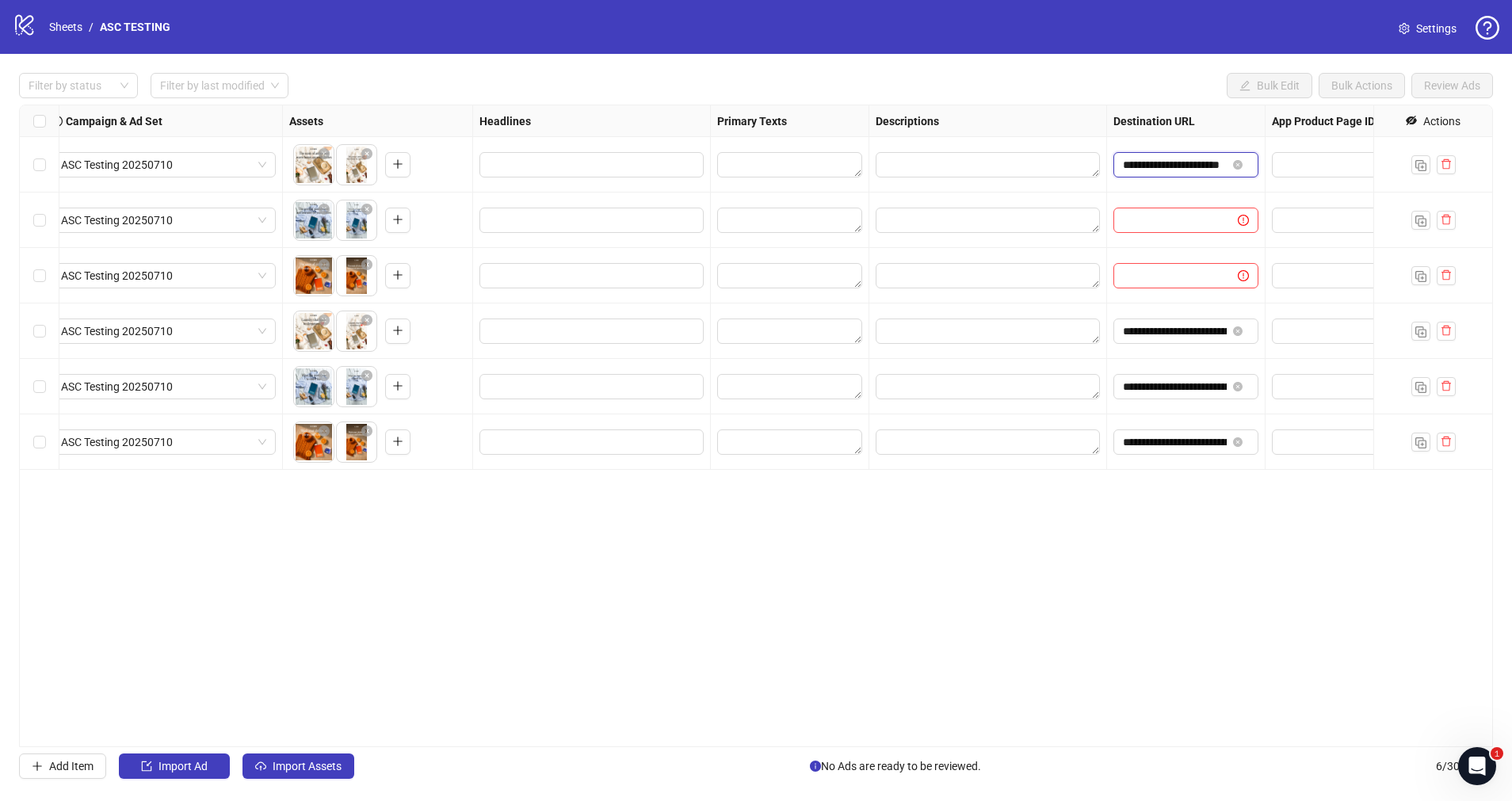 scroll, scrollTop: 0, scrollLeft: 35, axis: horizontal 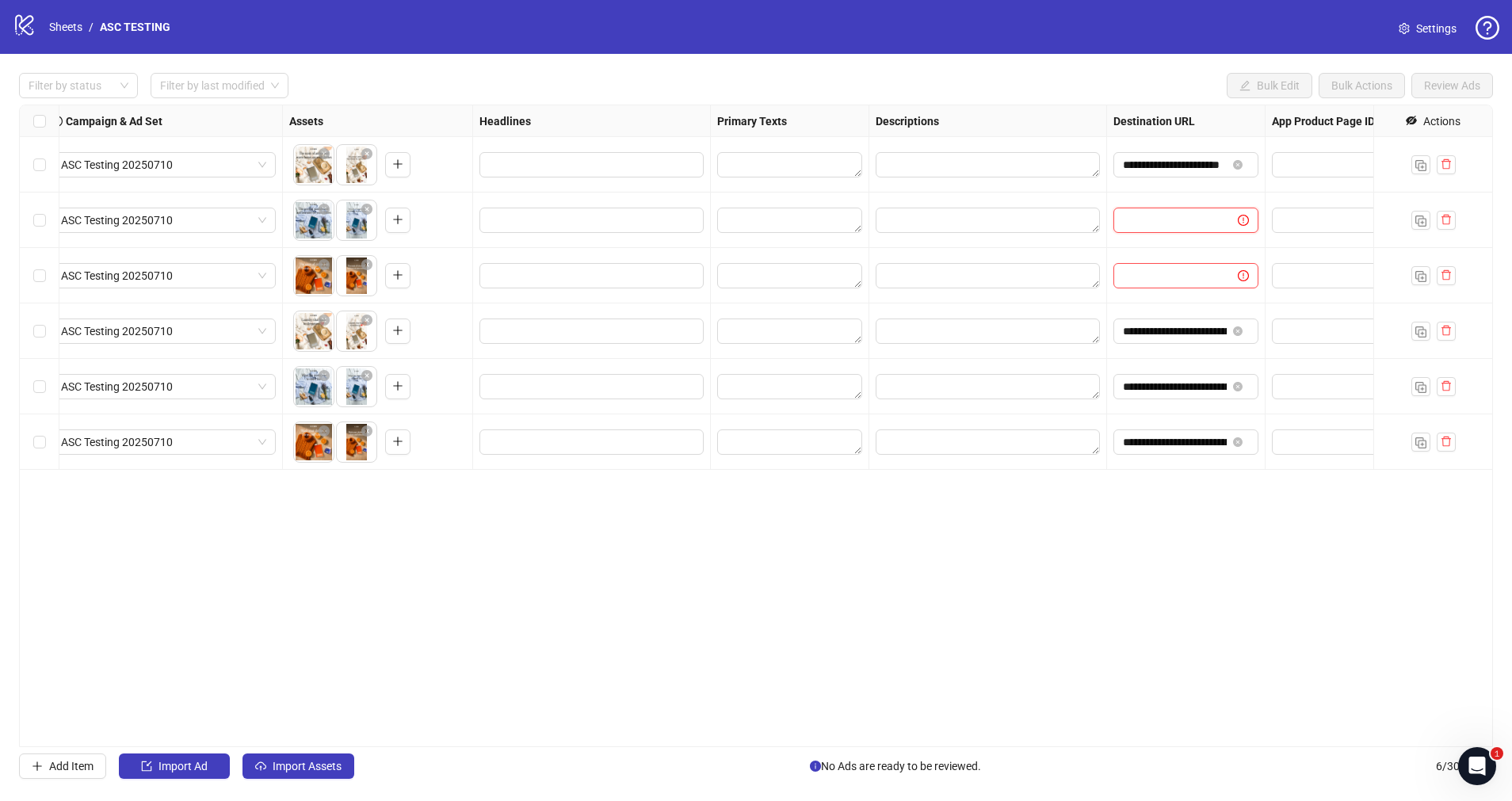 click at bounding box center (1169, 220) 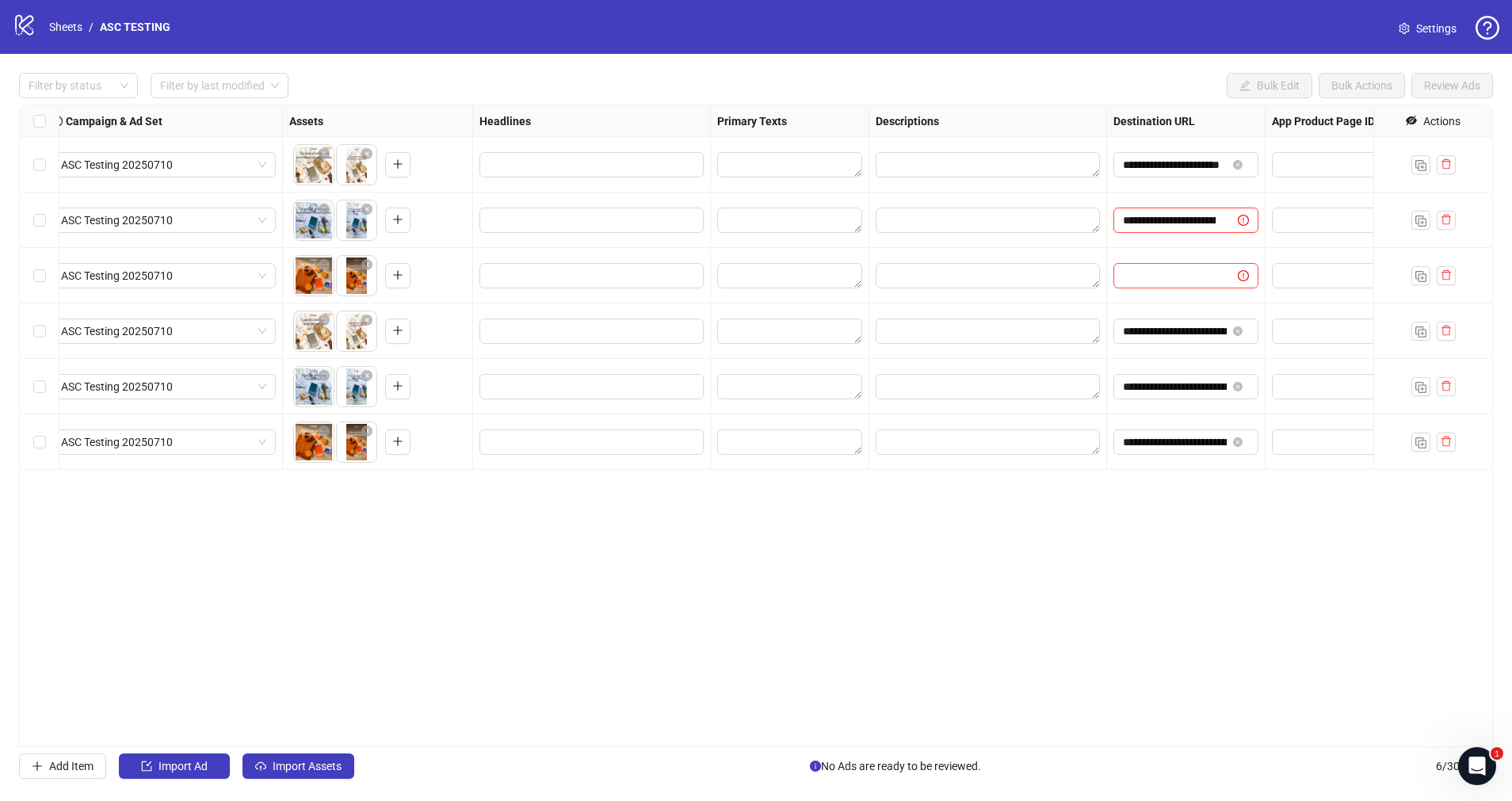 scroll, scrollTop: 0, scrollLeft: 158, axis: horizontal 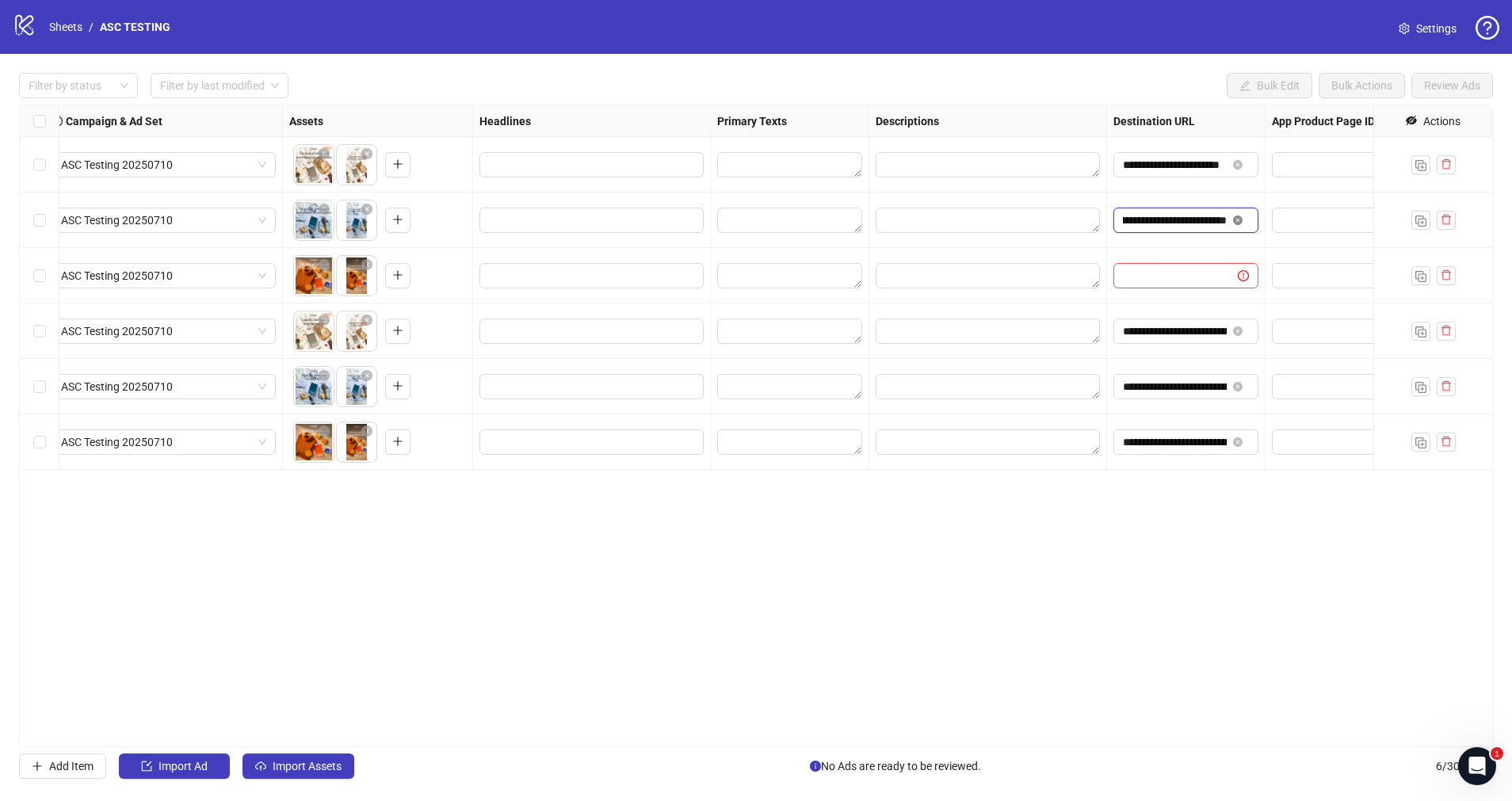 click 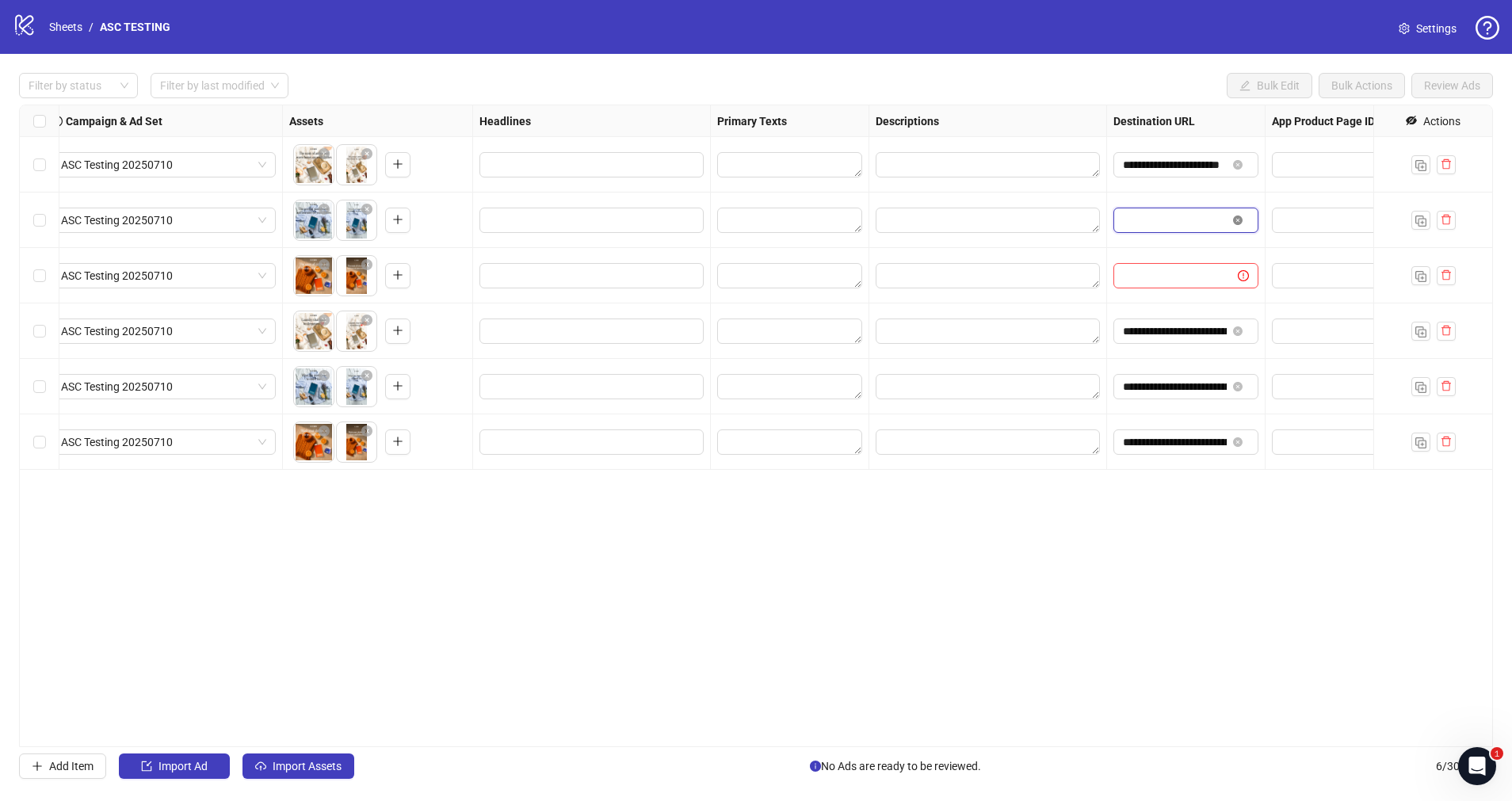scroll, scrollTop: 0, scrollLeft: 0, axis: both 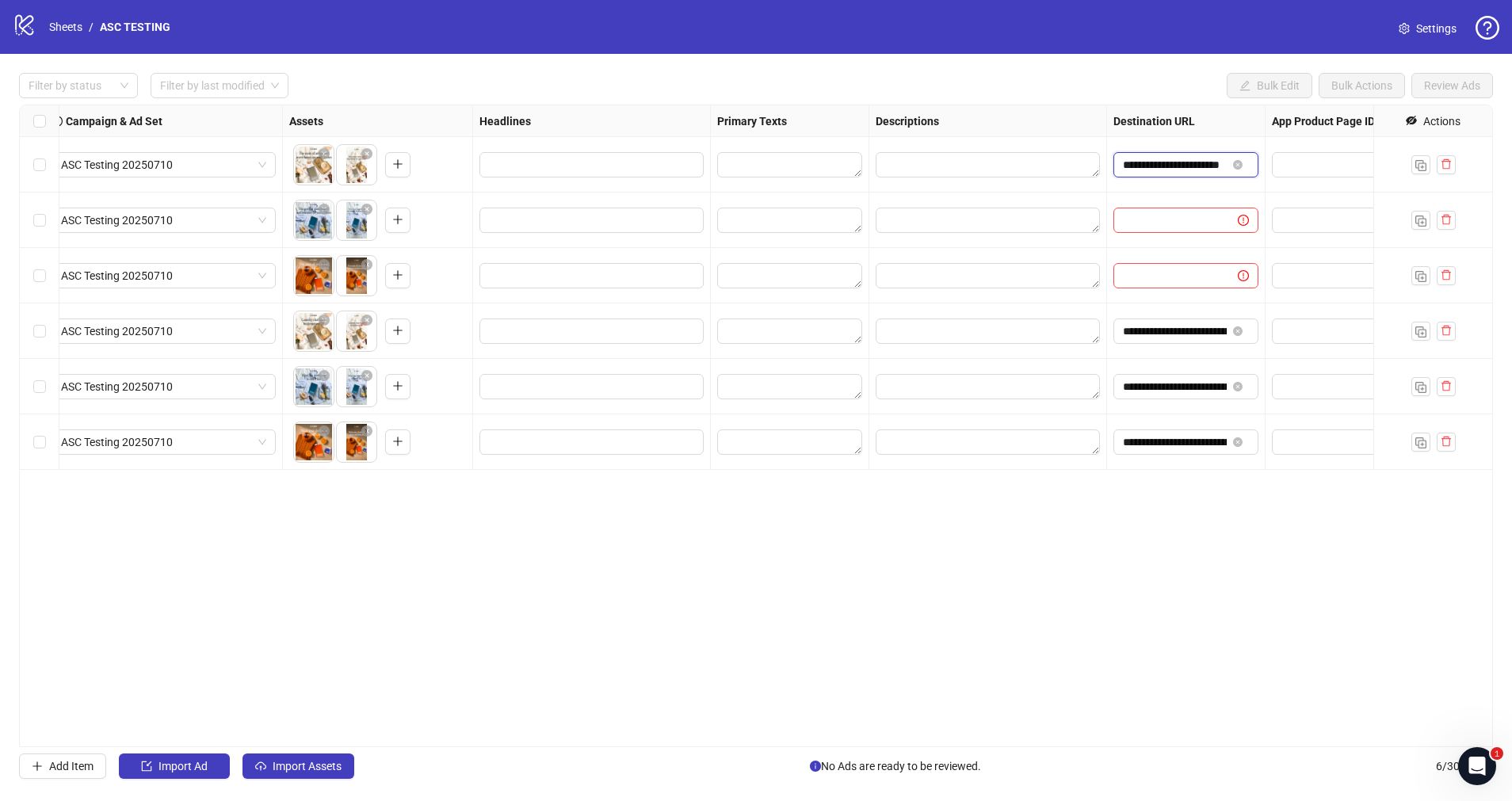 click on "**********" at bounding box center [1174, 165] 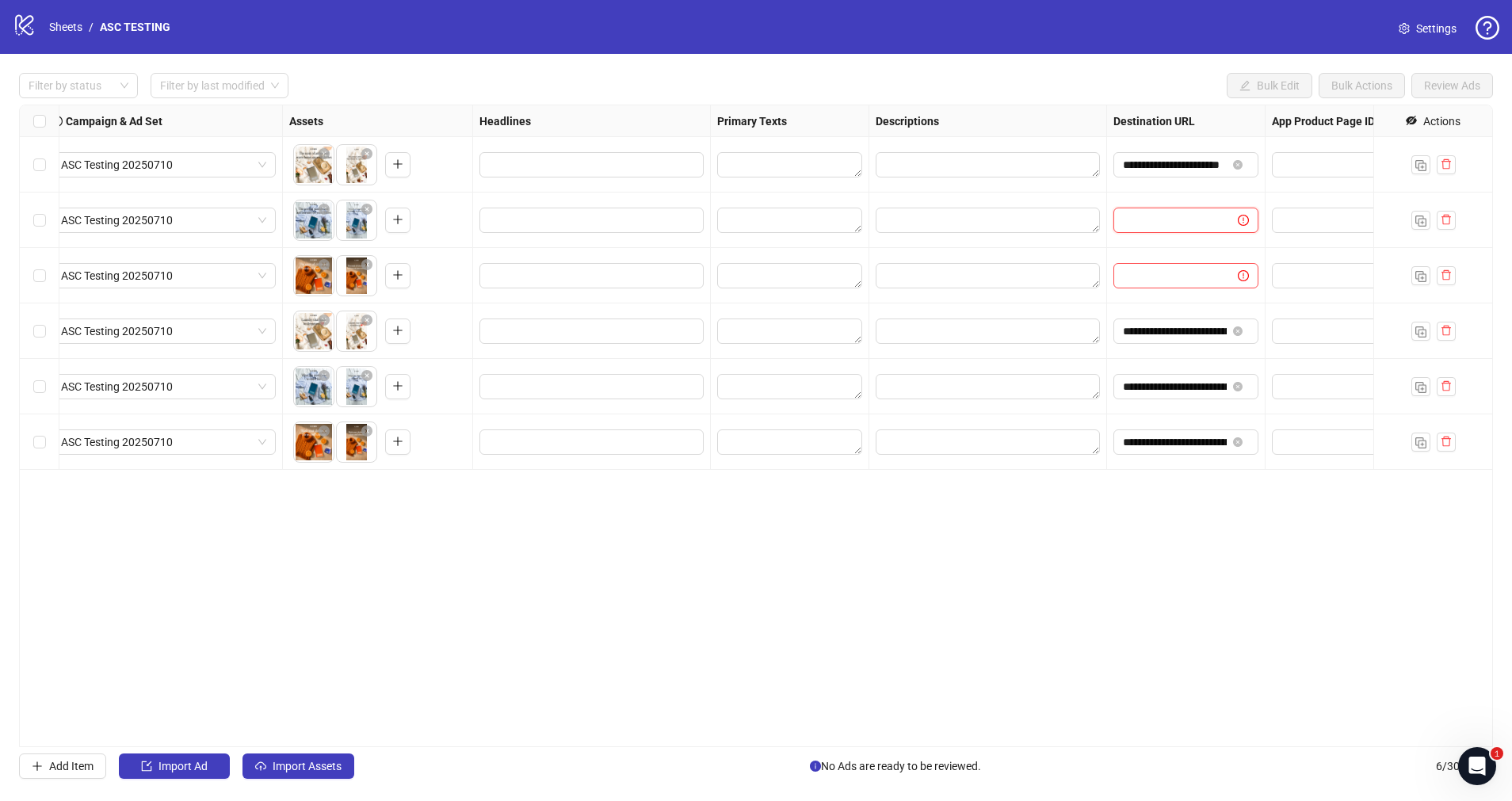 scroll, scrollTop: 0, scrollLeft: 0, axis: both 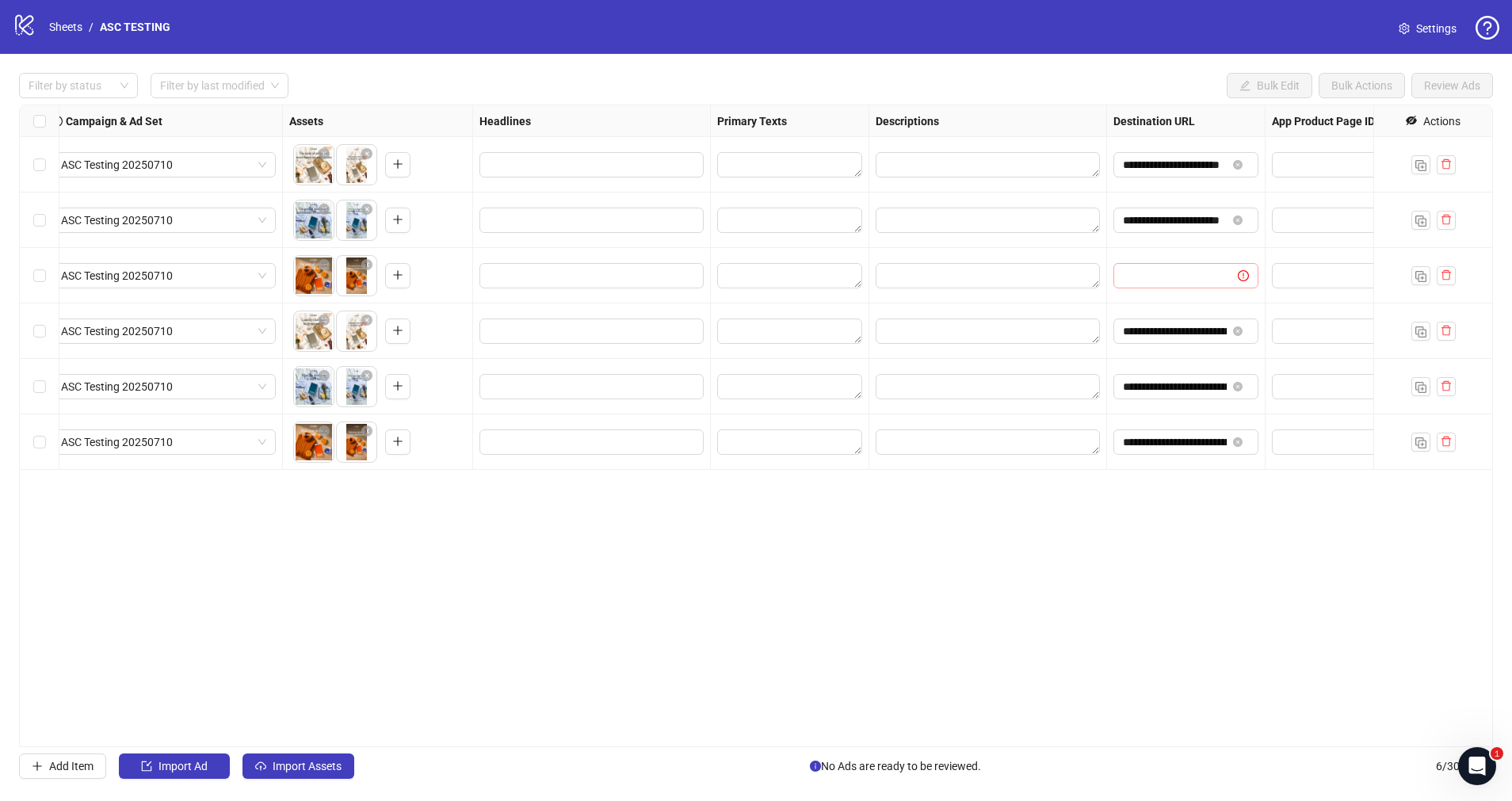 click at bounding box center [1186, 276] 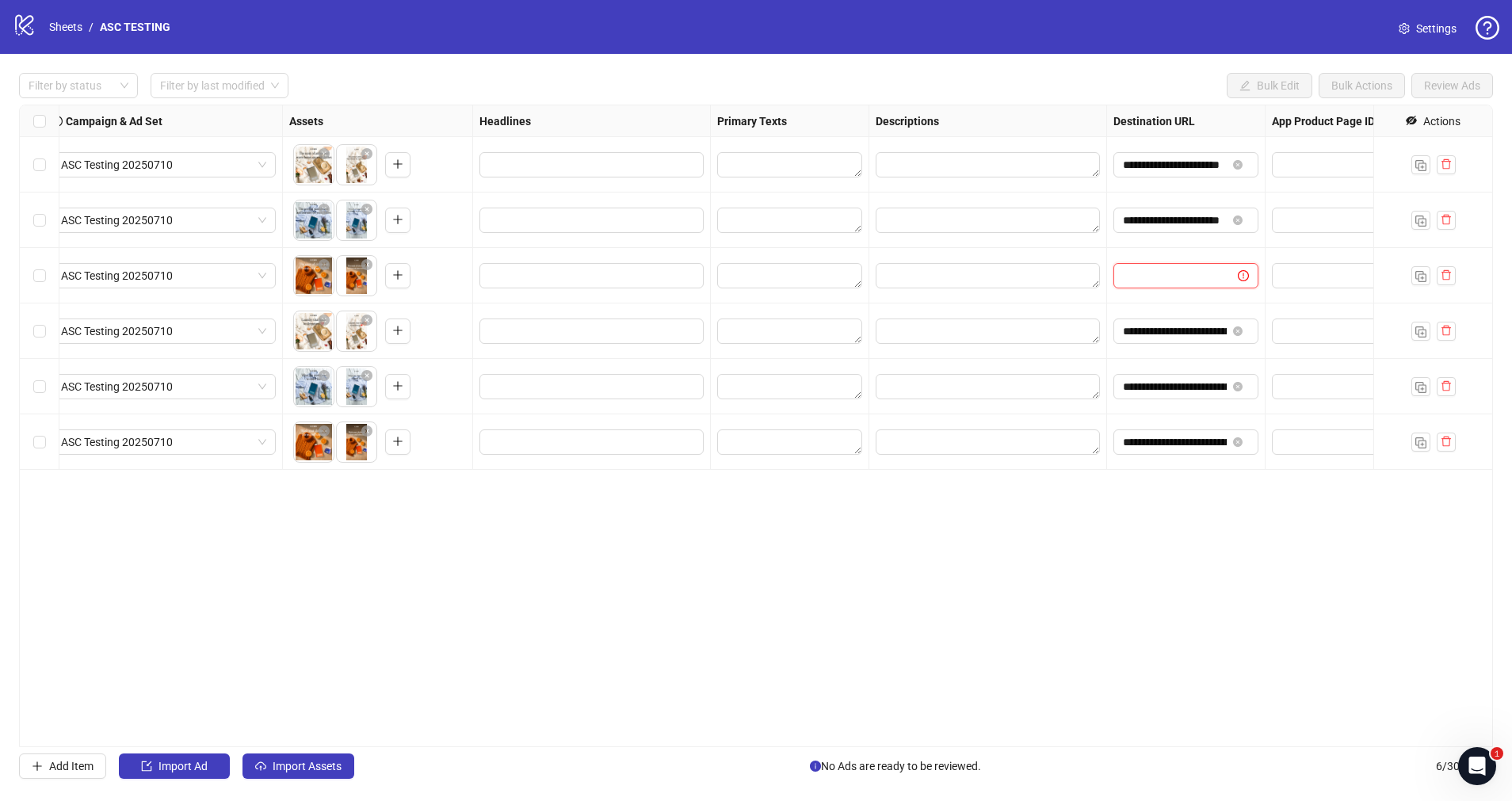paste on "**********" 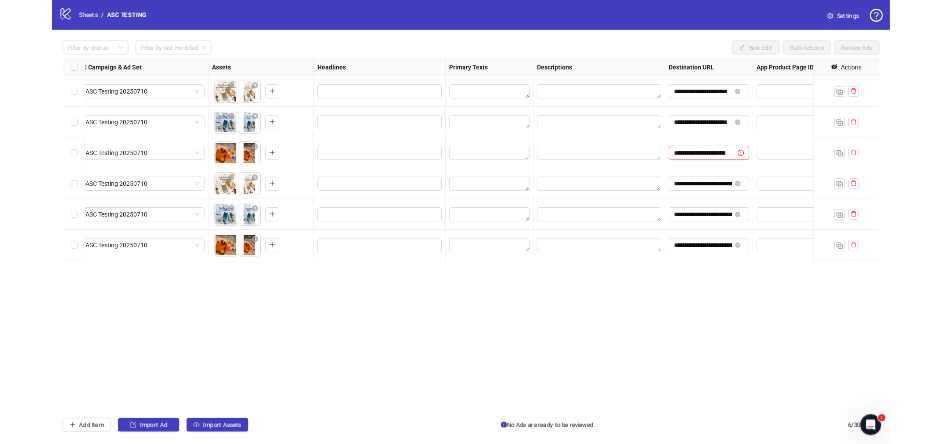 scroll, scrollTop: 0, scrollLeft: 44, axis: horizontal 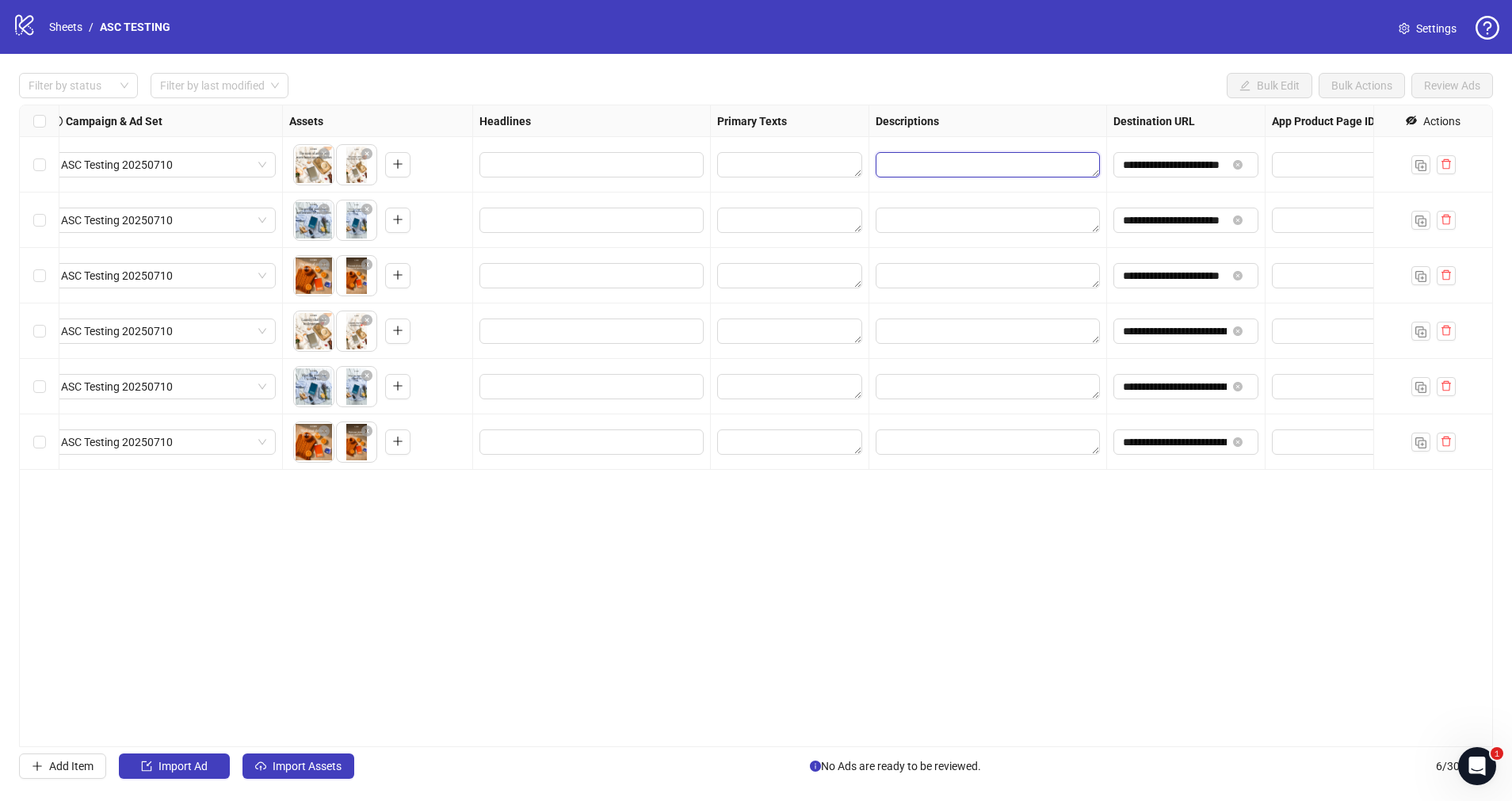 click at bounding box center (987, 165) 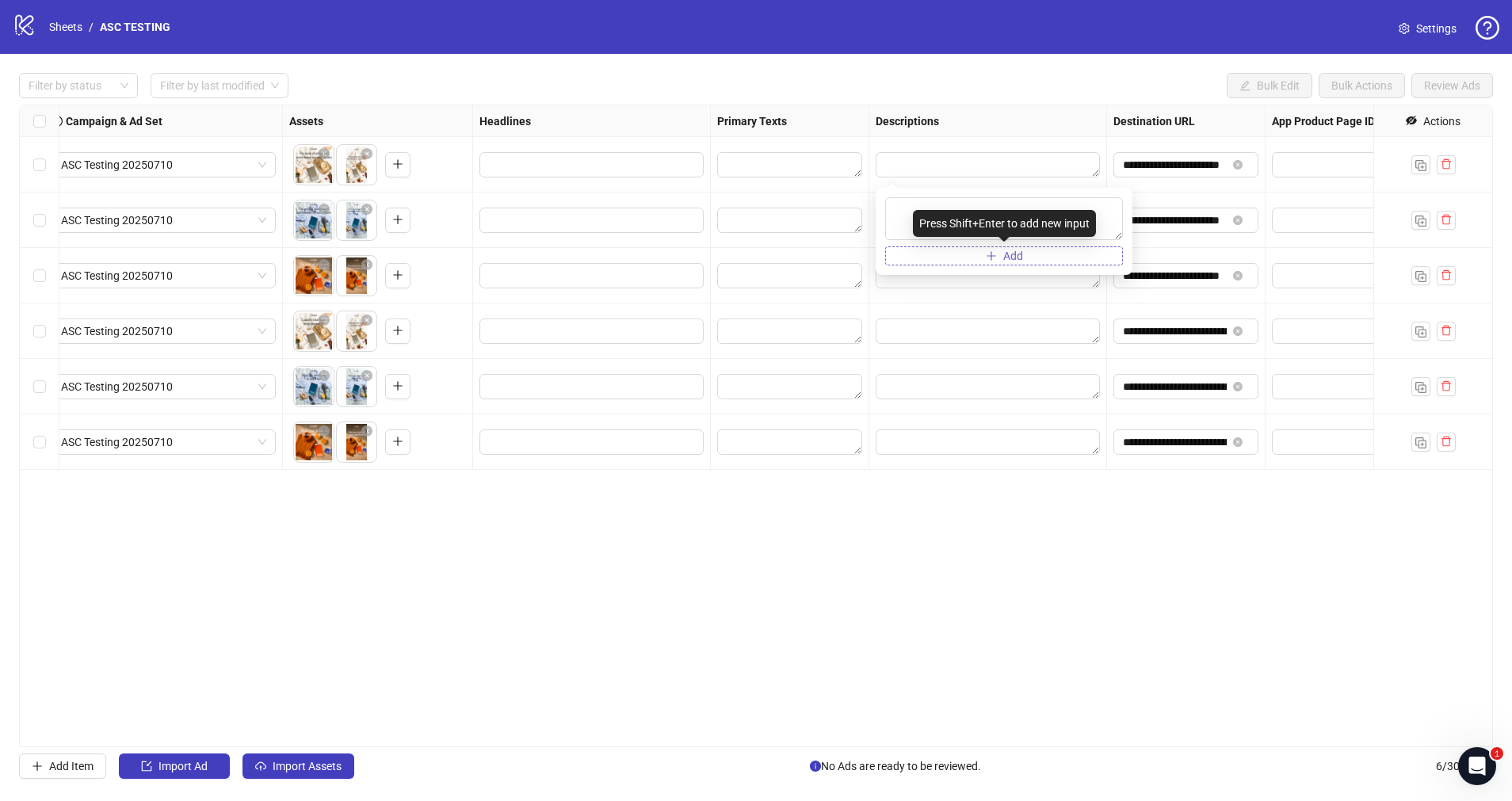 click 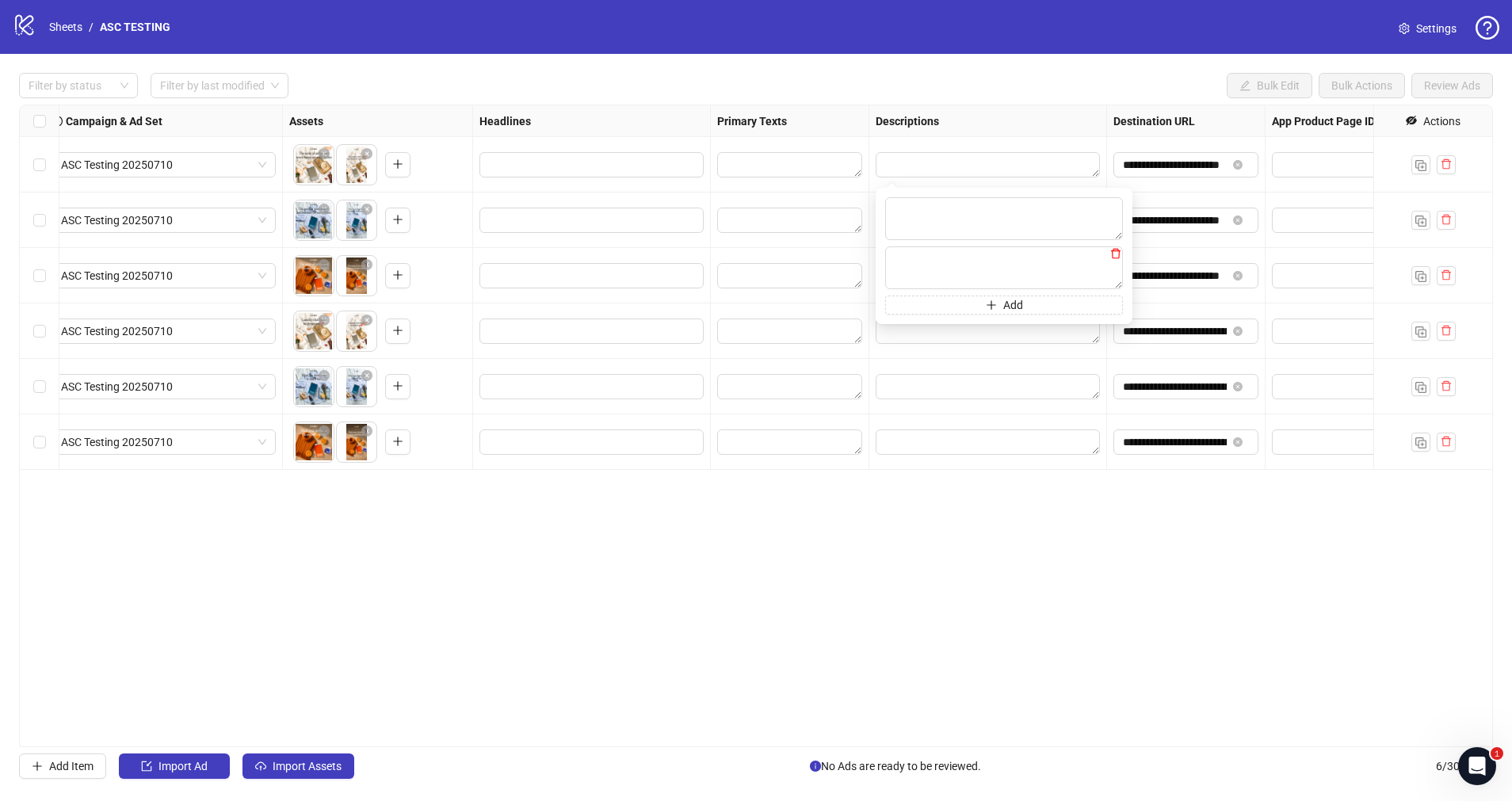 click 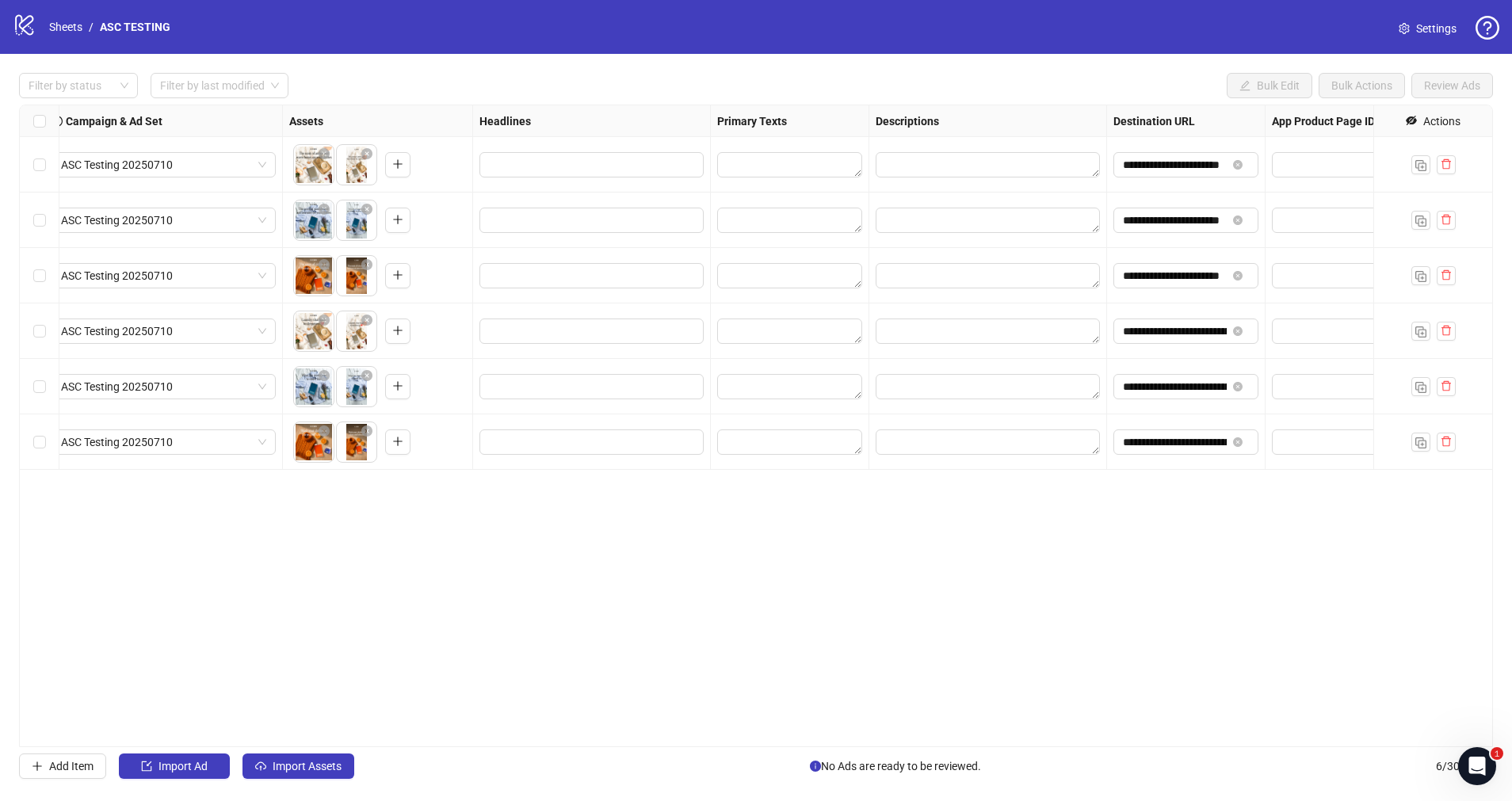 click on "Filter by status Filter by last modified Bulk Edit Bulk Actions Review Ads" at bounding box center (756, 86) 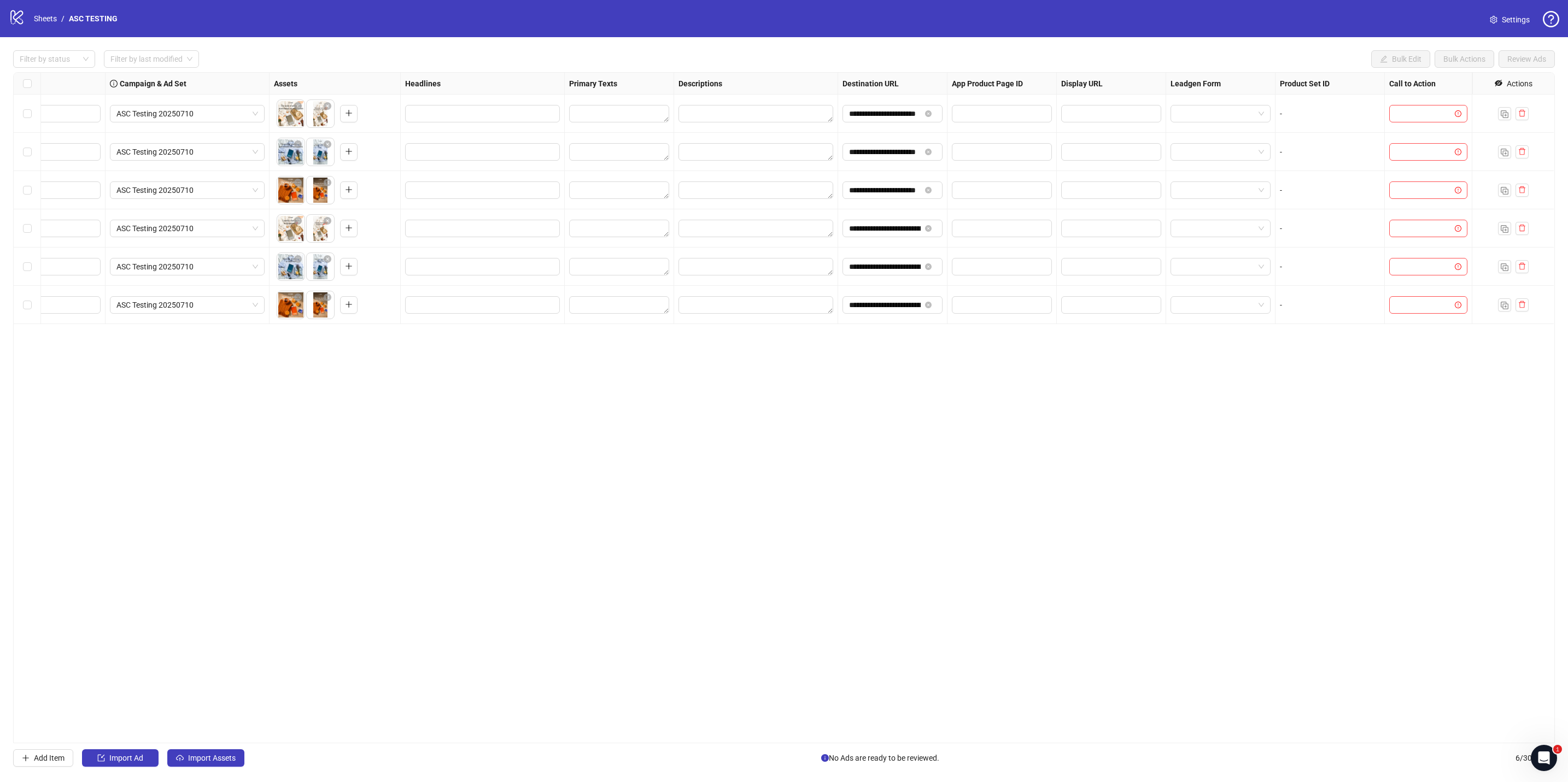 scroll, scrollTop: 0, scrollLeft: 248, axis: horizontal 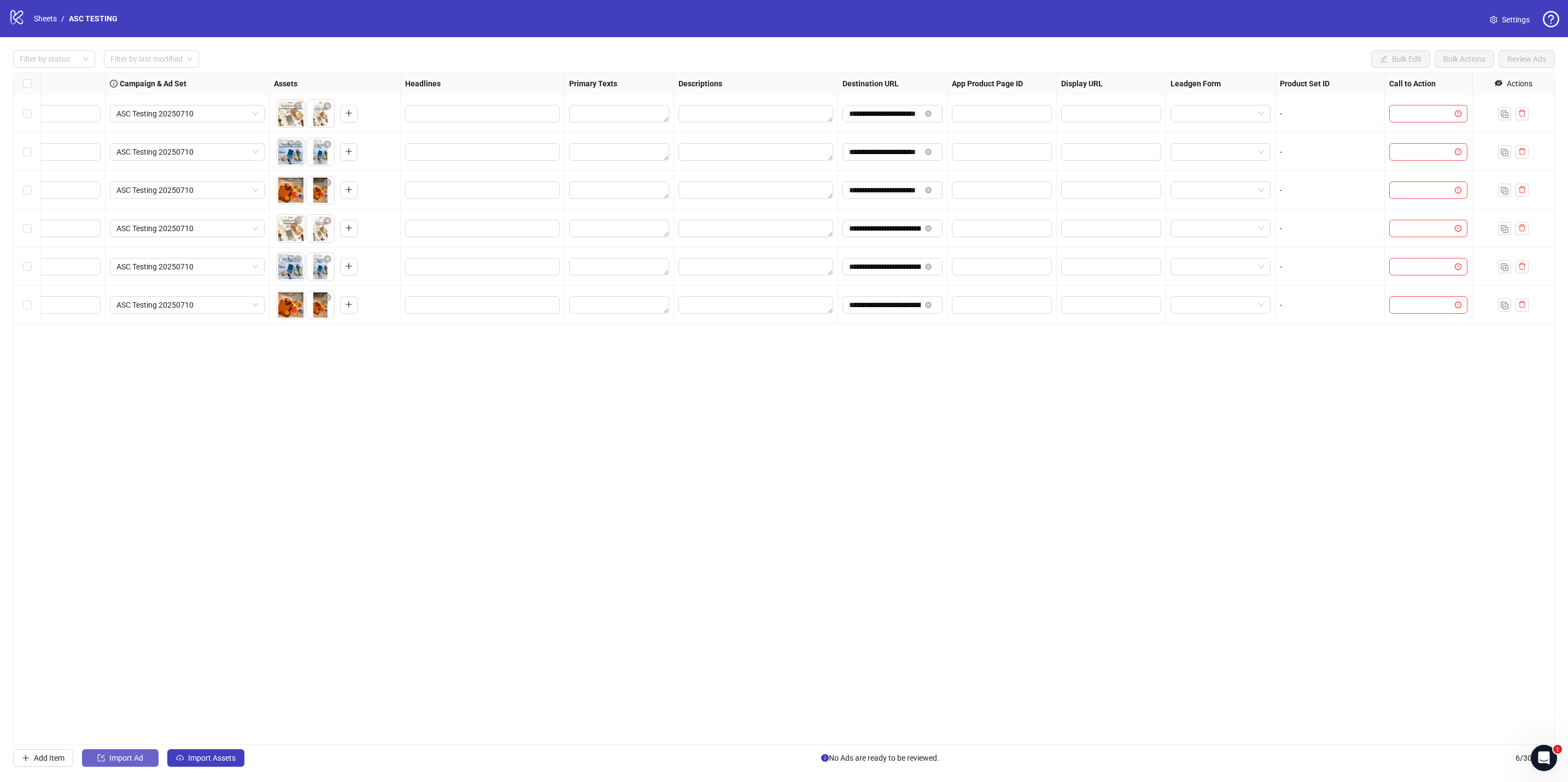 click on "Import Ad" at bounding box center [126, 758] 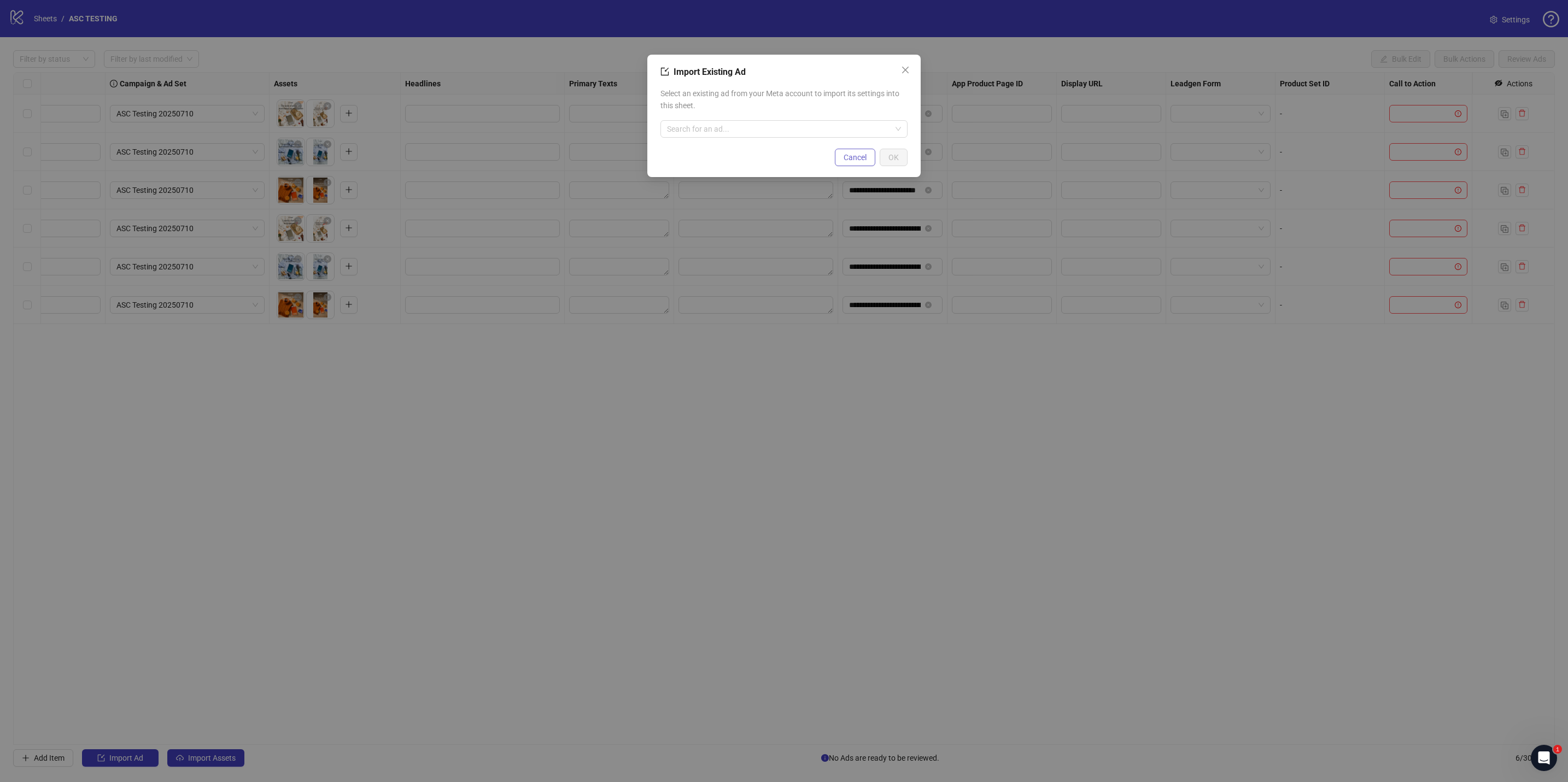 click on "Cancel" at bounding box center [855, 157] 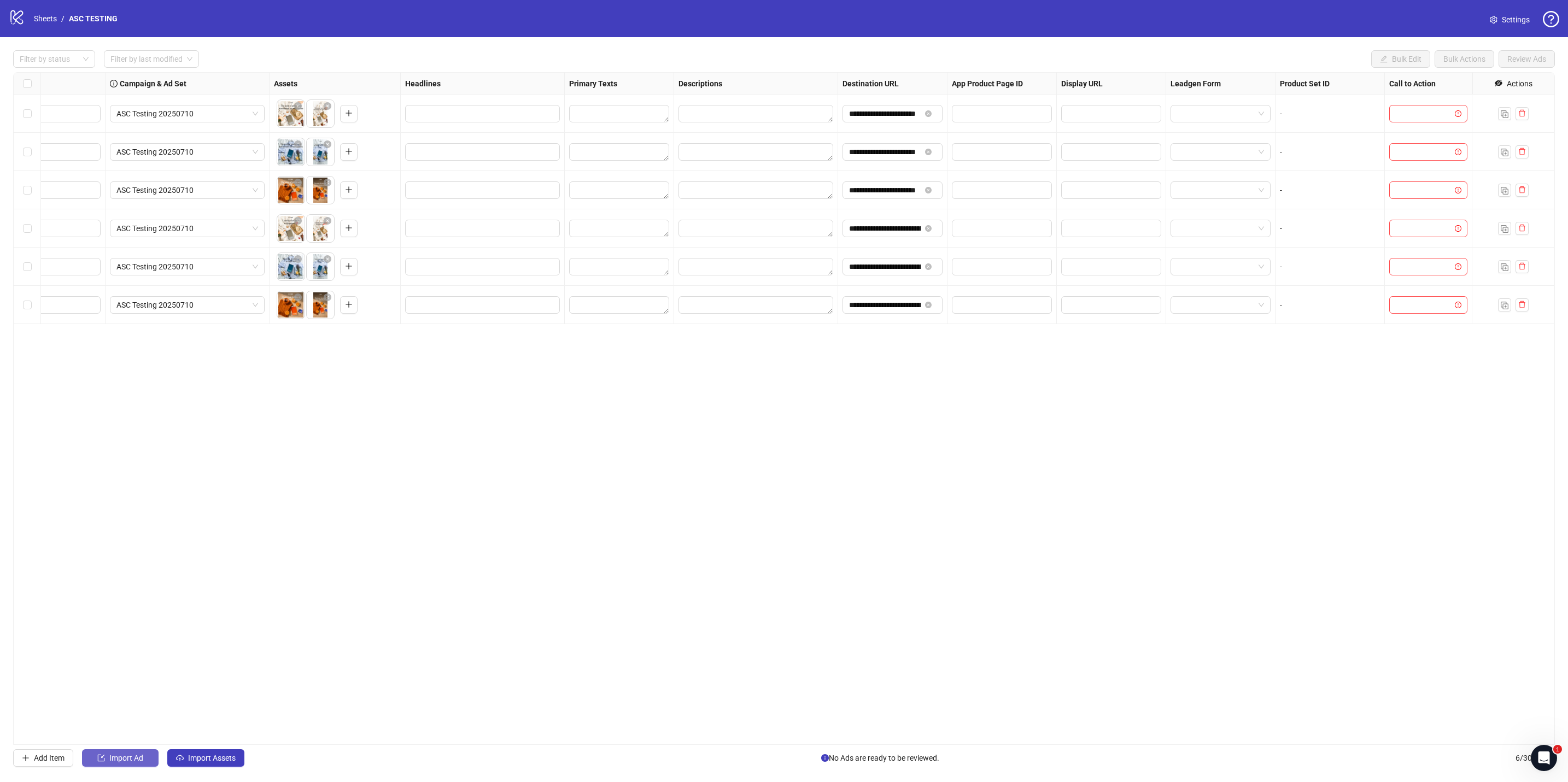 click on "Import Ad" at bounding box center [126, 758] 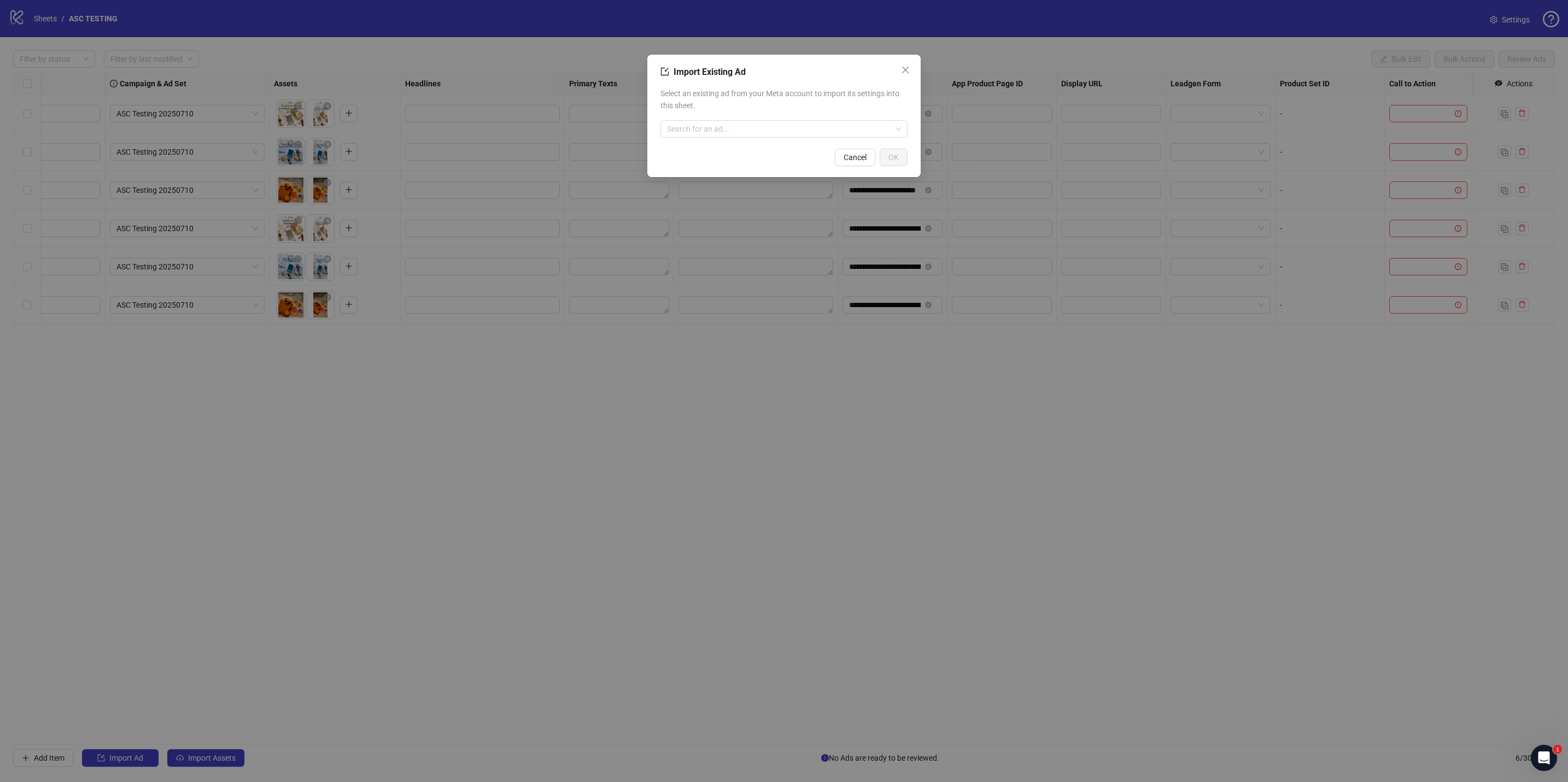 click on "Select an existing ad from your Meta account to import its settings into this sheet." at bounding box center [784, 99] 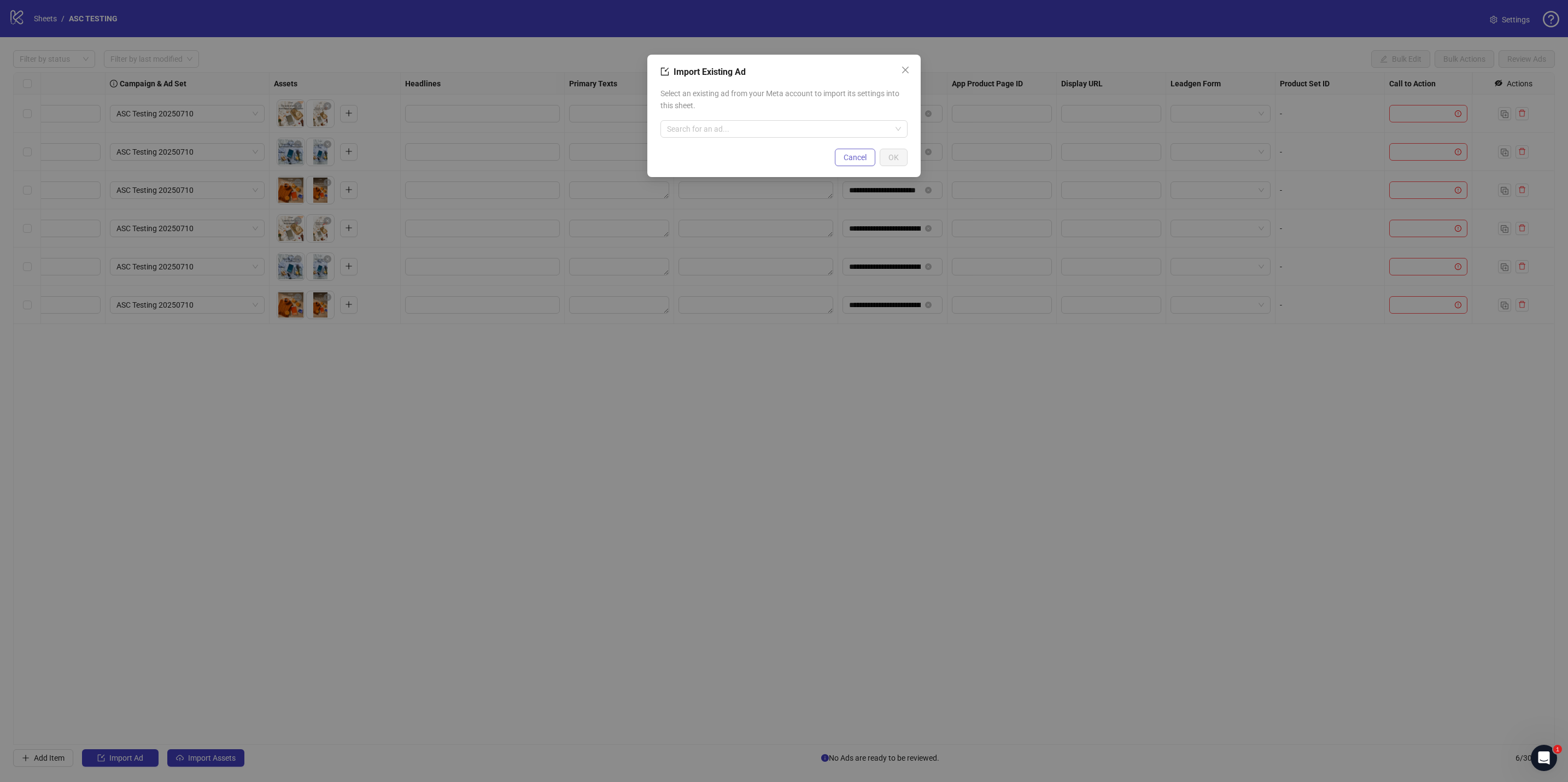click on "Cancel" at bounding box center [855, 157] 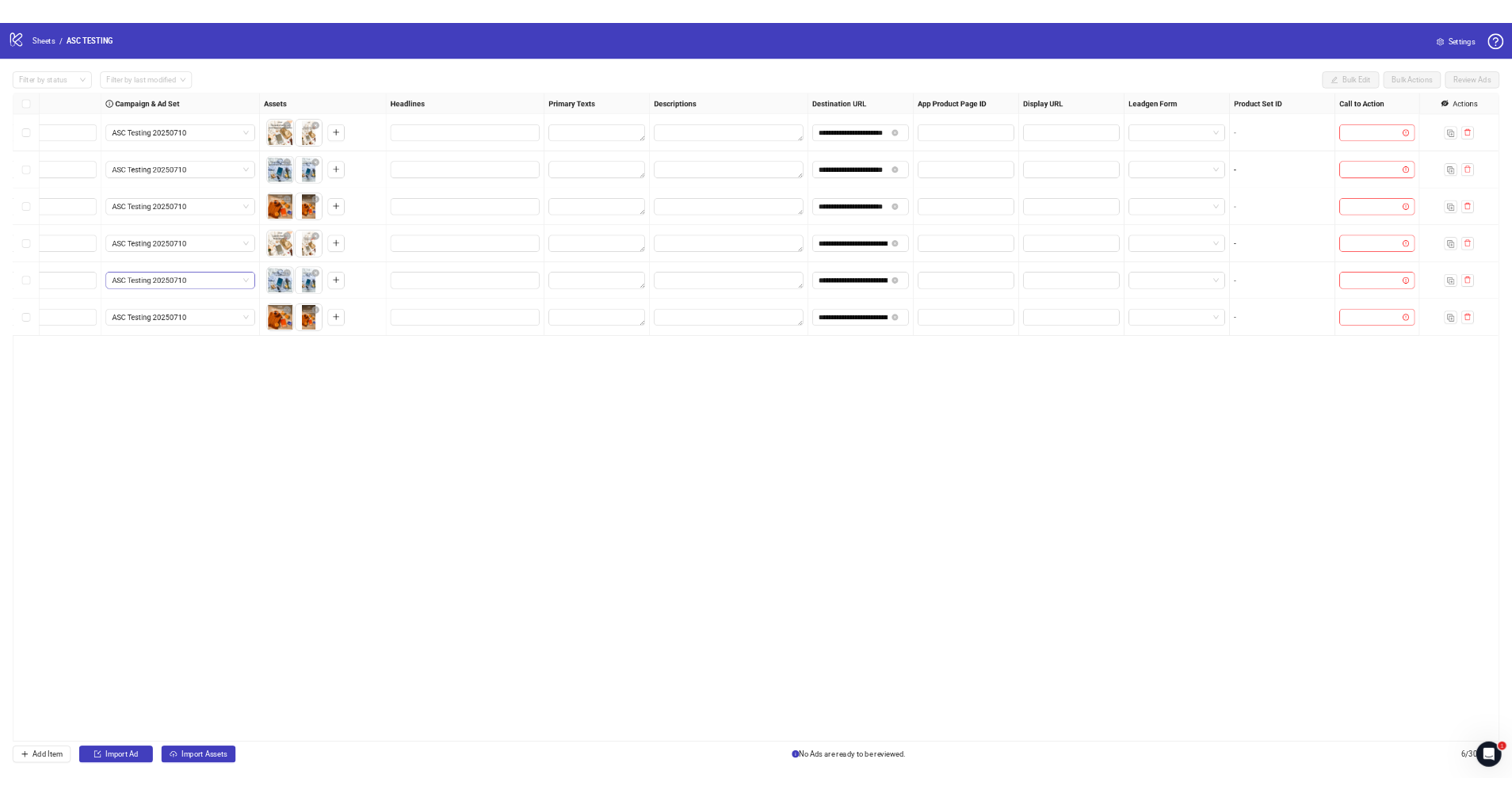scroll, scrollTop: 0, scrollLeft: 0, axis: both 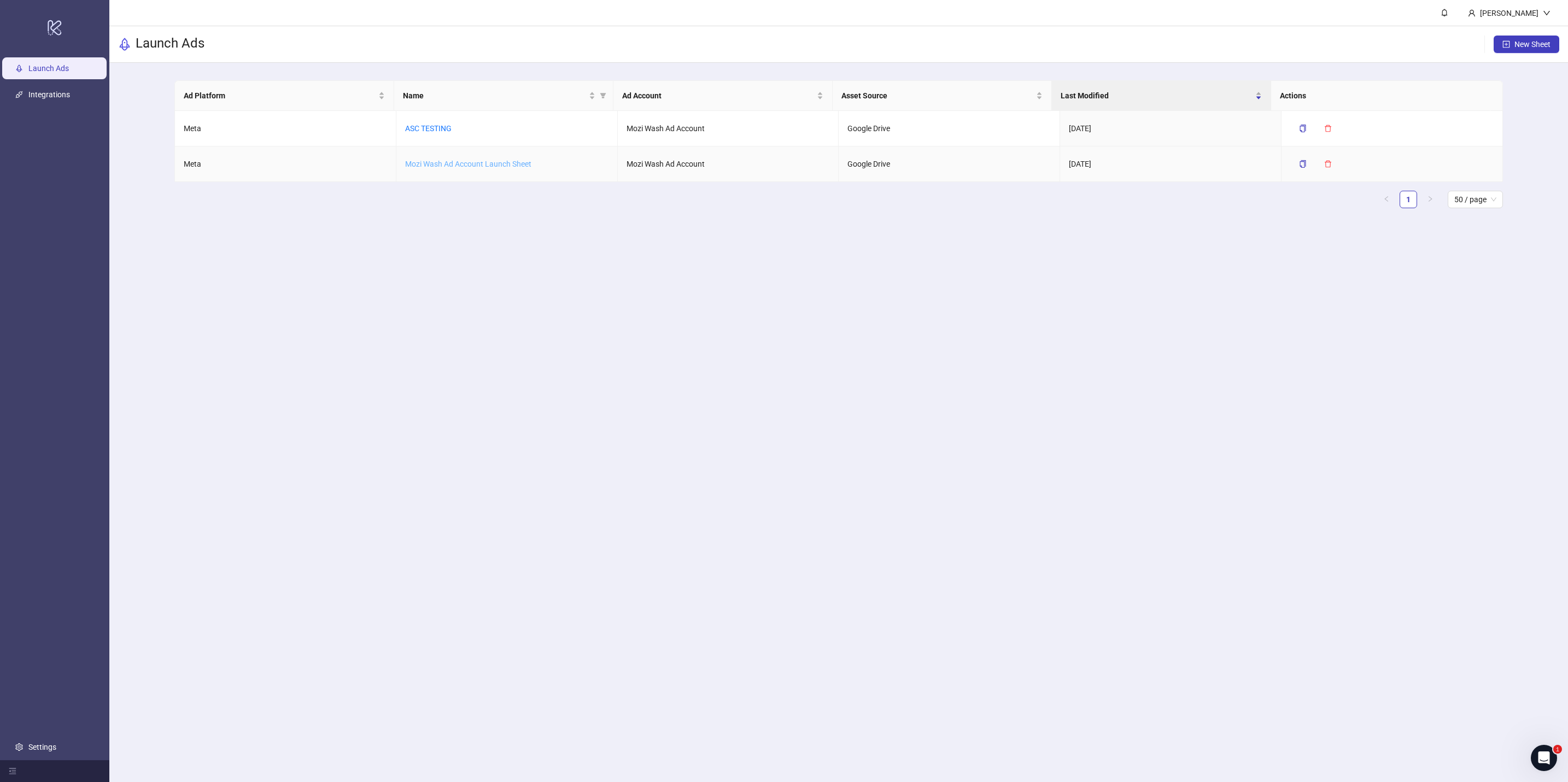 click on "Mozi Wash Ad Account Launch Sheet" at bounding box center [468, 164] 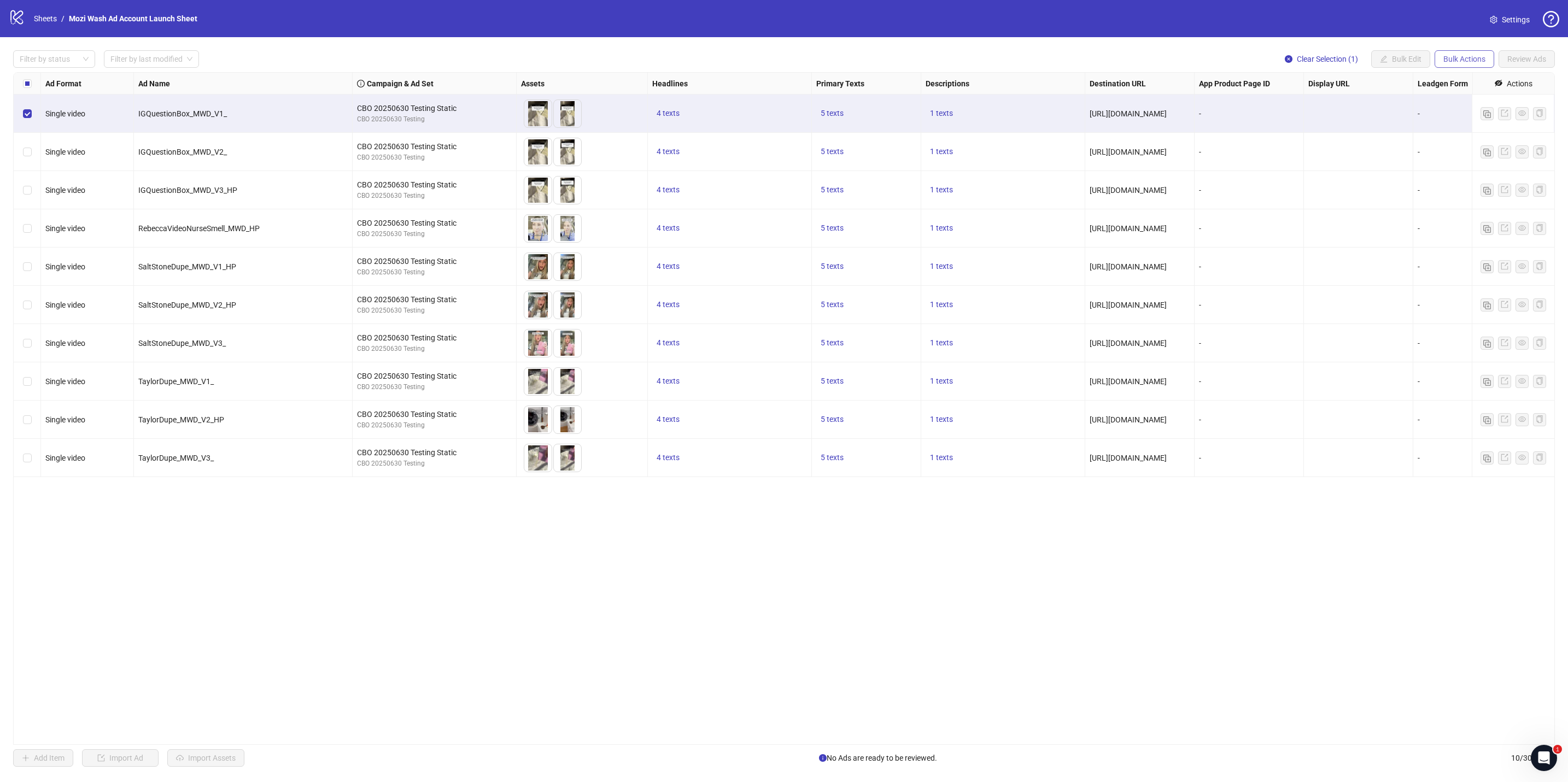 click on "Bulk Actions" at bounding box center (1464, 59) 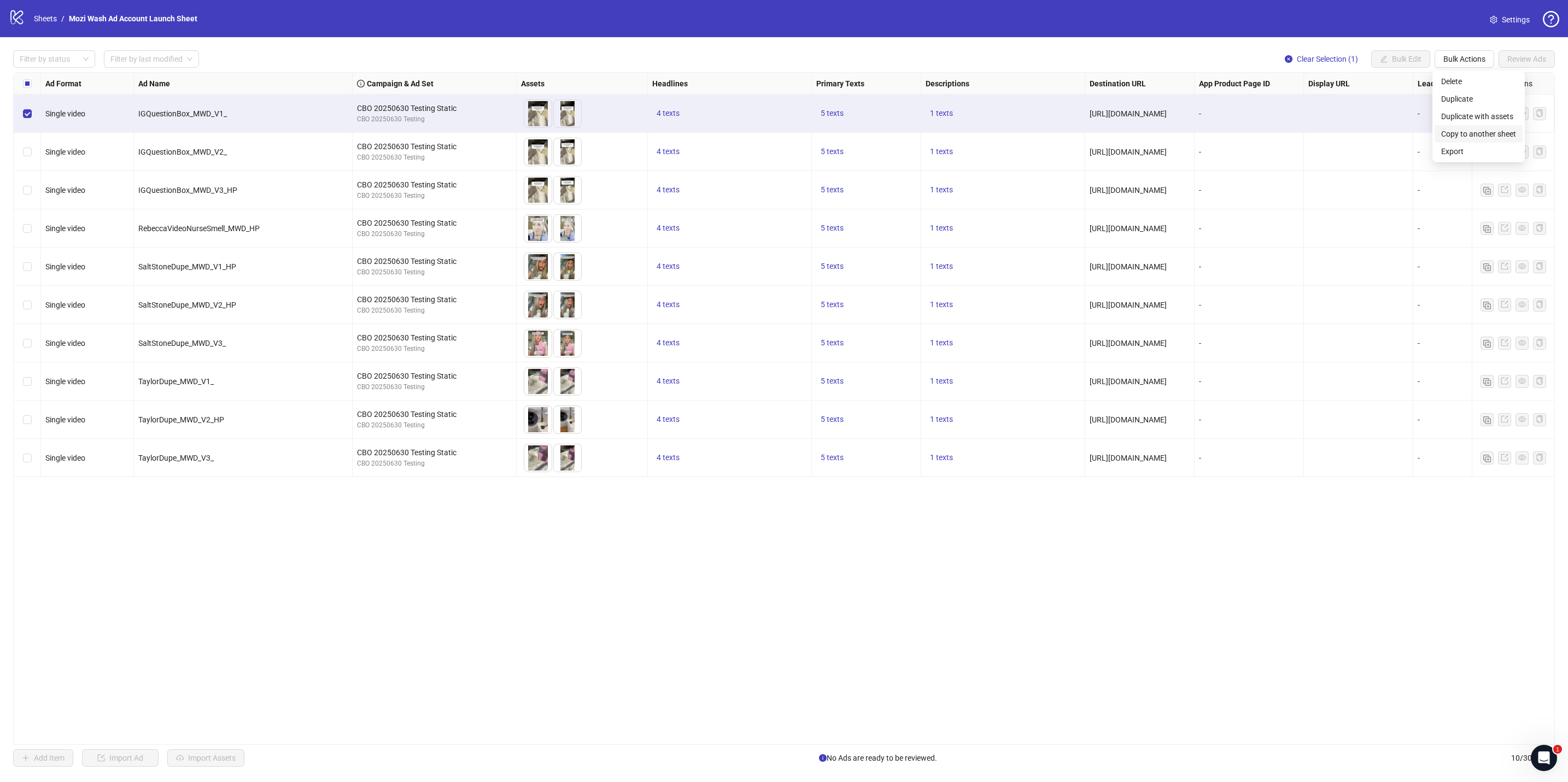 click on "Copy to another sheet" at bounding box center (1478, 134) 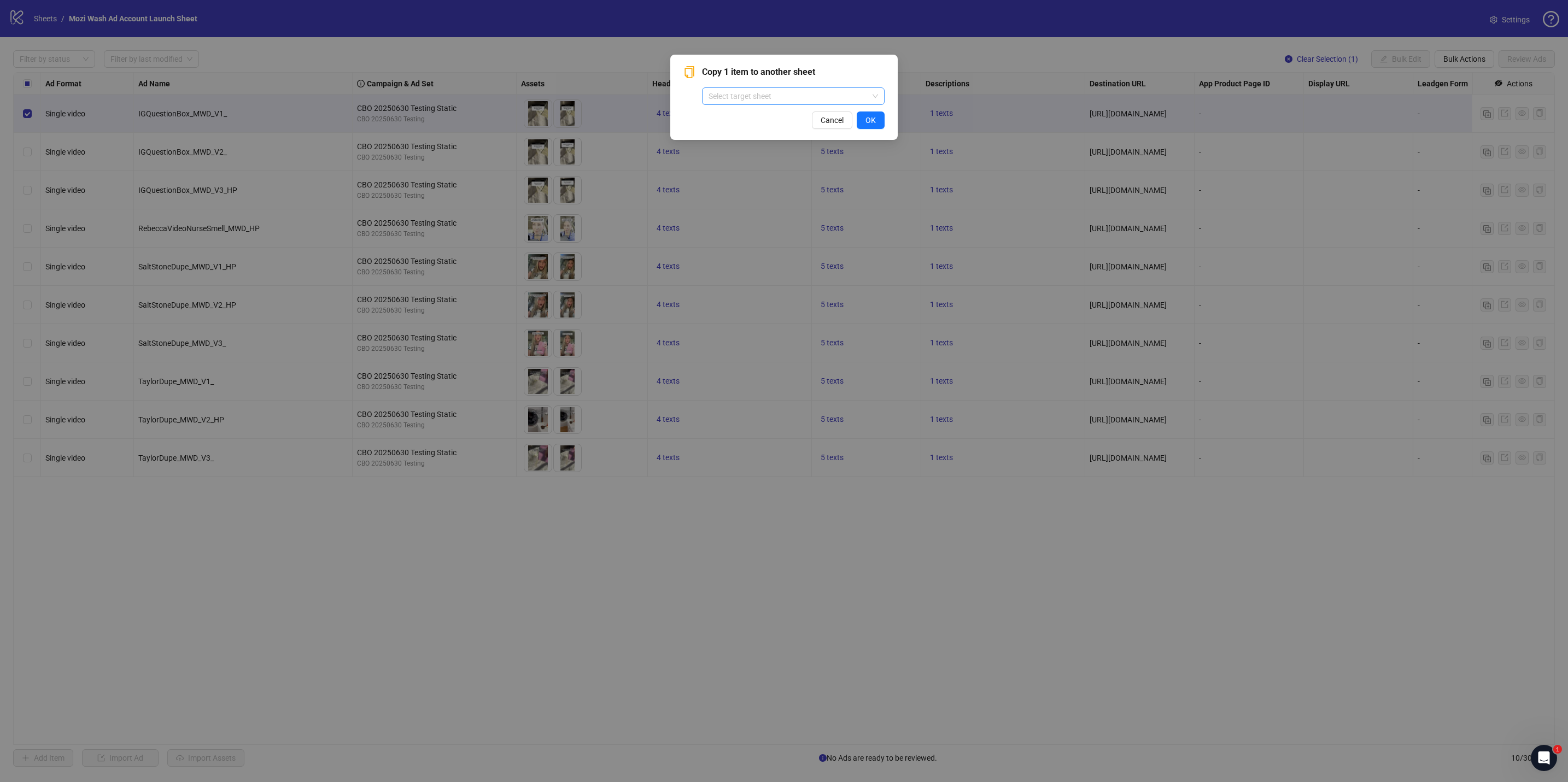 click at bounding box center [788, 96] 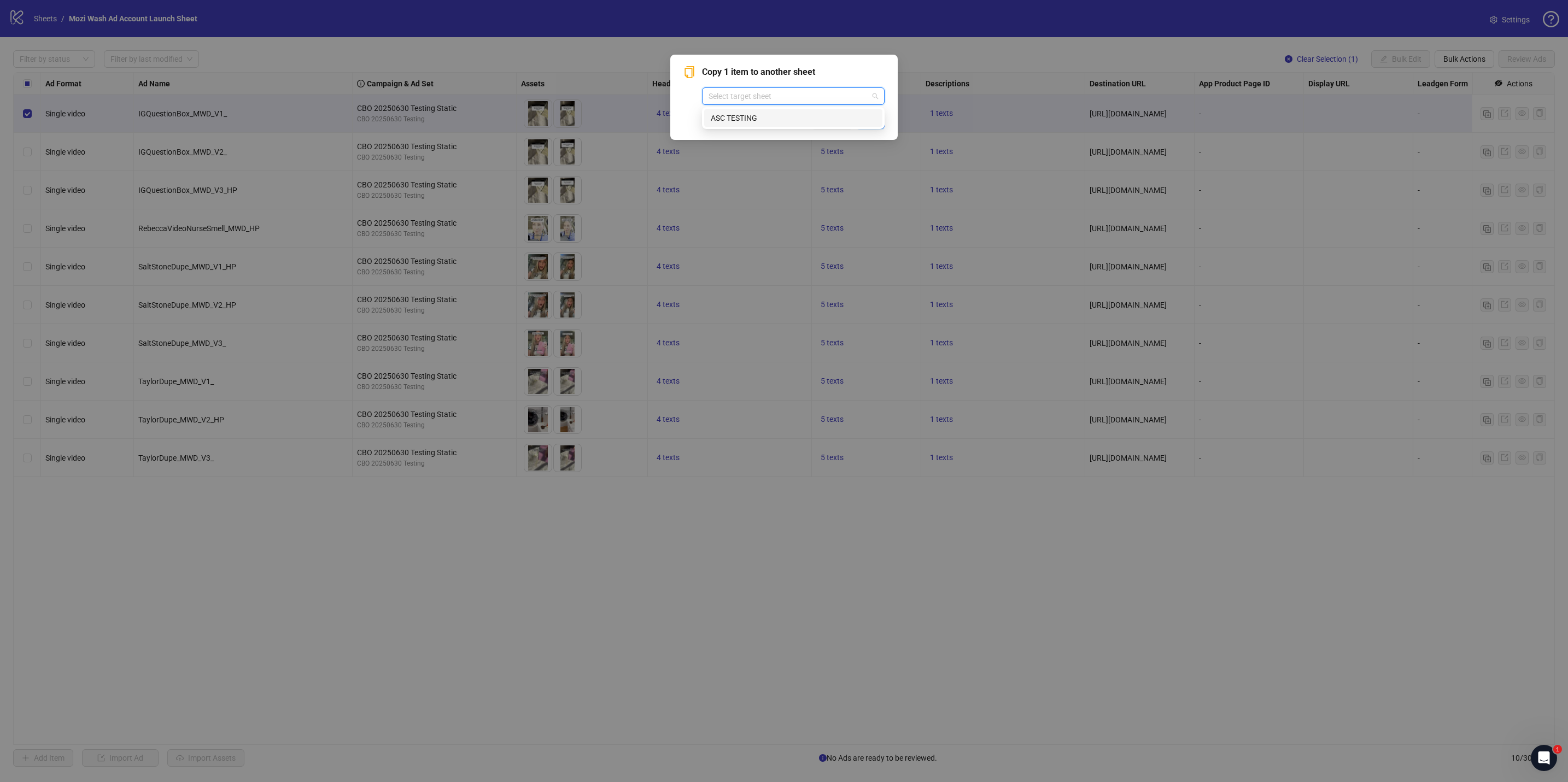 click on "ASC TESTING" at bounding box center [793, 118] 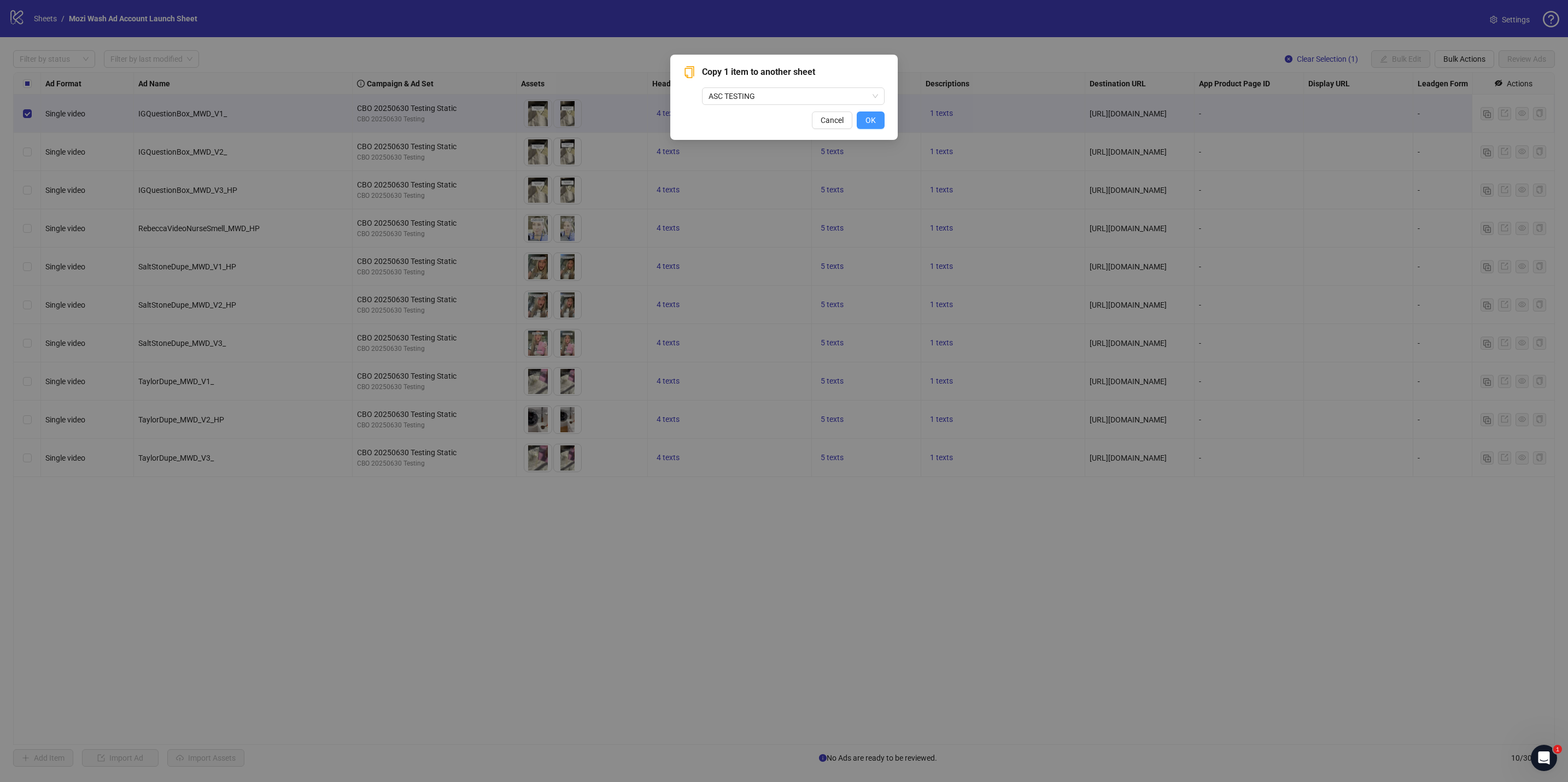 click on "OK" at bounding box center [870, 120] 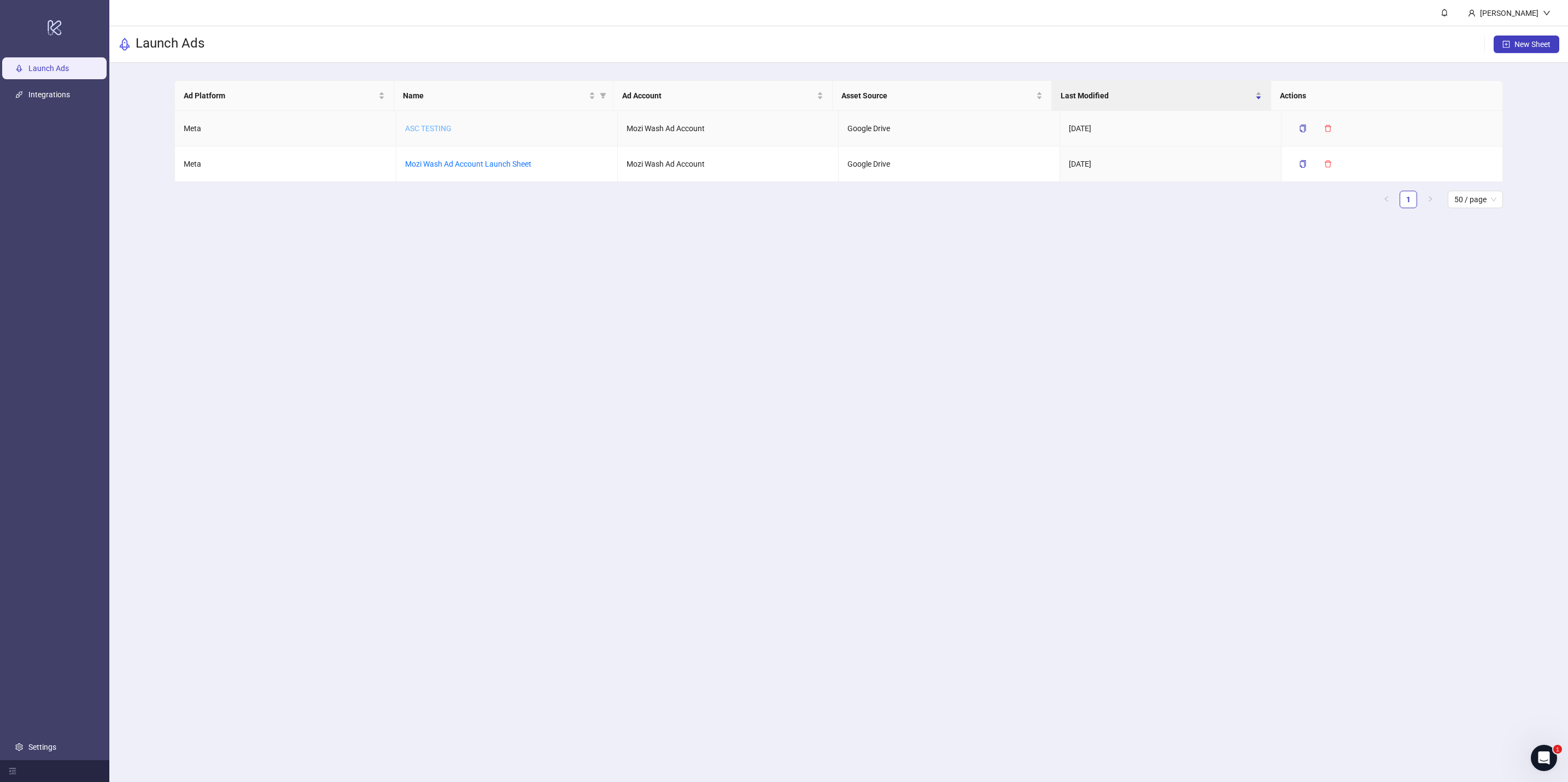 click on "ASC TESTING" at bounding box center (428, 128) 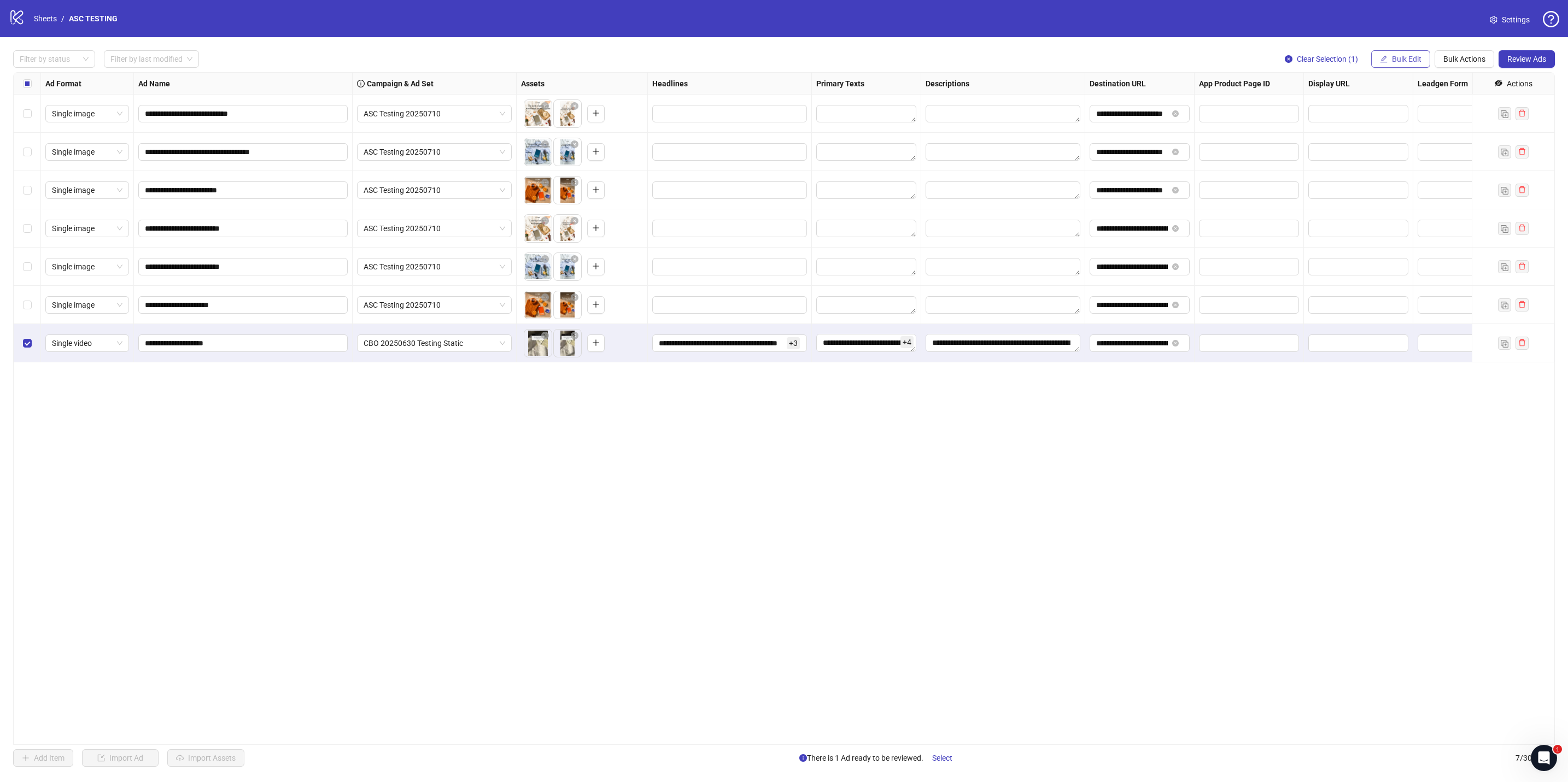 click on "Bulk Edit" at bounding box center [1407, 59] 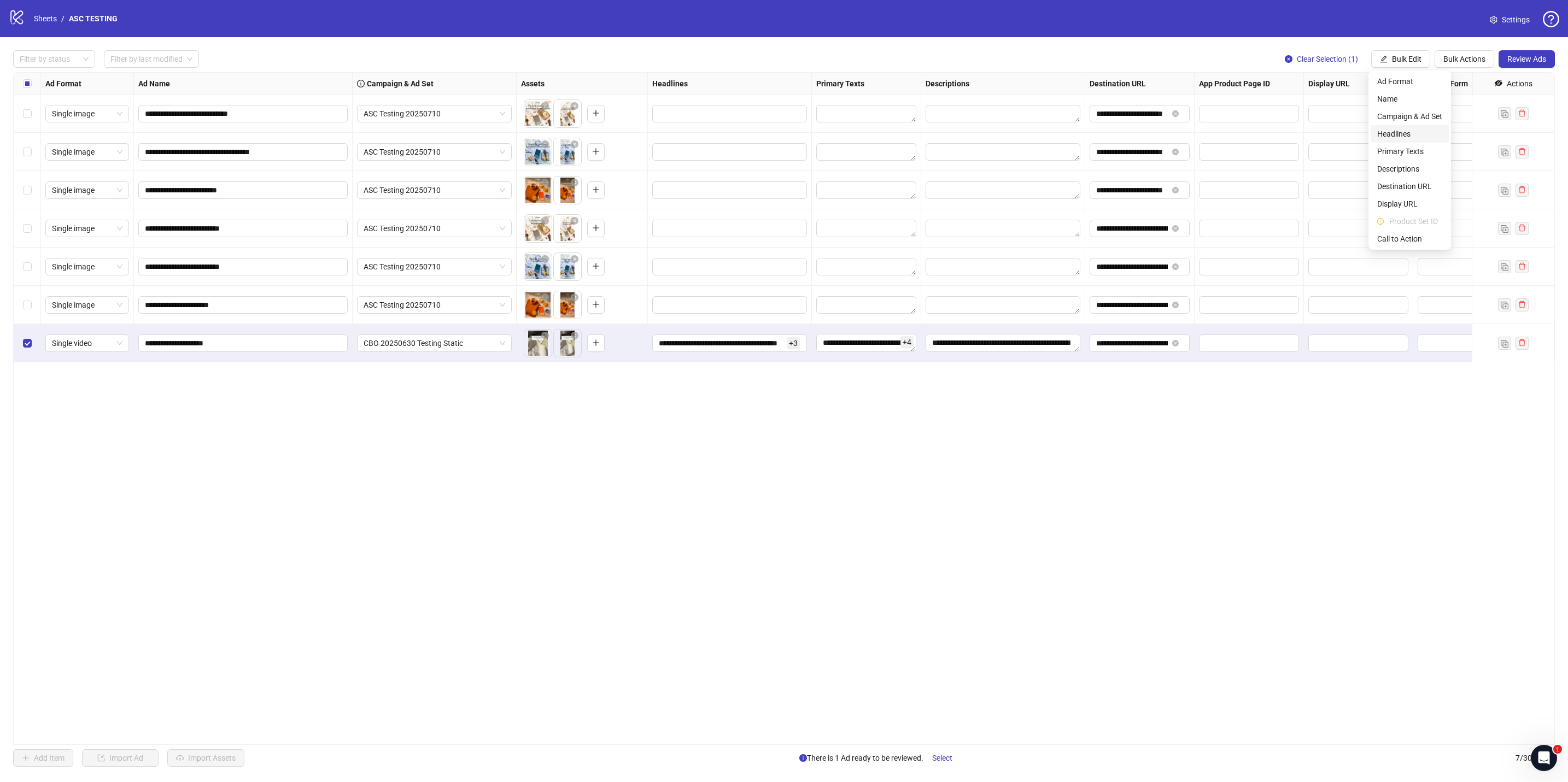 click on "Headlines" at bounding box center [1409, 134] 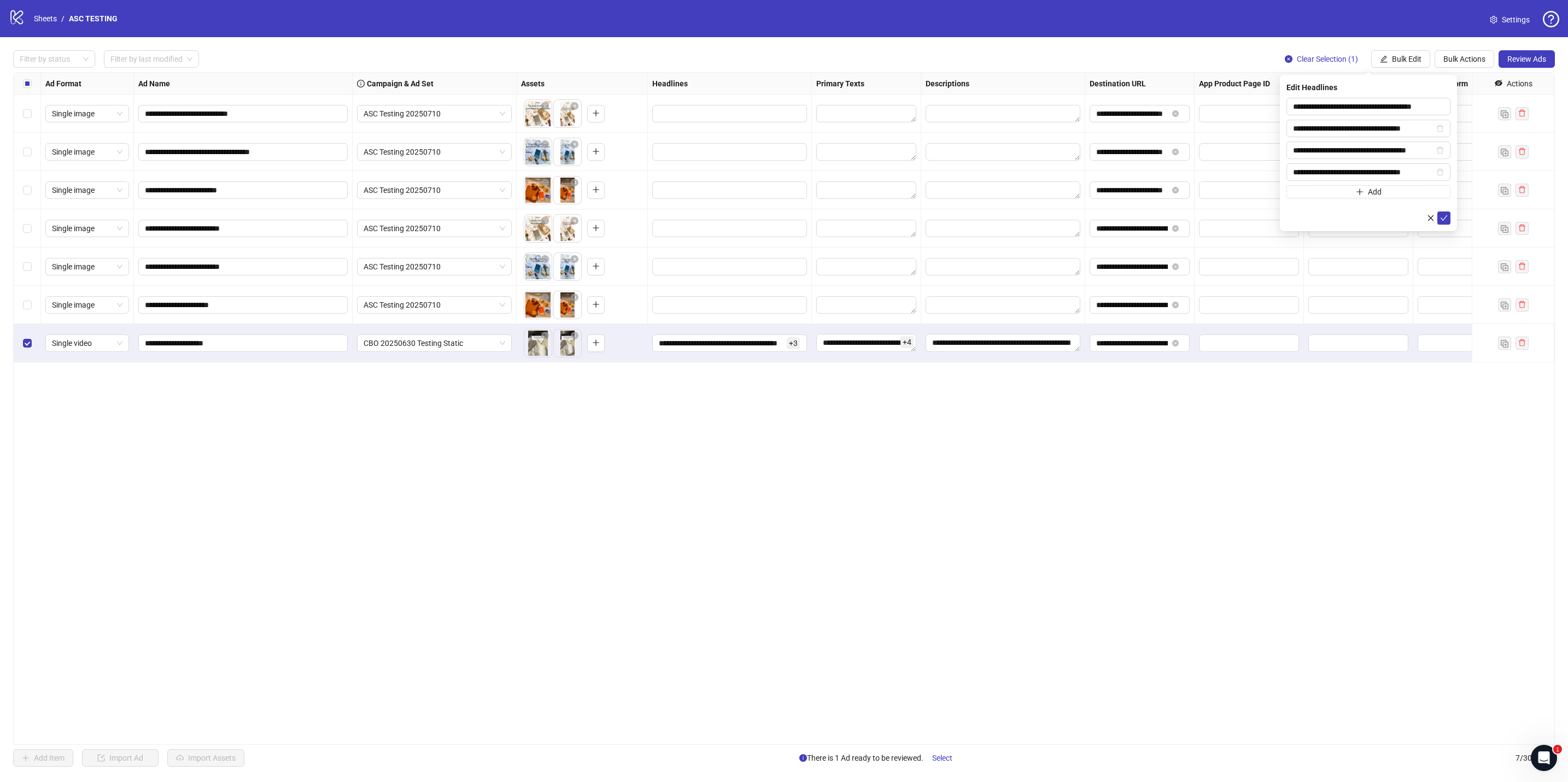 click at bounding box center (27, 84) 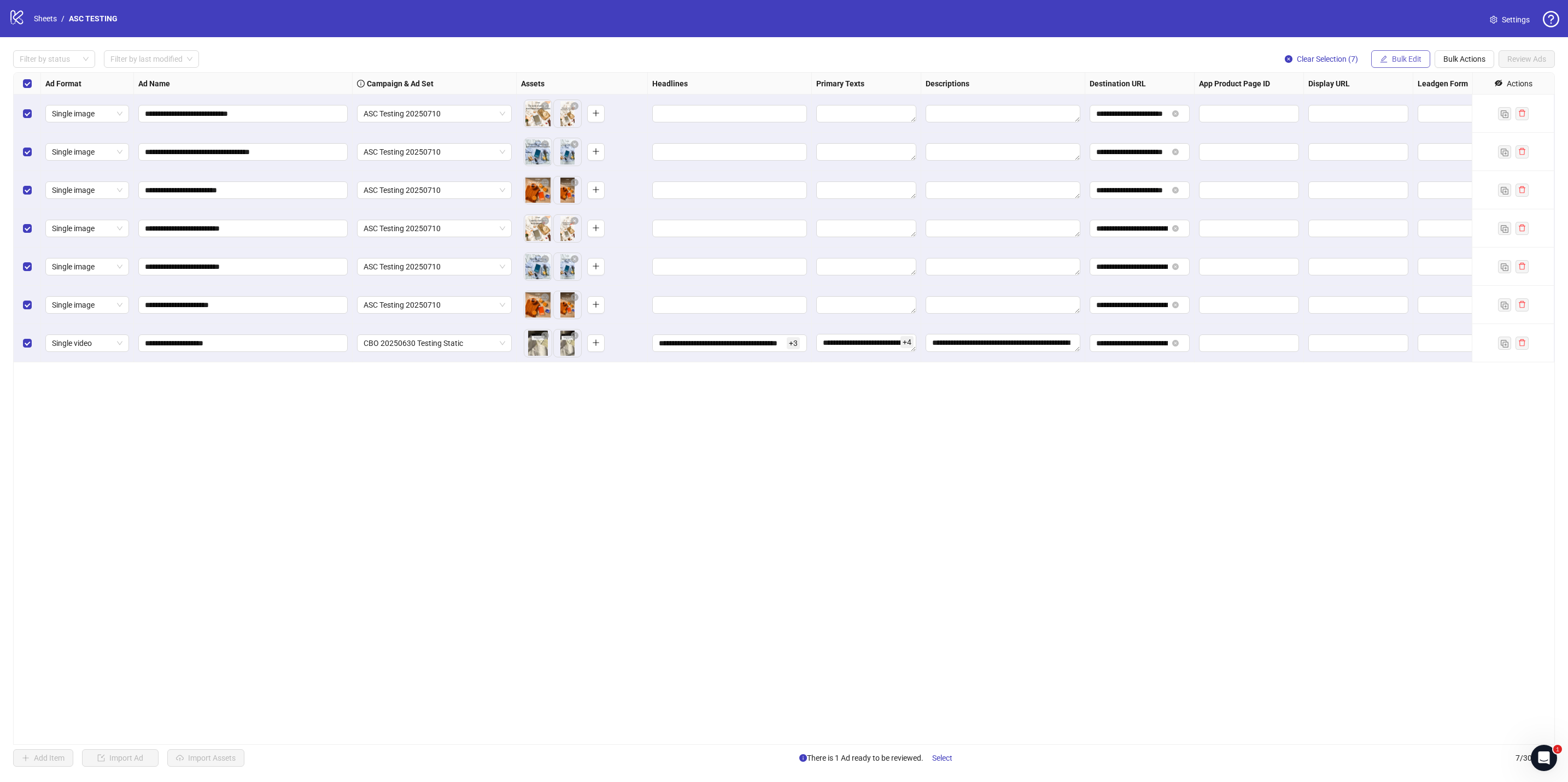 click on "Bulk Edit" at bounding box center (1407, 59) 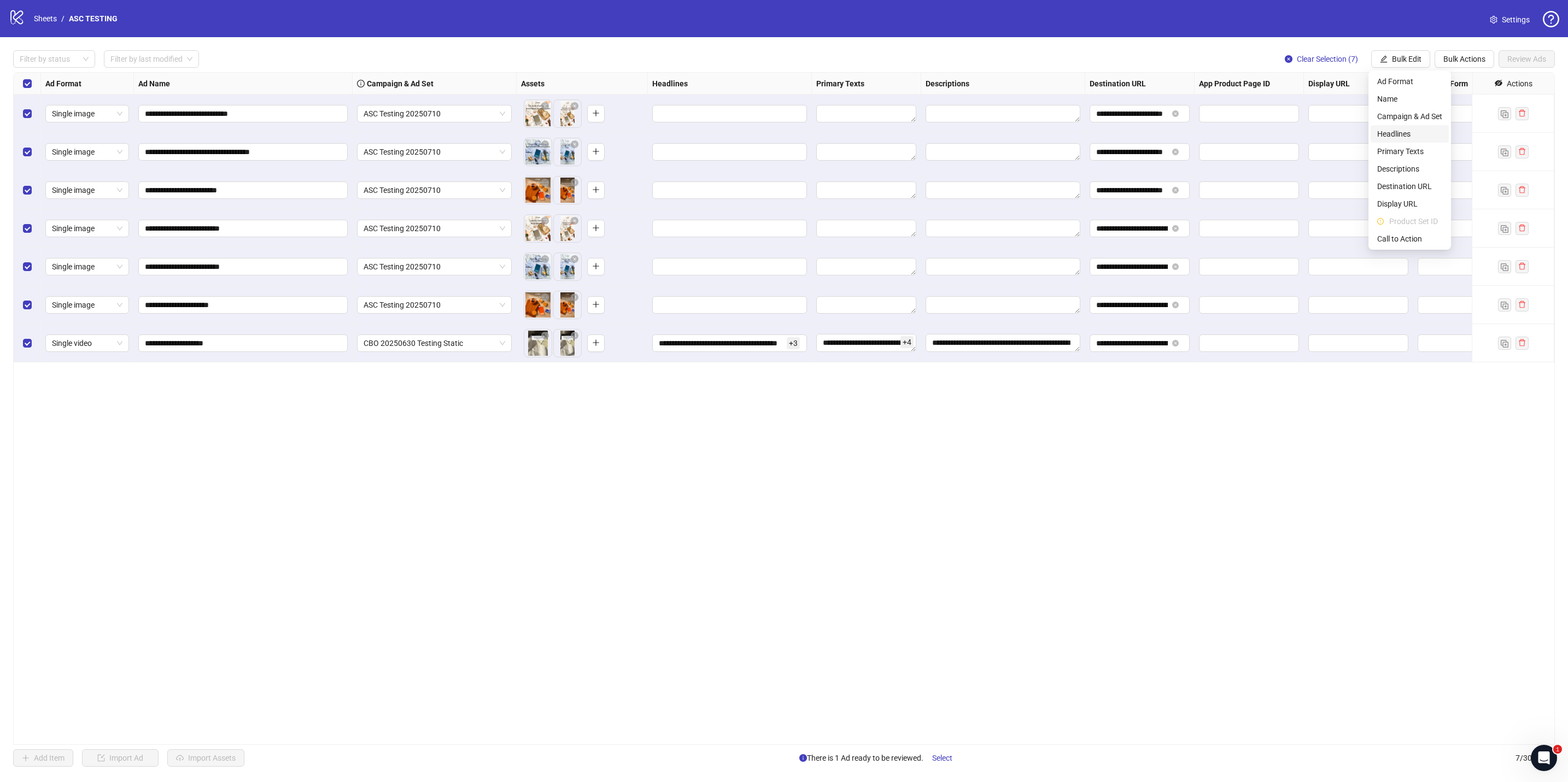 click on "Headlines" at bounding box center (1409, 134) 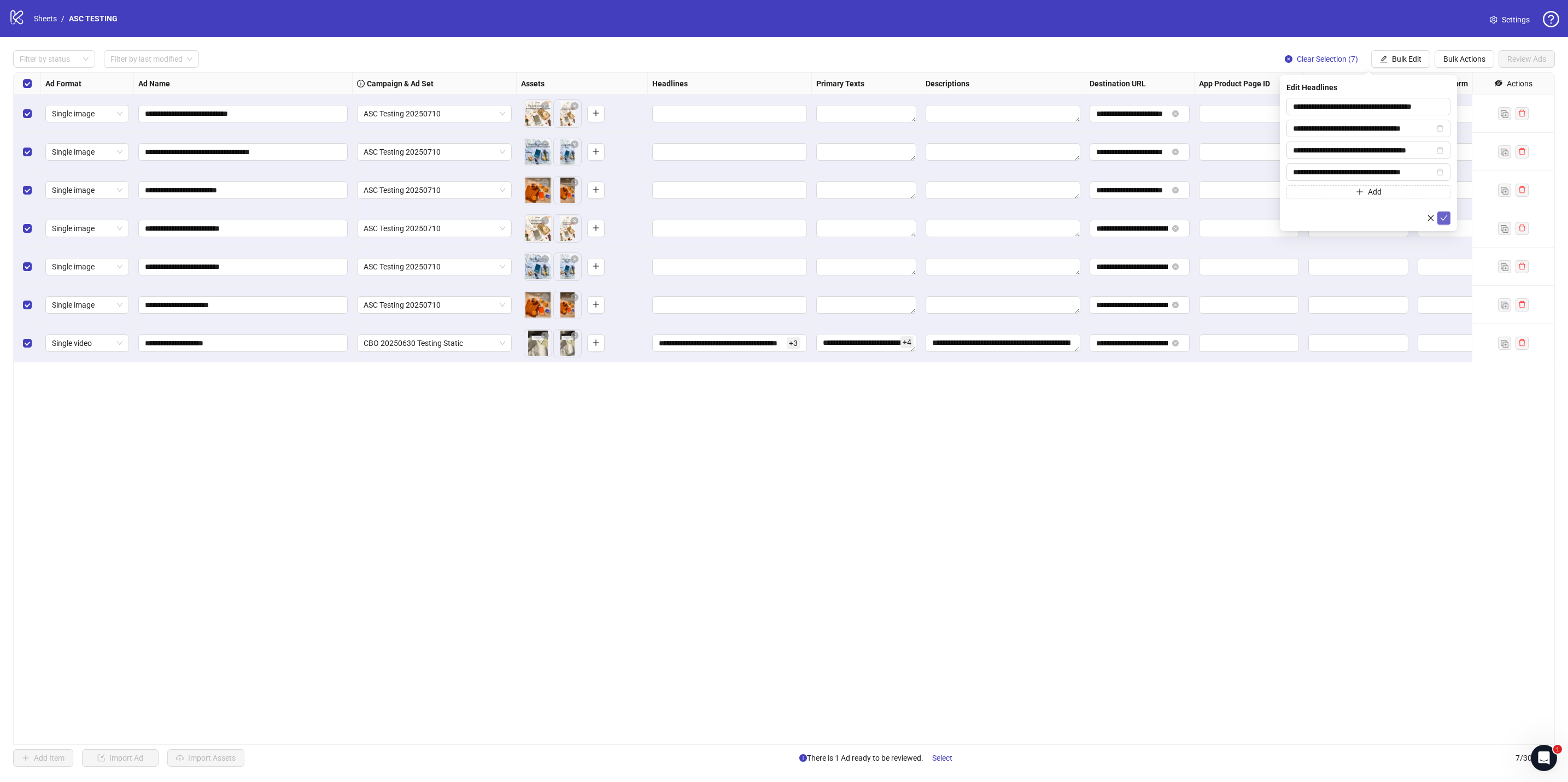 click 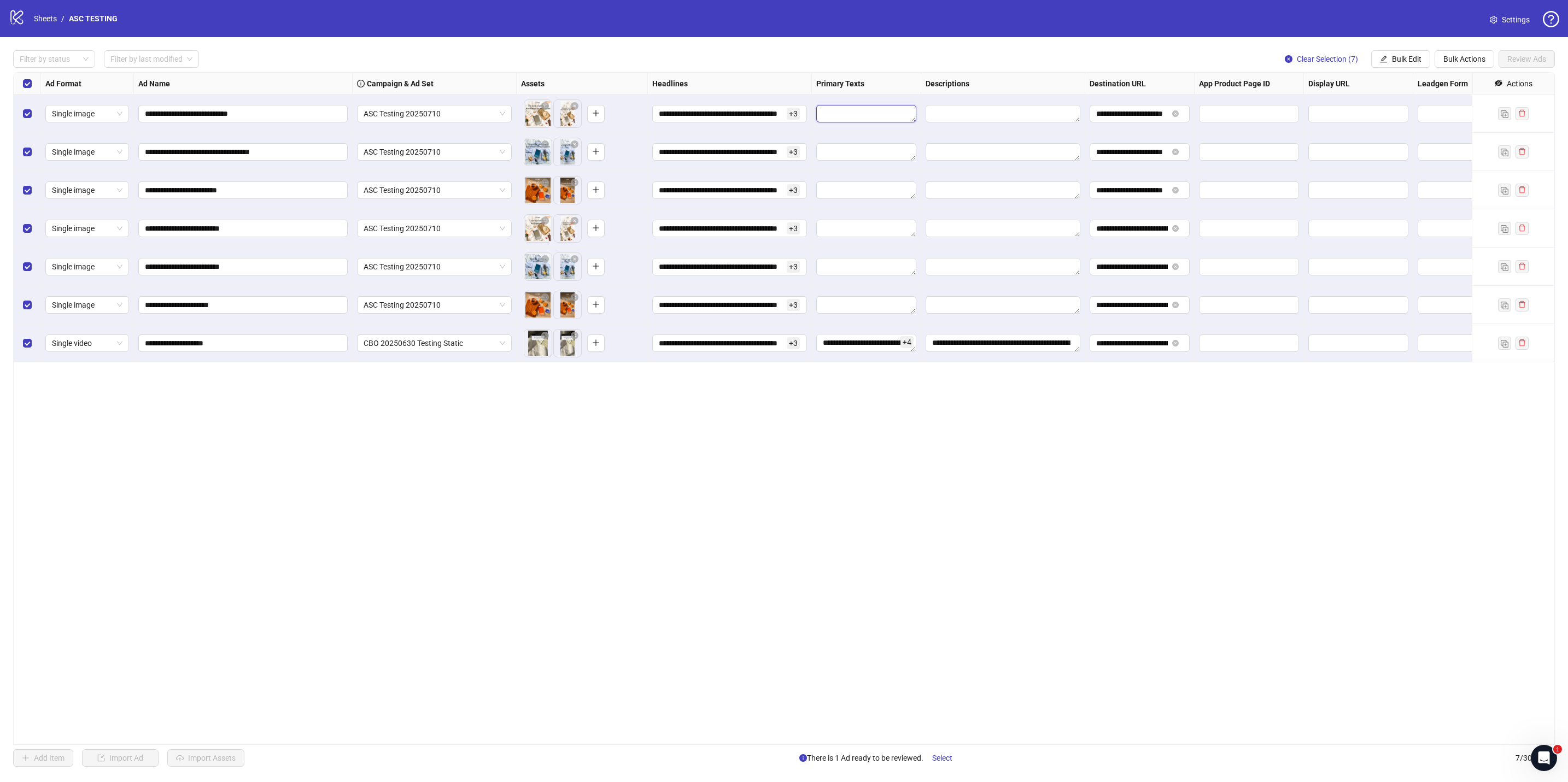 click at bounding box center [866, 114] 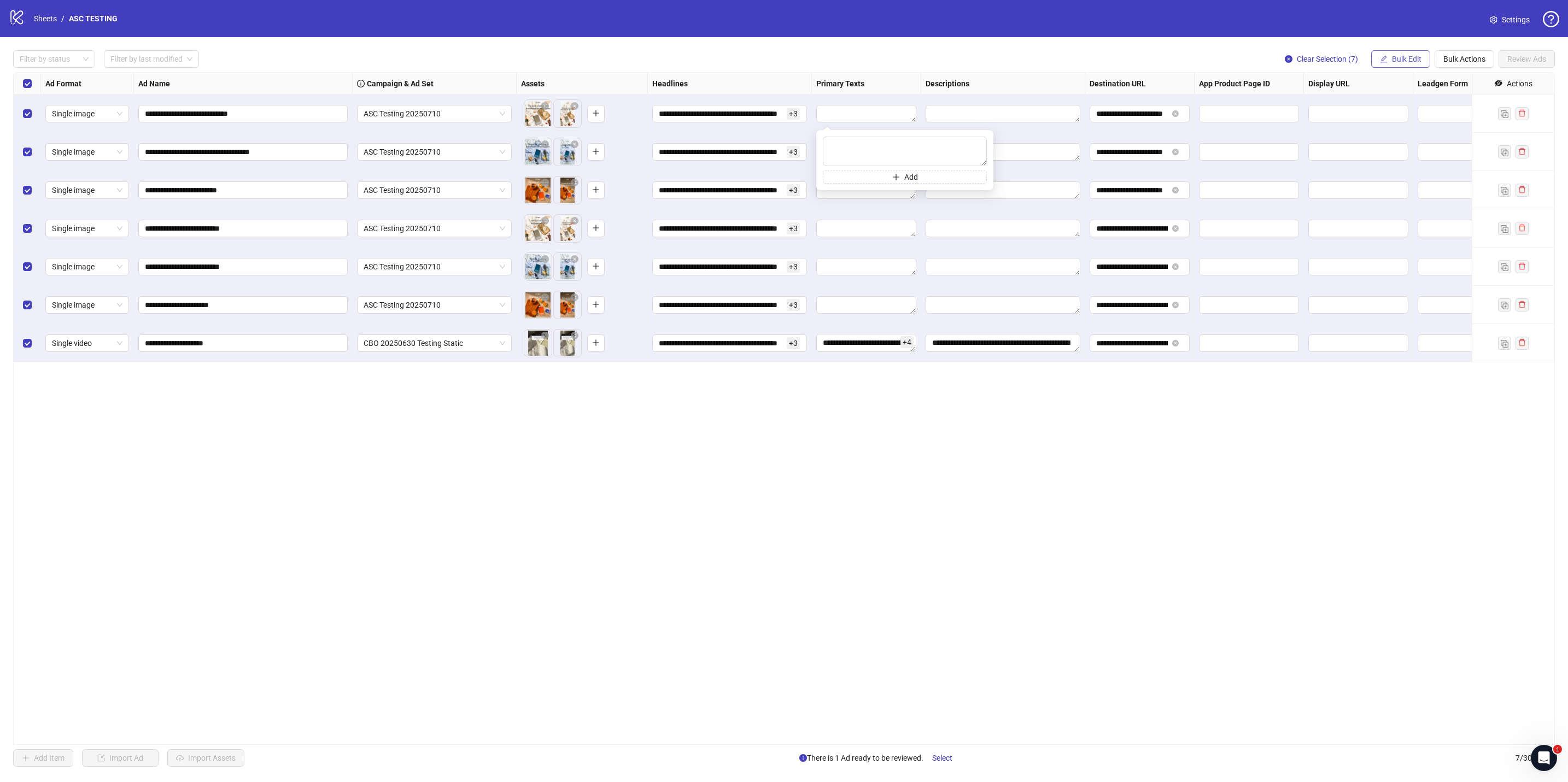 click on "Bulk Edit" at bounding box center [1407, 59] 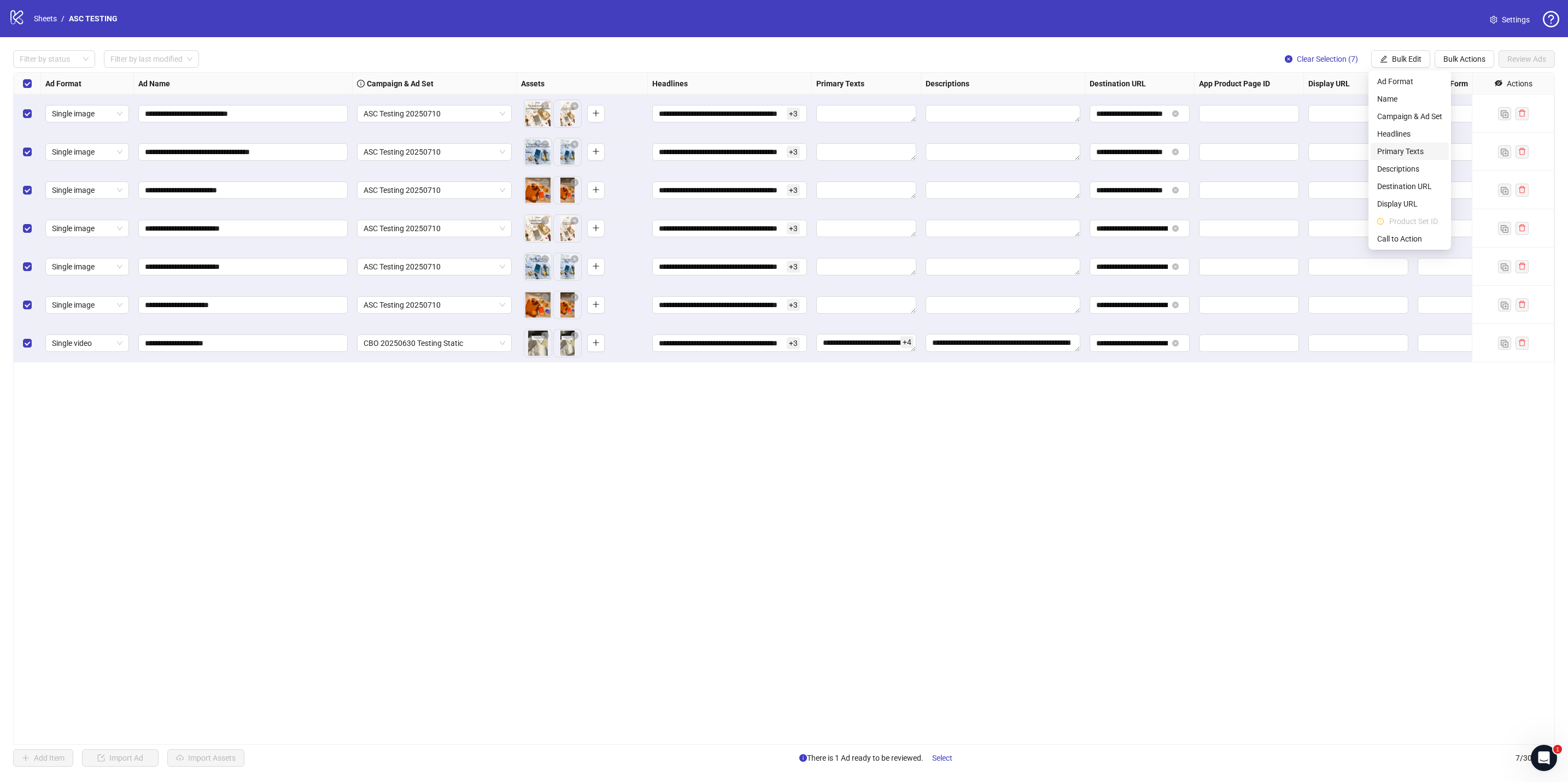 click on "Primary Texts" at bounding box center (1409, 151) 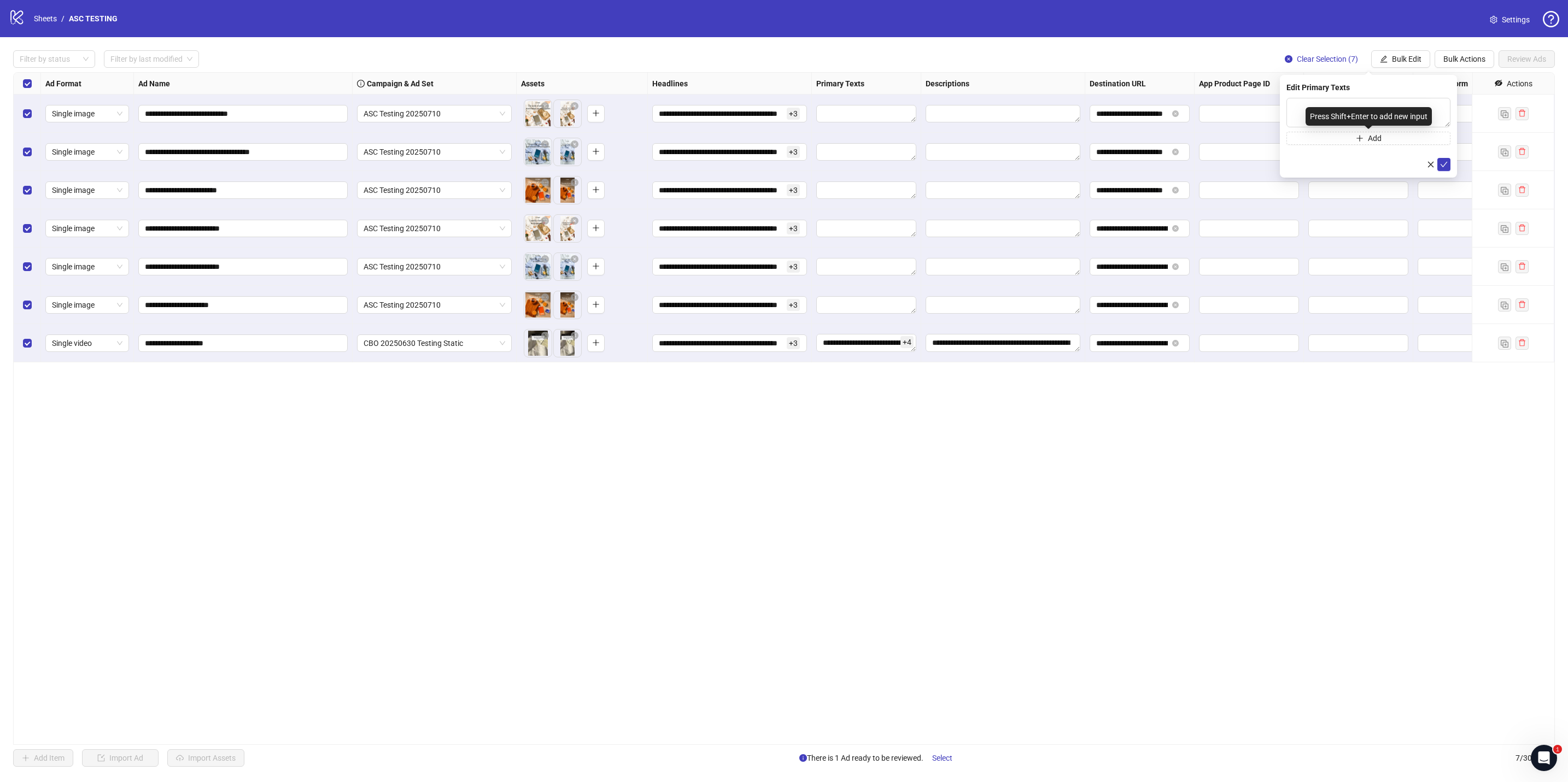 click on "Press Shift+Enter to add new input" at bounding box center (1368, 116) 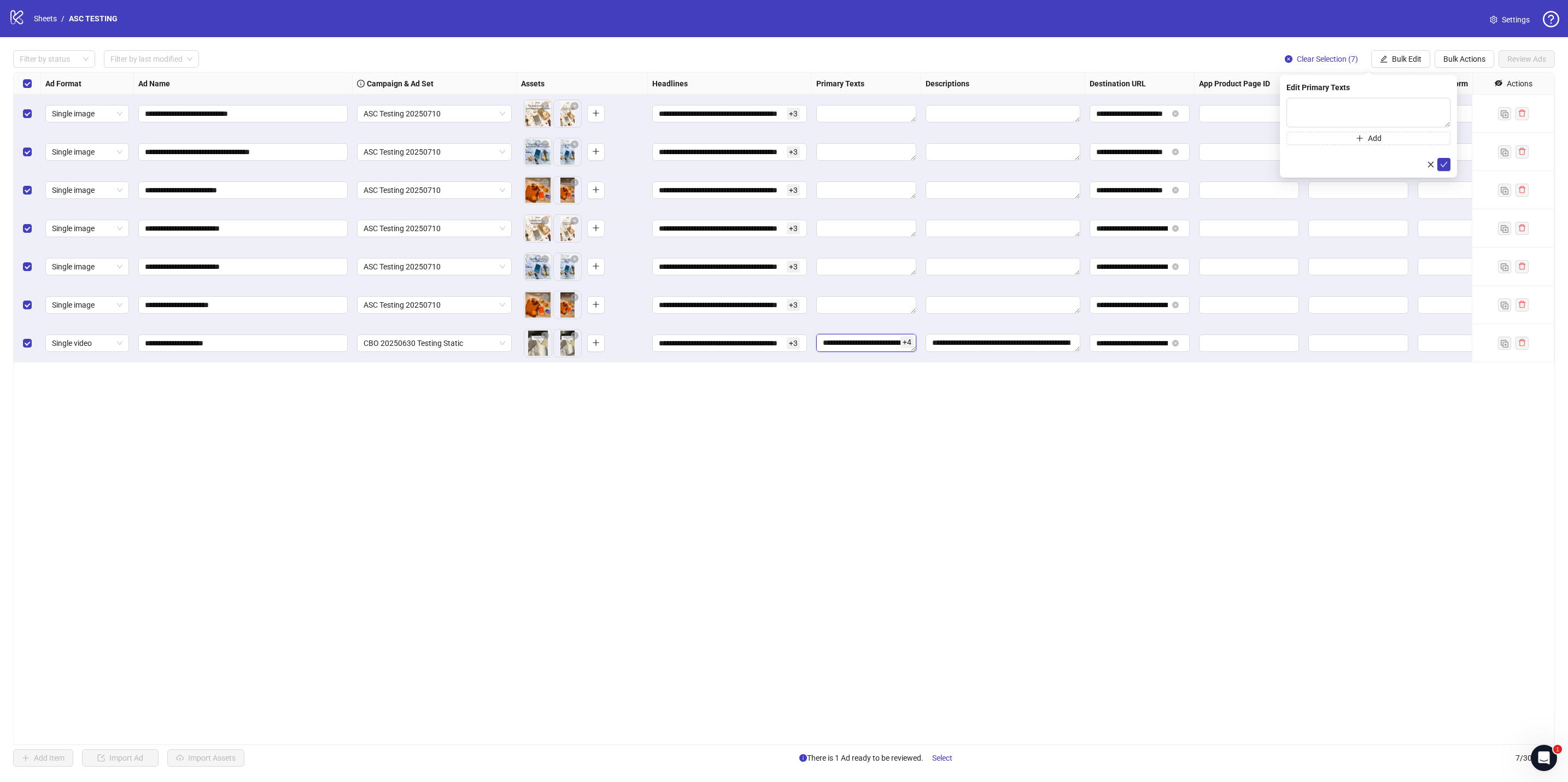 click on "**********" at bounding box center [866, 343] 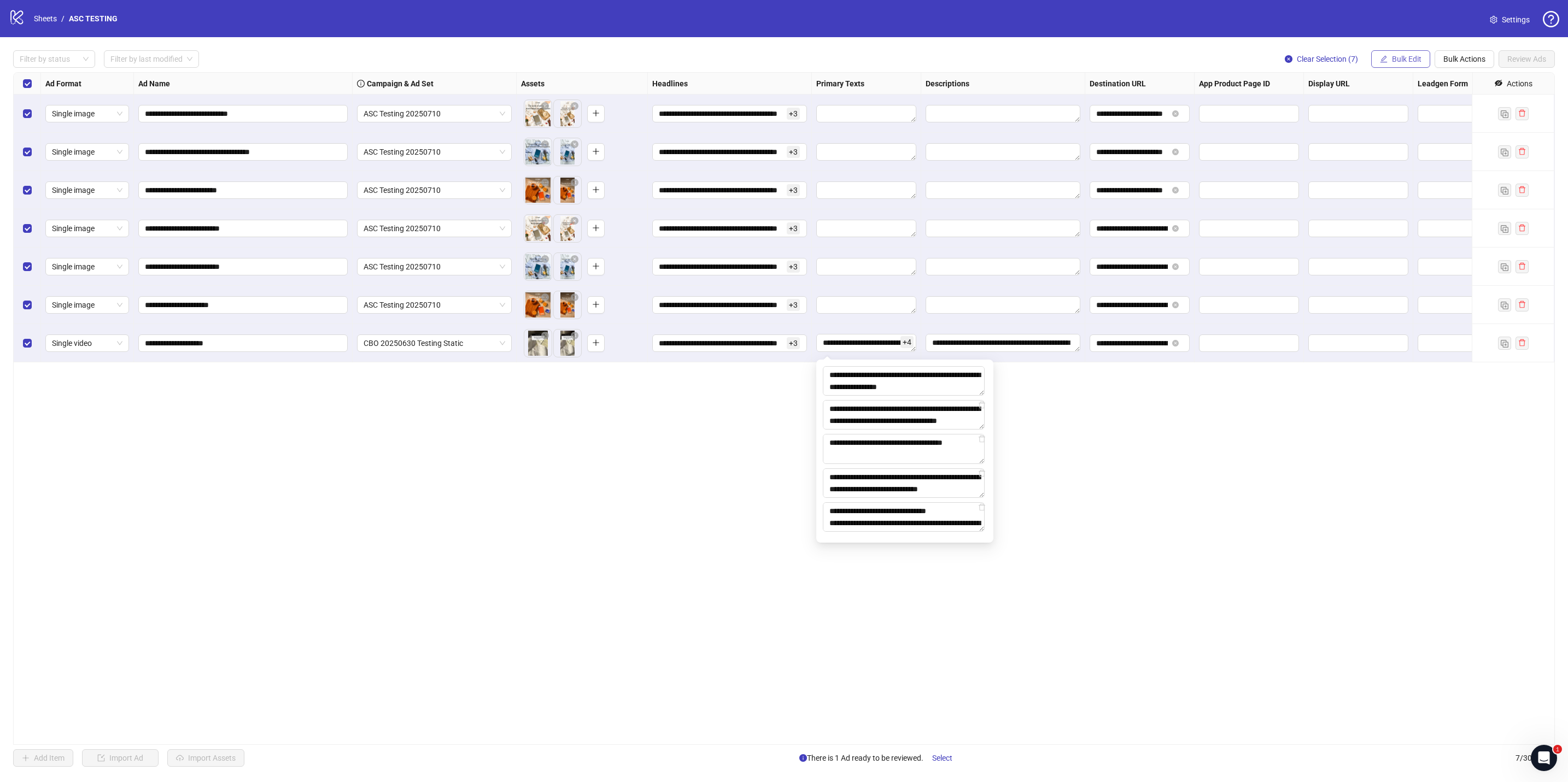 click on "Bulk Edit" at bounding box center (1407, 59) 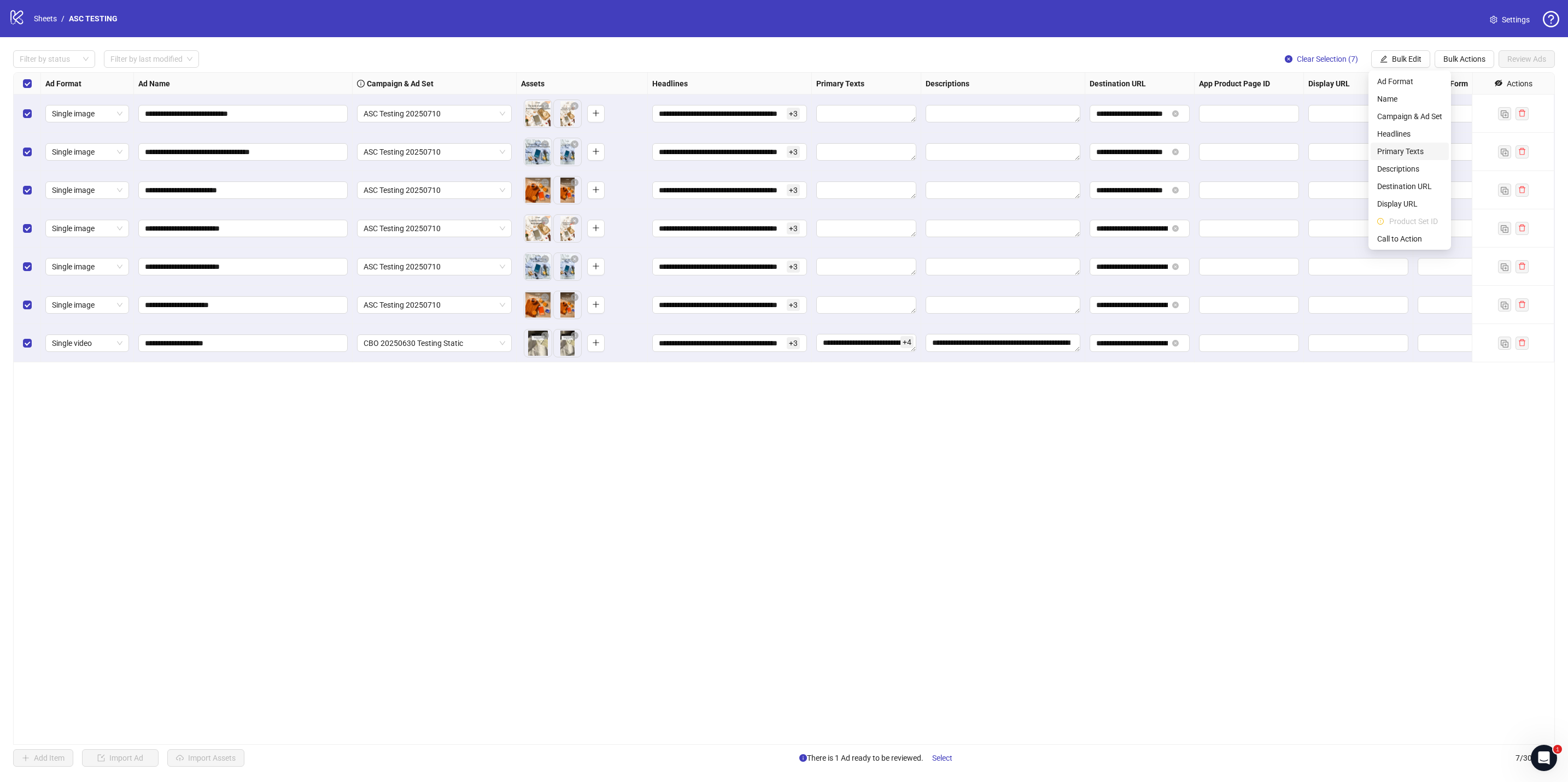 click on "Primary Texts" at bounding box center [1409, 151] 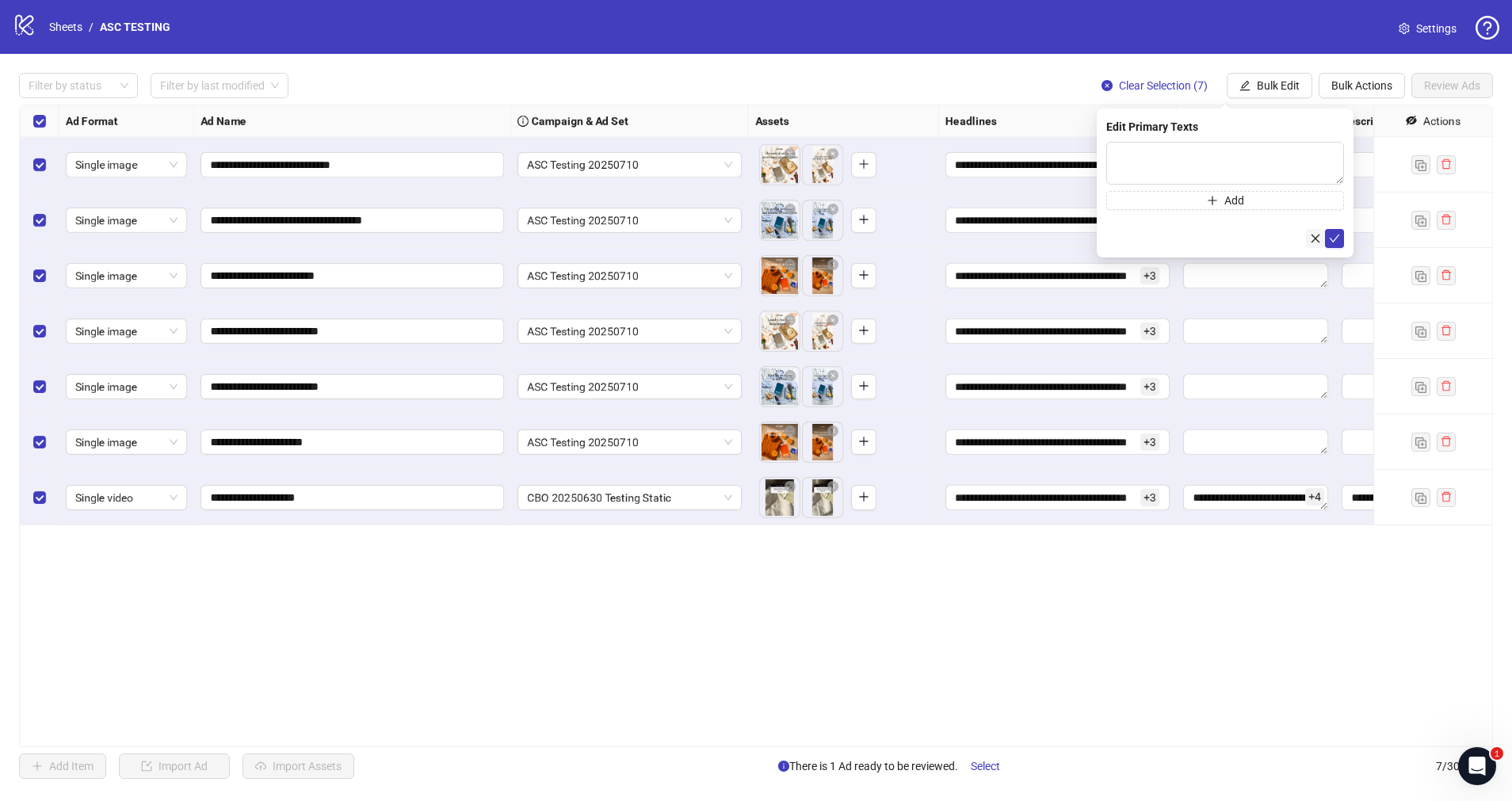 click at bounding box center [1315, 238] 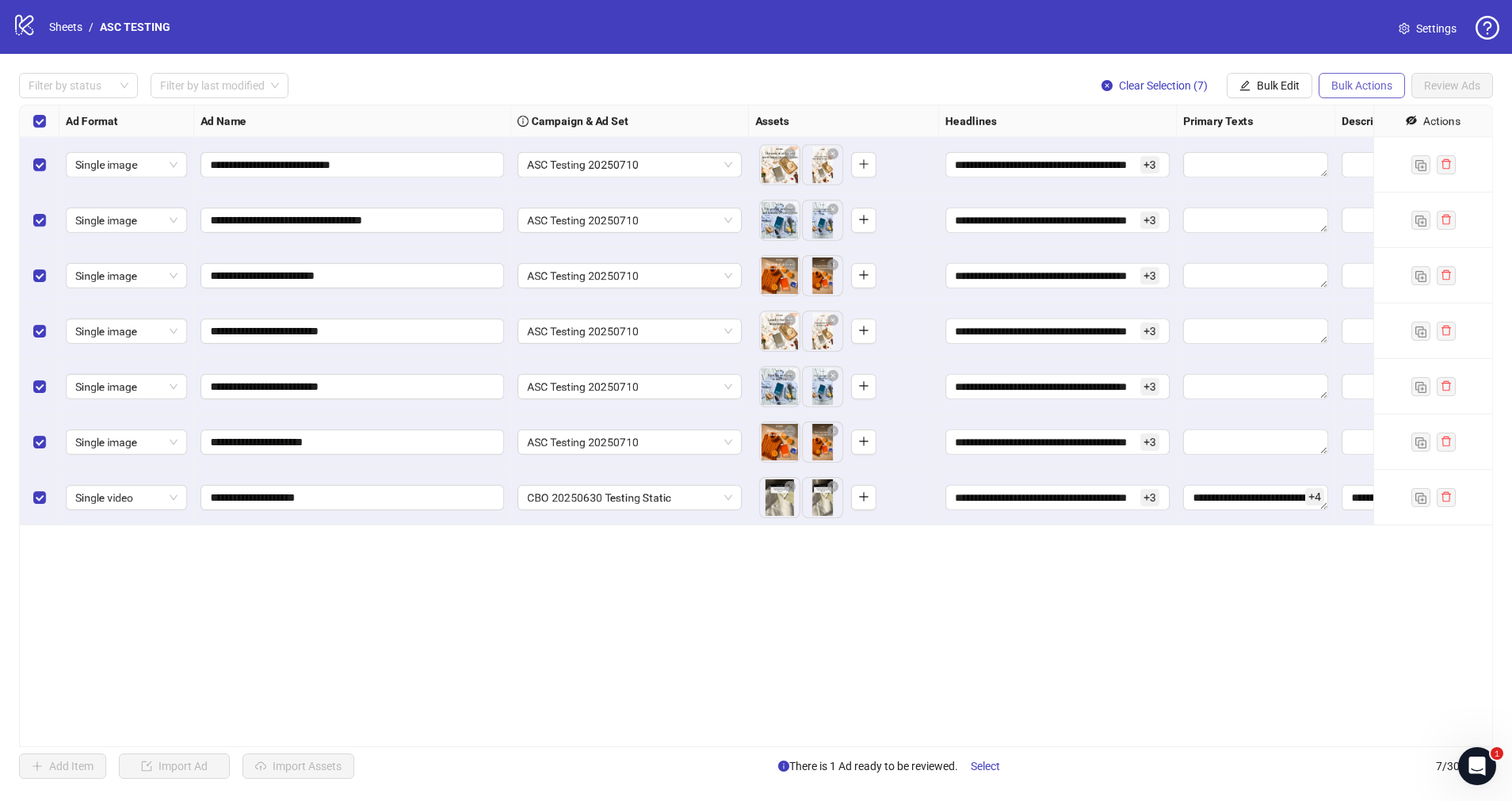 click on "Bulk Actions" at bounding box center (1361, 86) 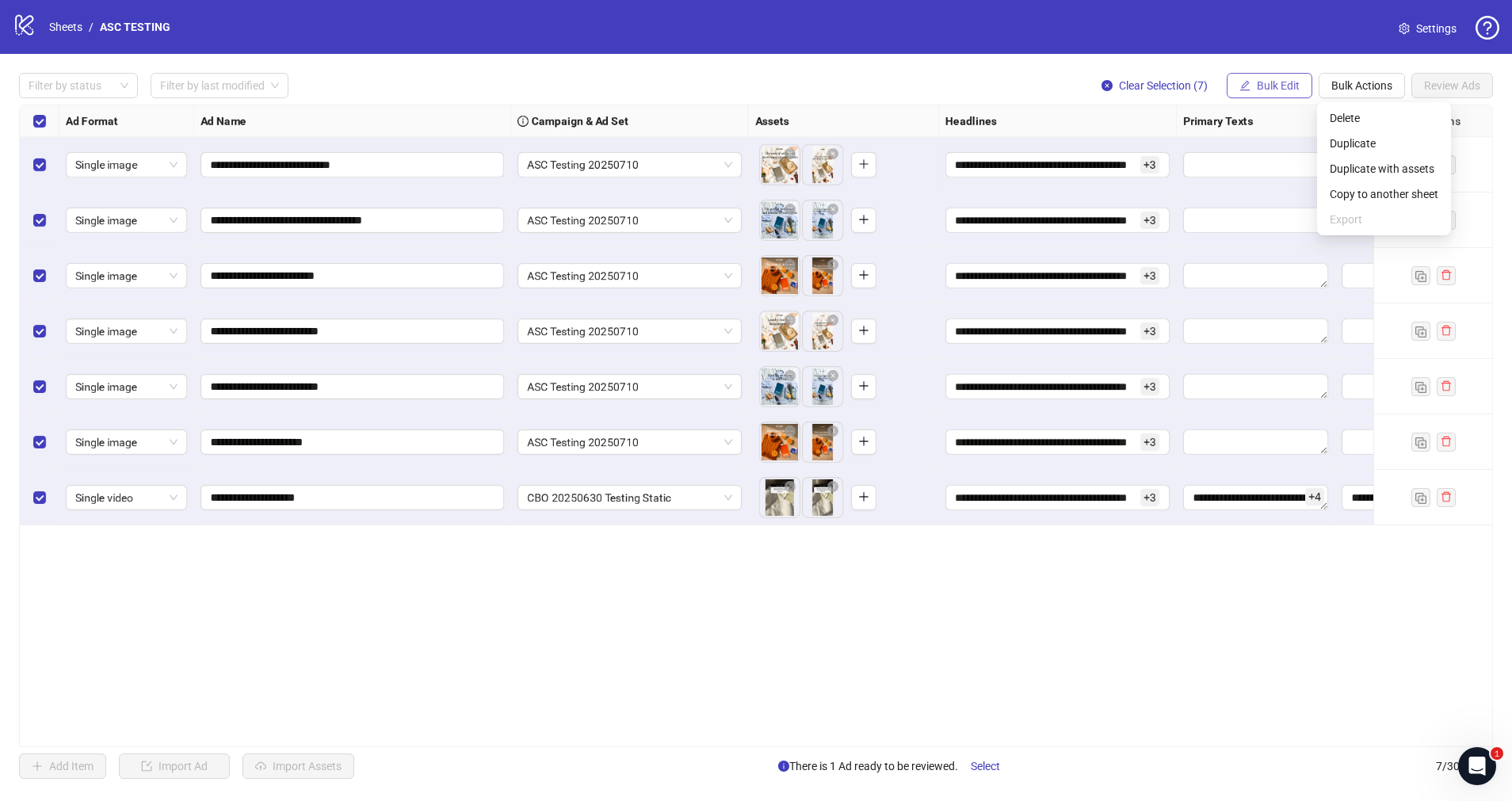 click on "Bulk Edit" at bounding box center (1278, 86) 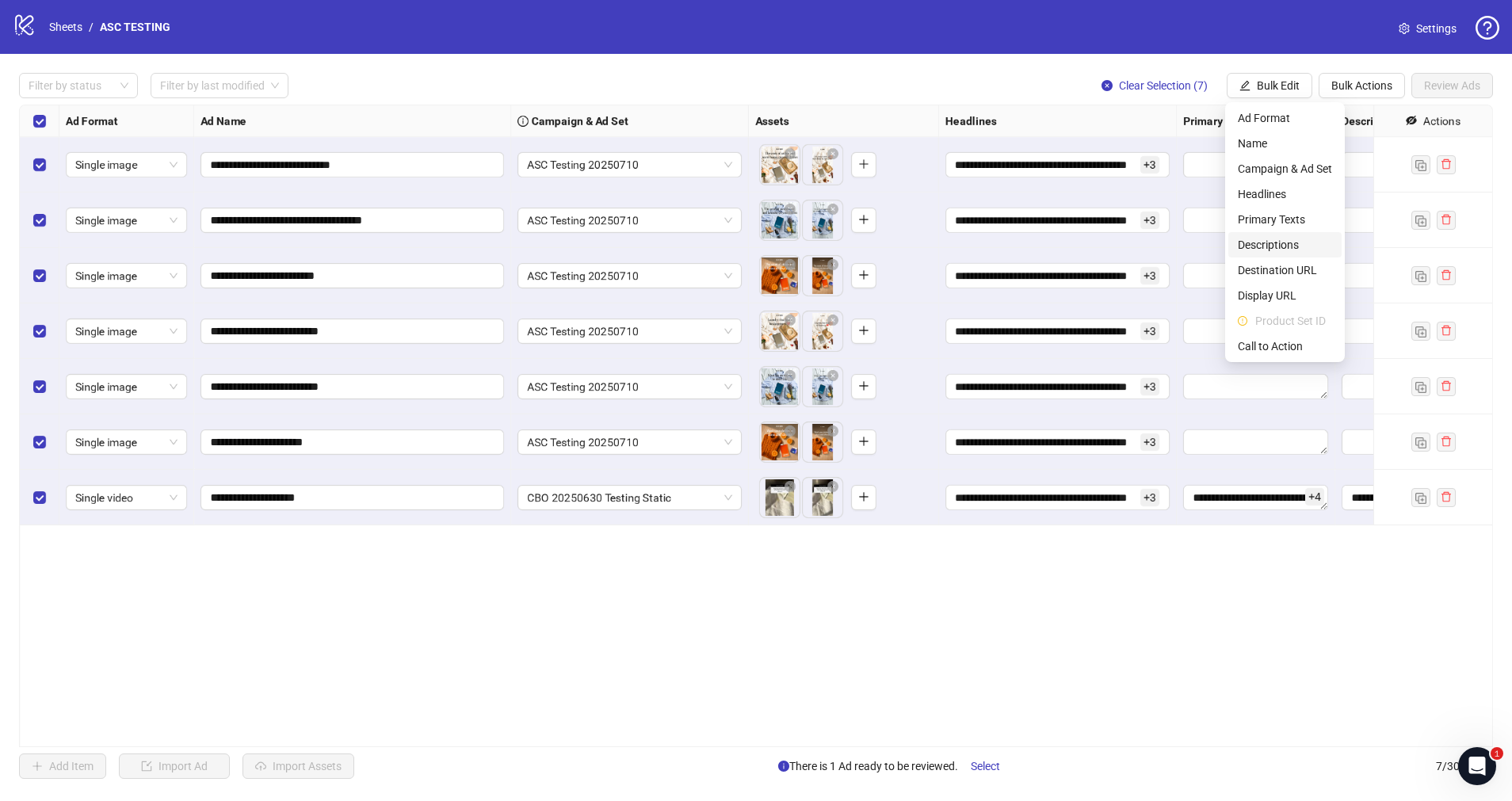 click on "Descriptions" at bounding box center (1285, 245) 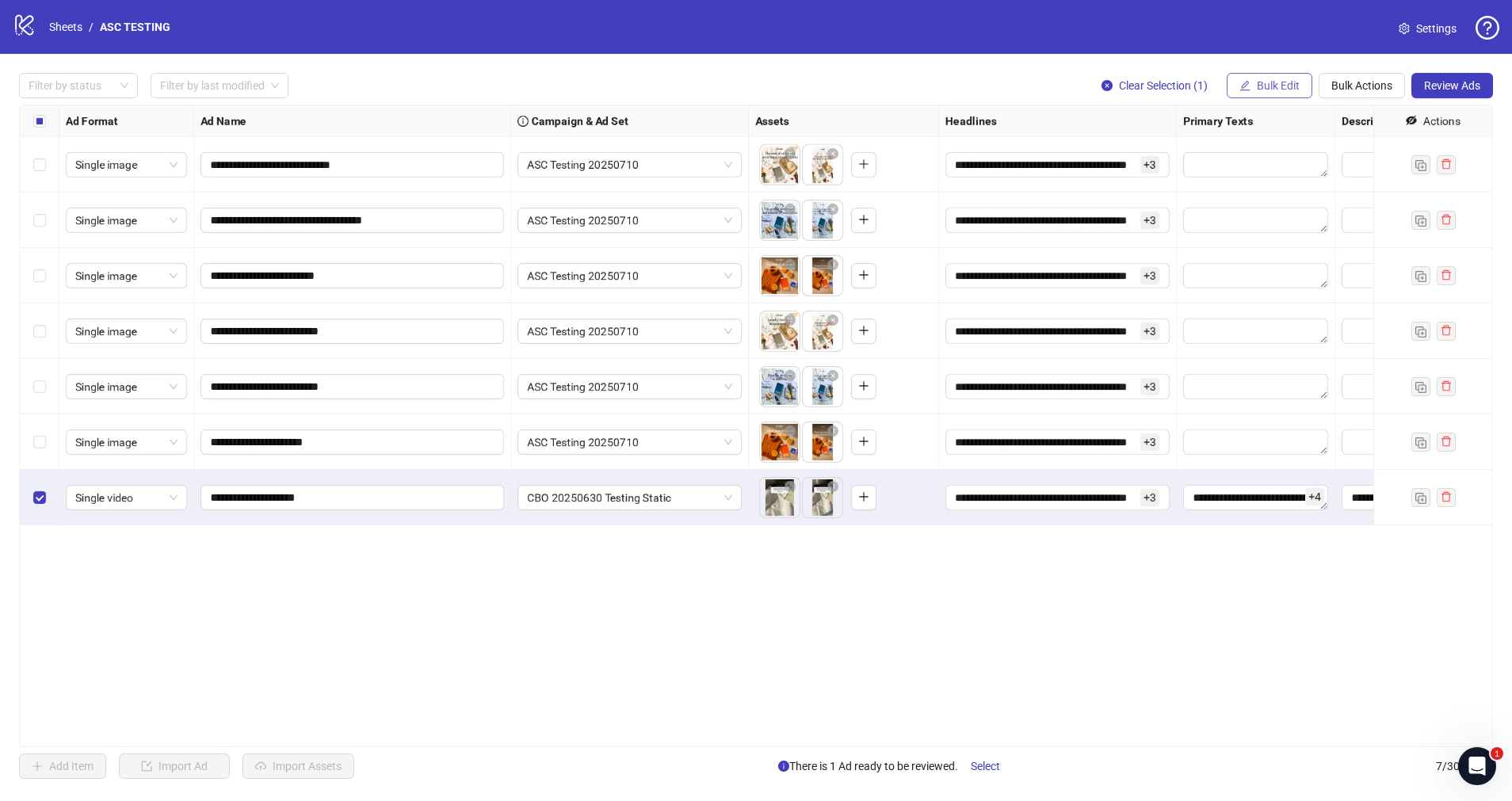 click on "Bulk Edit" at bounding box center [1278, 86] 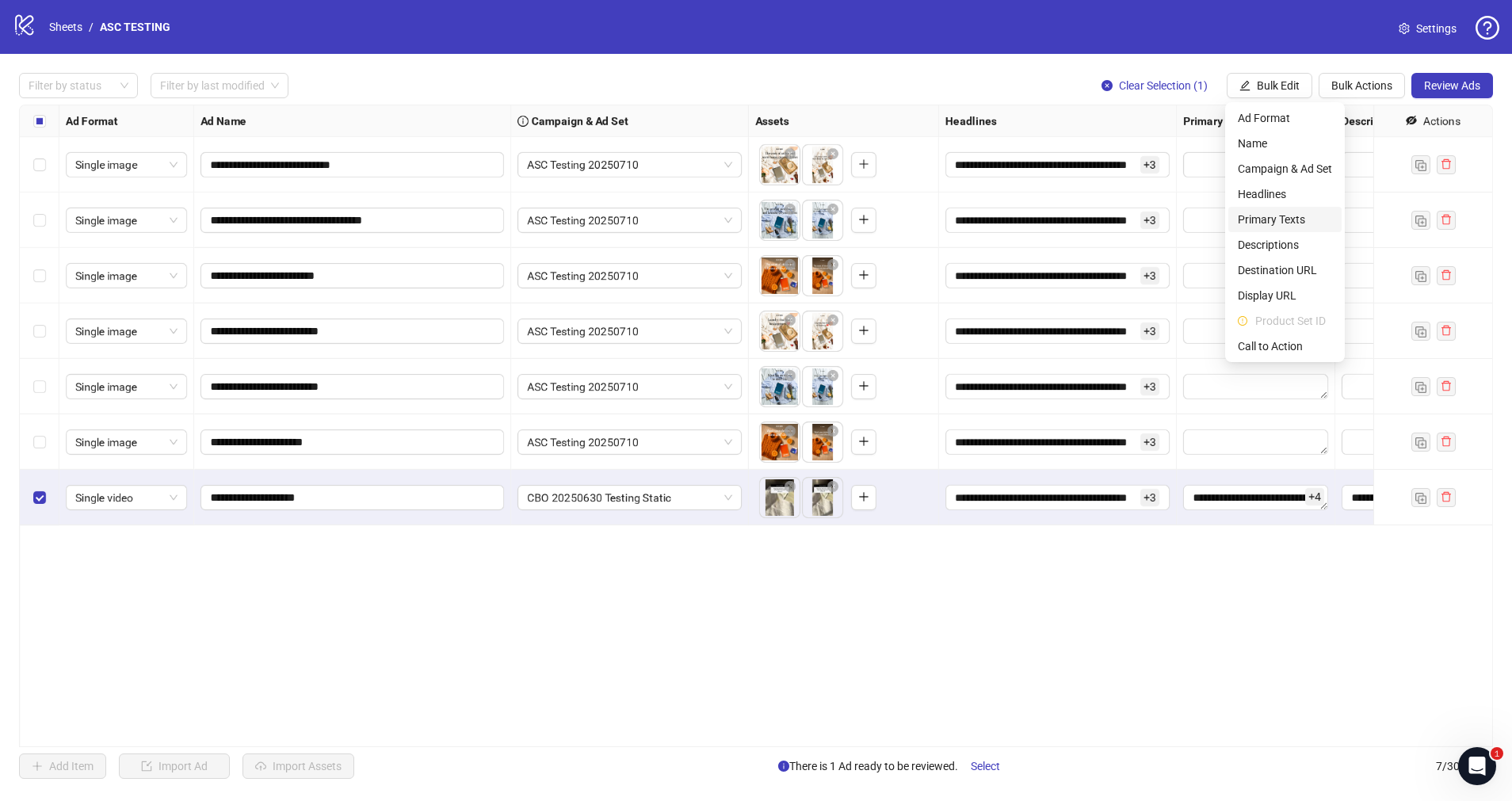 click on "Primary Texts" at bounding box center [1285, 219] 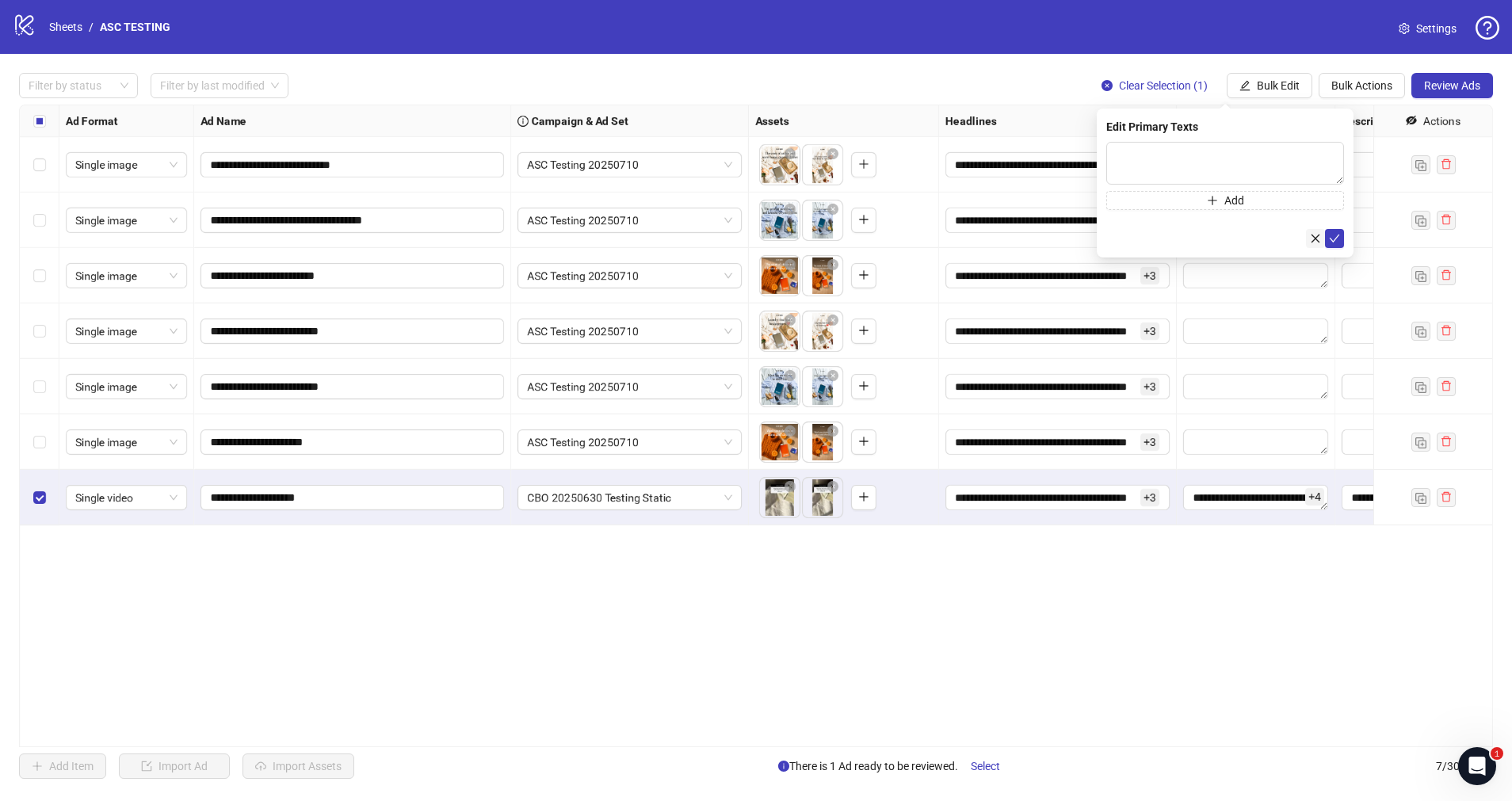 click 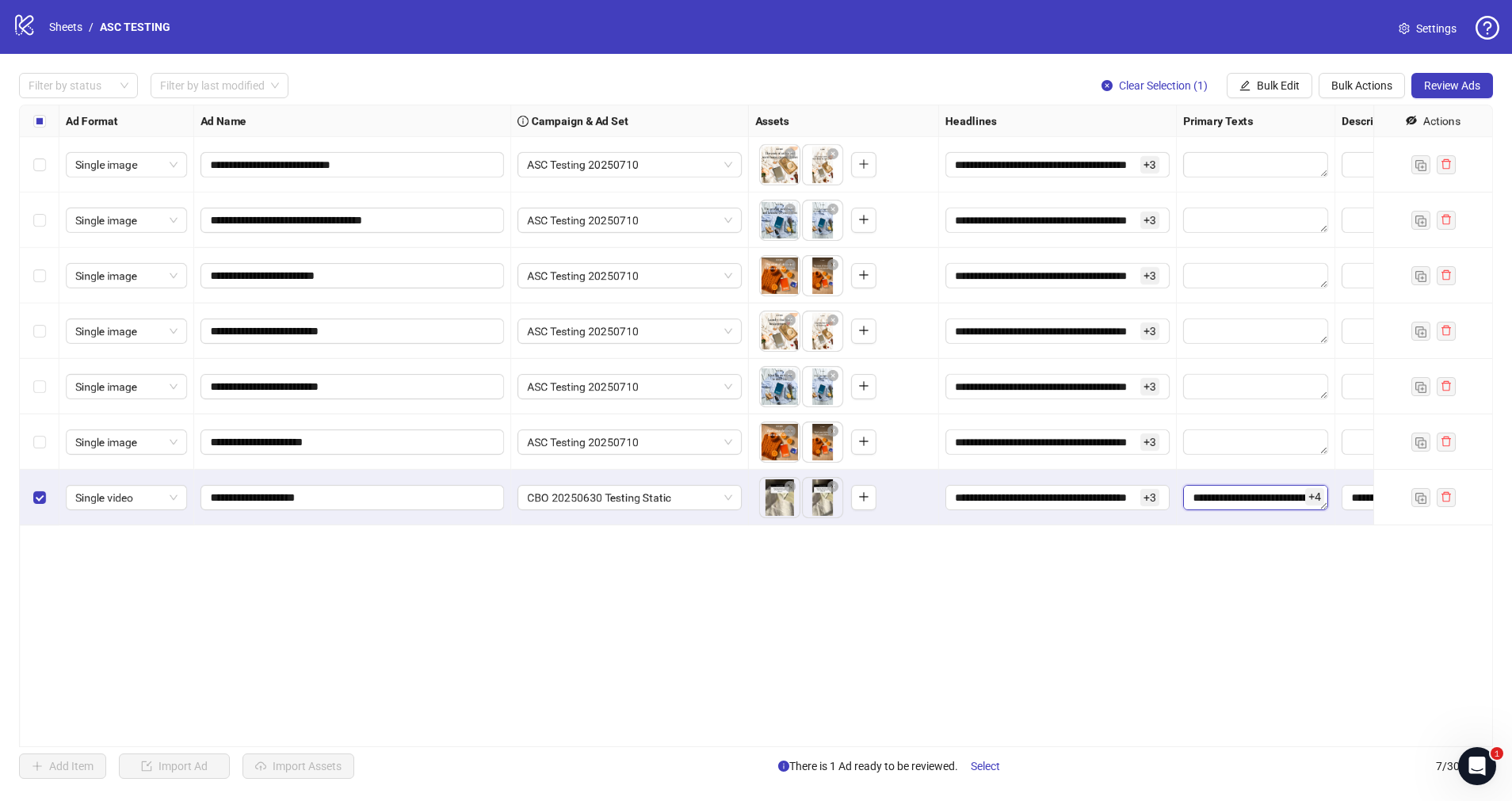 click on "**********" at bounding box center [1255, 498] 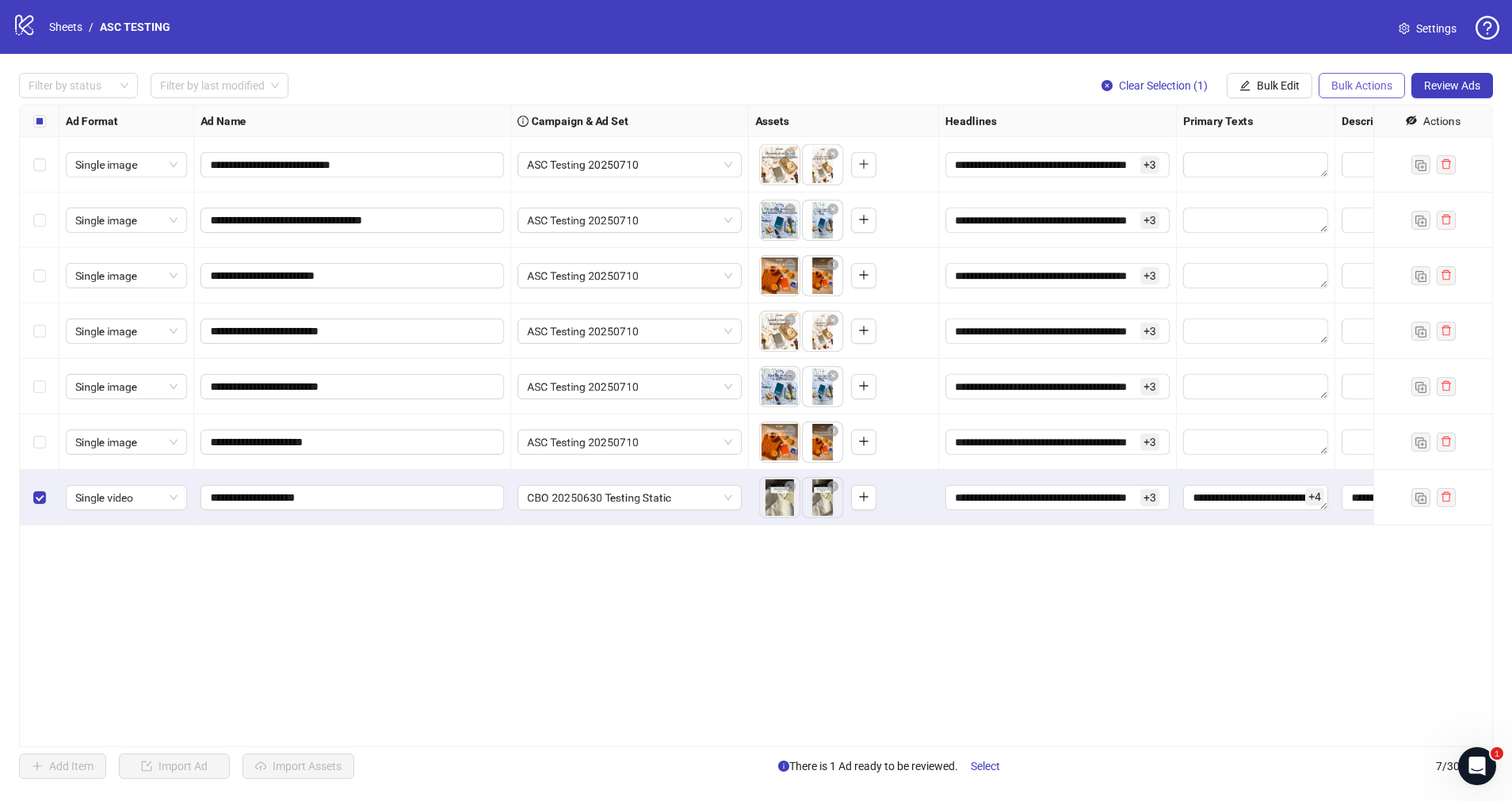click on "Bulk Actions" at bounding box center [1361, 86] 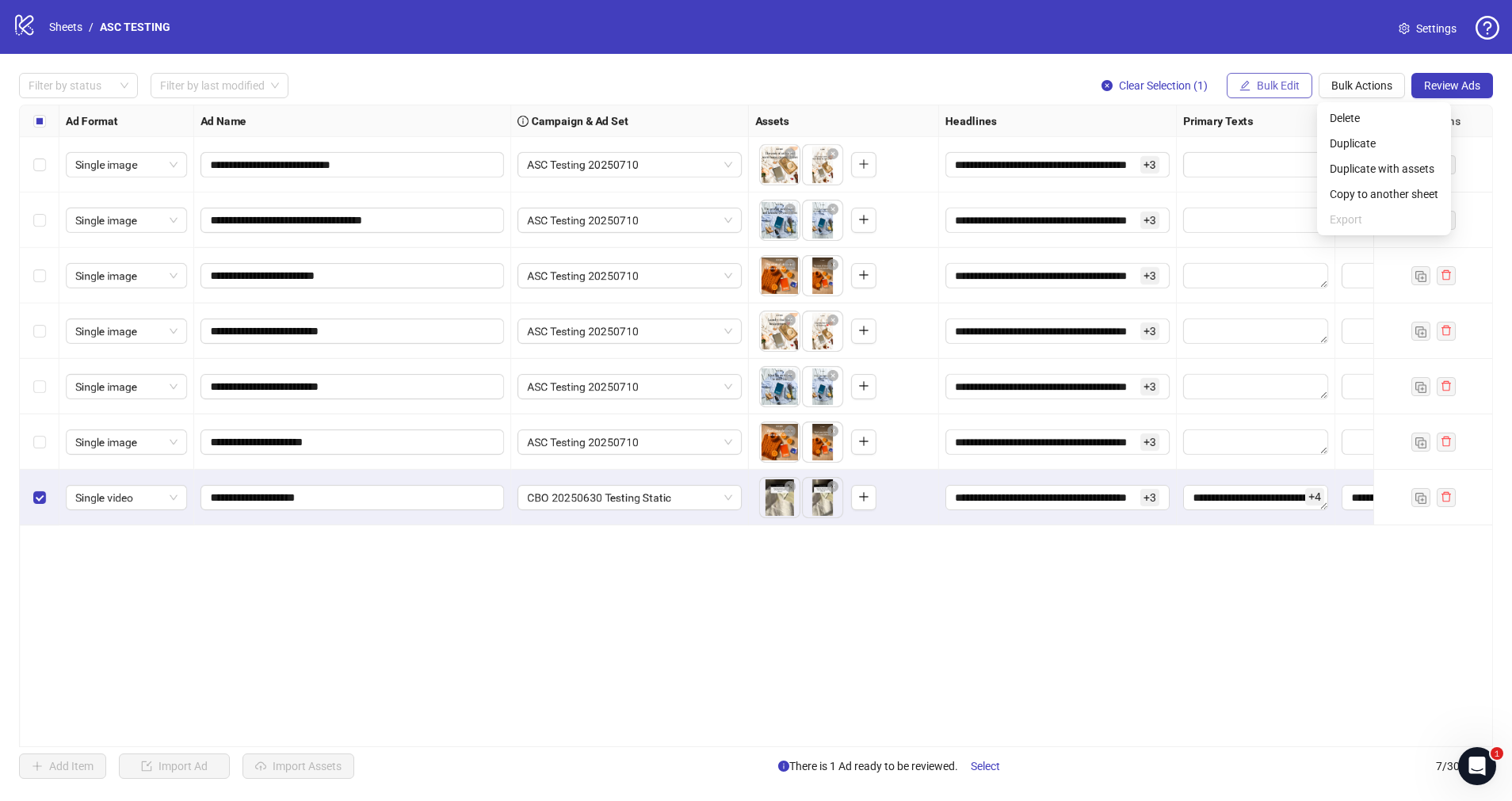 click on "Bulk Edit" at bounding box center (1278, 86) 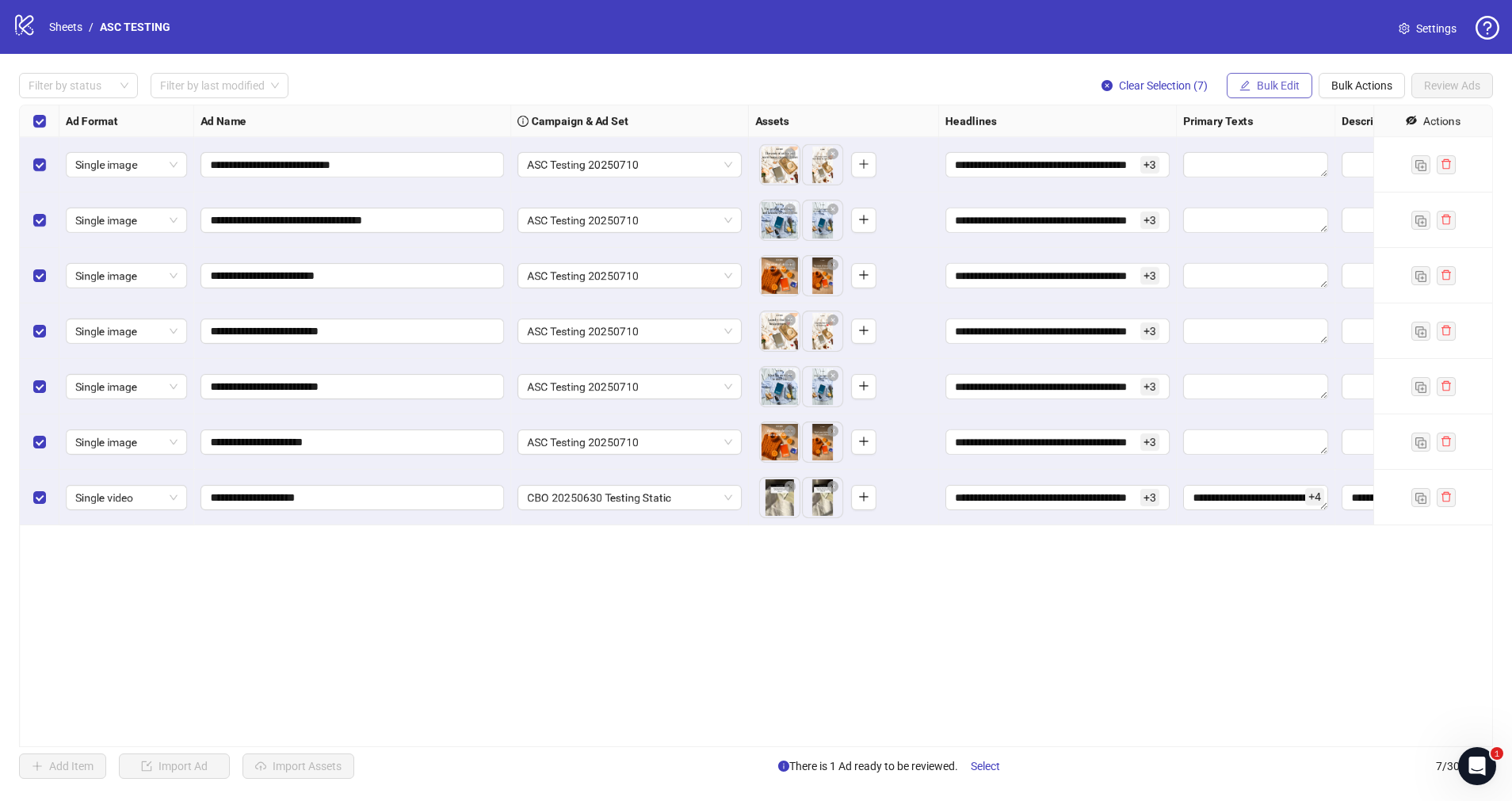 click on "Bulk Edit" at bounding box center [1278, 86] 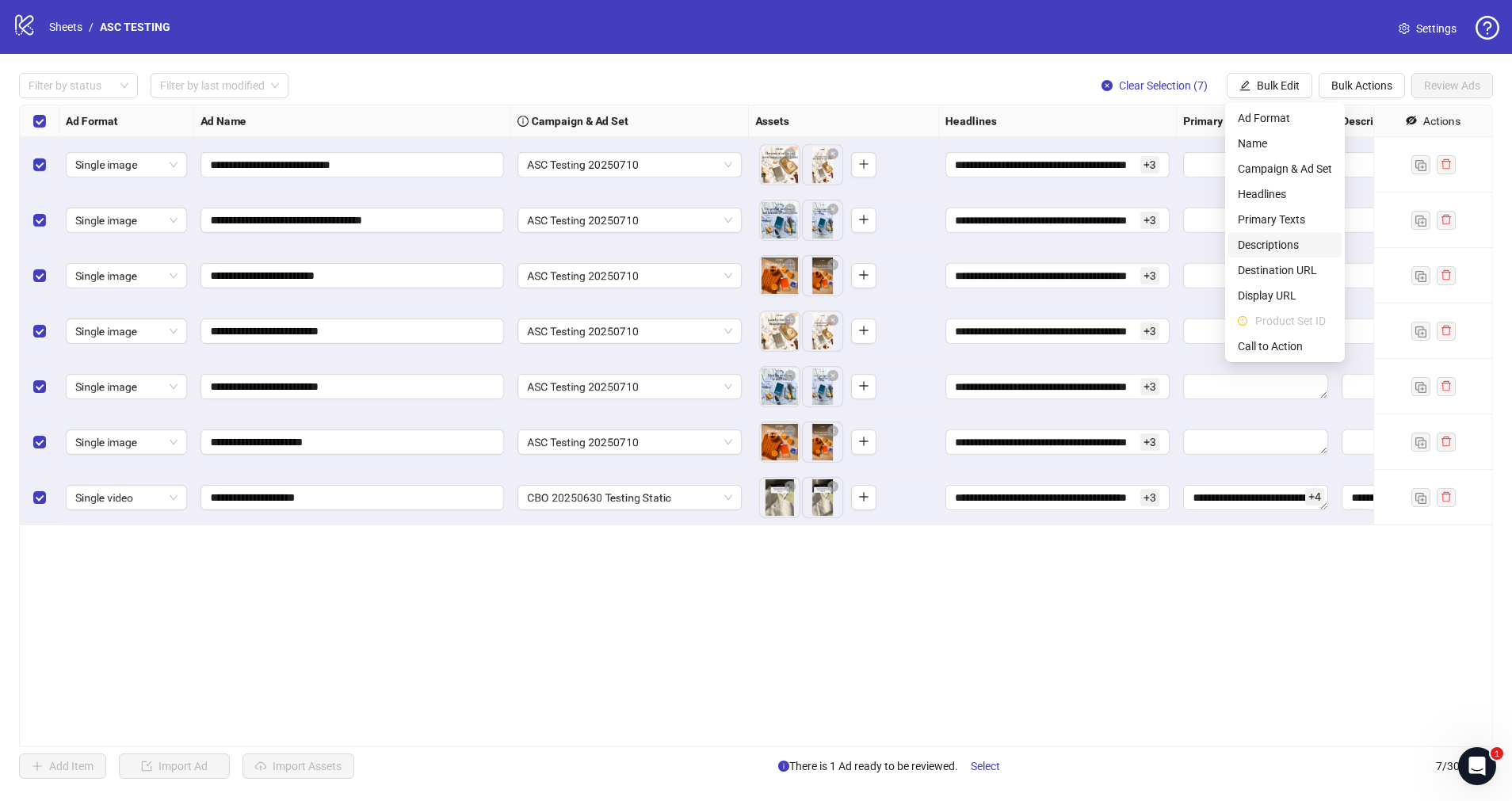 click on "Descriptions" at bounding box center (1285, 245) 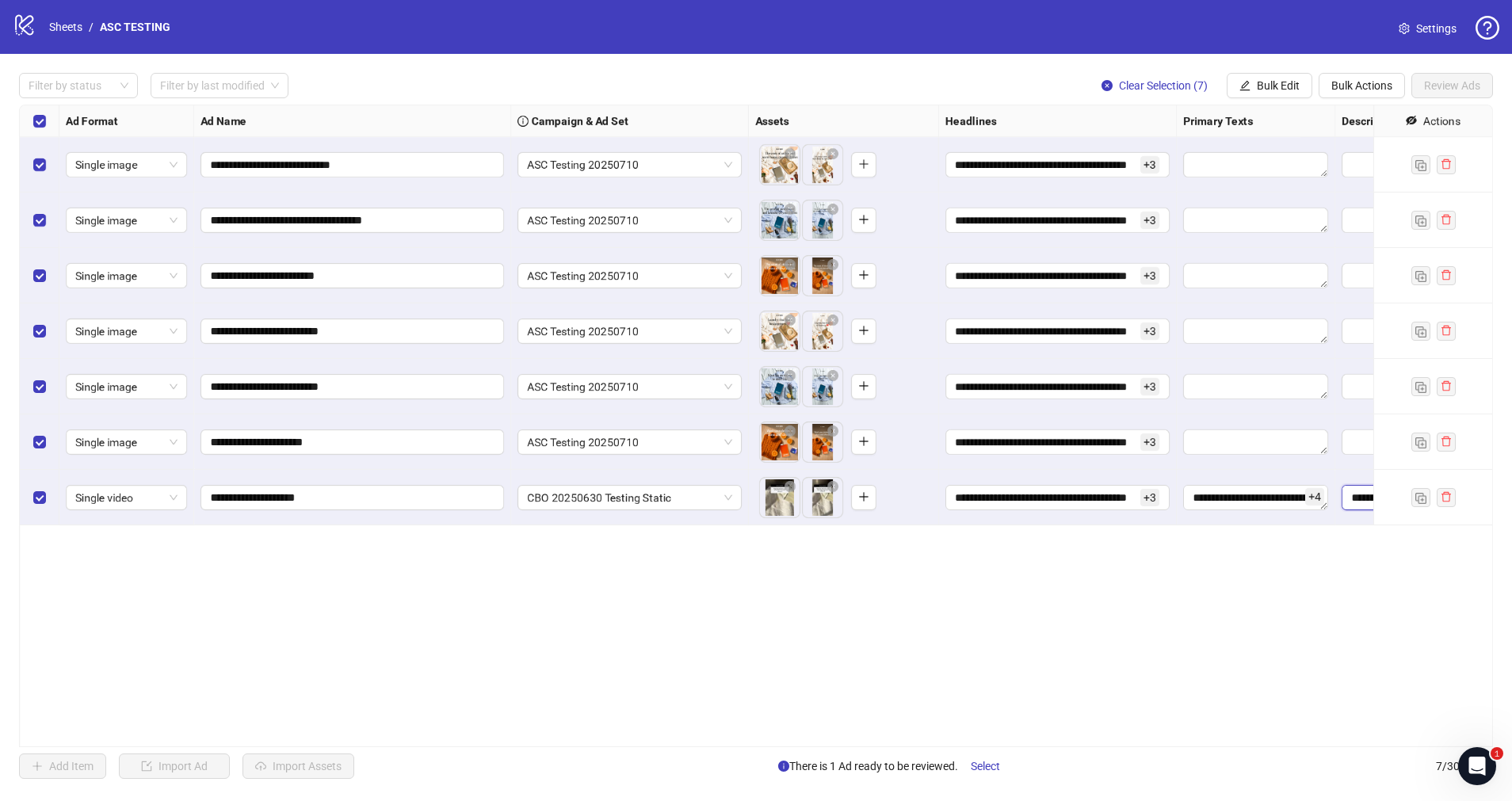 click on "**********" at bounding box center (1453, 498) 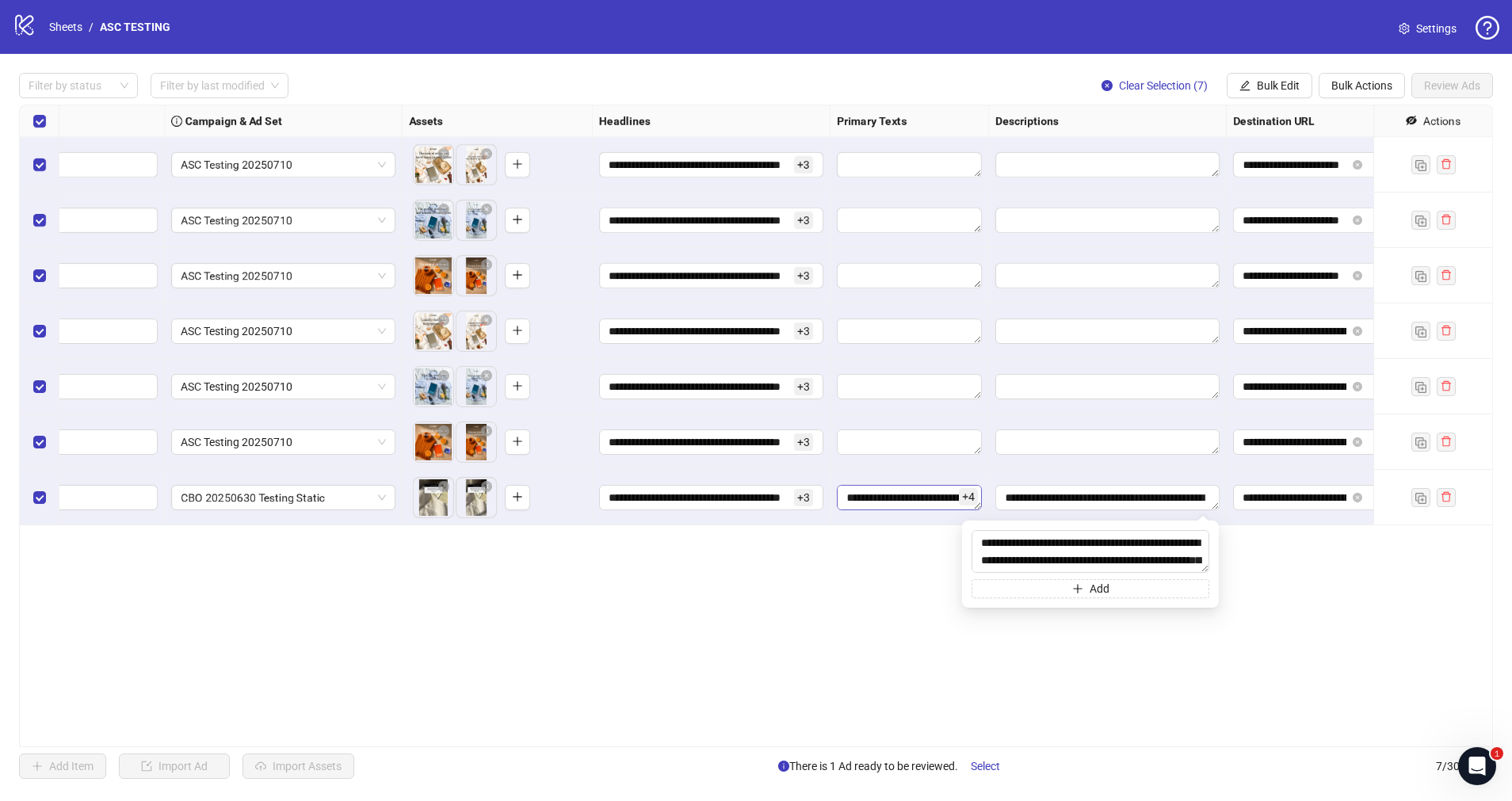 scroll, scrollTop: 0, scrollLeft: 347, axis: horizontal 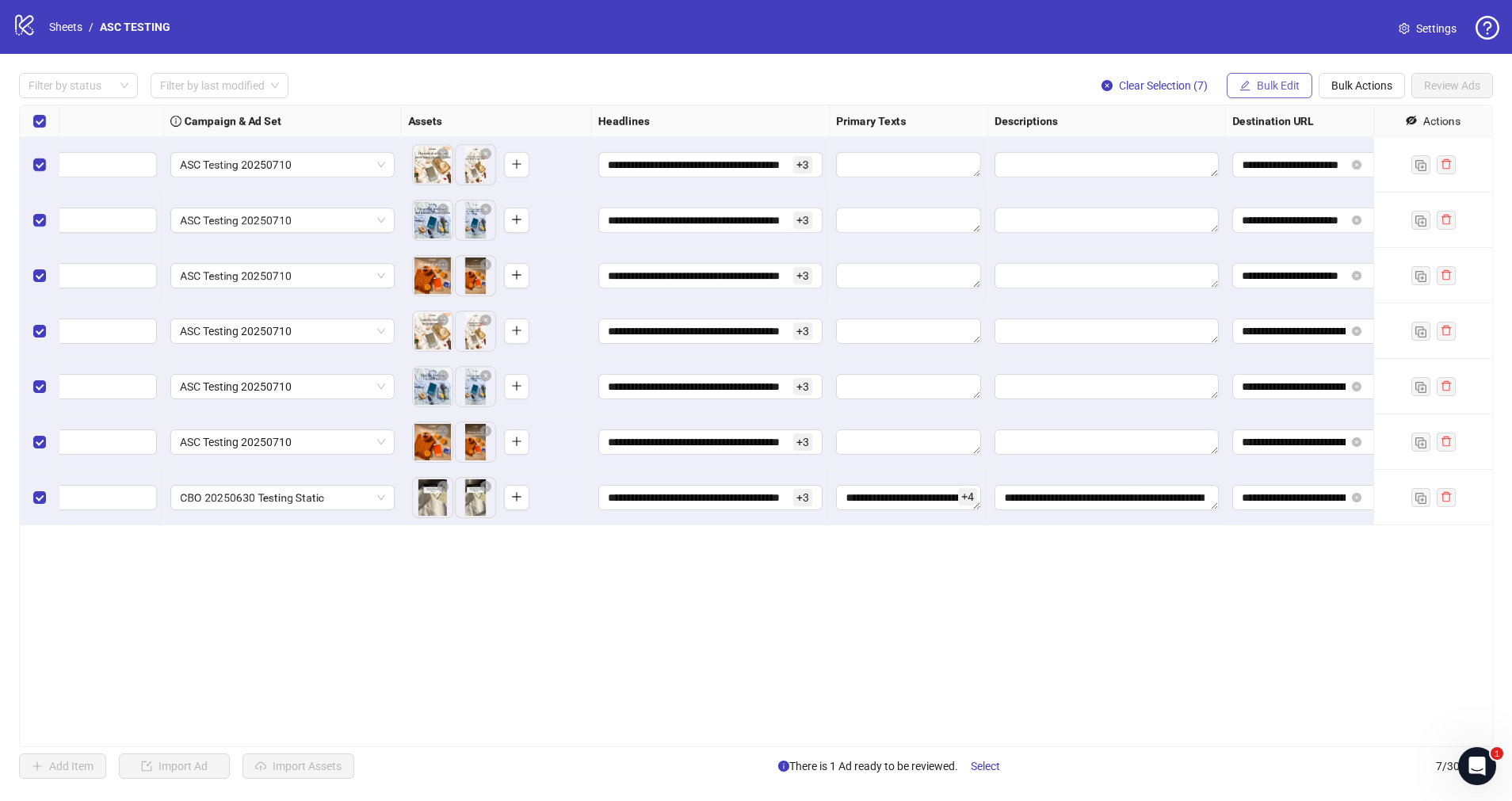 click on "Bulk Edit" at bounding box center [1270, 86] 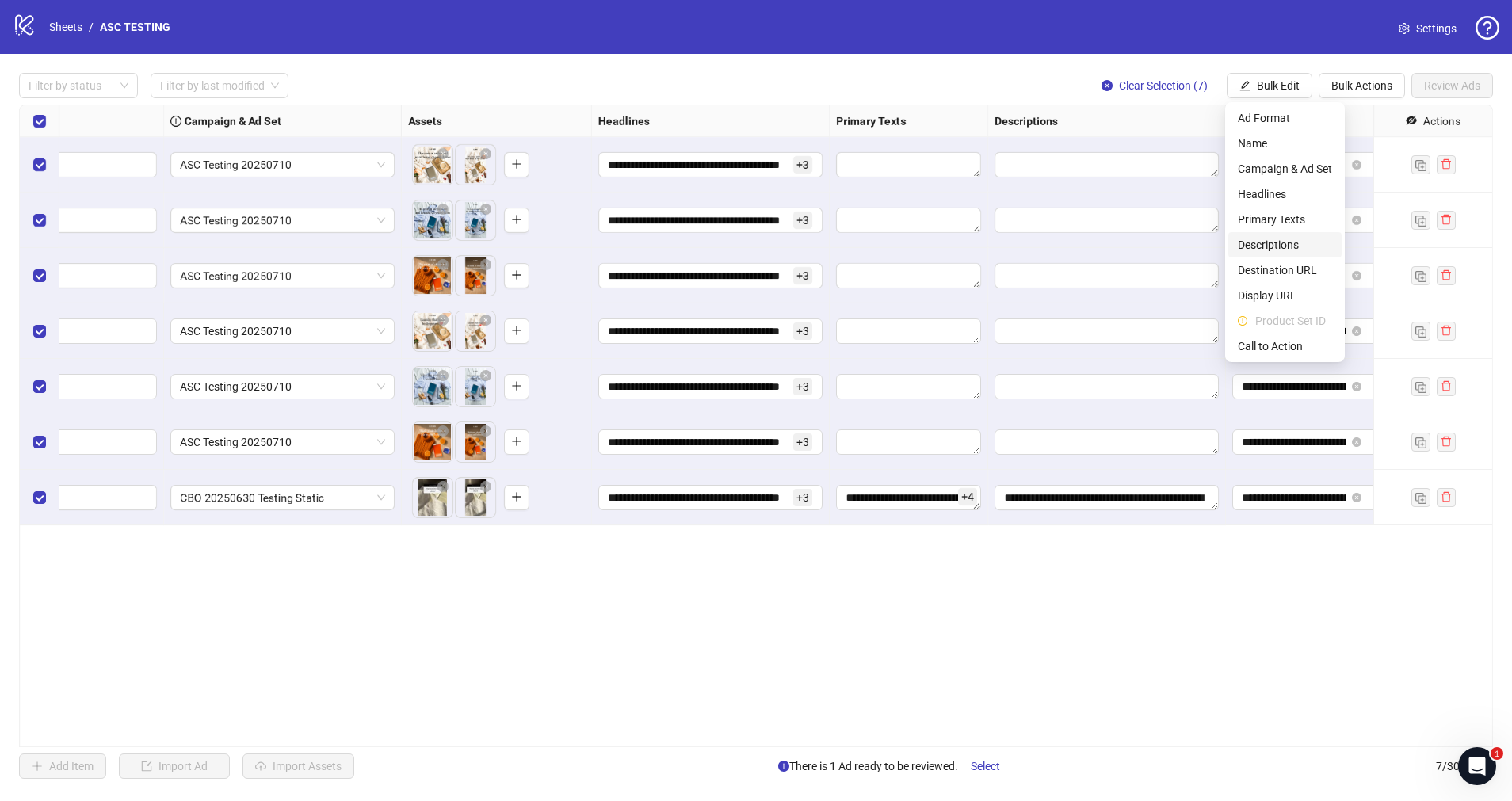 click on "Descriptions" at bounding box center [1285, 245] 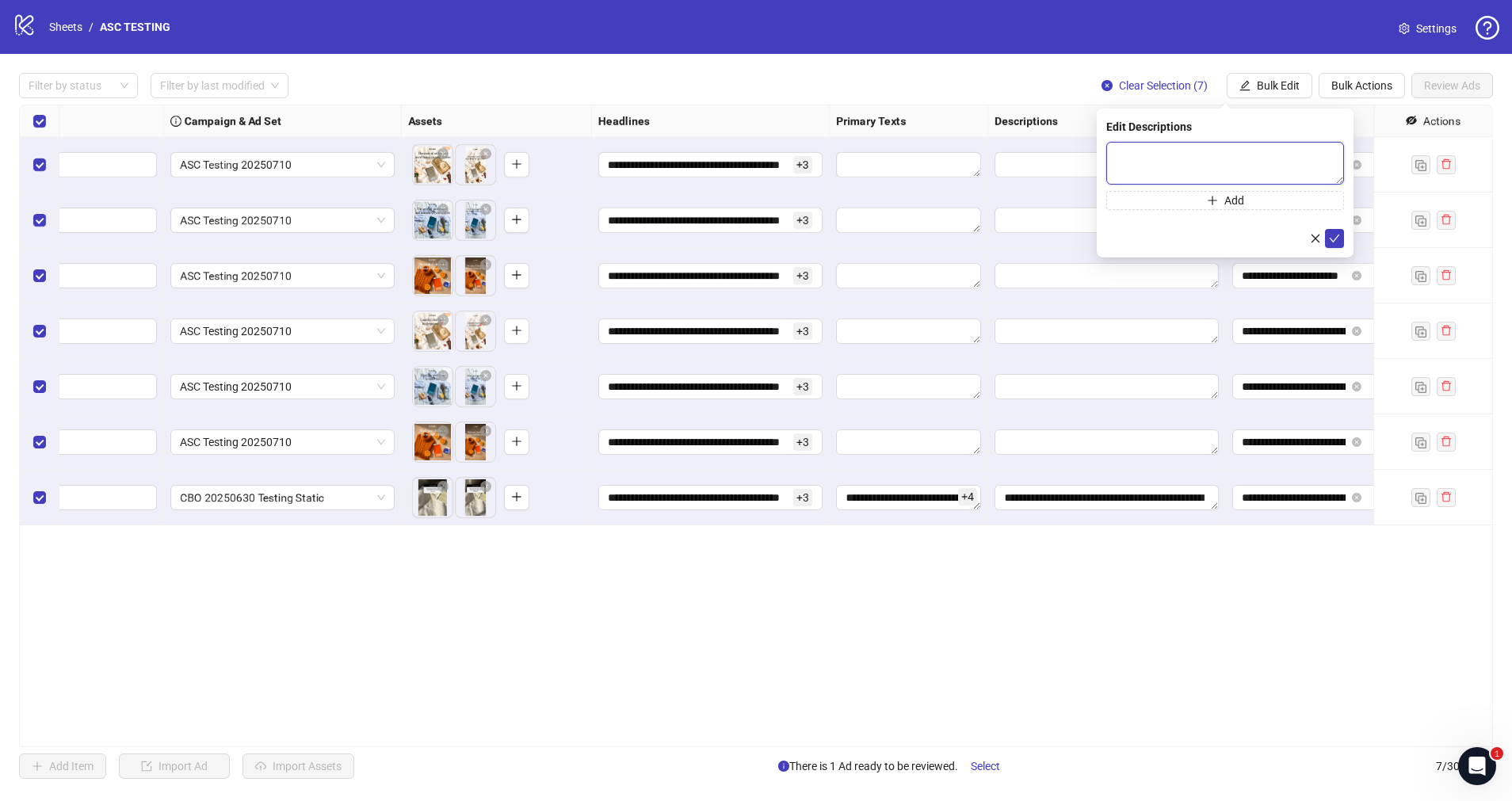 click at bounding box center [1225, 163] 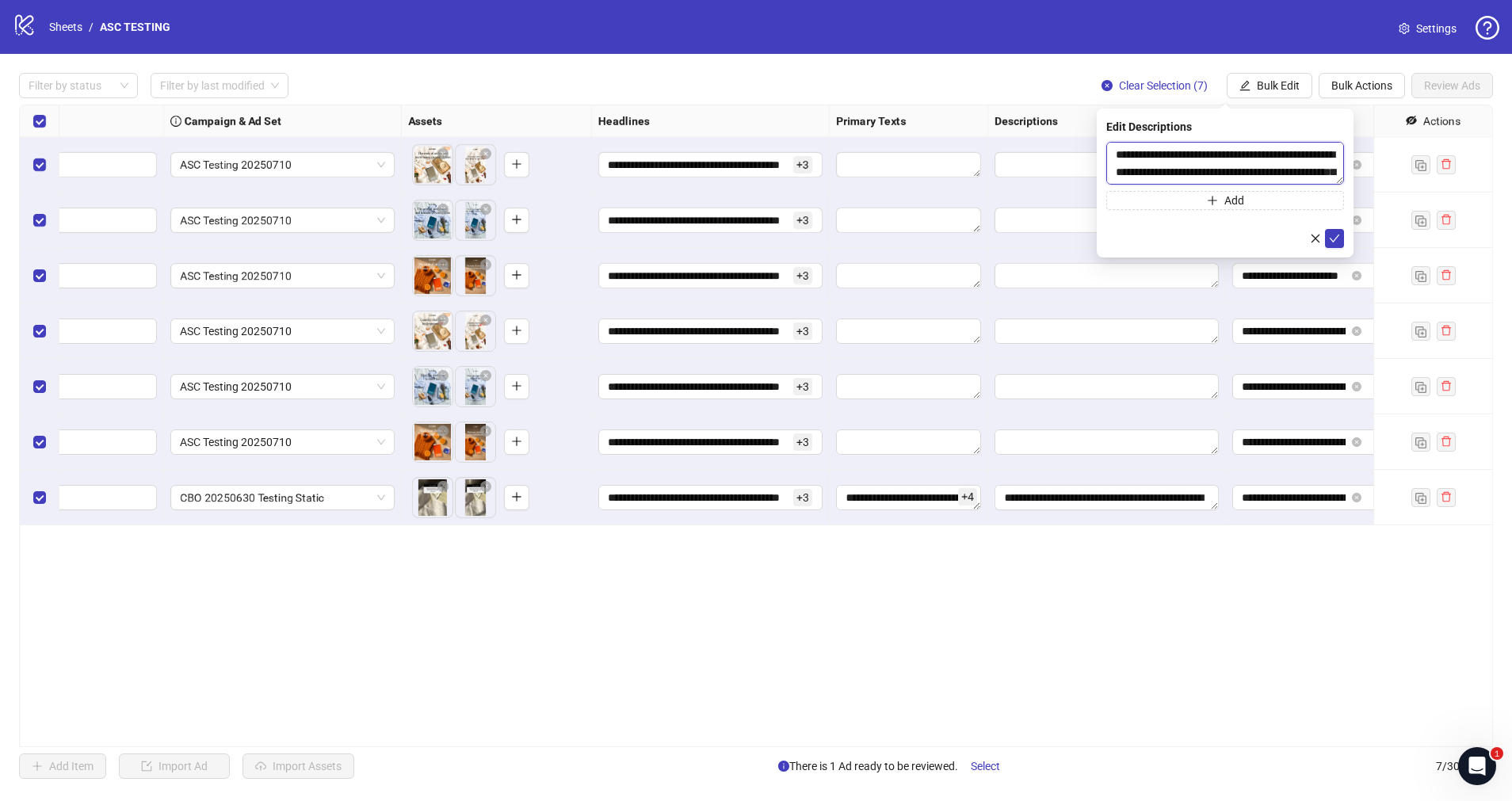 scroll, scrollTop: 47, scrollLeft: 0, axis: vertical 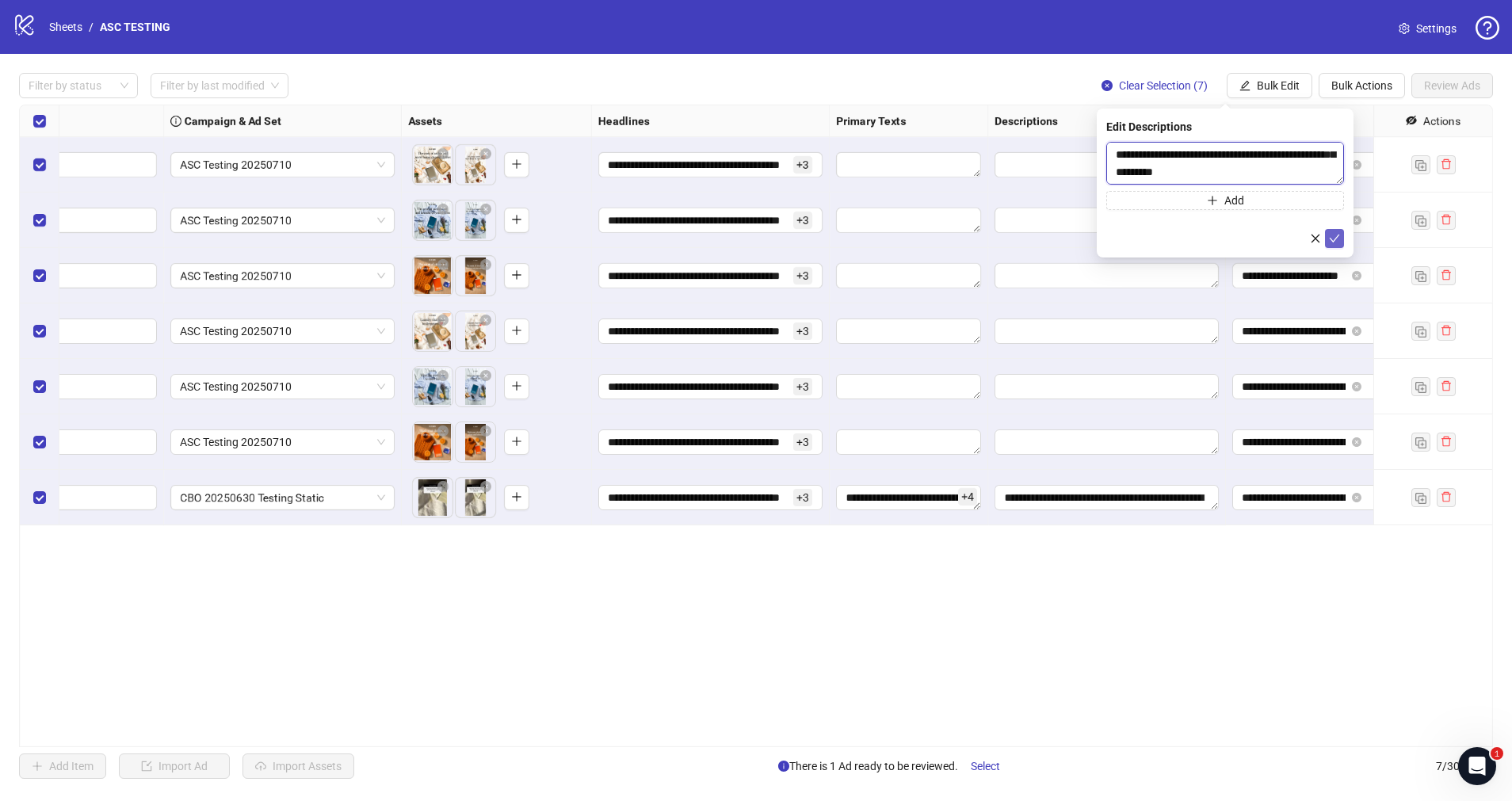 type on "**********" 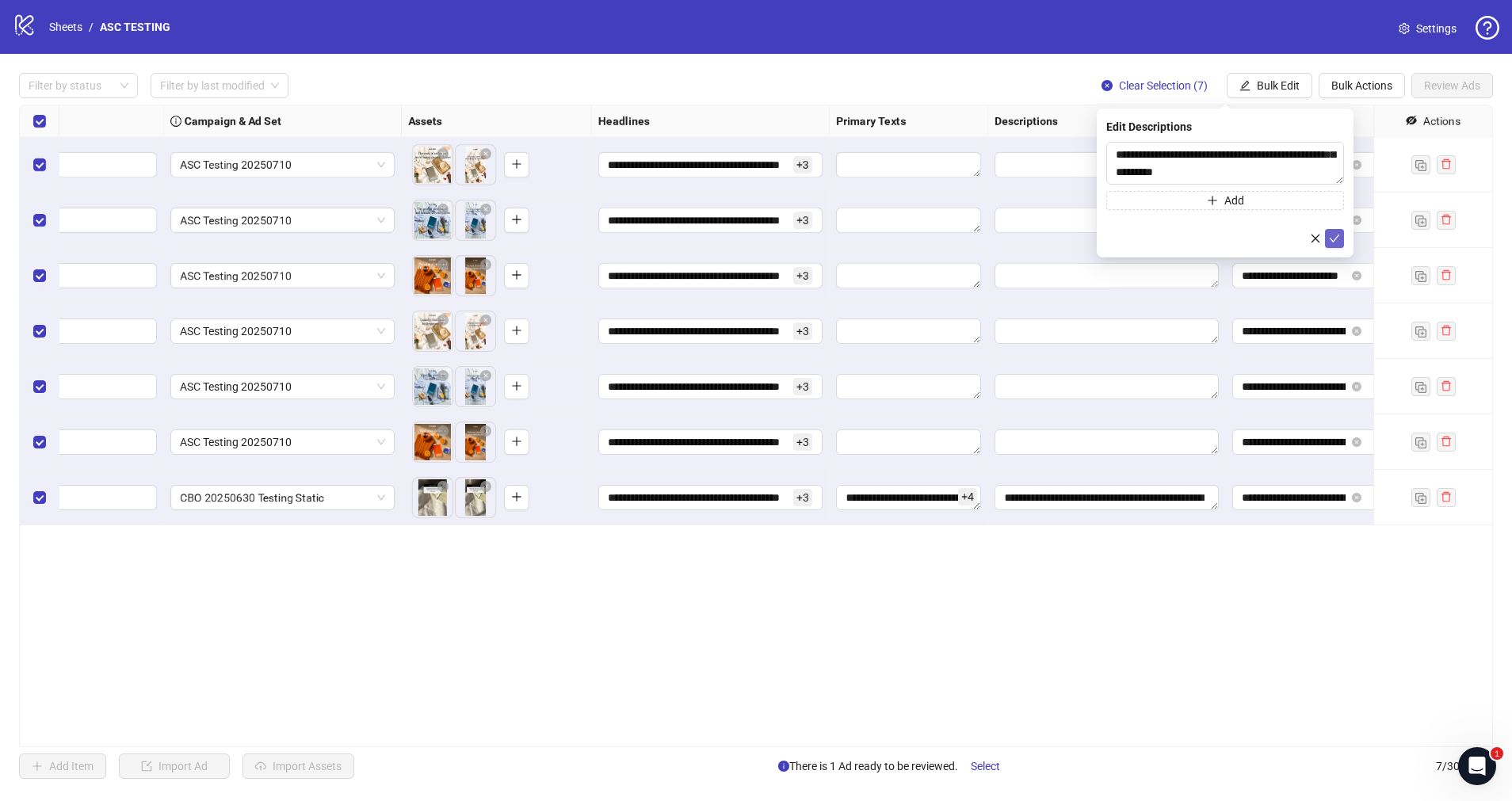 click 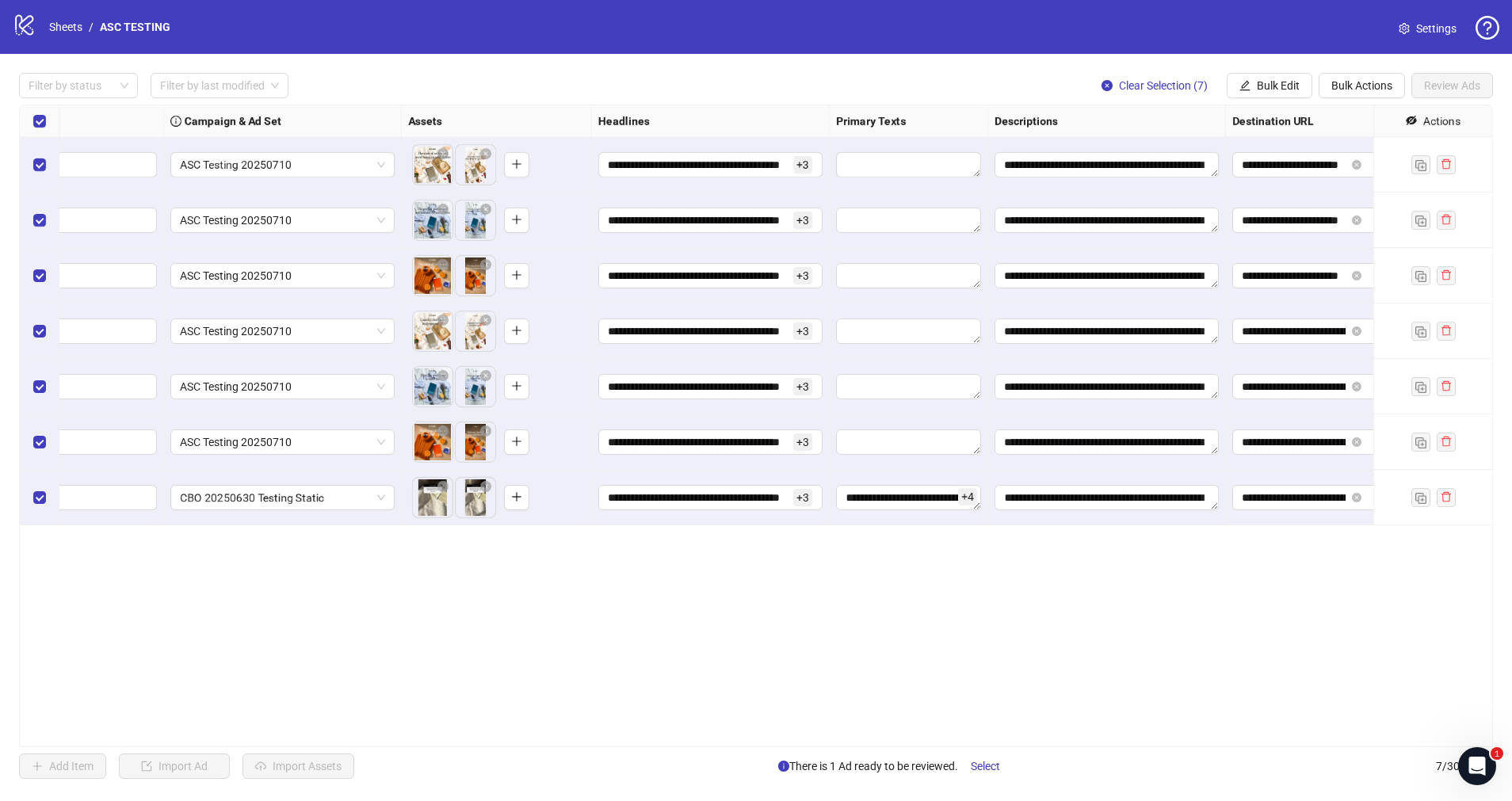 scroll, scrollTop: 0, scrollLeft: 211, axis: horizontal 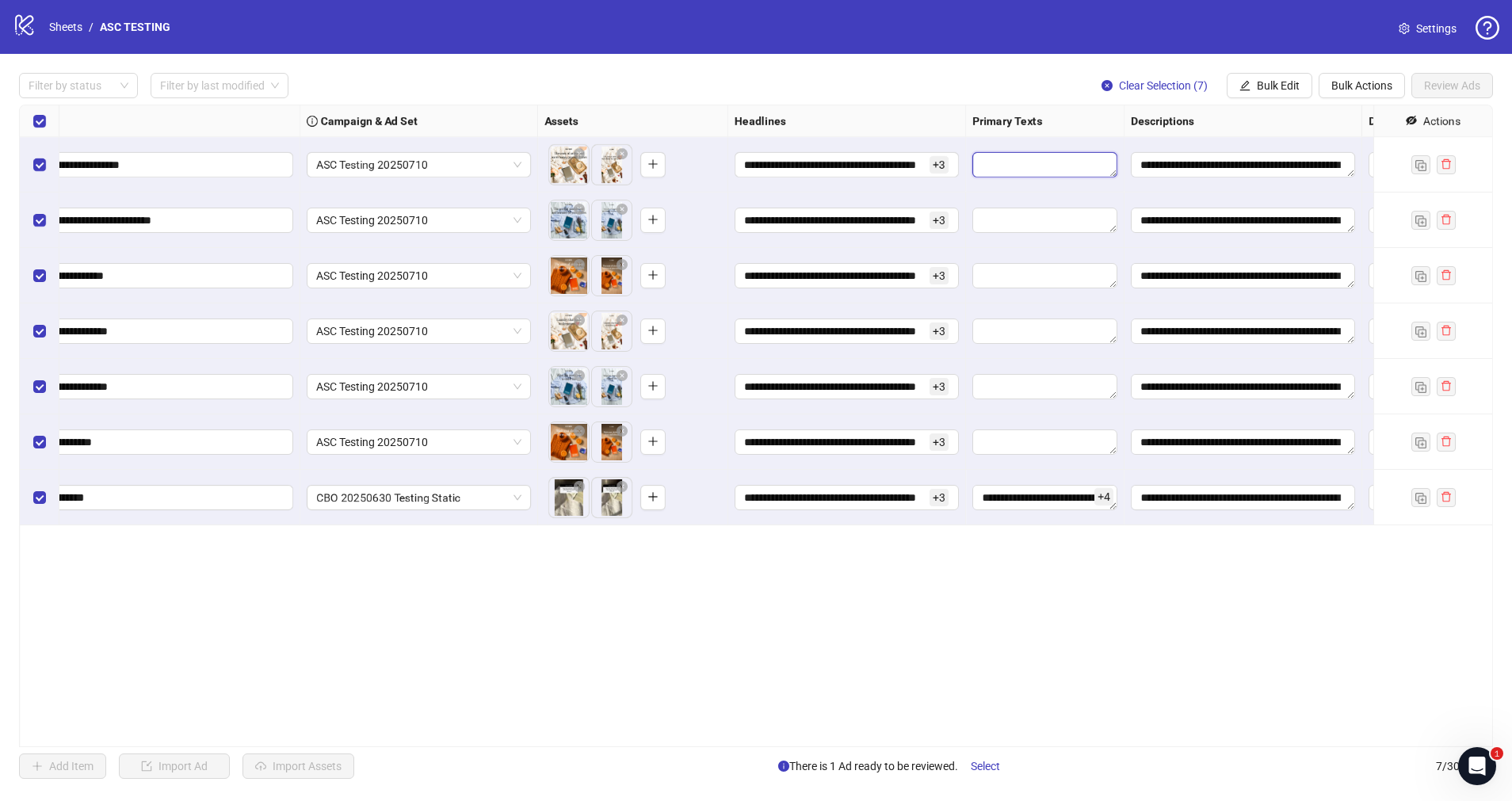 click at bounding box center [1044, 165] 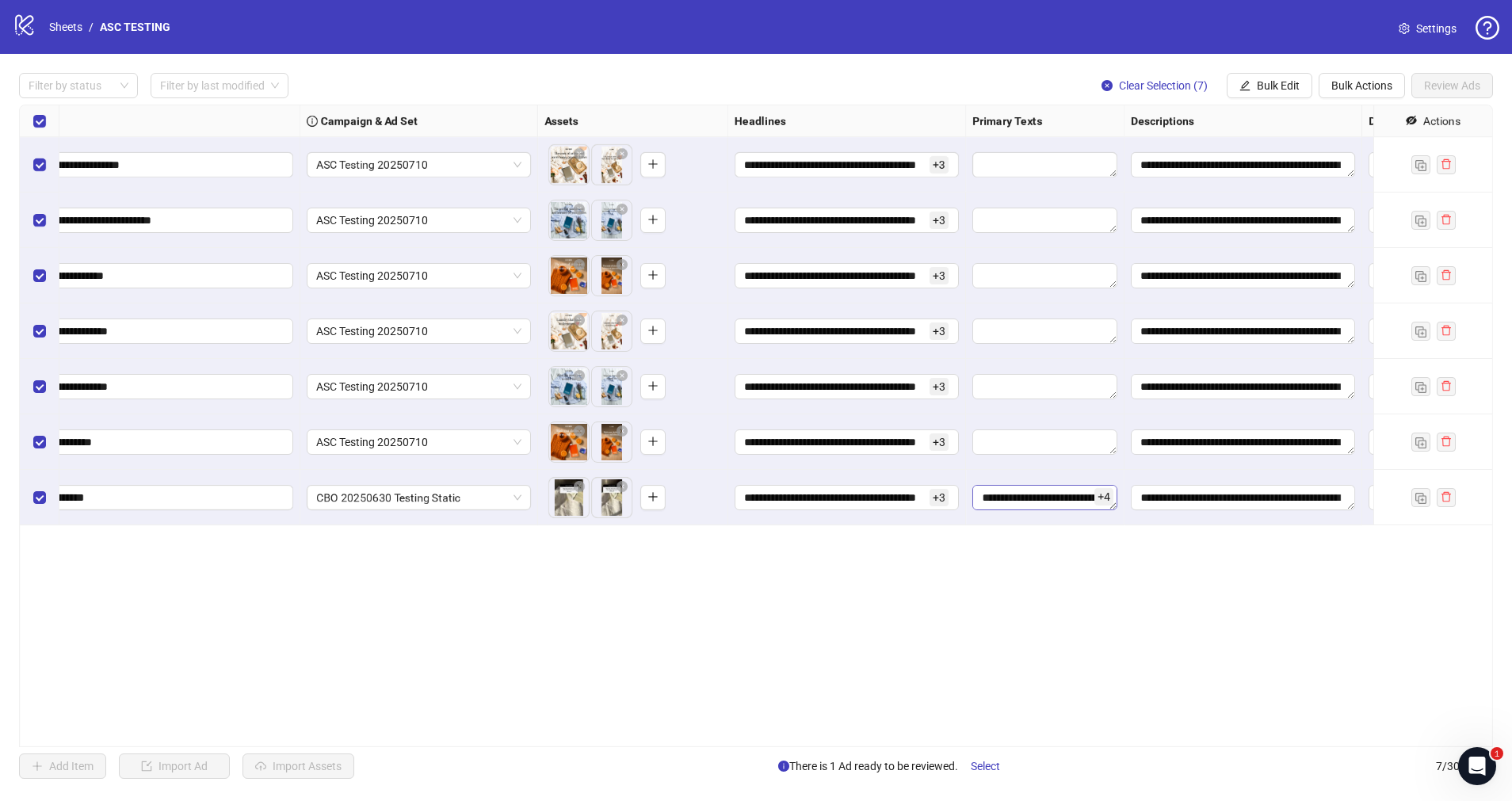 click on "**********" at bounding box center [1044, 498] 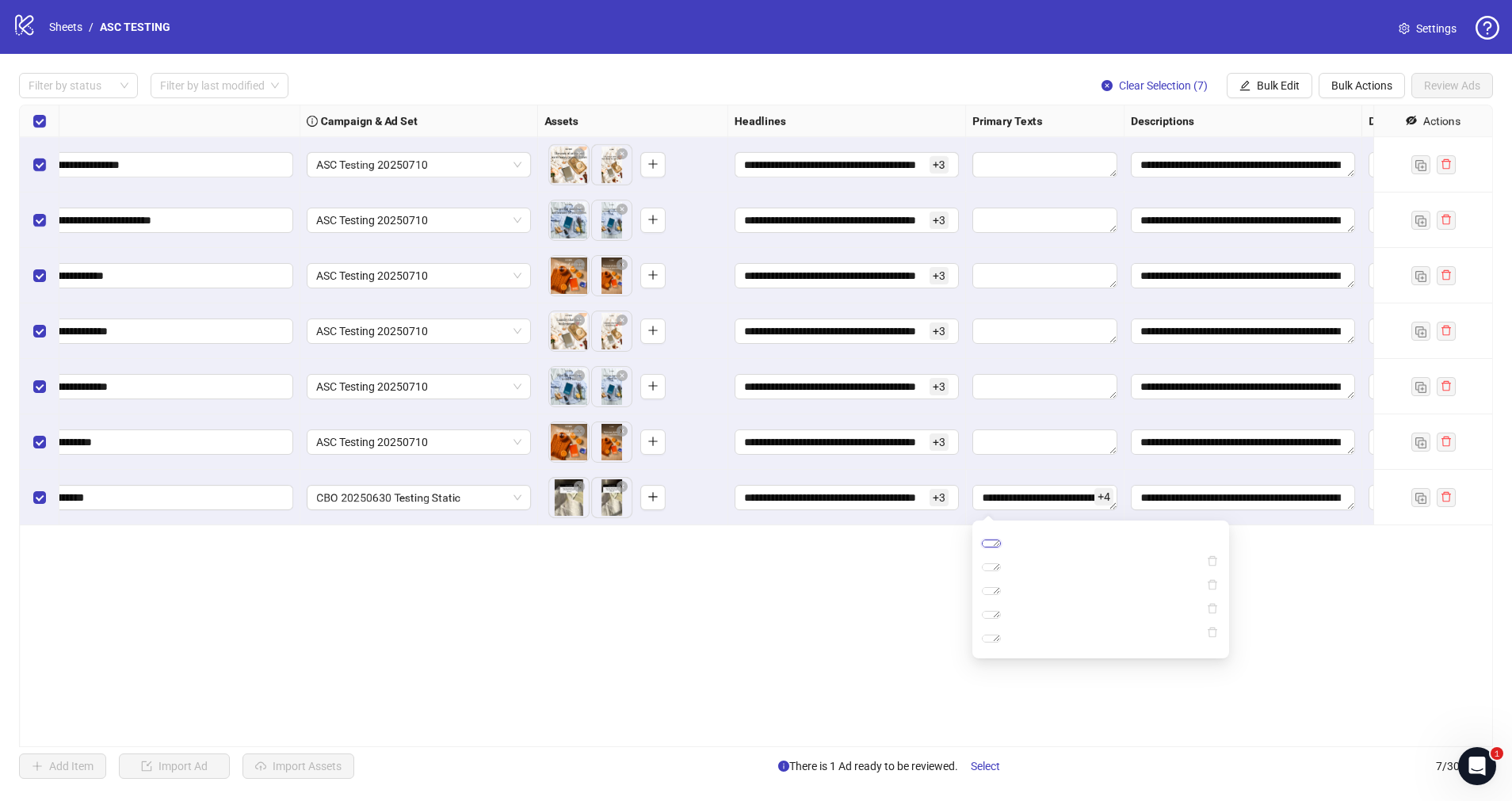 click on "**********" at bounding box center (991, 544) 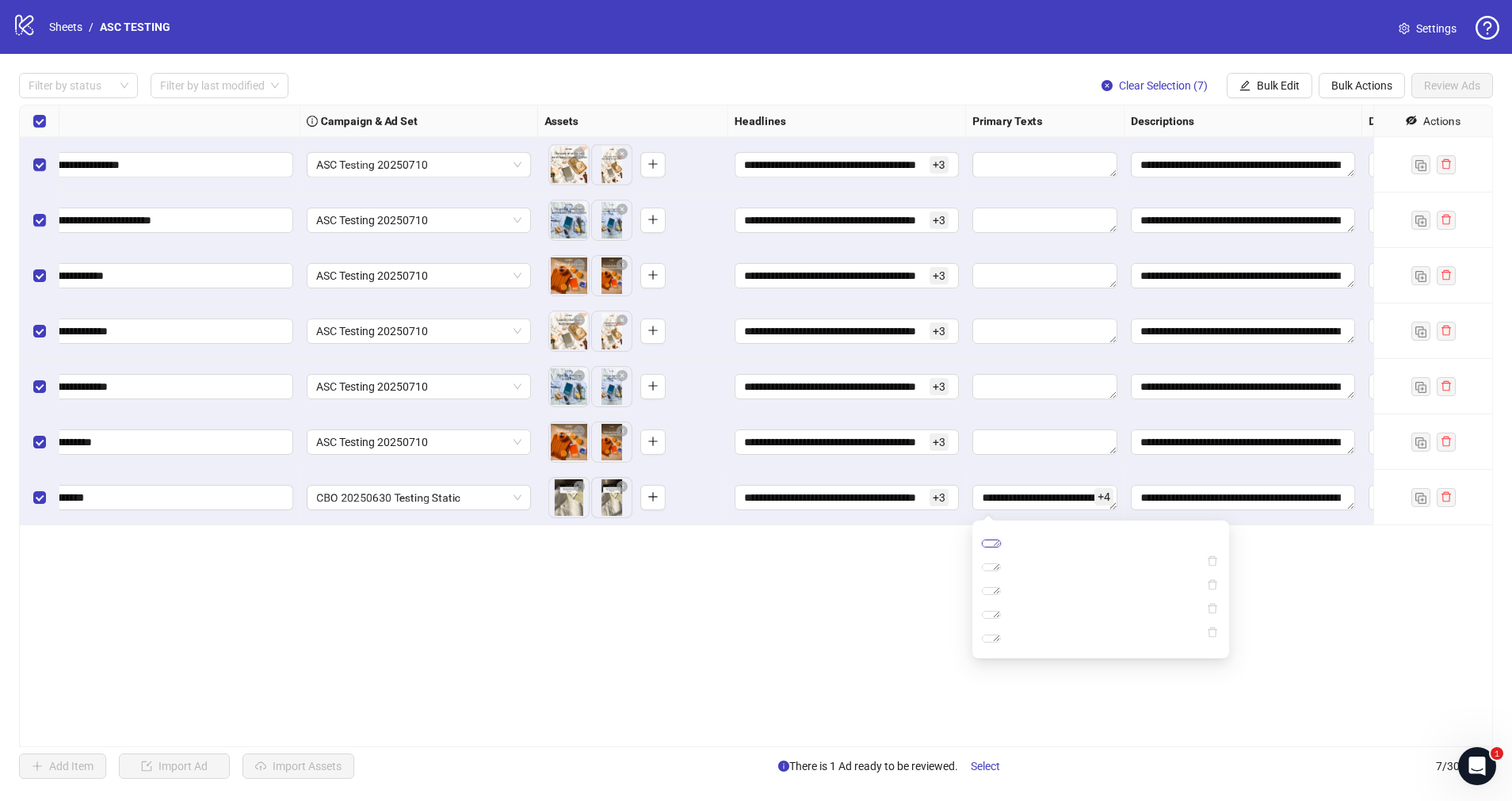 type on "**********" 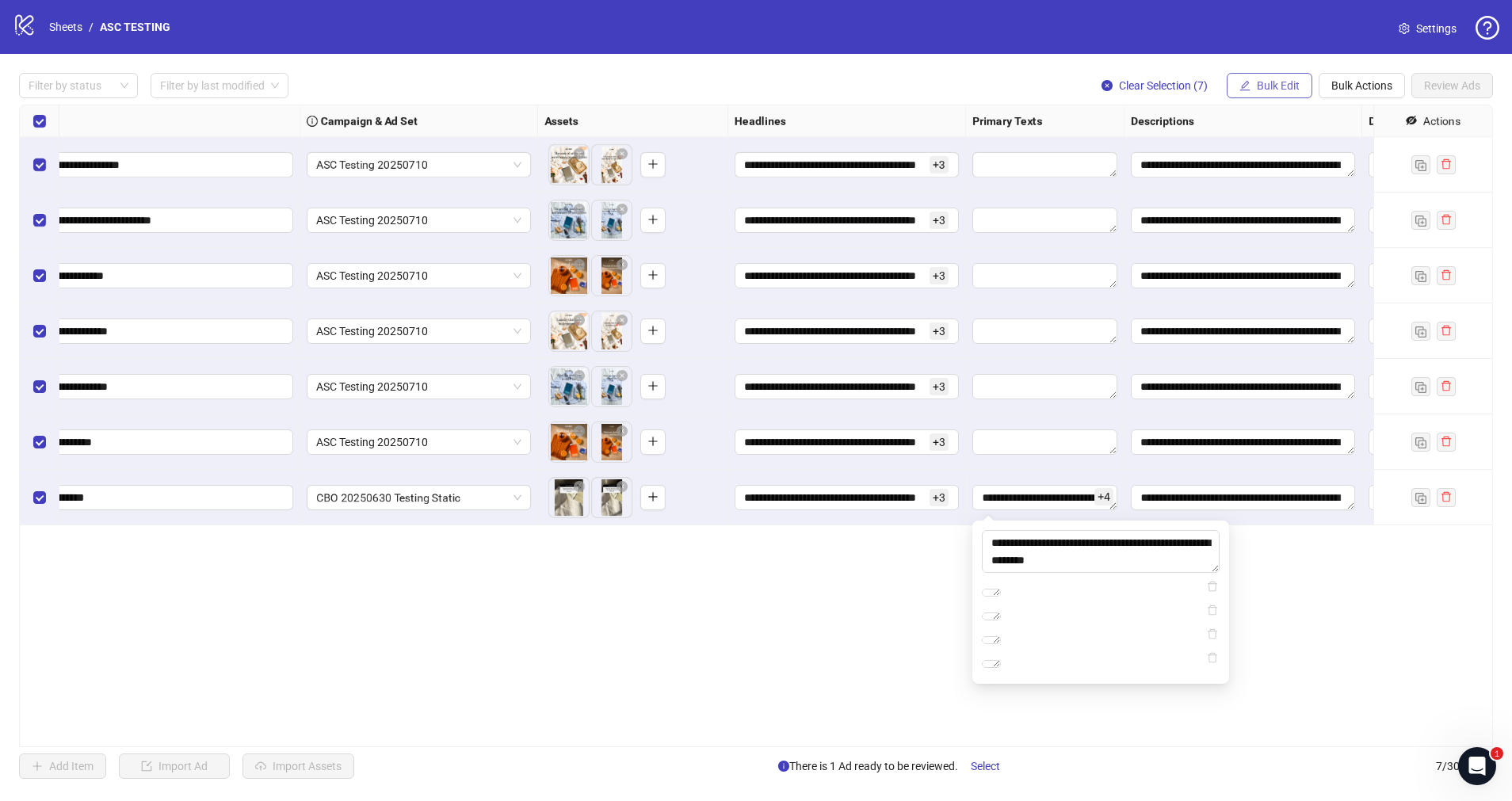 click on "Bulk Edit" at bounding box center [1278, 86] 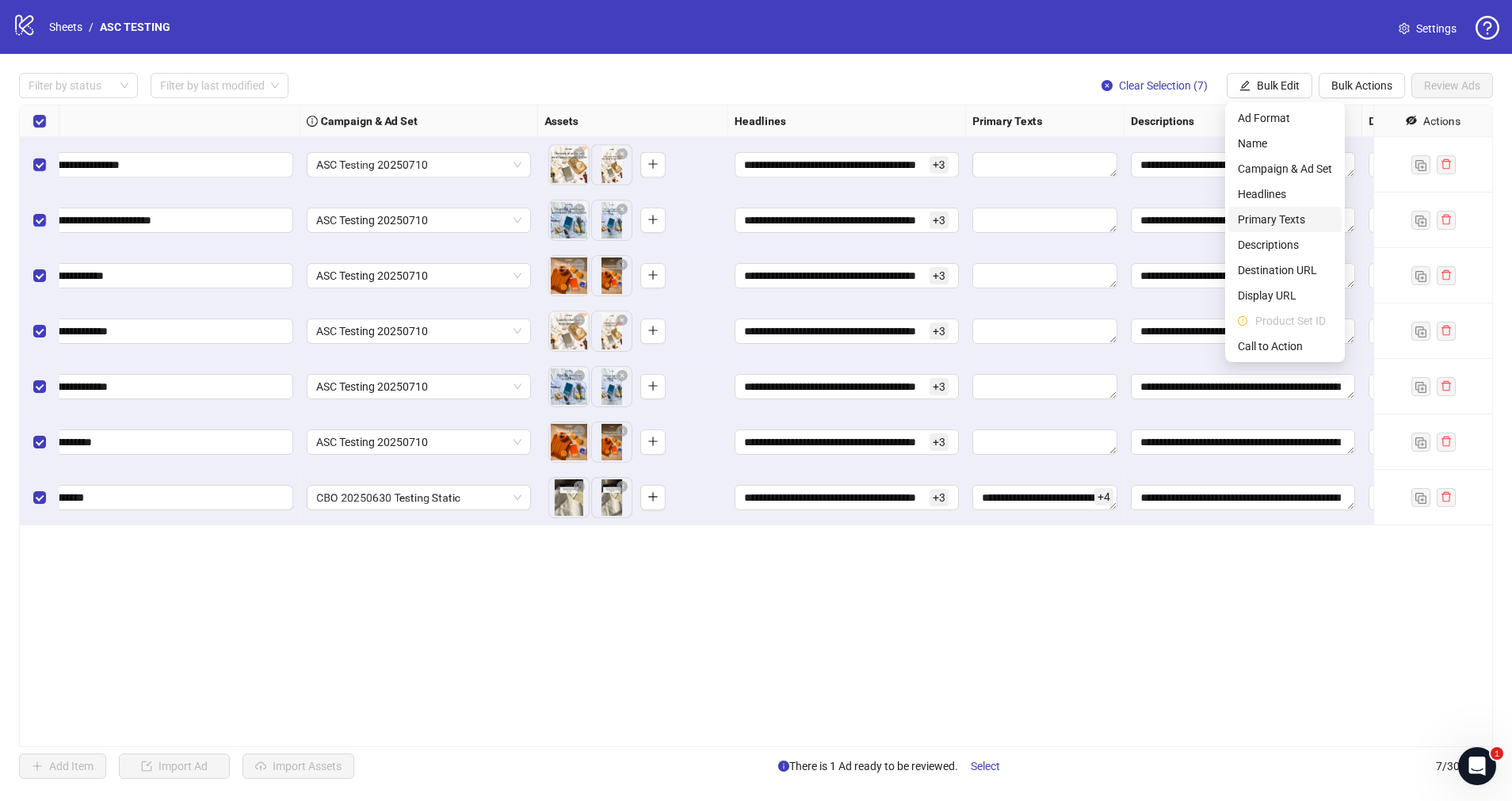 click on "Primary Texts" at bounding box center [1285, 219] 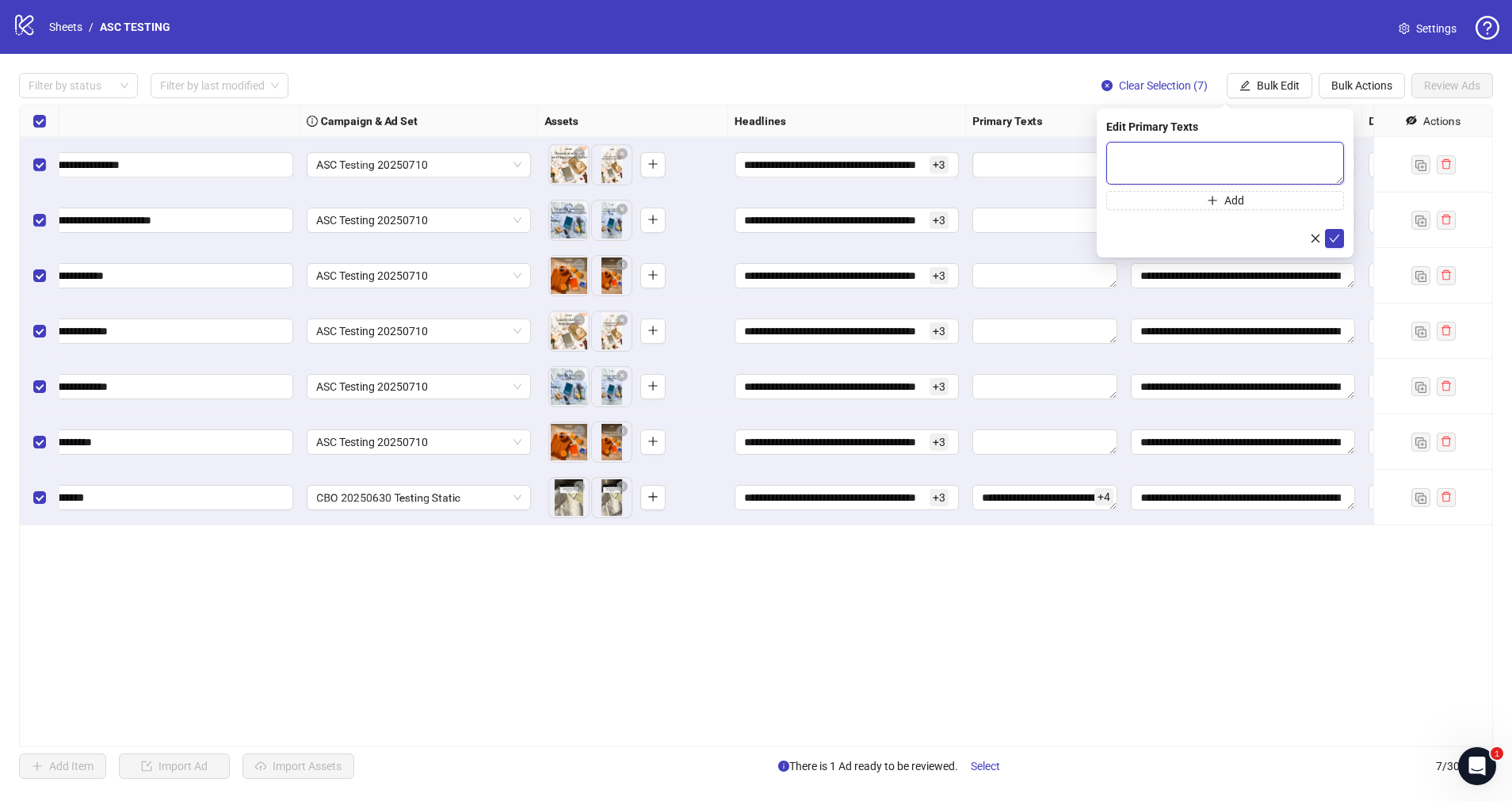 click at bounding box center [1225, 163] 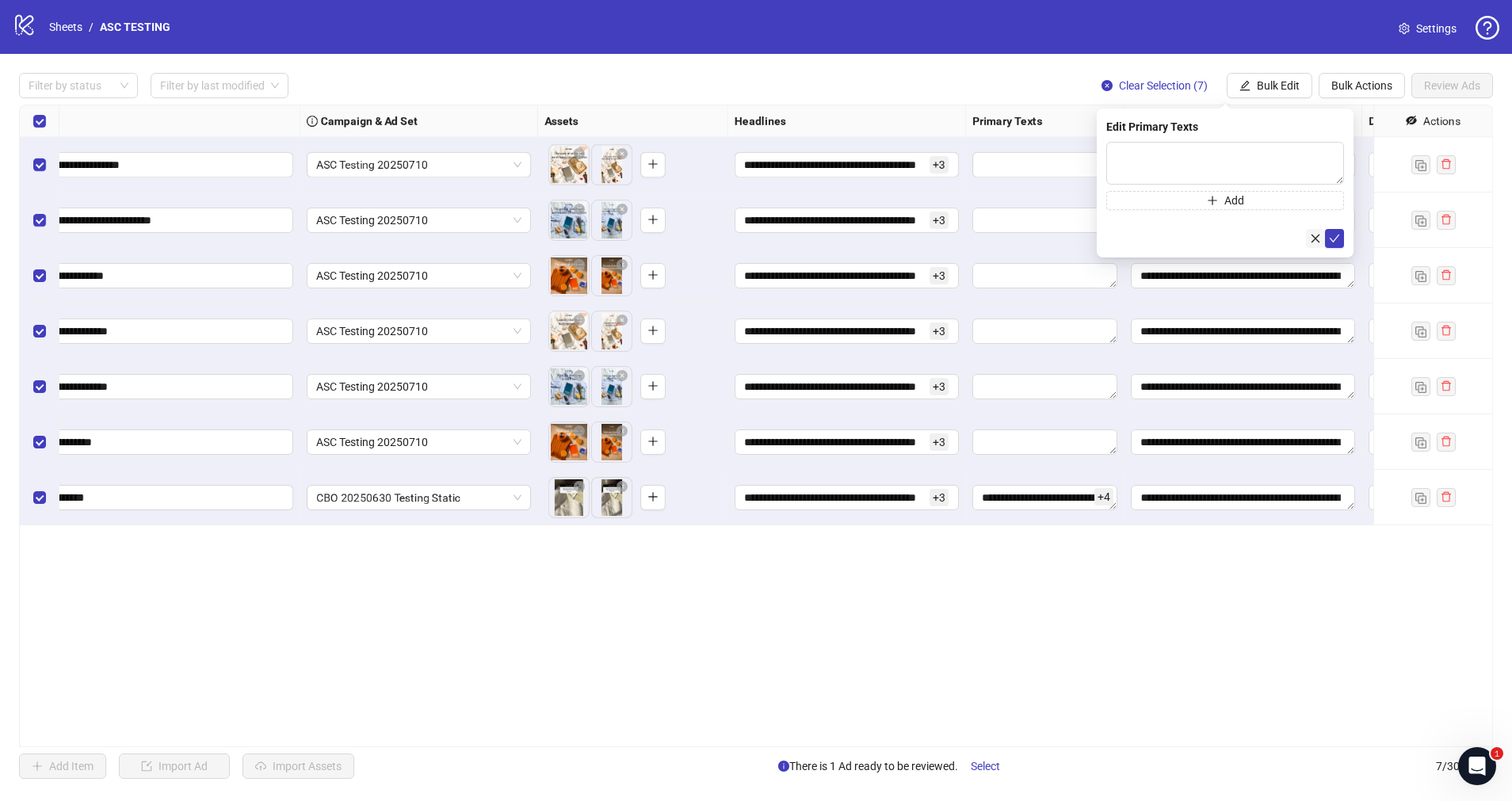 click at bounding box center [1315, 238] 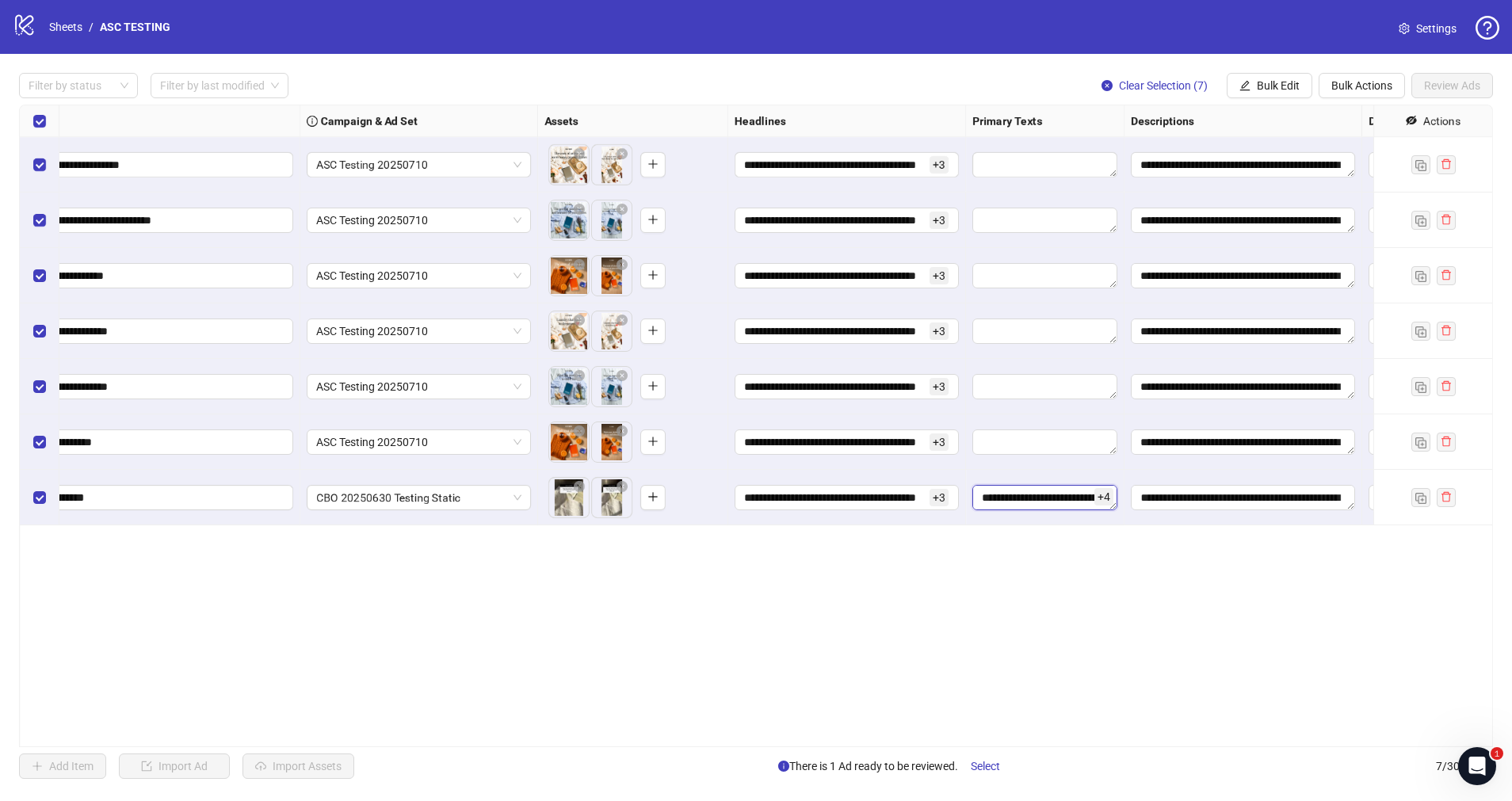 click on "**********" at bounding box center [1044, 498] 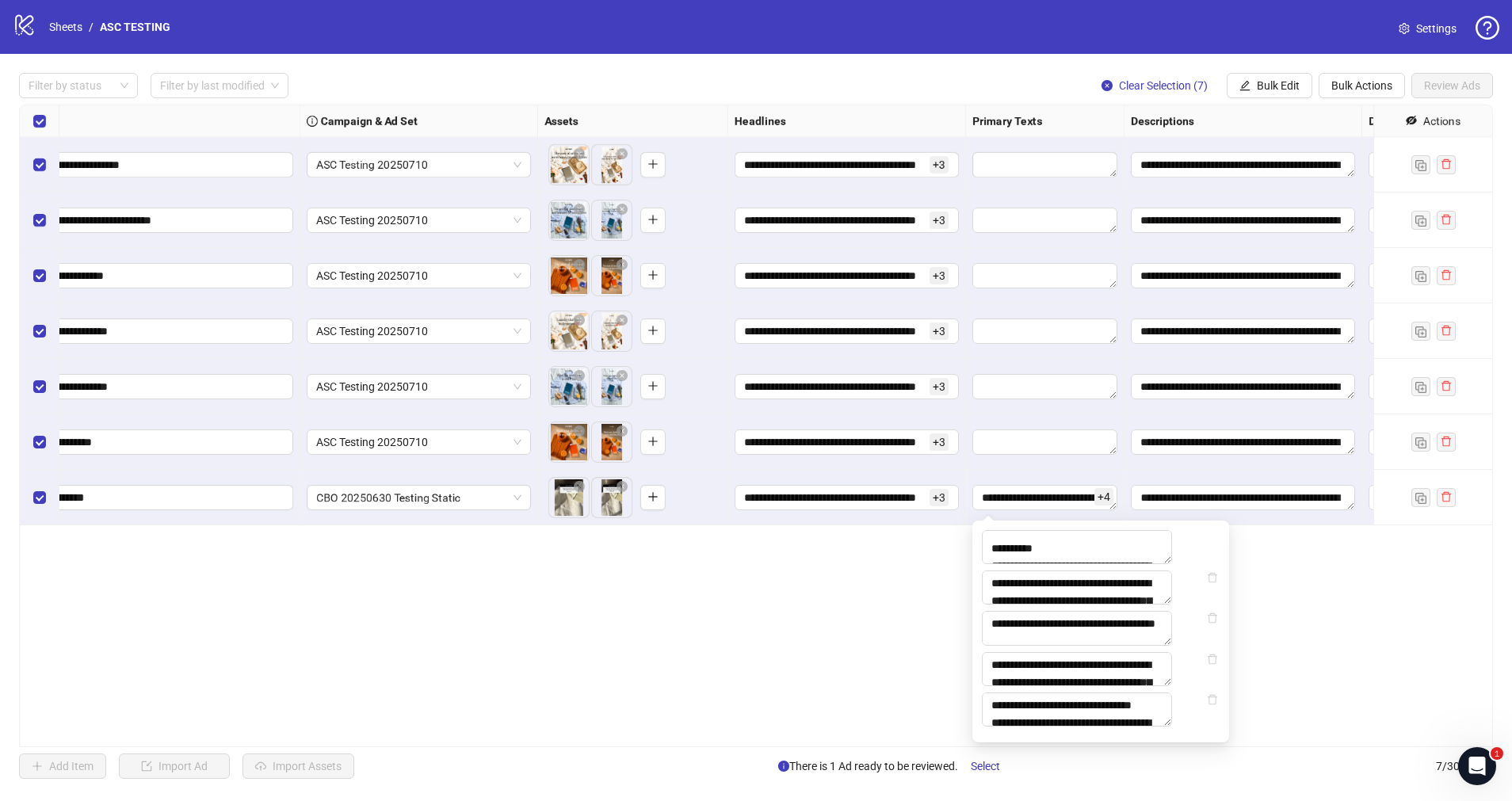 scroll, scrollTop: 430, scrollLeft: 0, axis: vertical 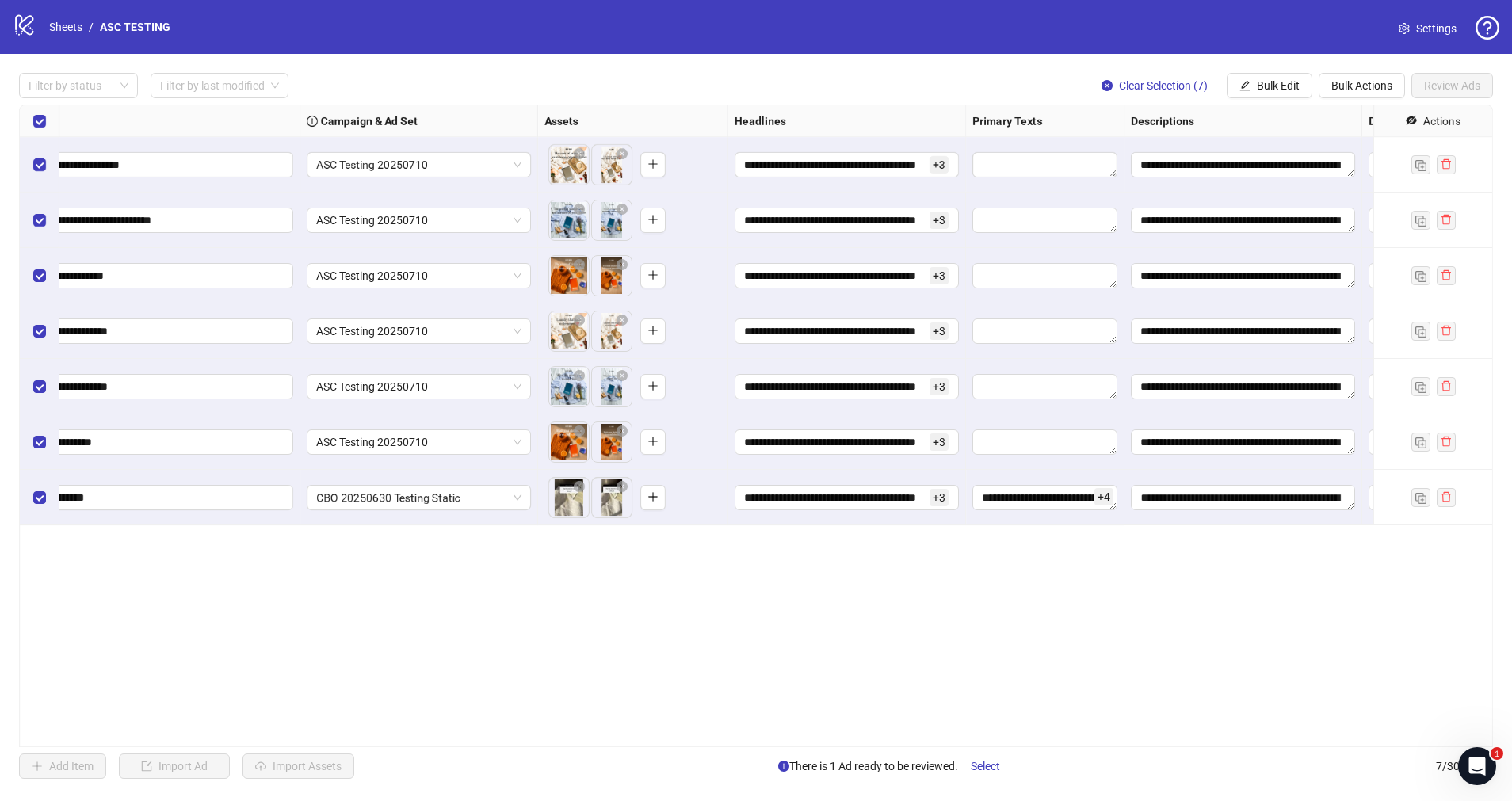 click on "**********" at bounding box center (756, 425) 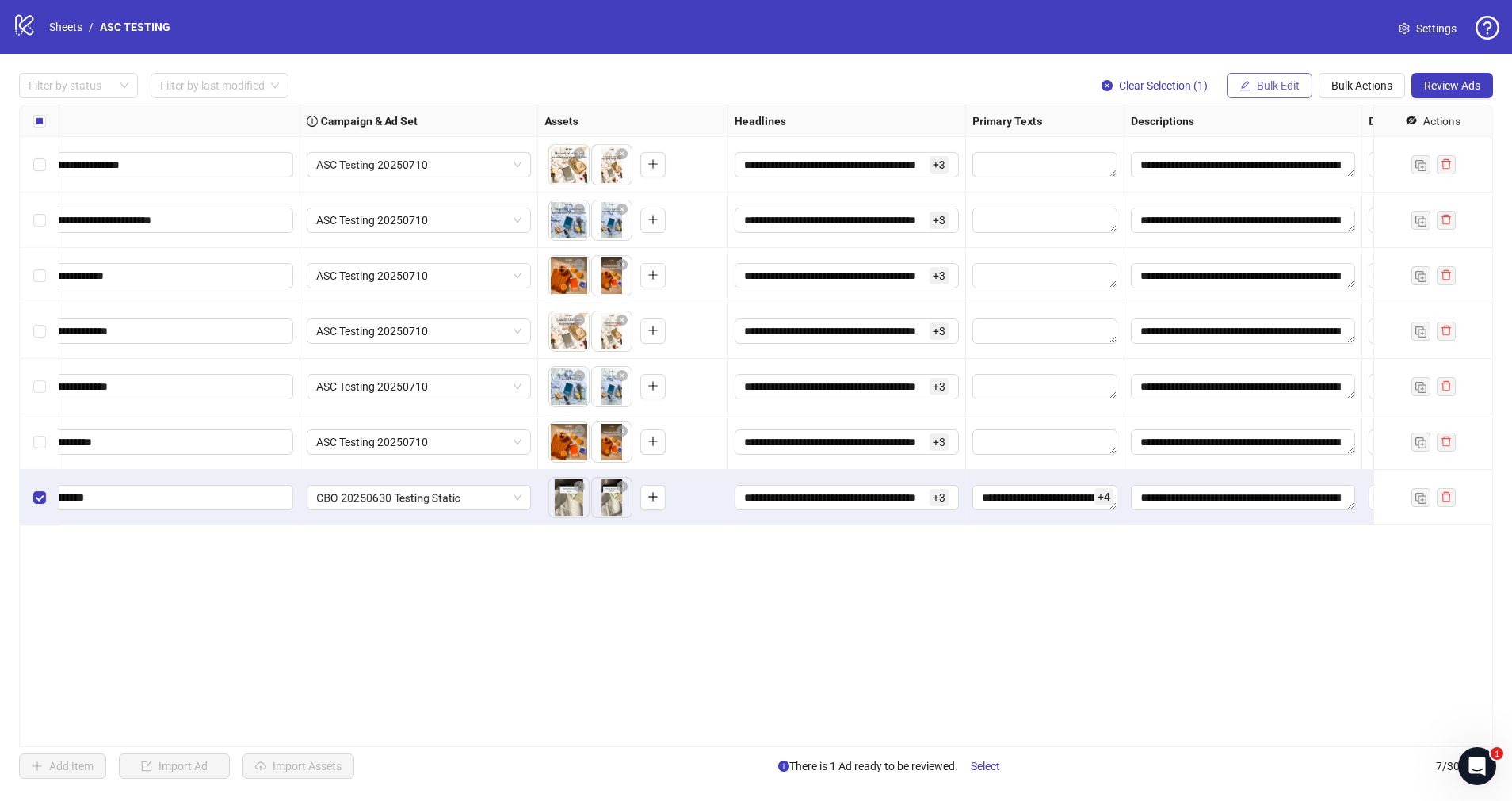 click on "Bulk Edit" at bounding box center (1278, 86) 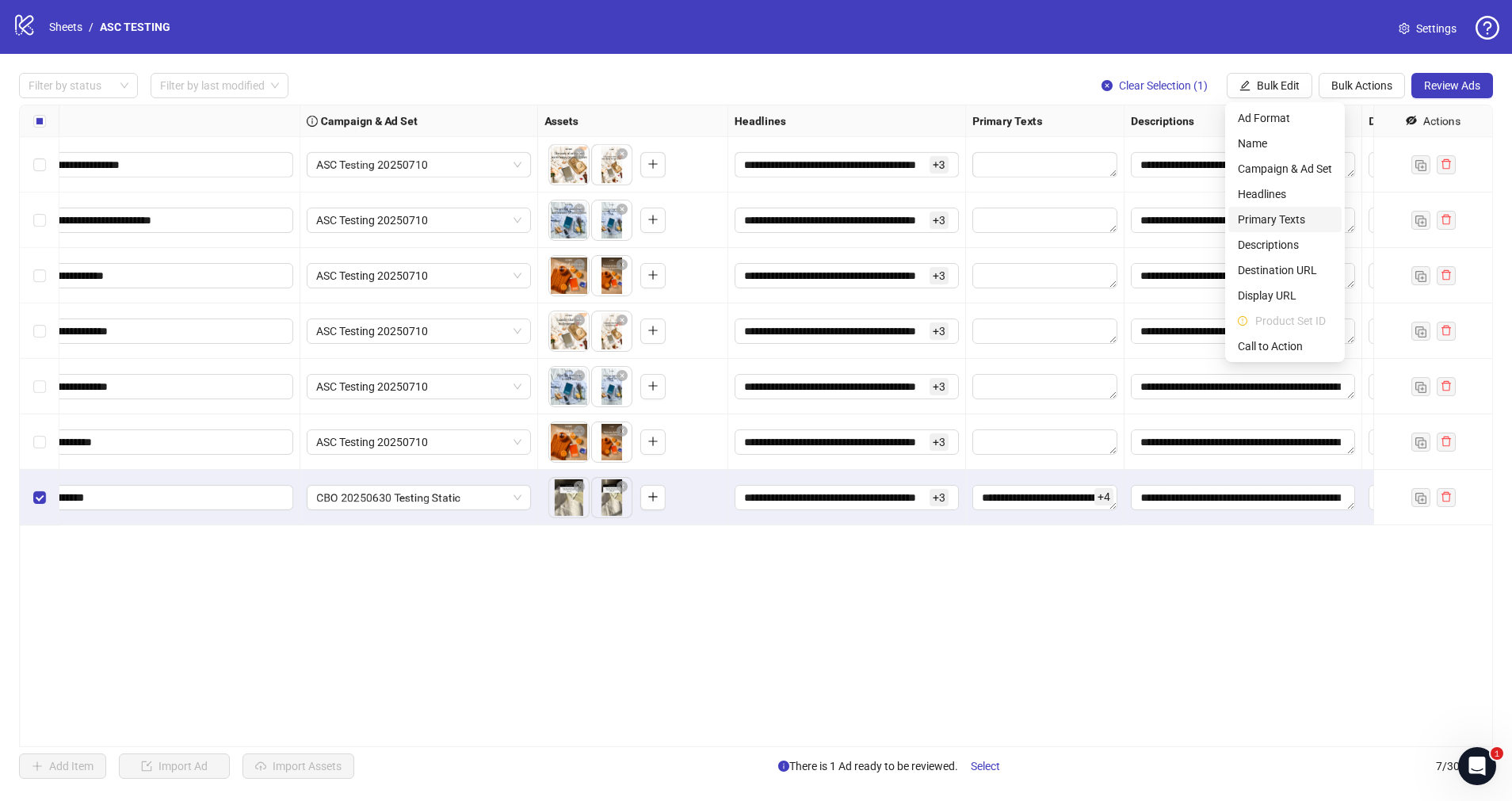 click on "Primary Texts" at bounding box center [1285, 219] 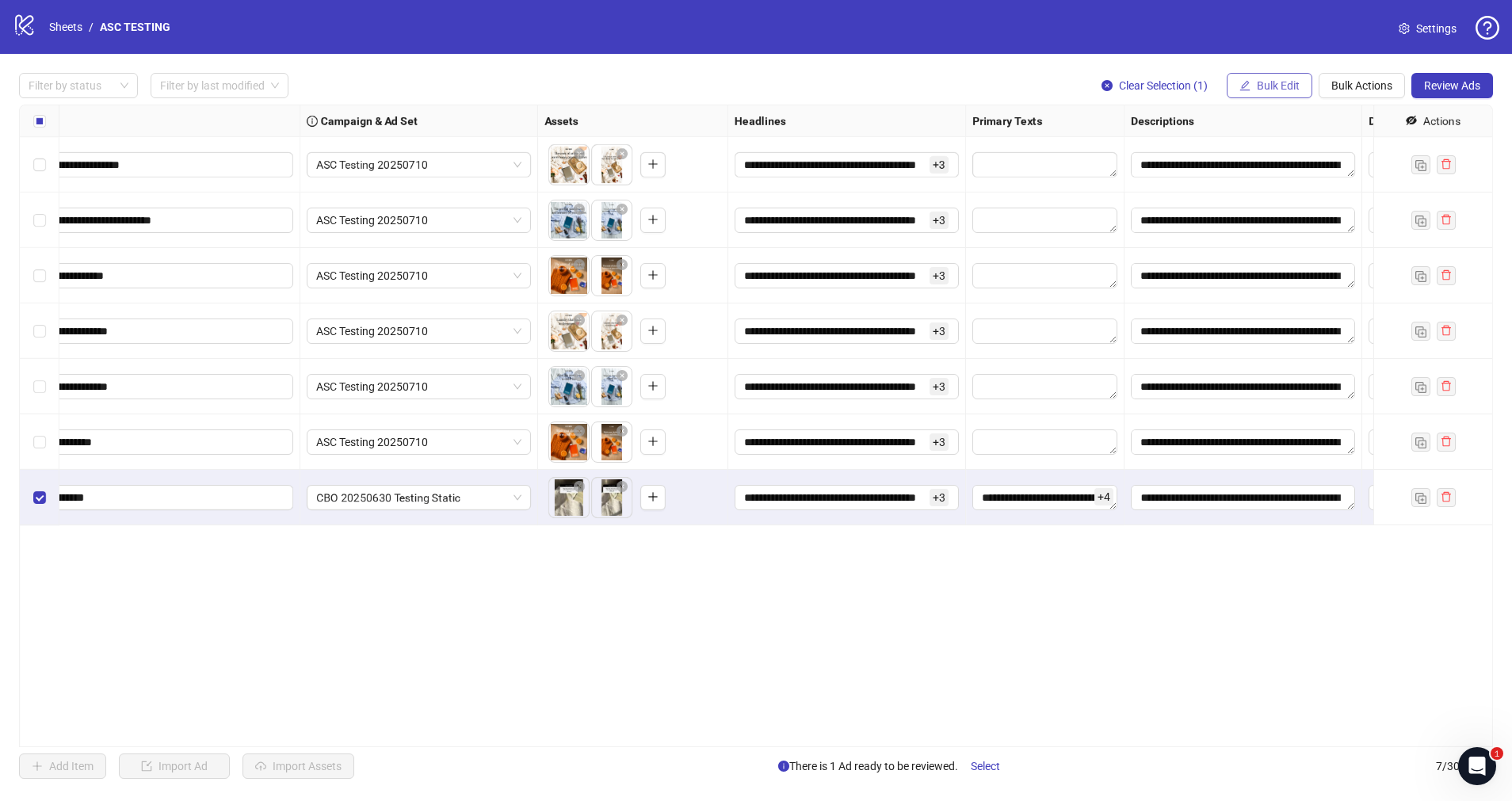 click on "Bulk Edit" at bounding box center (1278, 86) 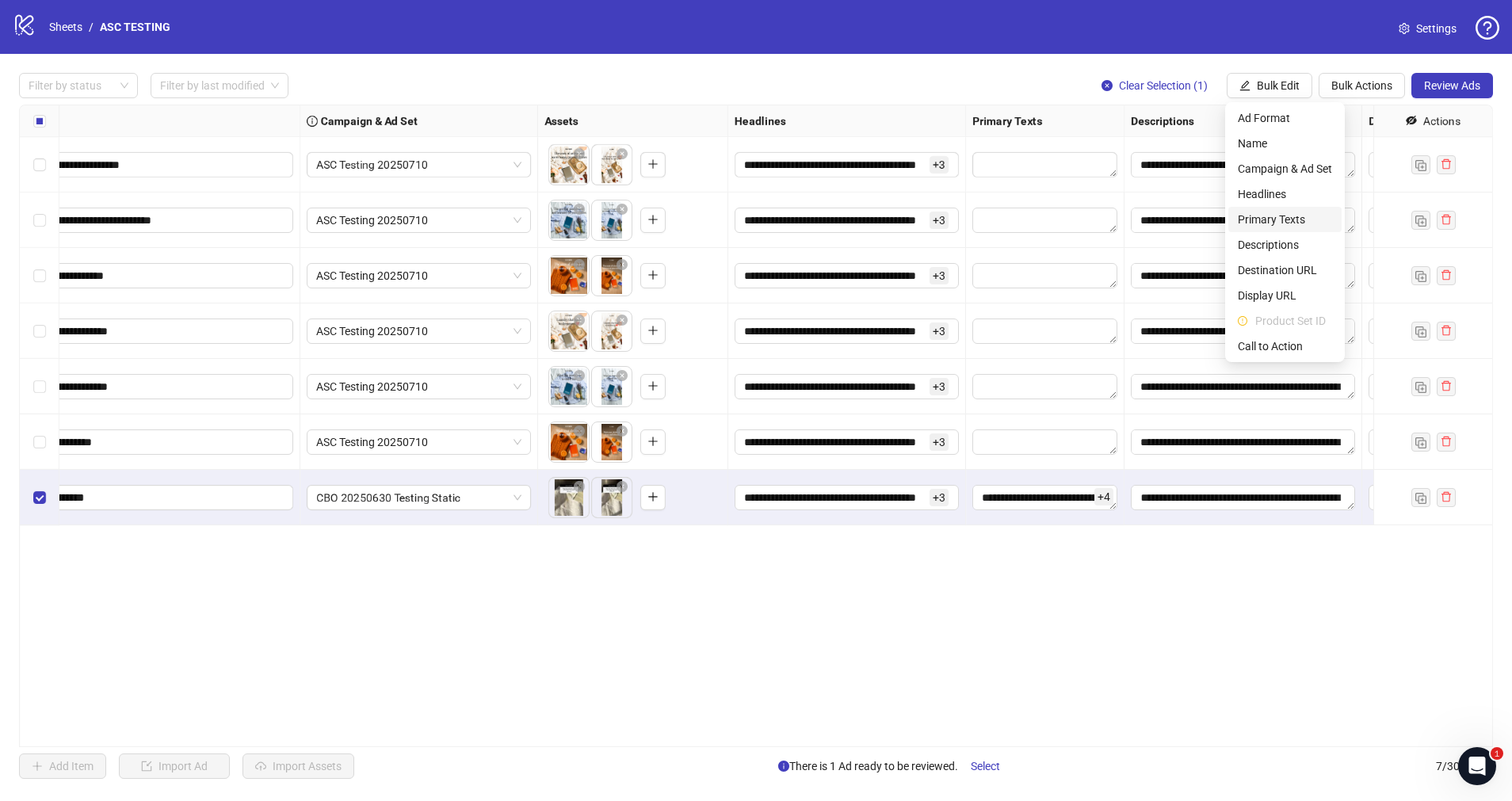 click on "Primary Texts" at bounding box center (1285, 219) 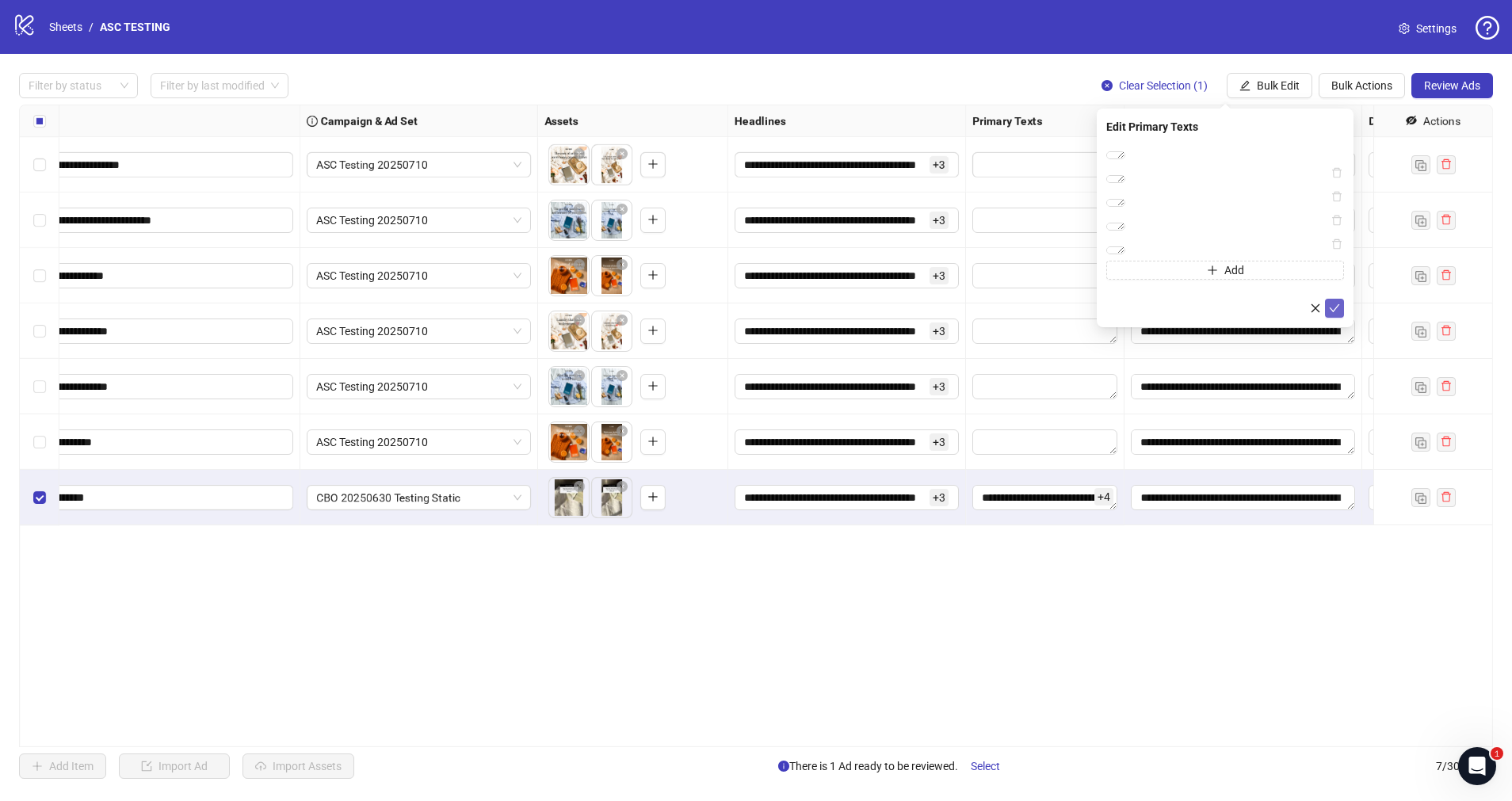 click 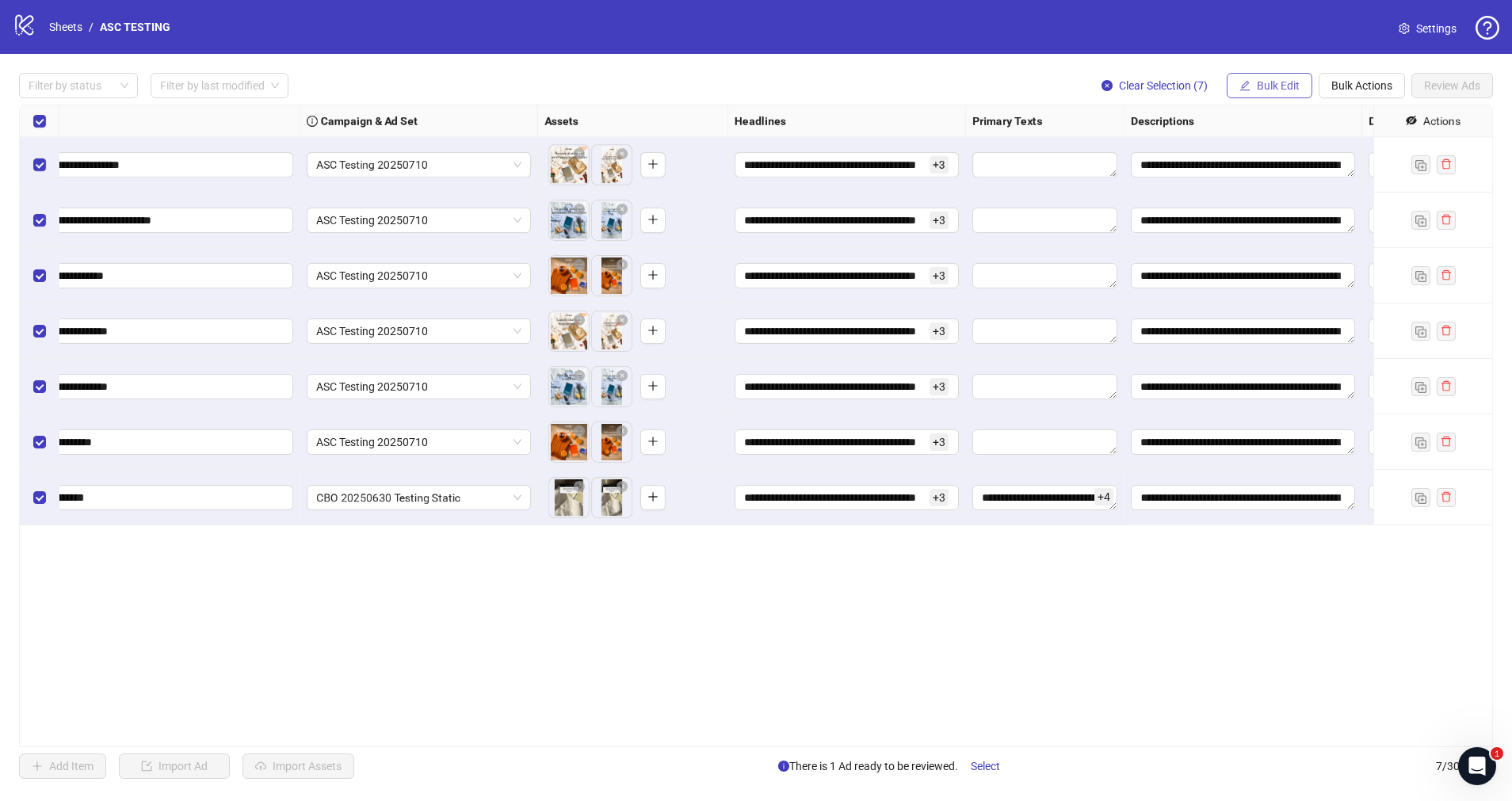 click on "Bulk Edit" at bounding box center [1278, 86] 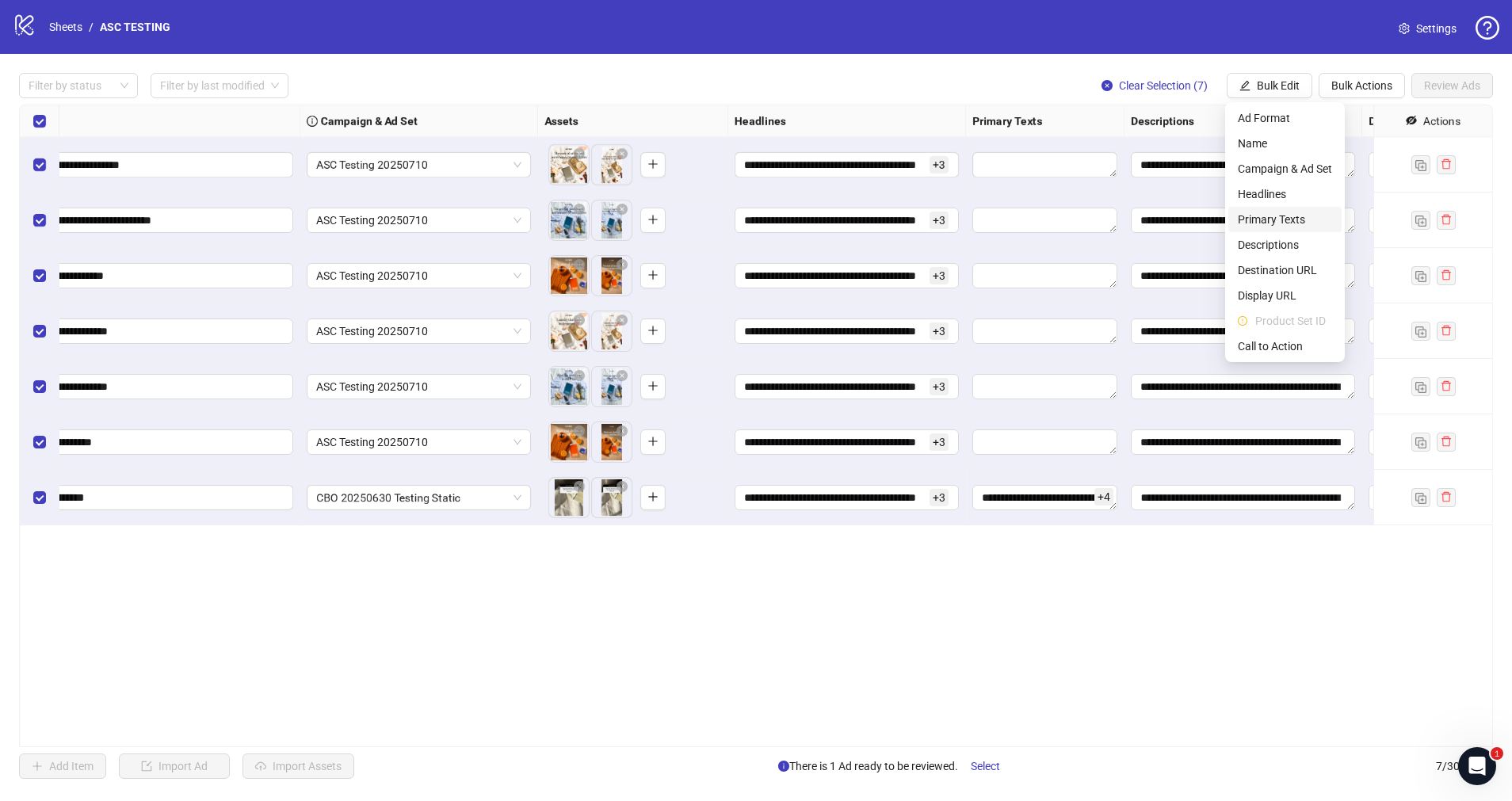 click on "Primary Texts" at bounding box center (1285, 219) 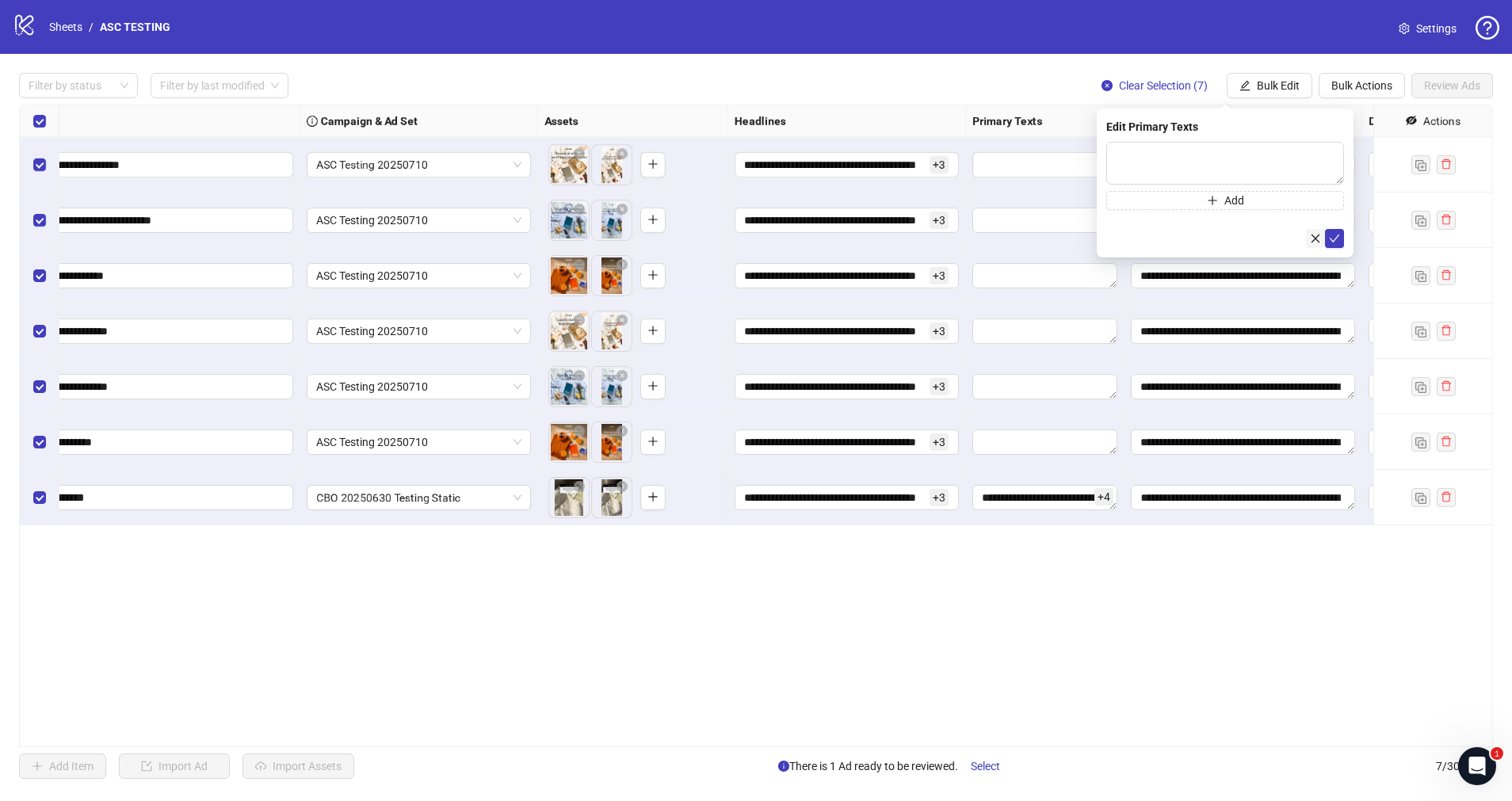 click 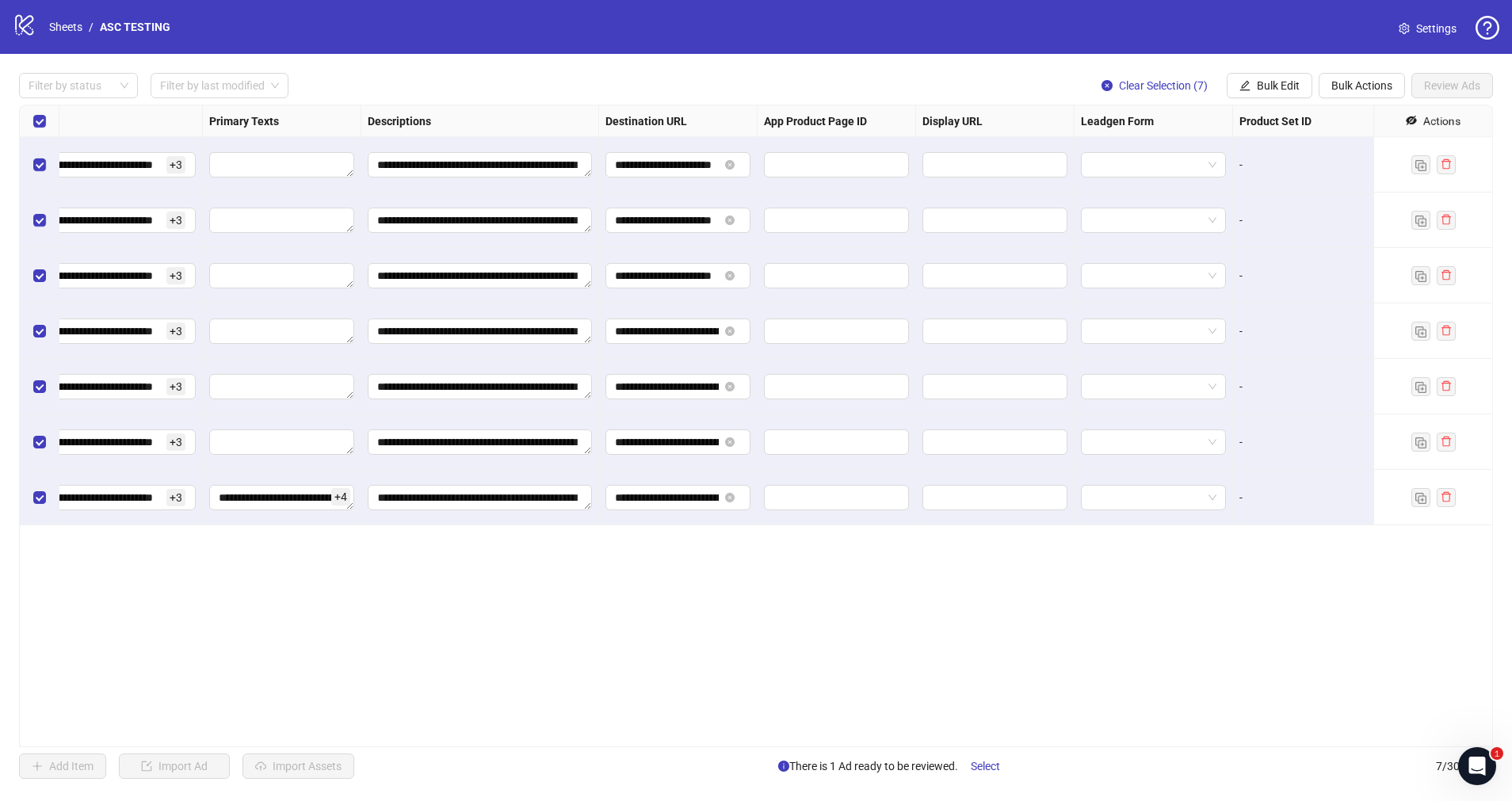 scroll, scrollTop: 0, scrollLeft: 1119, axis: horizontal 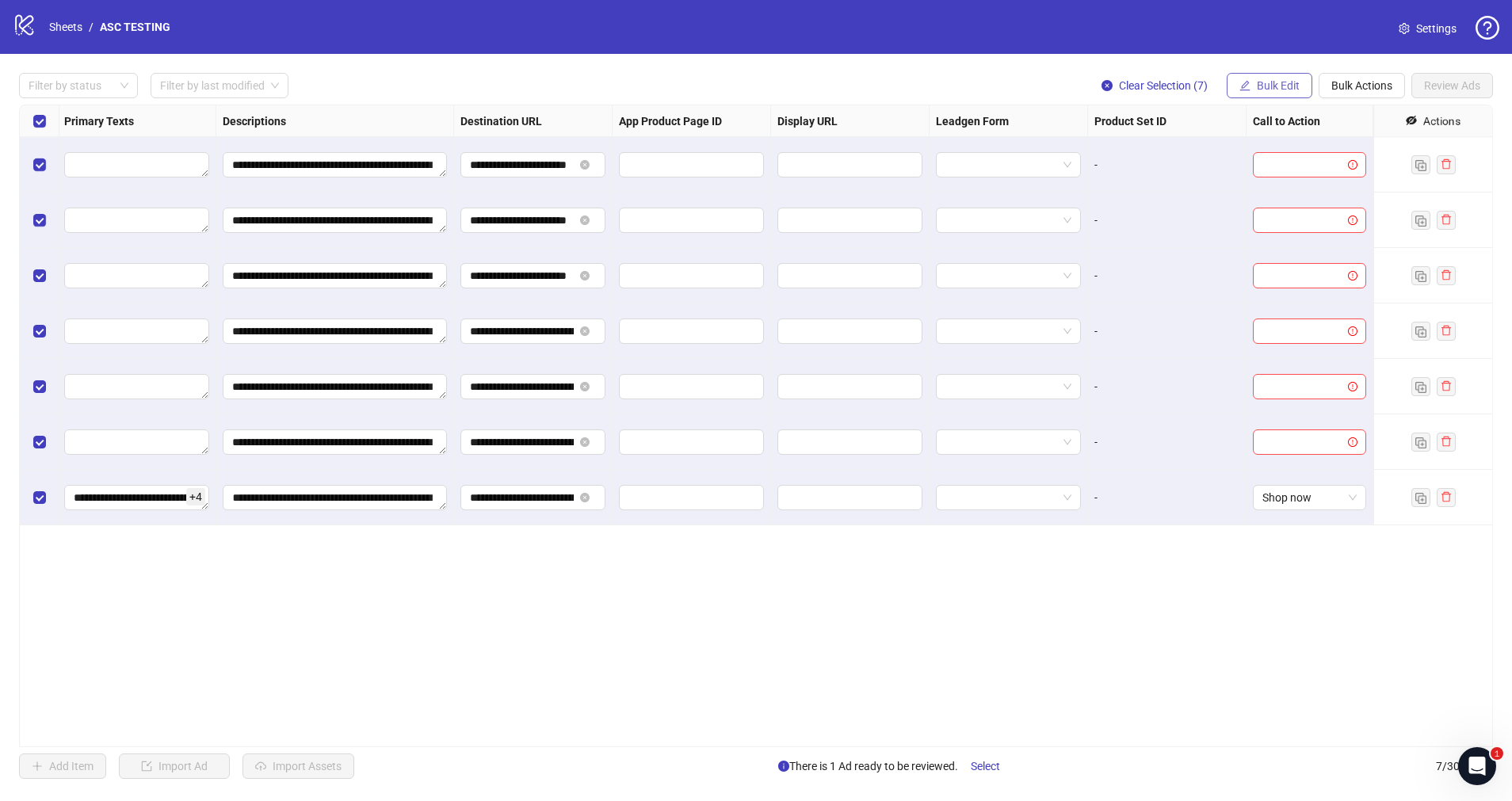 click on "Bulk Edit" at bounding box center (1270, 86) 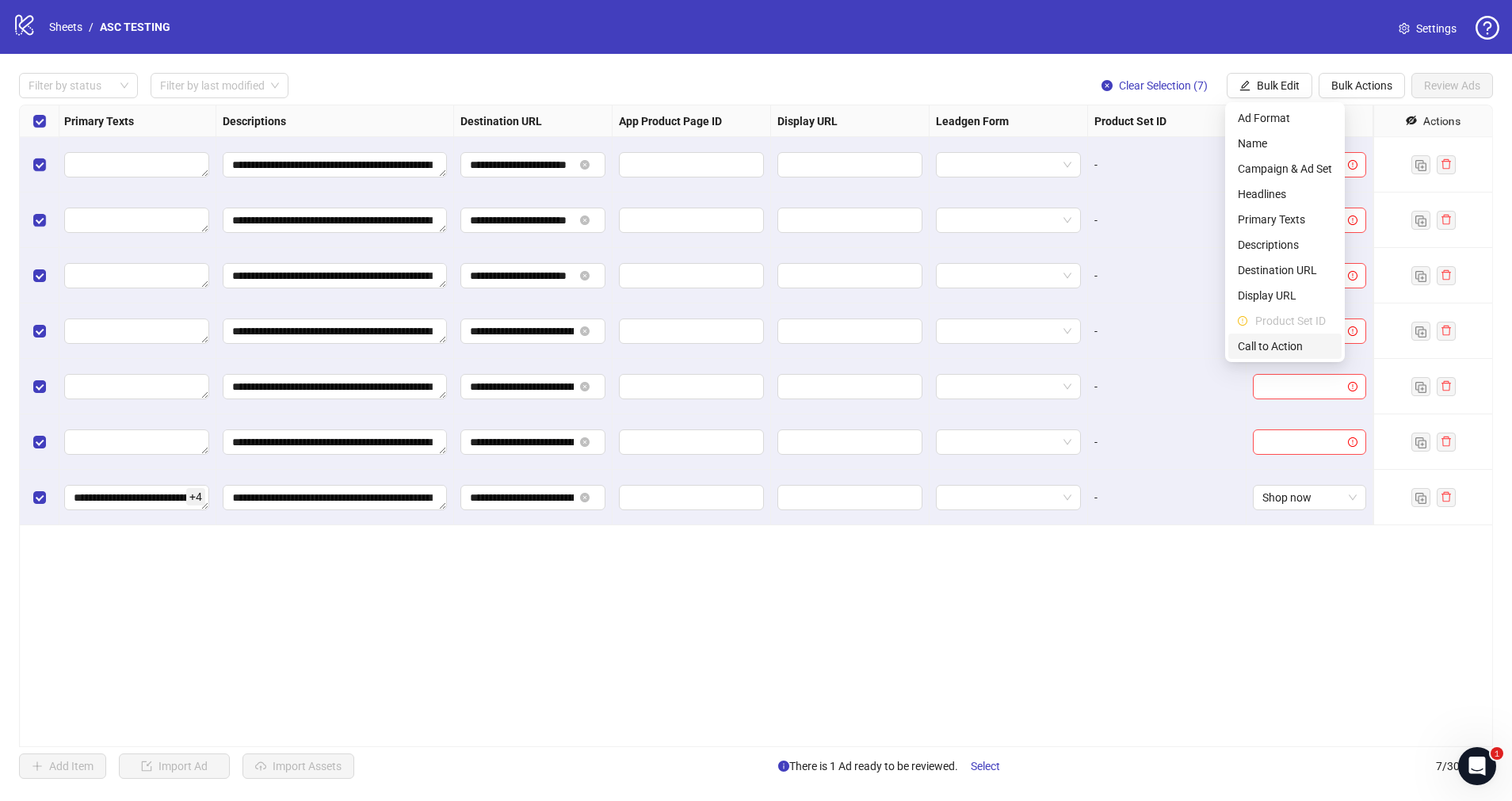 click on "Call to Action" at bounding box center [1285, 346] 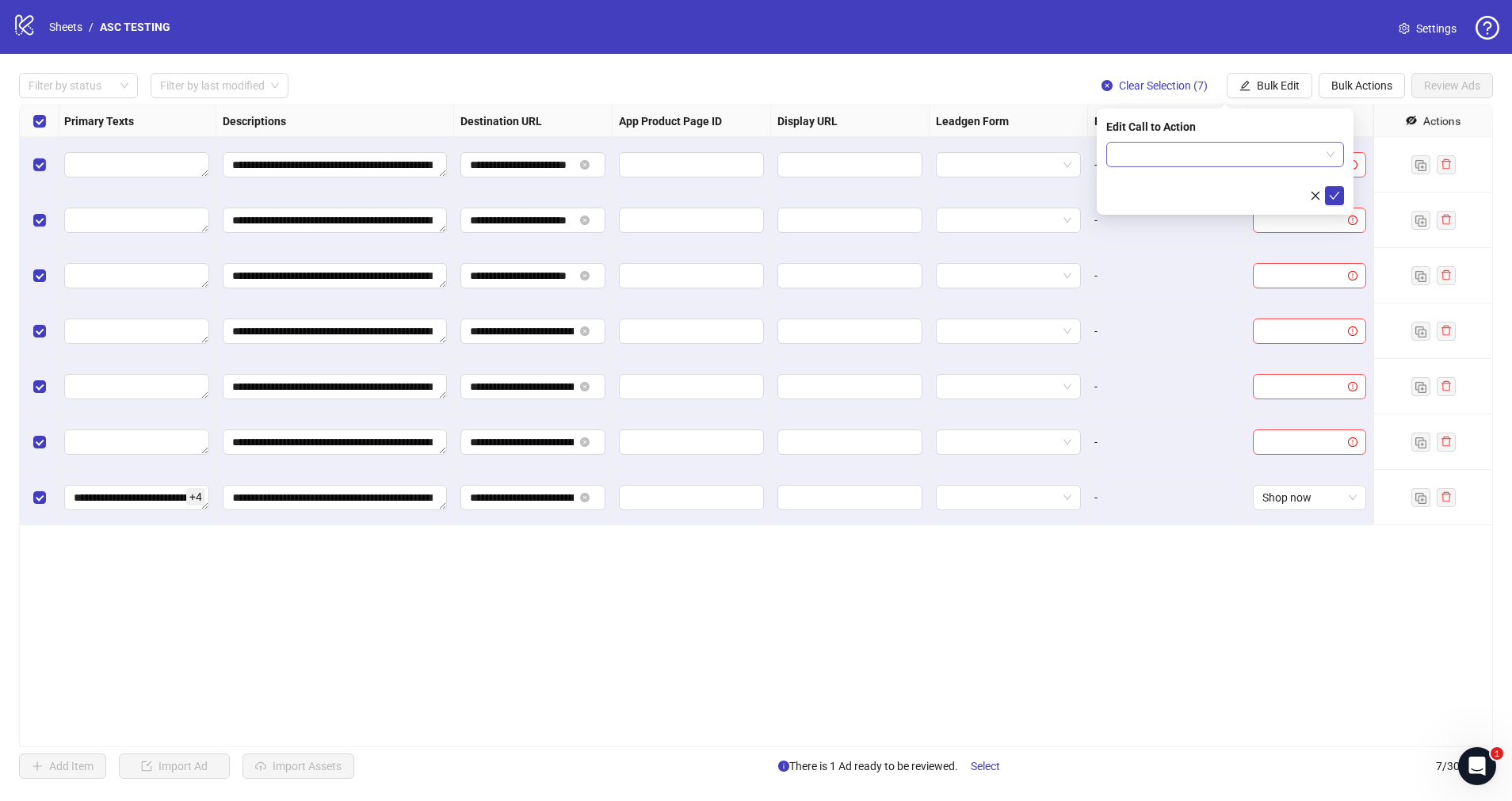 click at bounding box center [1218, 154] 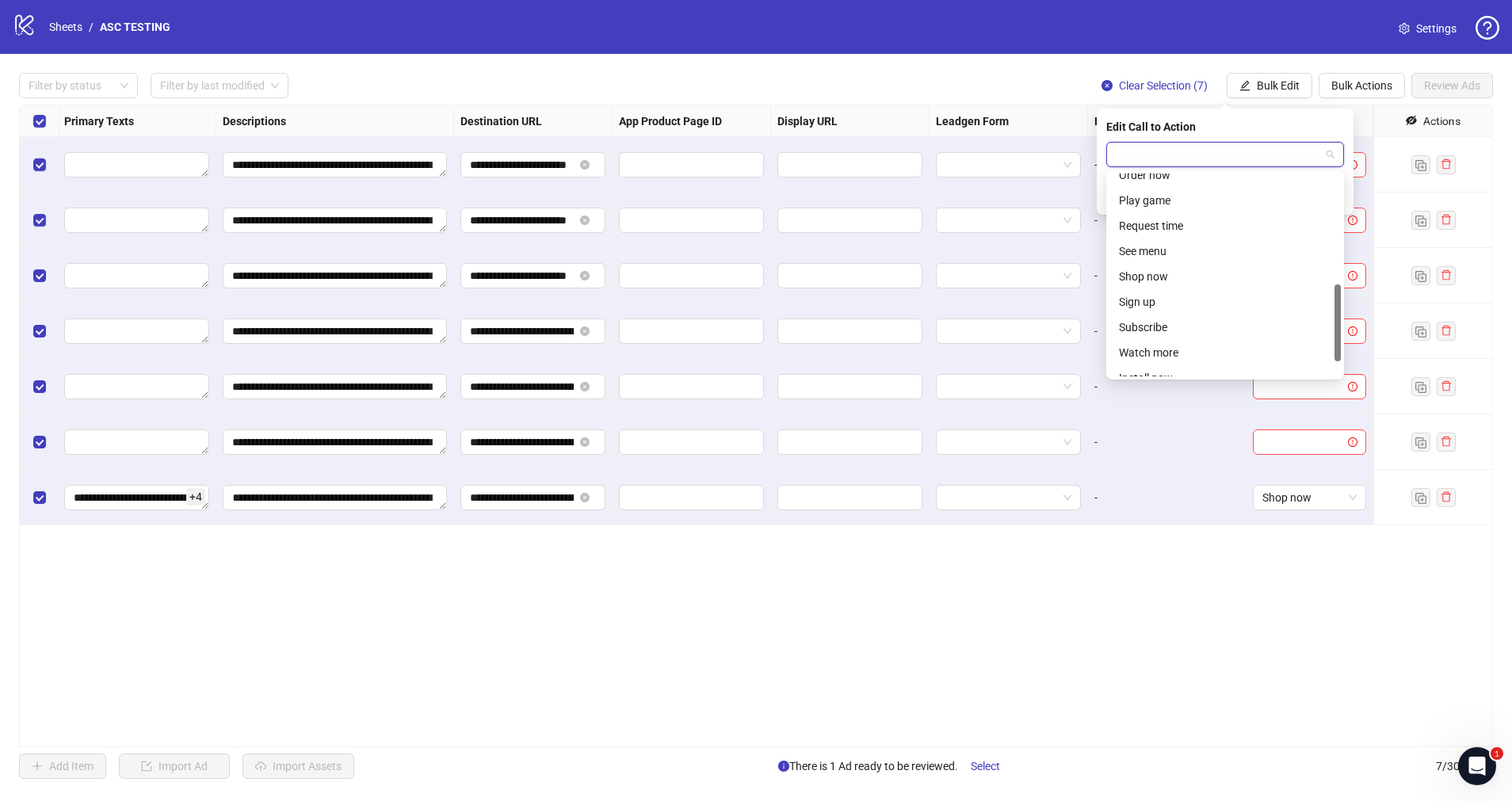 scroll, scrollTop: 292, scrollLeft: 0, axis: vertical 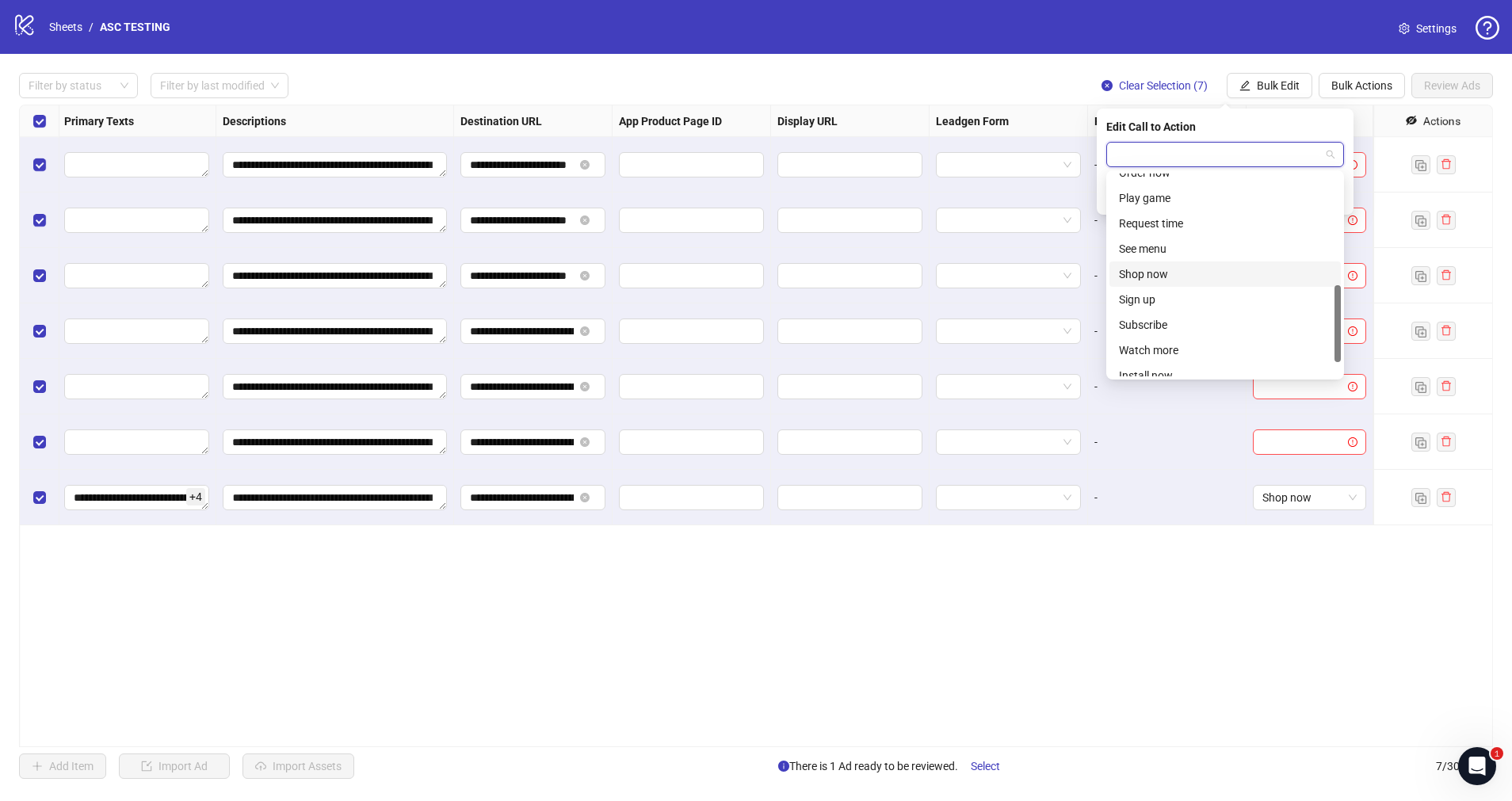 click on "Shop now" at bounding box center [1225, 274] 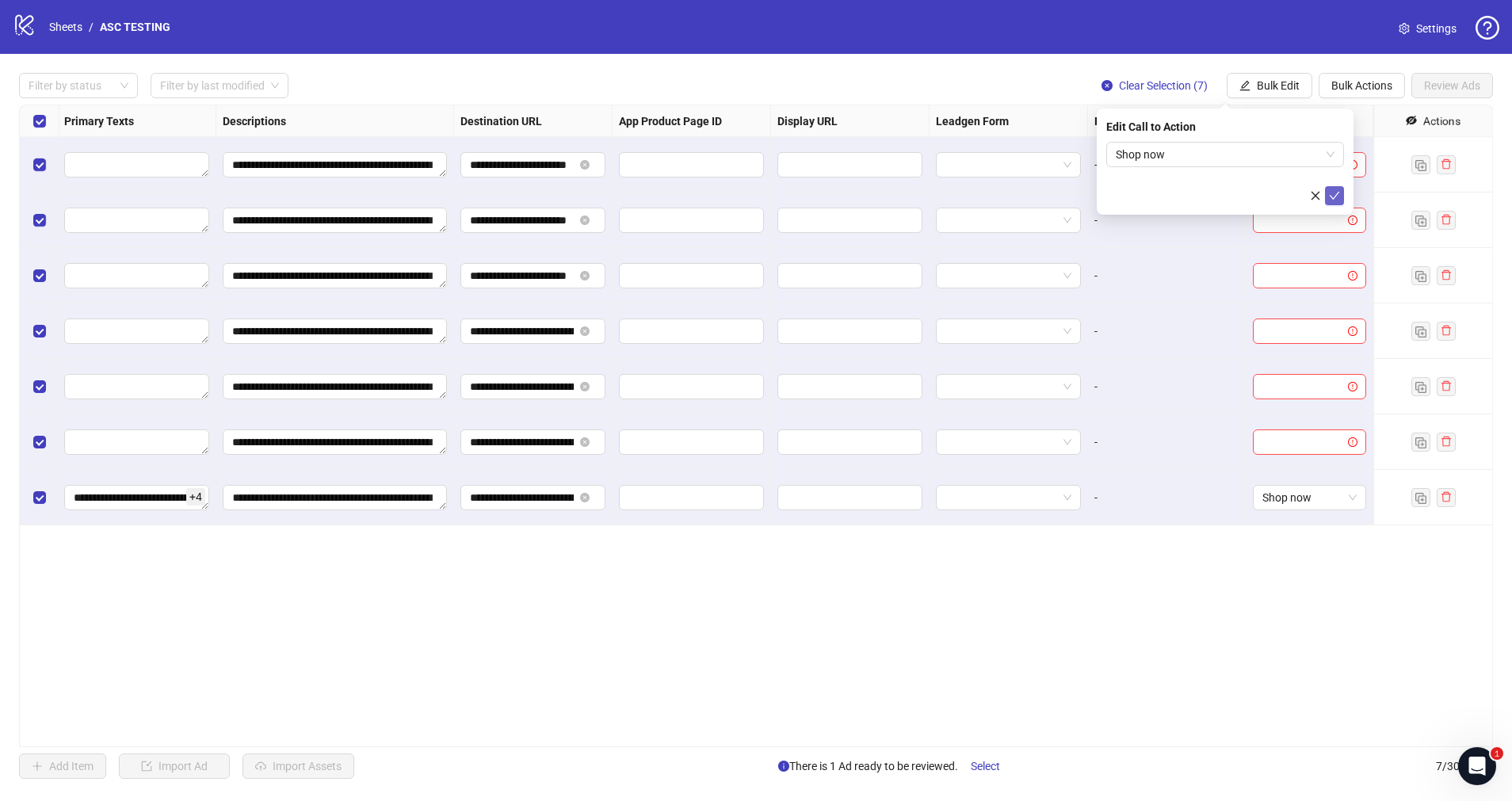 click 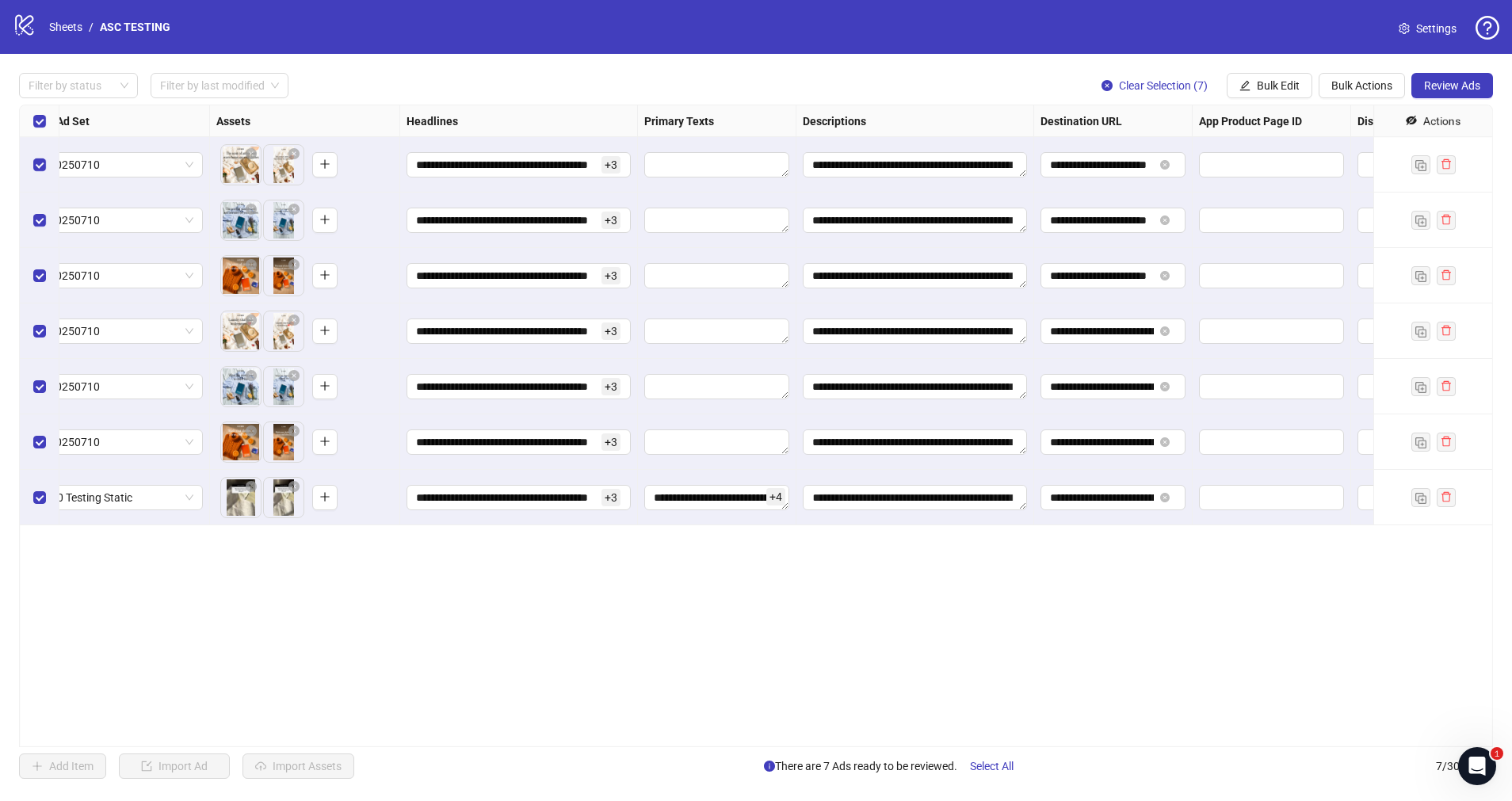 scroll, scrollTop: 0, scrollLeft: 507, axis: horizontal 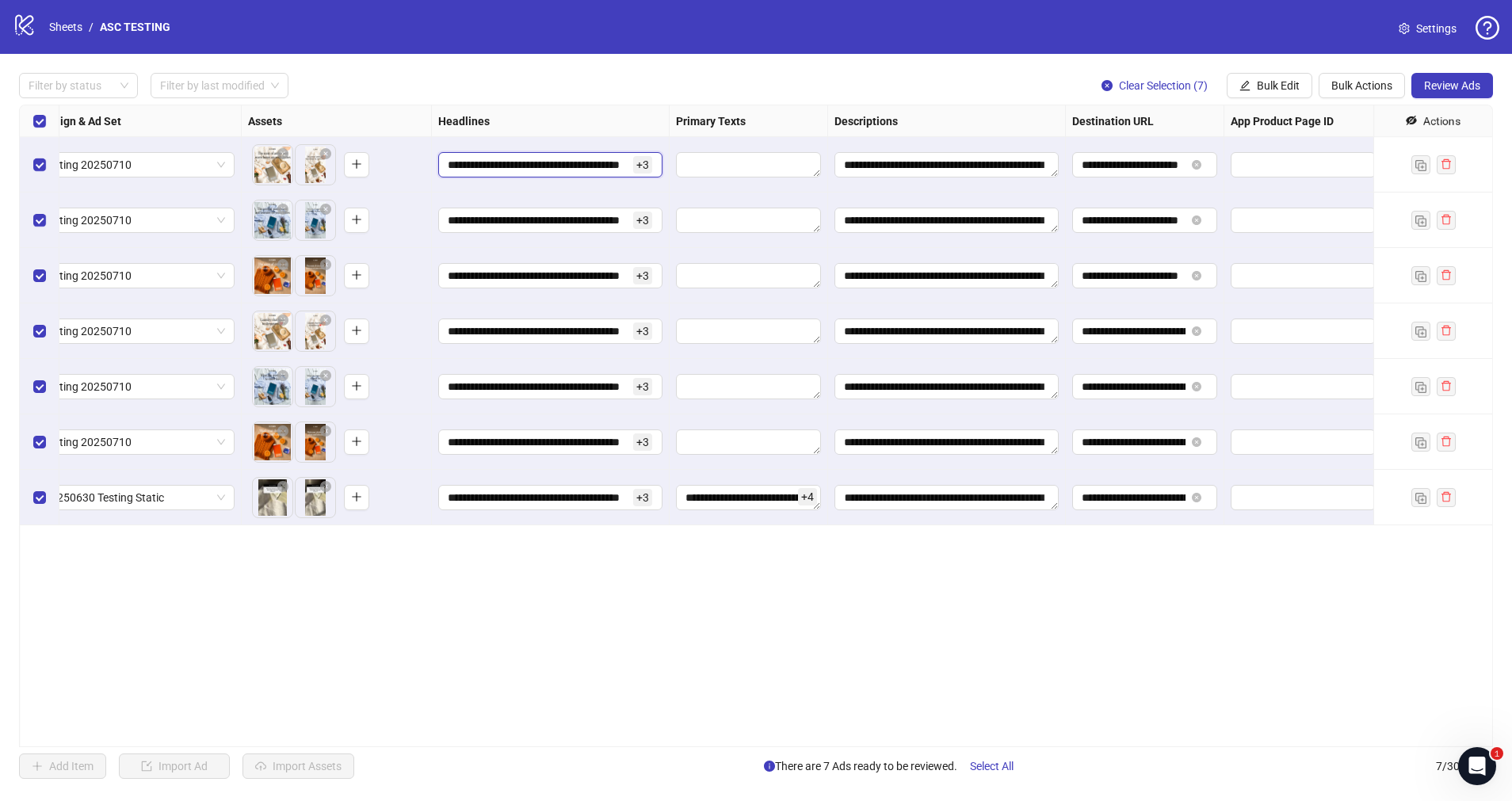click on "**********" at bounding box center (539, 165) 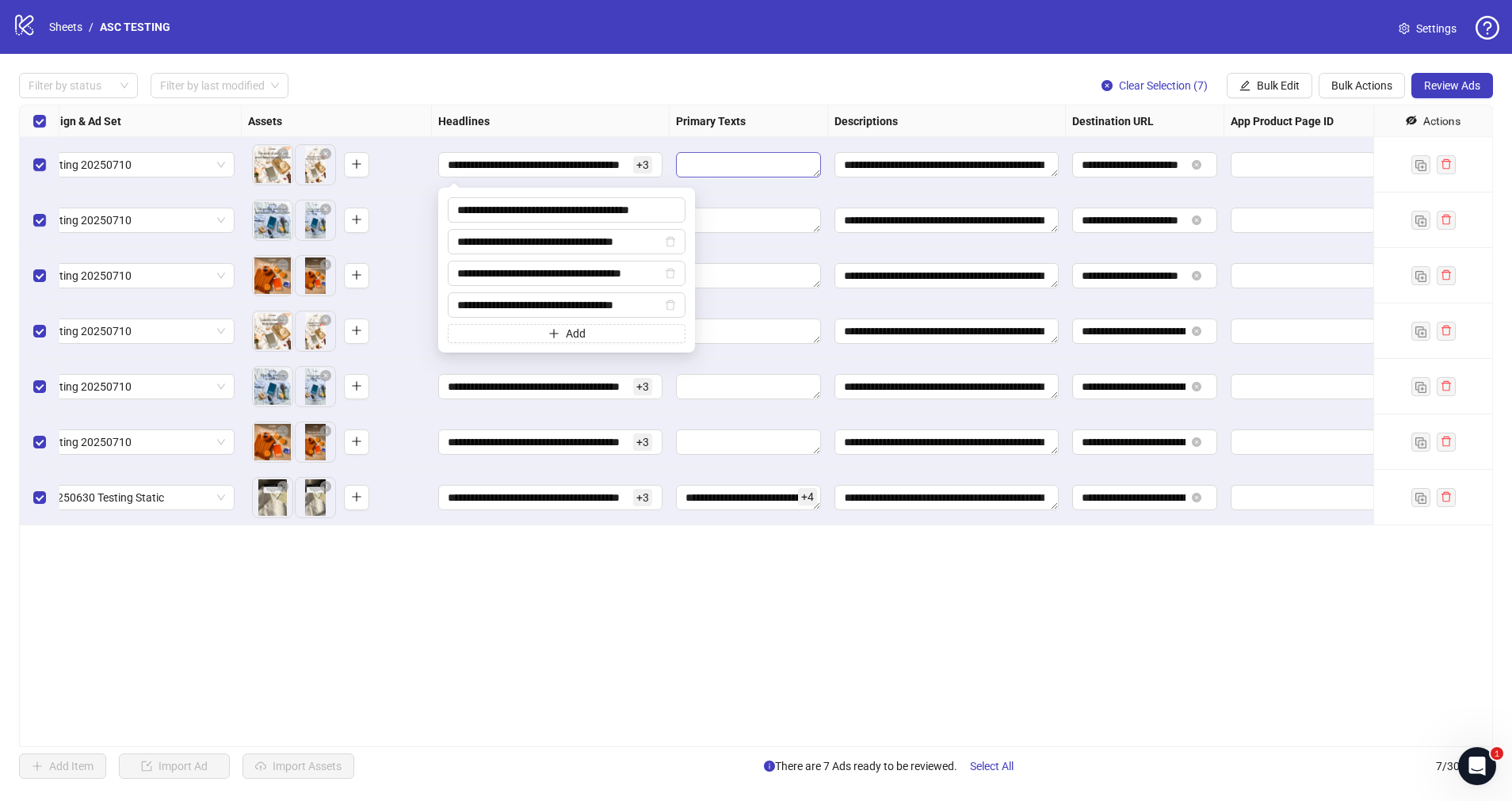 click at bounding box center (748, 165) 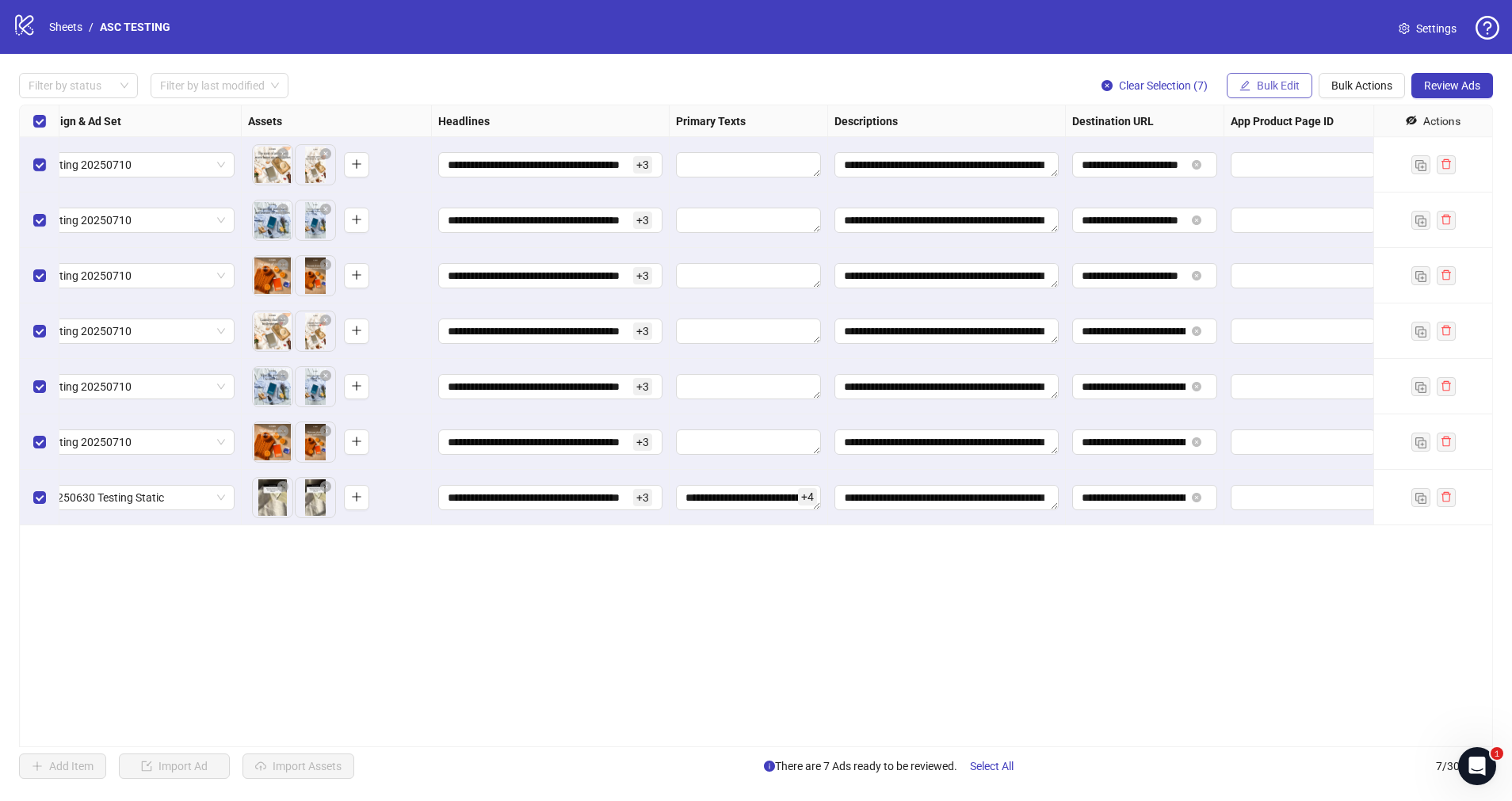 click on "Bulk Edit" at bounding box center [1278, 86] 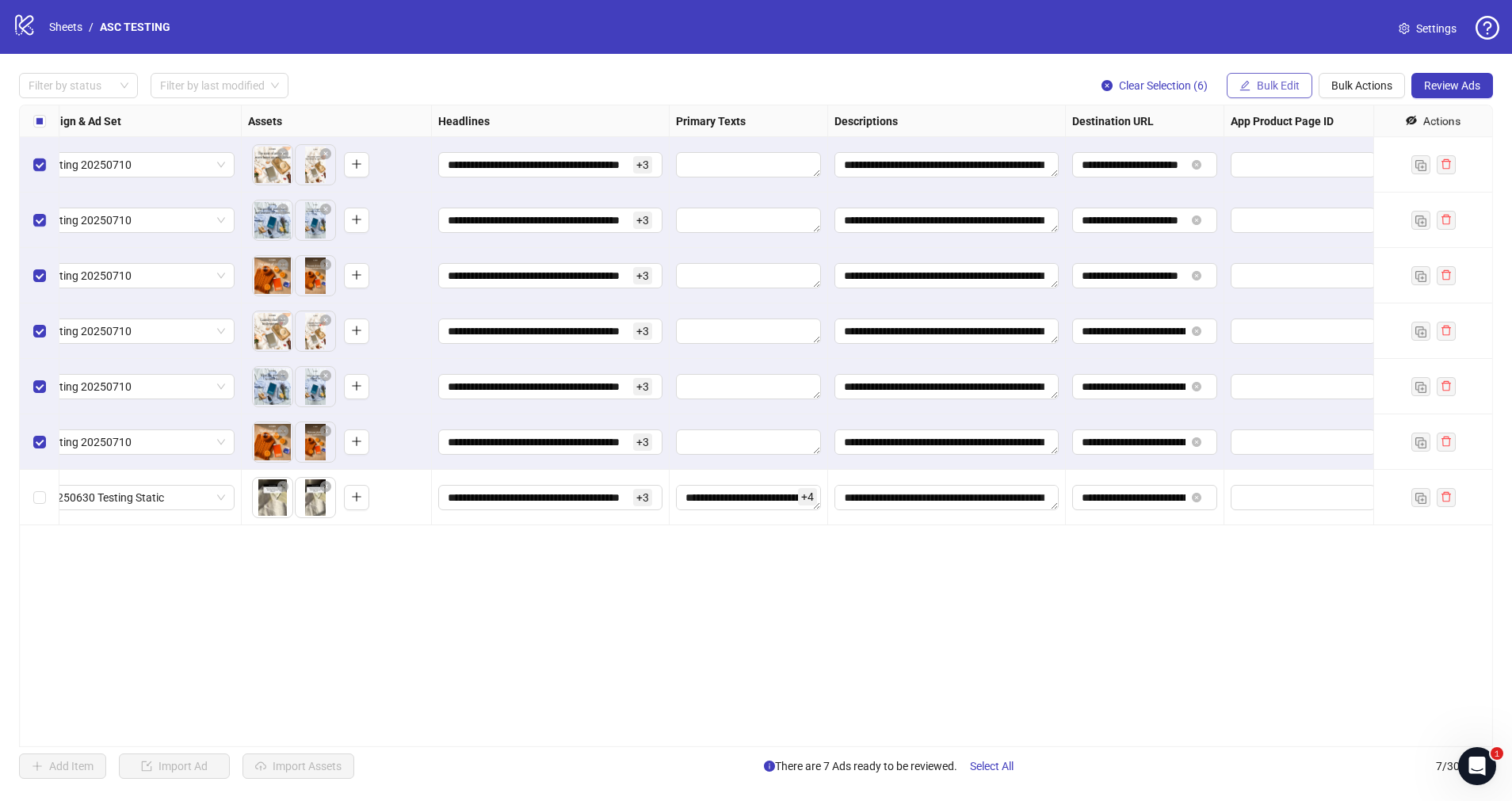 click on "Bulk Edit" at bounding box center [1278, 86] 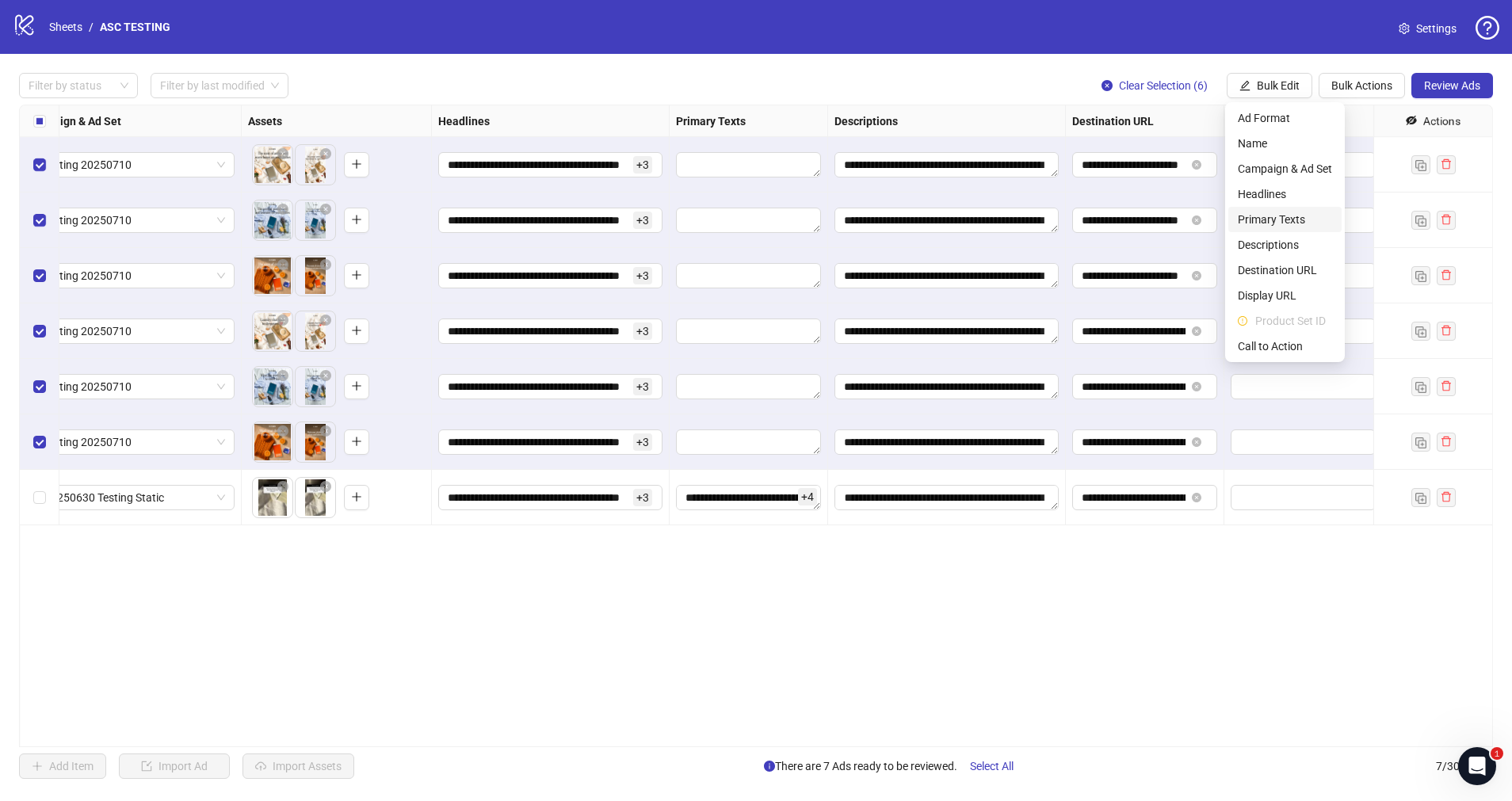 click on "Primary Texts" at bounding box center (1285, 219) 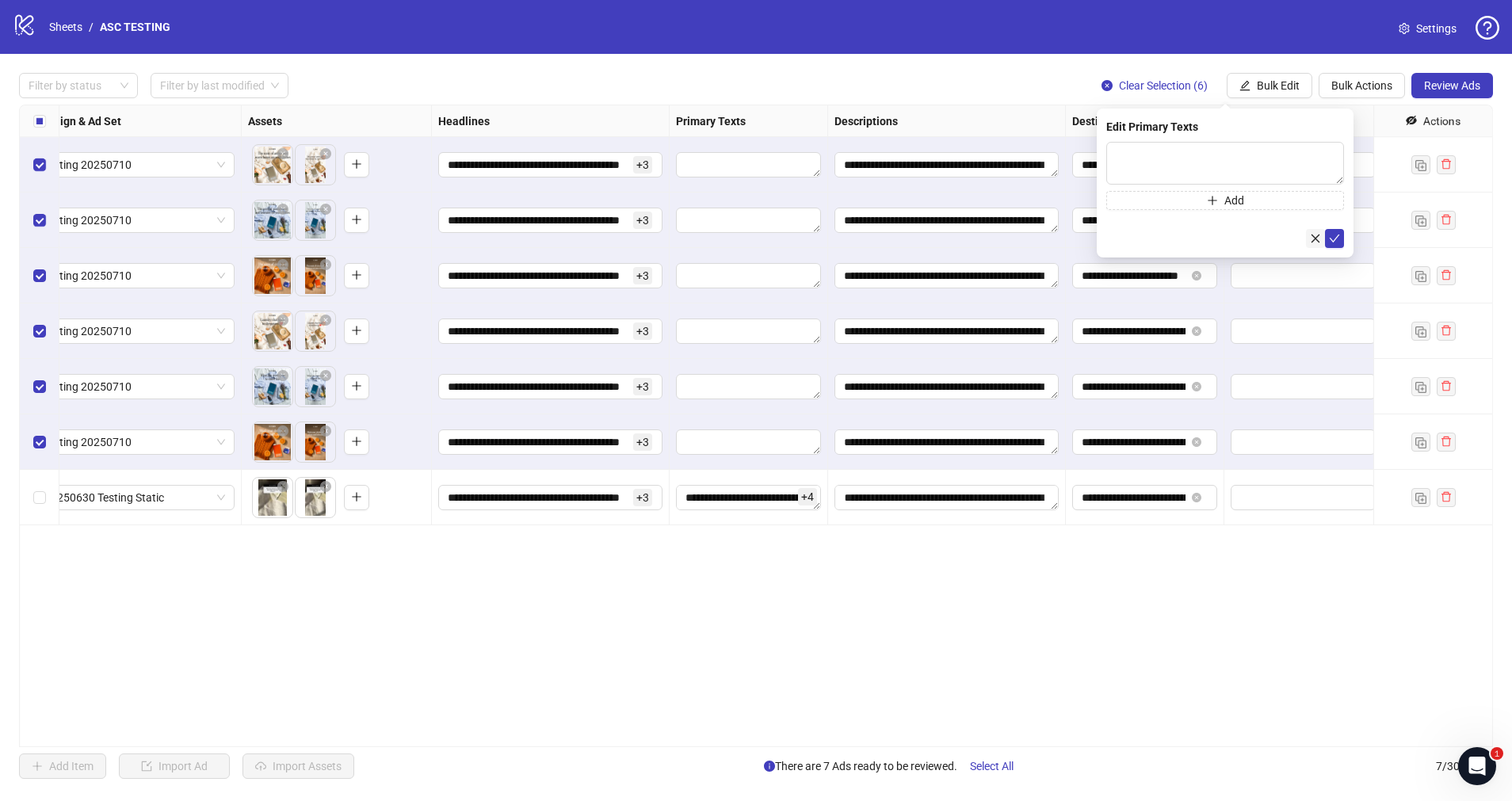 click 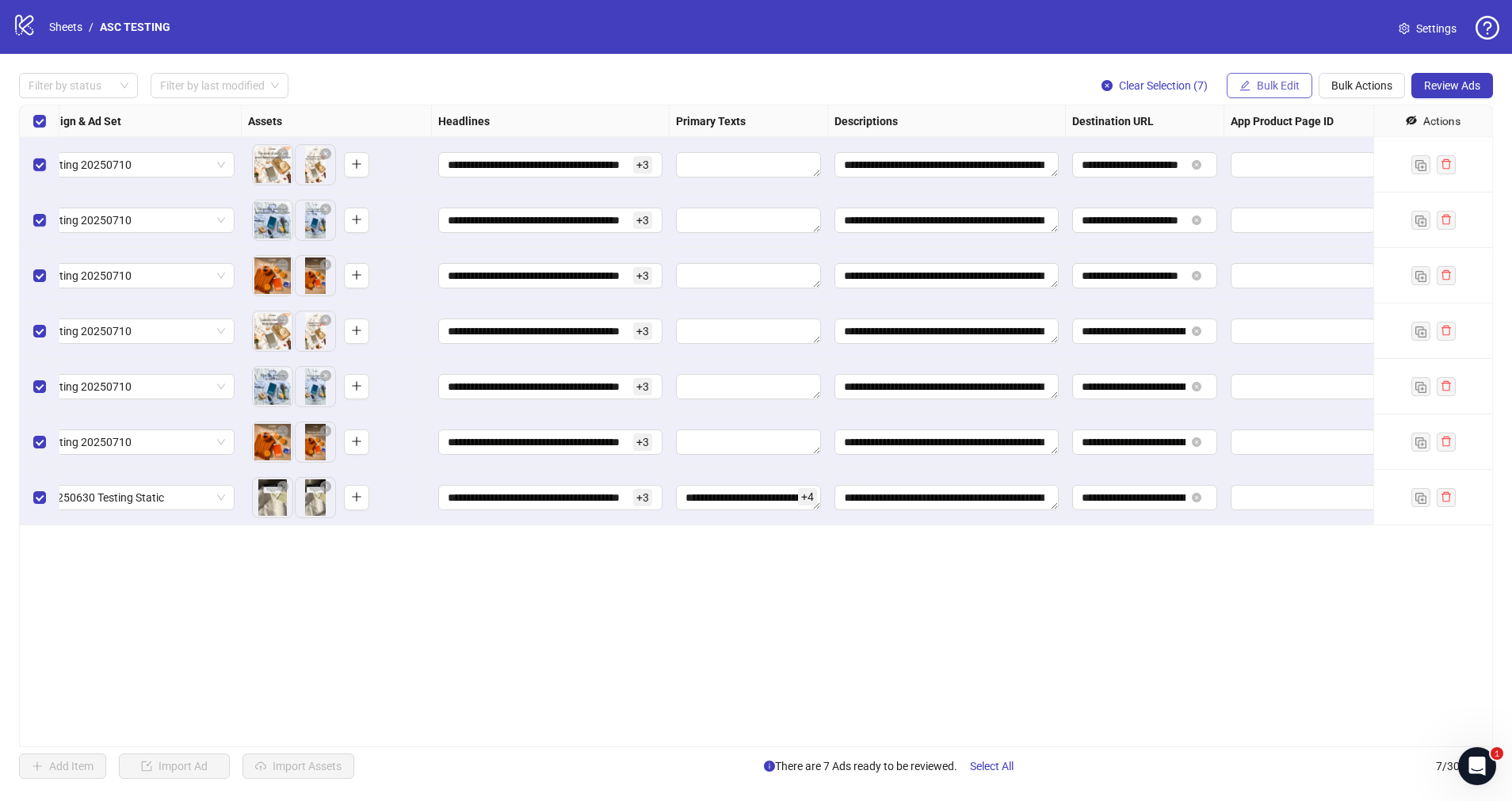 click on "Bulk Edit" at bounding box center [1278, 86] 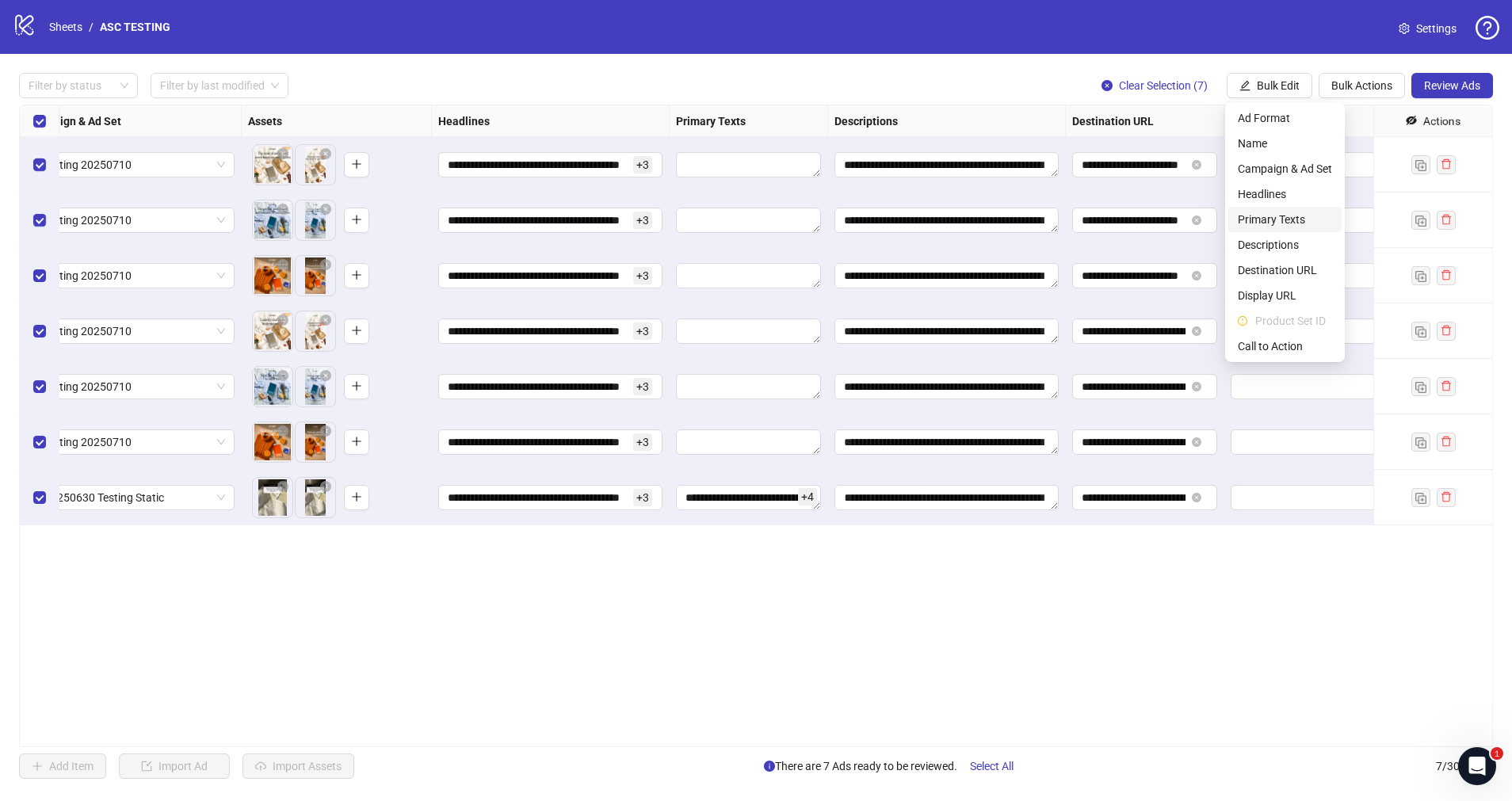 click on "Primary Texts" at bounding box center (1285, 219) 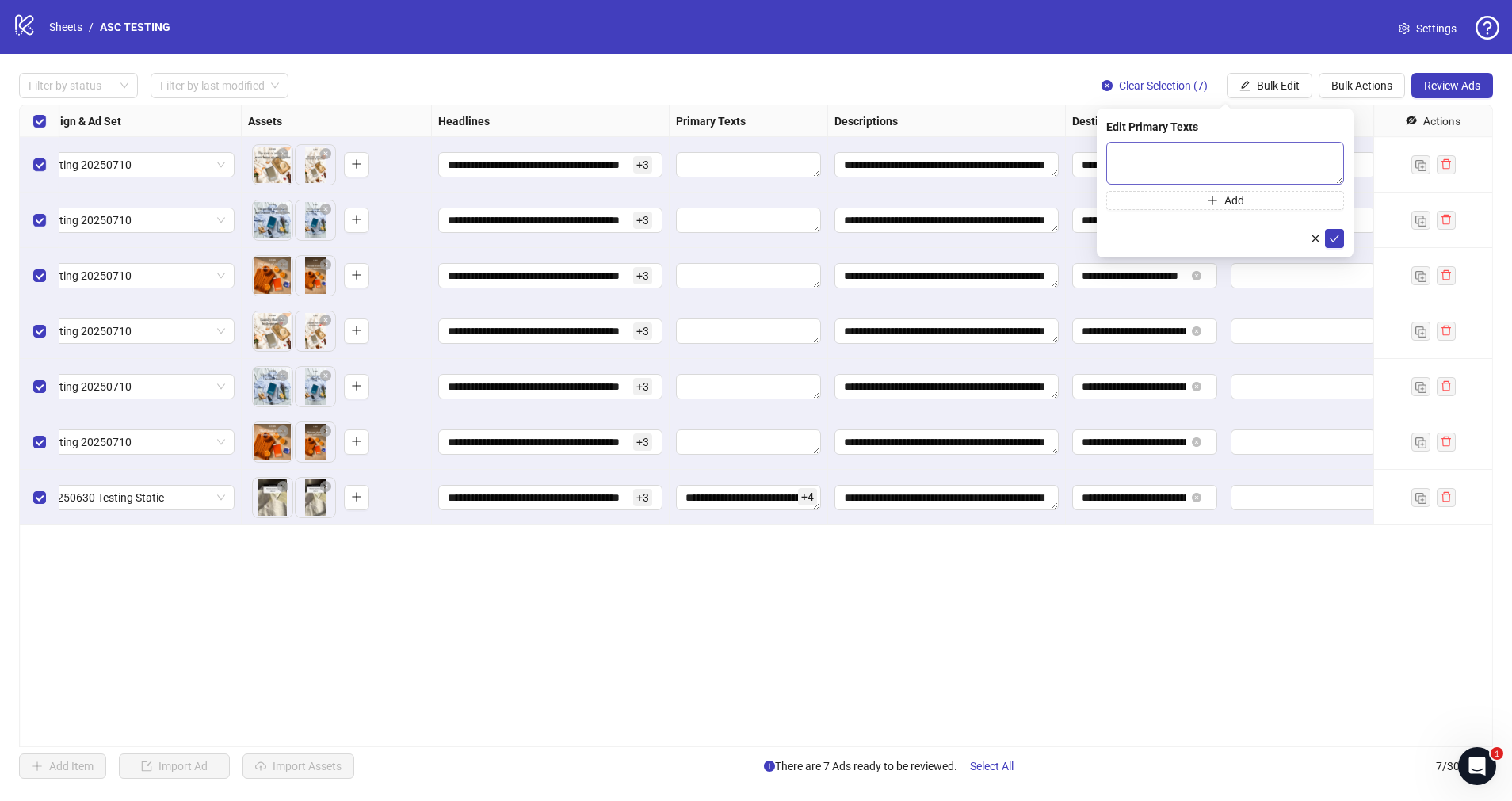 click at bounding box center [1225, 163] 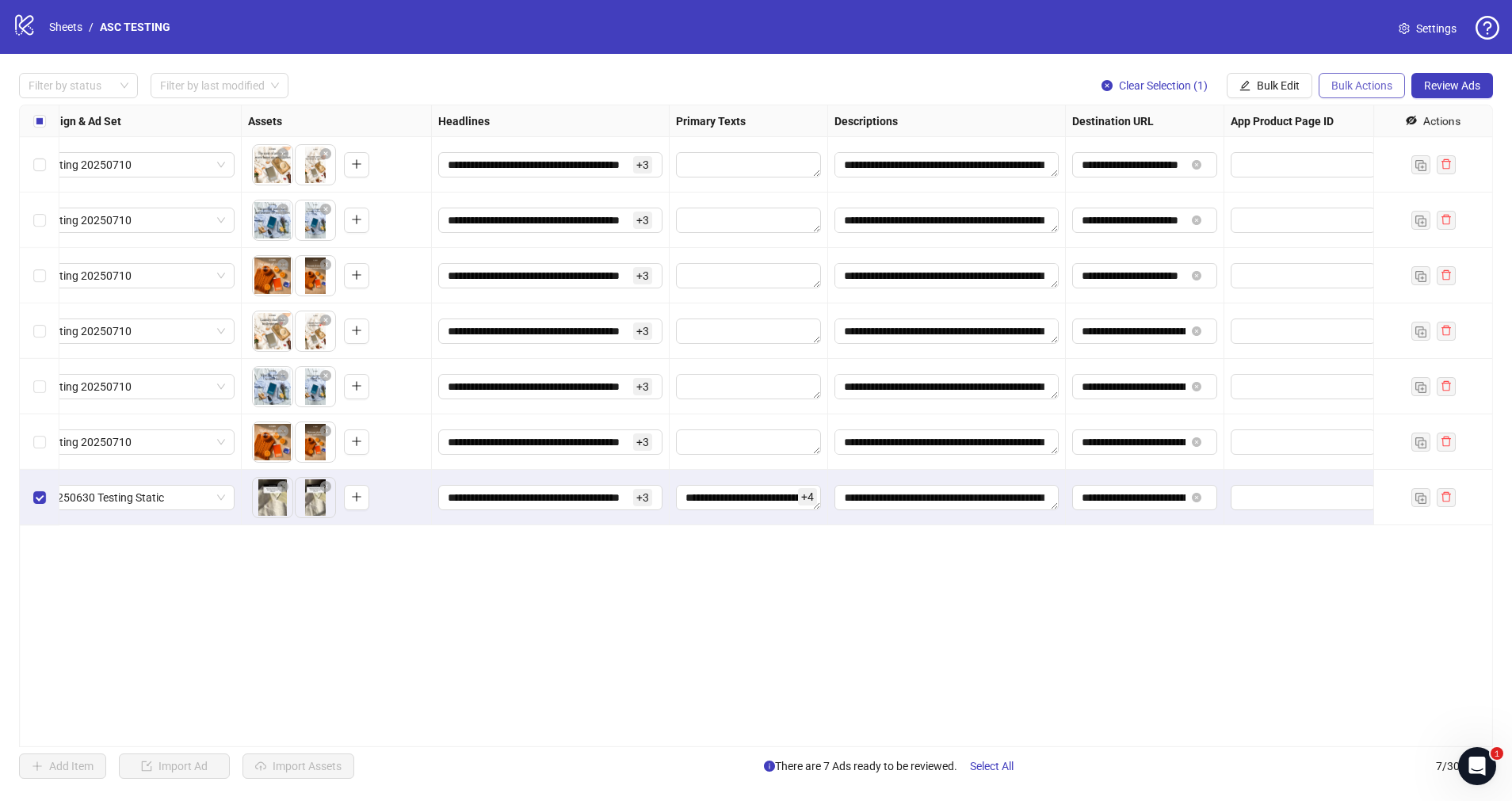 click on "Bulk Actions" at bounding box center (1361, 86) 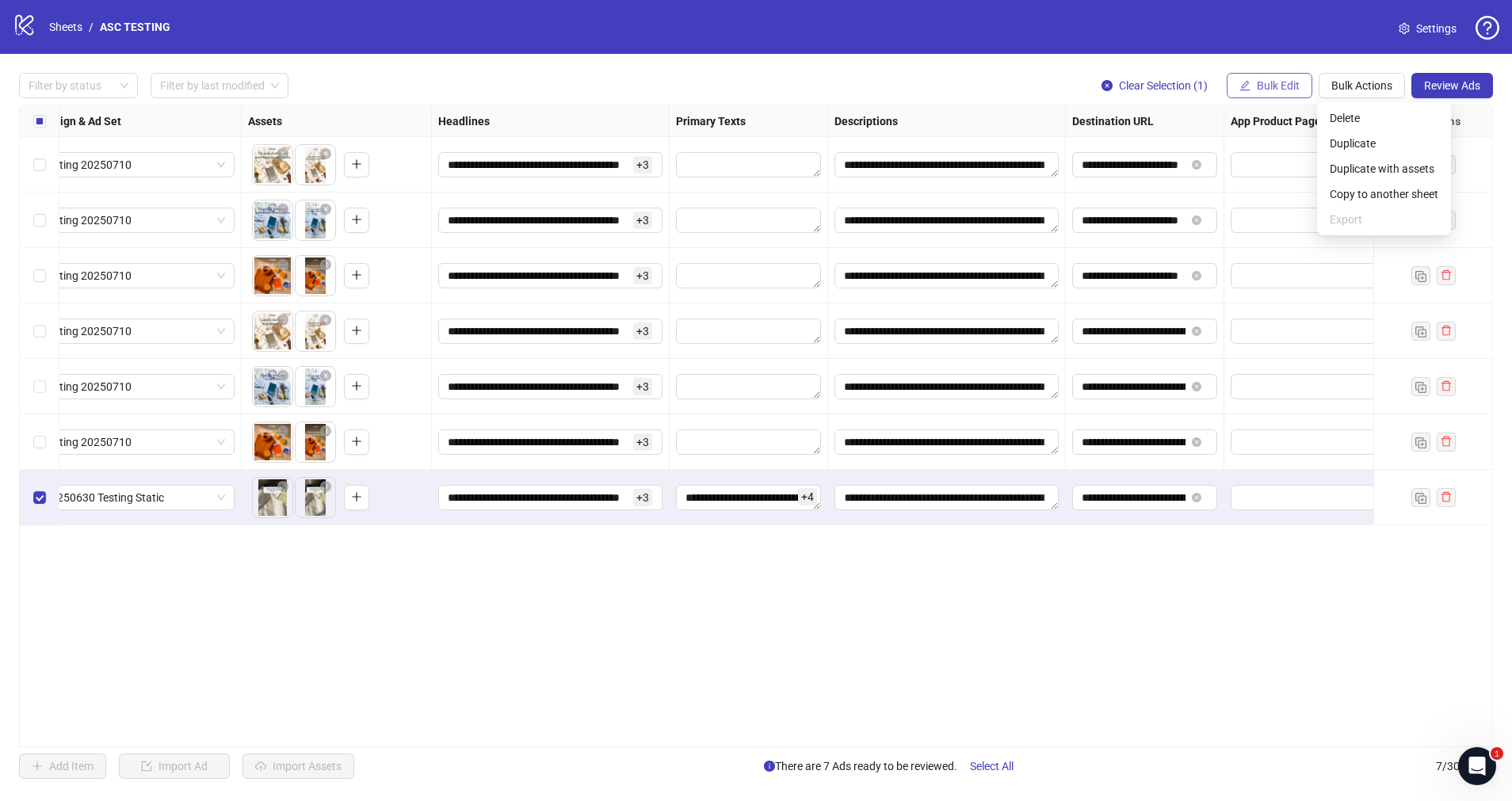 click on "Bulk Edit" at bounding box center [1278, 86] 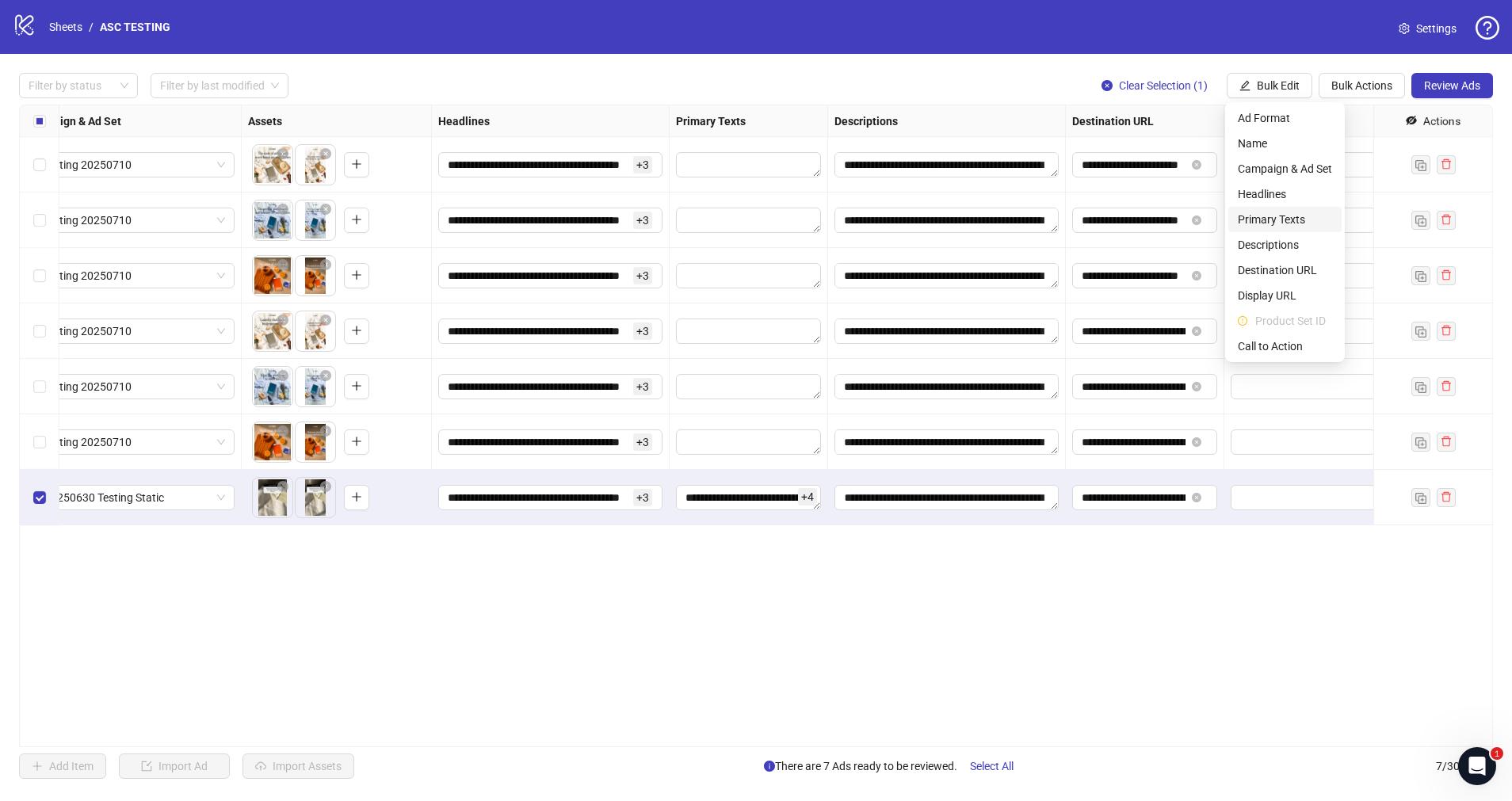 click on "Primary Texts" at bounding box center [1285, 219] 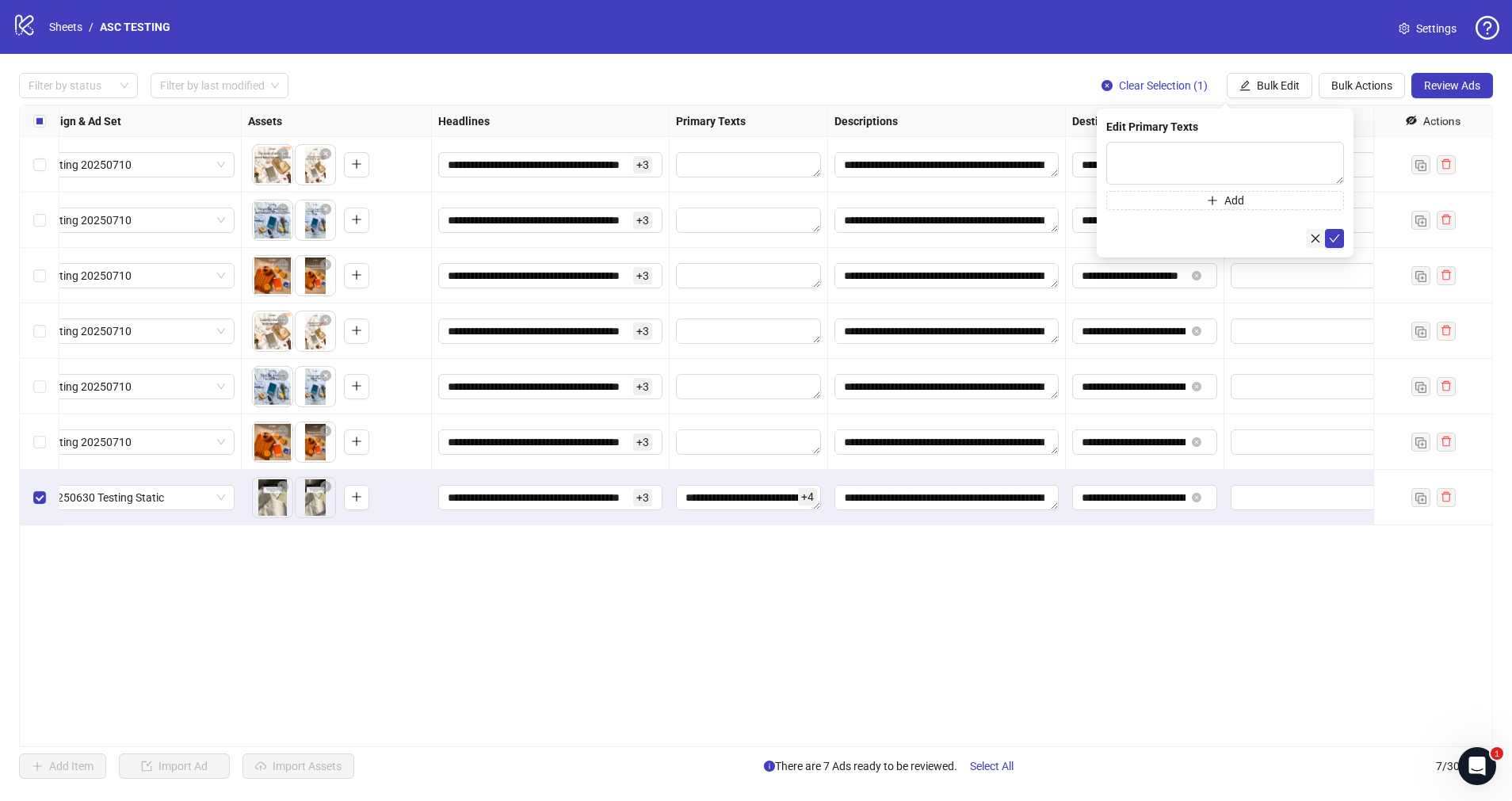click 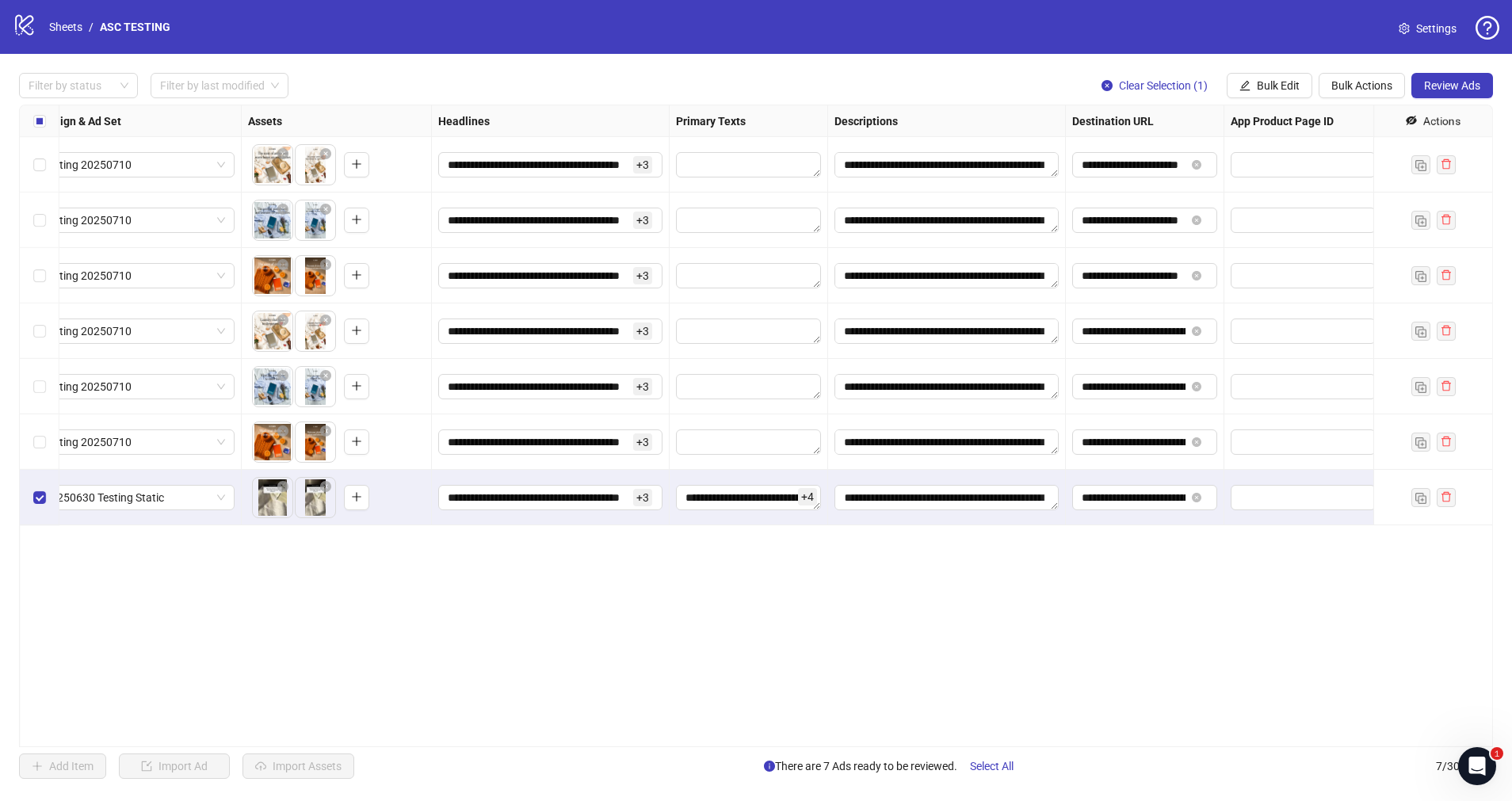 click at bounding box center (40, 498) 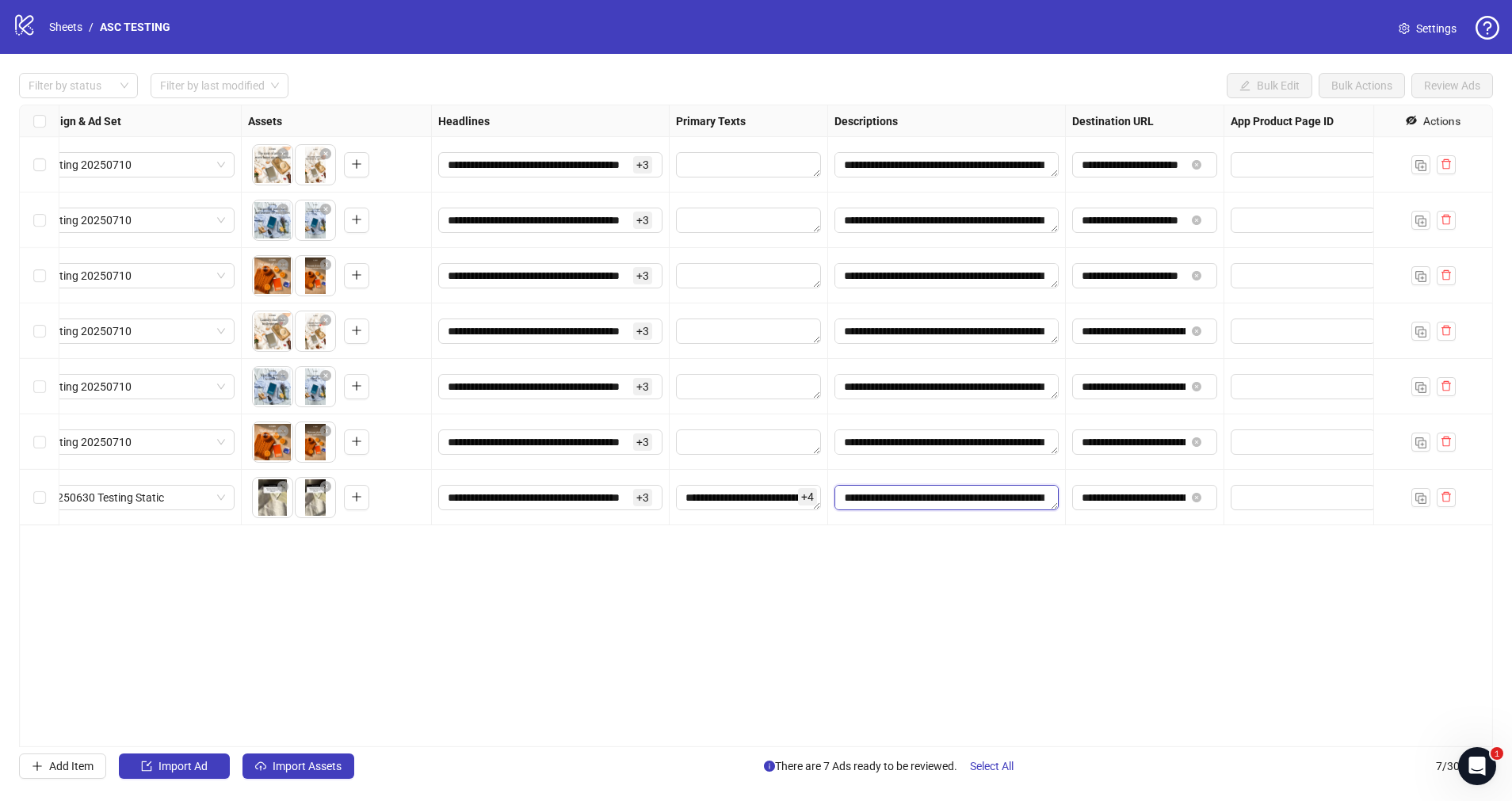 click on "**********" at bounding box center [946, 498] 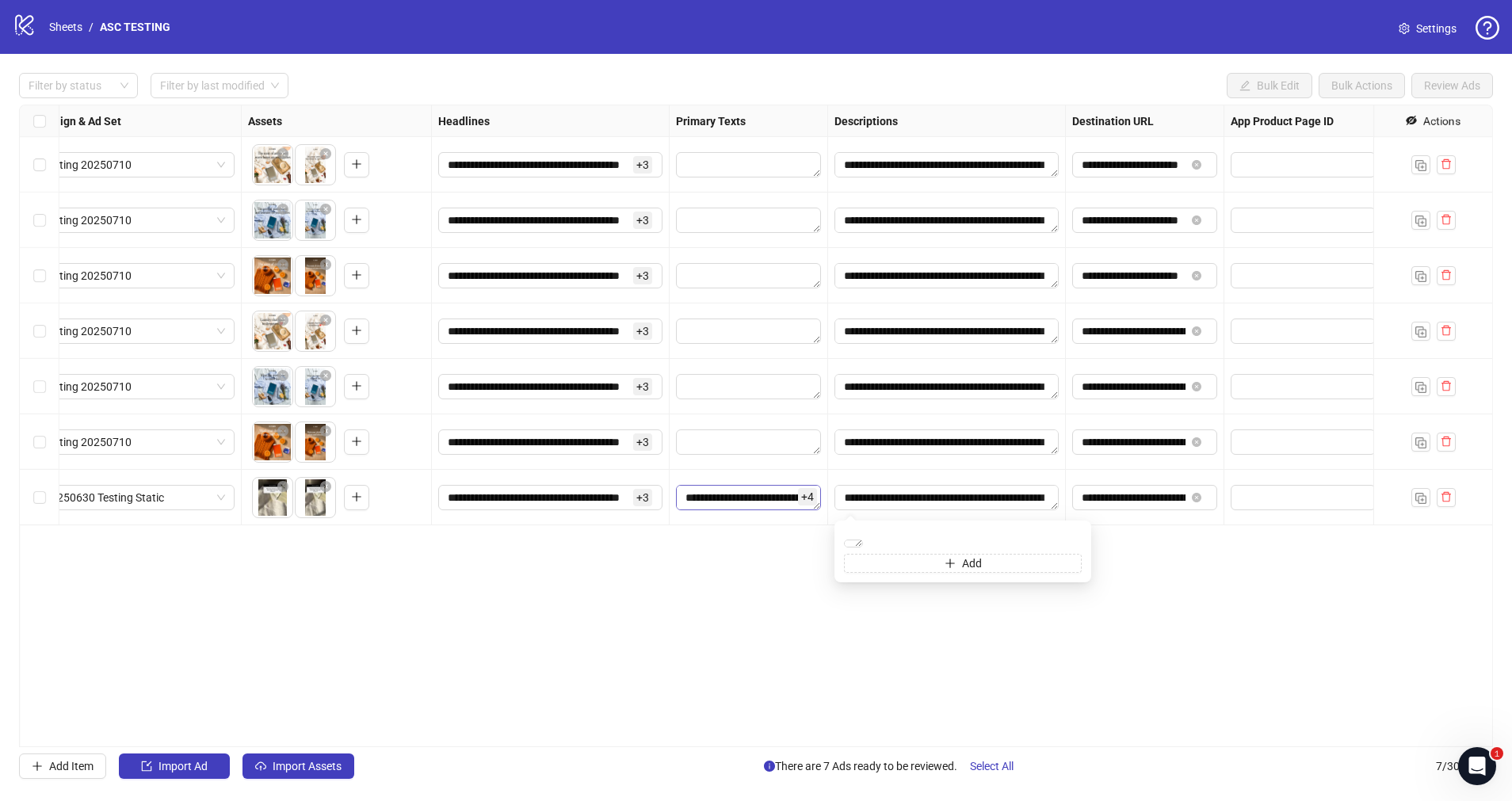 click on "**********" at bounding box center (748, 498) 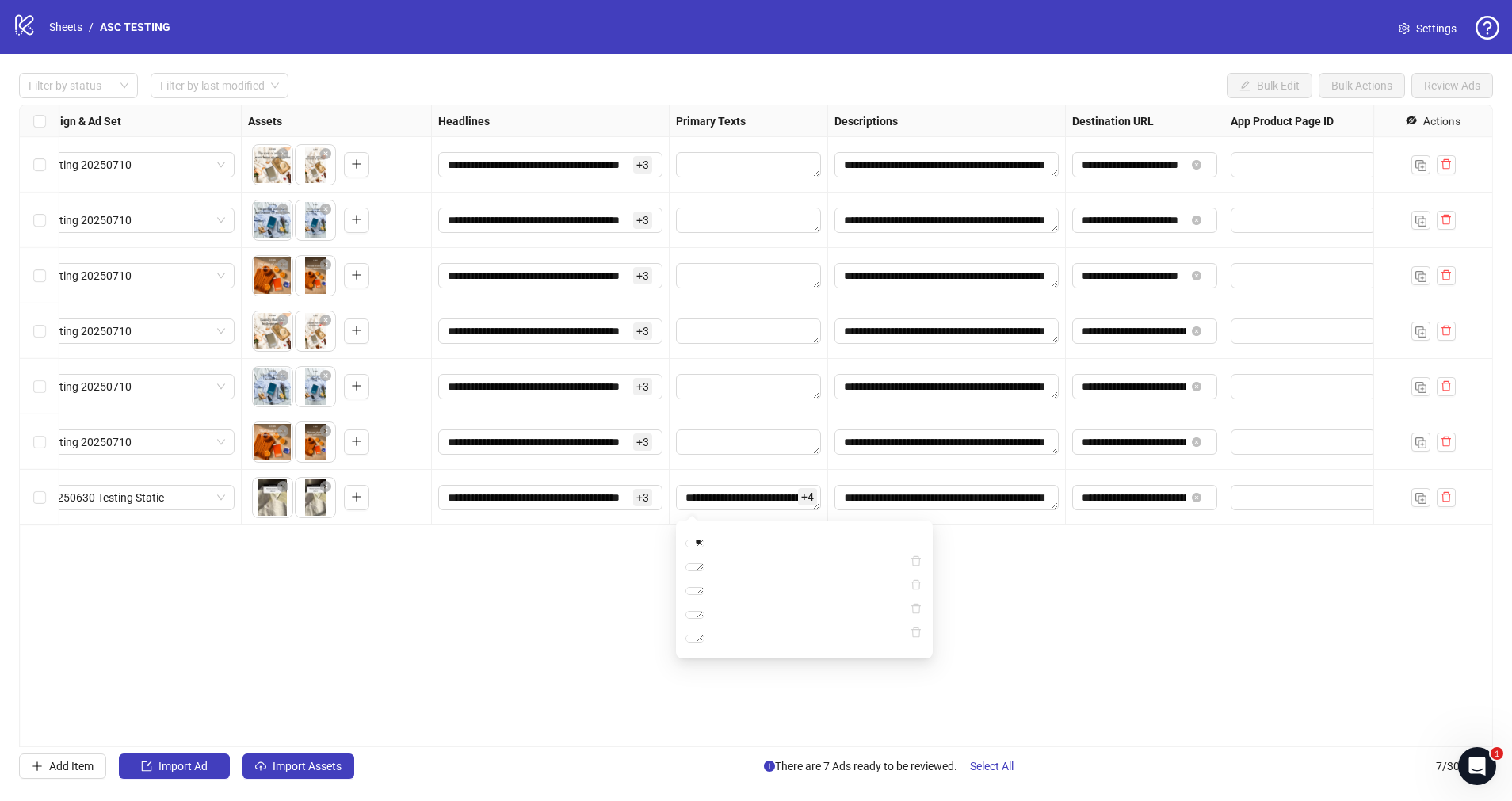 click on "**********" at bounding box center [756, 425] 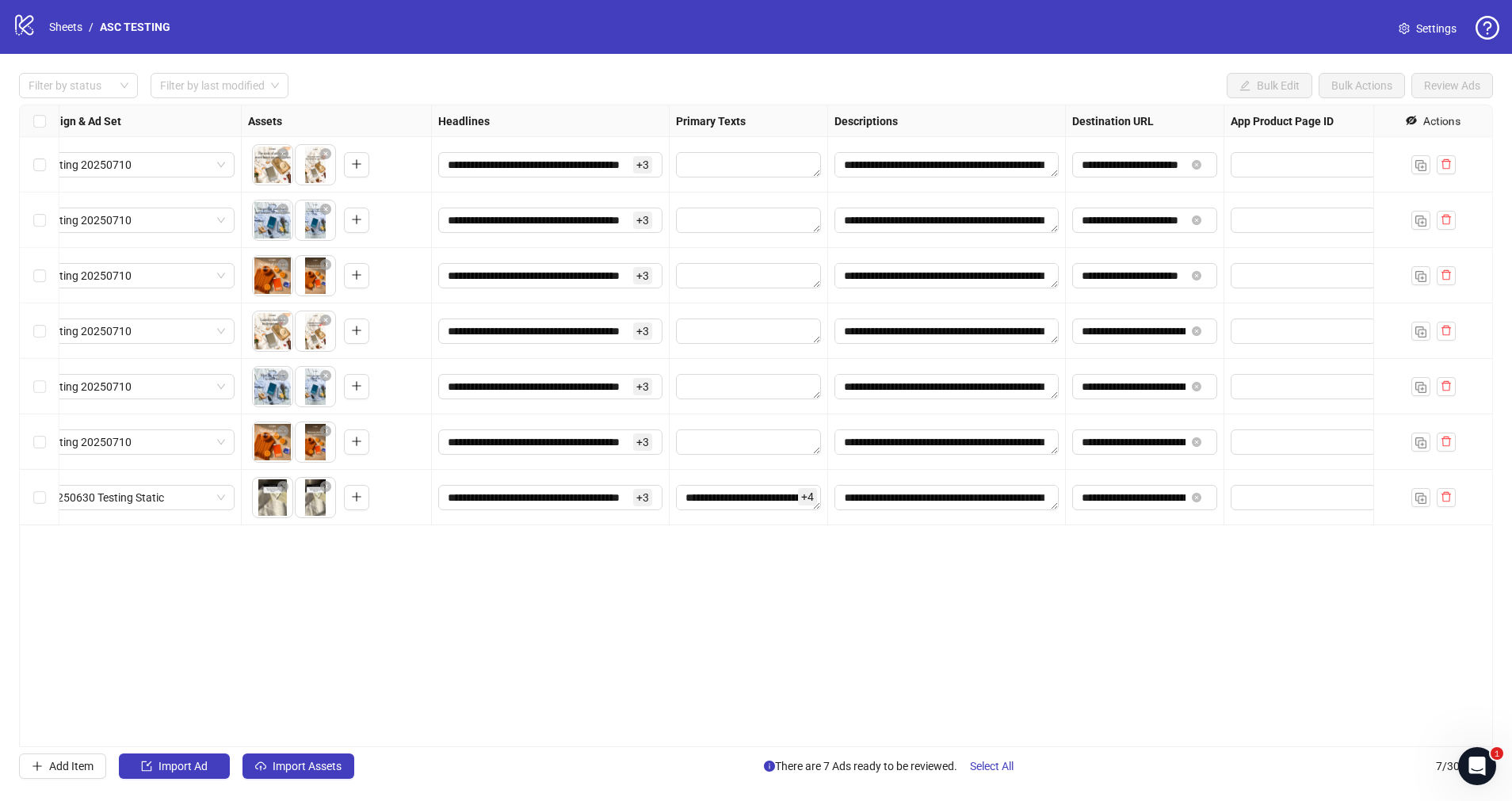 click at bounding box center (40, 121) 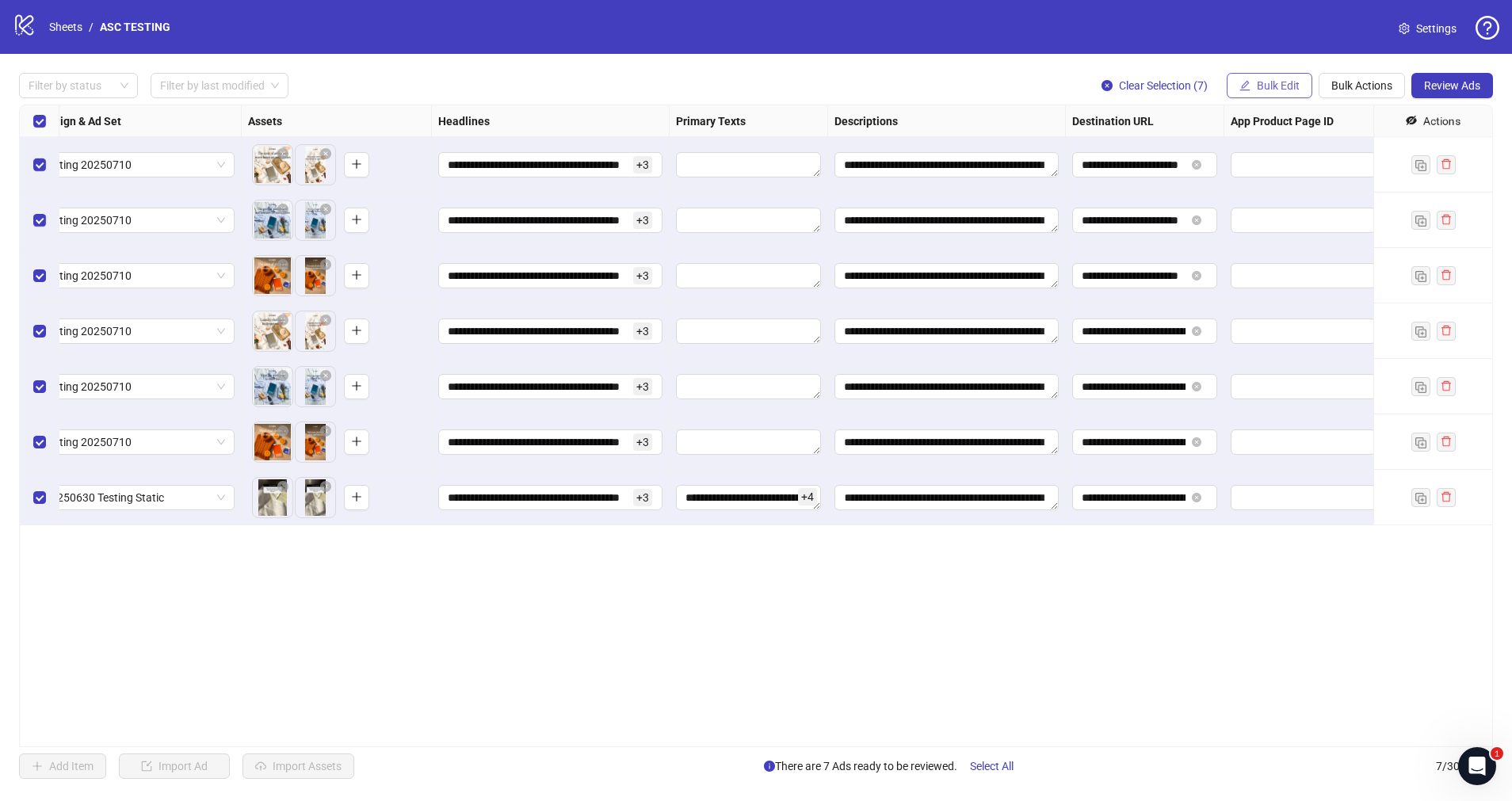 click on "Bulk Edit" at bounding box center [1270, 86] 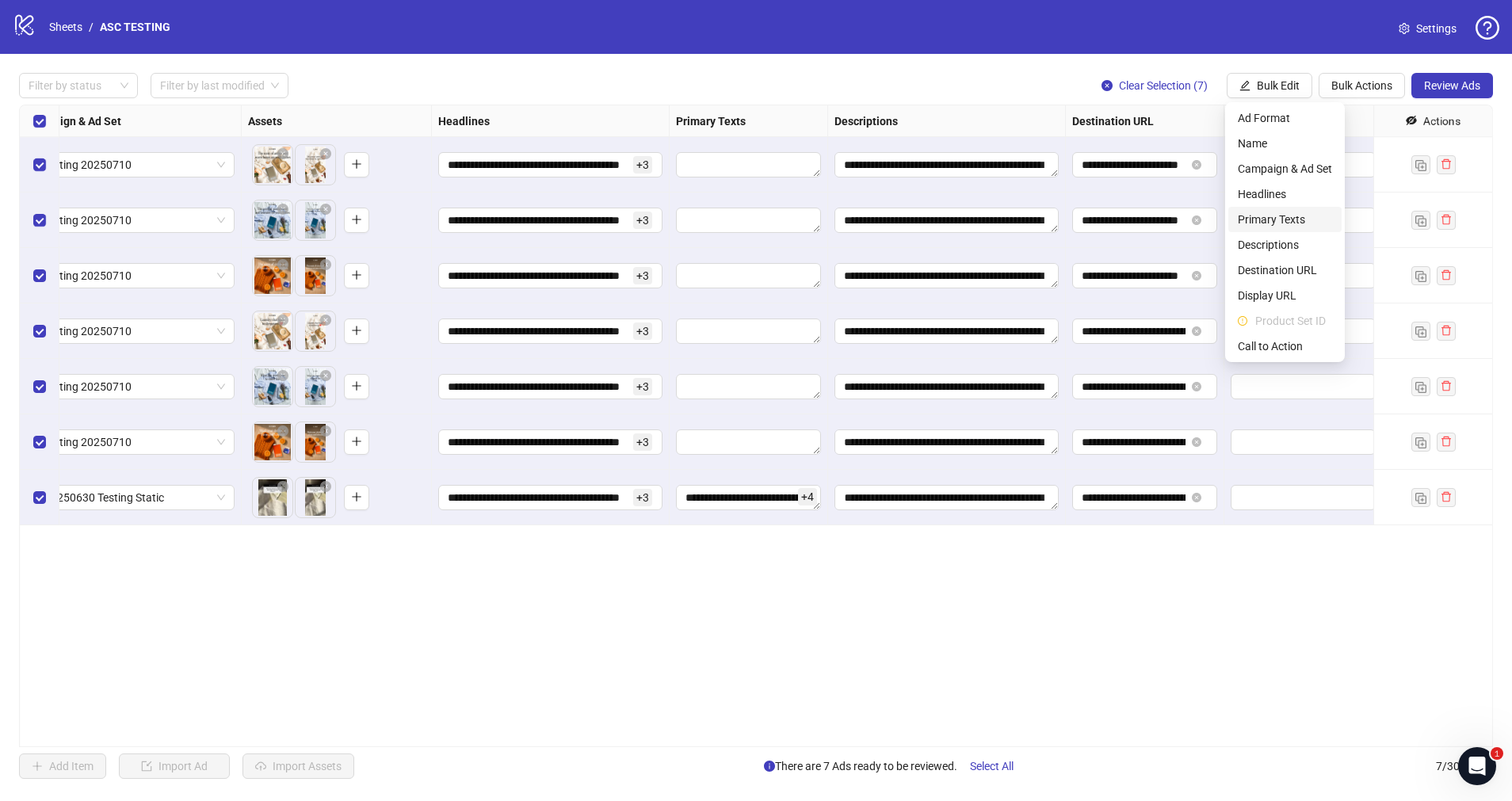 click on "Primary Texts" at bounding box center (1285, 219) 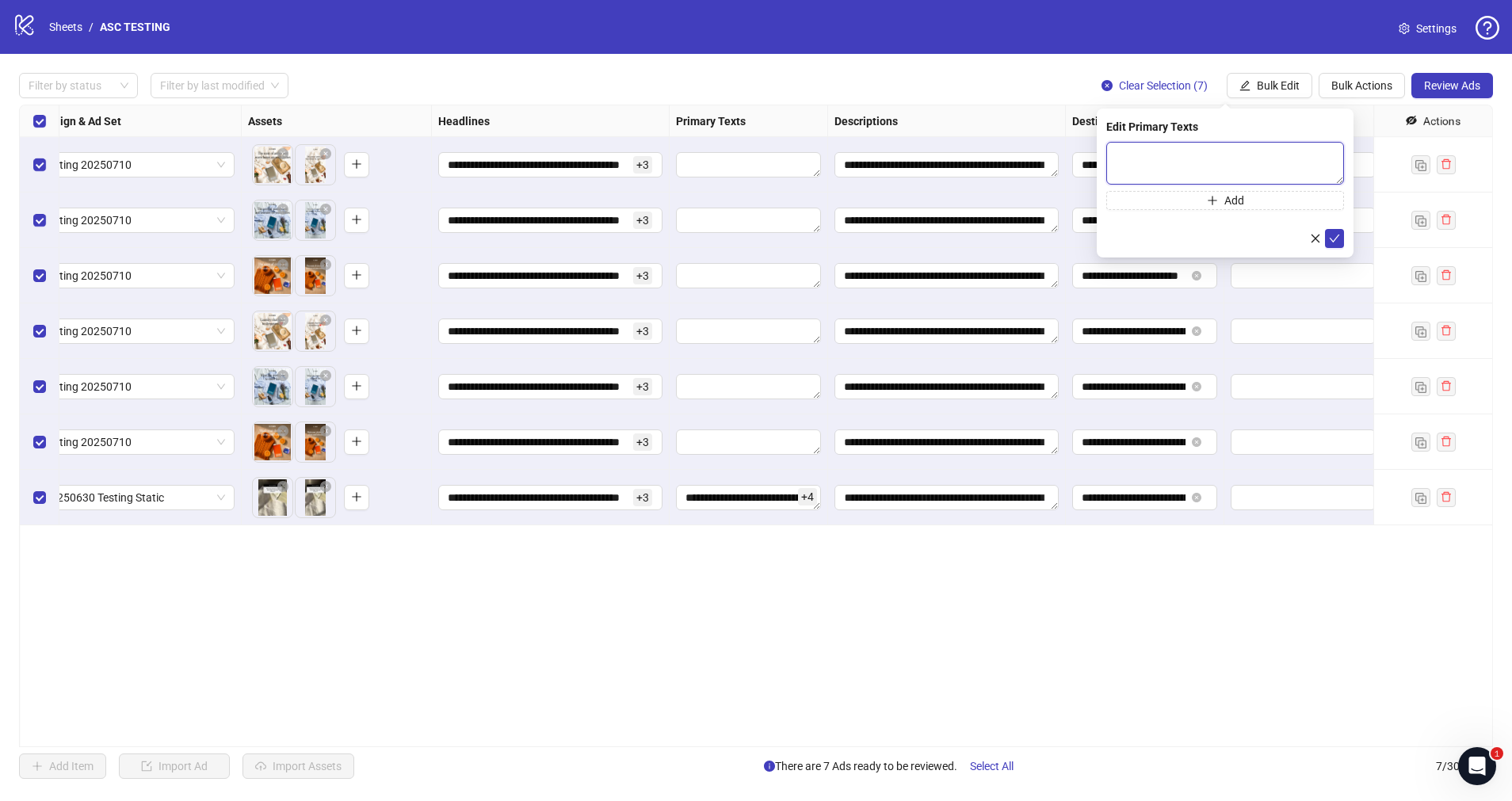 click at bounding box center (1225, 163) 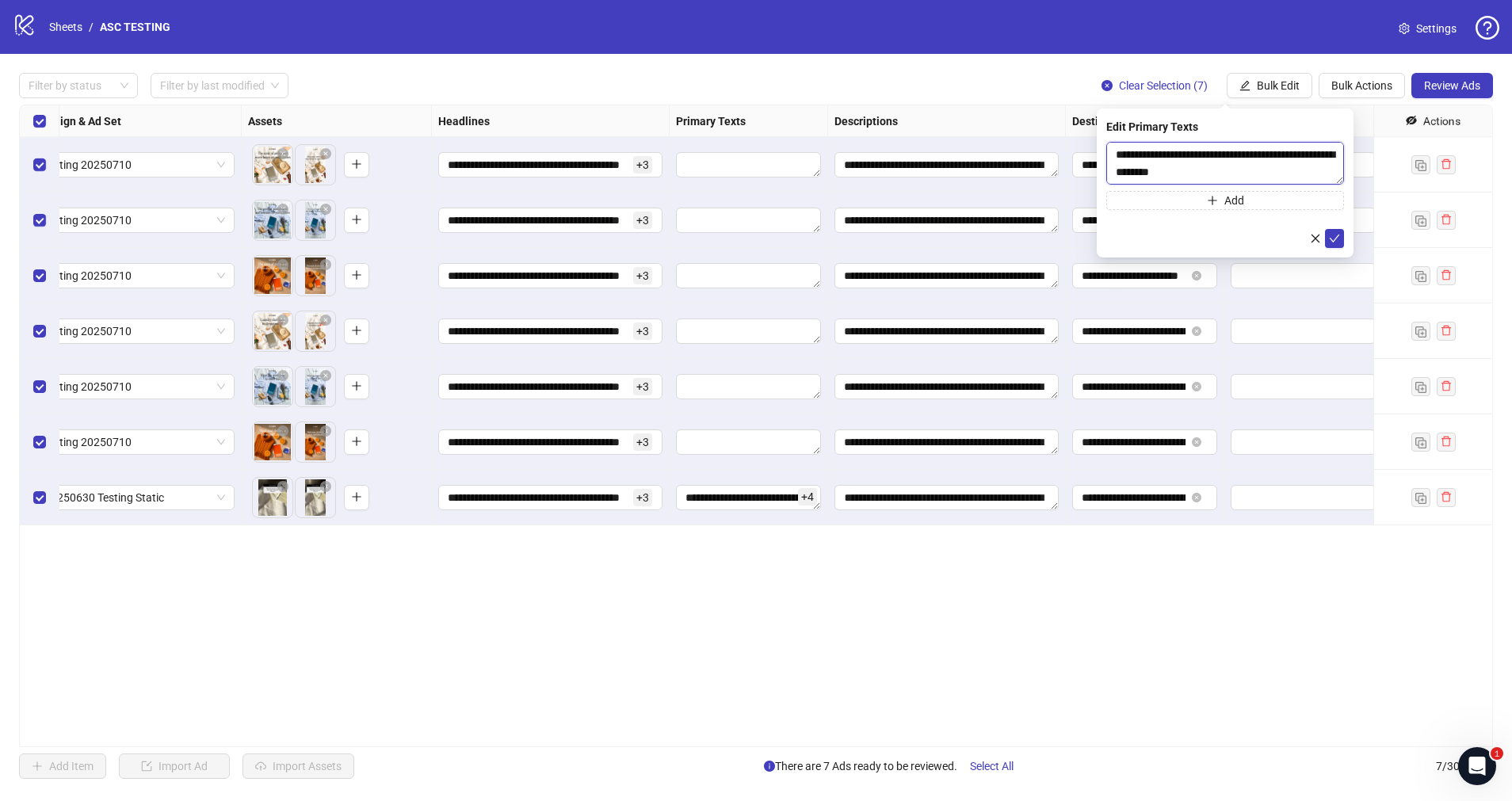 scroll, scrollTop: 430, scrollLeft: 0, axis: vertical 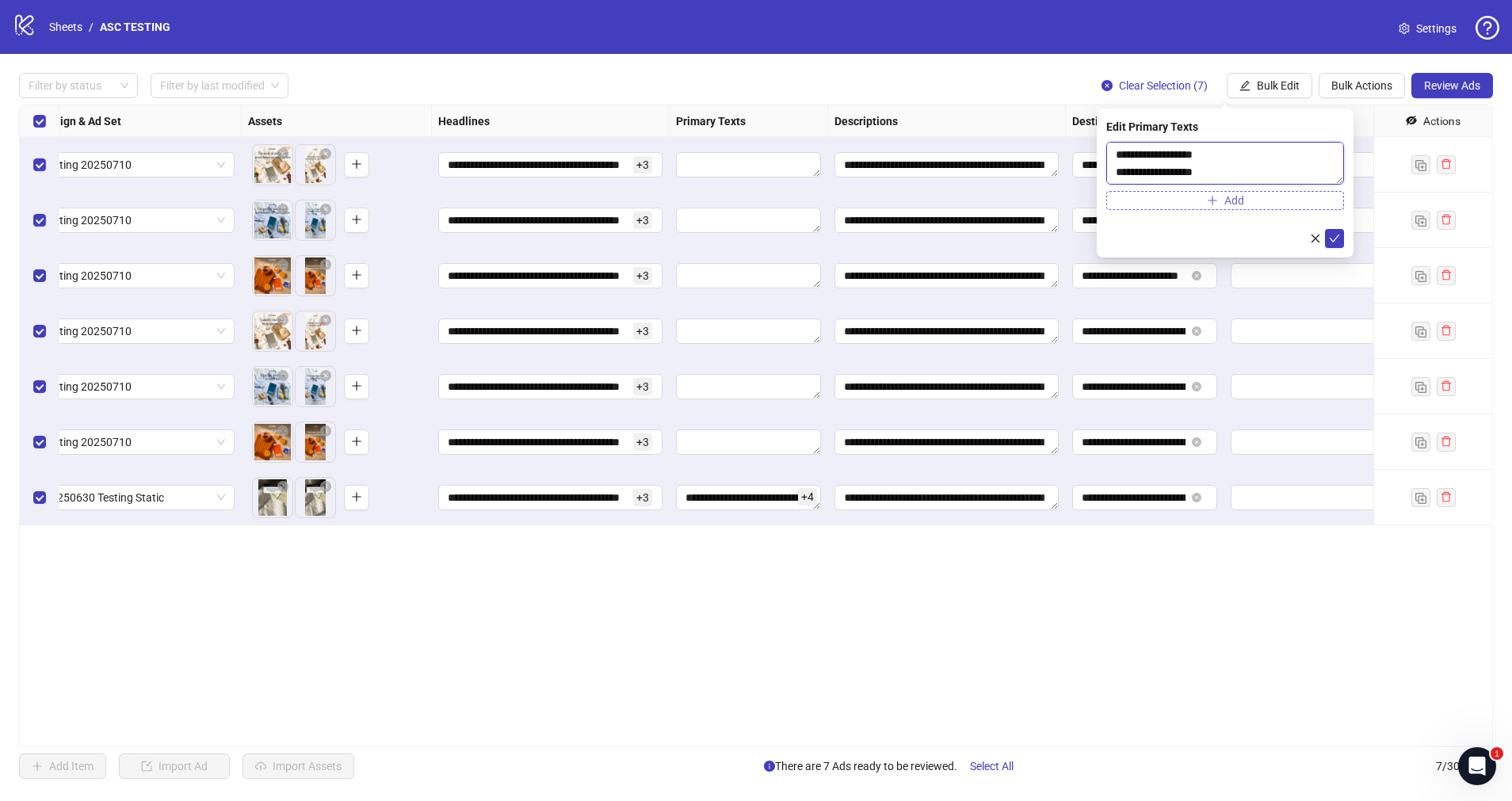 type on "**********" 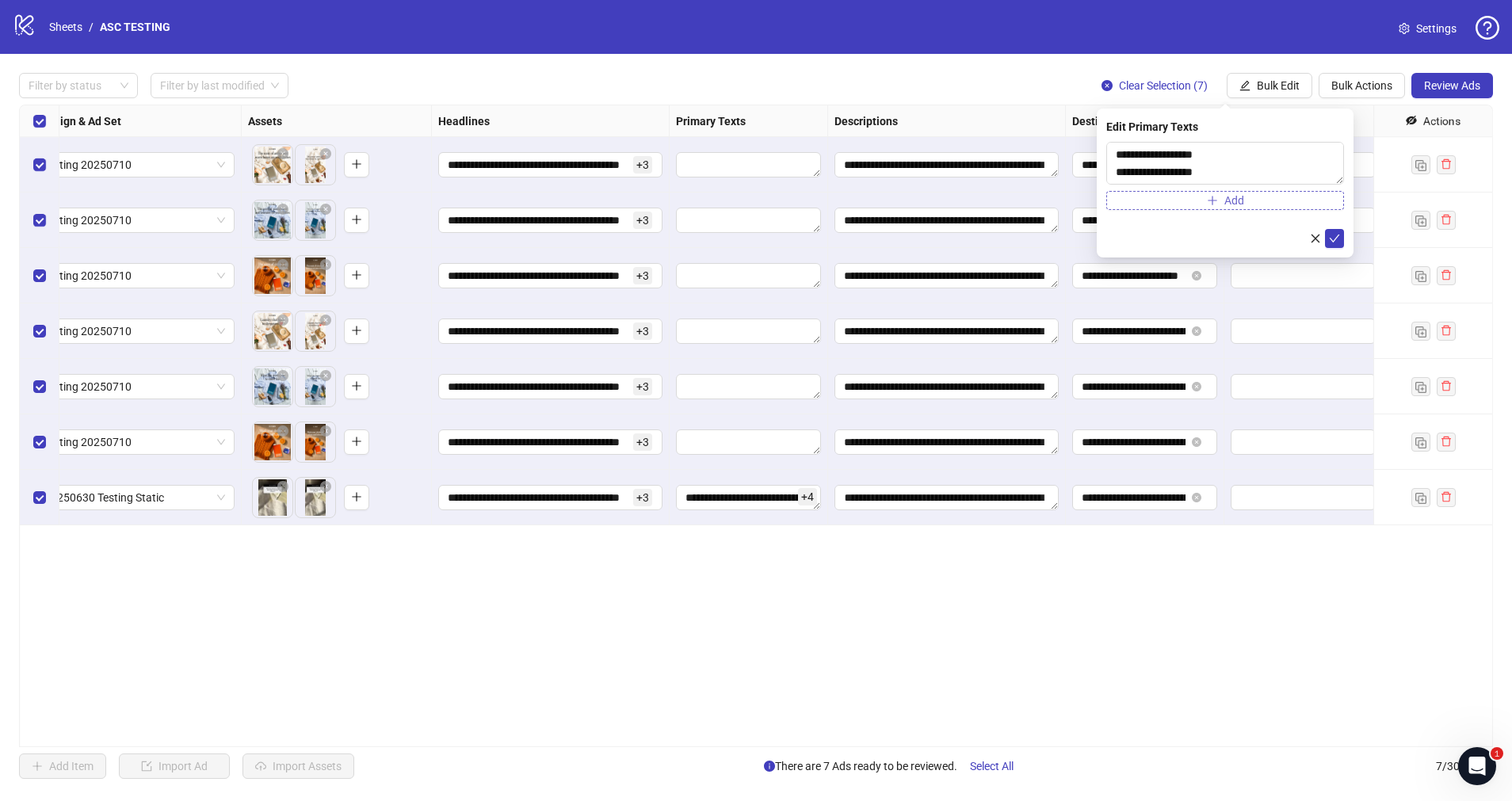 click on "Add" at bounding box center [1225, 200] 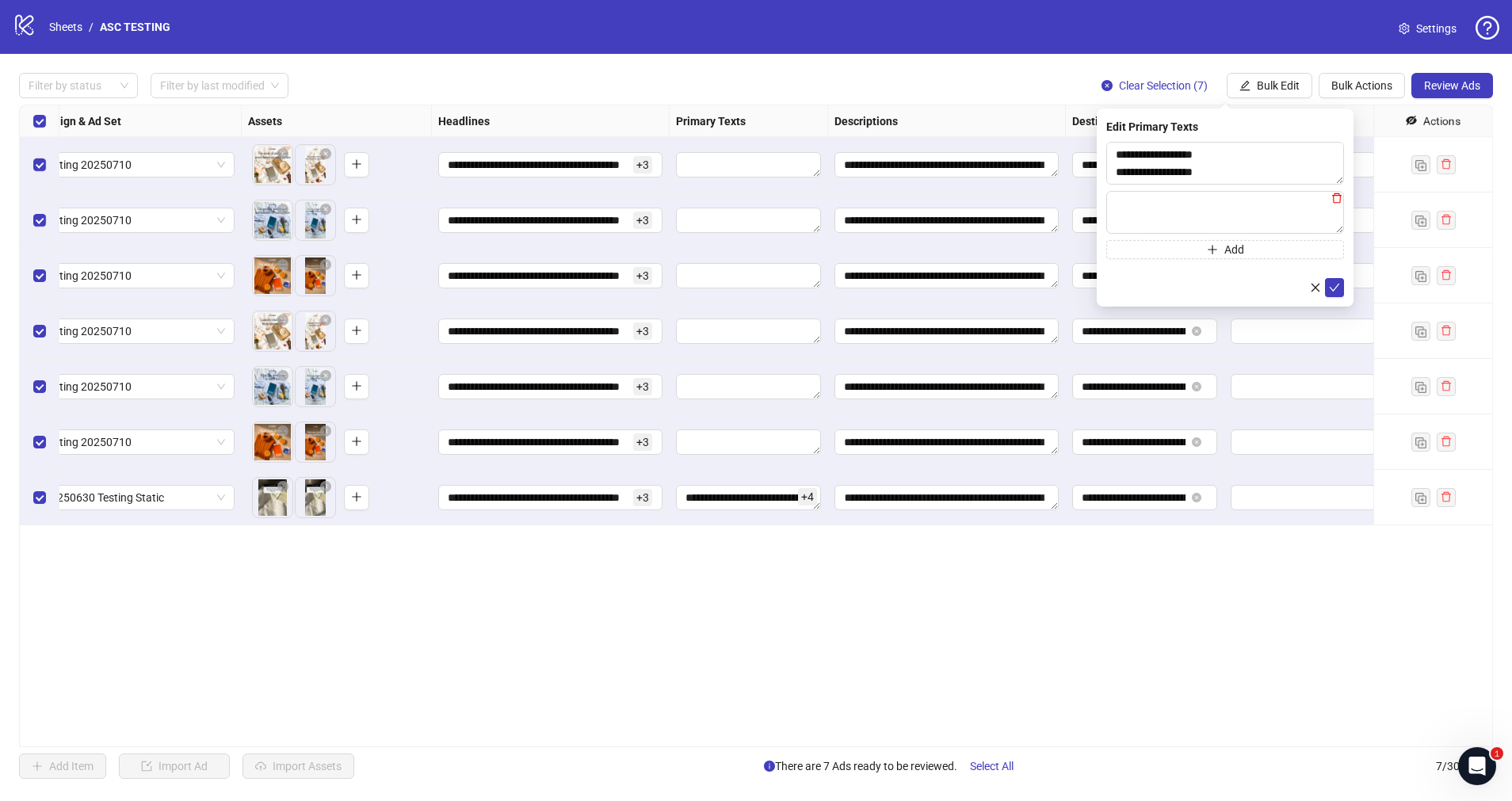 click 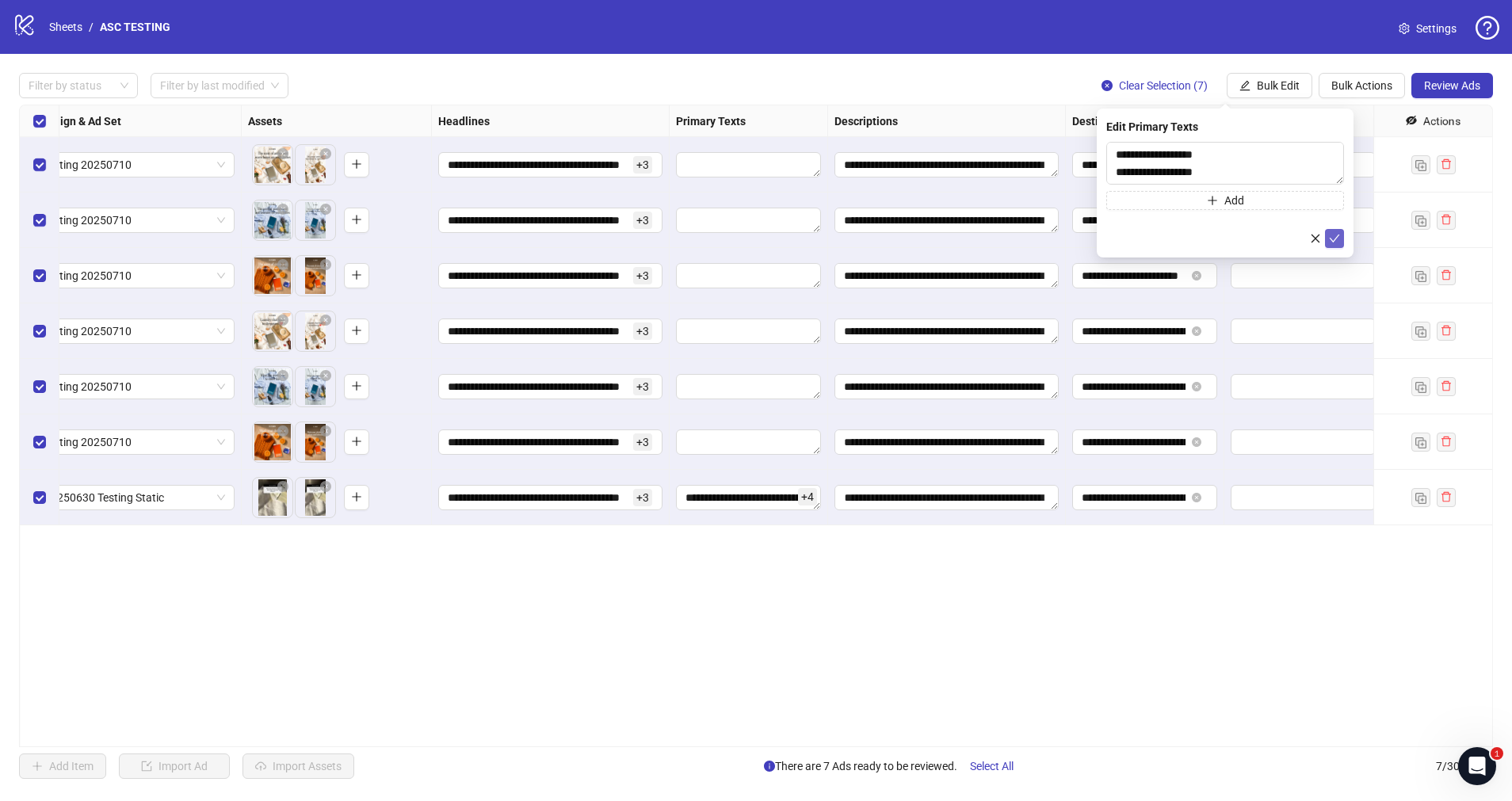 click 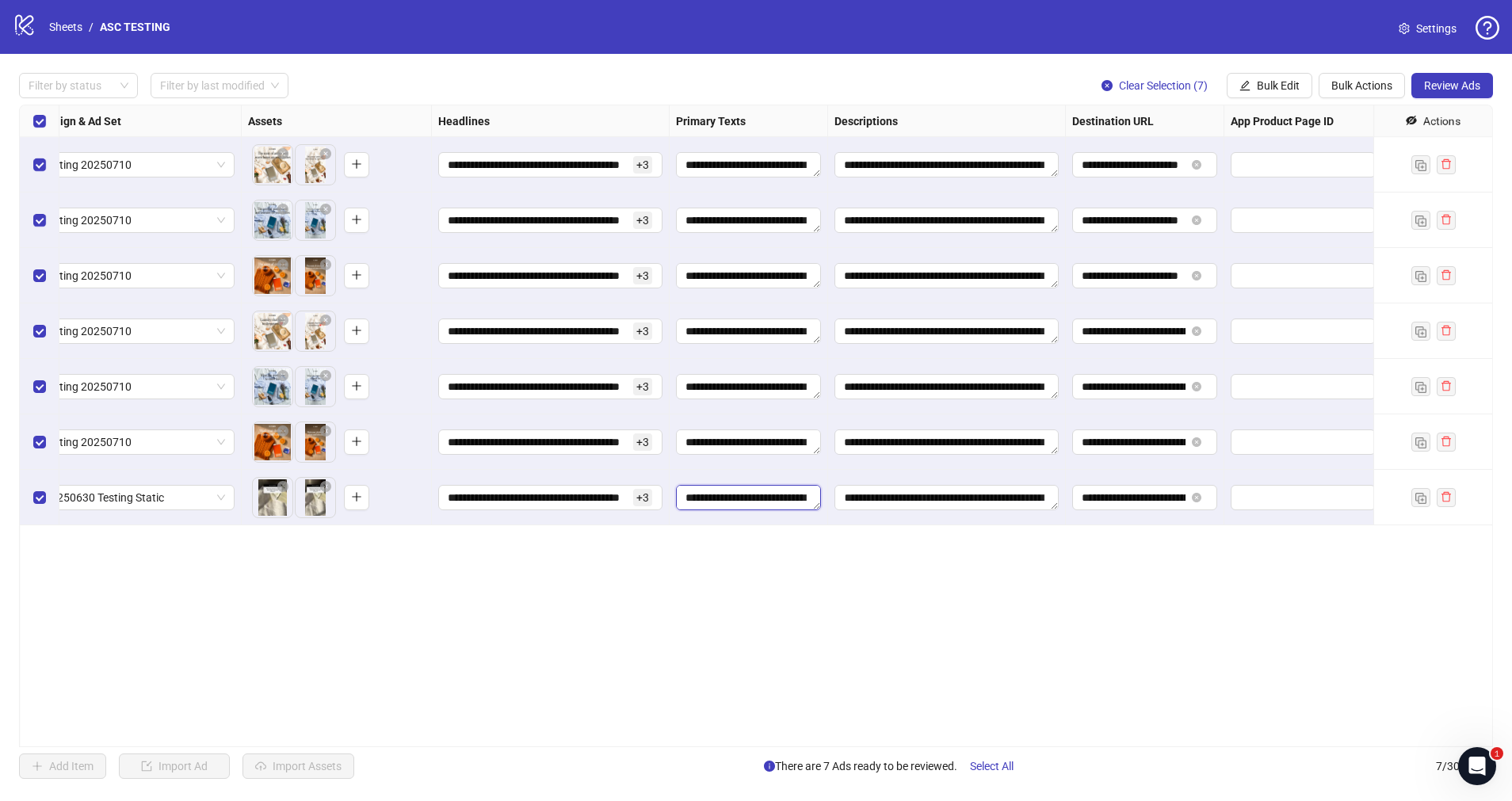 click on "**********" at bounding box center (748, 498) 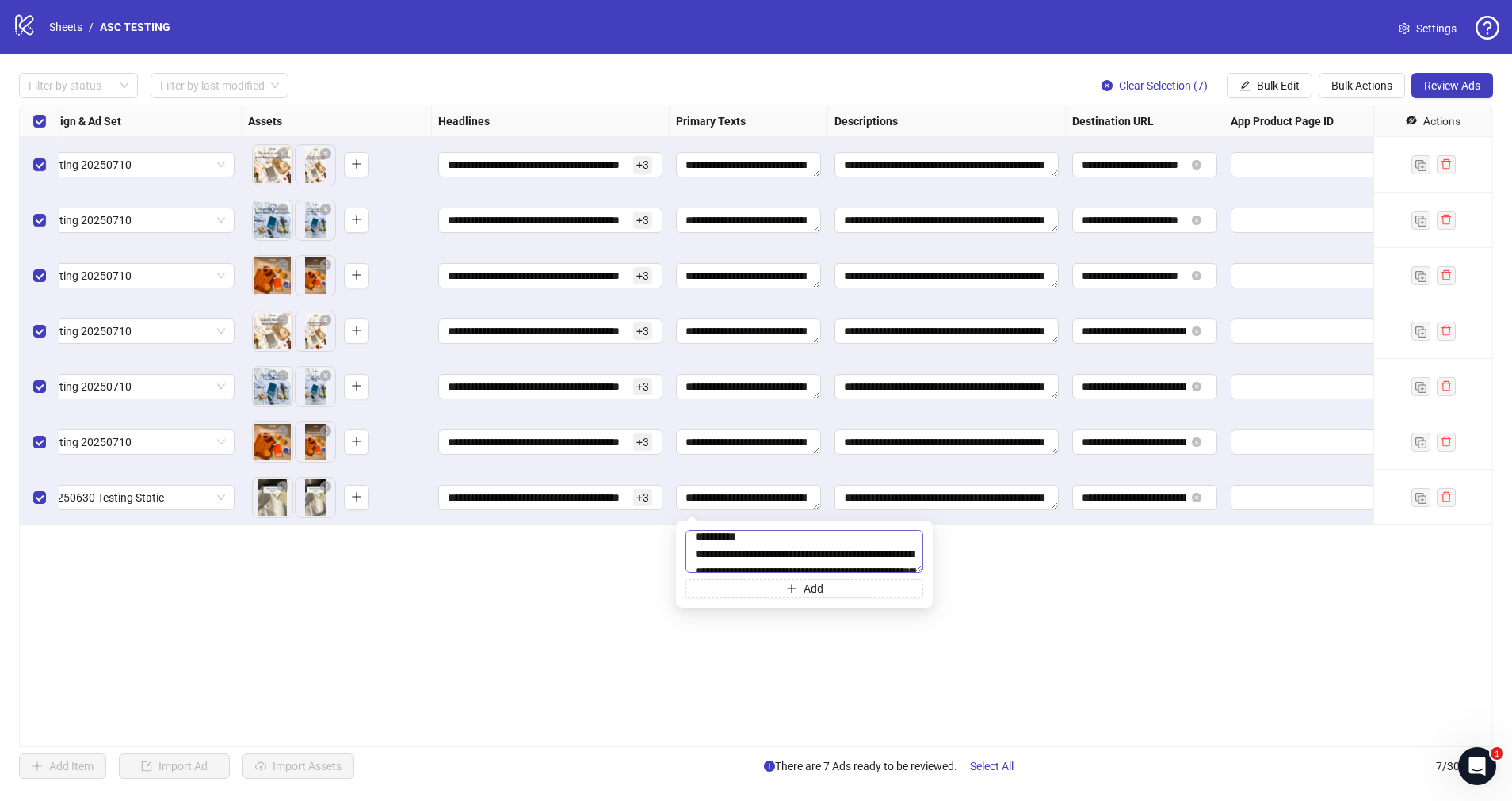 scroll, scrollTop: 436, scrollLeft: 0, axis: vertical 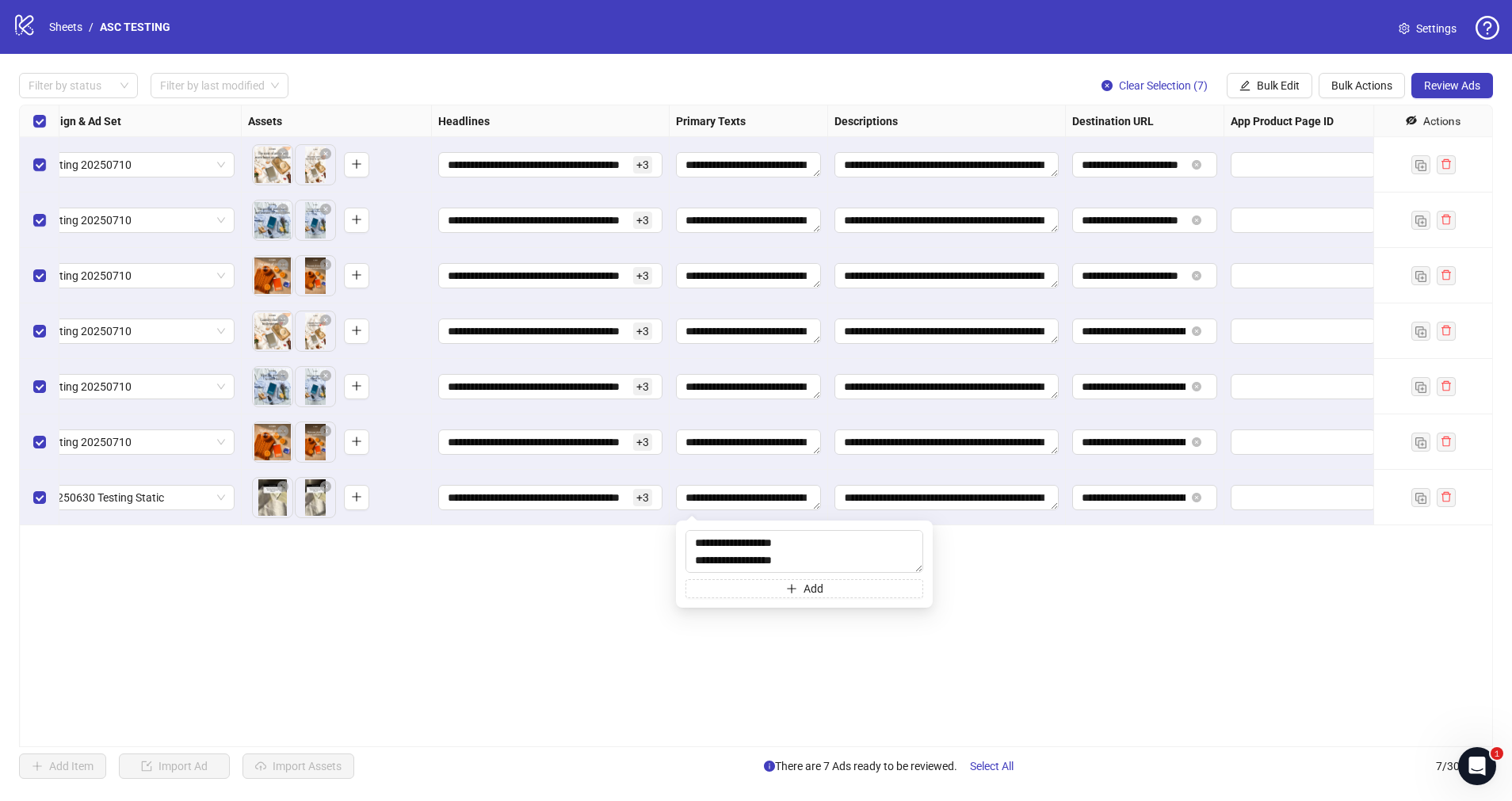 click on "**********" at bounding box center (756, 425) 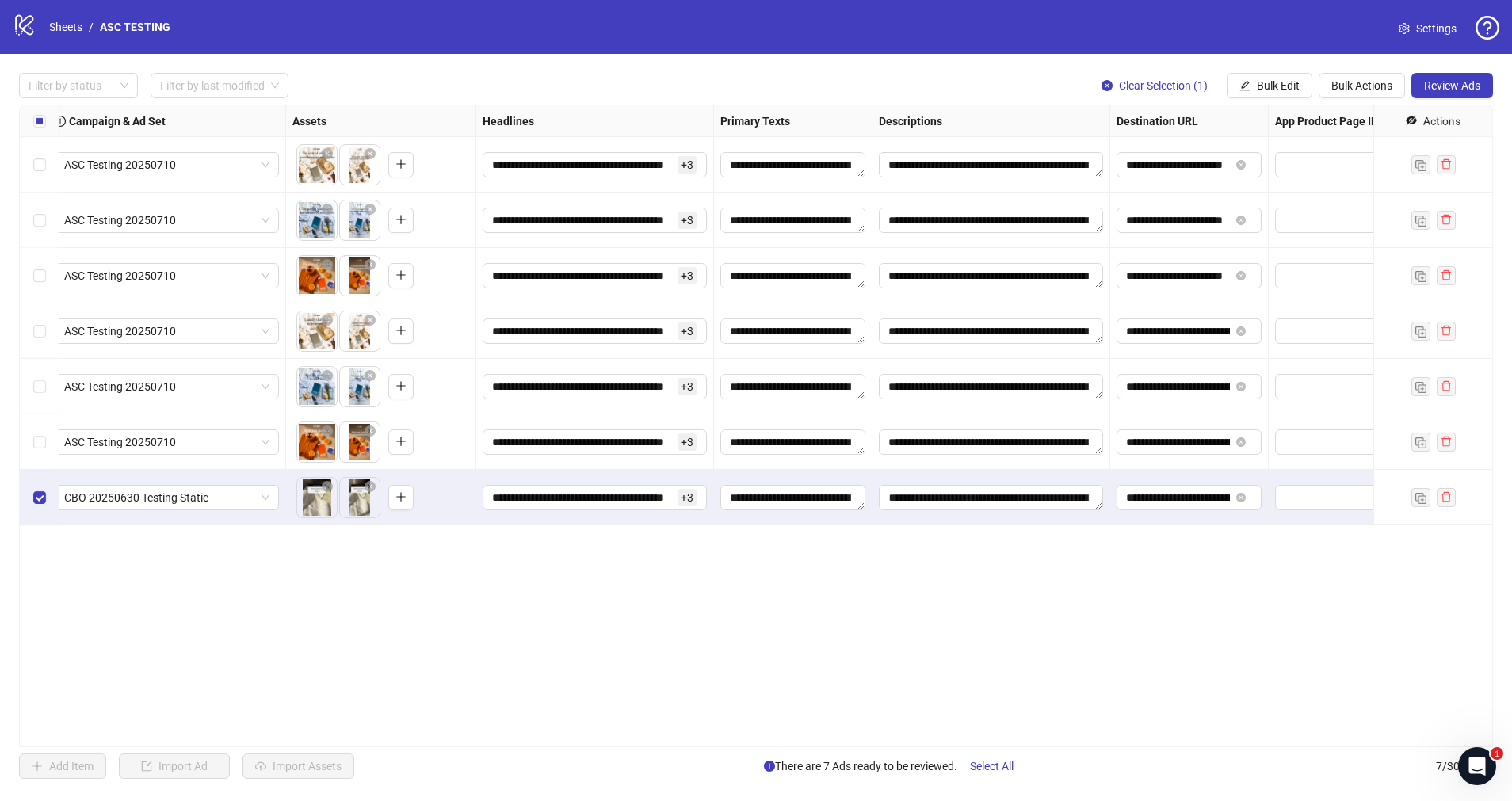 scroll, scrollTop: 0, scrollLeft: 449, axis: horizontal 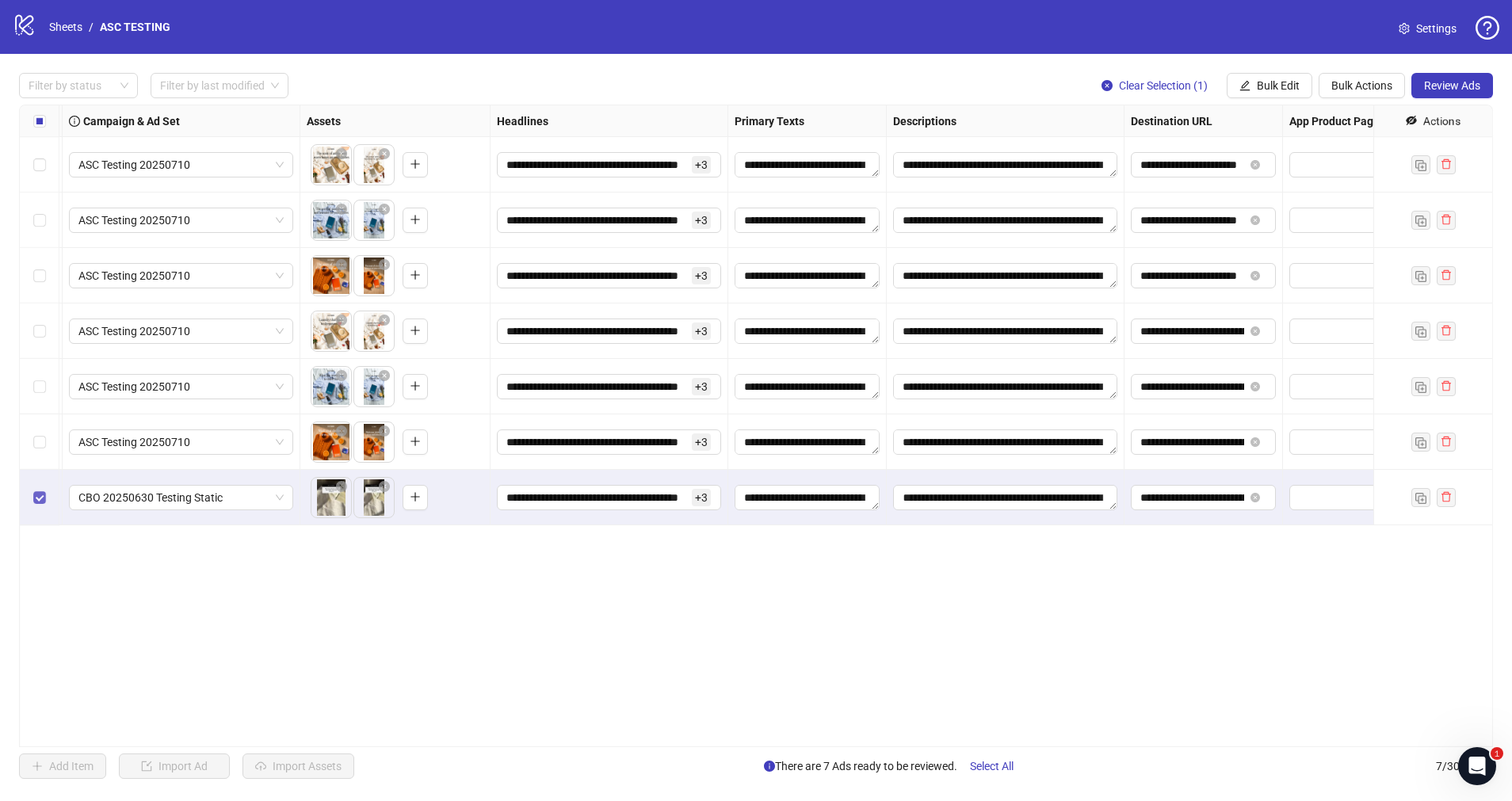 click at bounding box center (40, 498) 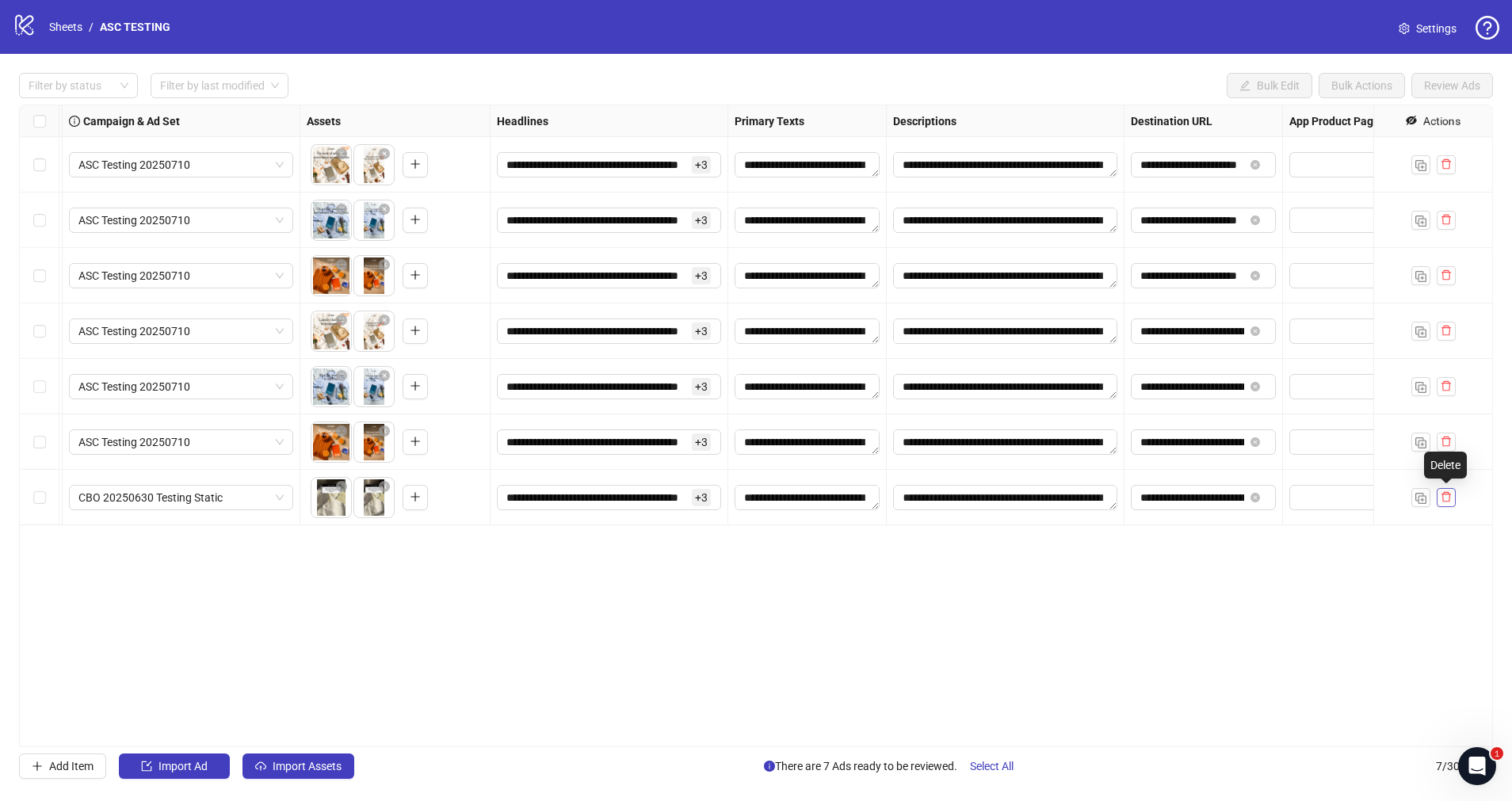 click 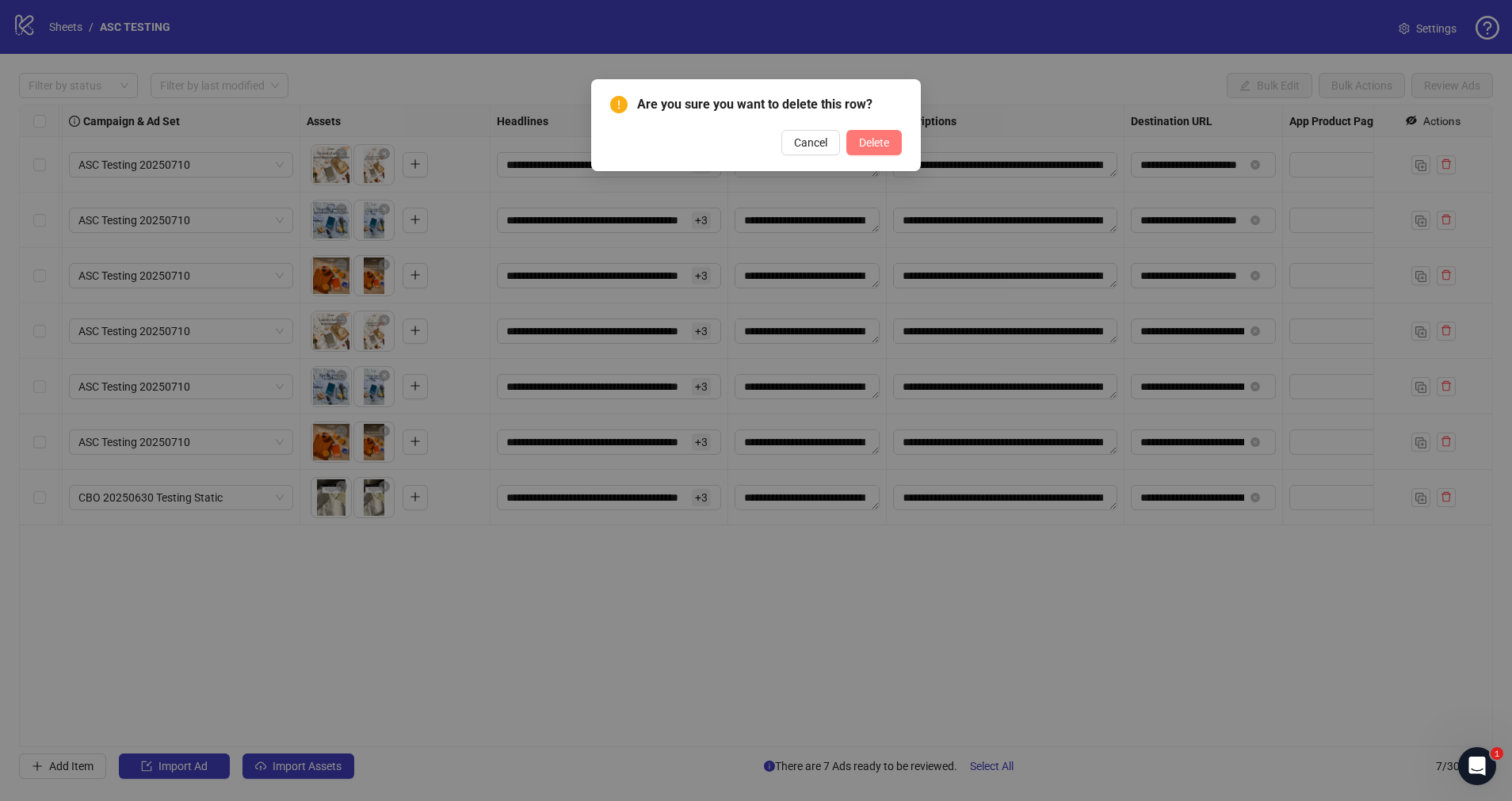 click on "Delete" at bounding box center [874, 143] 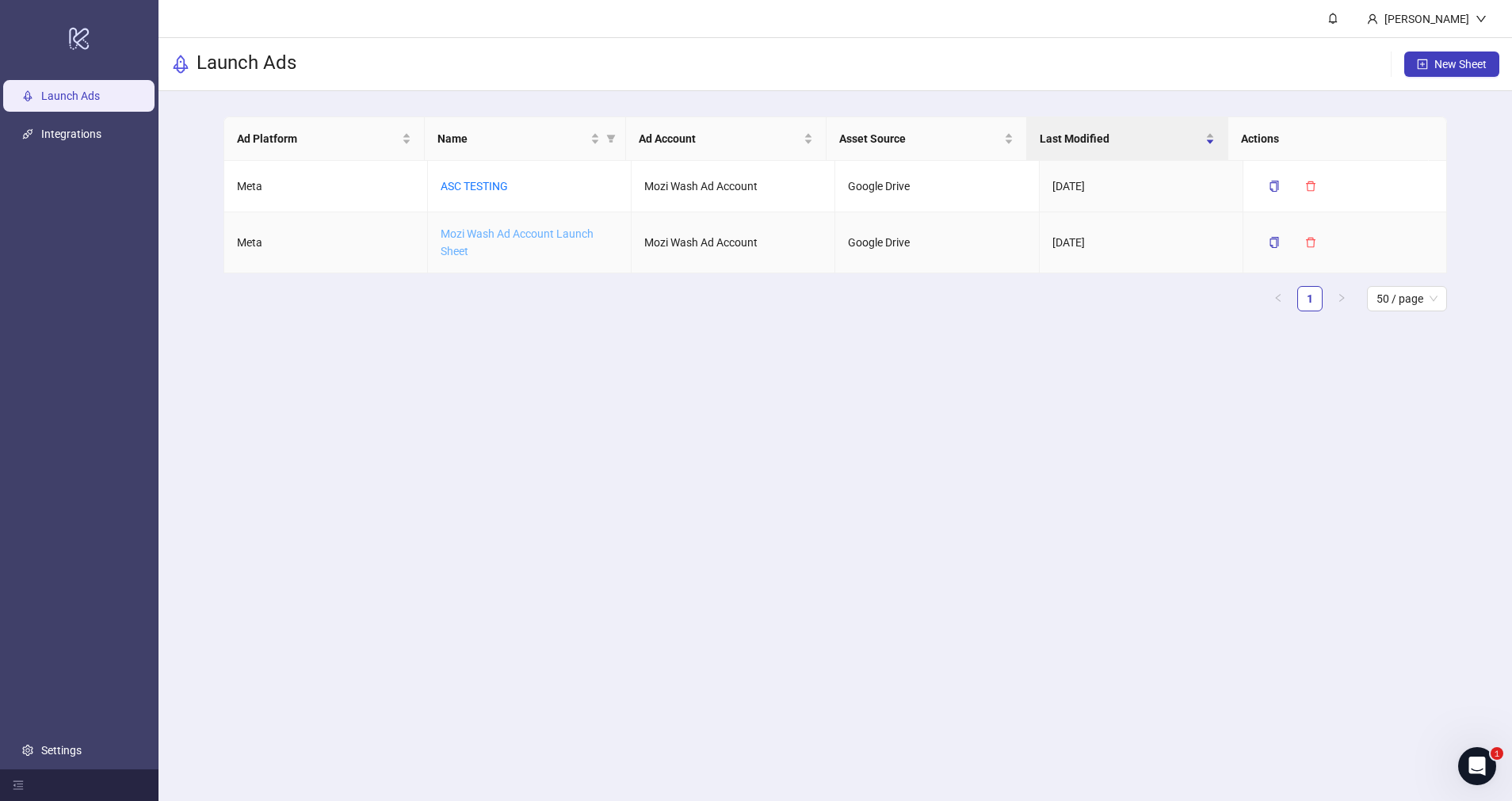 click on "Mozi Wash Ad Account Launch Sheet" at bounding box center (517, 242) 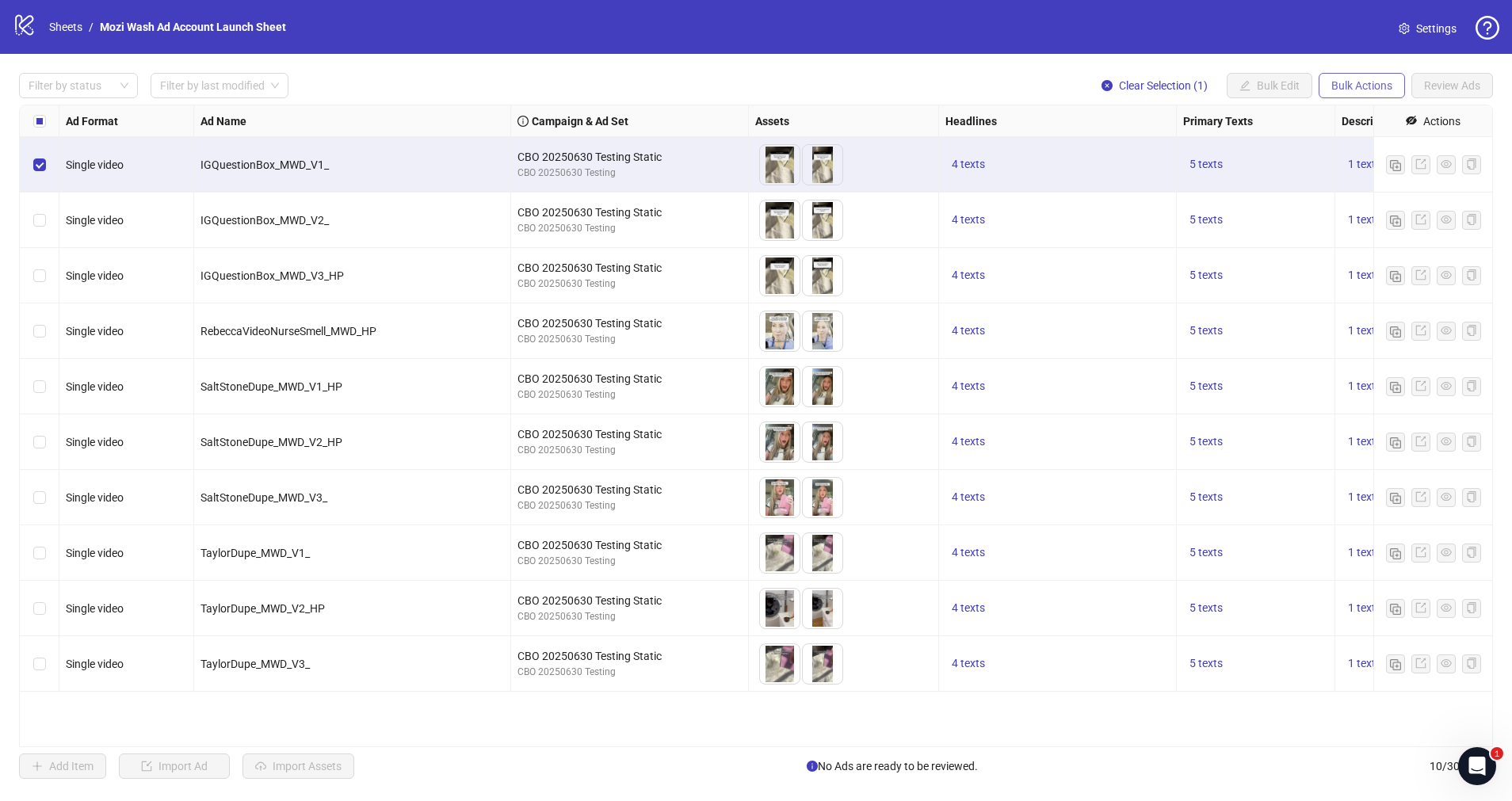 click on "Bulk Actions" at bounding box center (1361, 86) 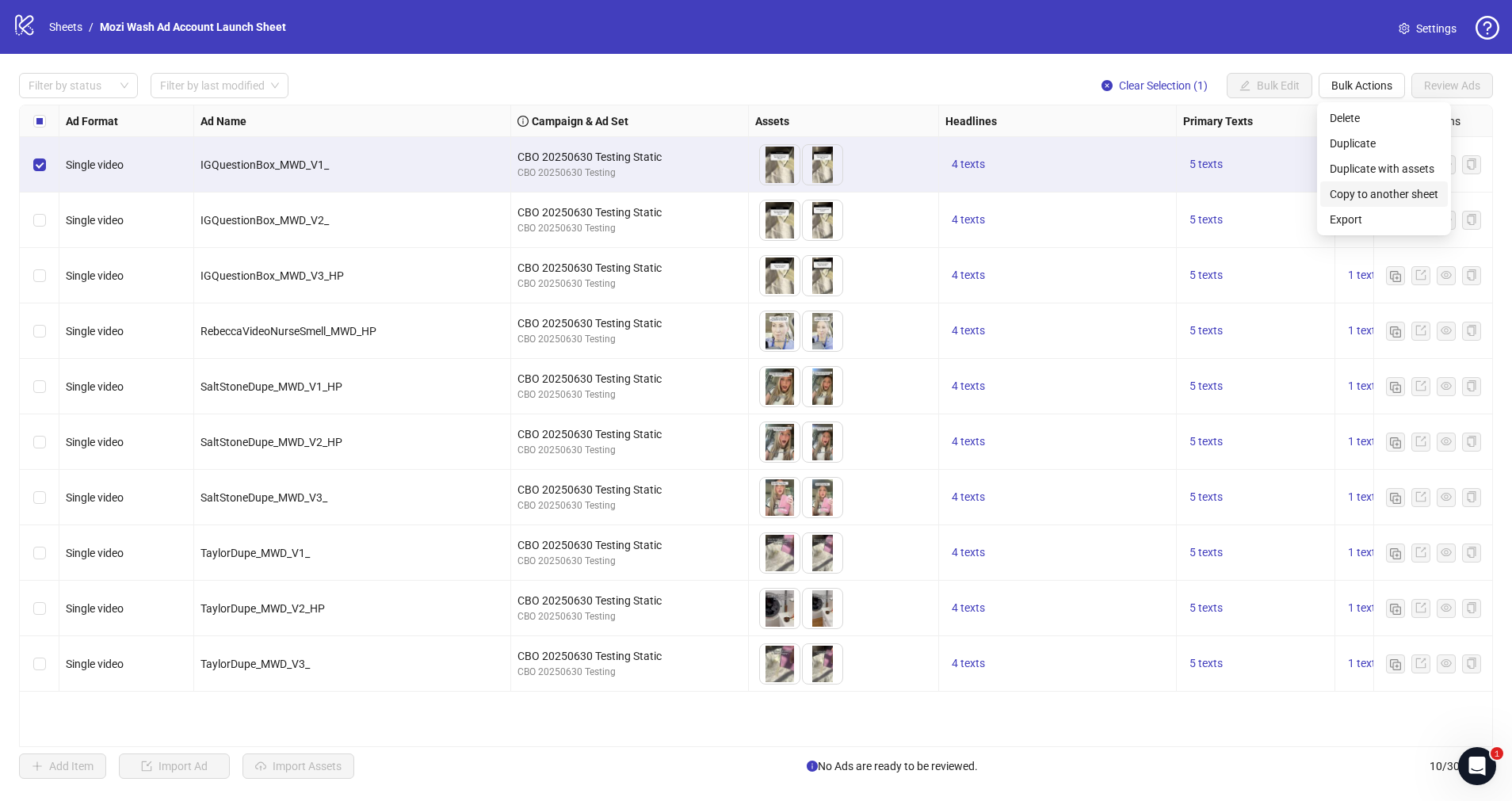 click on "Copy to another sheet" at bounding box center [1384, 194] 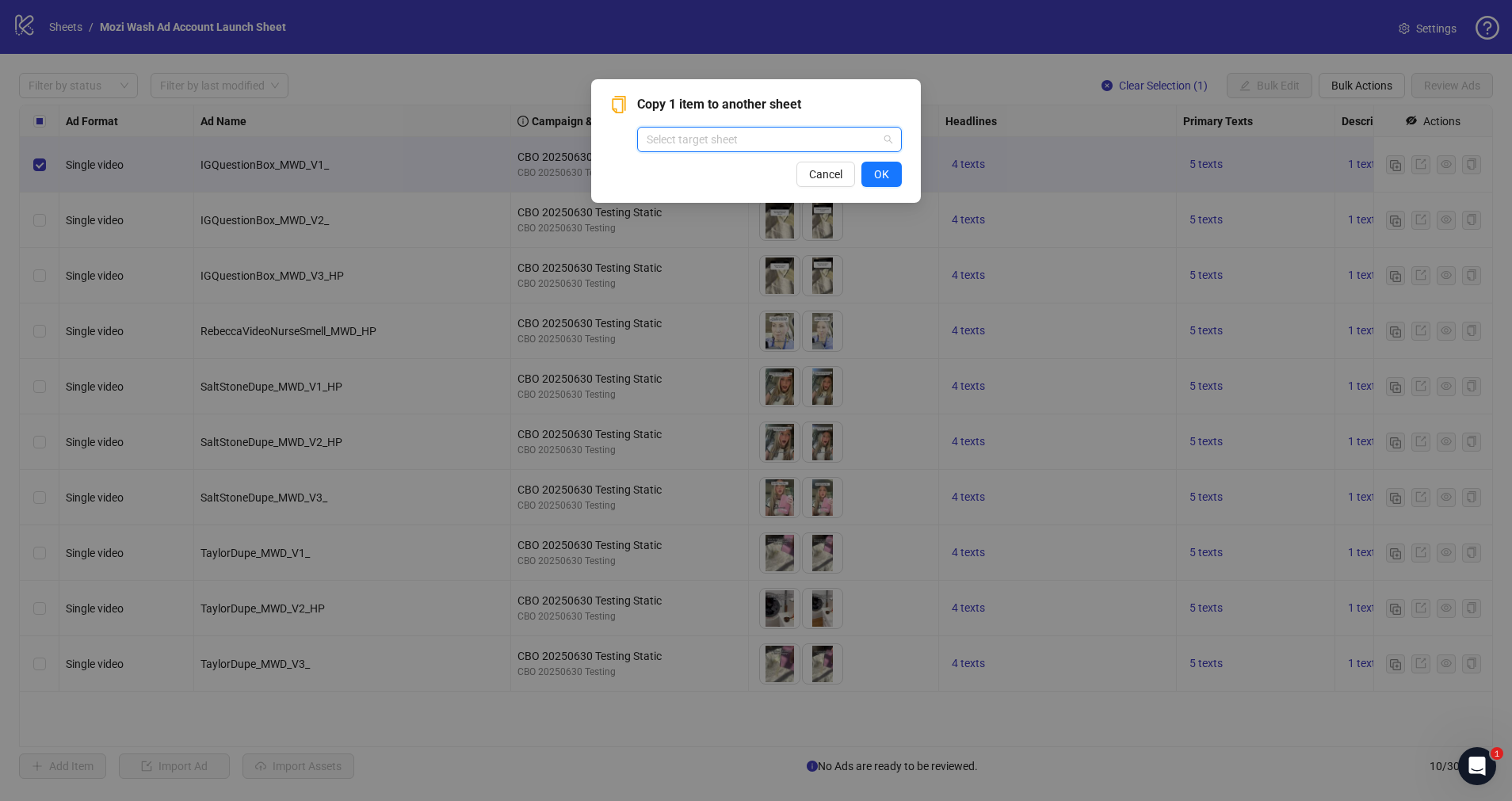 click at bounding box center (762, 139) 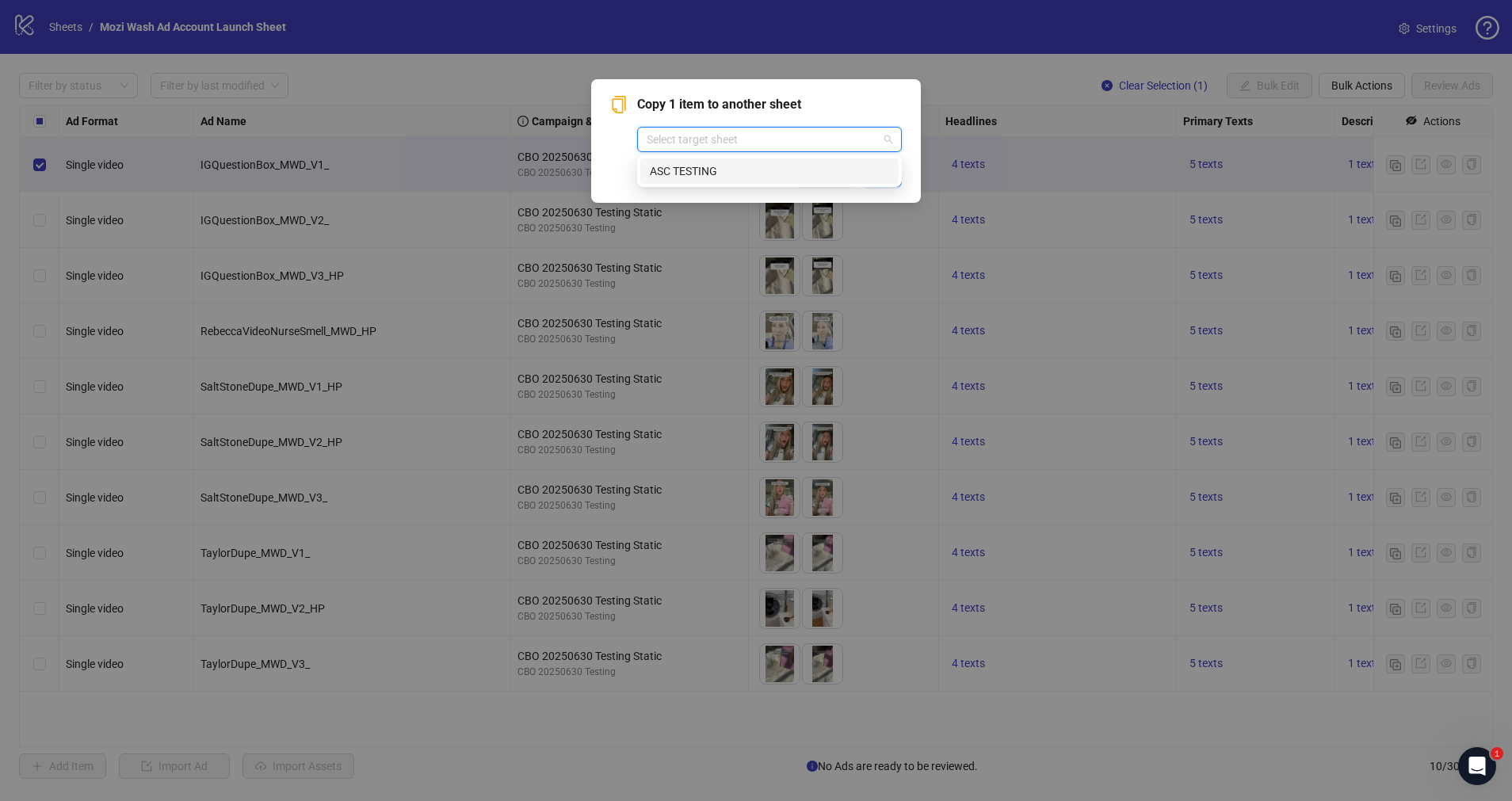 click on "ASC TESTING" at bounding box center [769, 171] 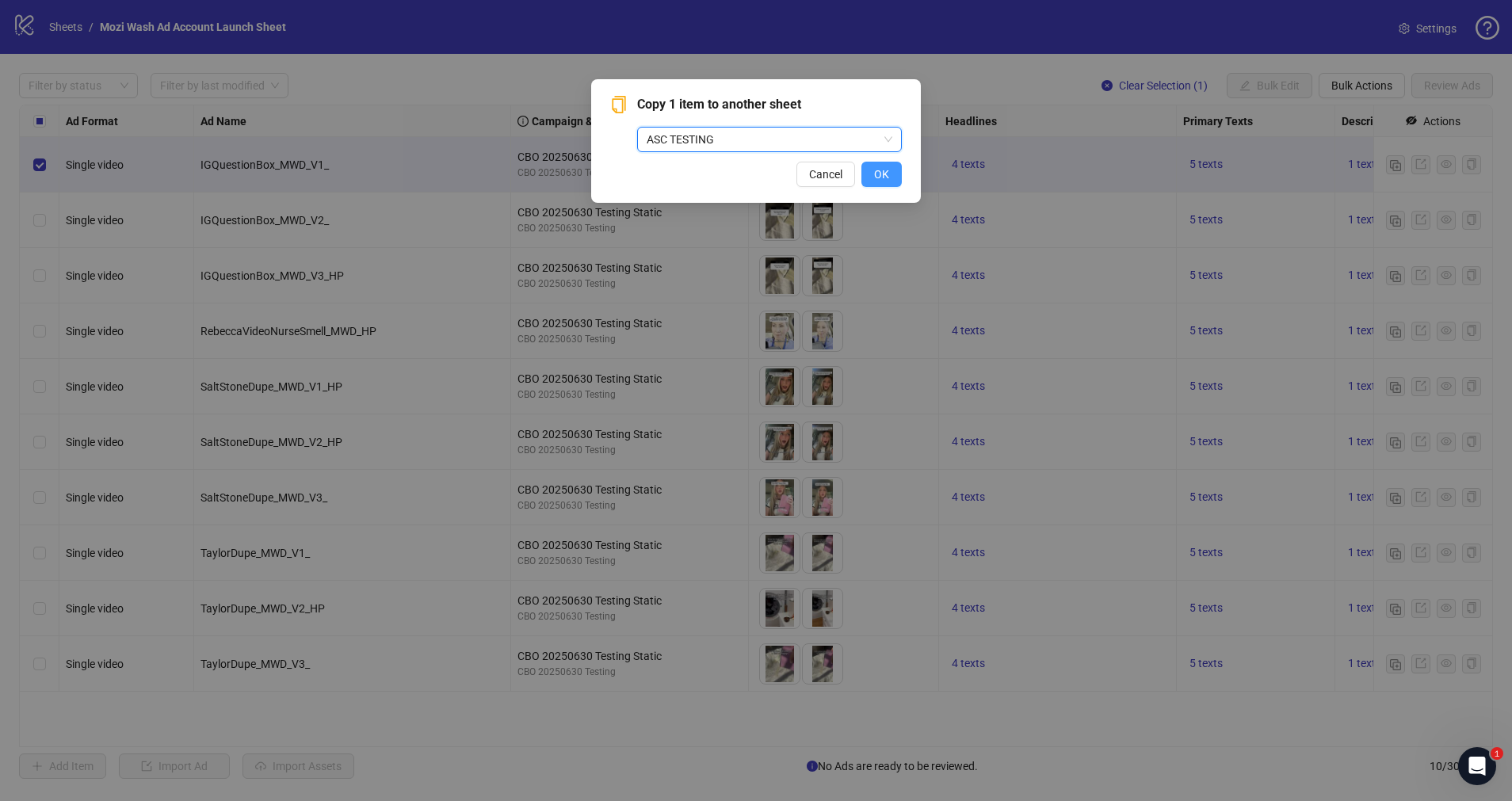 click on "OK" at bounding box center [881, 174] 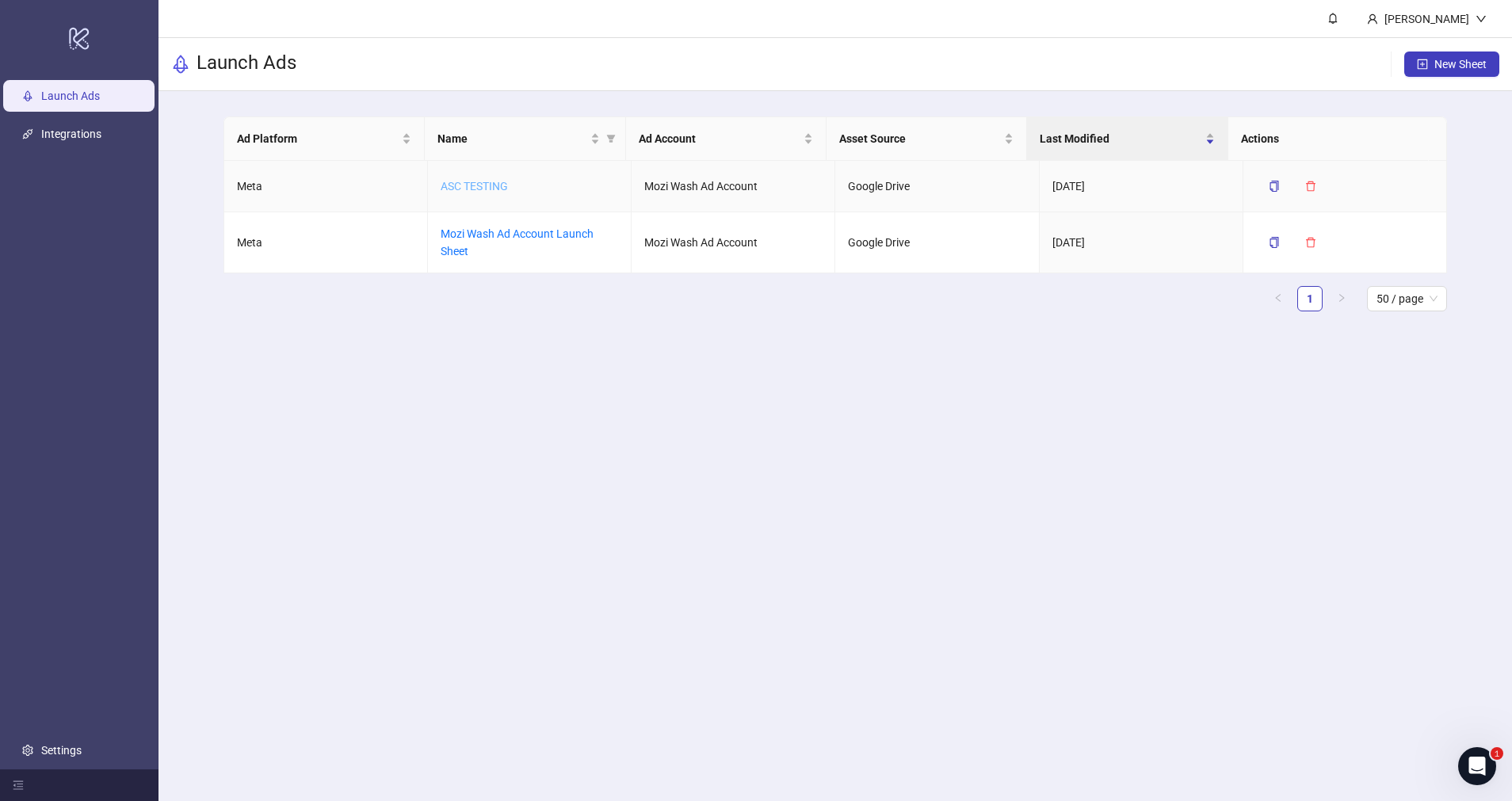 click on "ASC TESTING" at bounding box center (474, 186) 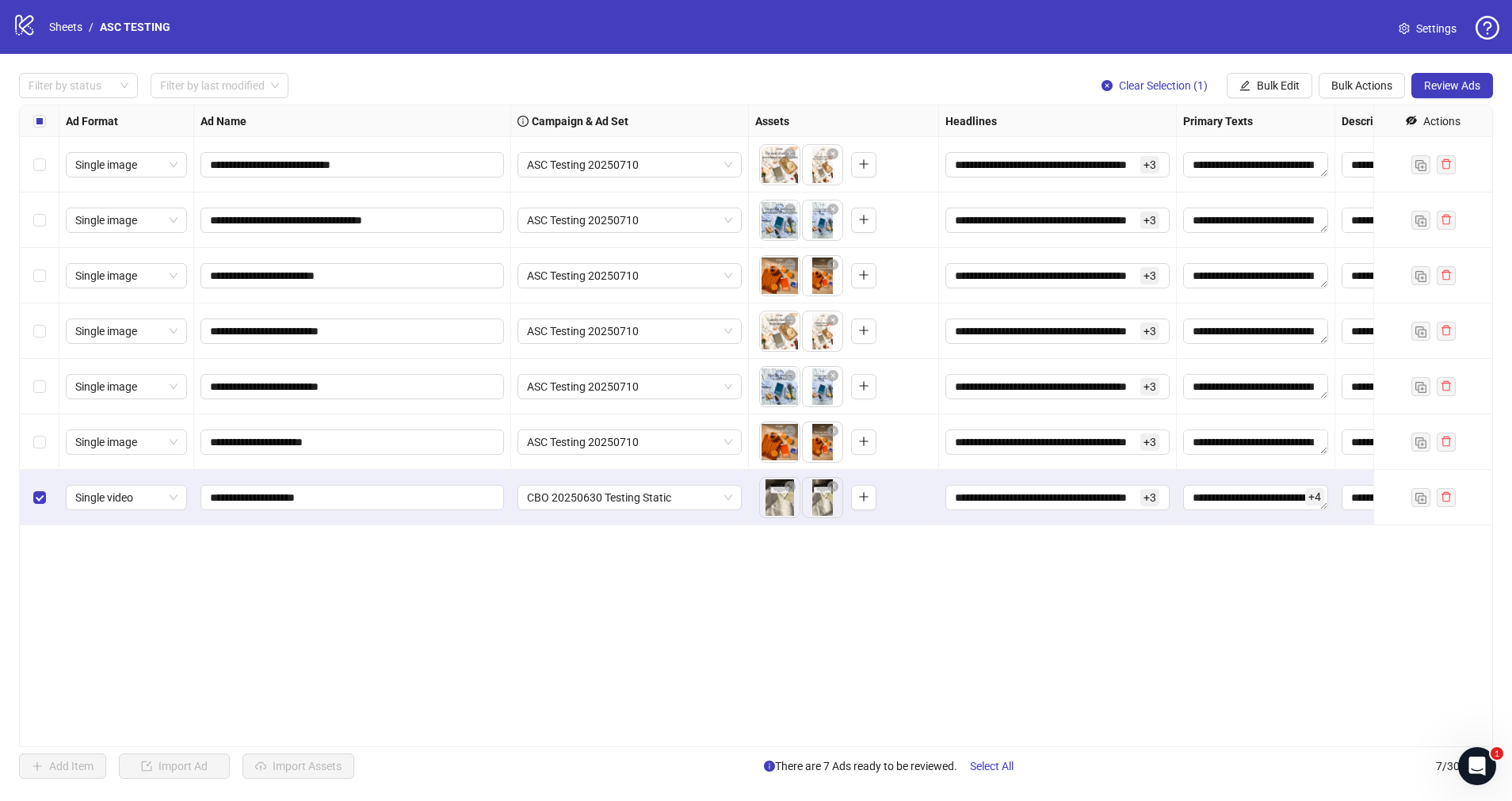 scroll, scrollTop: 0, scrollLeft: 470, axis: horizontal 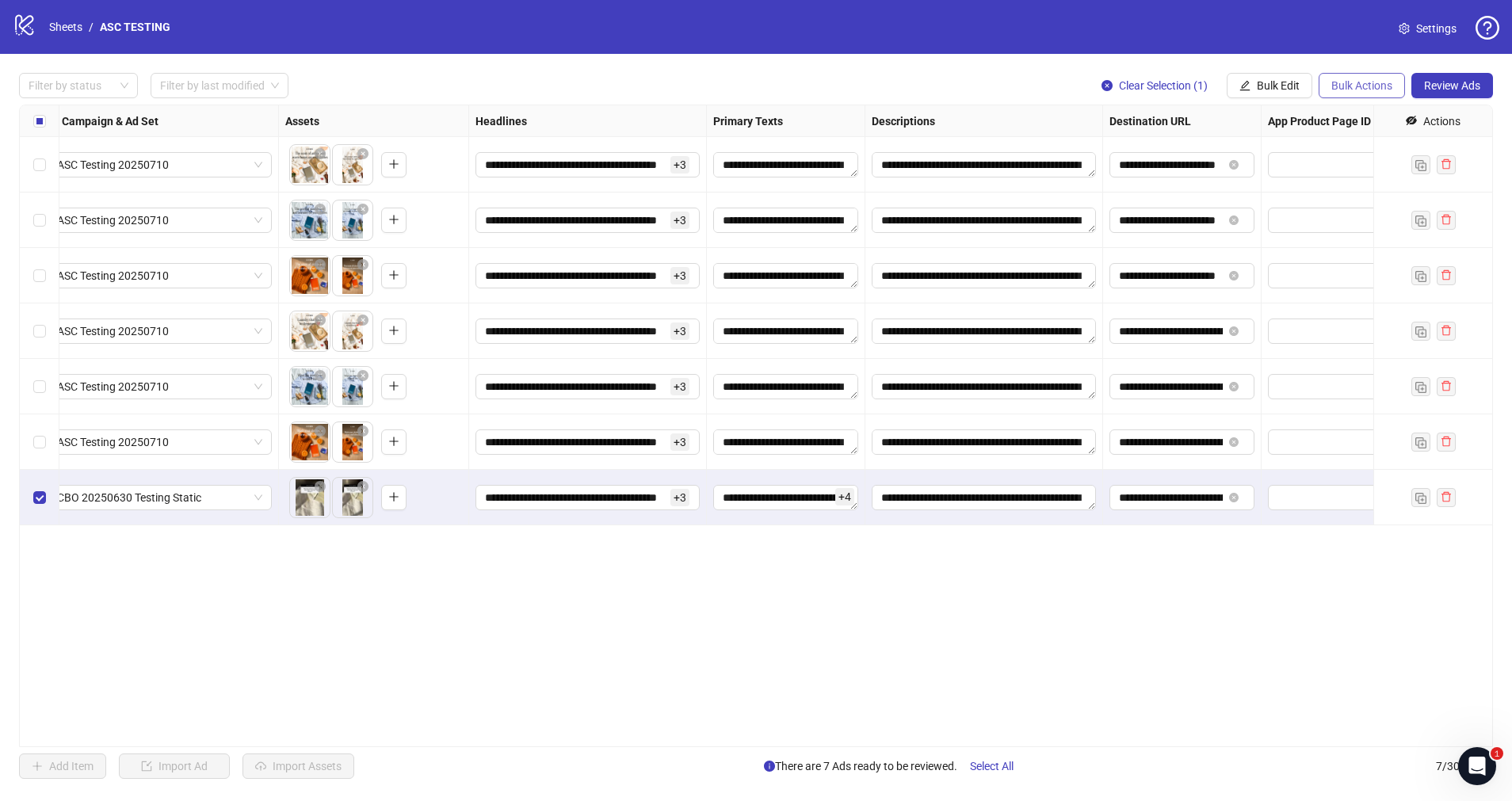 click on "Bulk Actions" at bounding box center (1361, 86) 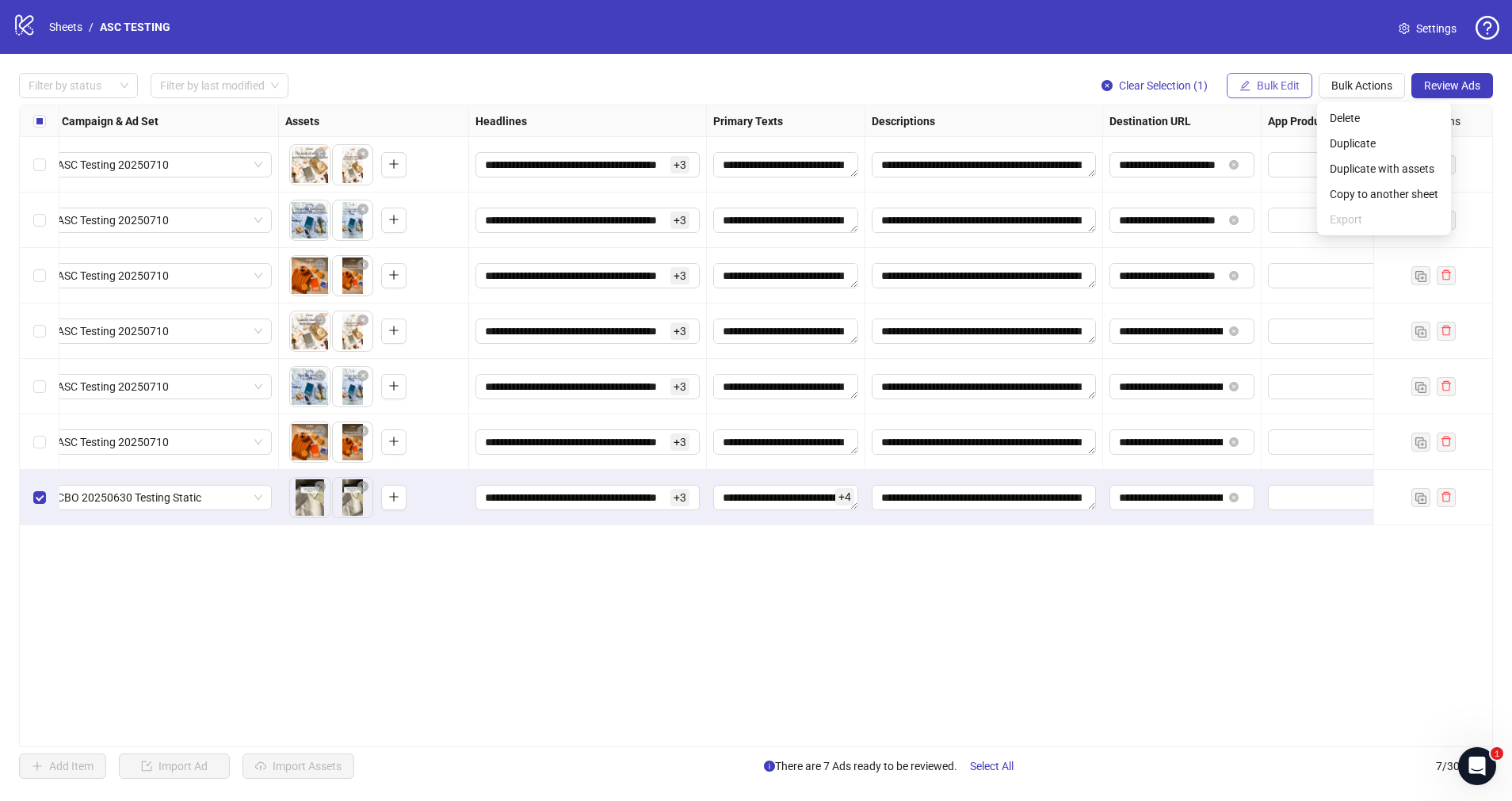 click on "Bulk Edit" at bounding box center [1270, 86] 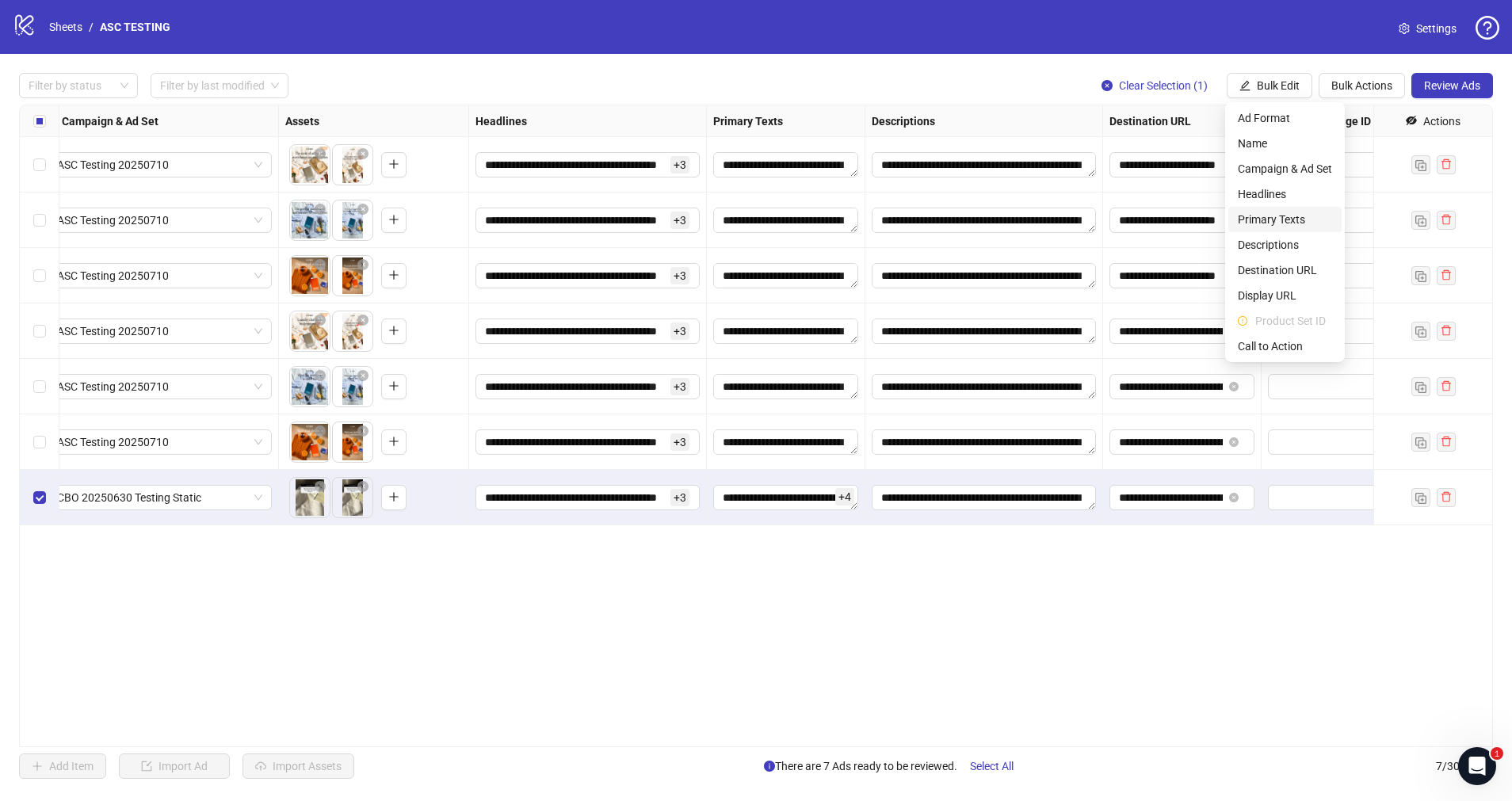click on "Primary Texts" at bounding box center (1285, 219) 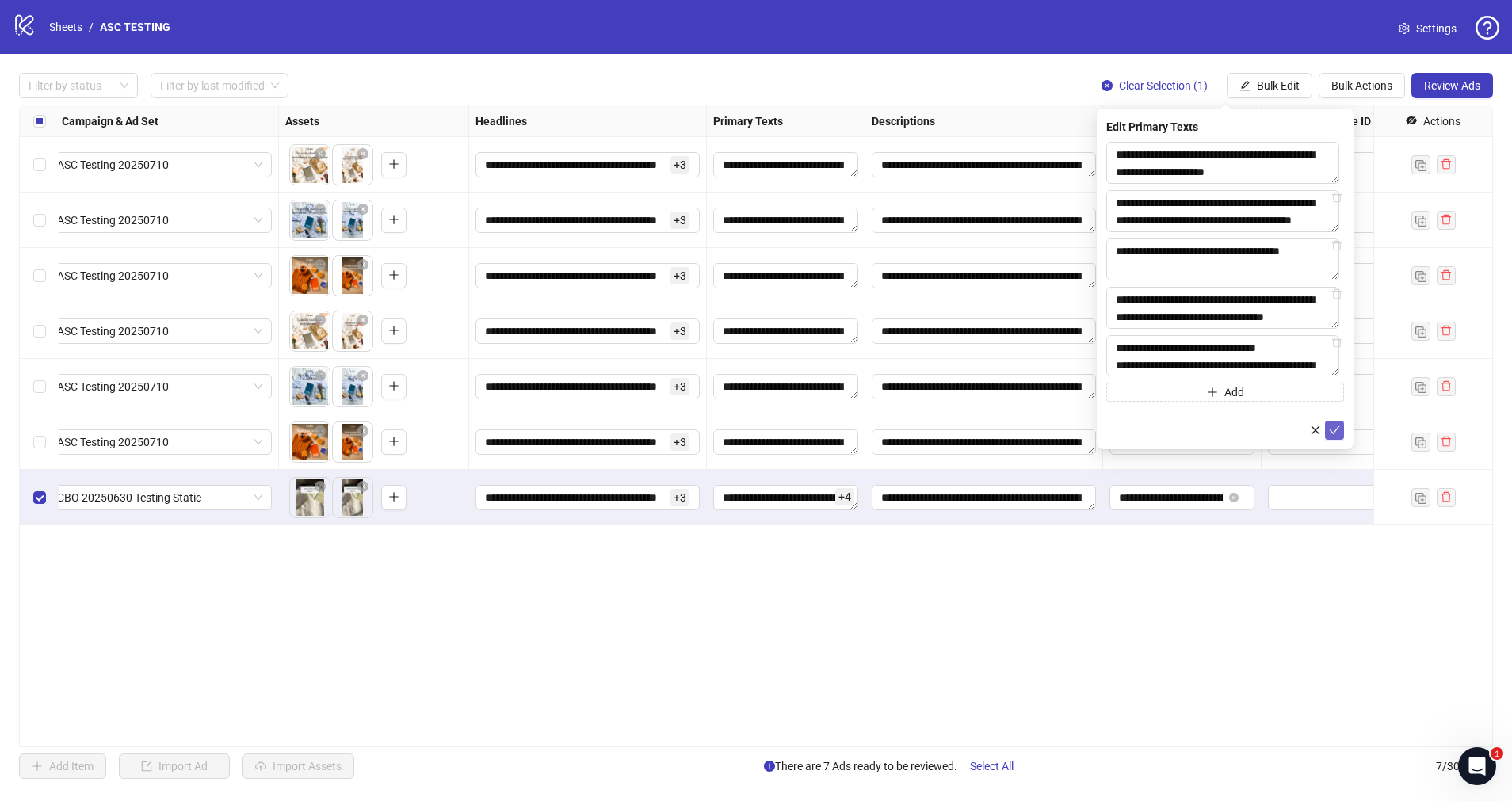 click 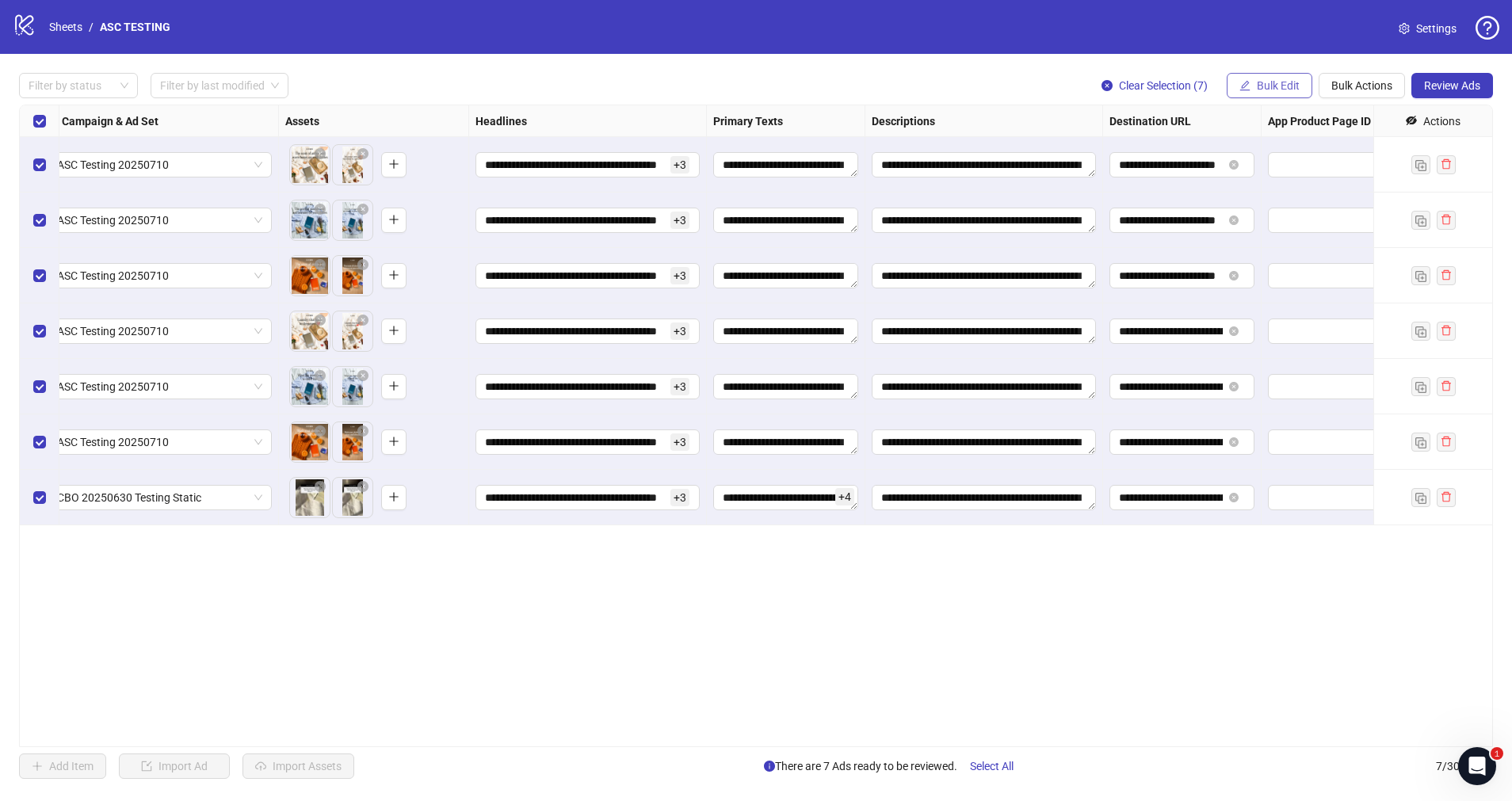 click on "Bulk Edit" at bounding box center [1278, 86] 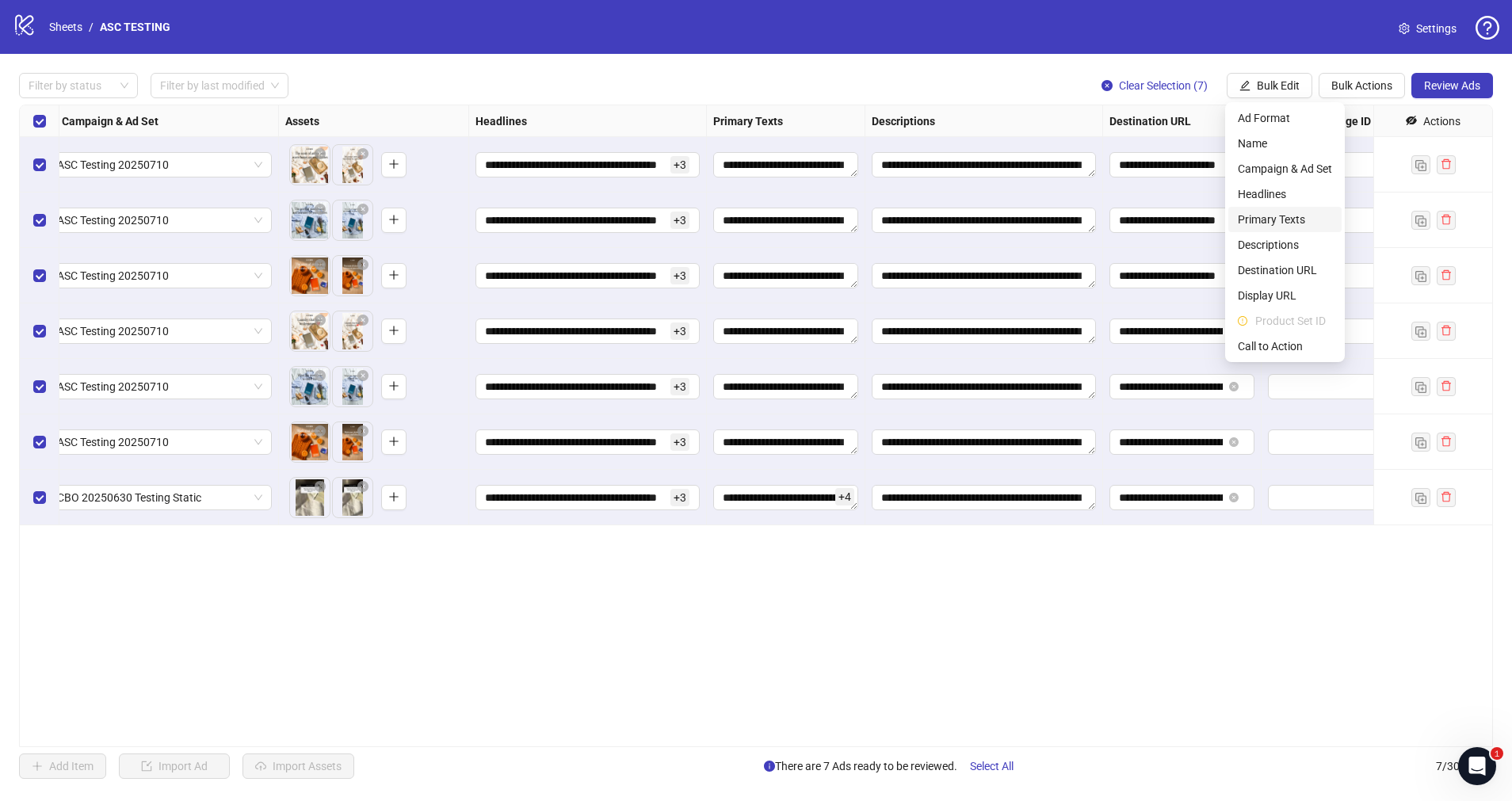 click on "Primary Texts" at bounding box center (1285, 219) 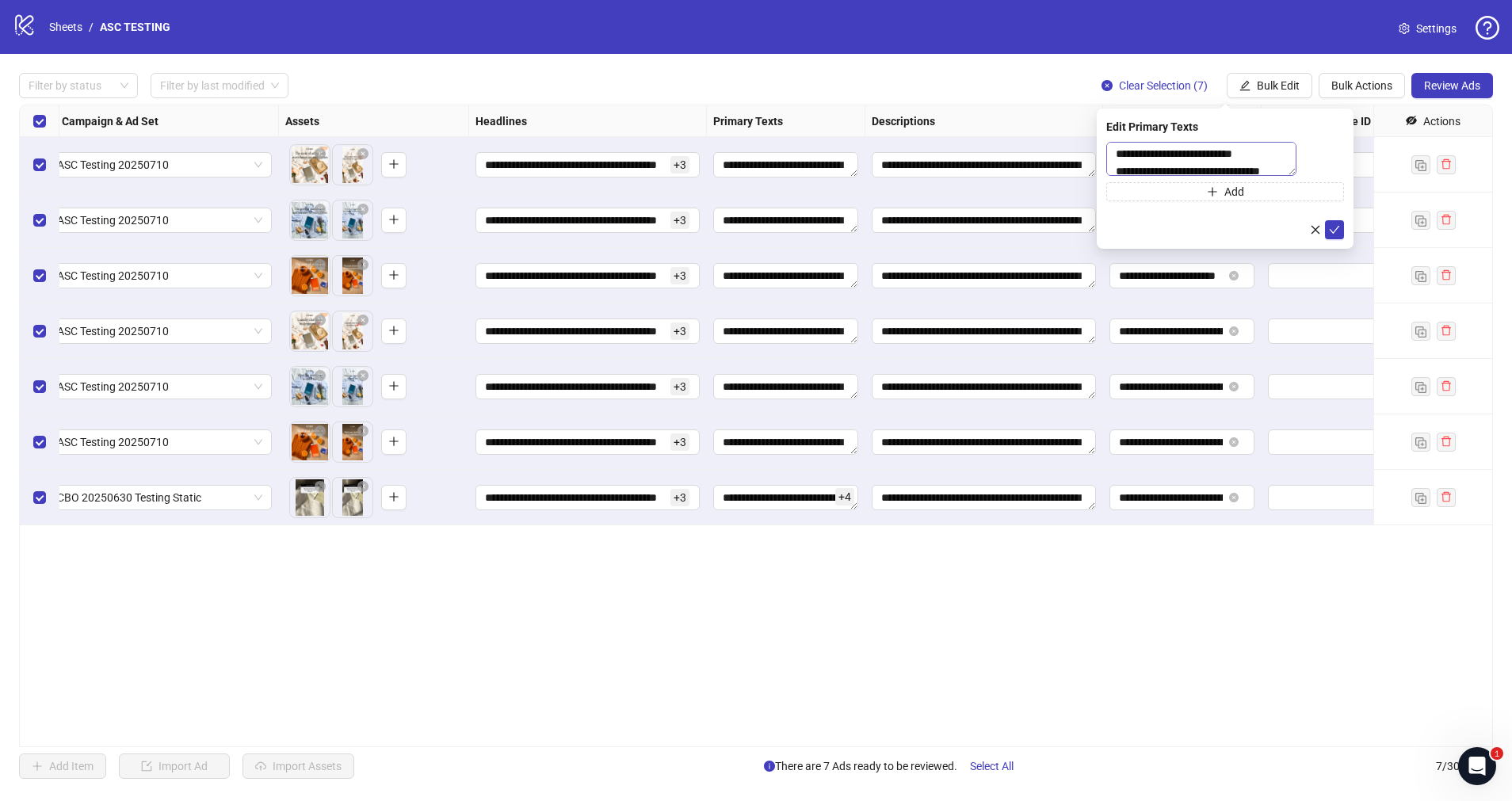 scroll, scrollTop: 436, scrollLeft: 0, axis: vertical 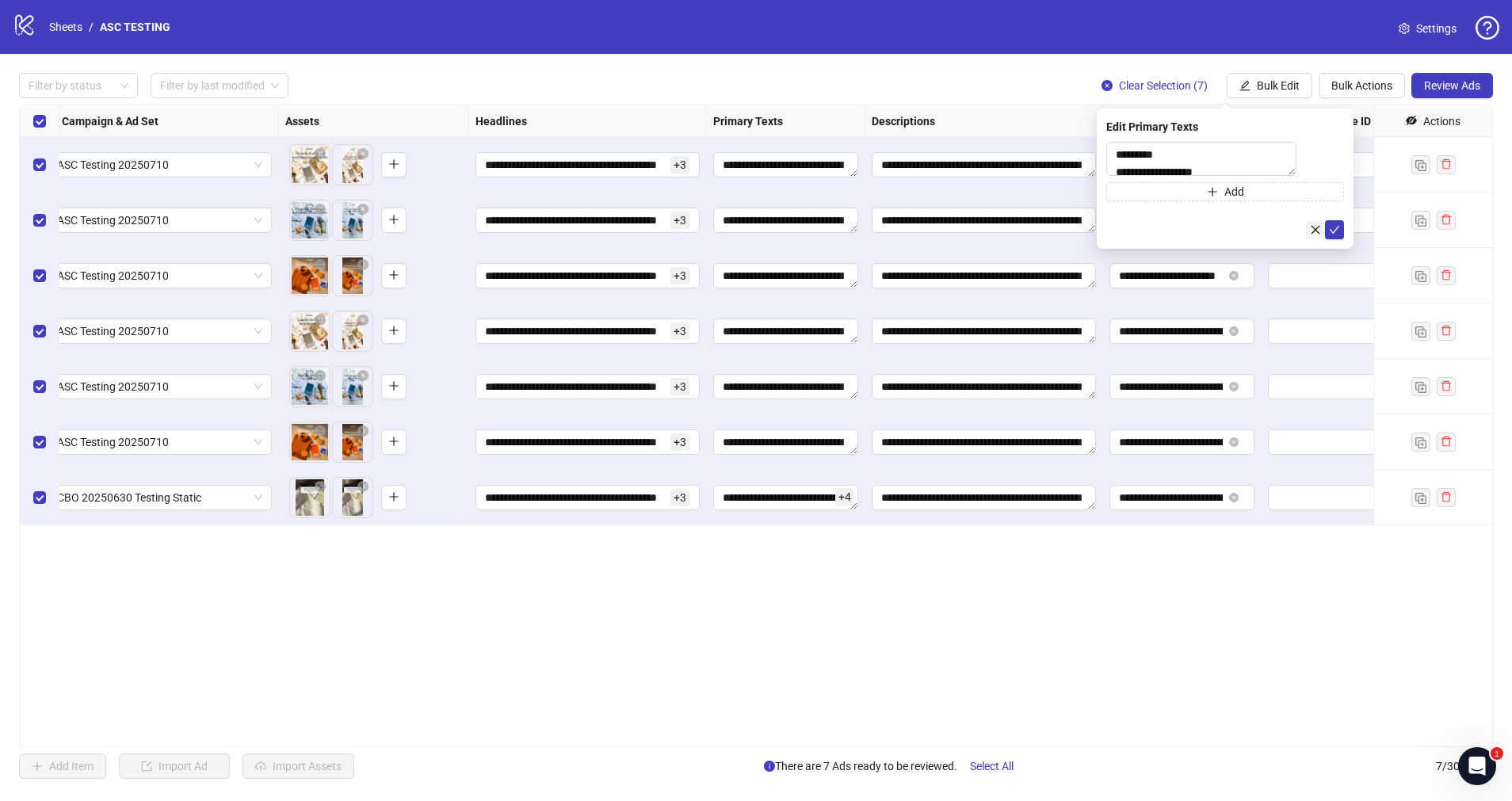 click 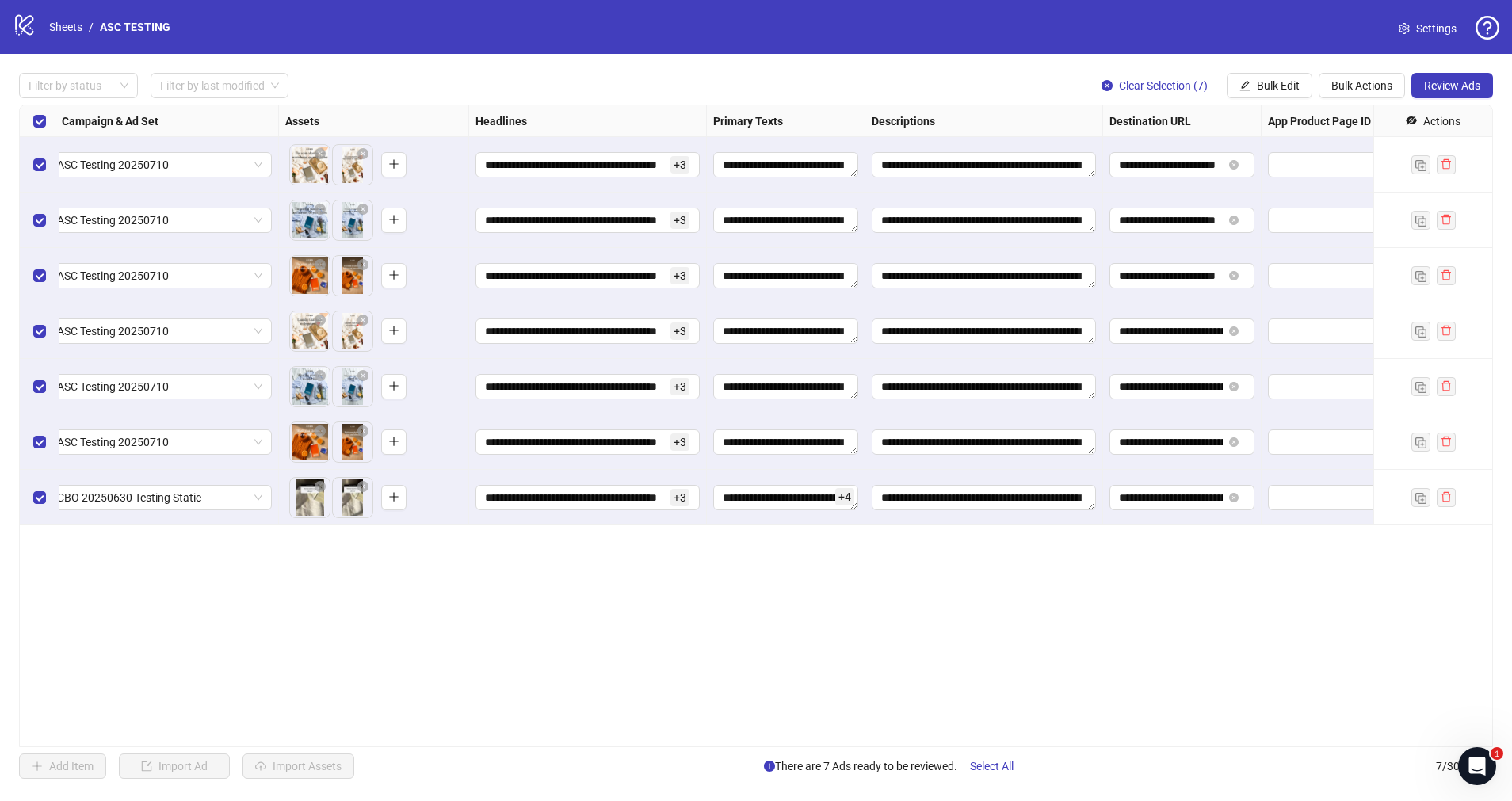 click on "**********" at bounding box center [756, 425] 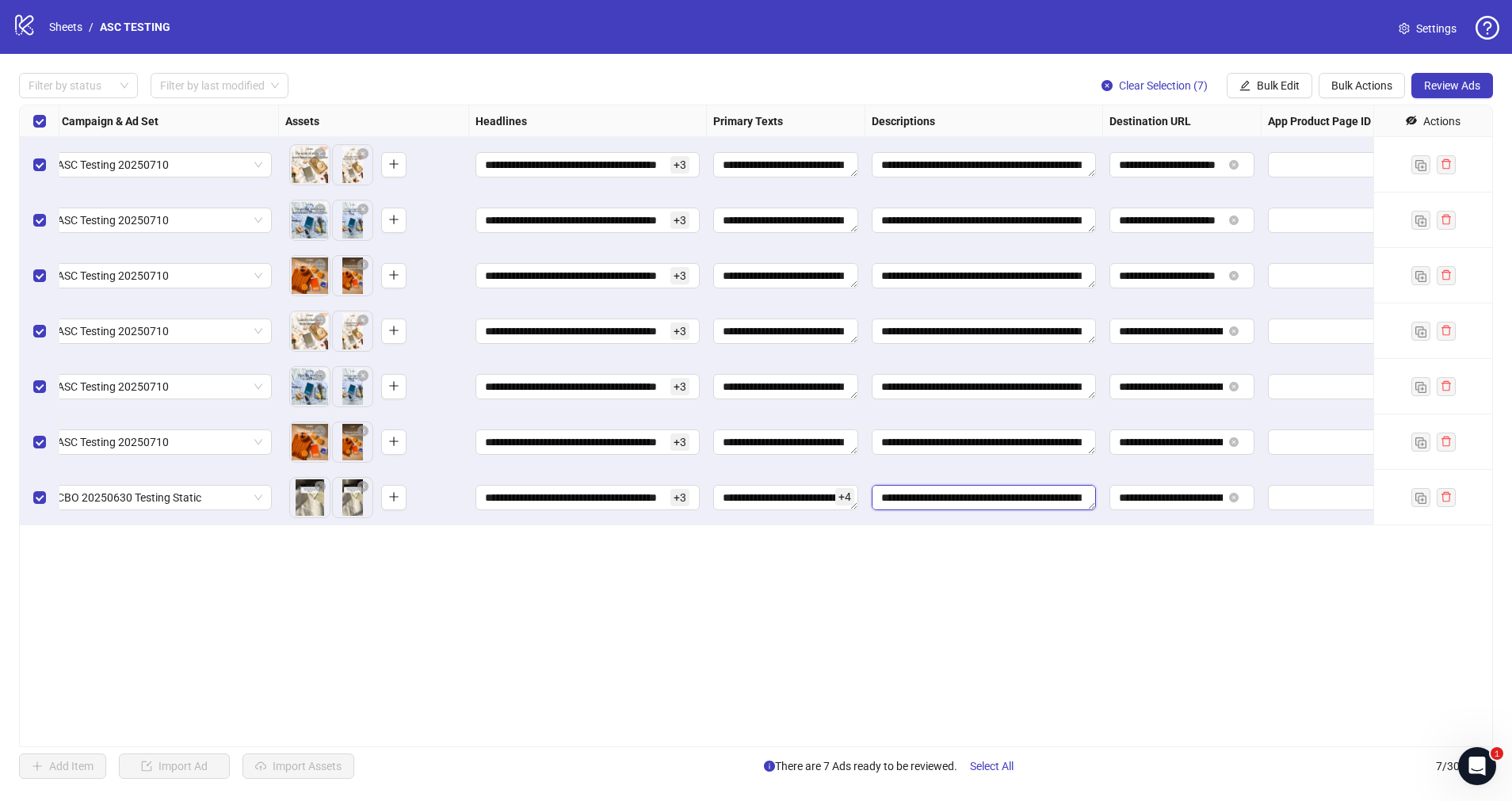 click on "**********" at bounding box center [983, 498] 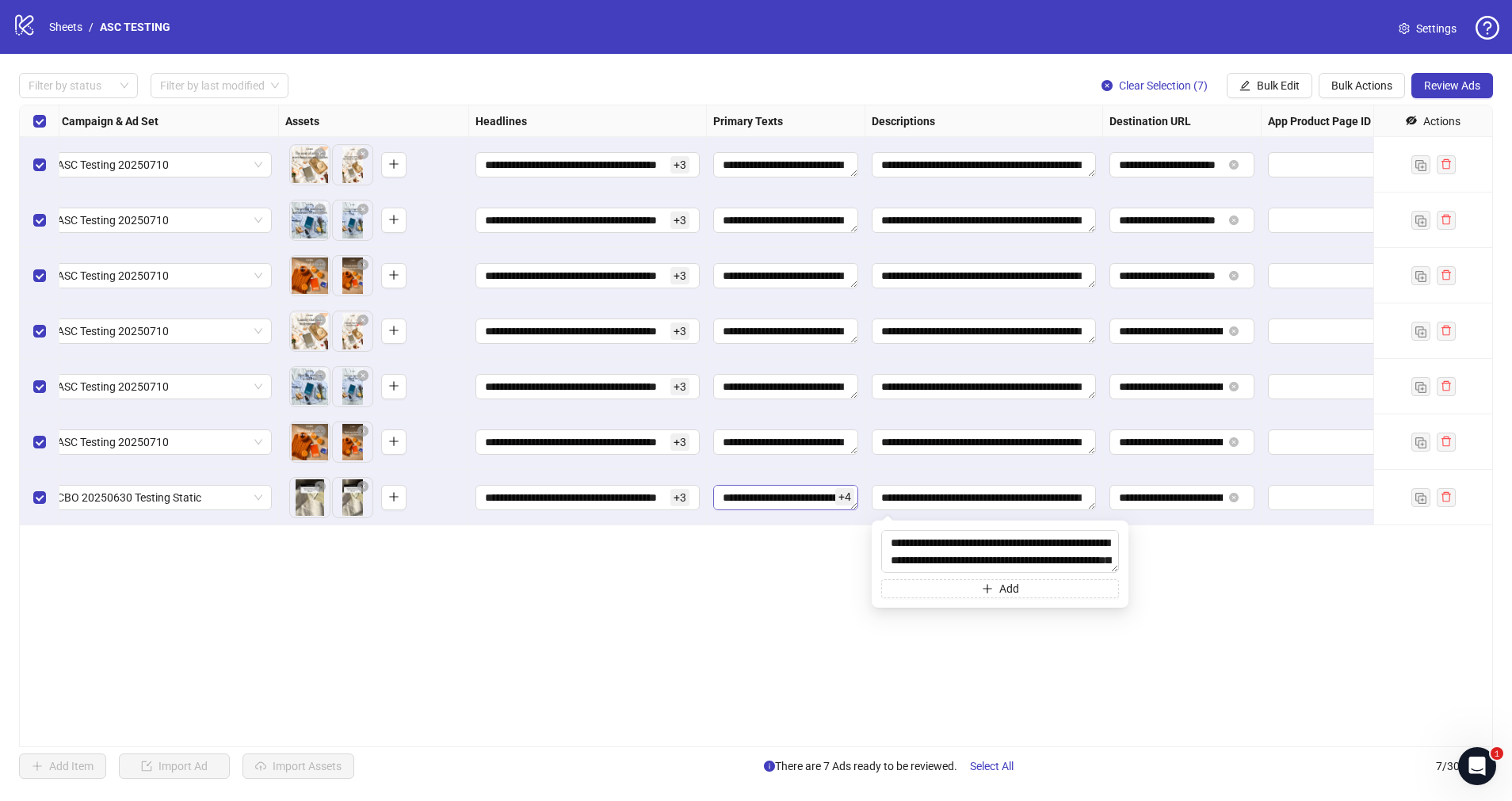 click on "**********" at bounding box center (785, 498) 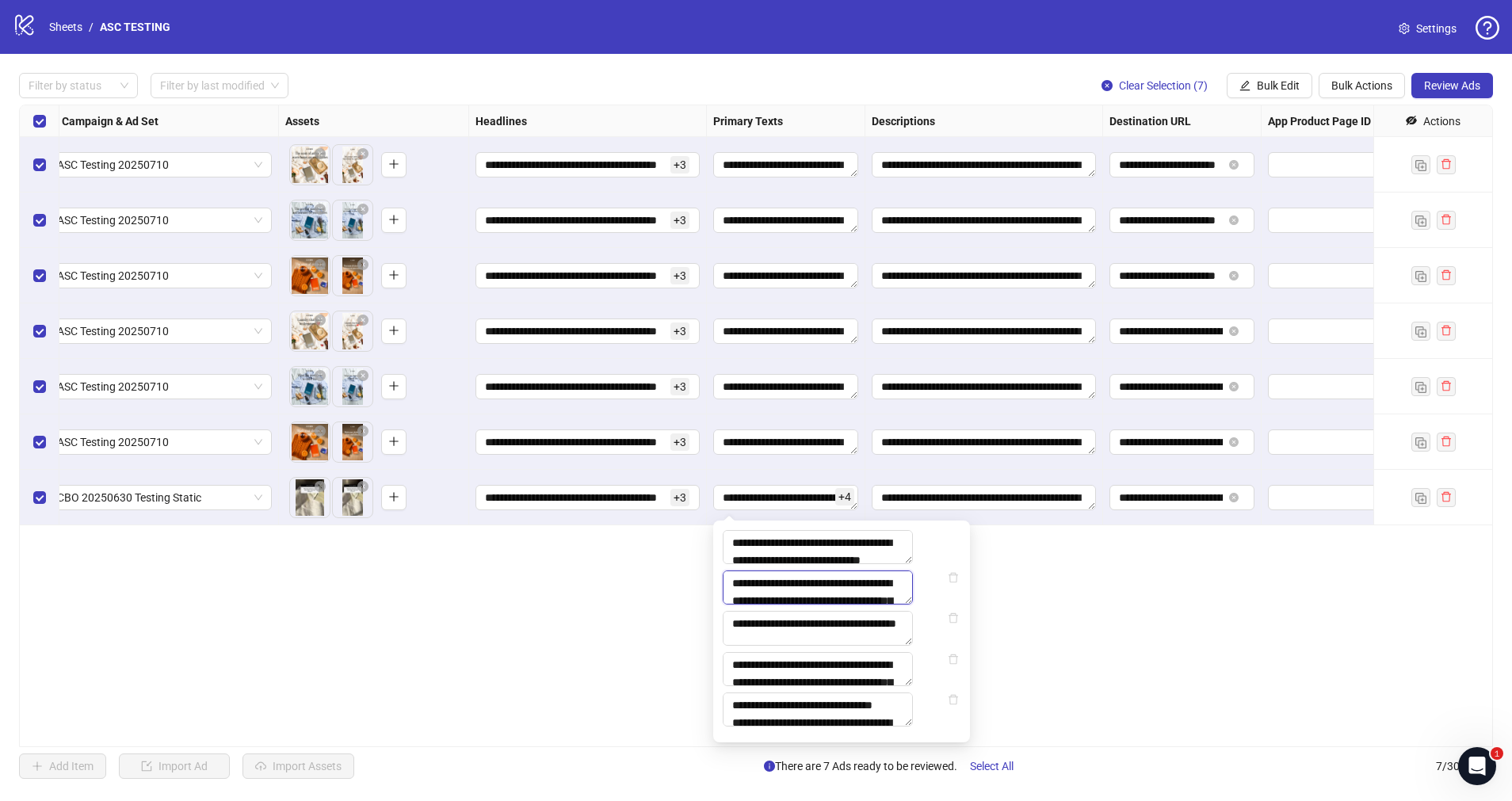 click on "**********" at bounding box center [818, 587] 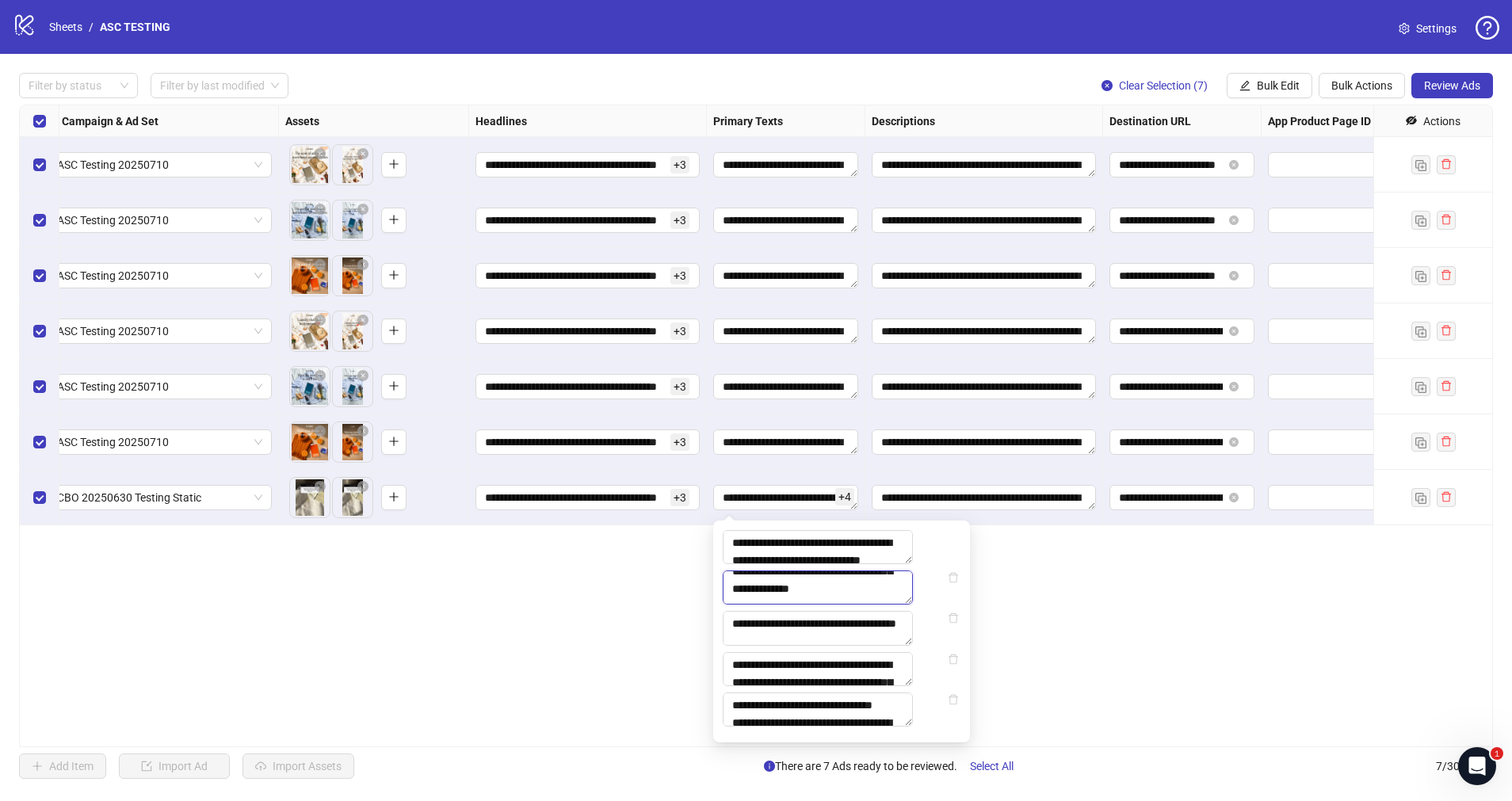 scroll, scrollTop: 116, scrollLeft: 0, axis: vertical 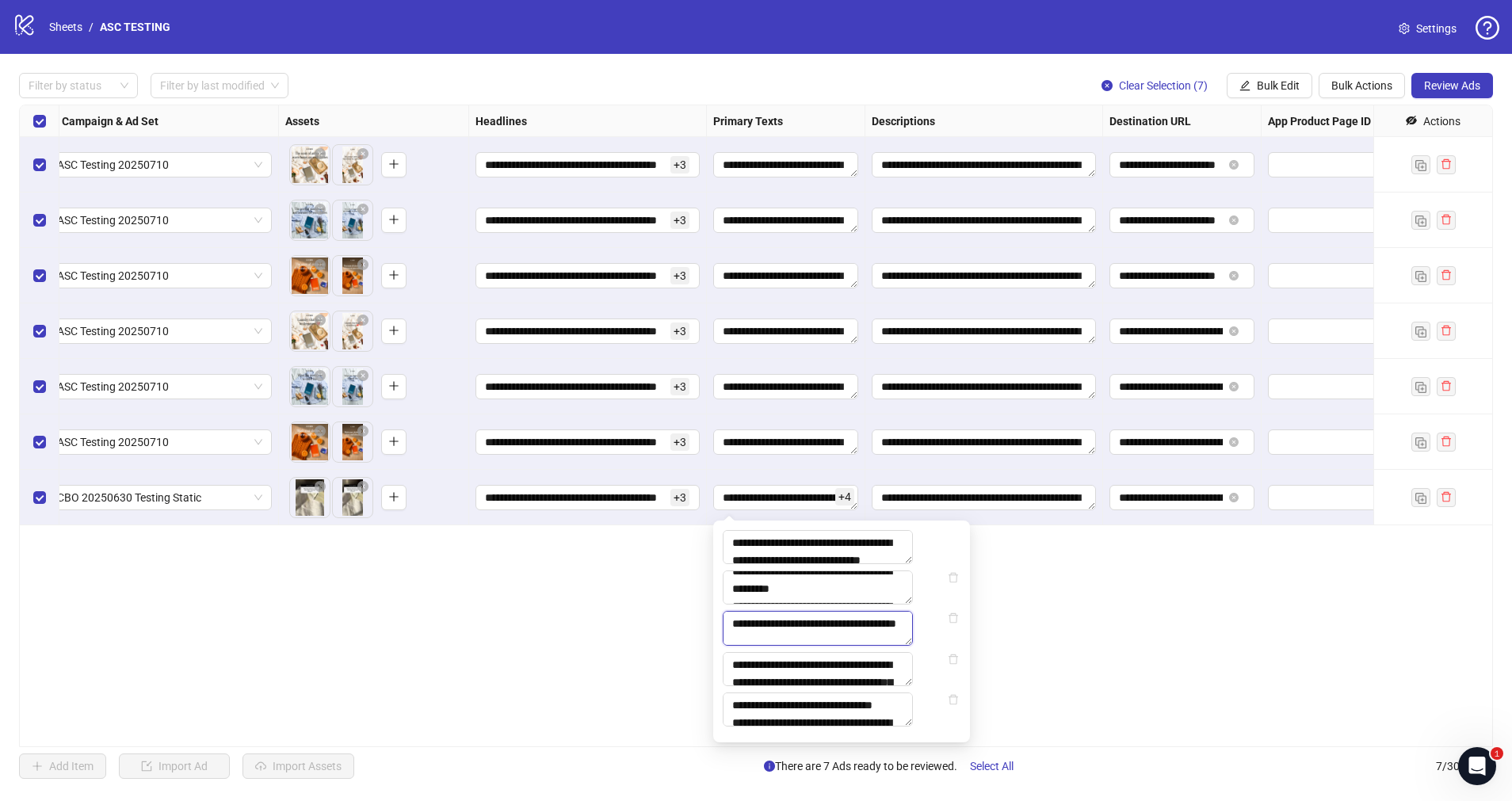 click on "**********" at bounding box center (818, 627) 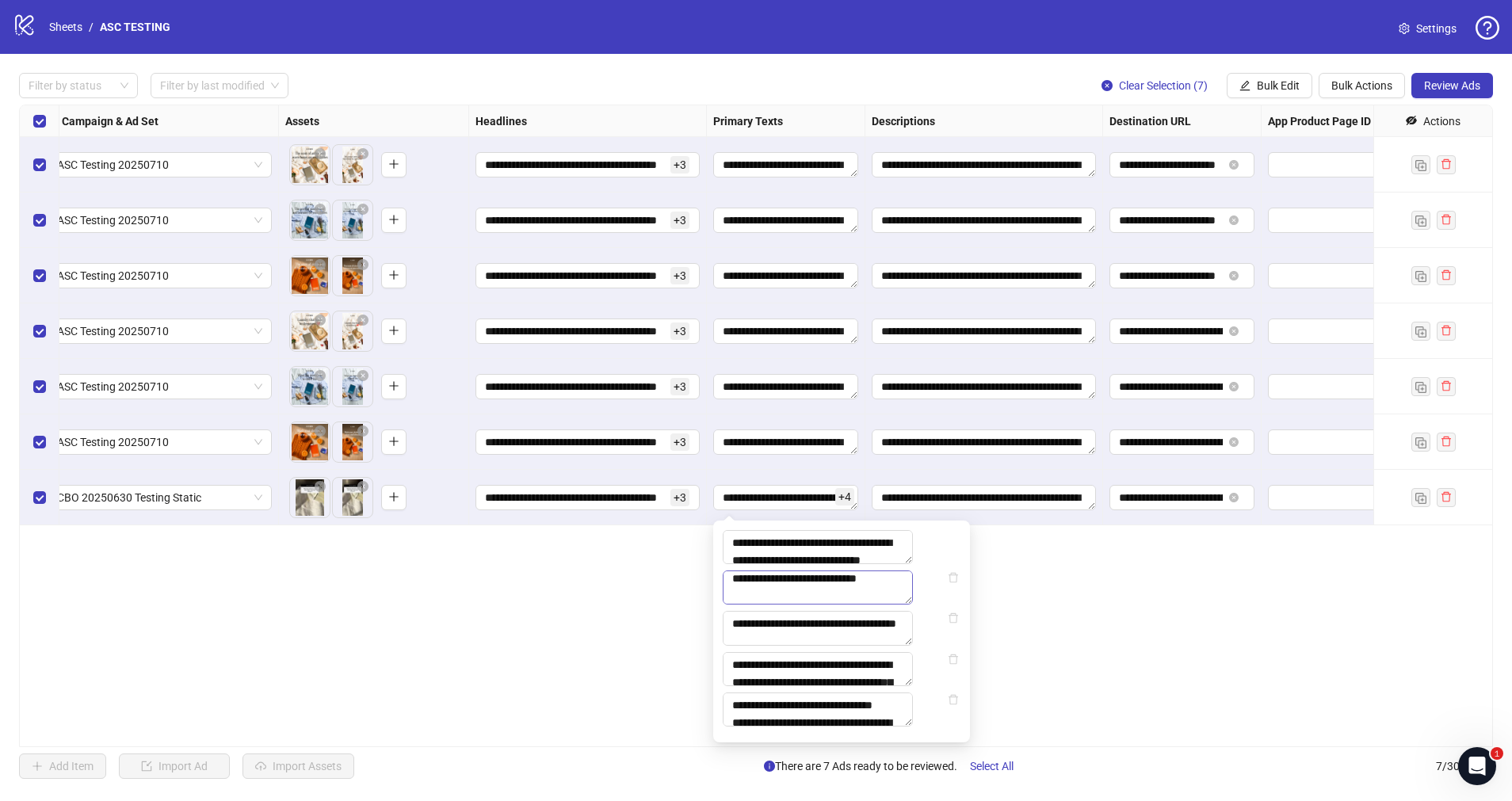 scroll, scrollTop: 204, scrollLeft: 0, axis: vertical 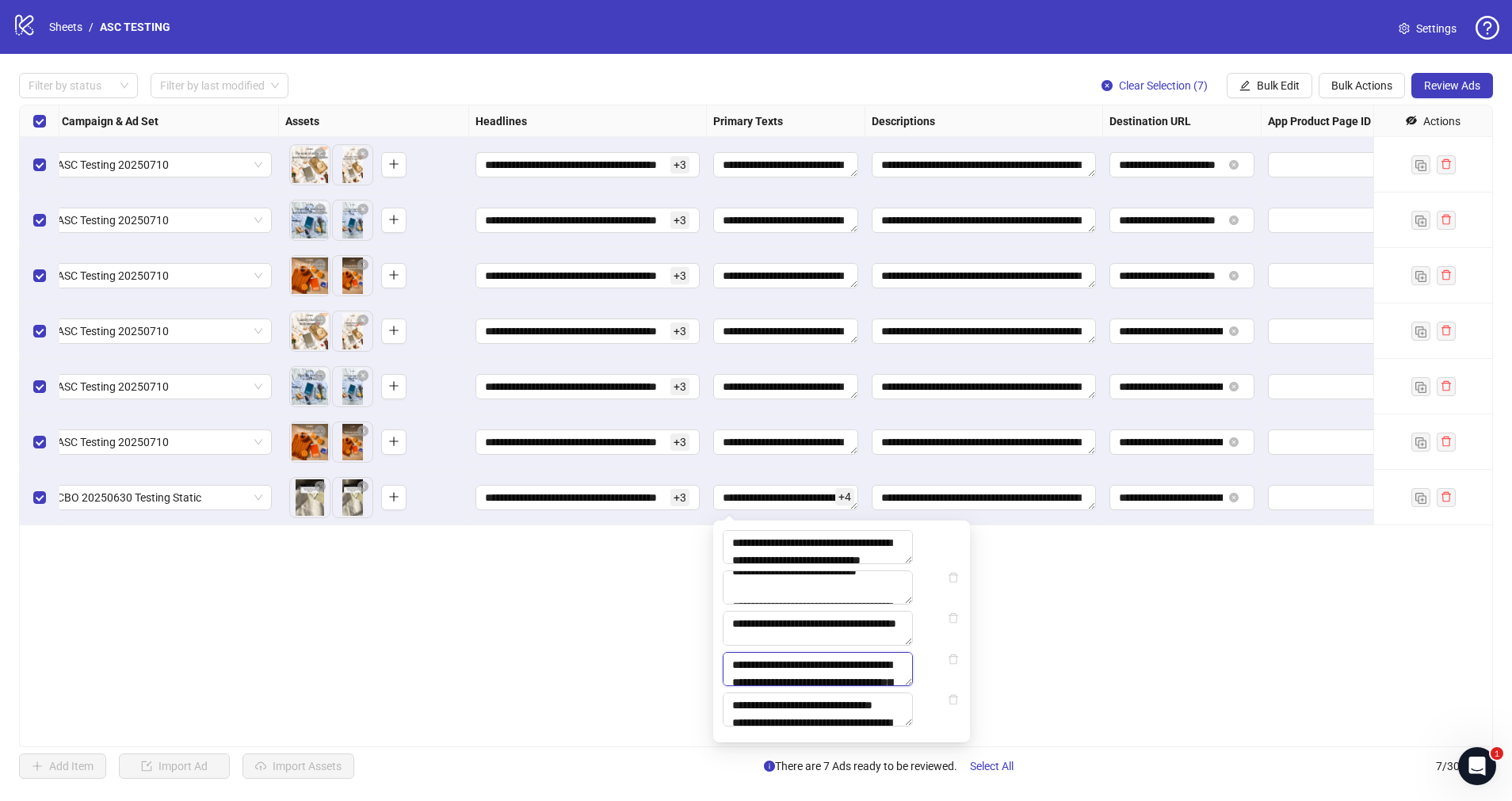 click on "**********" at bounding box center [818, 669] 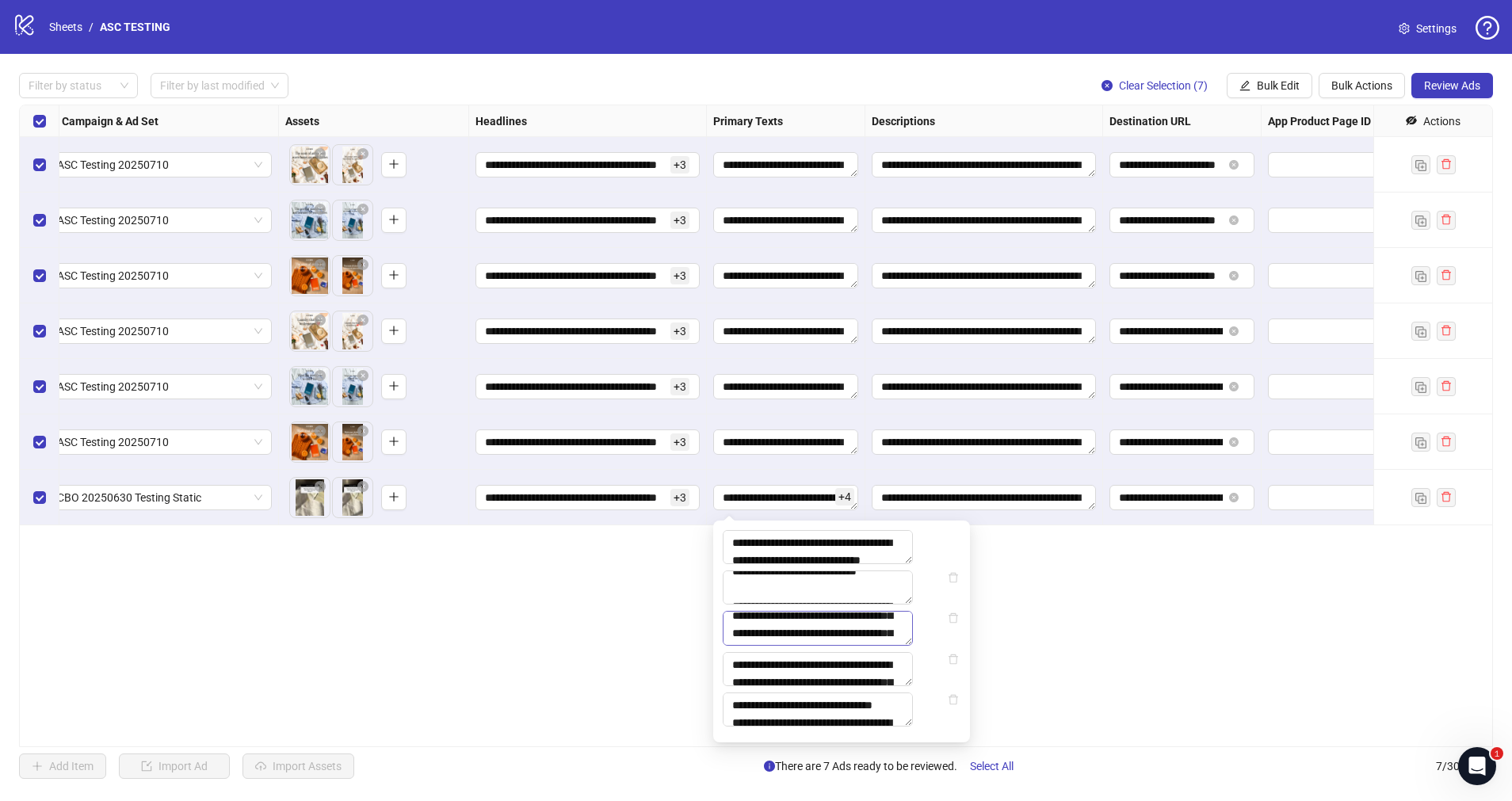 scroll, scrollTop: 86, scrollLeft: 0, axis: vertical 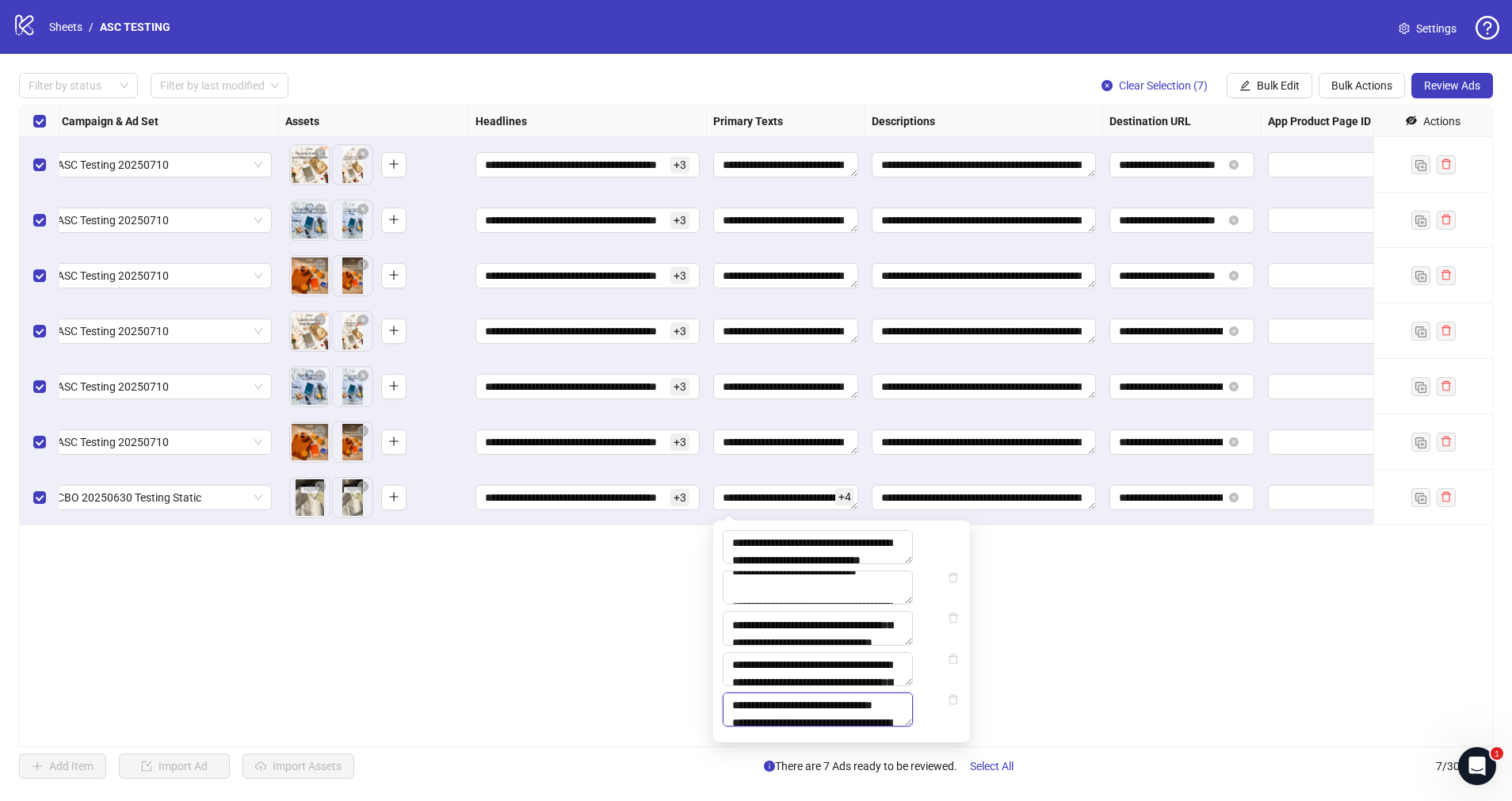 click on "**********" at bounding box center [818, 709] 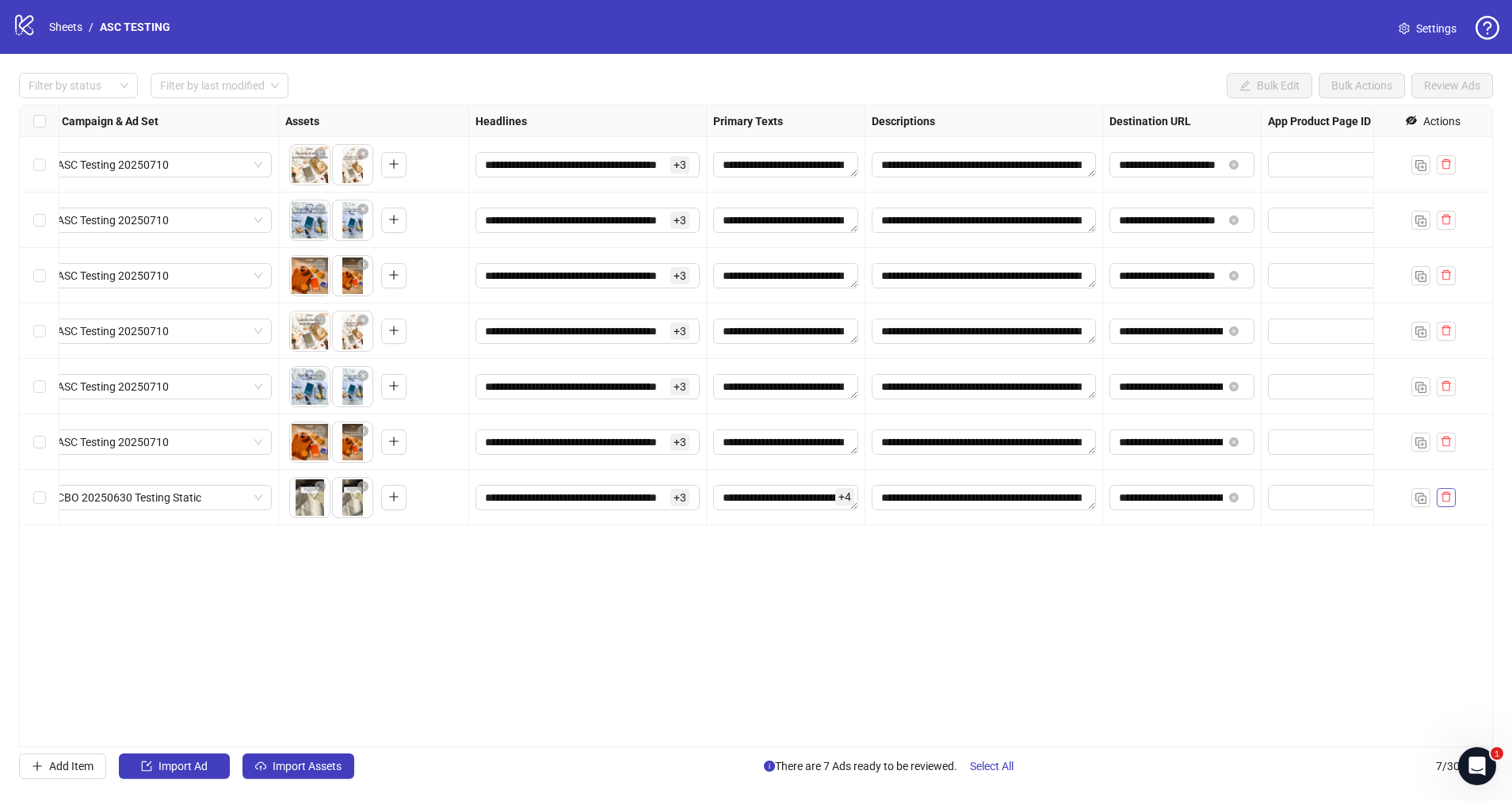 click 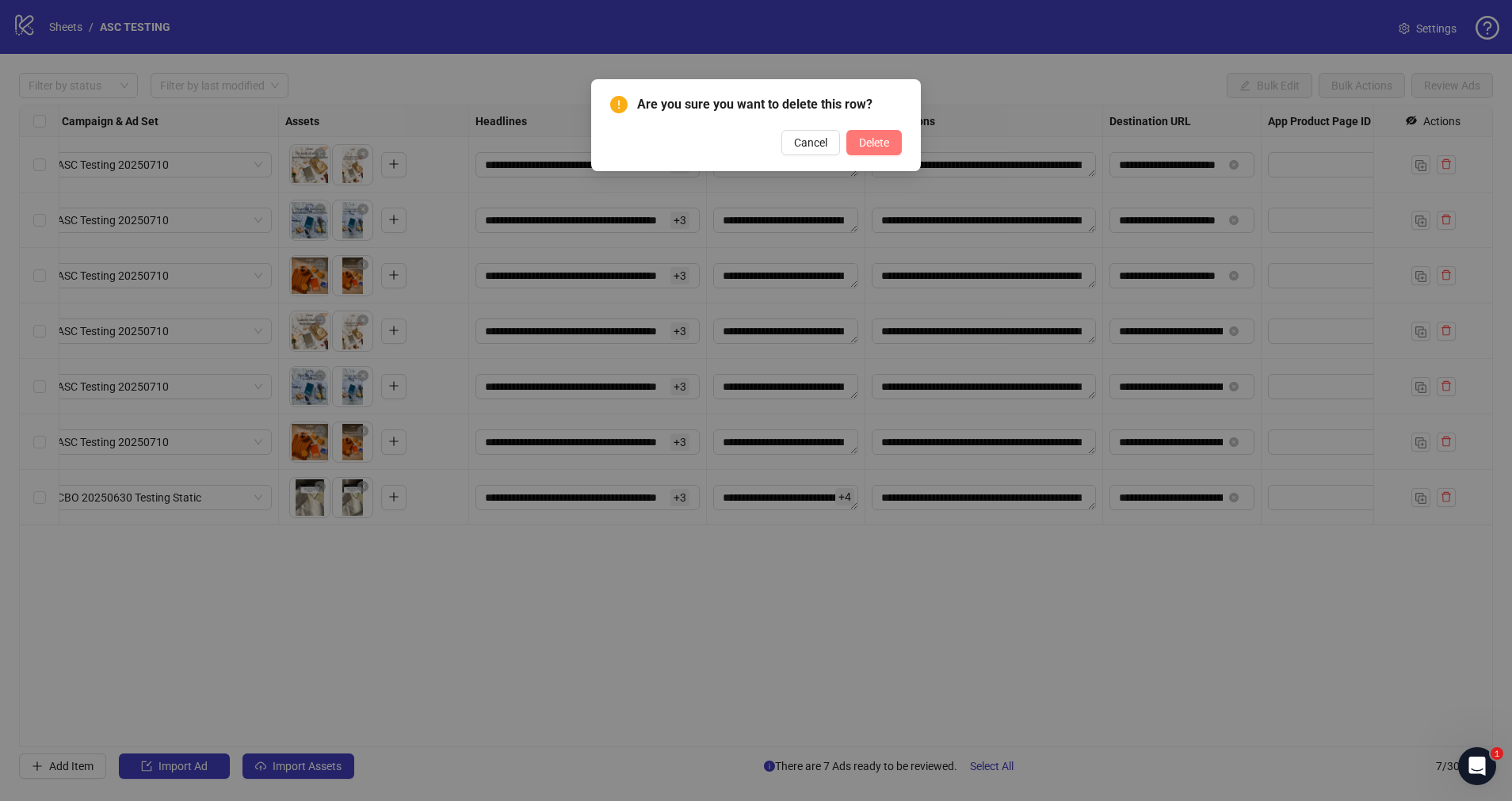 click on "Delete" at bounding box center (874, 143) 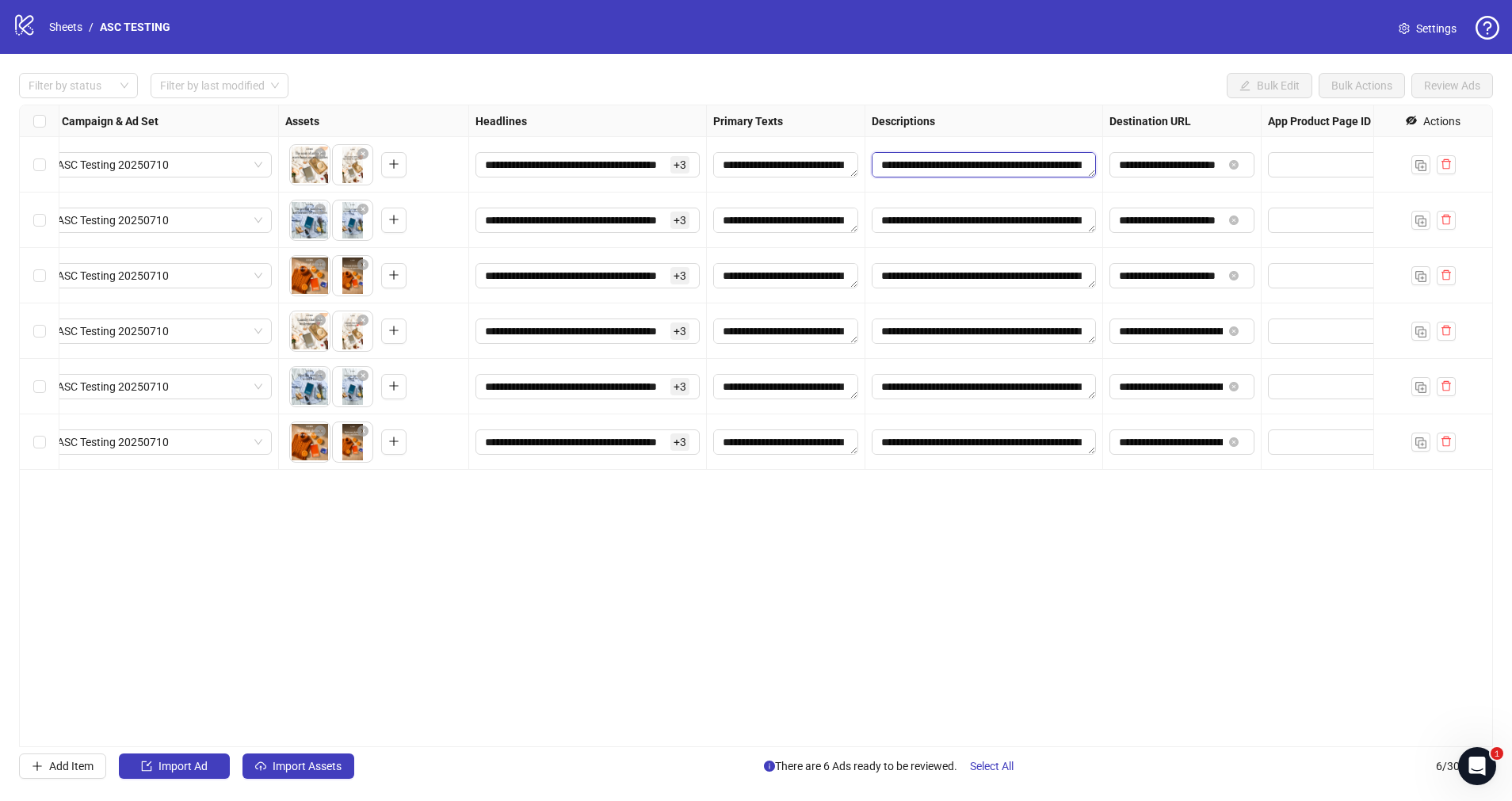click on "**********" at bounding box center (983, 165) 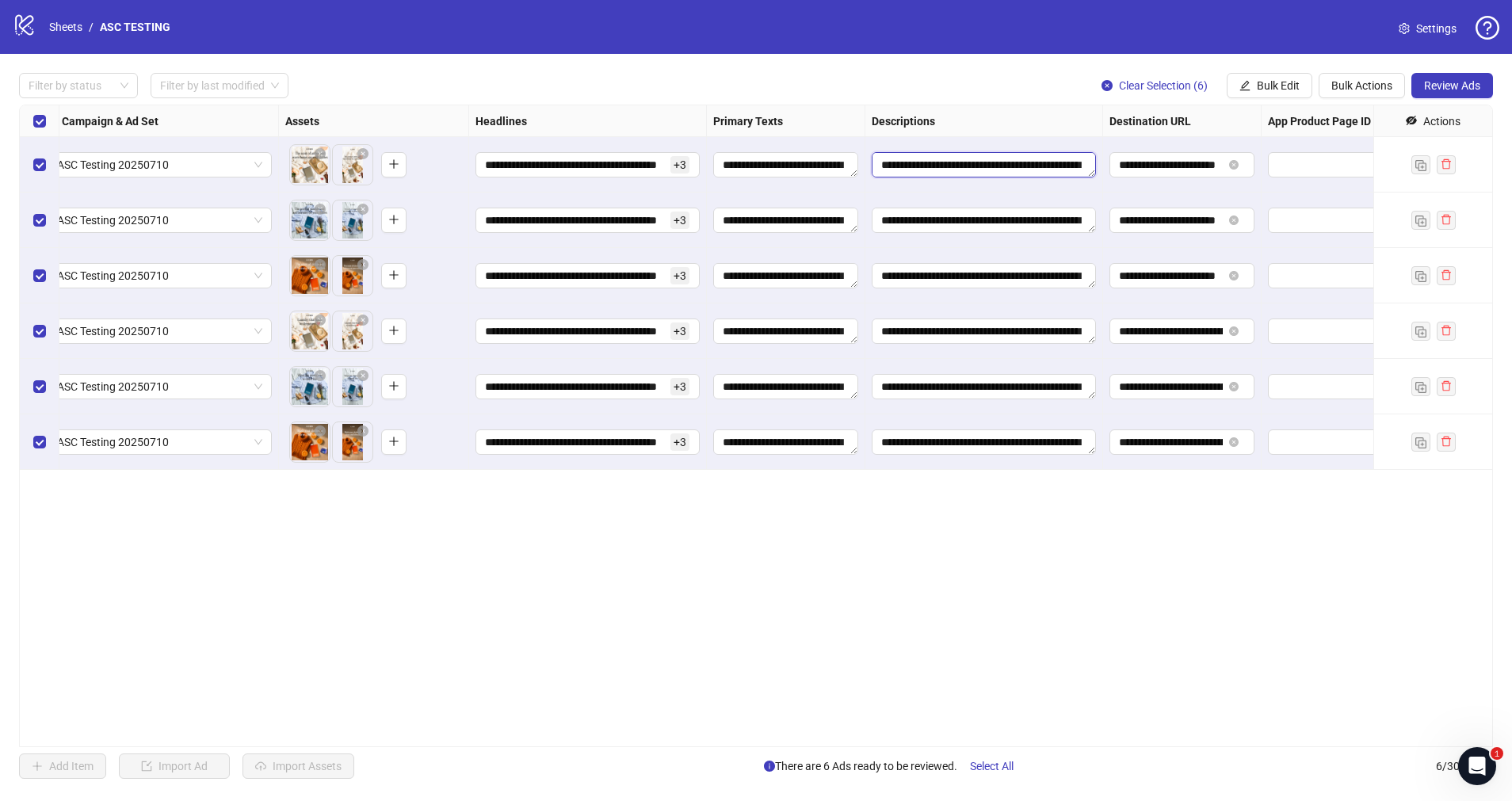 click on "**********" at bounding box center (983, 165) 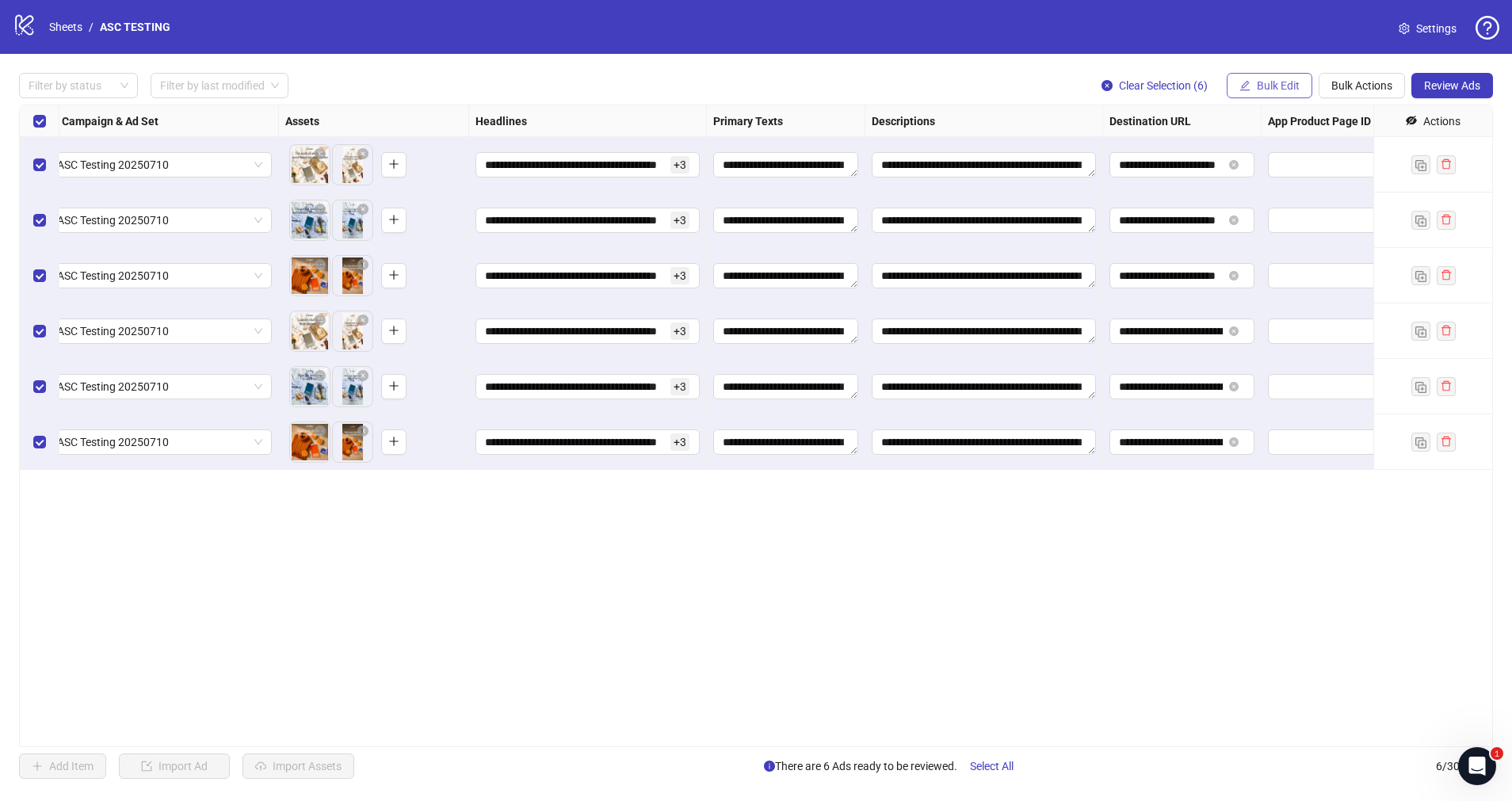 click on "Bulk Edit" at bounding box center (1278, 86) 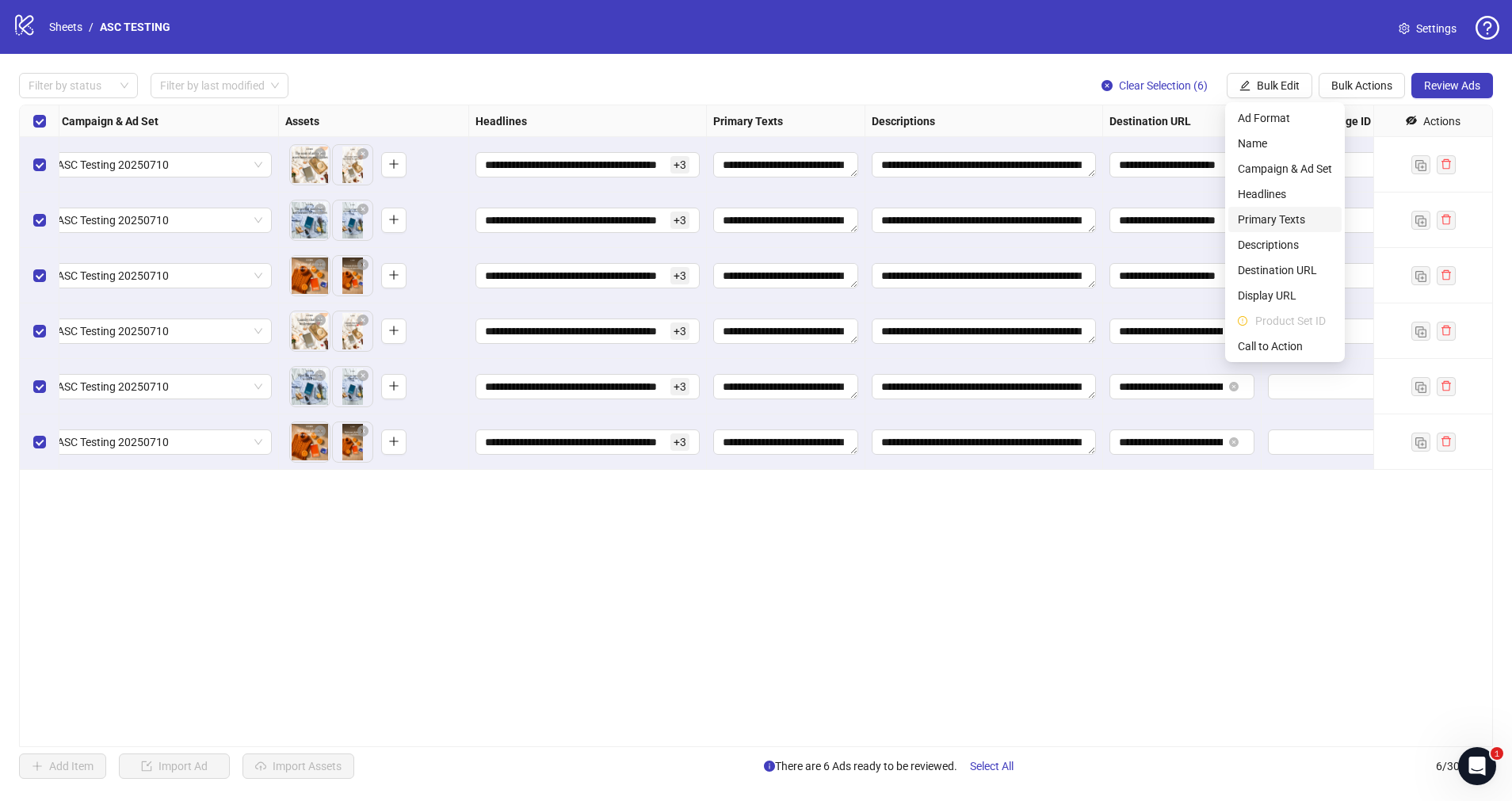 click on "Primary Texts" at bounding box center [1285, 219] 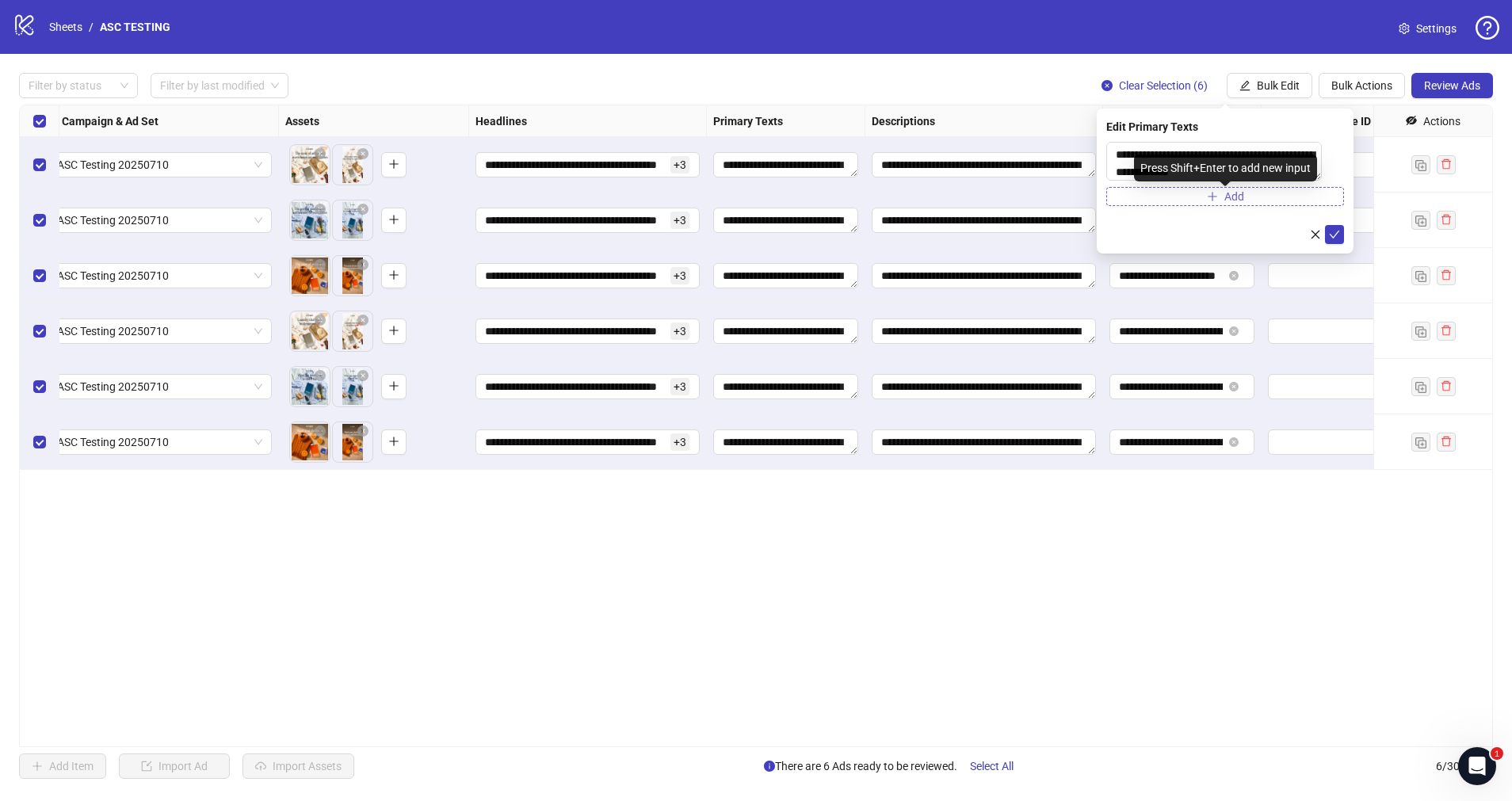 click on "Add" at bounding box center (1225, 196) 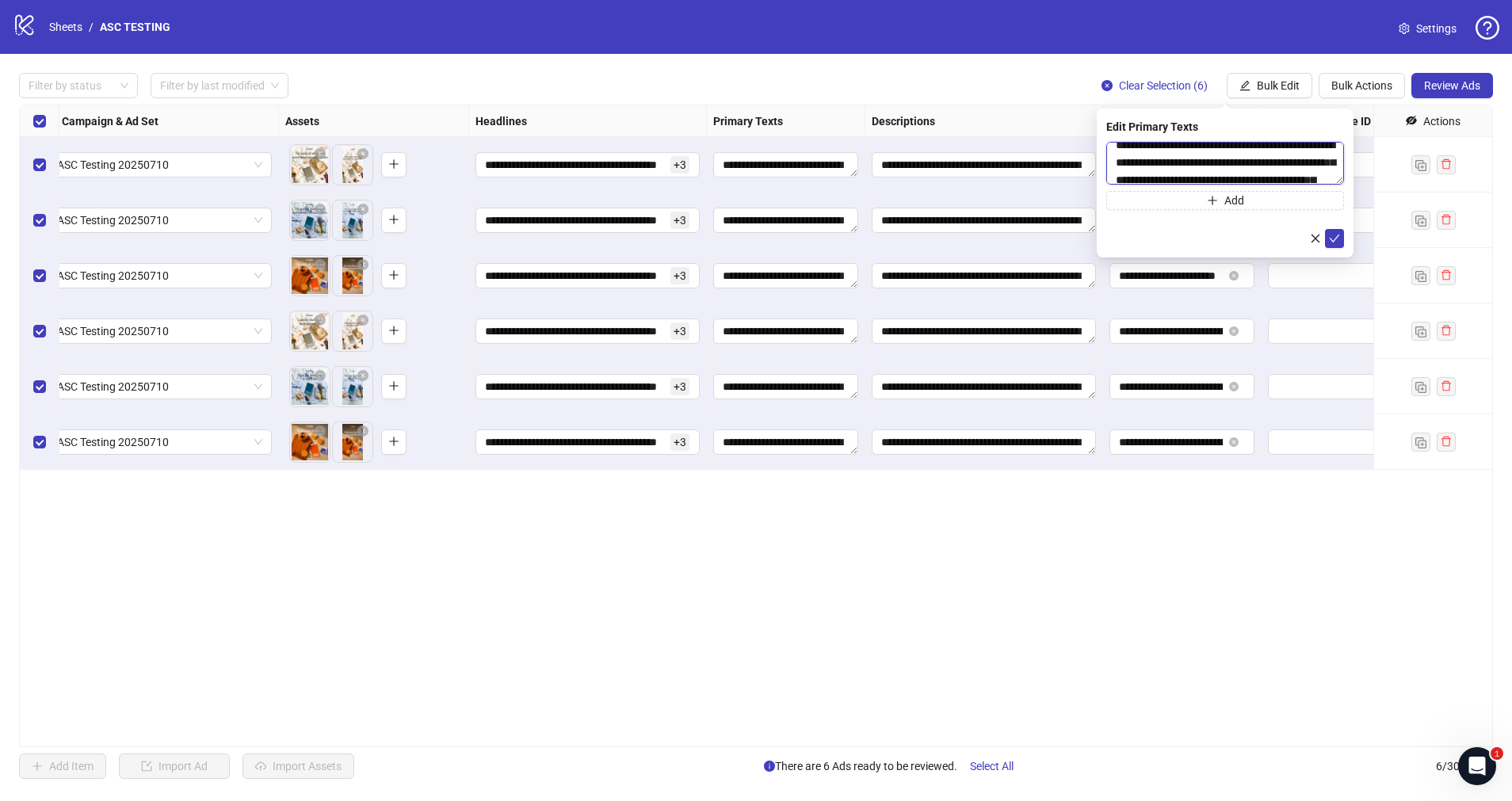 scroll, scrollTop: 436, scrollLeft: 0, axis: vertical 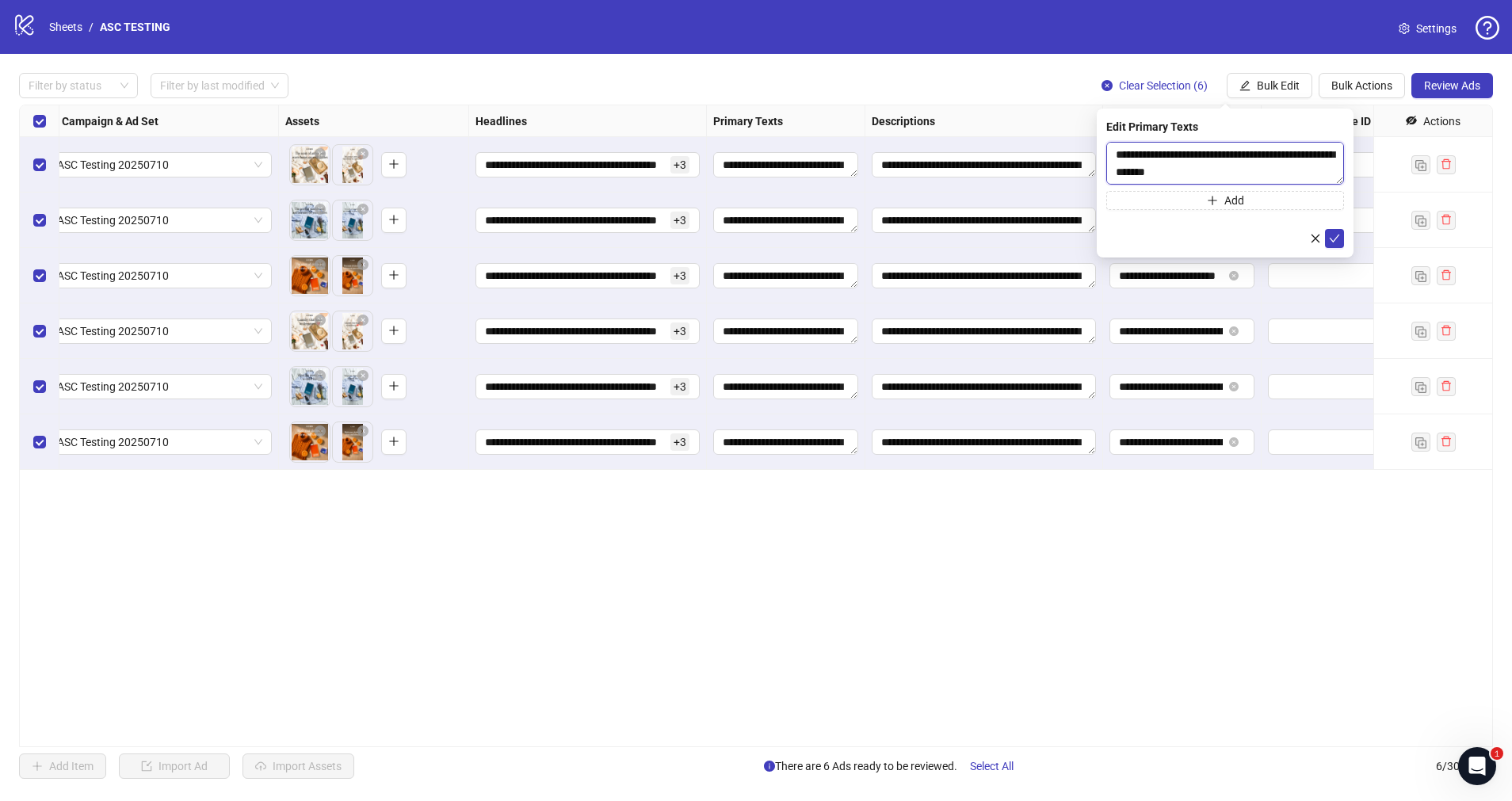 click on "**********" at bounding box center [1225, 163] 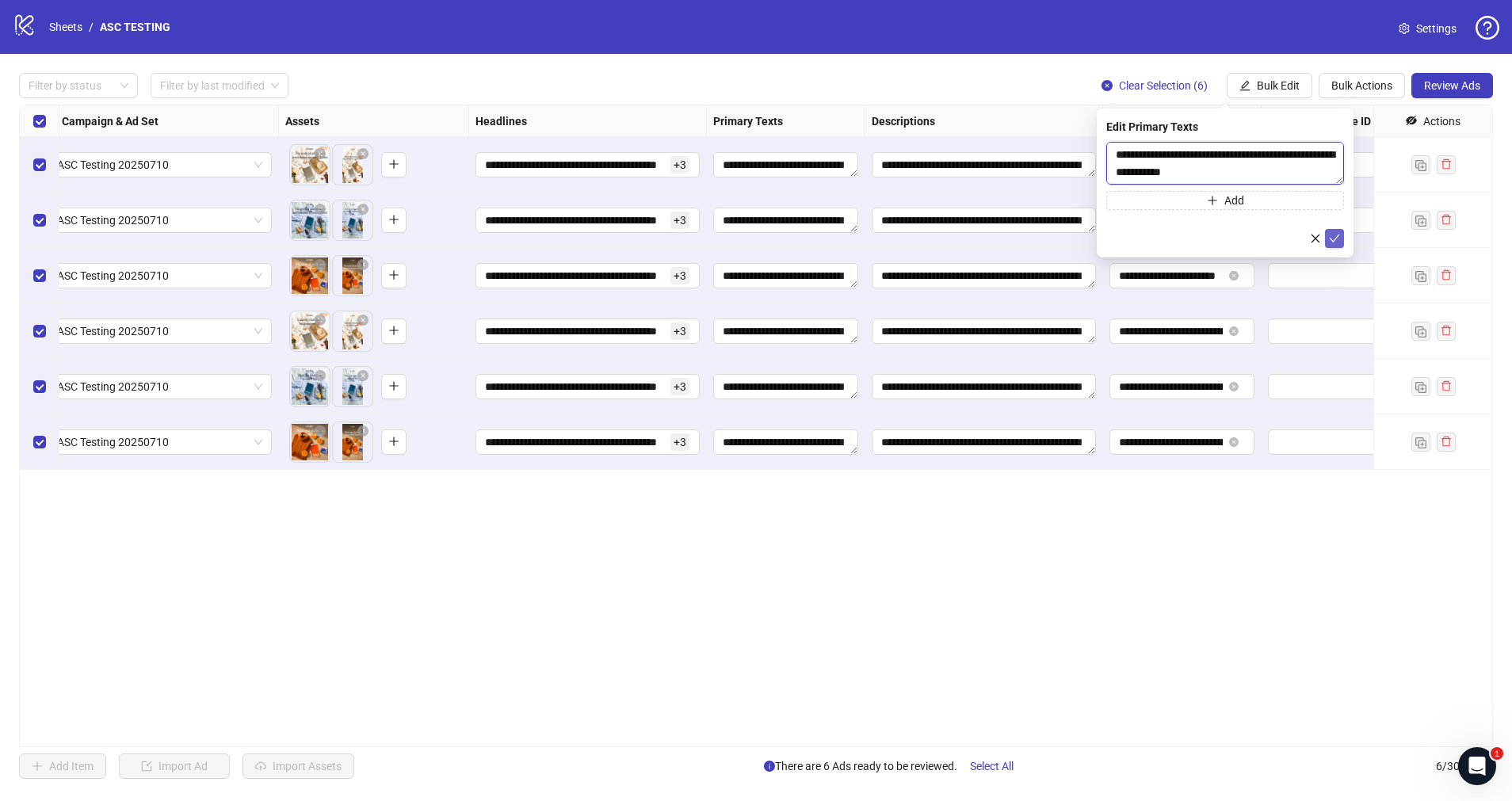 type on "**********" 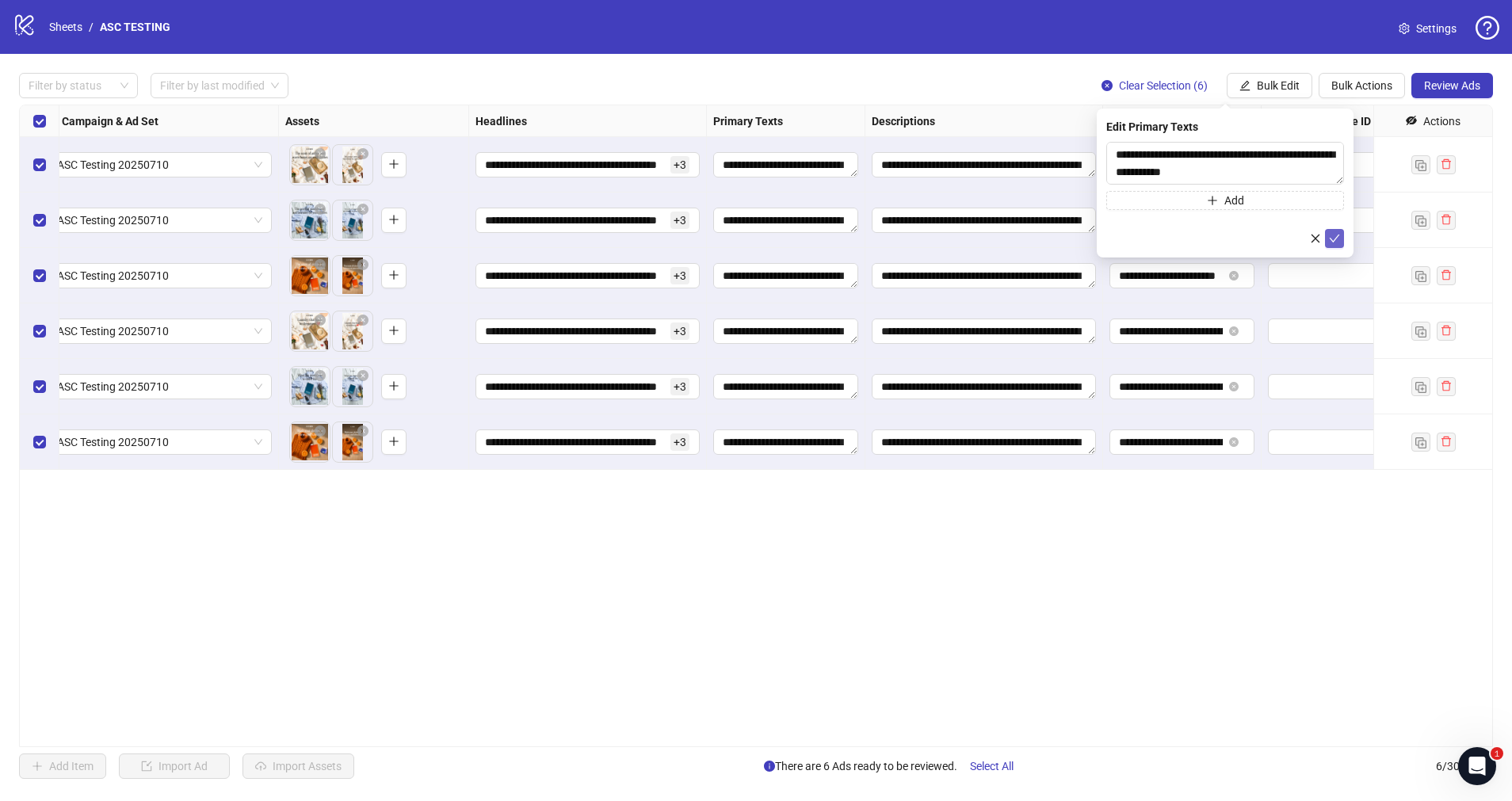 click 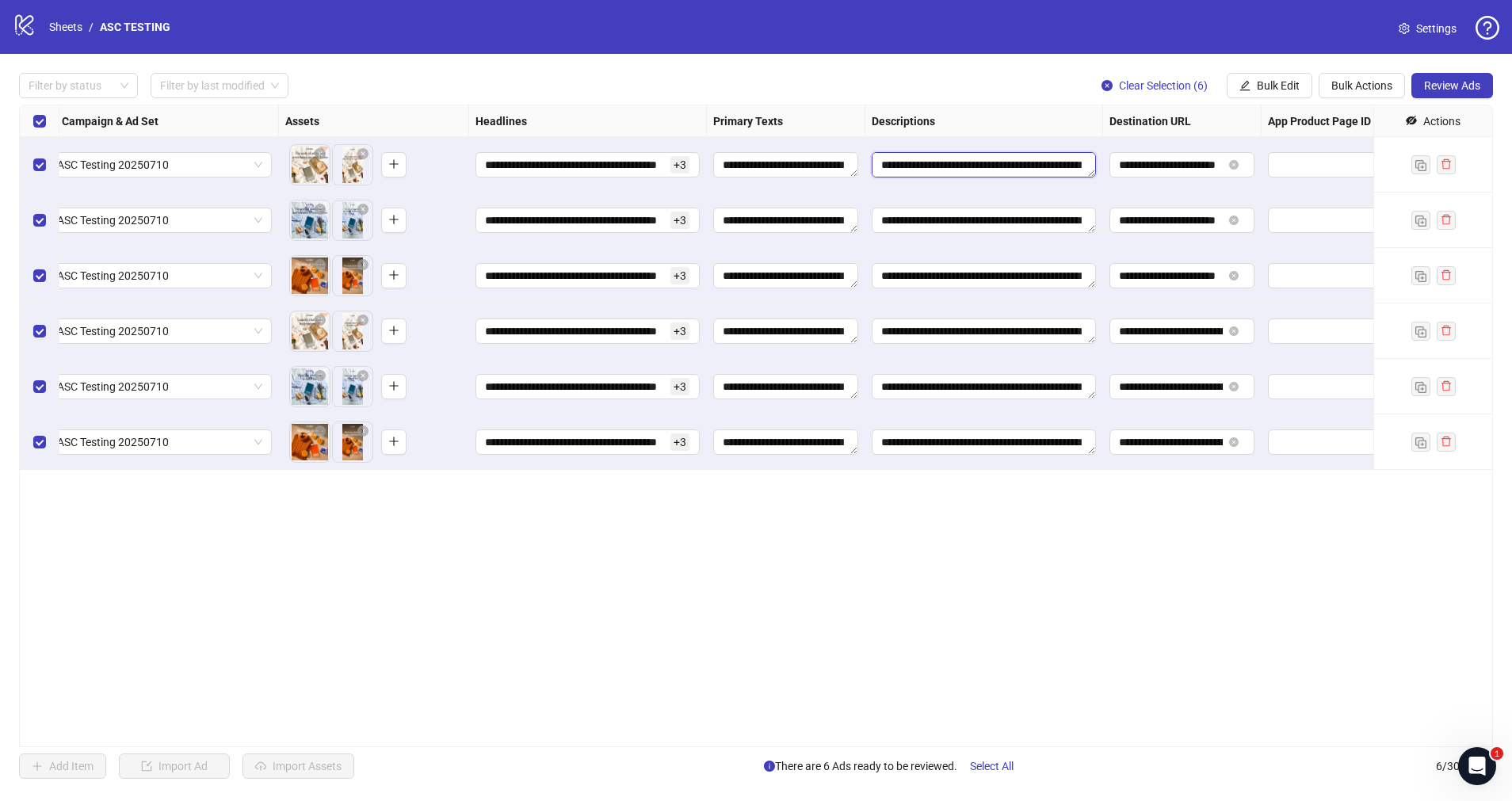 click on "**********" at bounding box center (983, 165) 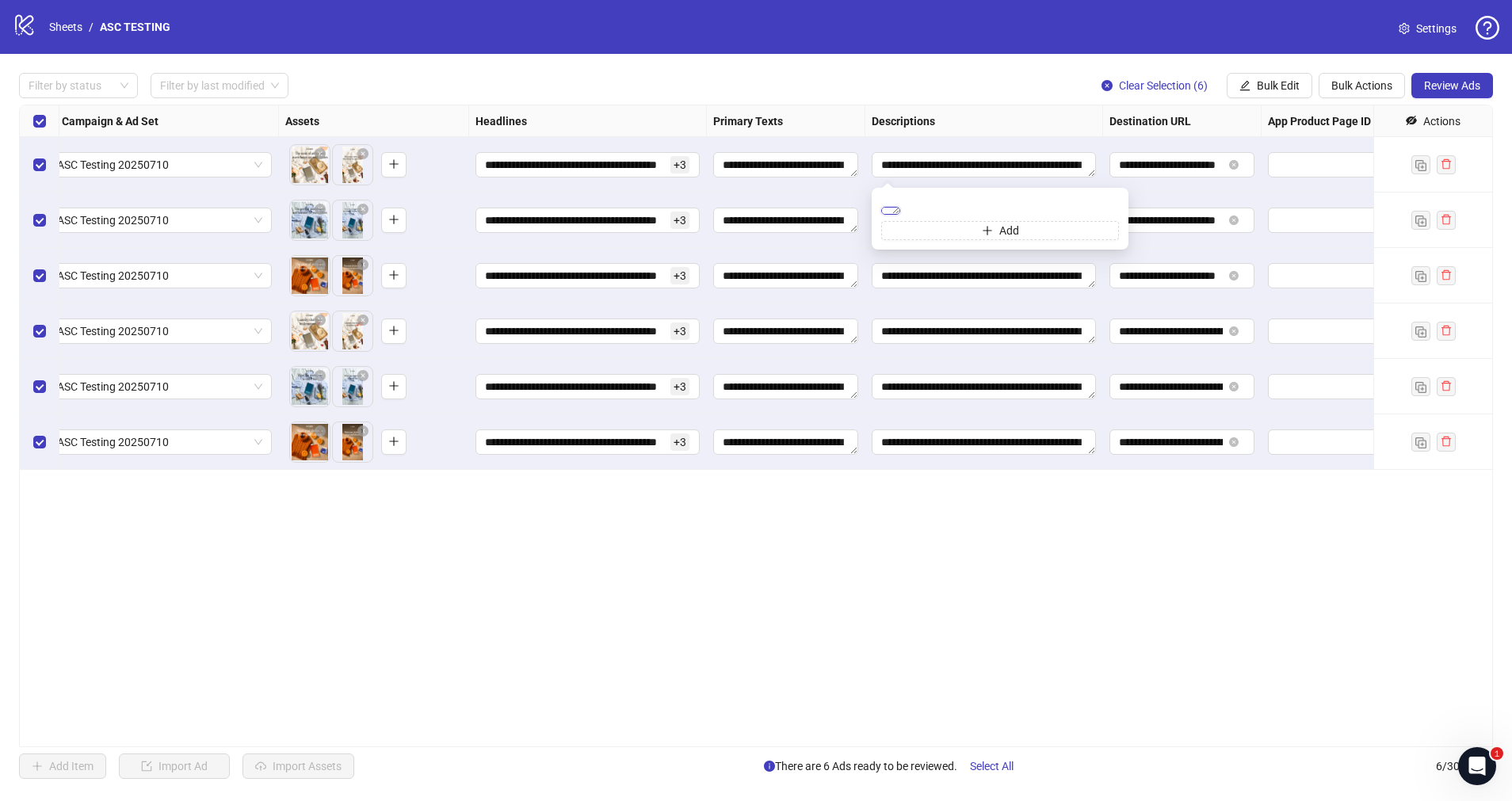 click on "**********" at bounding box center [891, 211] 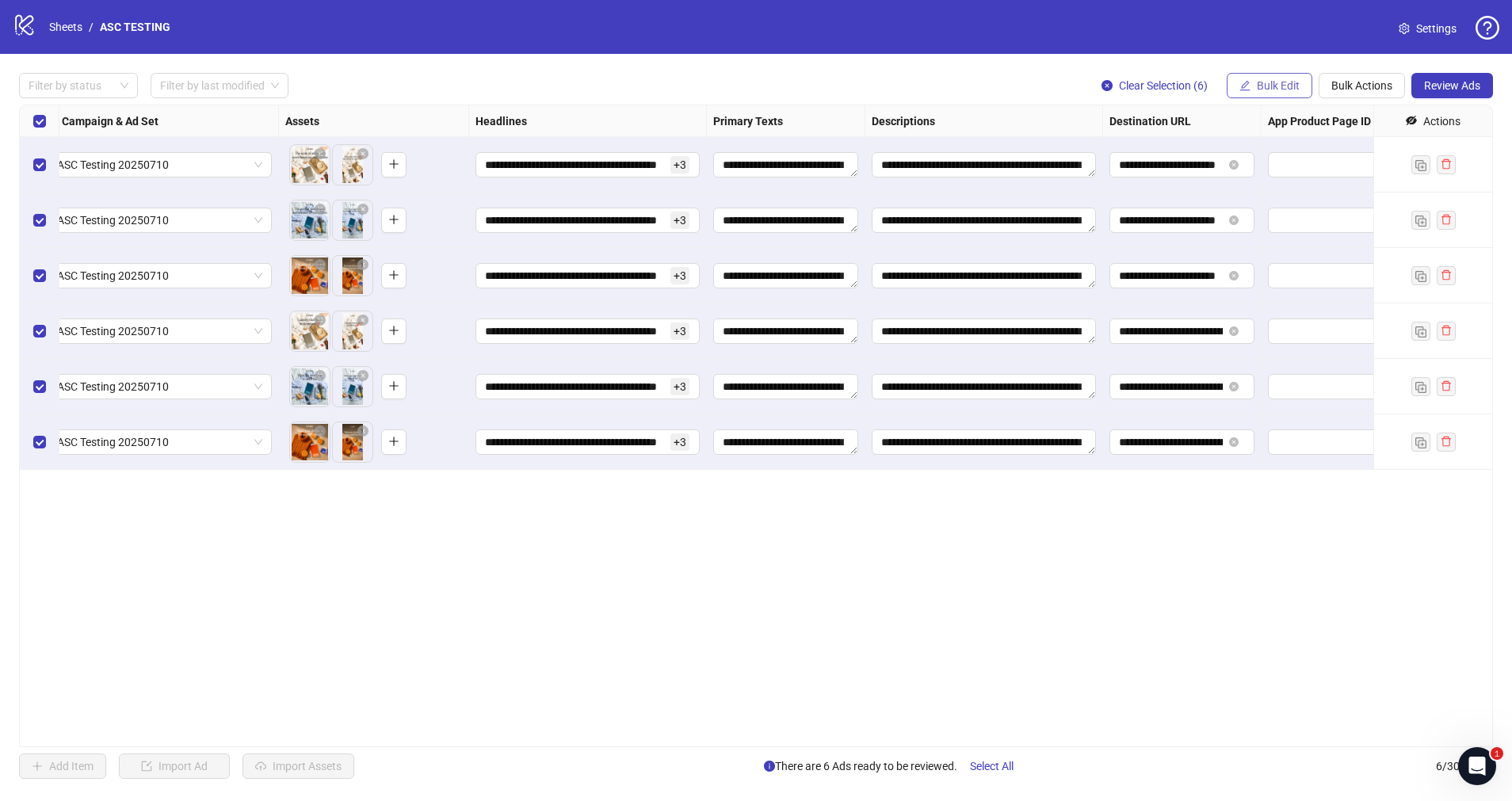 click on "Bulk Edit" at bounding box center (1270, 86) 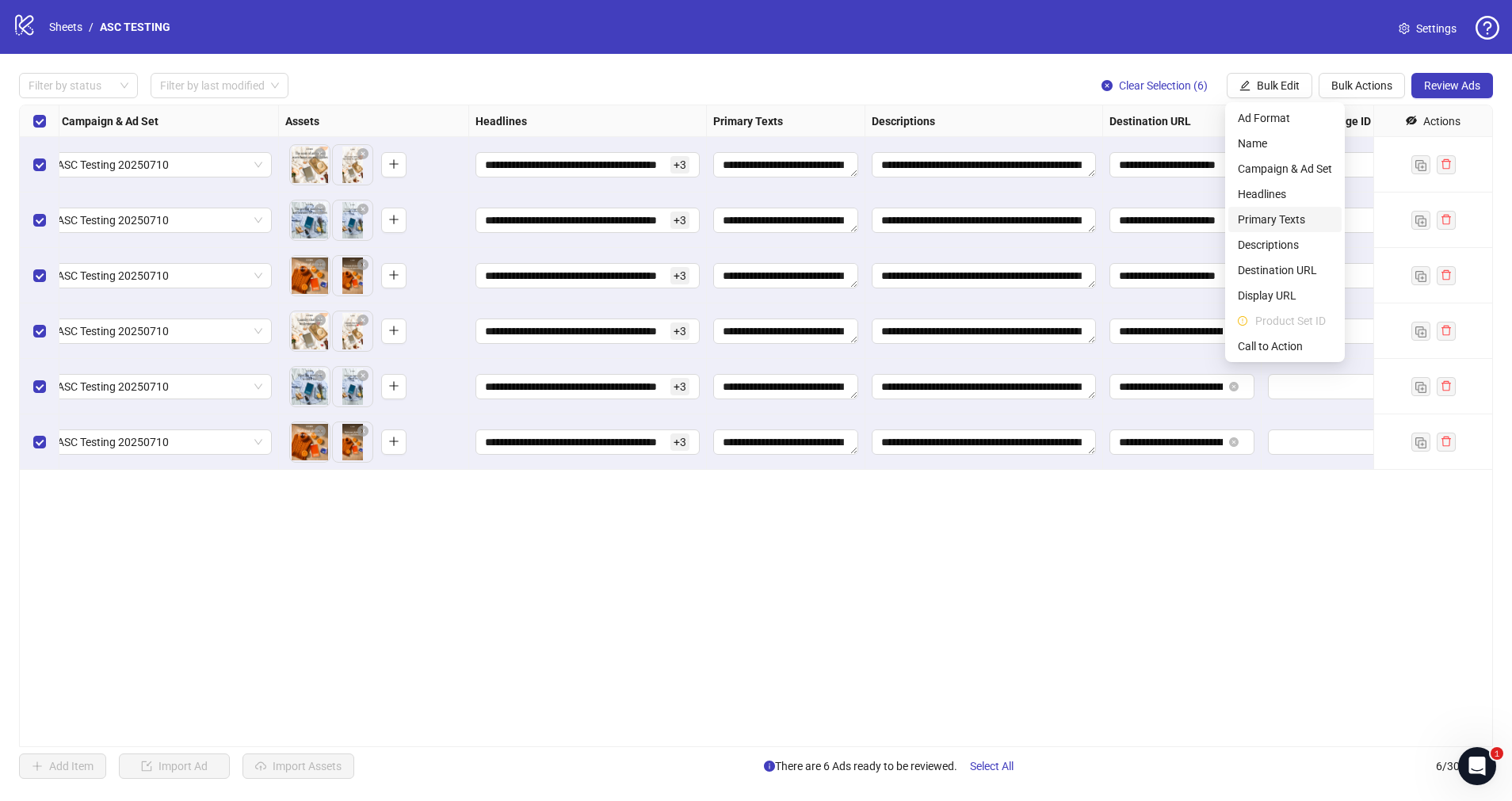 click on "Primary Texts" at bounding box center [1285, 219] 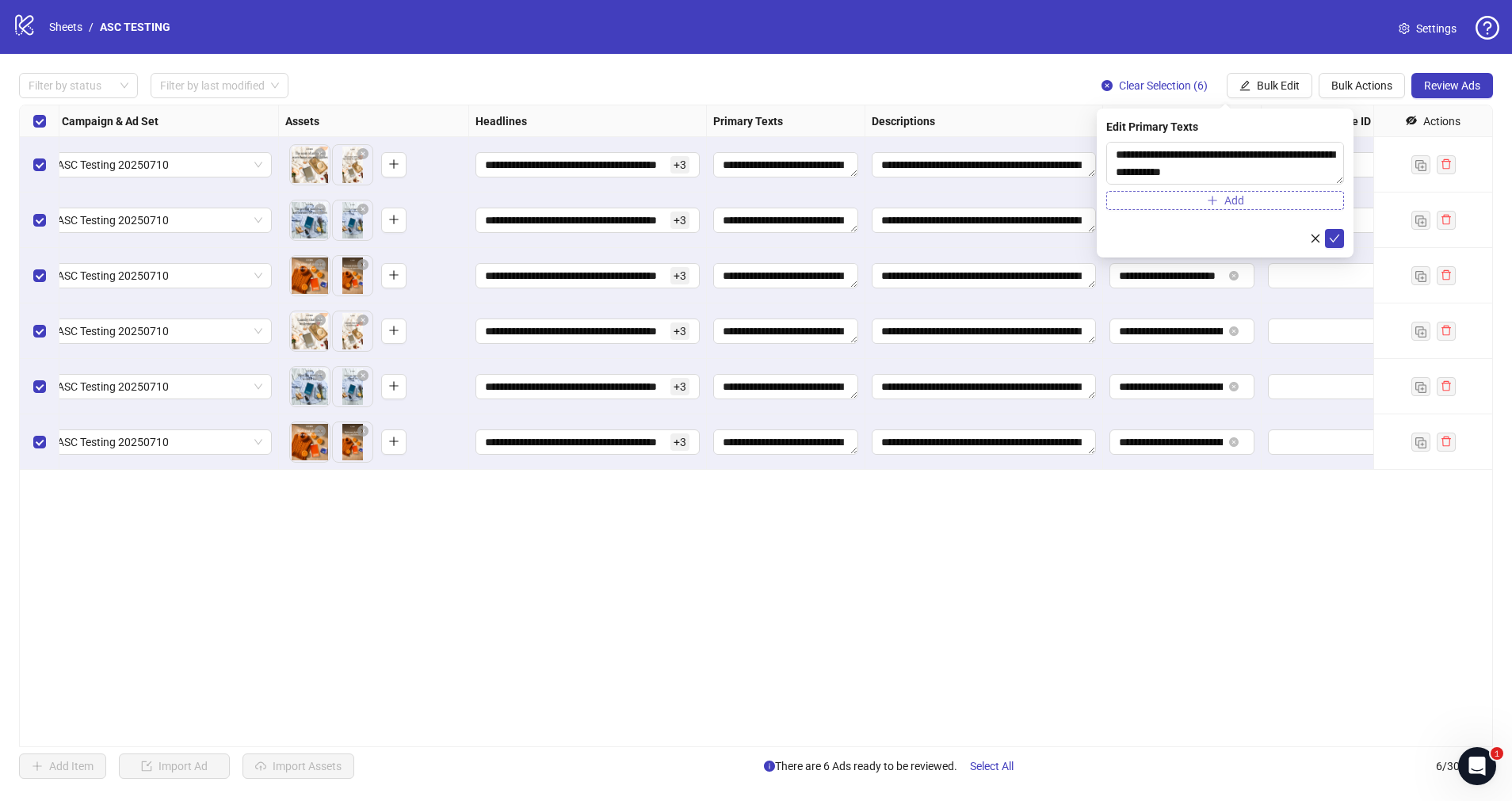 click on "Add" at bounding box center (1225, 200) 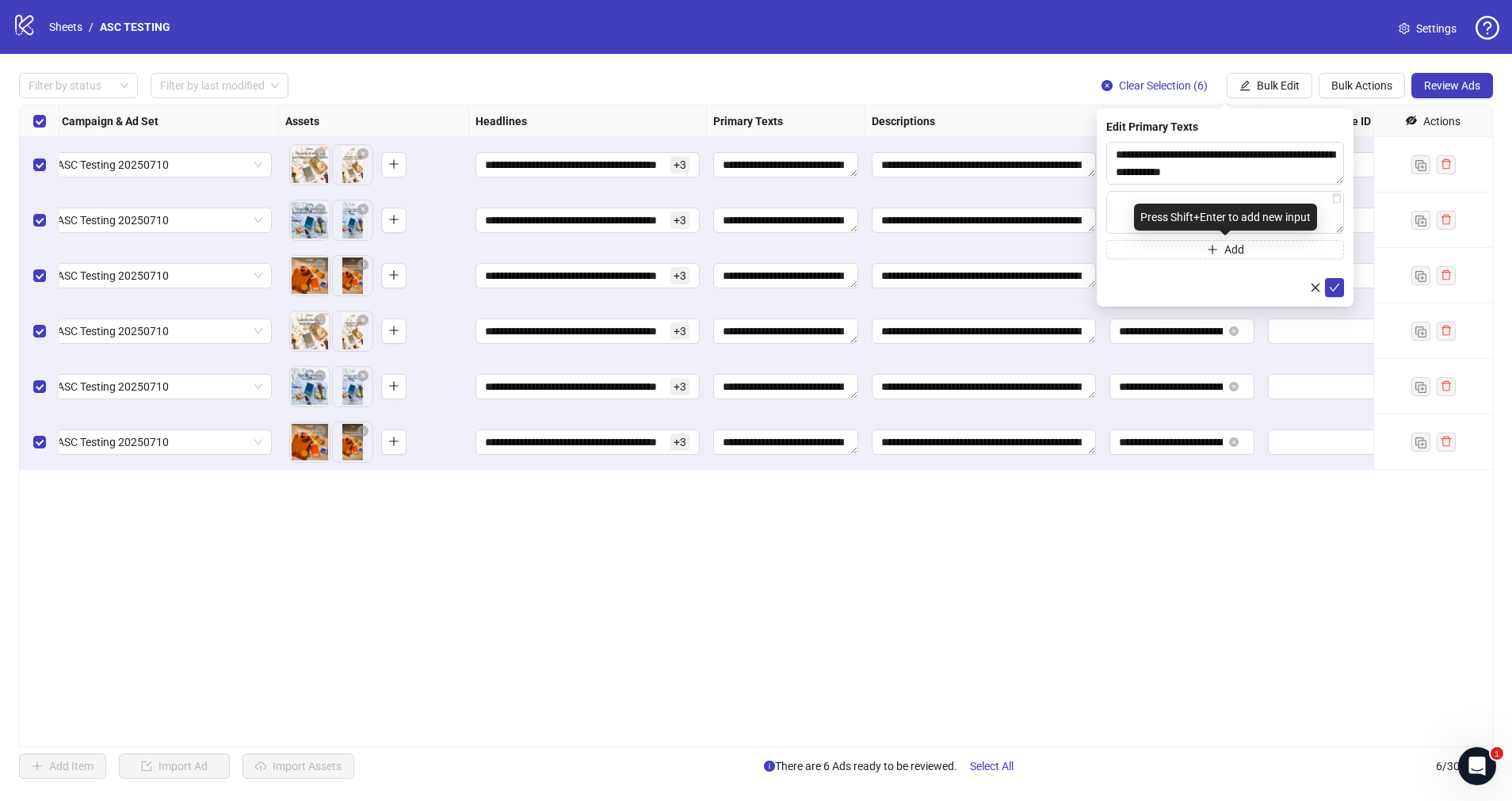 click on "Press Shift+Enter to add new input" at bounding box center [1225, 217] 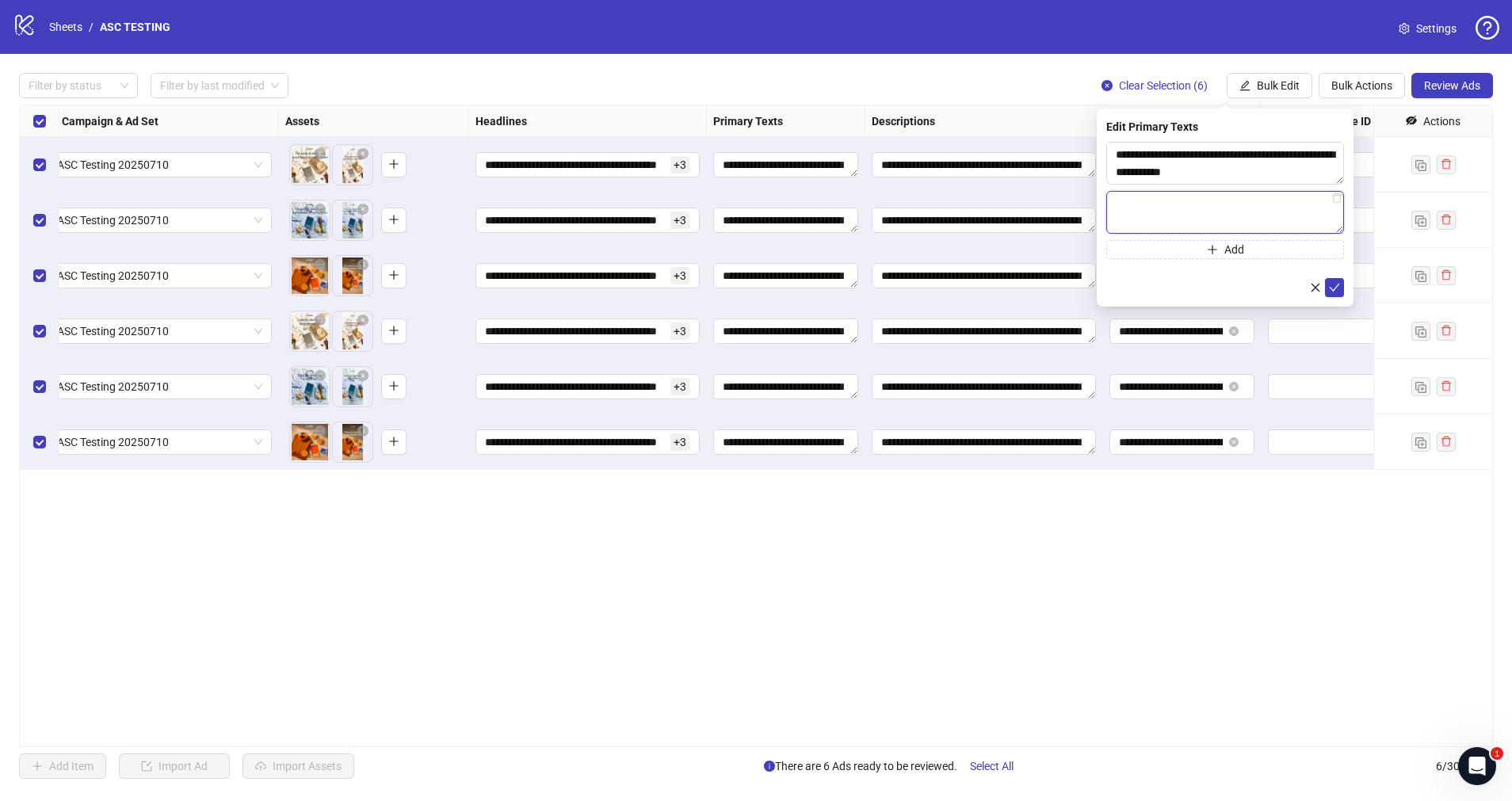 click at bounding box center (1225, 212) 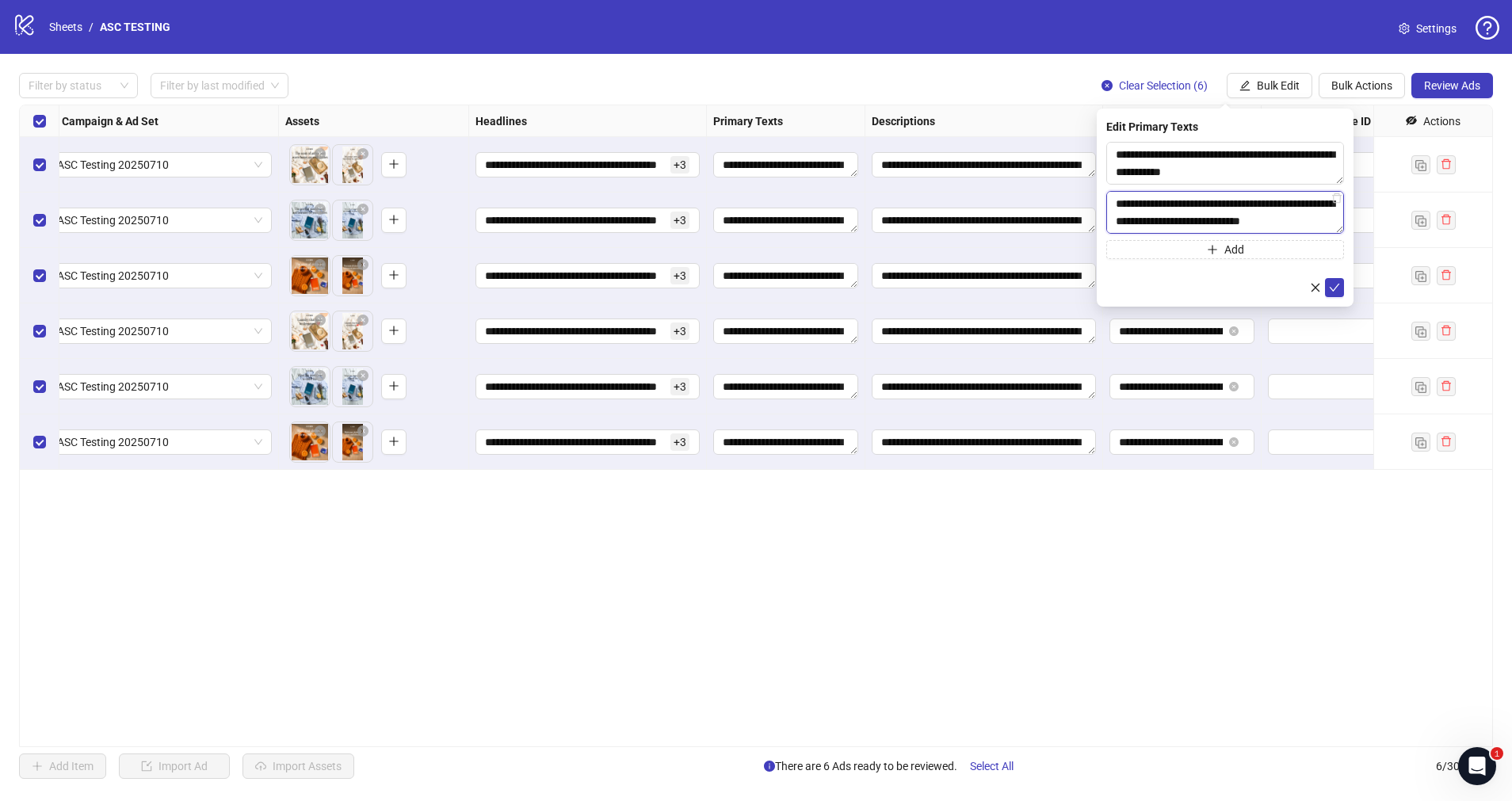 scroll, scrollTop: 291, scrollLeft: 0, axis: vertical 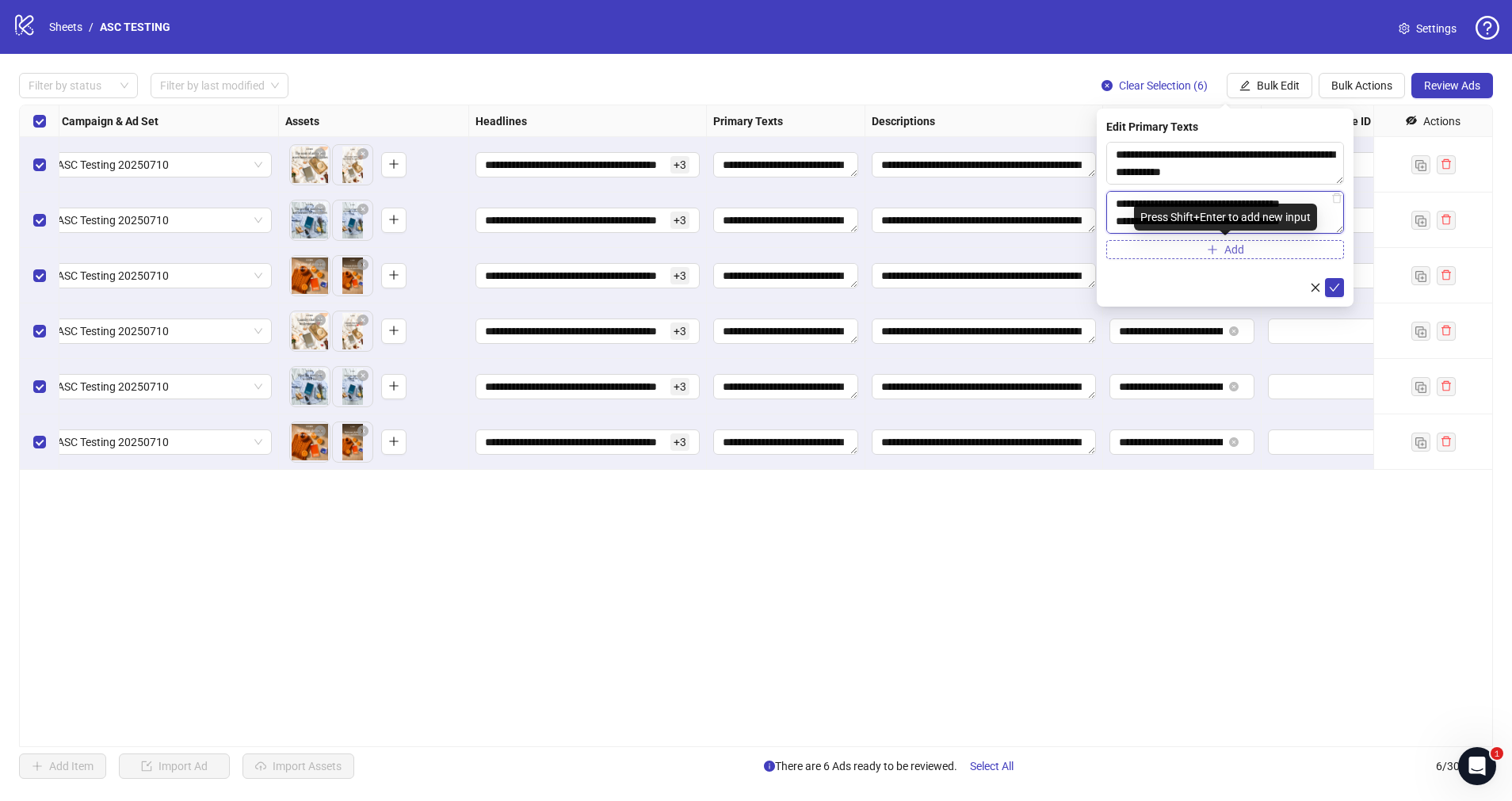 type on "**********" 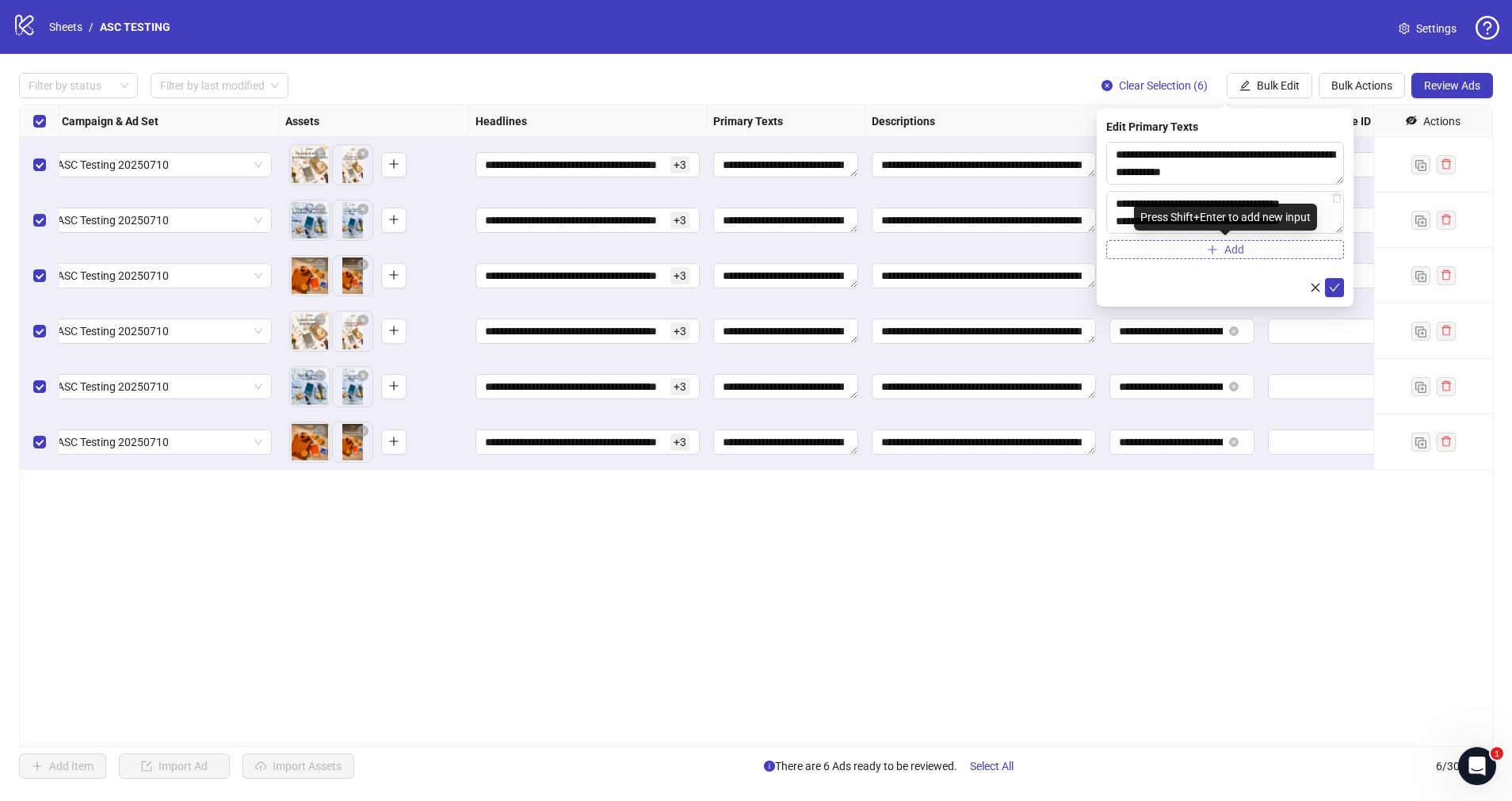 click on "Add" at bounding box center (1225, 250) 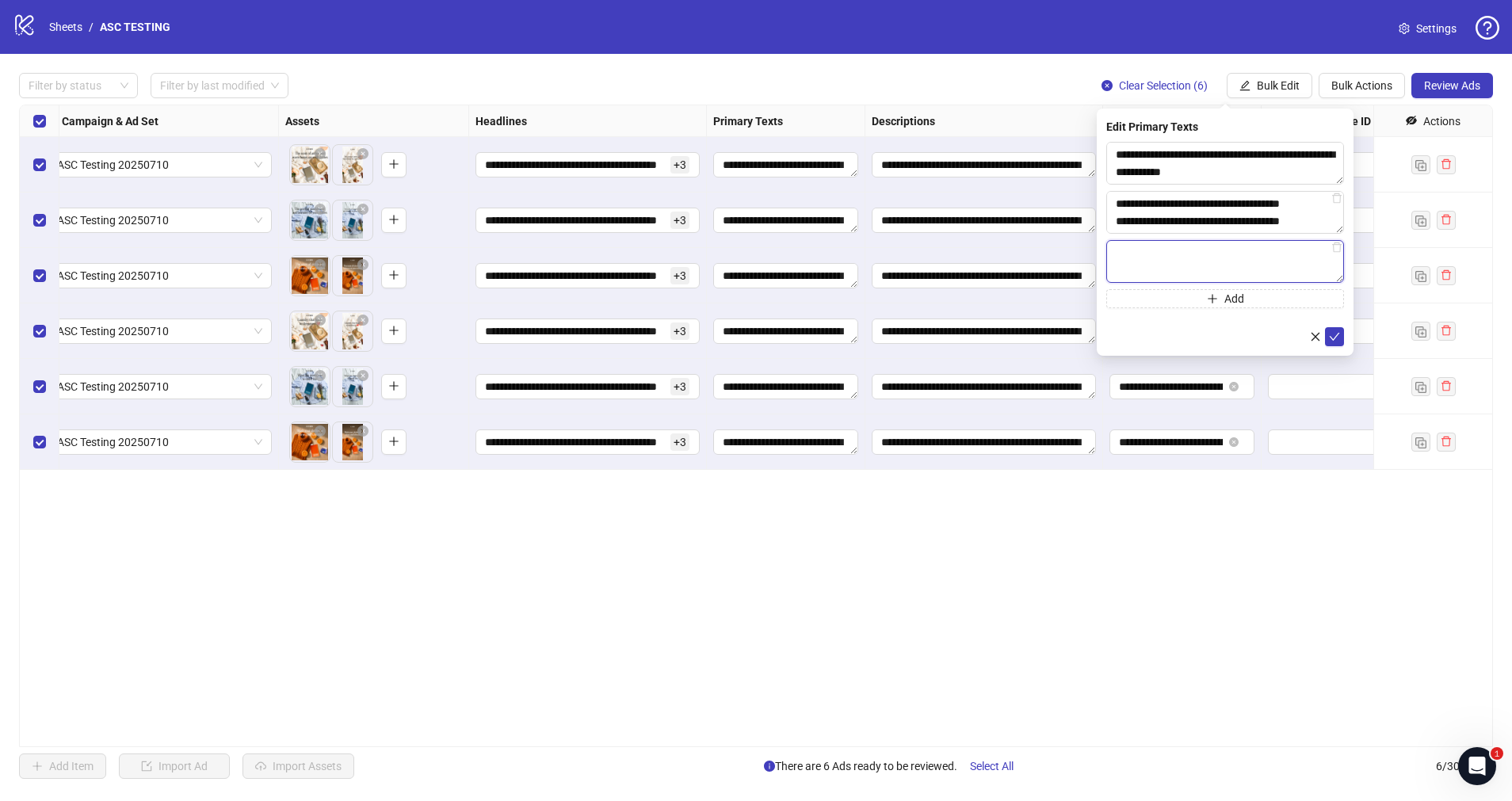 click at bounding box center [1225, 261] 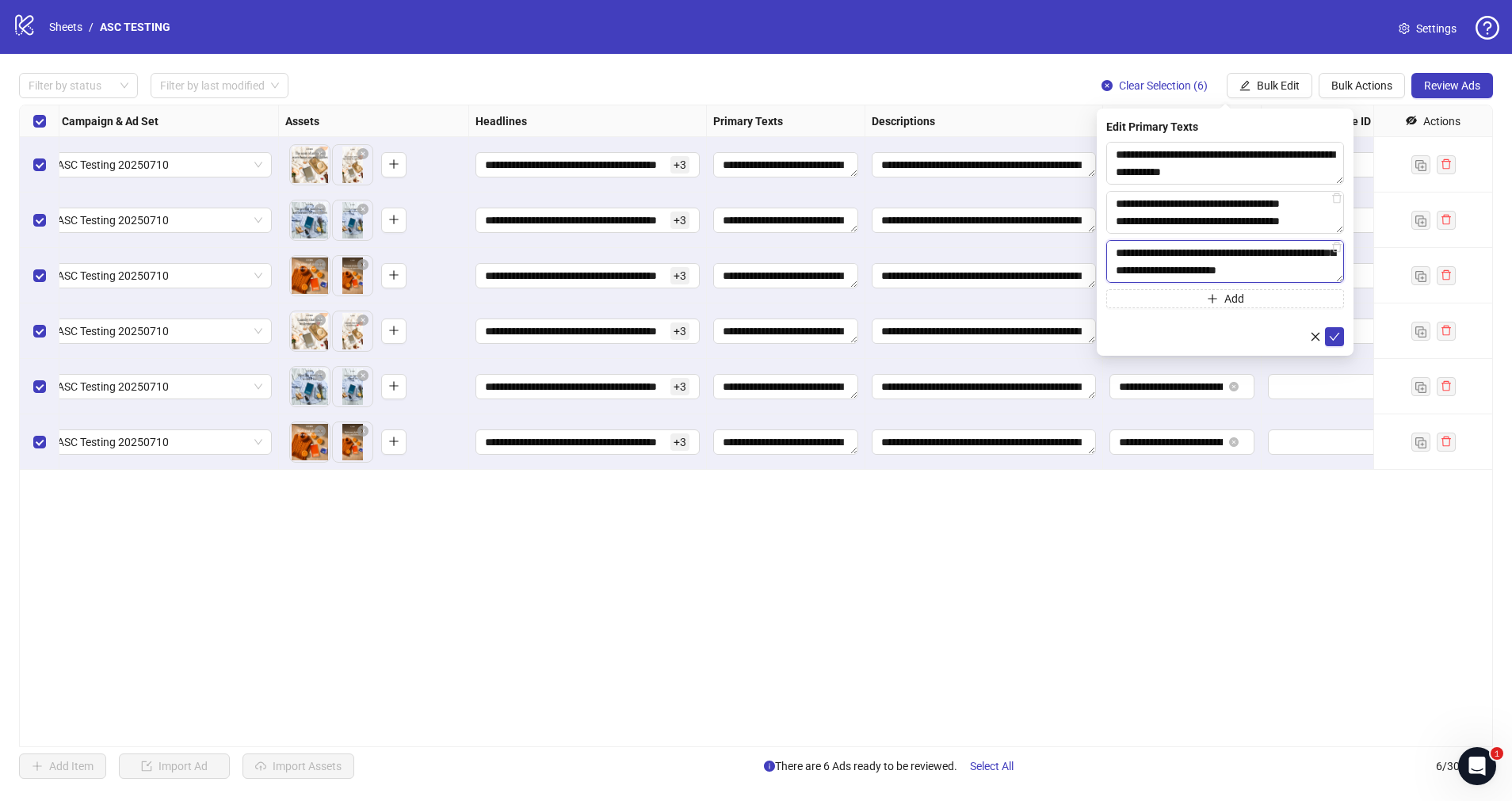 scroll, scrollTop: 192, scrollLeft: 0, axis: vertical 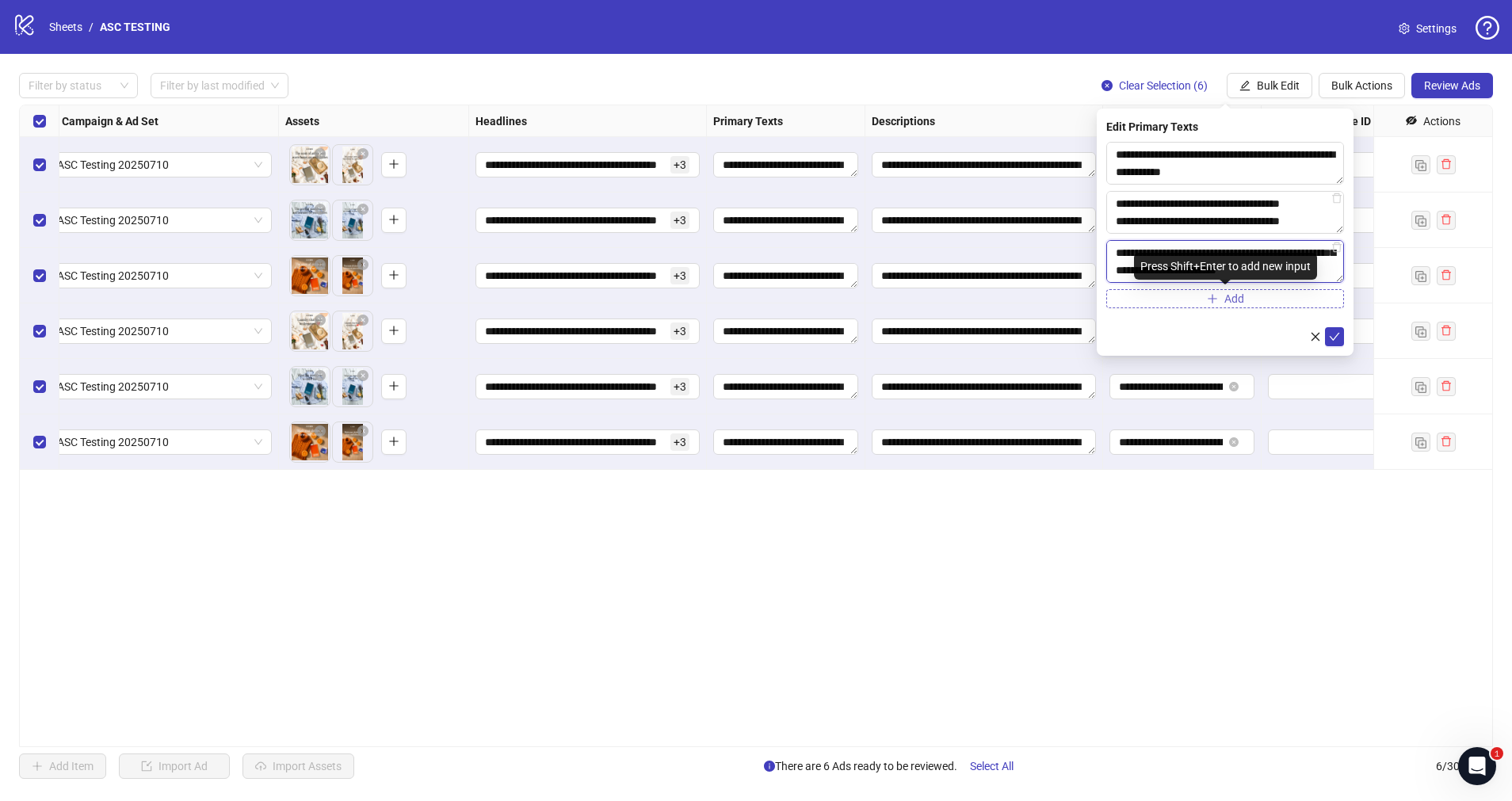 type on "**********" 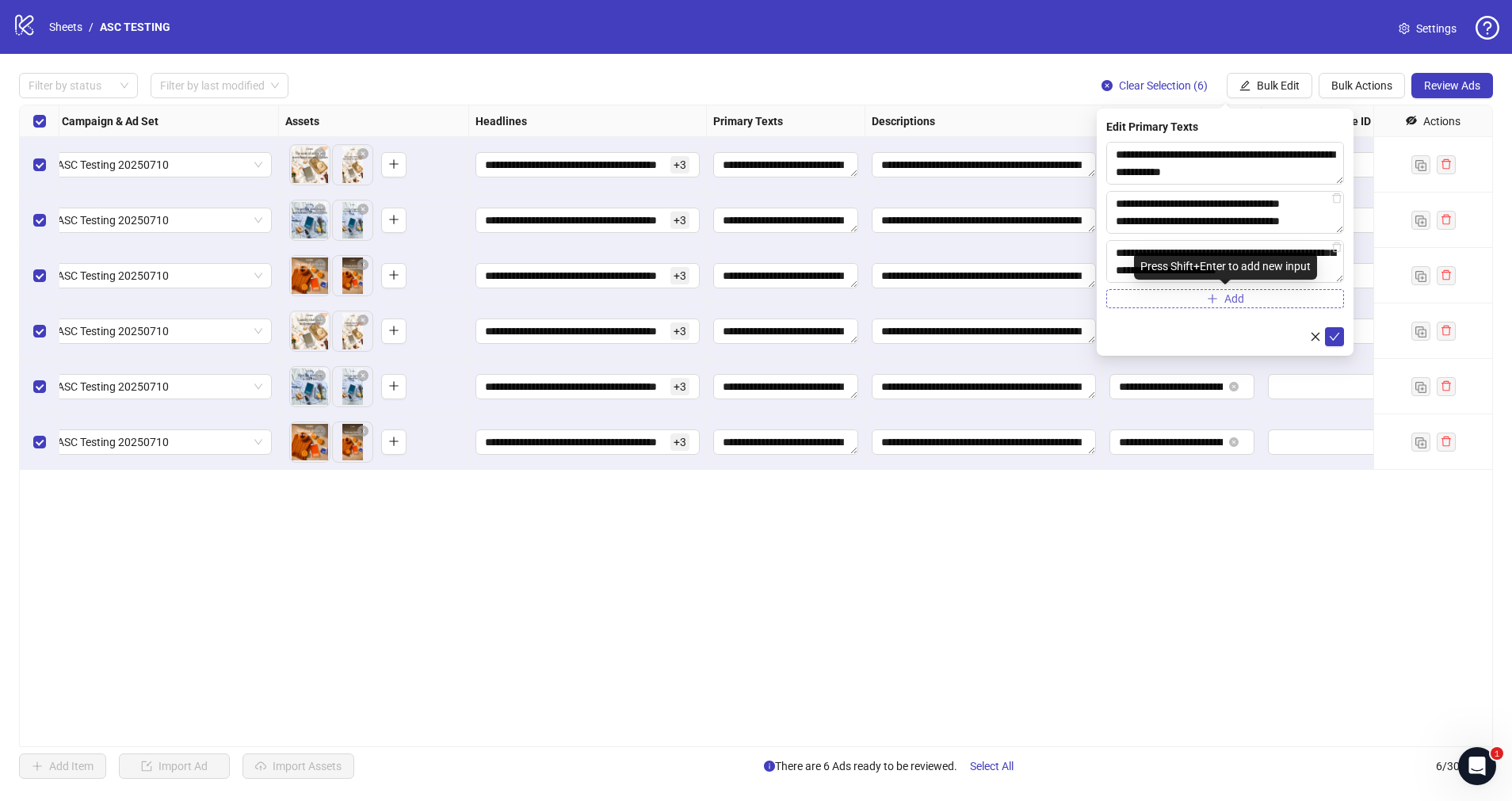 click on "Add" at bounding box center [1225, 299] 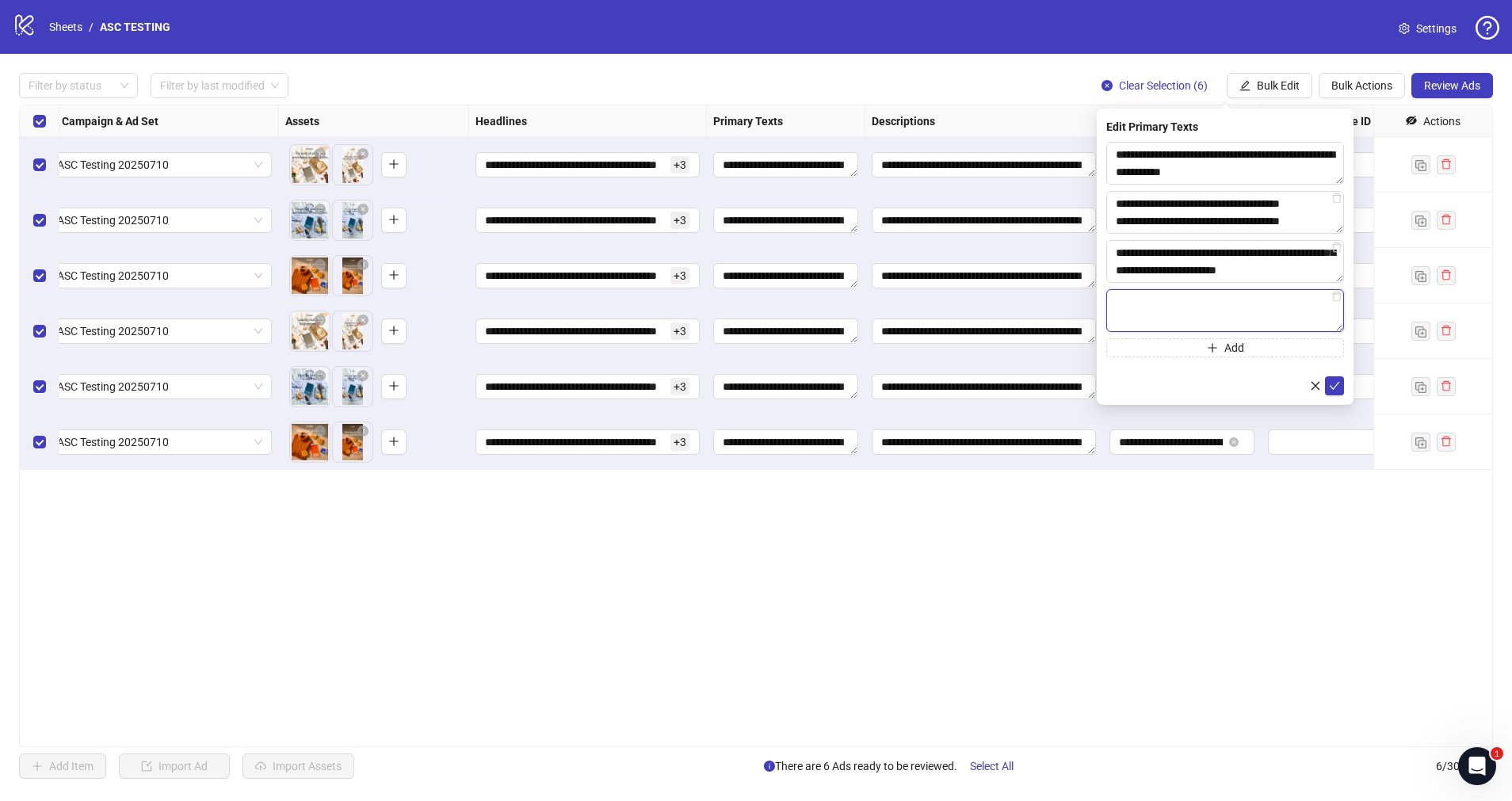 click at bounding box center [1225, 311] 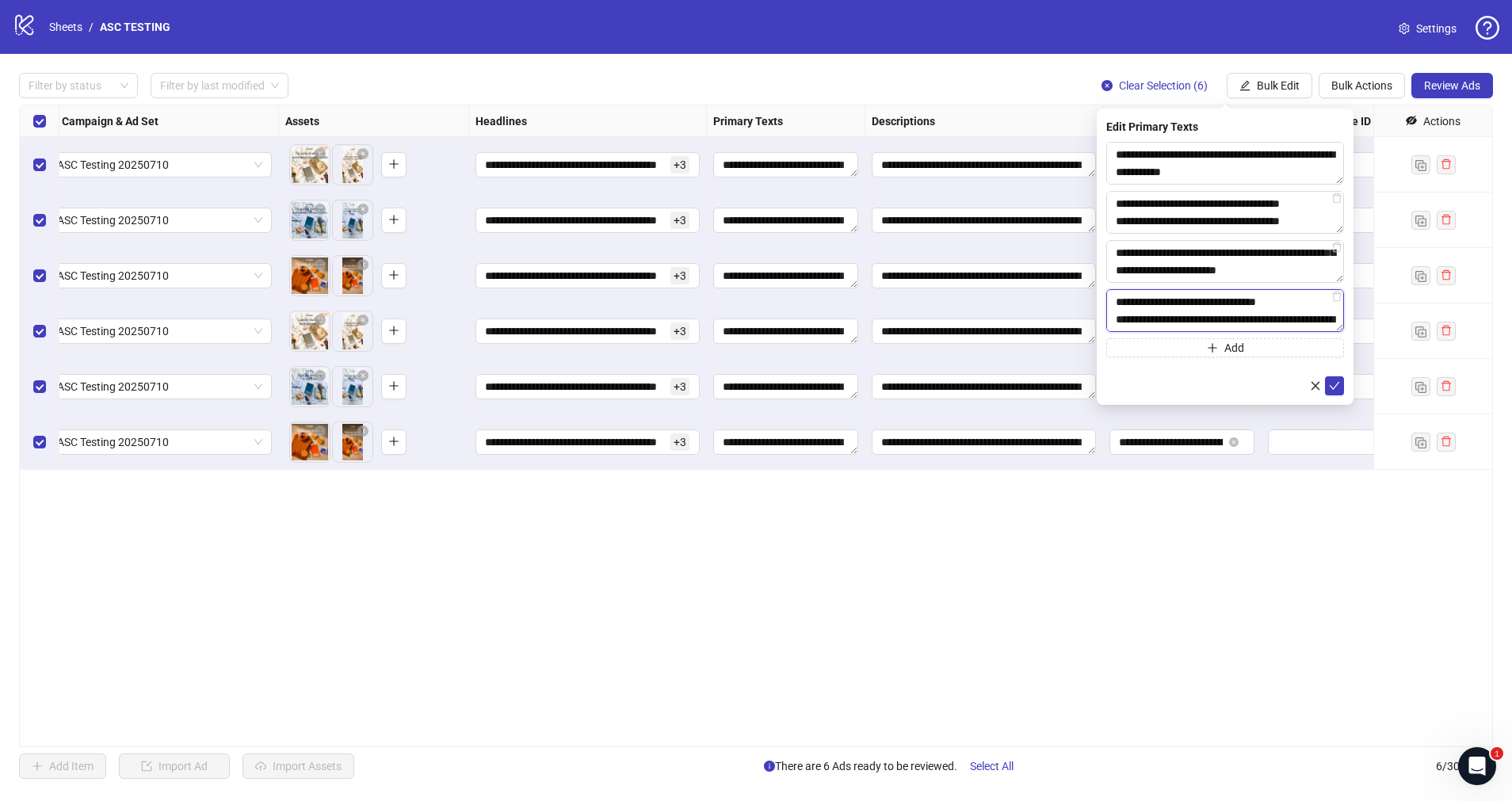 scroll, scrollTop: 151, scrollLeft: 0, axis: vertical 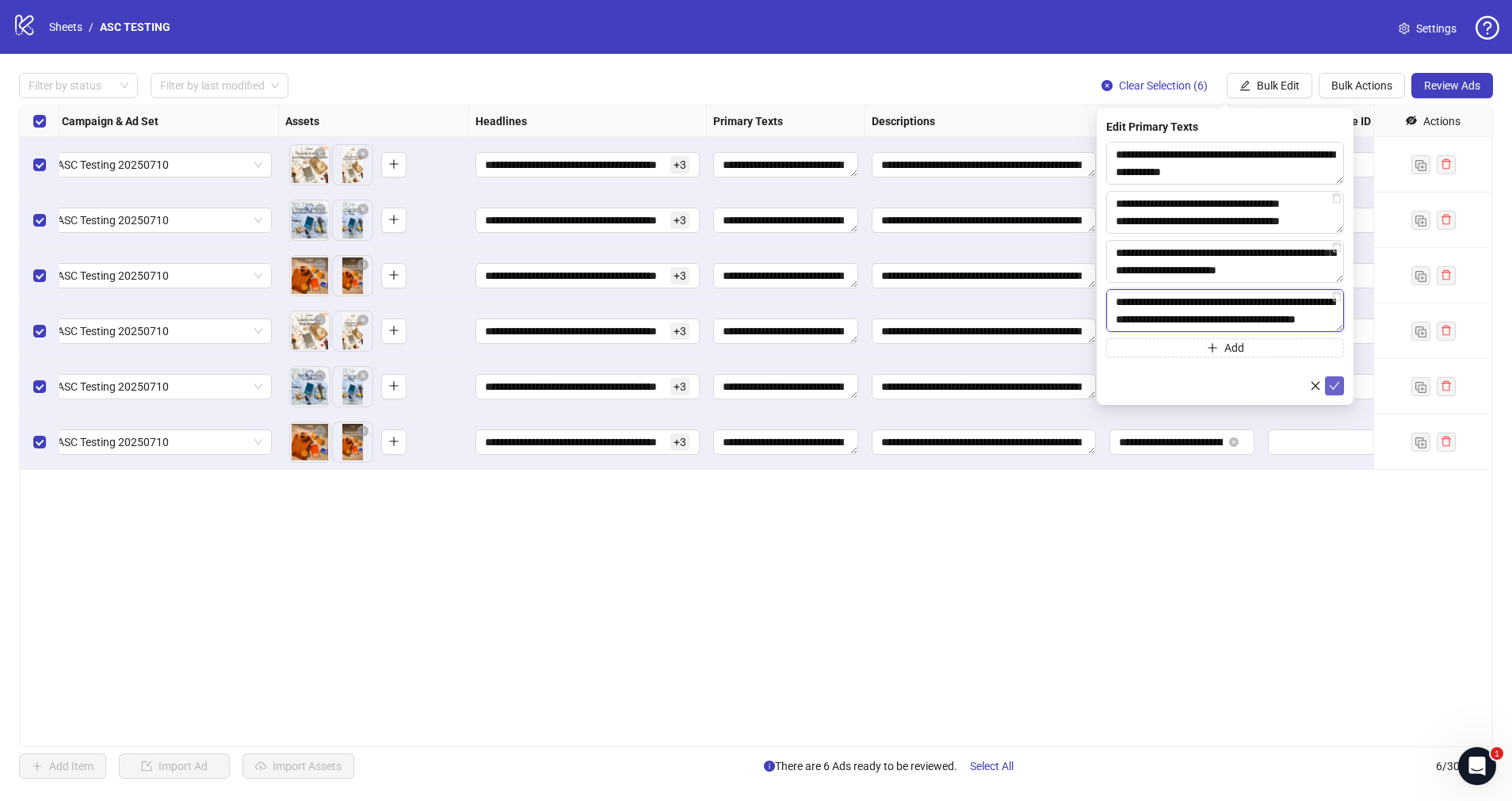 type on "**********" 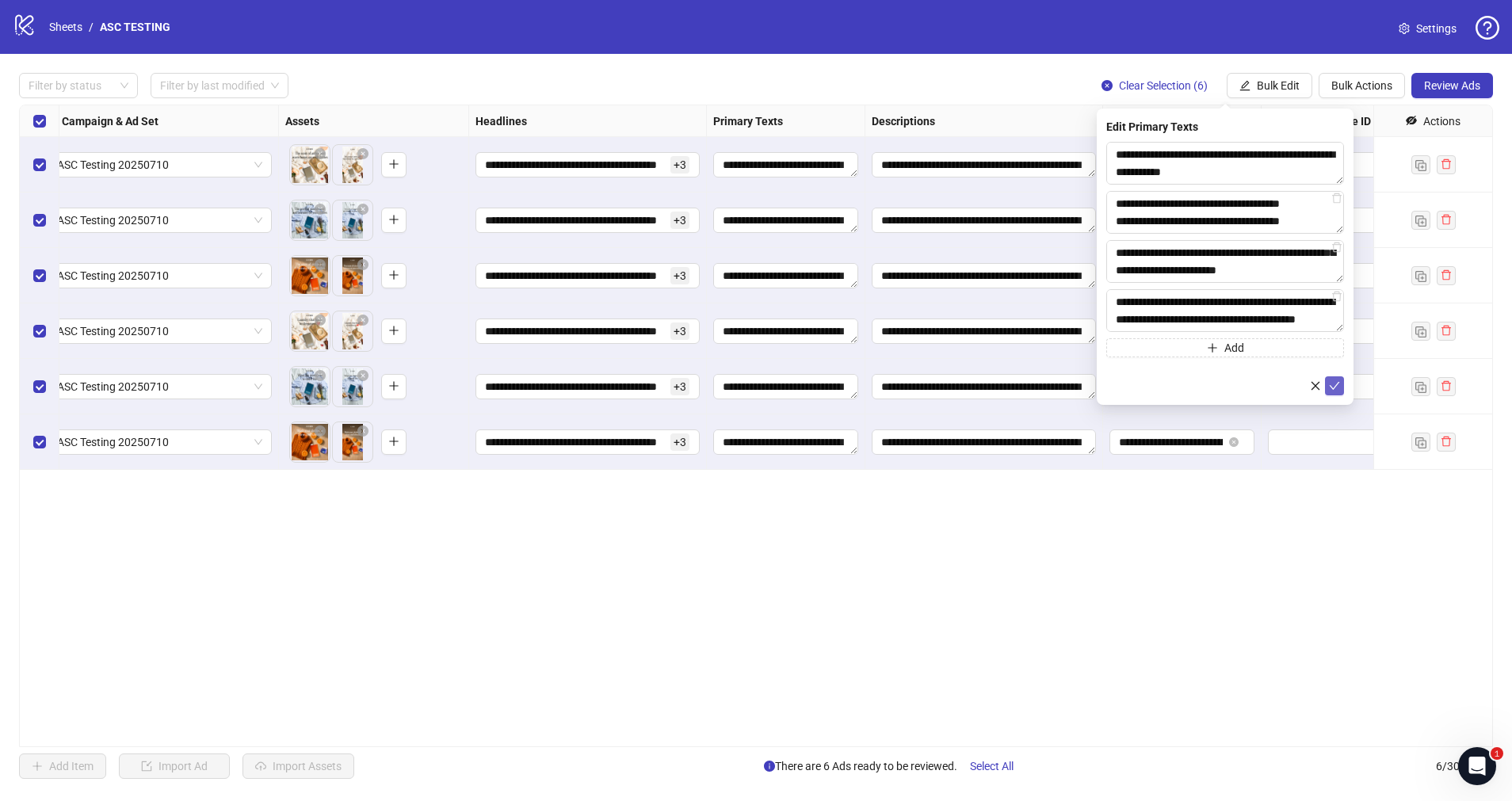 click at bounding box center (1334, 386) 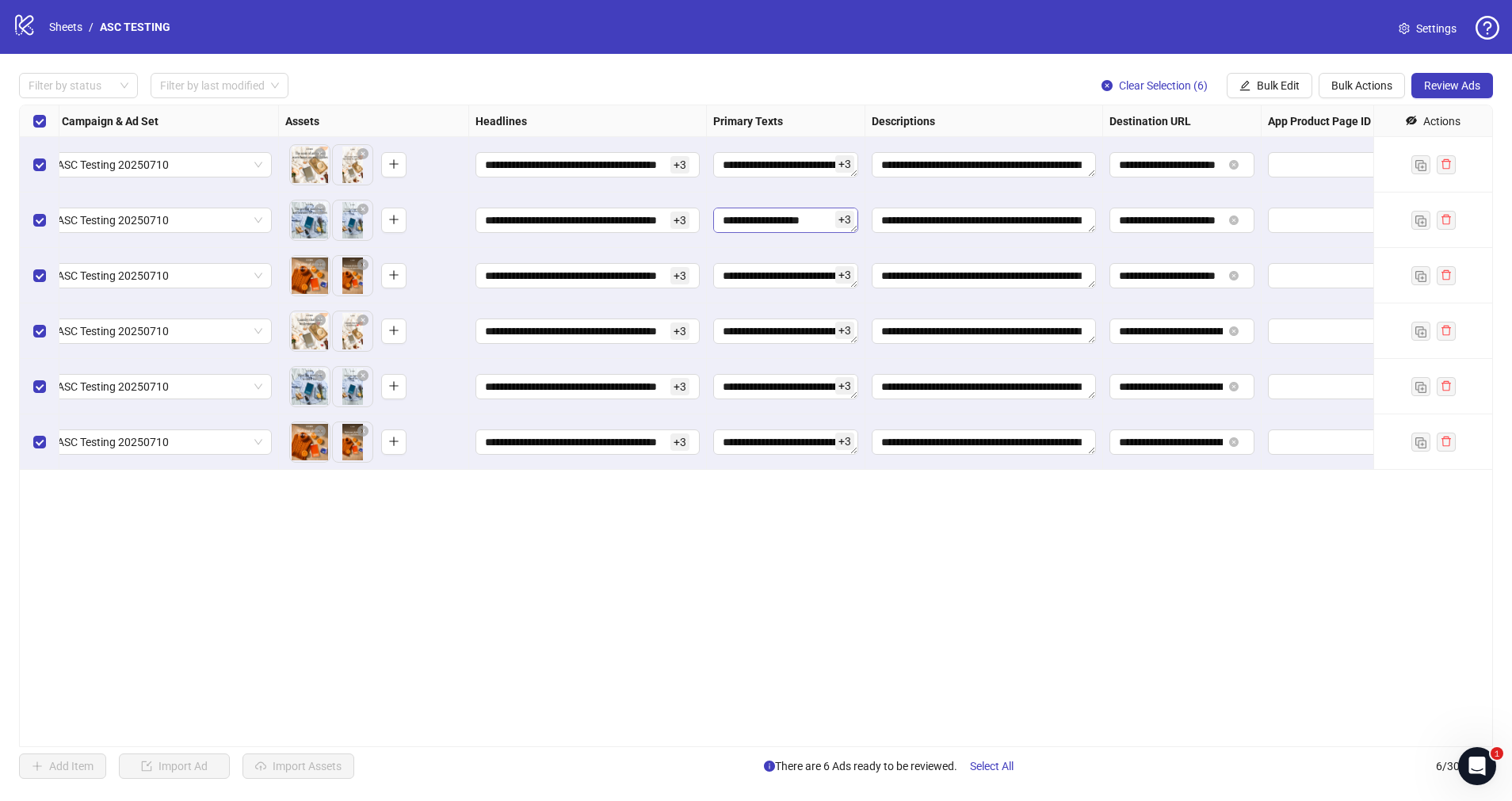 scroll, scrollTop: 650, scrollLeft: 0, axis: vertical 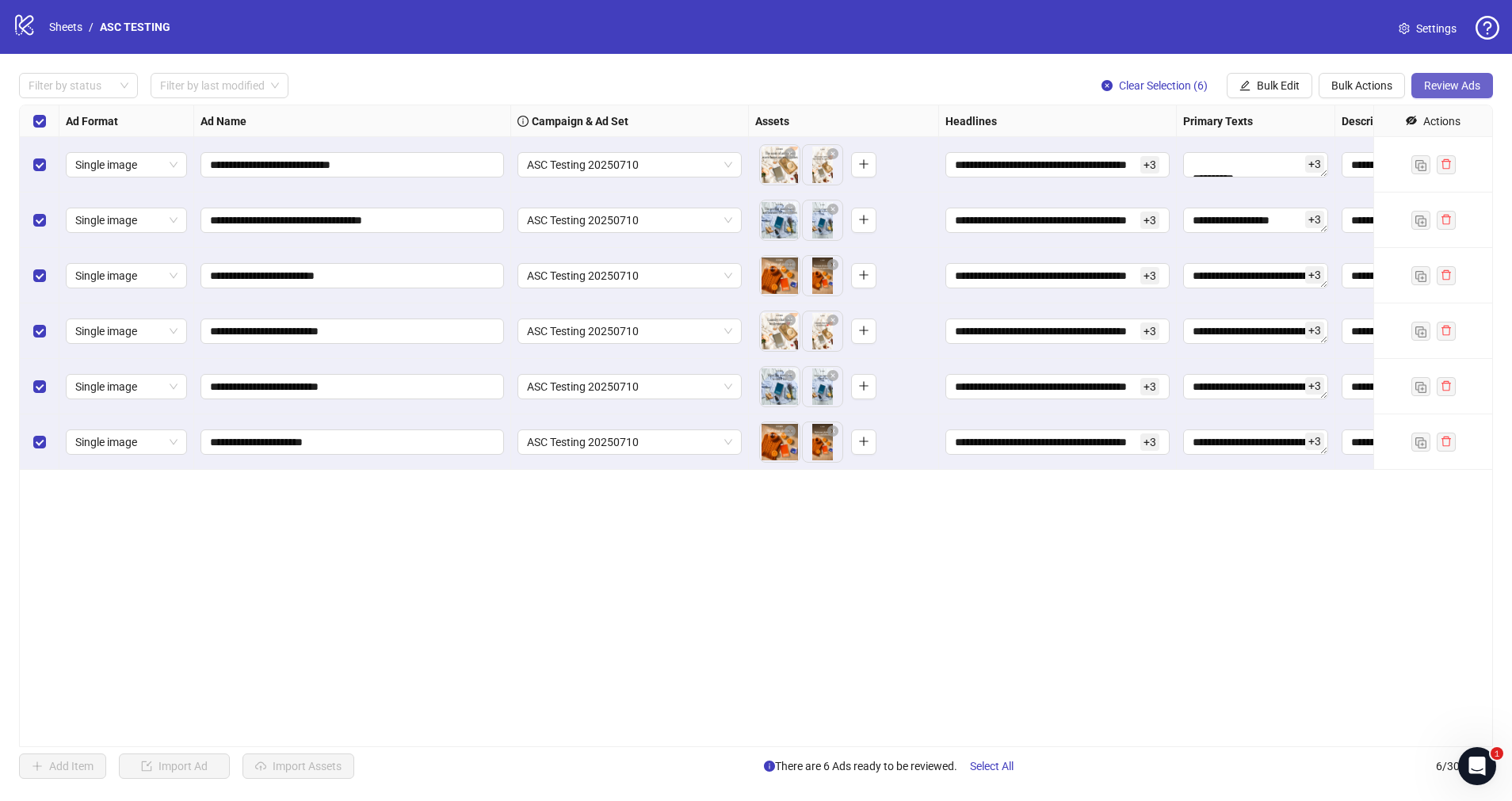 click on "Review Ads" at bounding box center [1452, 86] 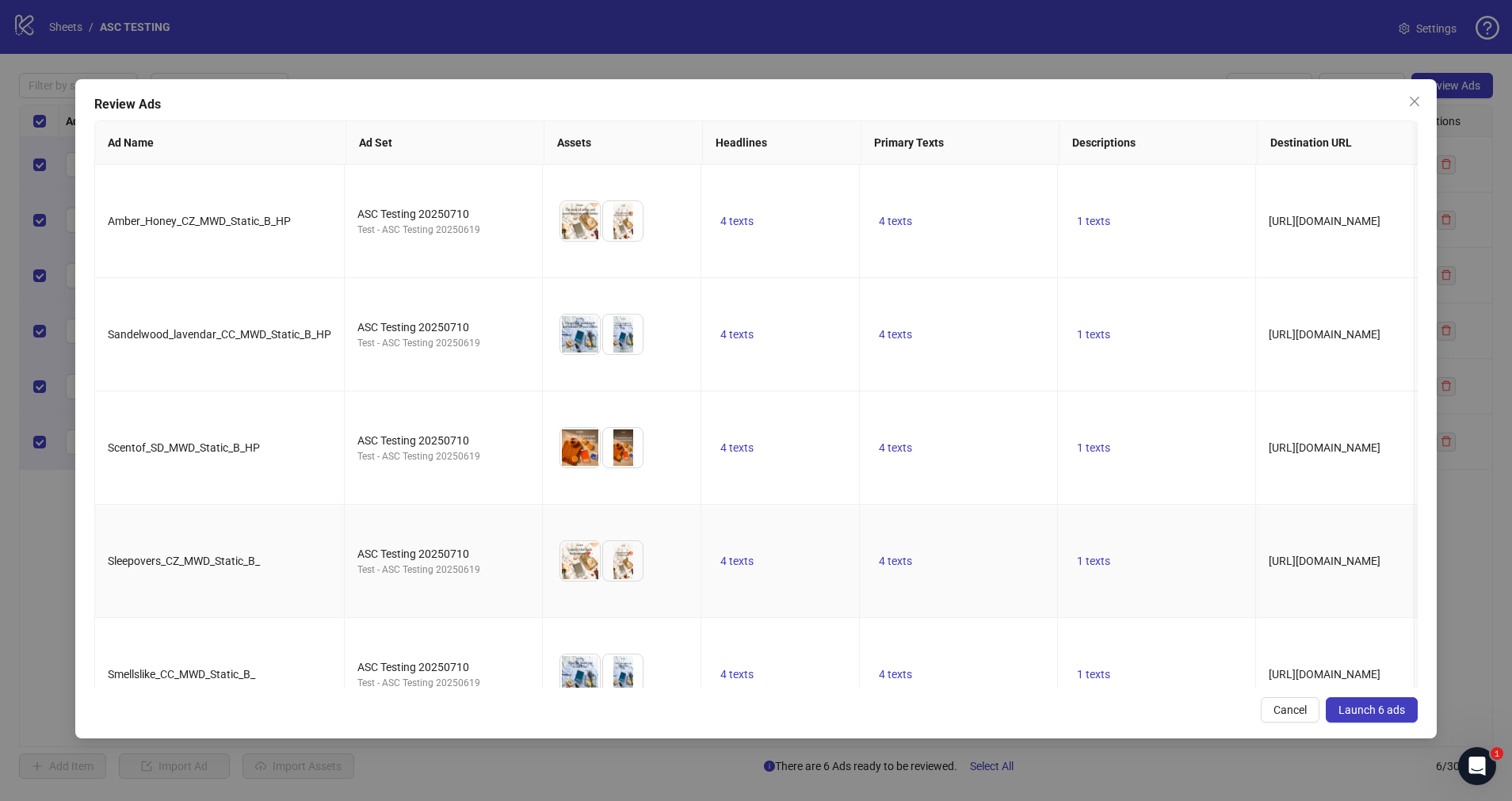 scroll, scrollTop: 0, scrollLeft: 124, axis: horizontal 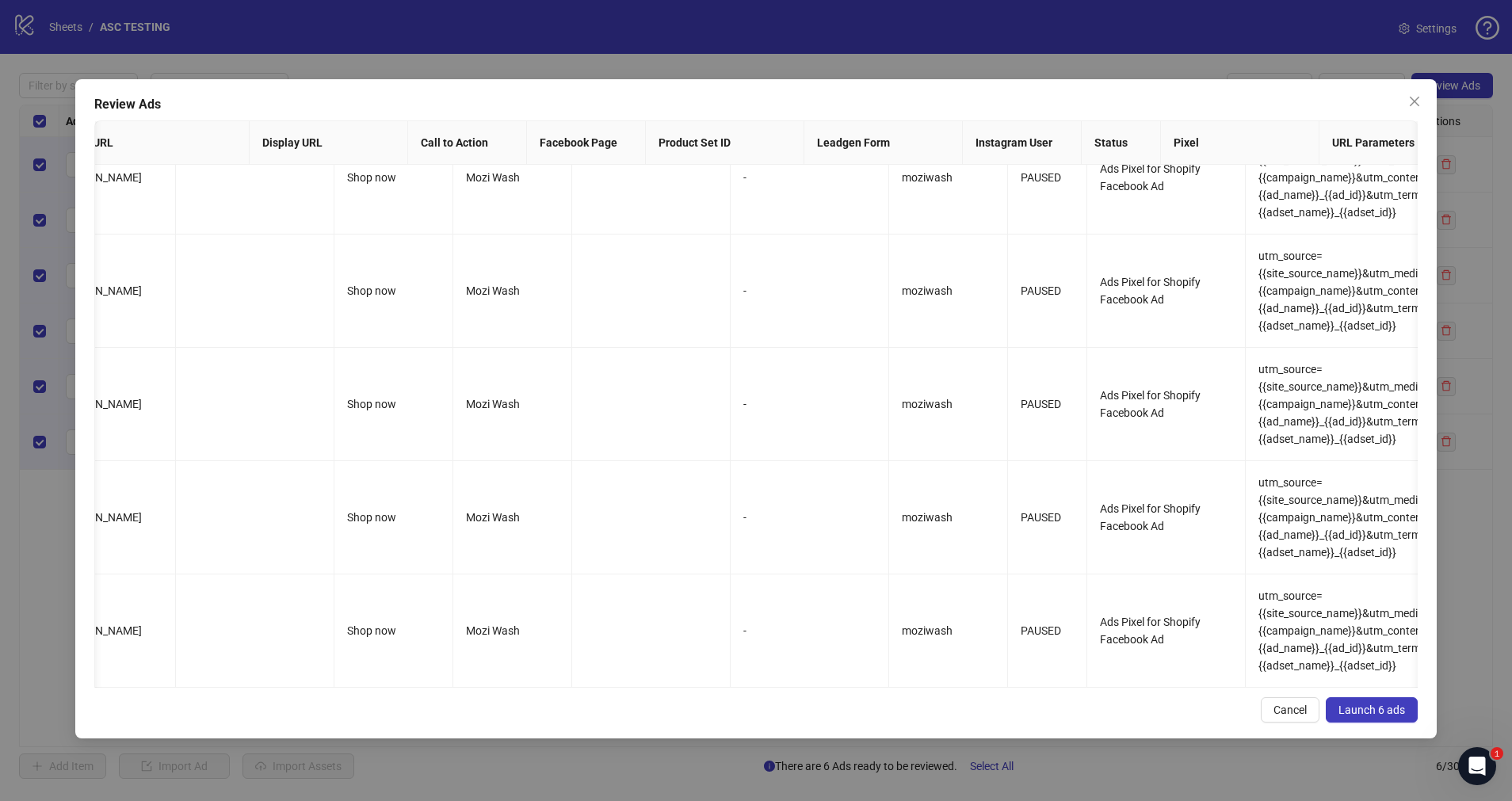 click on "Launch 6 ads" at bounding box center (1372, 710) 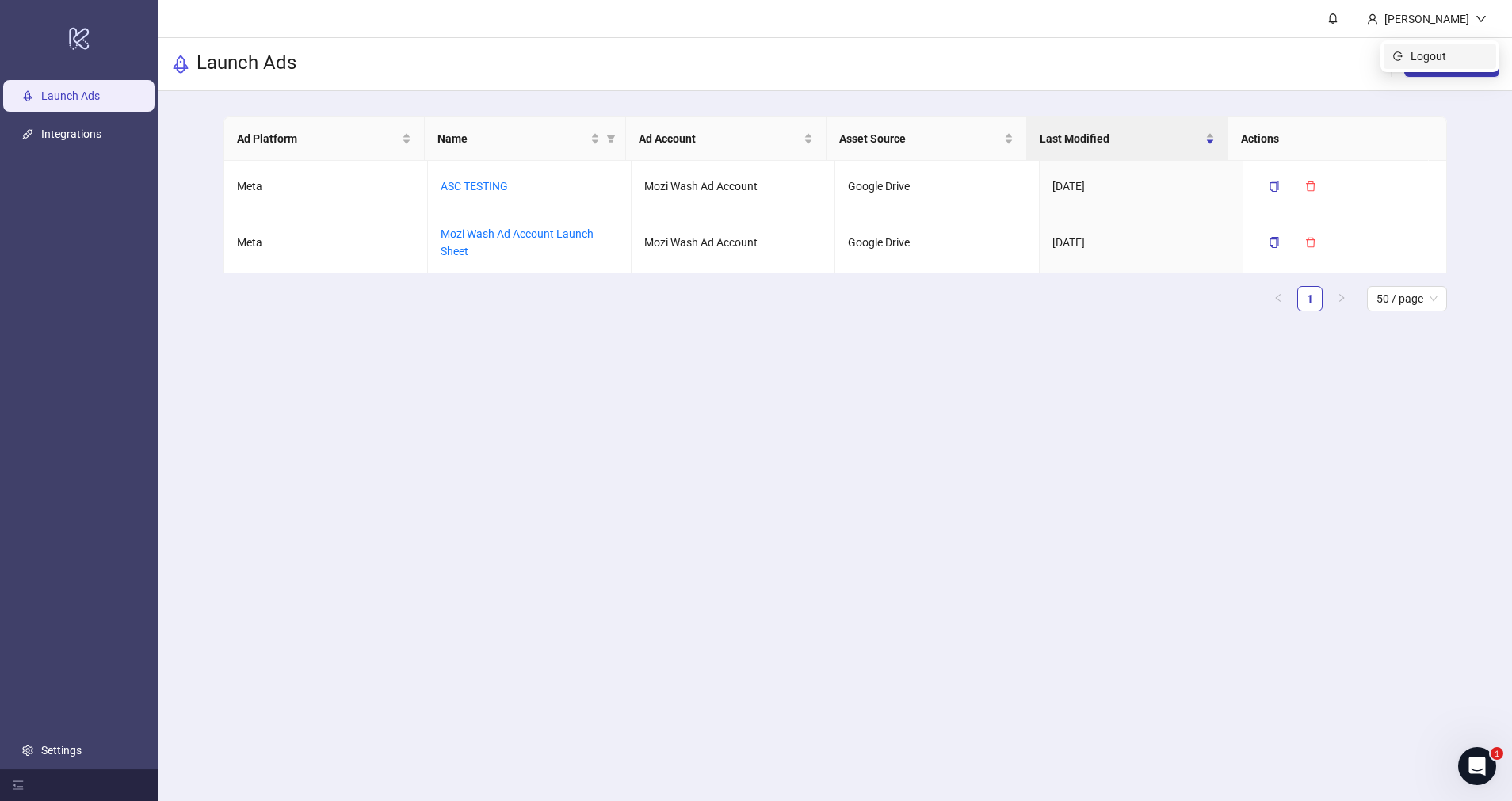 click on "Logout" at bounding box center [1449, 56] 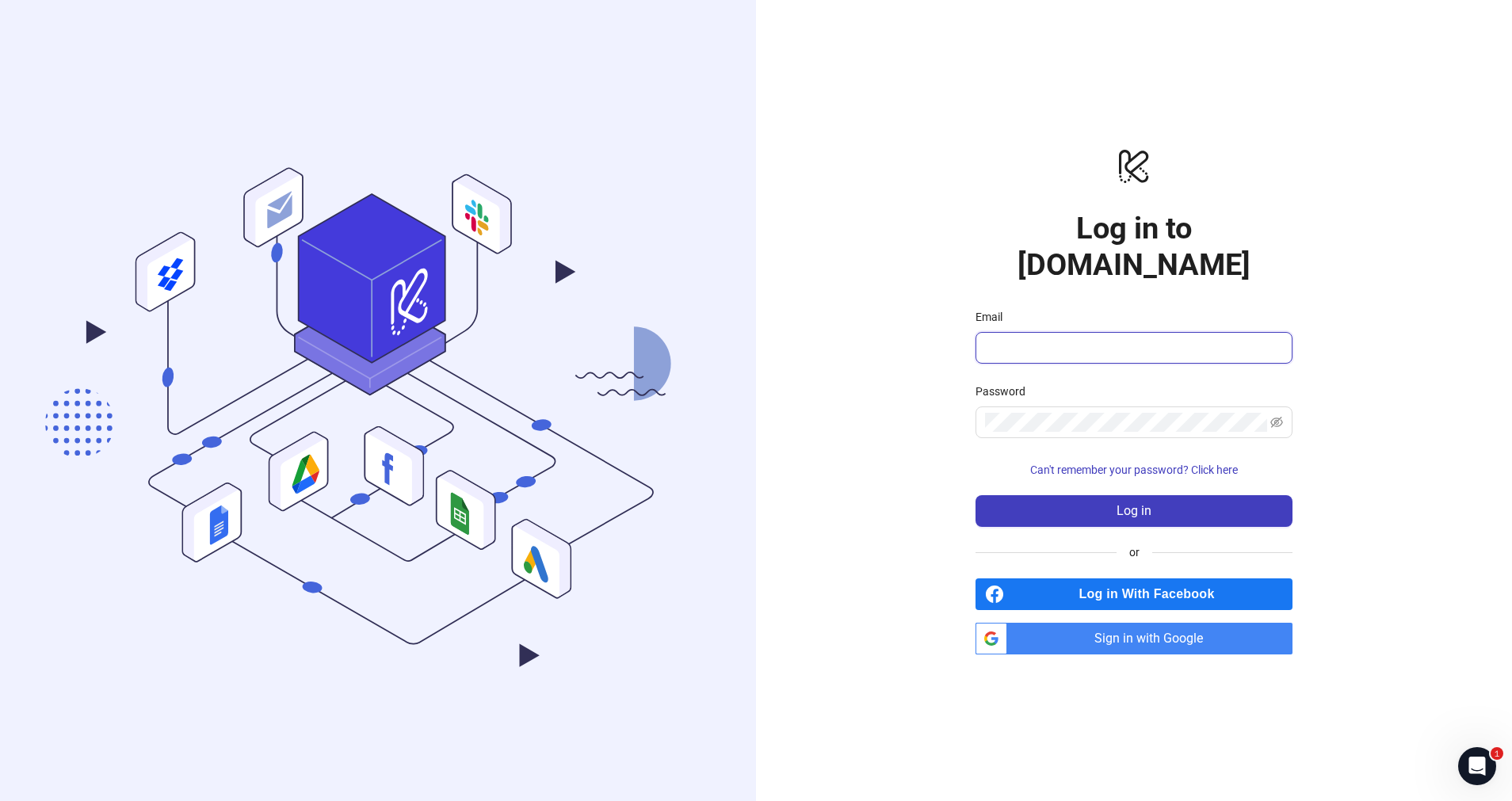 click on "Email" at bounding box center (1132, 348) 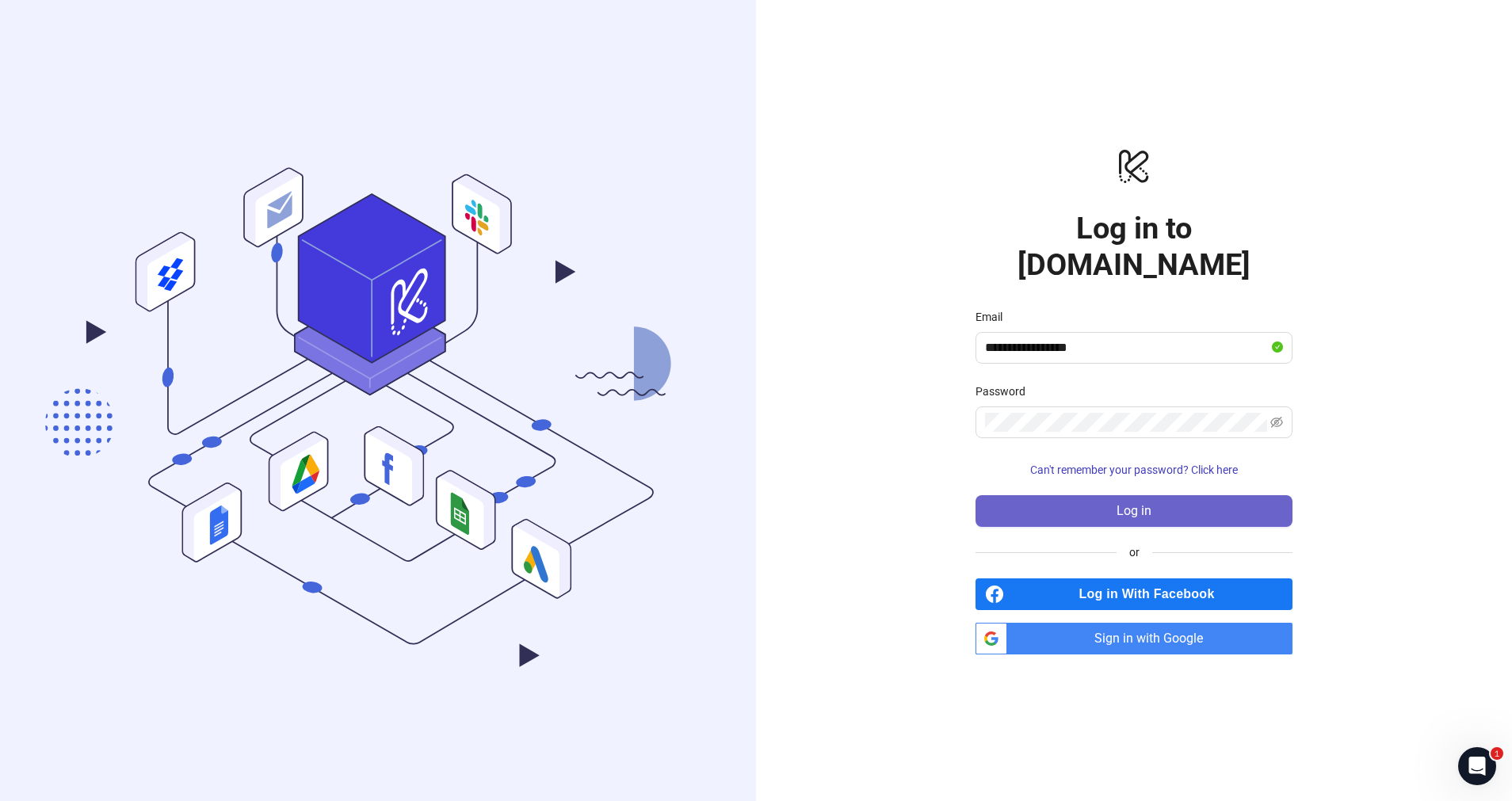 click on "Log in" at bounding box center [1134, 511] 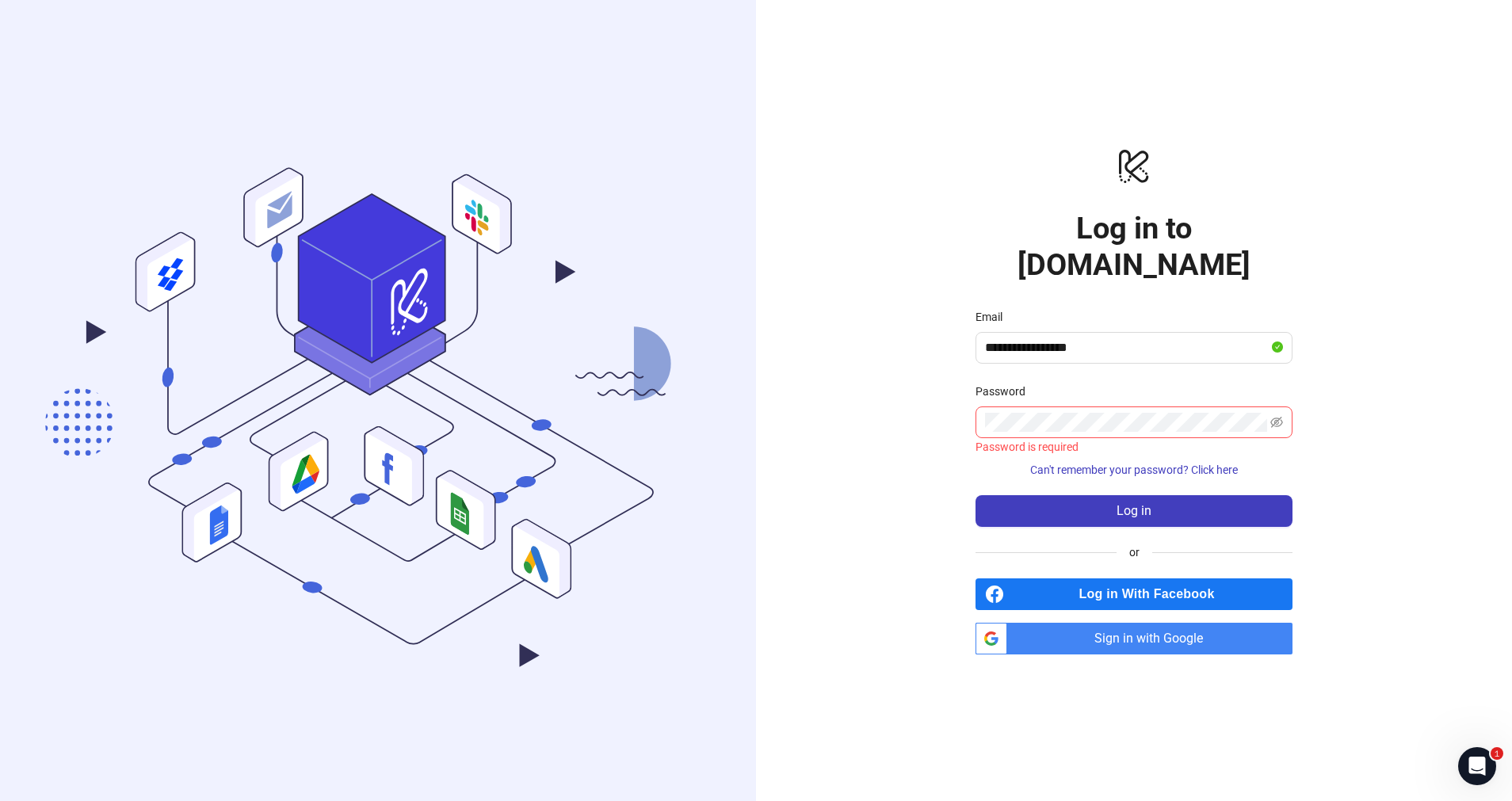 click on "Log in With Facebook" at bounding box center [1151, 594] 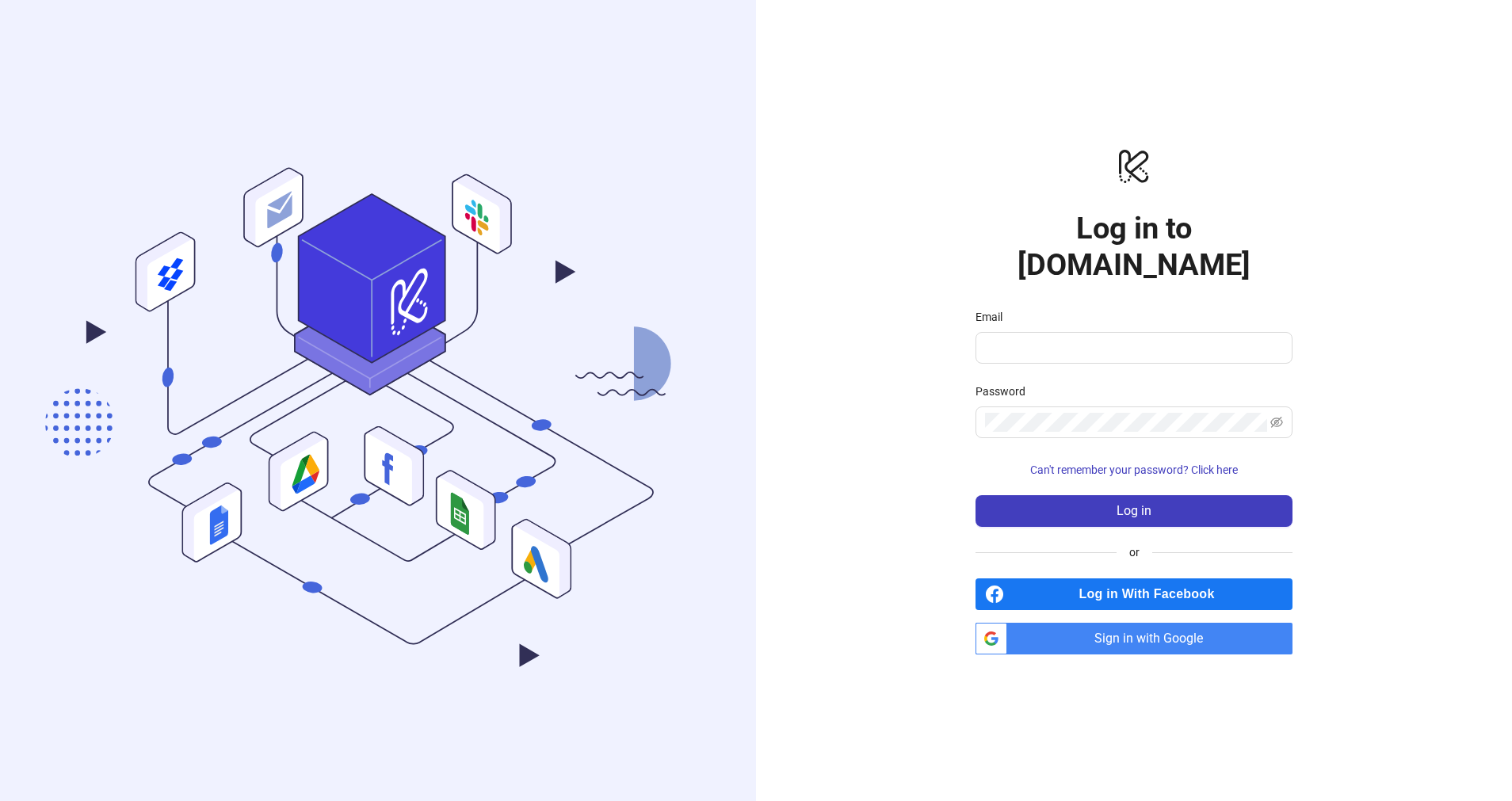 scroll, scrollTop: 0, scrollLeft: 0, axis: both 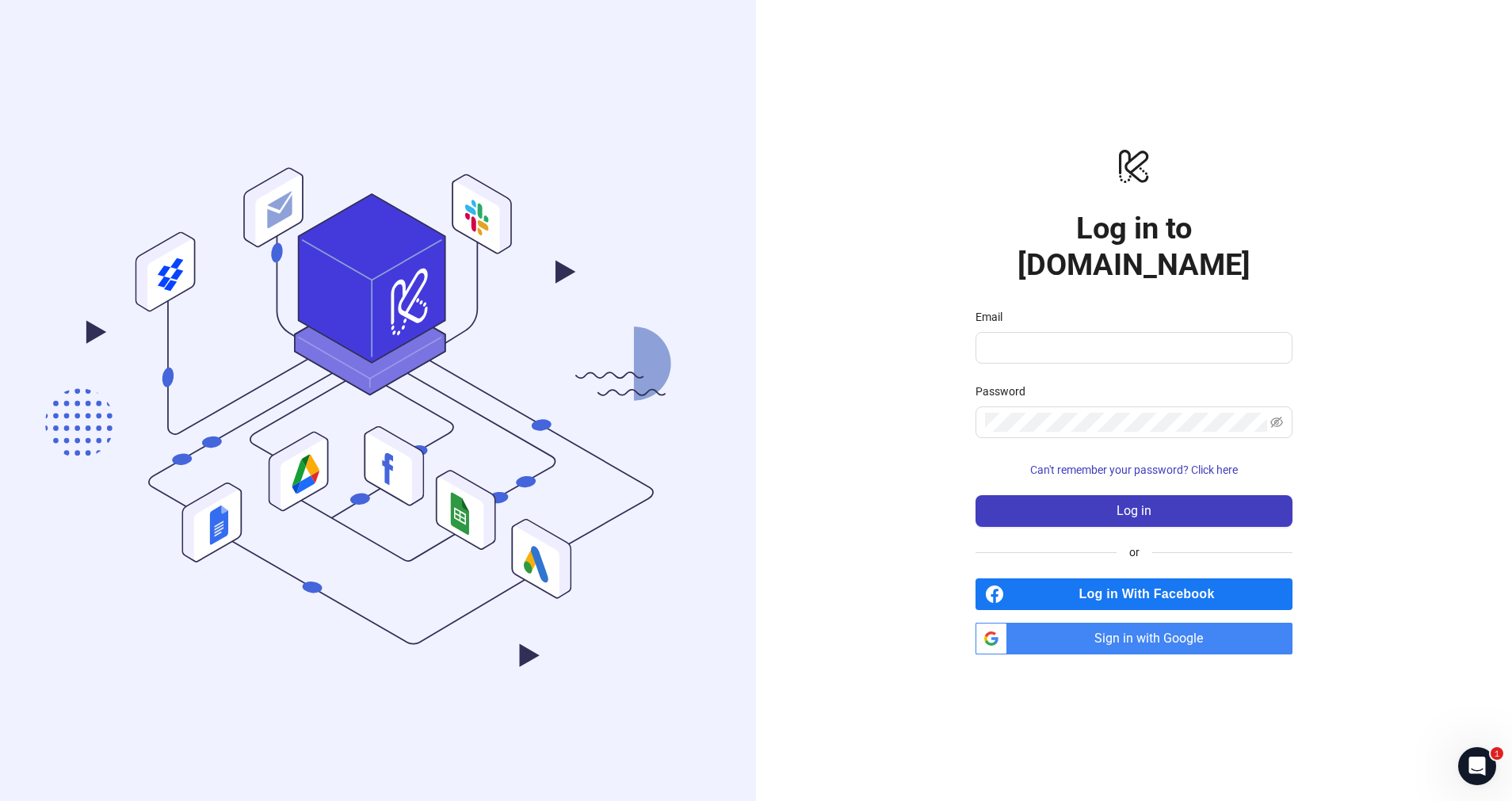 click on "Log in With Facebook" at bounding box center (1151, 594) 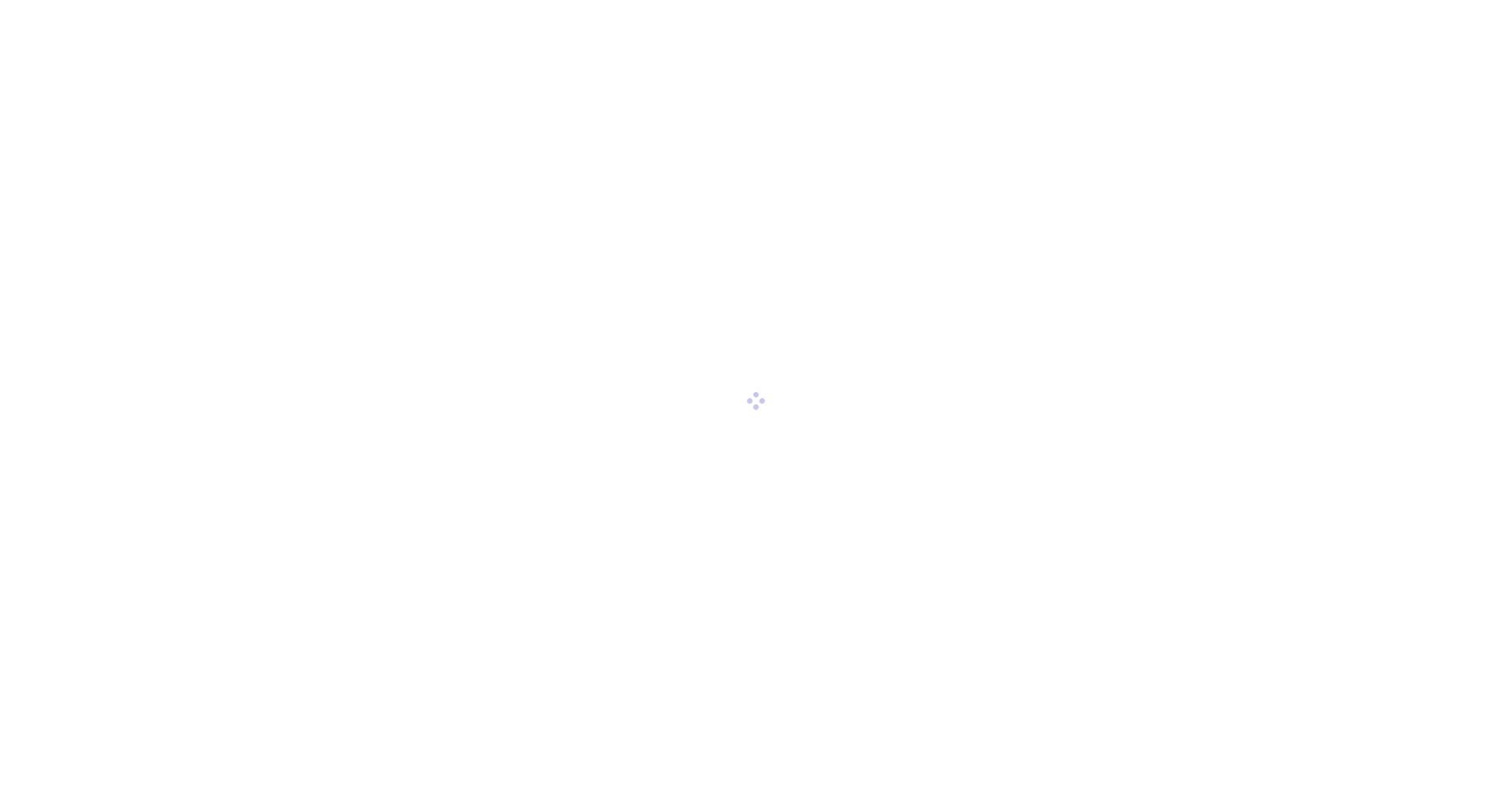 scroll, scrollTop: 0, scrollLeft: 0, axis: both 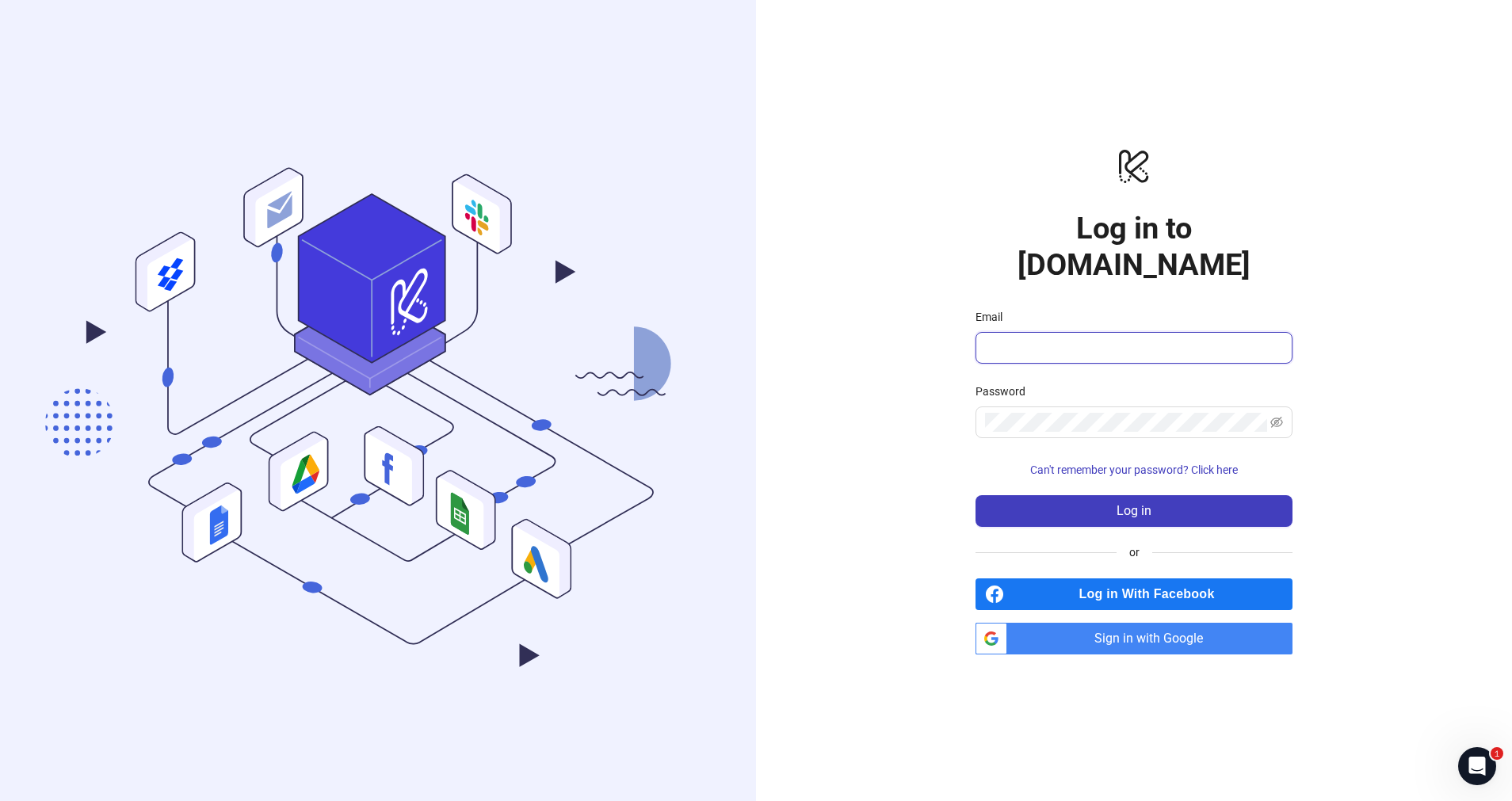 click on "Email" at bounding box center [1132, 348] 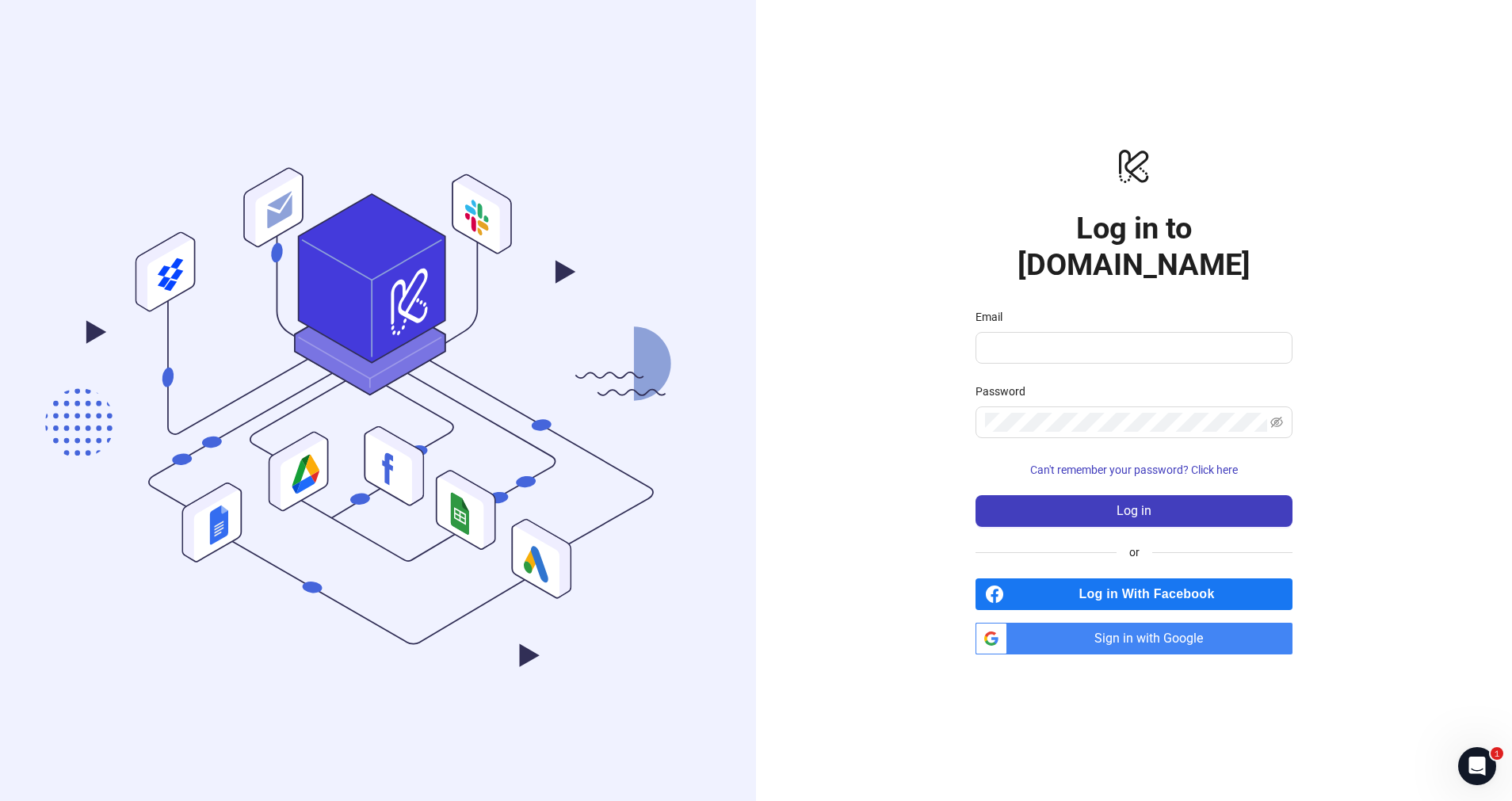 click on "logo/logo-mobile Log in to [DOMAIN_NAME] Email Password Can't remember your password? Click here Log in or Log in With Facebook btn_google_dark_normal_ios Created with Sketch. Sign in with Google" at bounding box center (1134, 400) 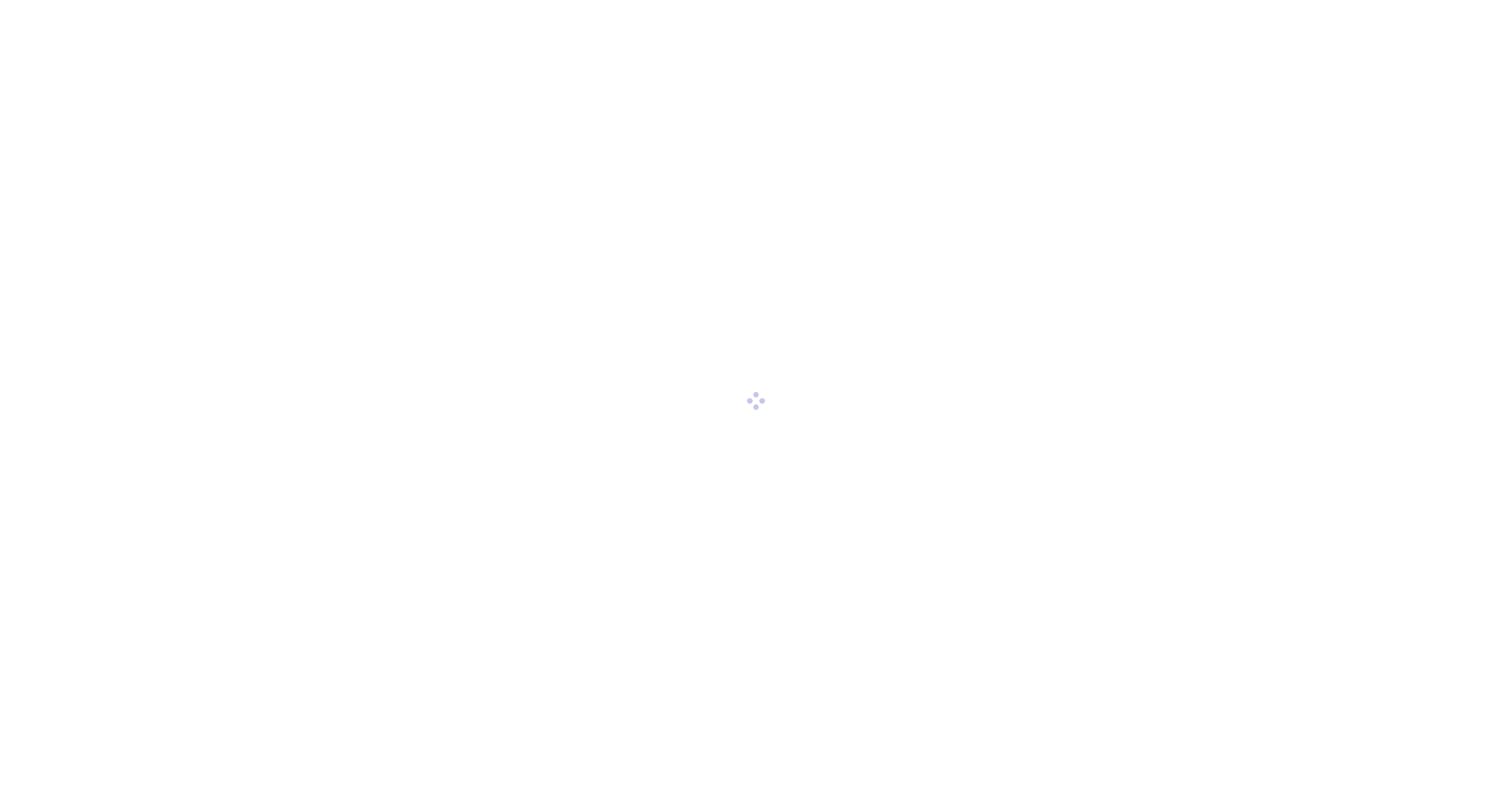 scroll, scrollTop: 0, scrollLeft: 0, axis: both 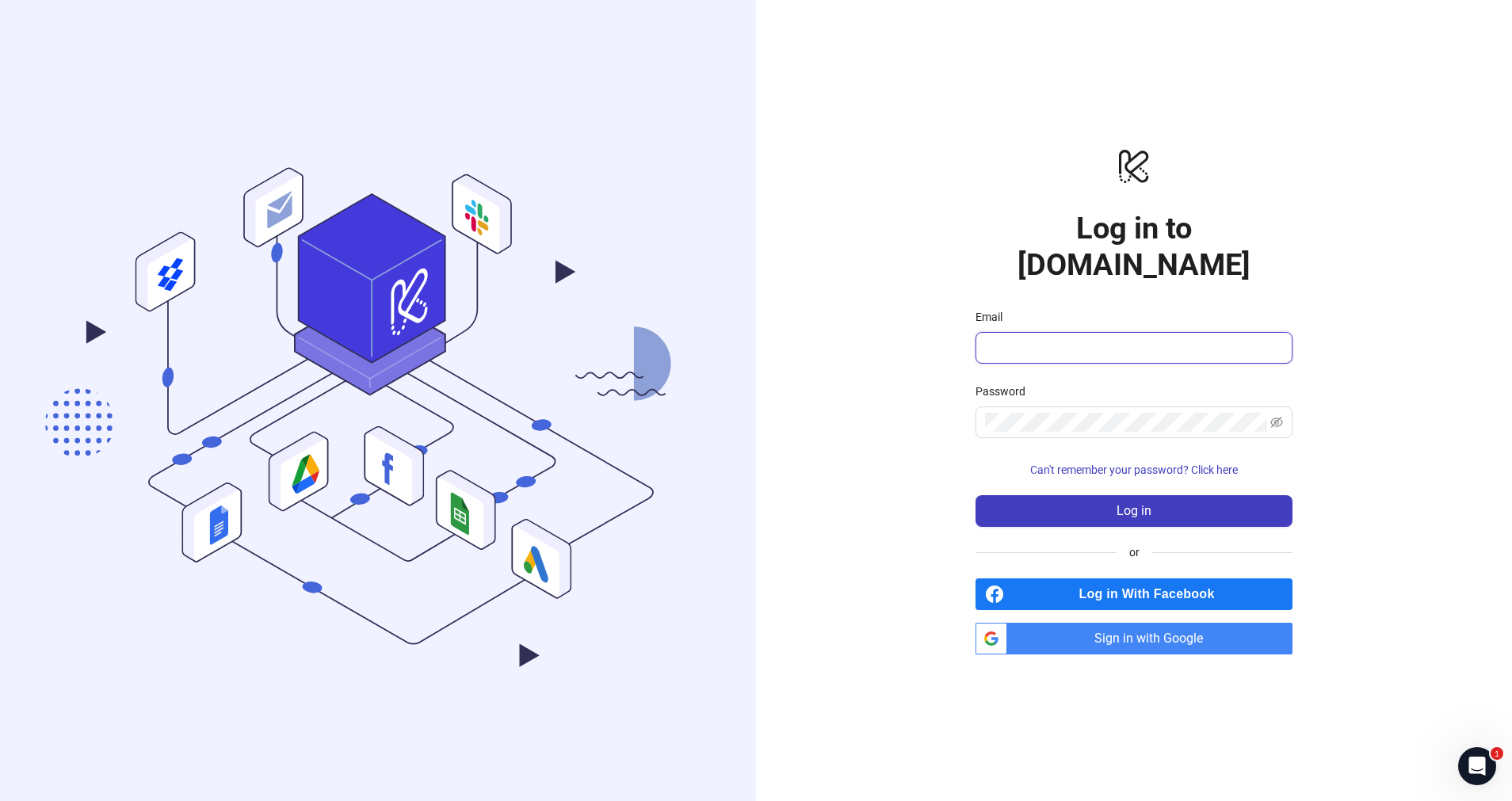 click on "Email" at bounding box center [1132, 348] 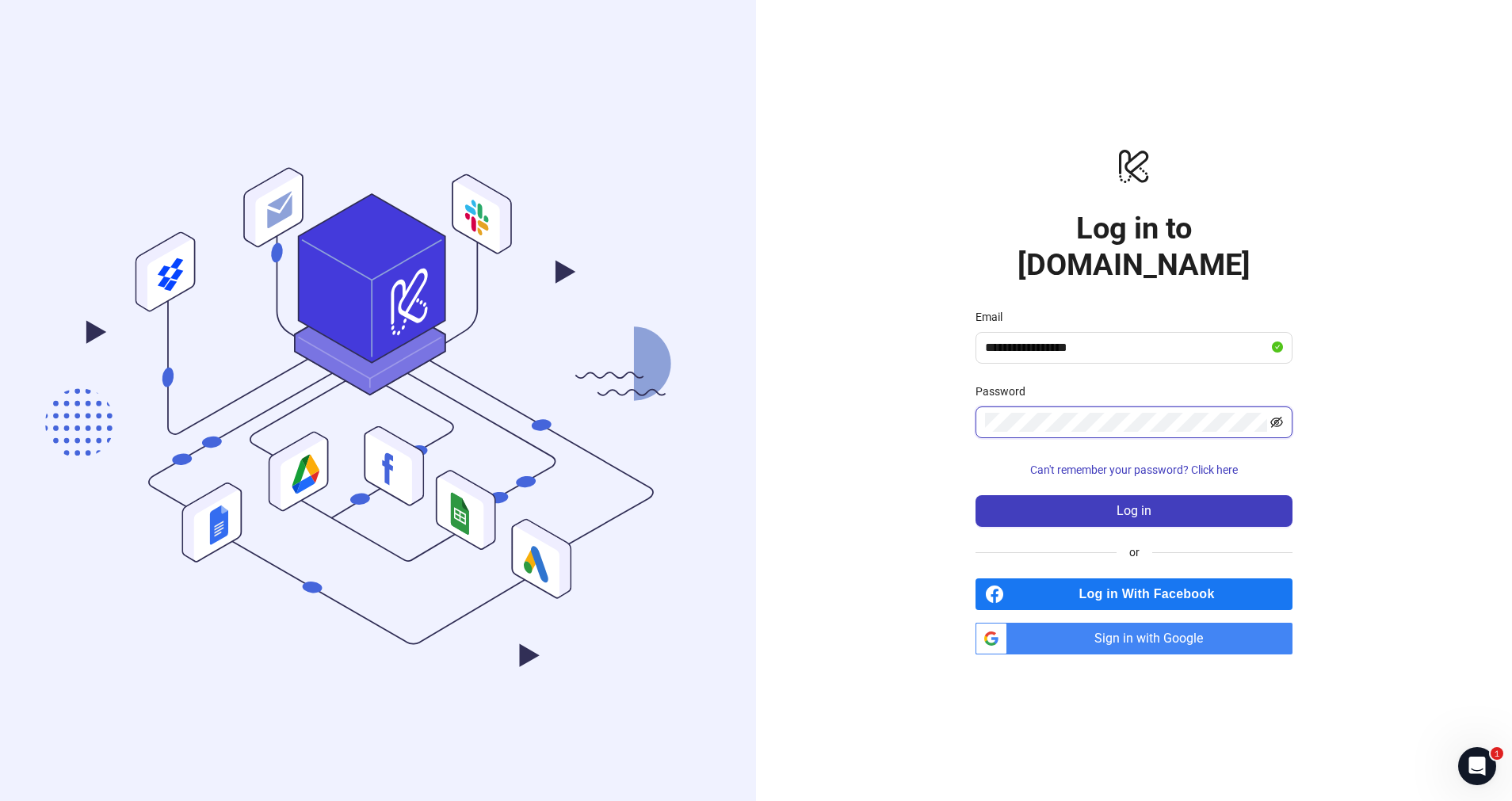 click 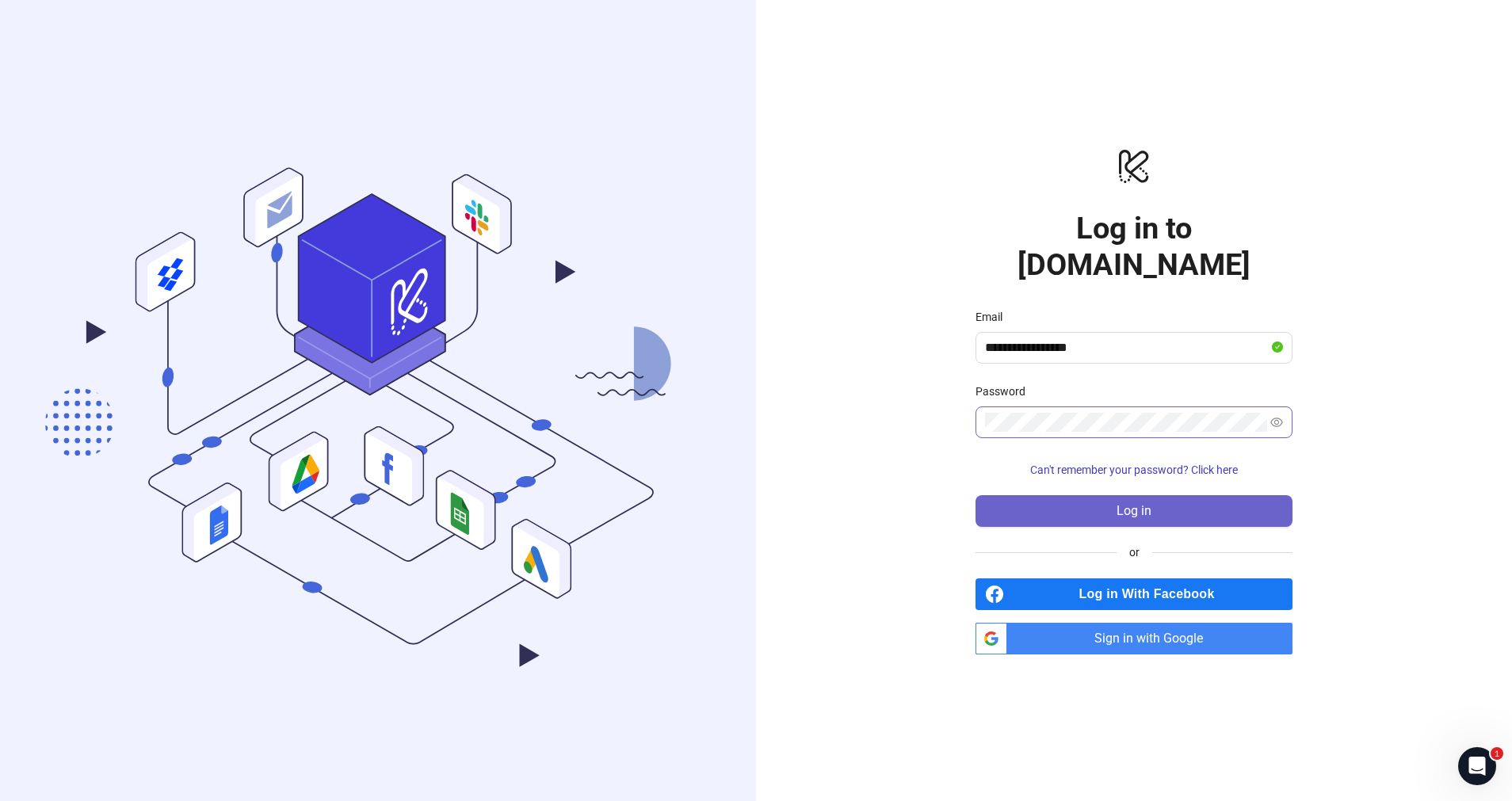 click on "Log in" at bounding box center [1134, 511] 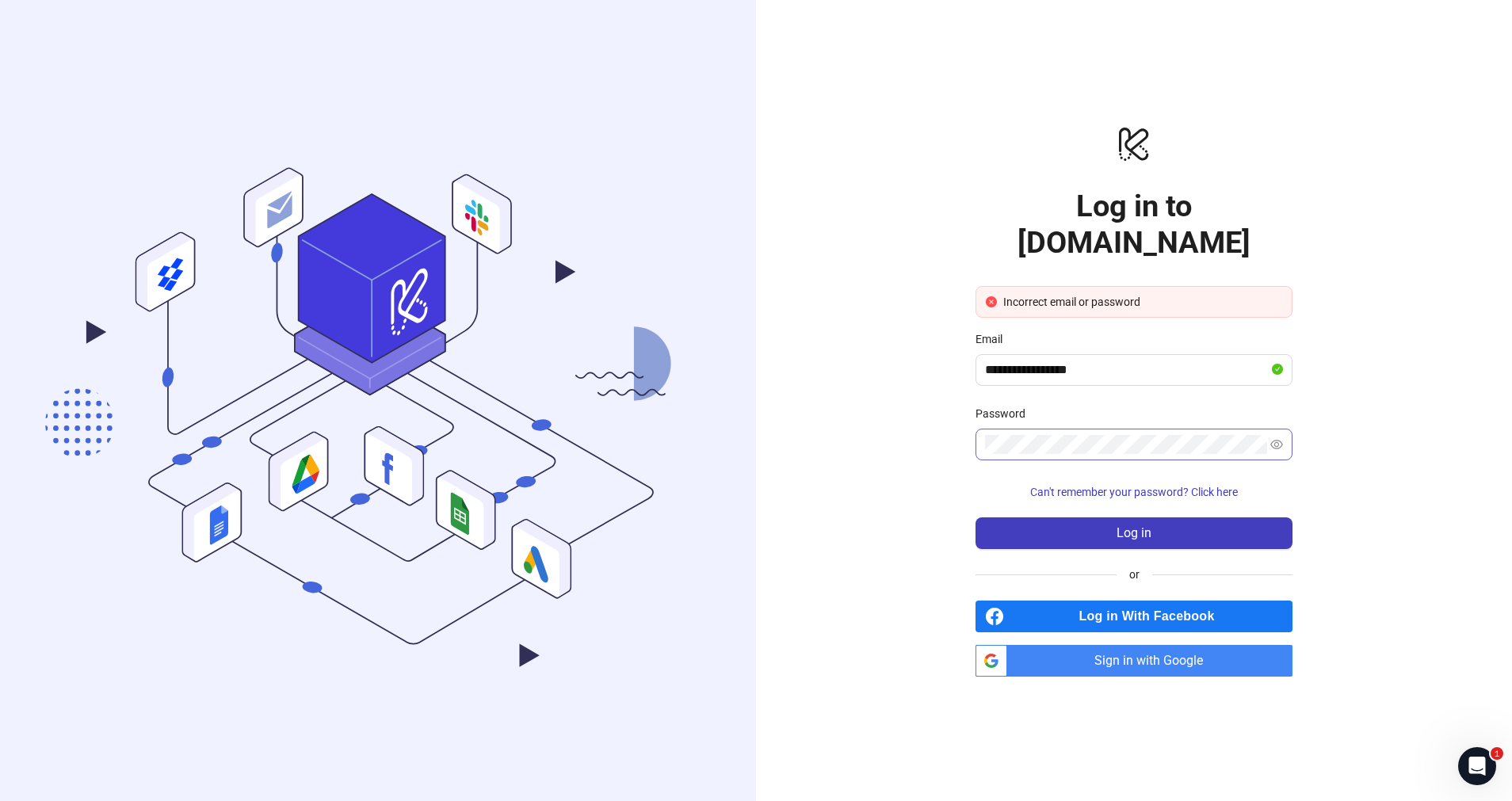click on "Sign in with Google" at bounding box center [1153, 661] 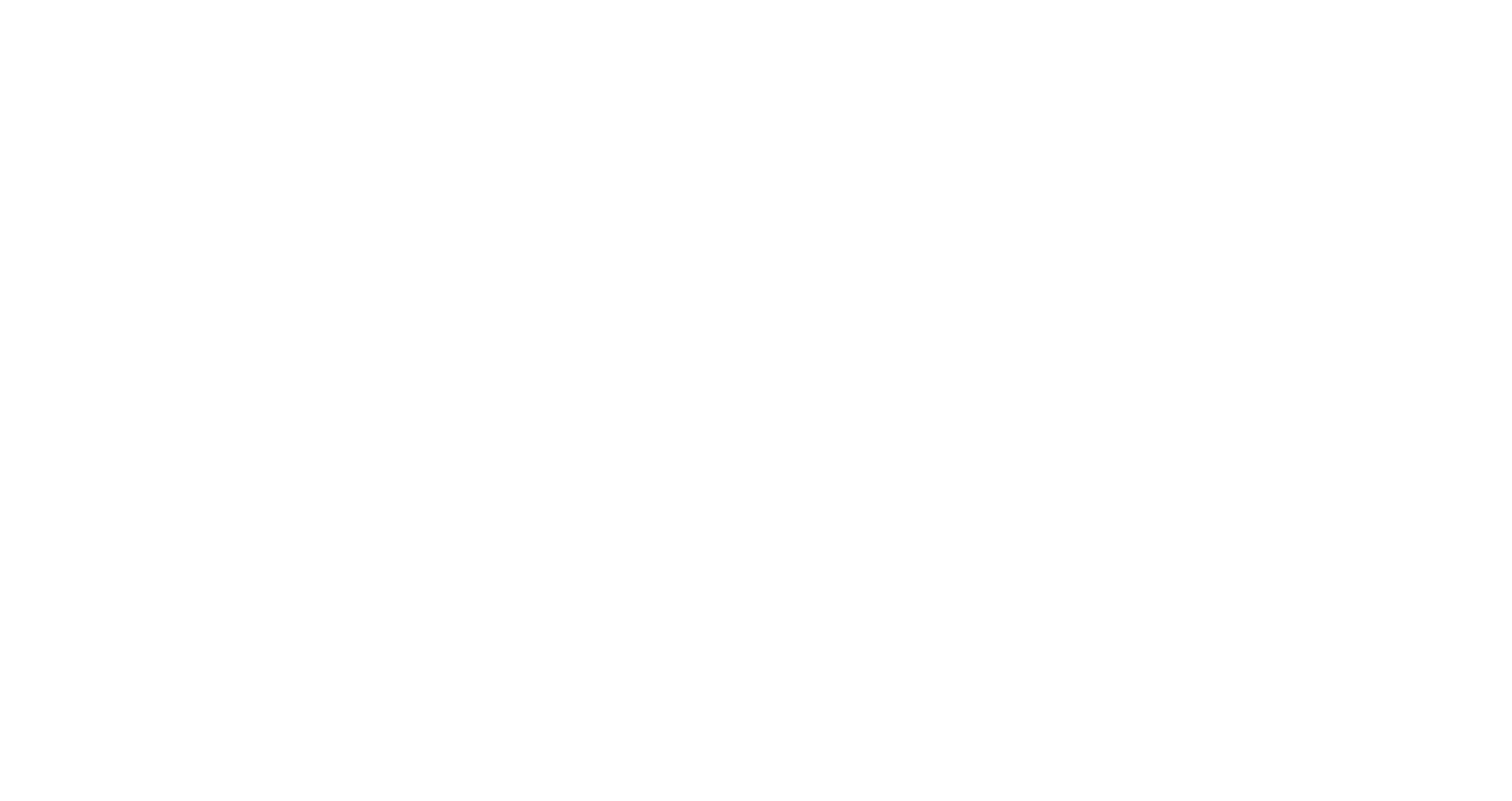 scroll, scrollTop: 0, scrollLeft: 0, axis: both 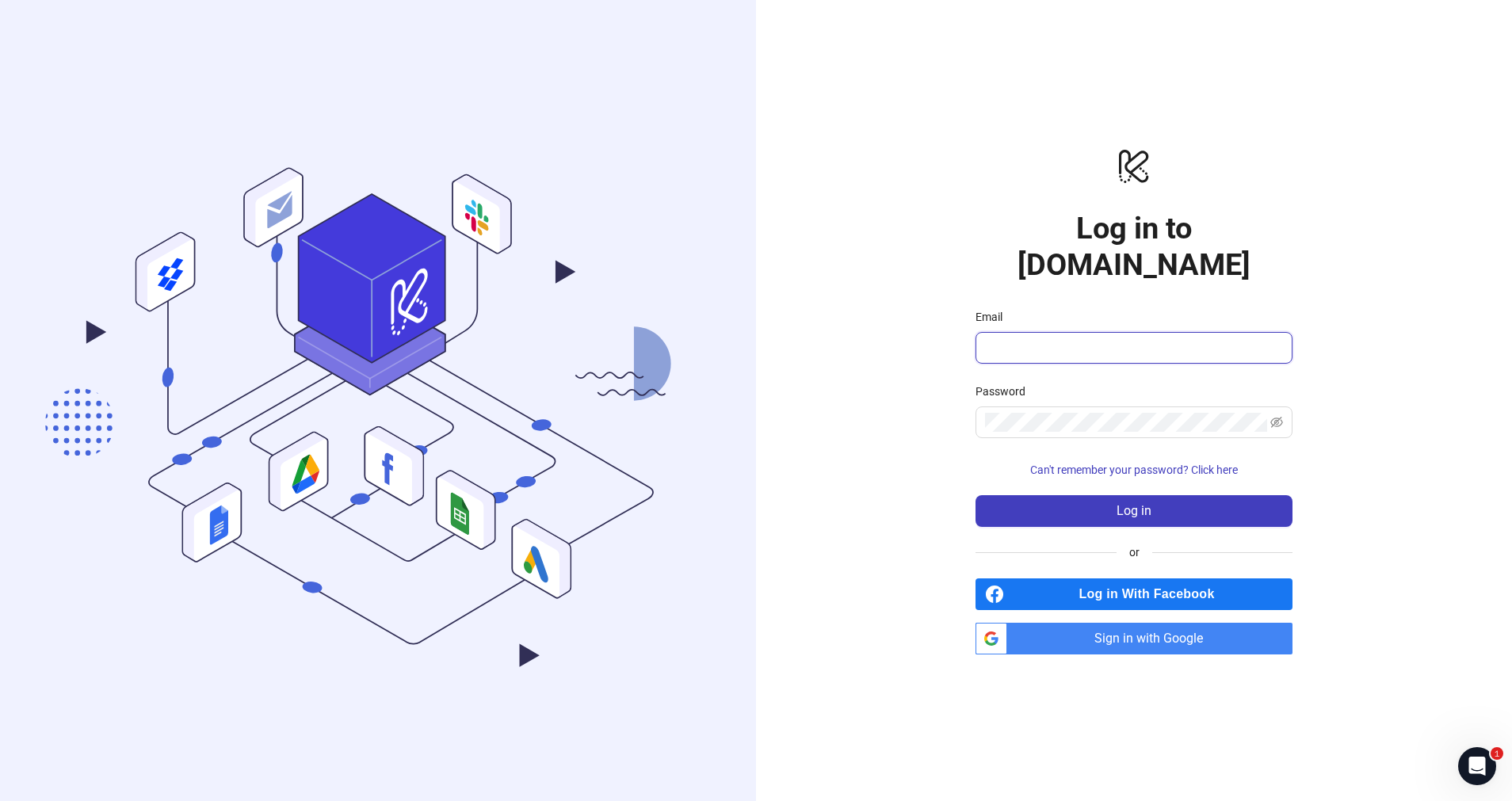 click on "Email" at bounding box center [1132, 348] 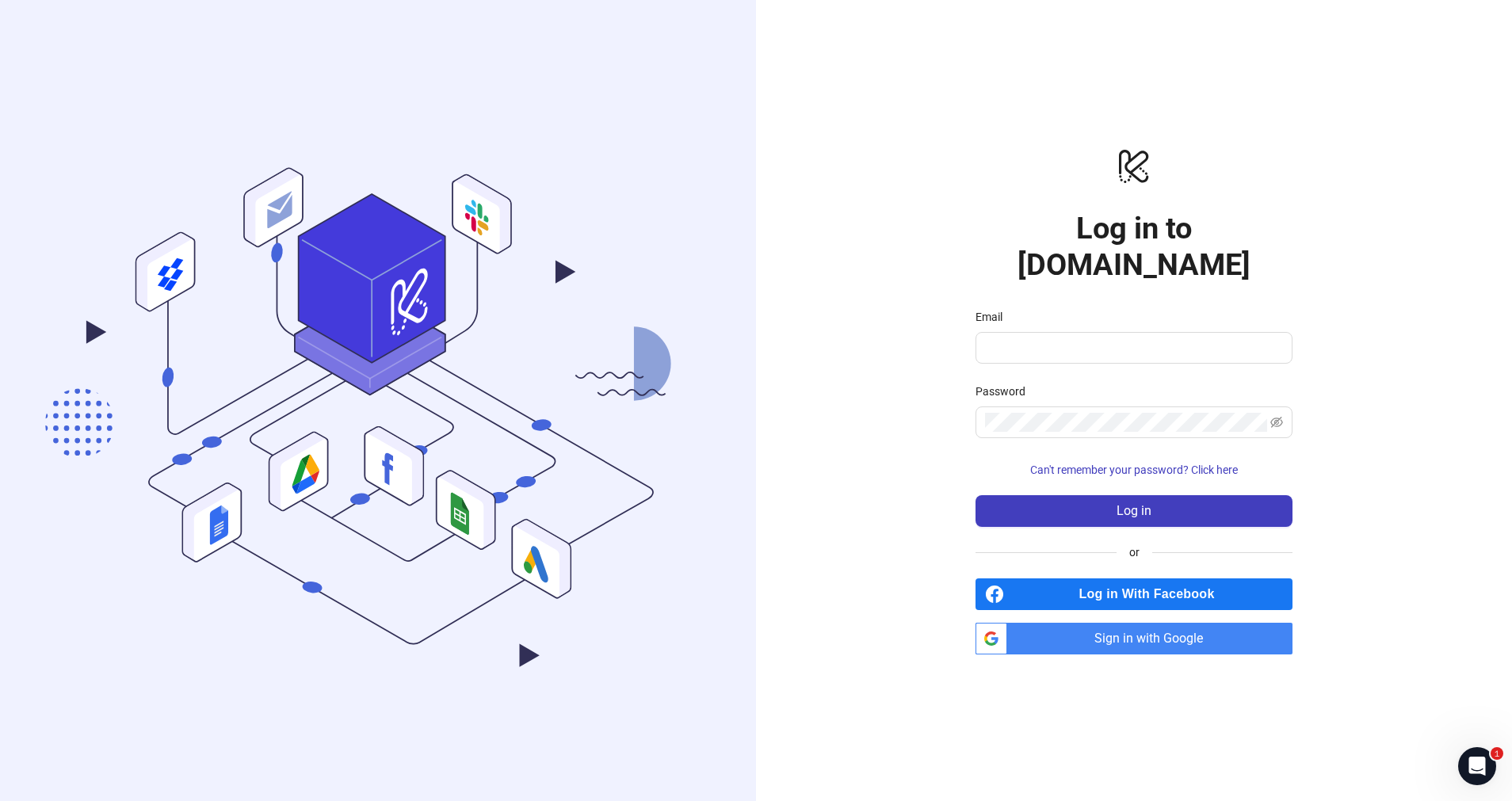 click on "logo/logo-mobile Log in to [DOMAIN_NAME] Email Password Can't remember your password? Click here Log in or Log in With Facebook btn_google_dark_normal_ios Created with Sketch. Sign in with Google" at bounding box center (1134, 400) 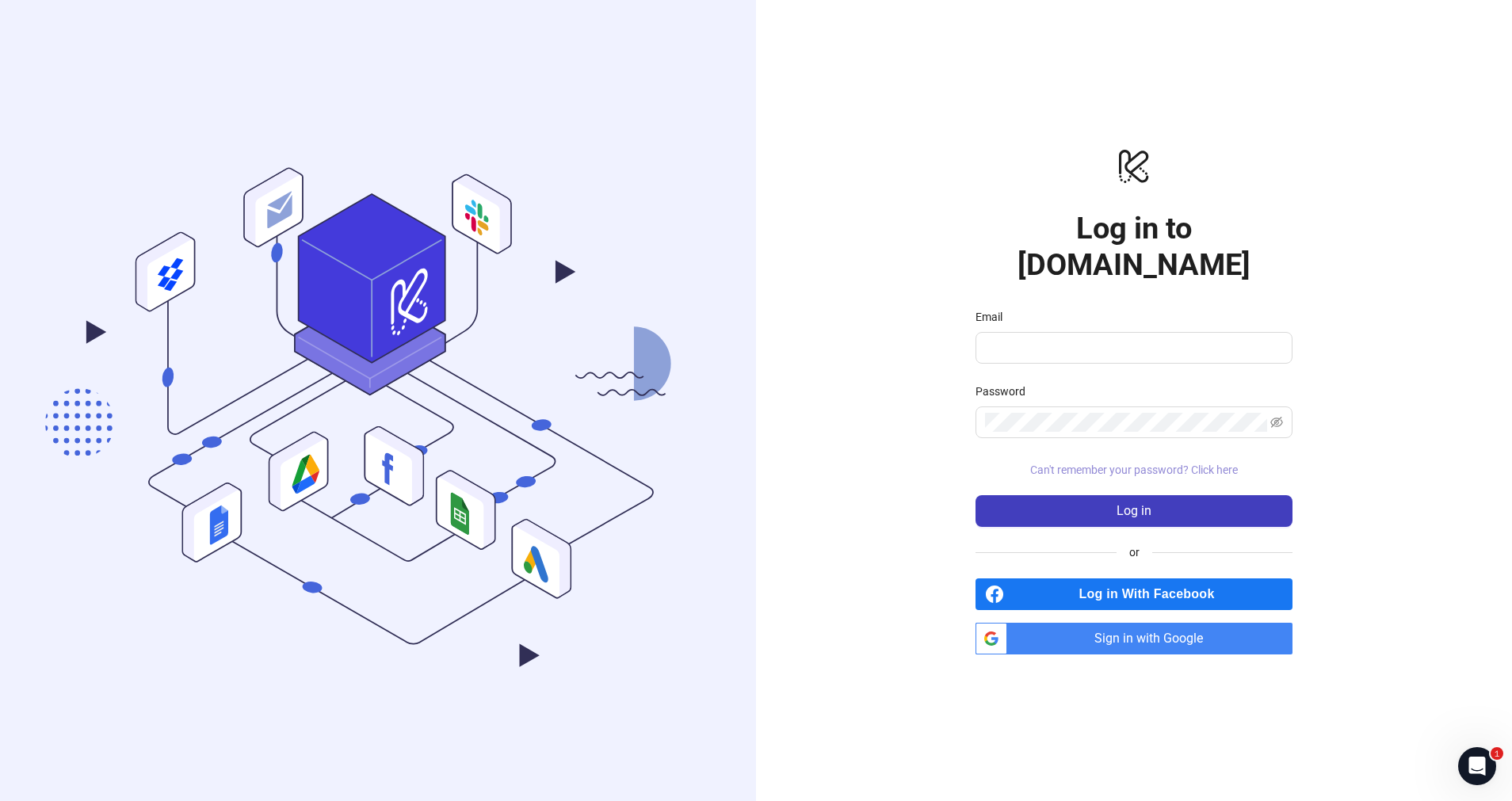 click on "Can't remember your password? Click here" at bounding box center [1134, 470] 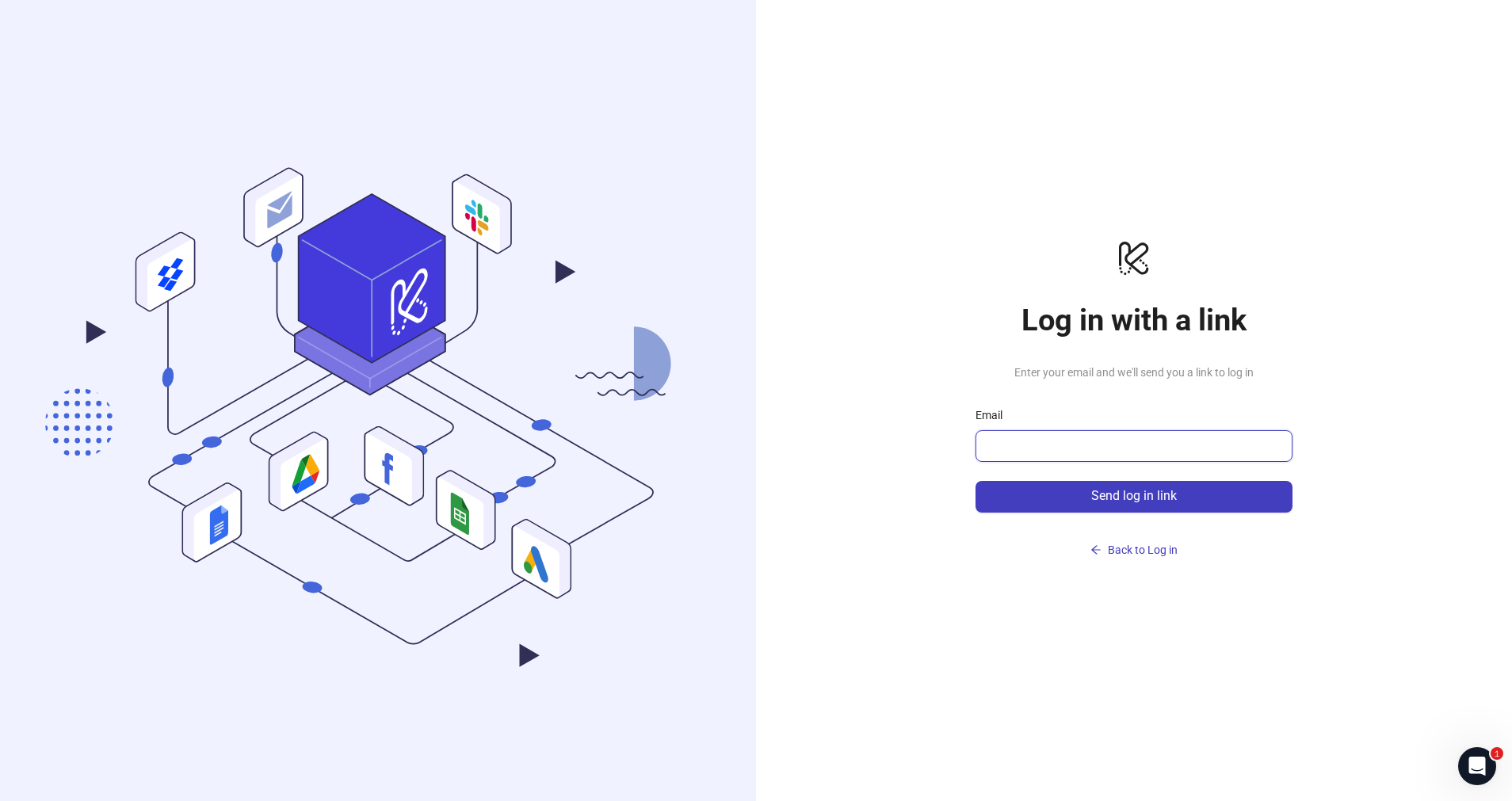 click on "Email" at bounding box center (1132, 446) 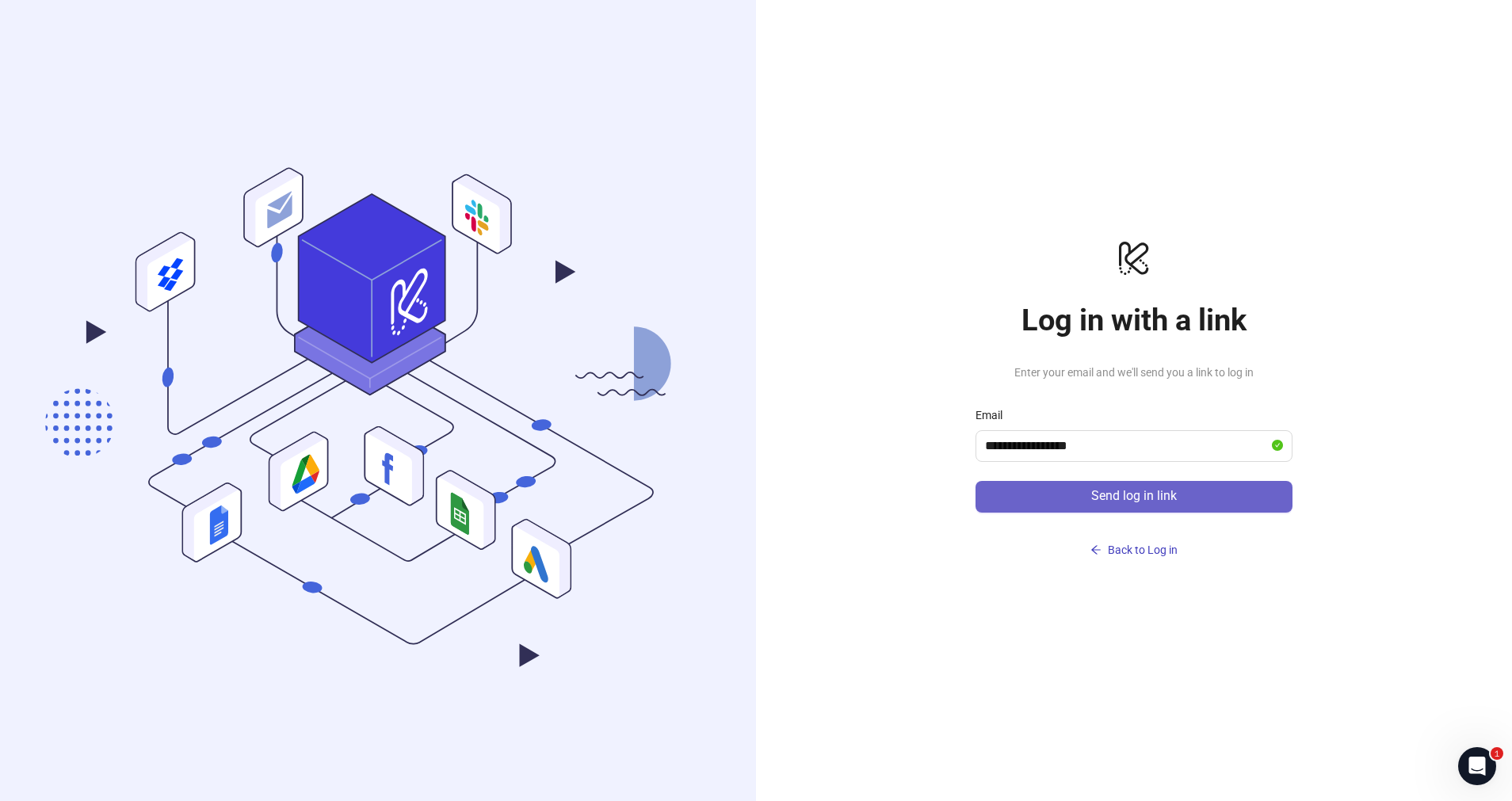click on "Send log in link" at bounding box center [1134, 497] 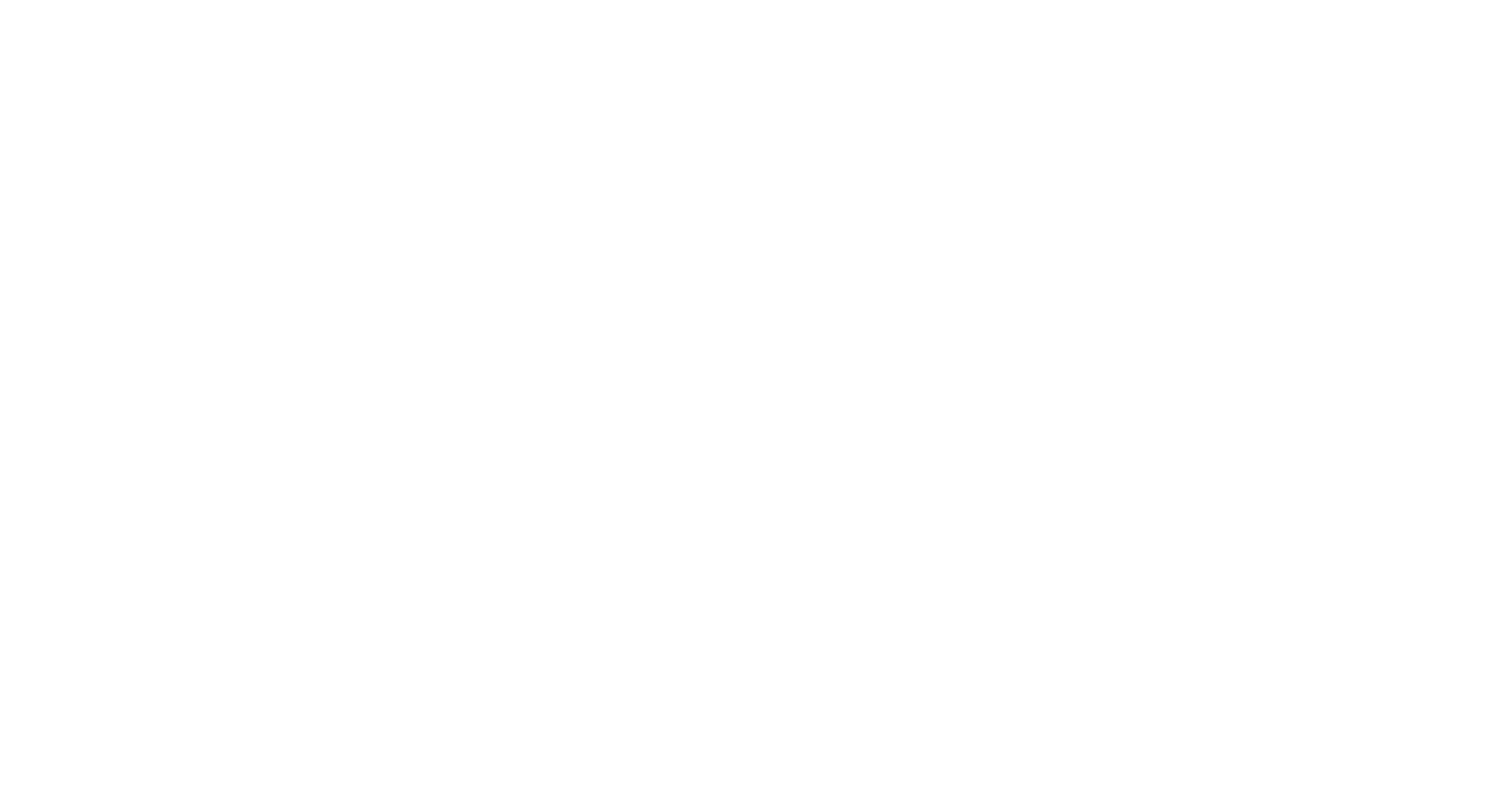 scroll, scrollTop: 0, scrollLeft: 0, axis: both 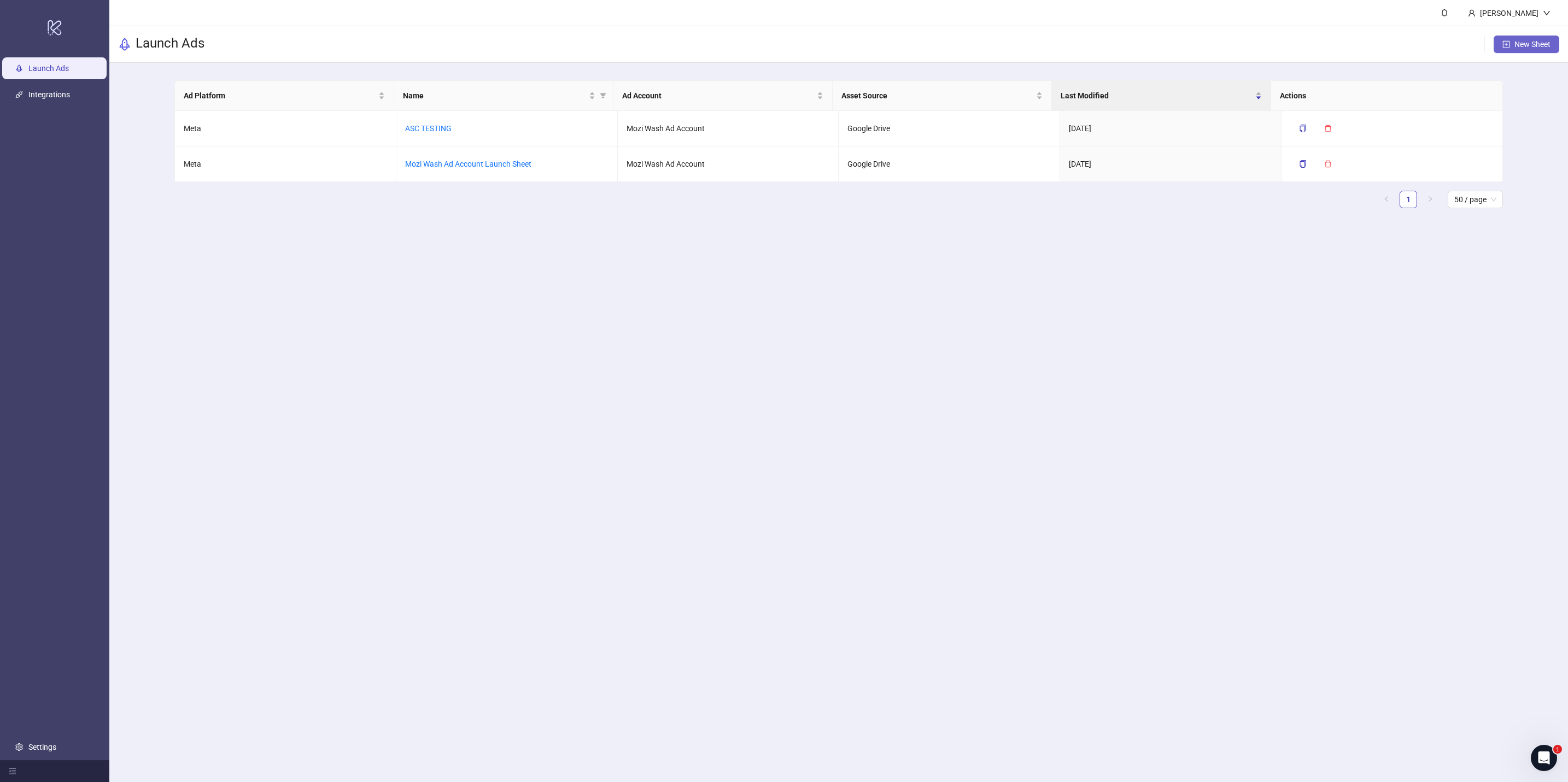 click on "New Sheet" at bounding box center [1532, 44] 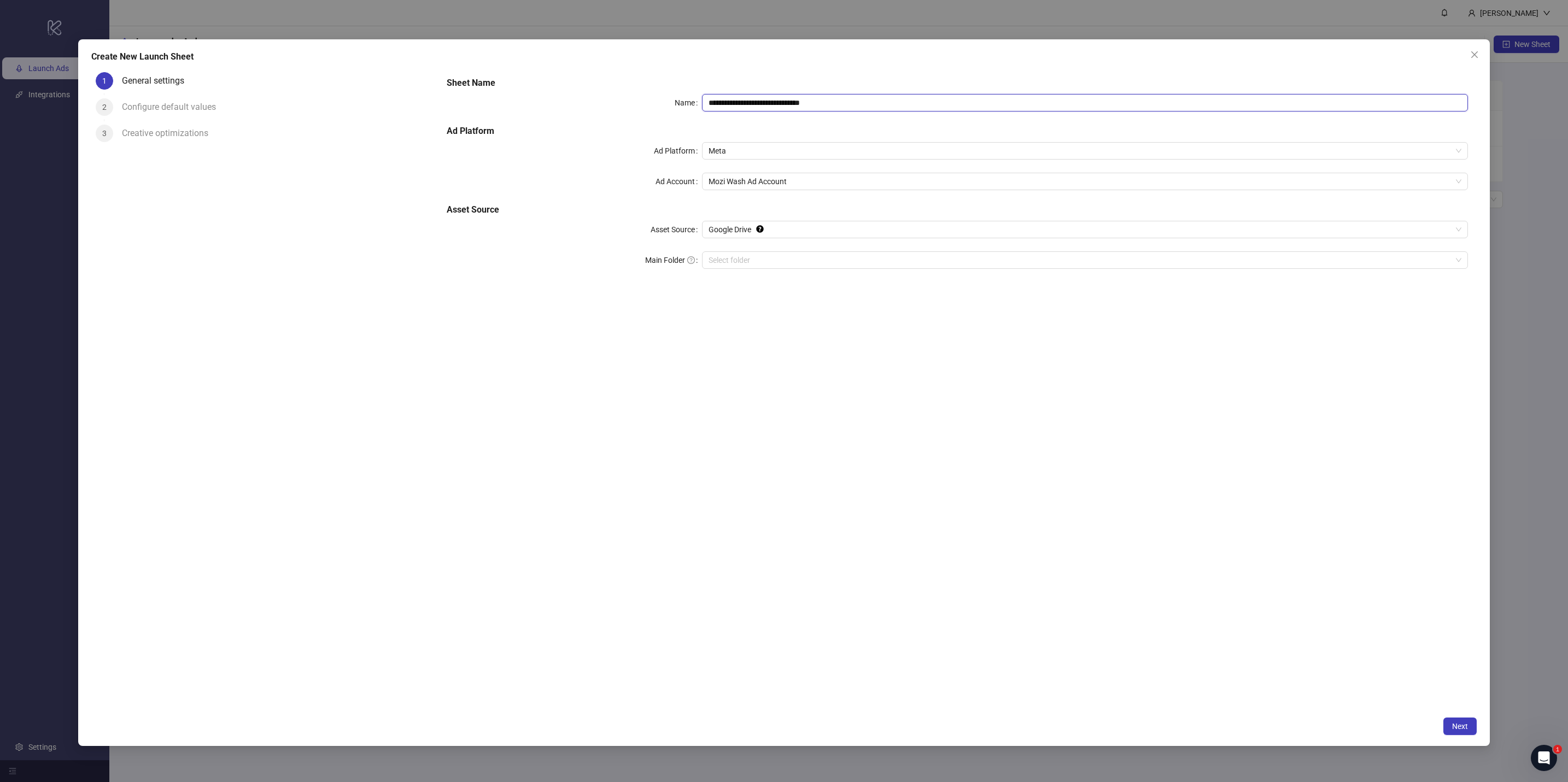 click on "**********" at bounding box center [1085, 103] 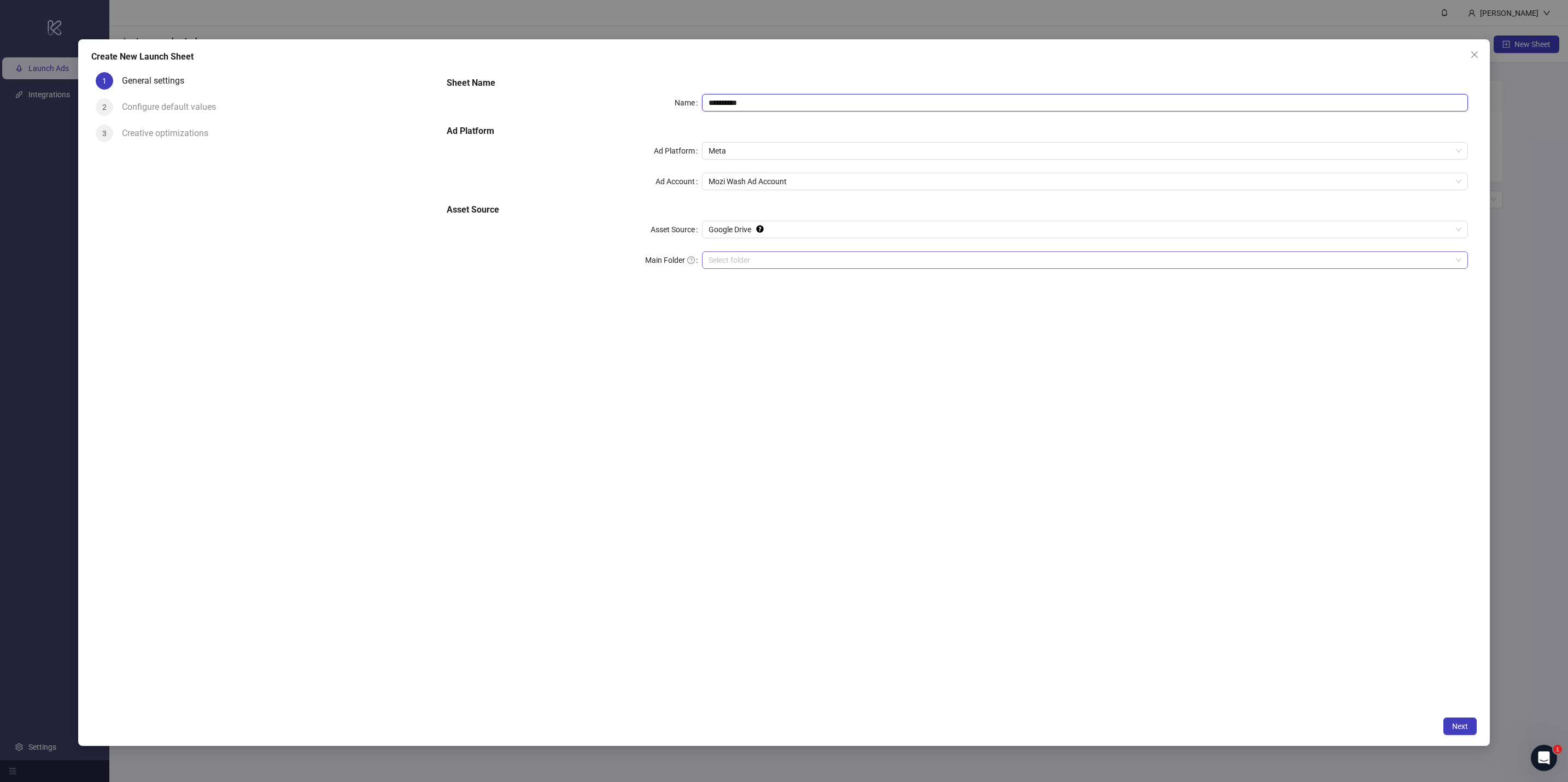 type on "**********" 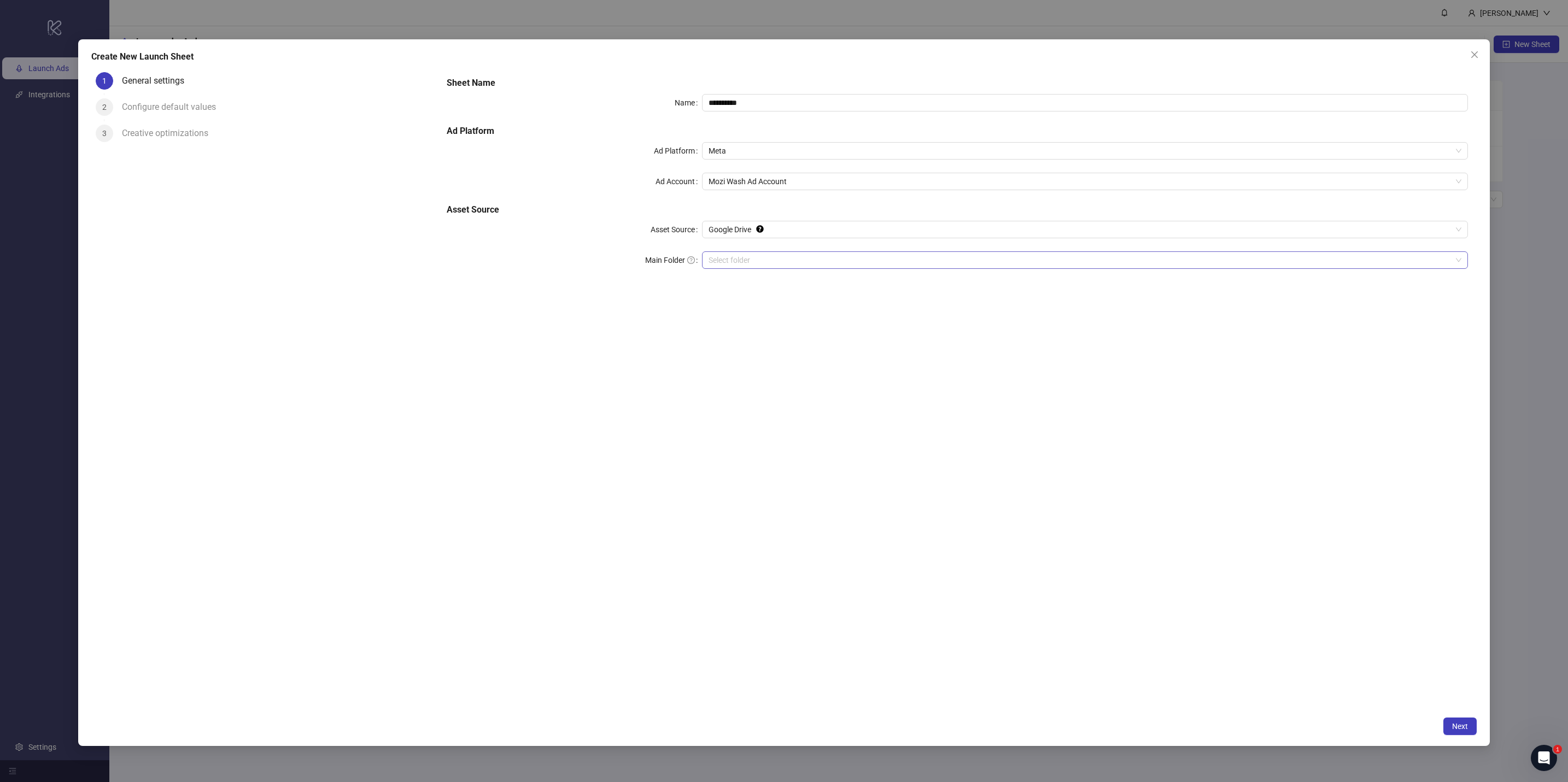 click on "Main Folder" at bounding box center (1080, 260) 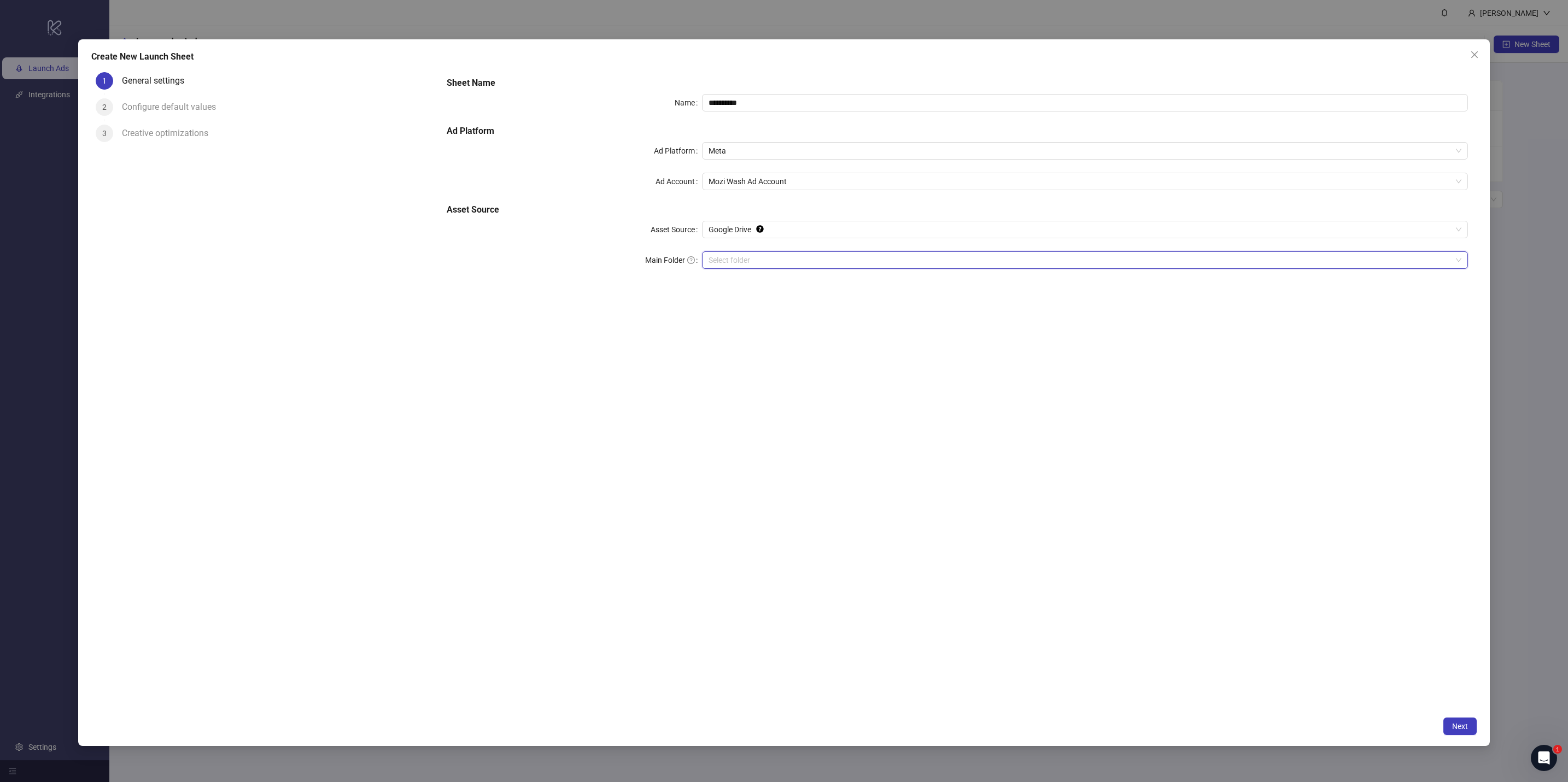 click on "Main Folder" at bounding box center [1080, 260] 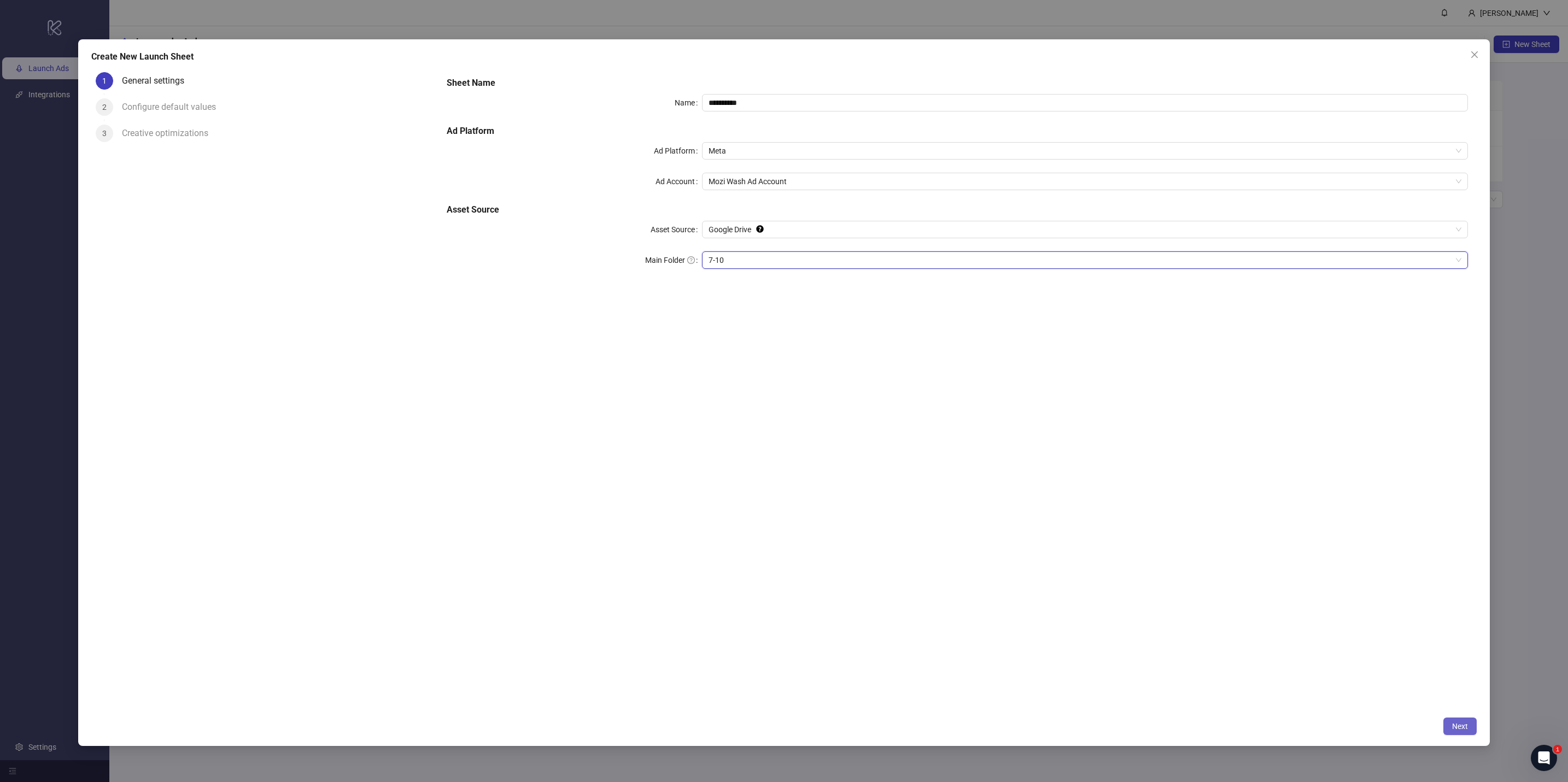 click on "Next" at bounding box center (1460, 726) 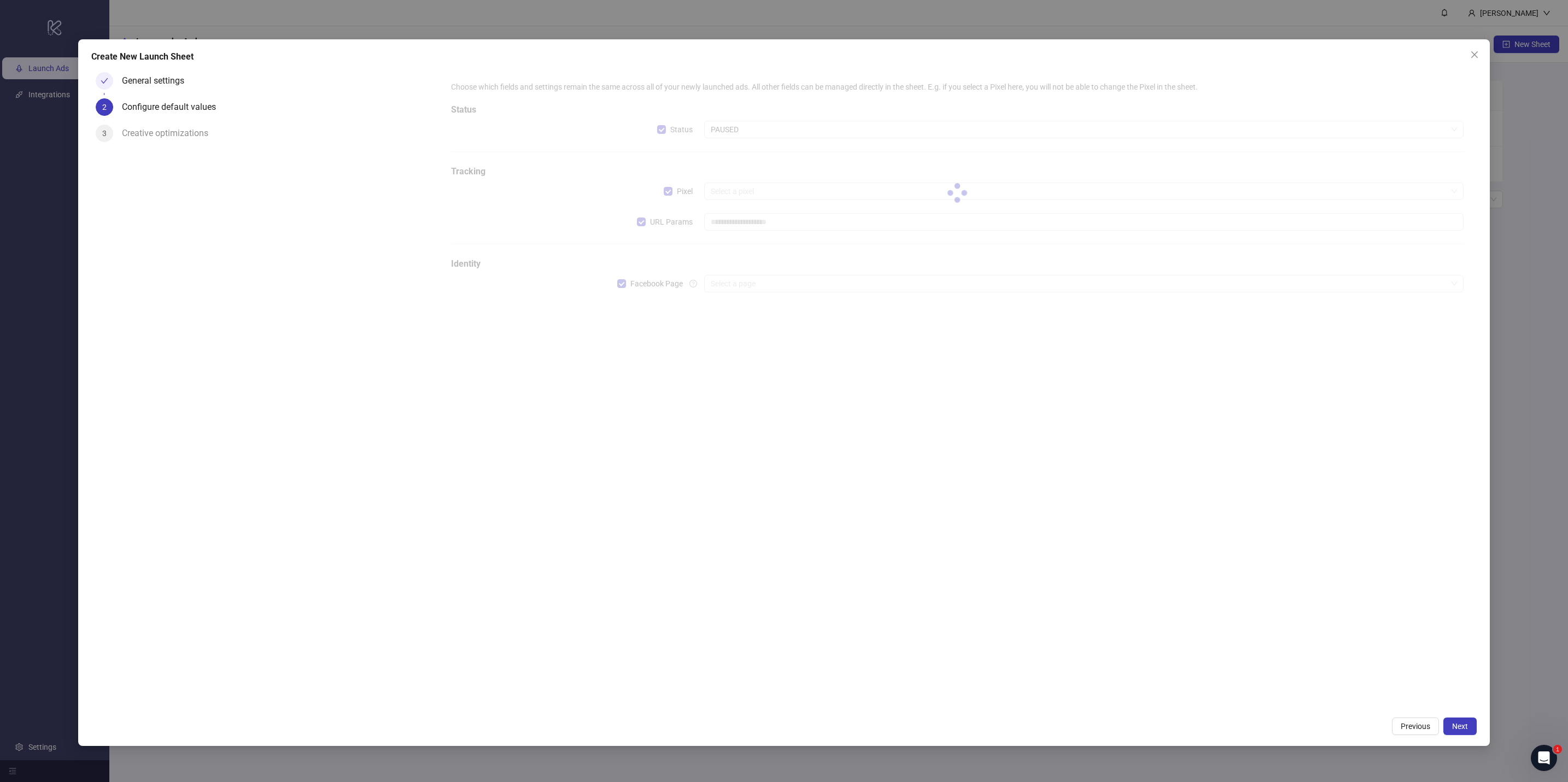 type on "**********" 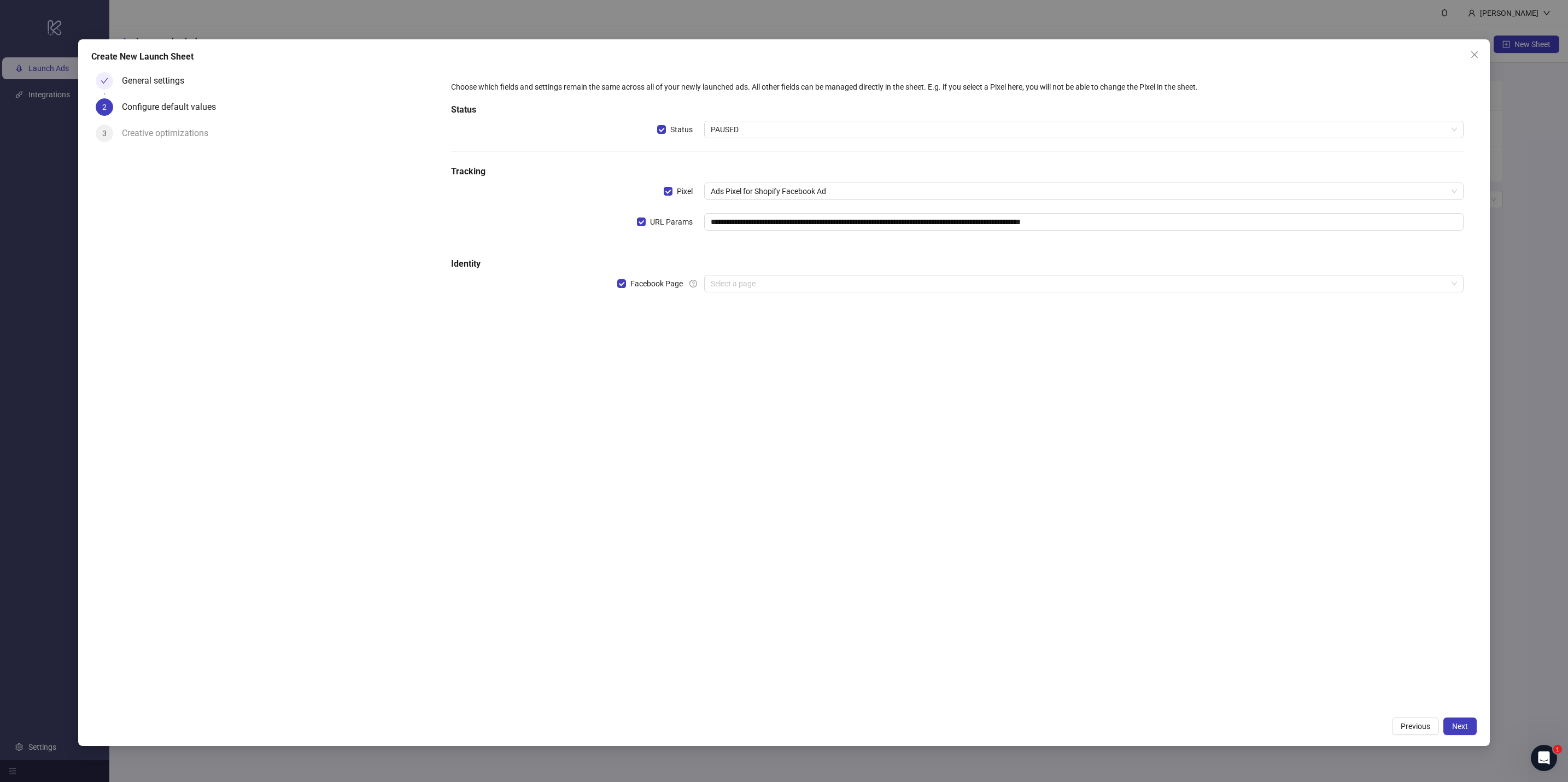 click on "**********" at bounding box center [957, 193] 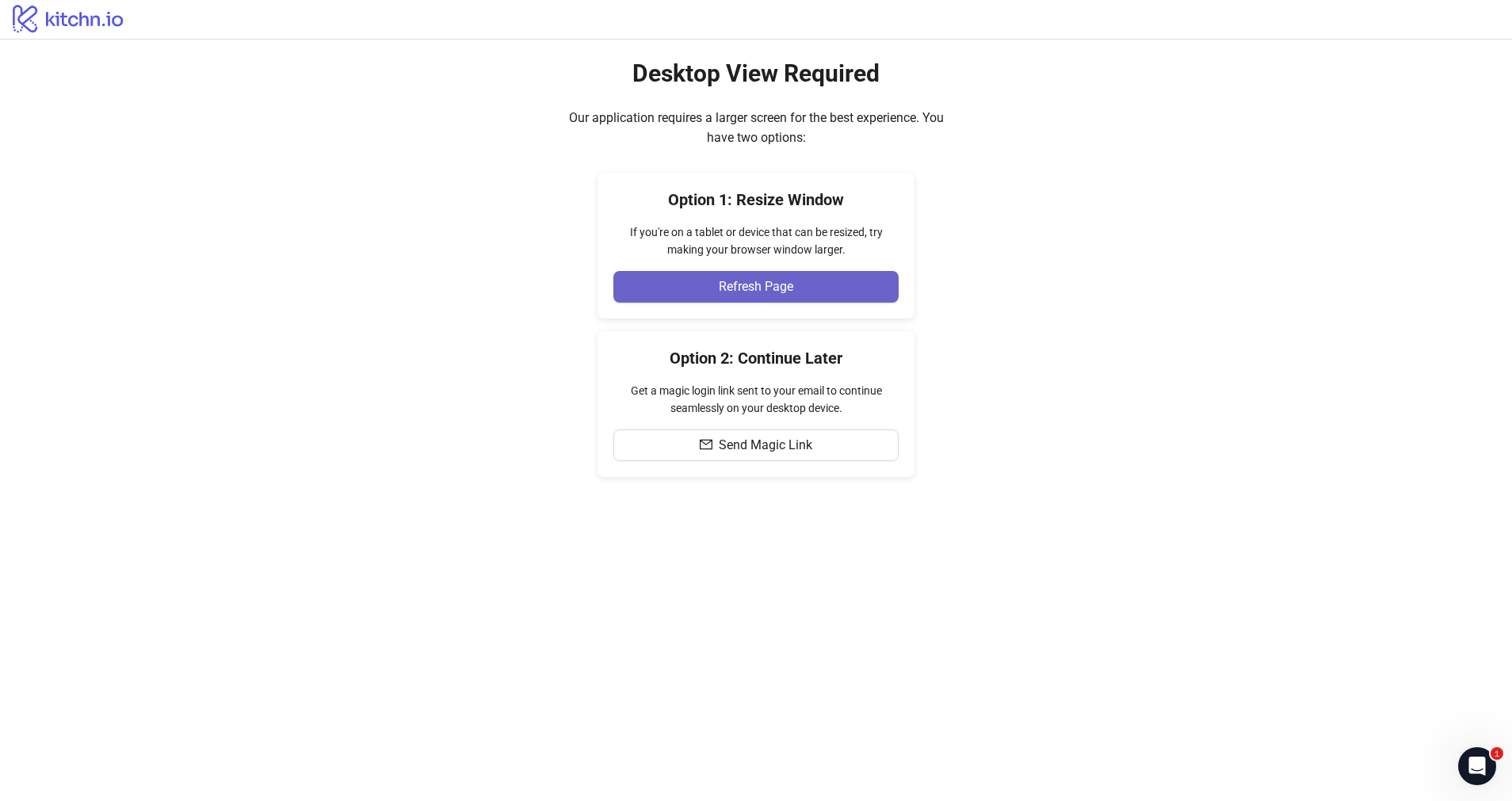 click on "Refresh Page" at bounding box center [756, 287] 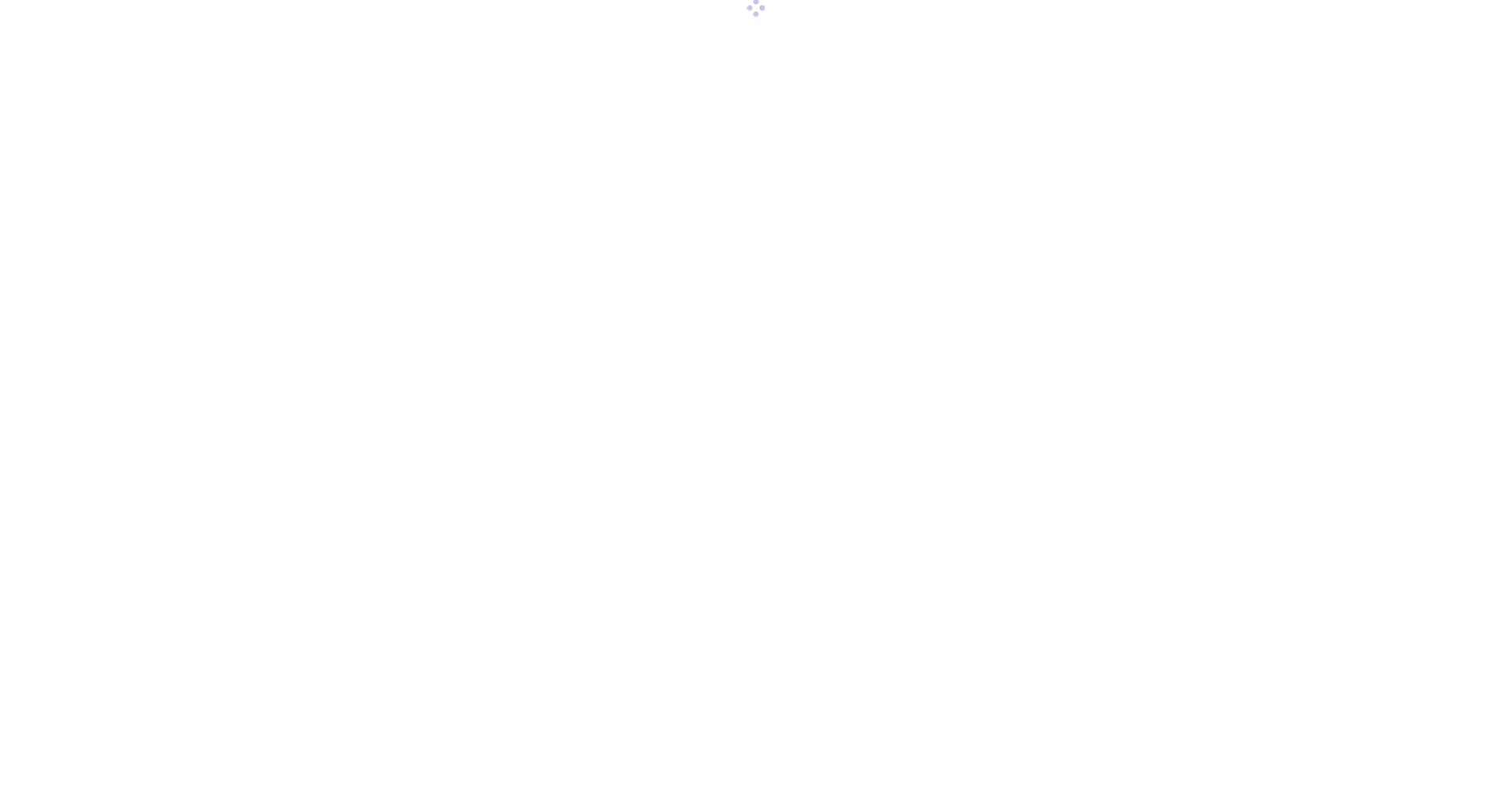 scroll, scrollTop: 0, scrollLeft: 0, axis: both 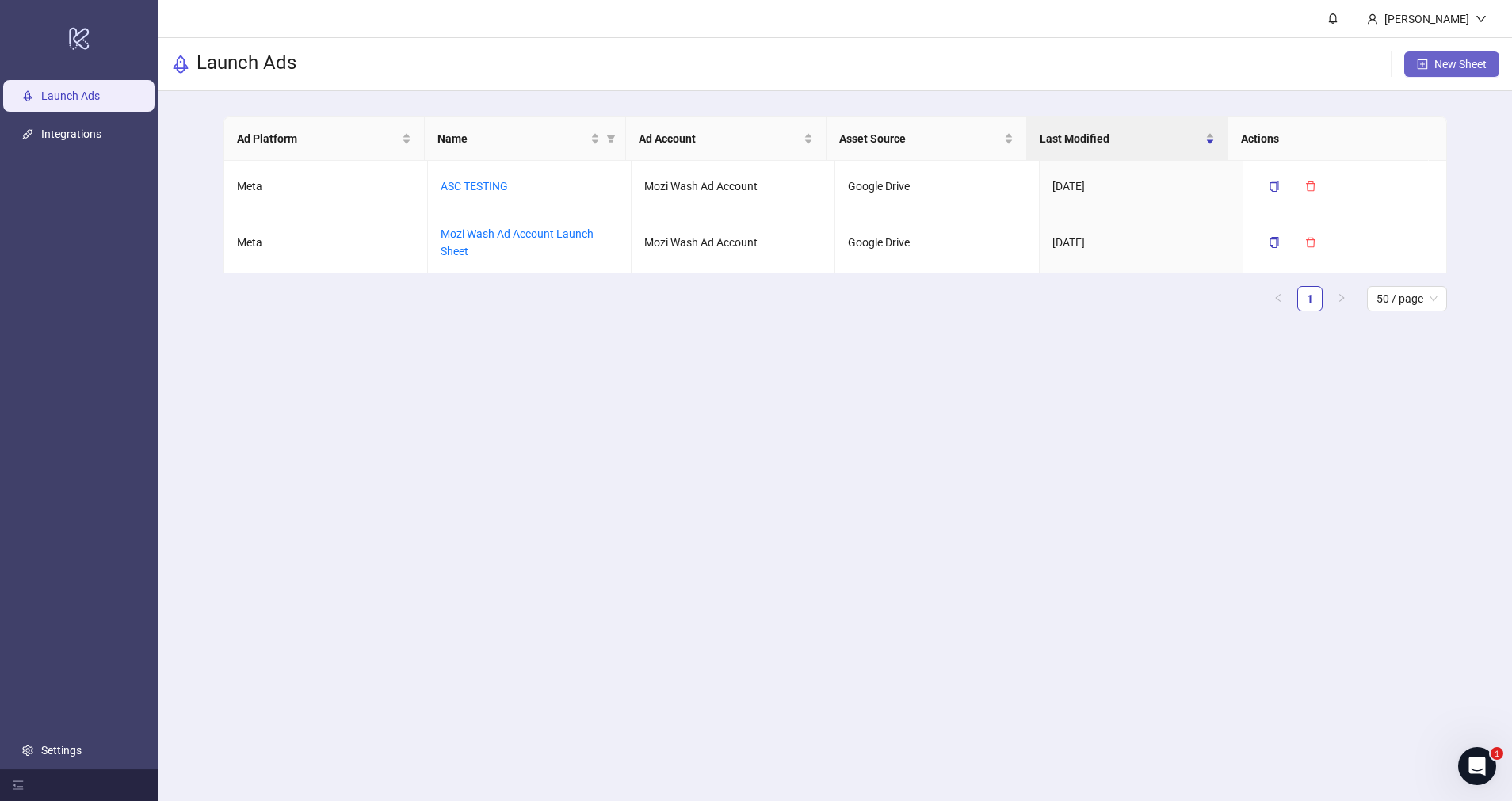 click 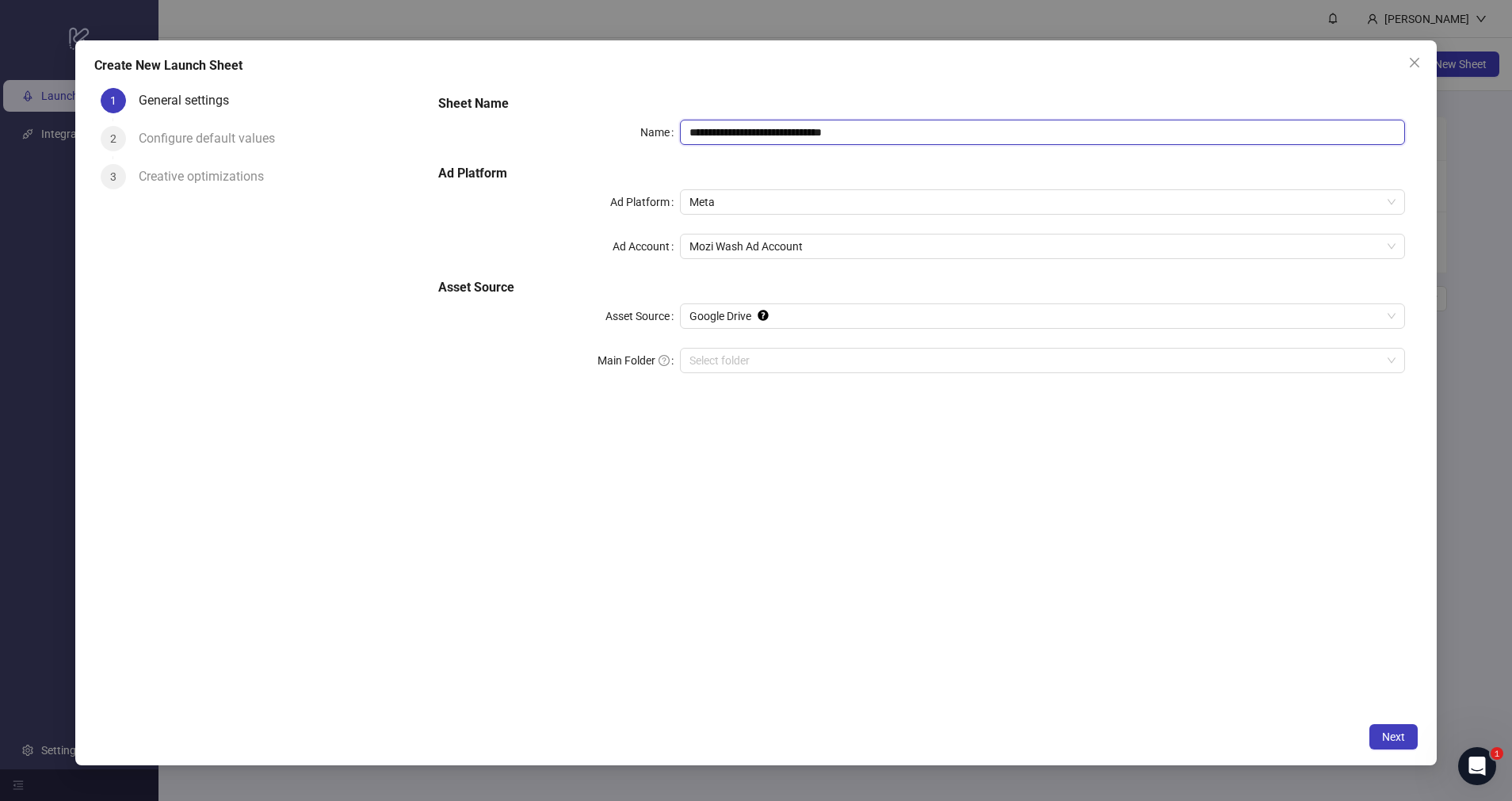 click on "**********" at bounding box center [1042, 132] 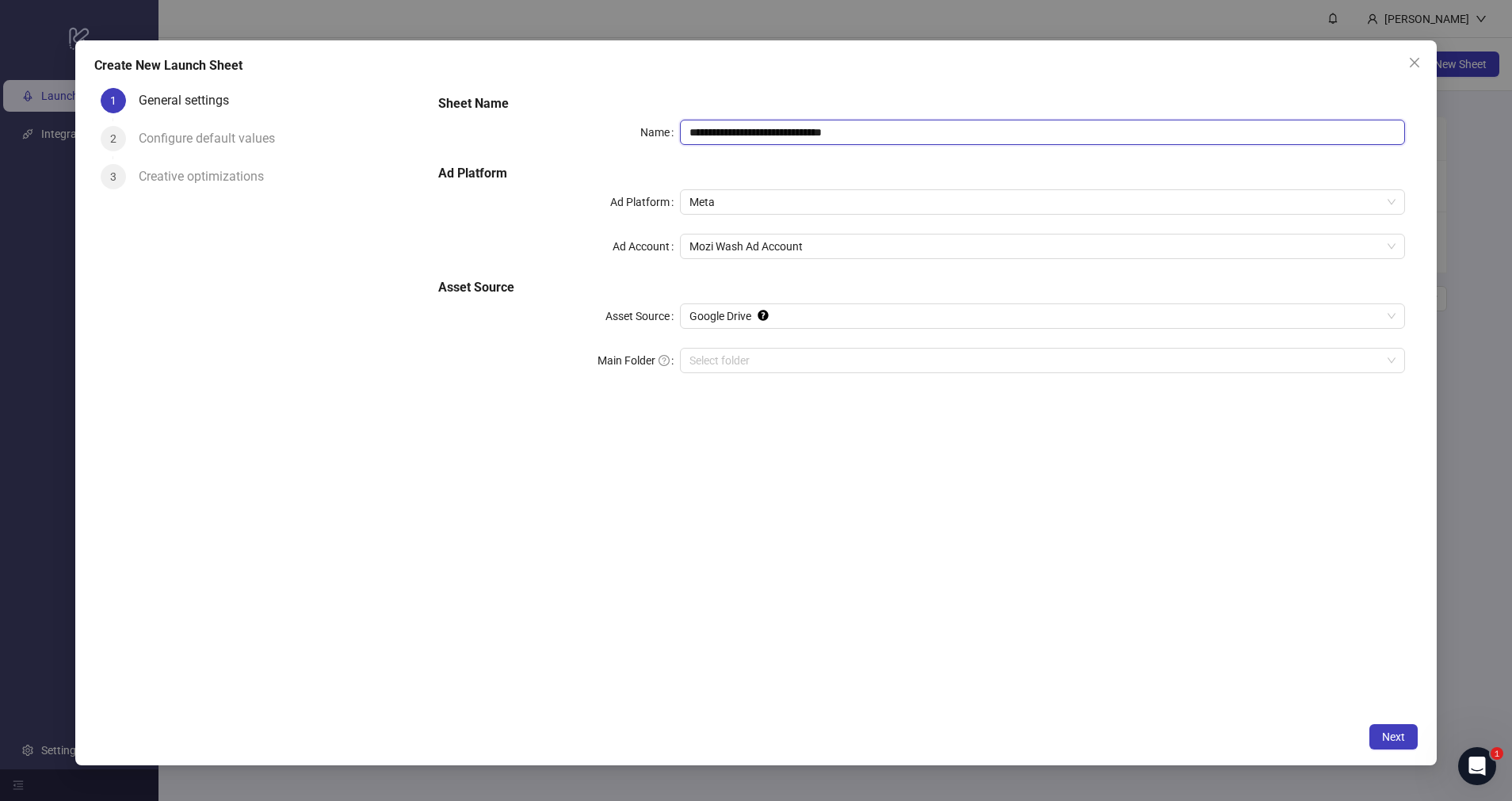 click on "**********" at bounding box center [1042, 132] 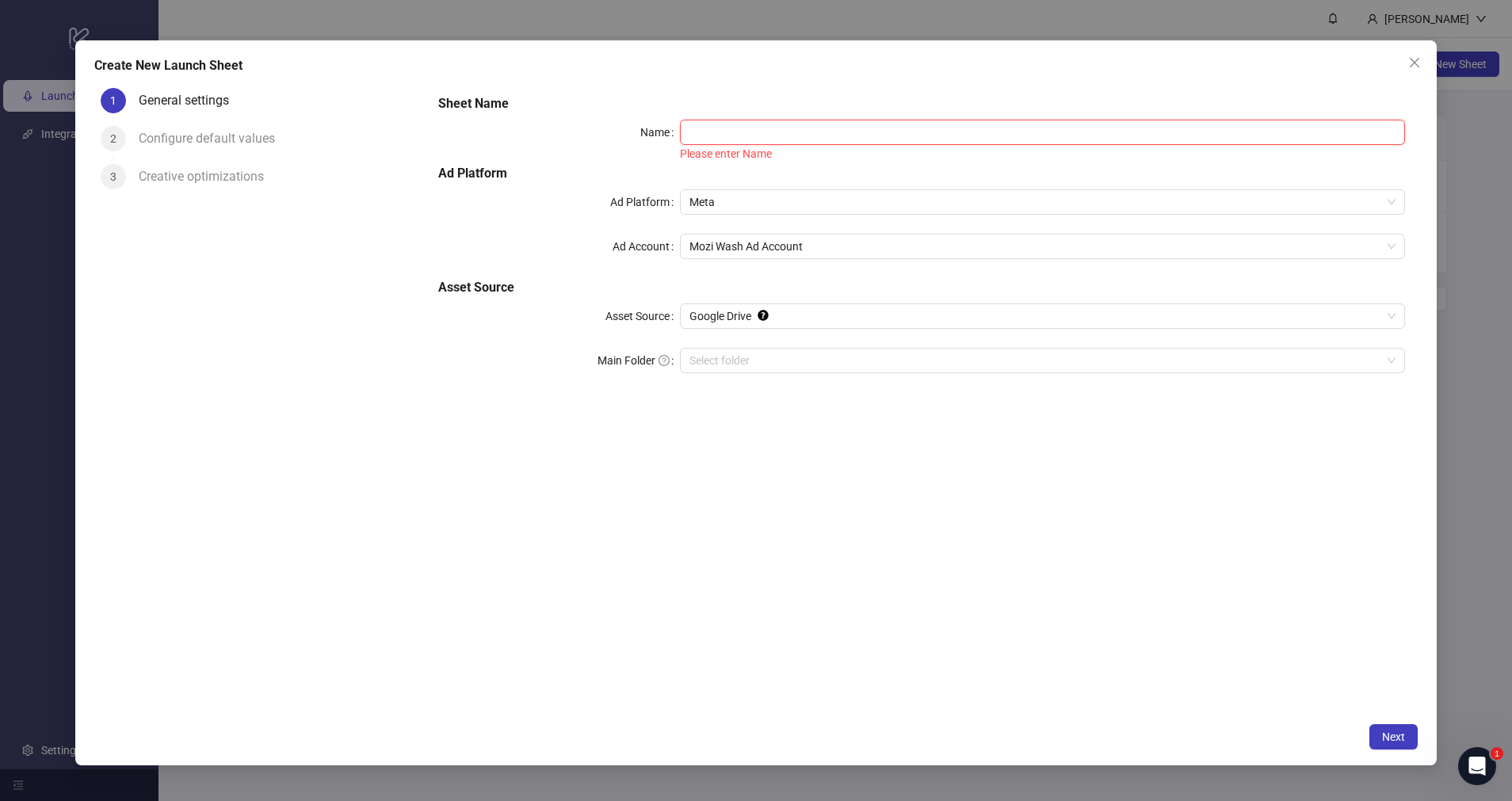 paste on "**********" 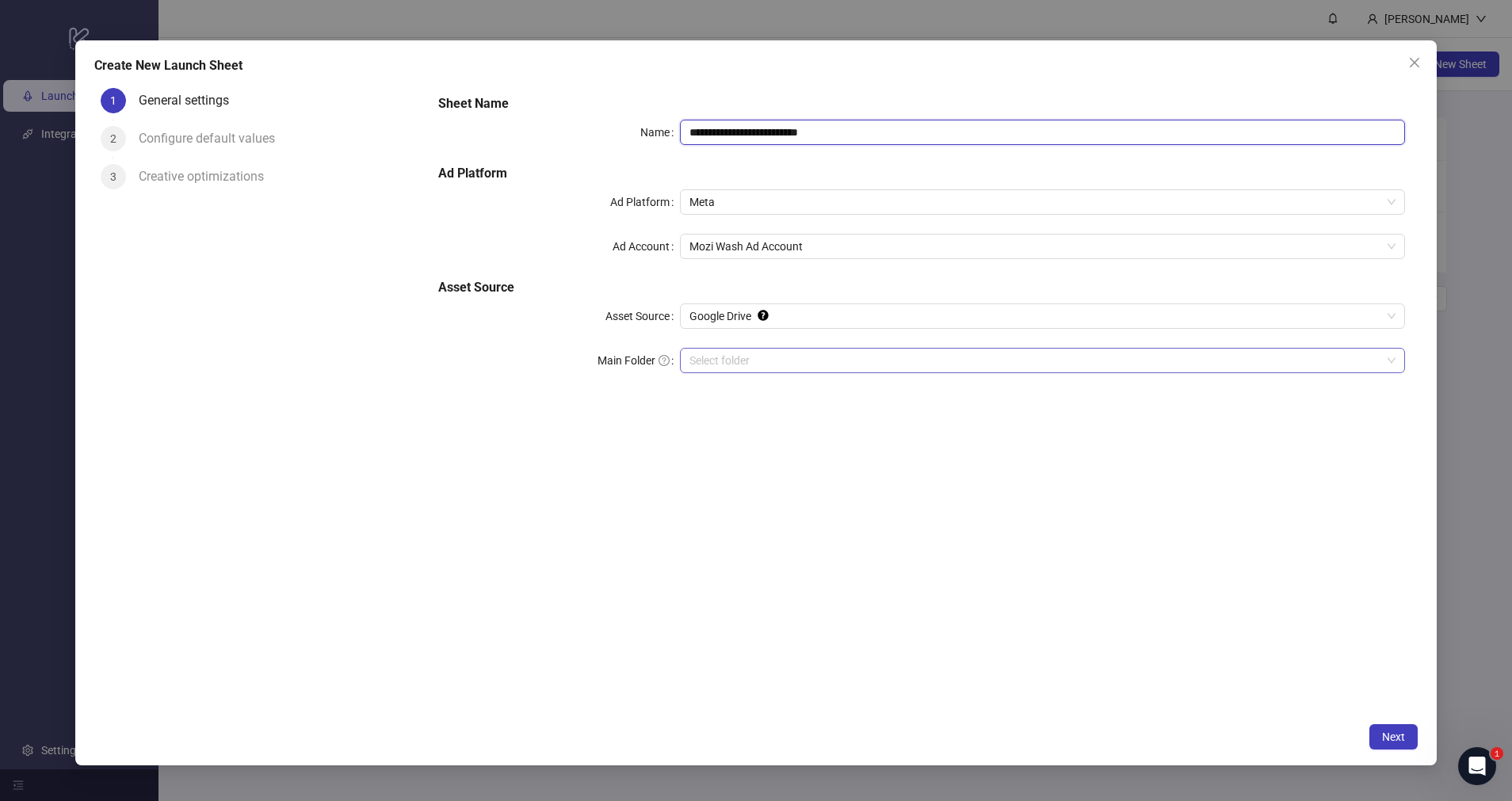 type on "**********" 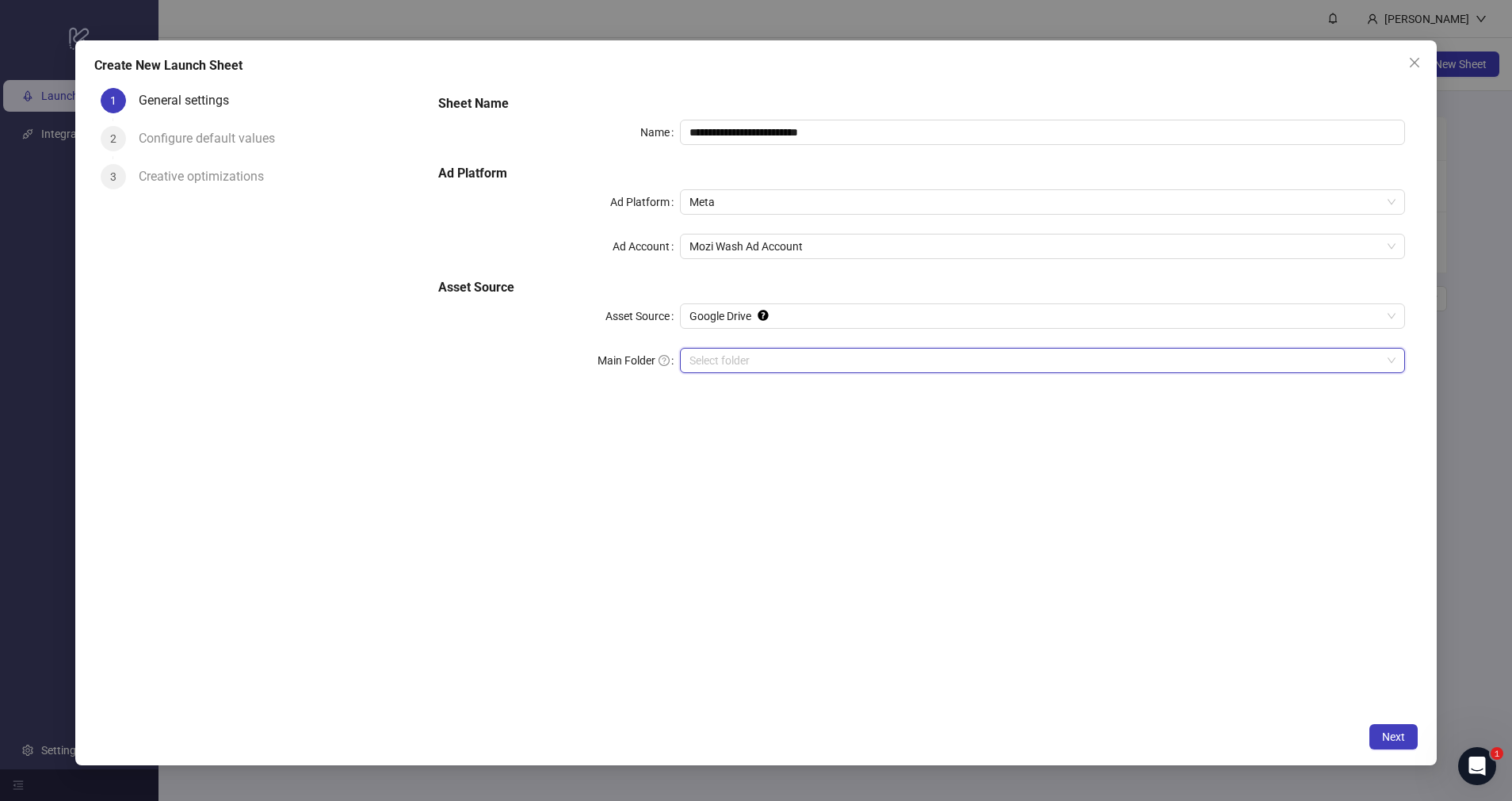 click on "Main Folder" at bounding box center (1035, 360) 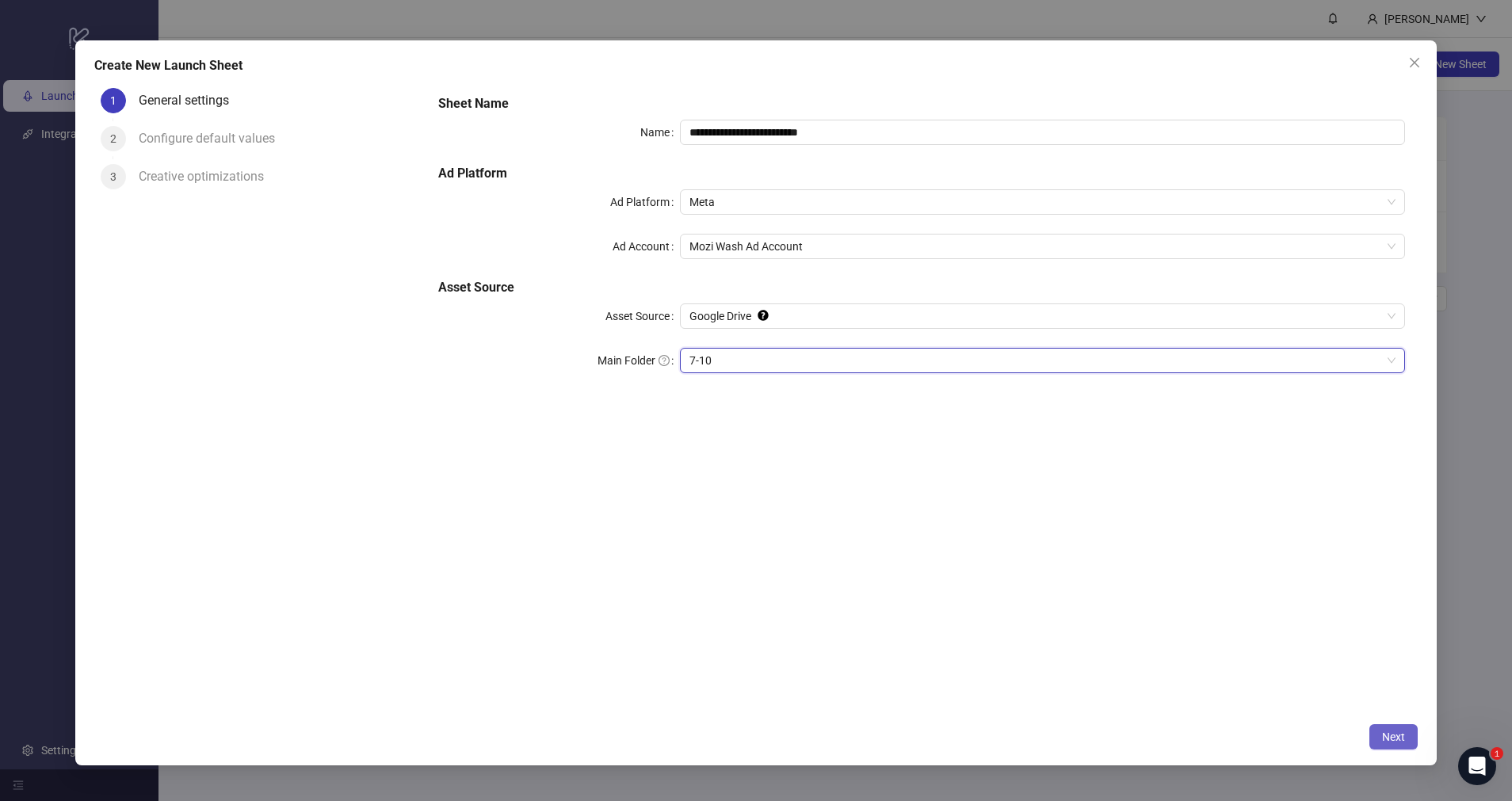 click on "Next" at bounding box center (1393, 737) 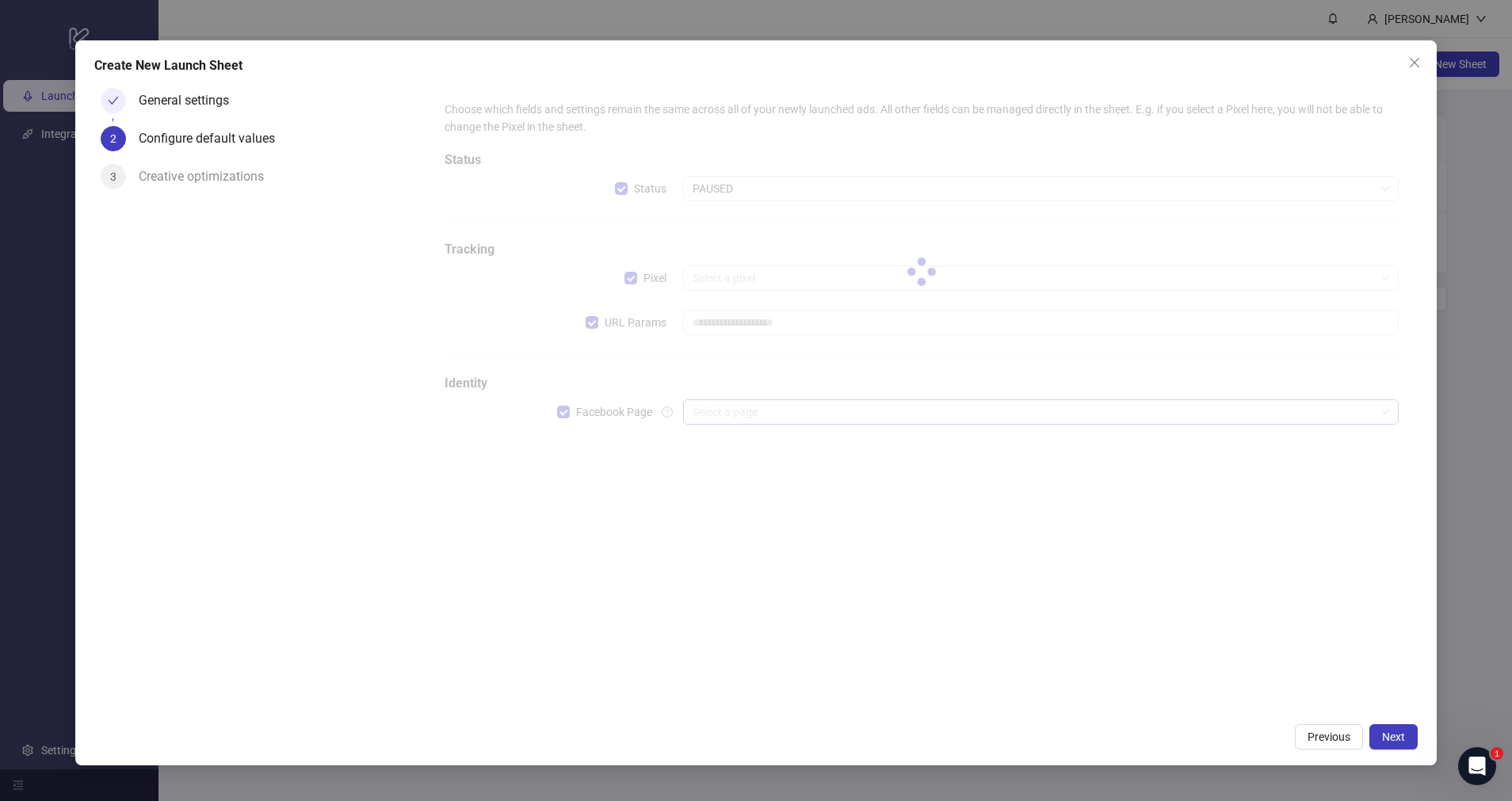 type on "**********" 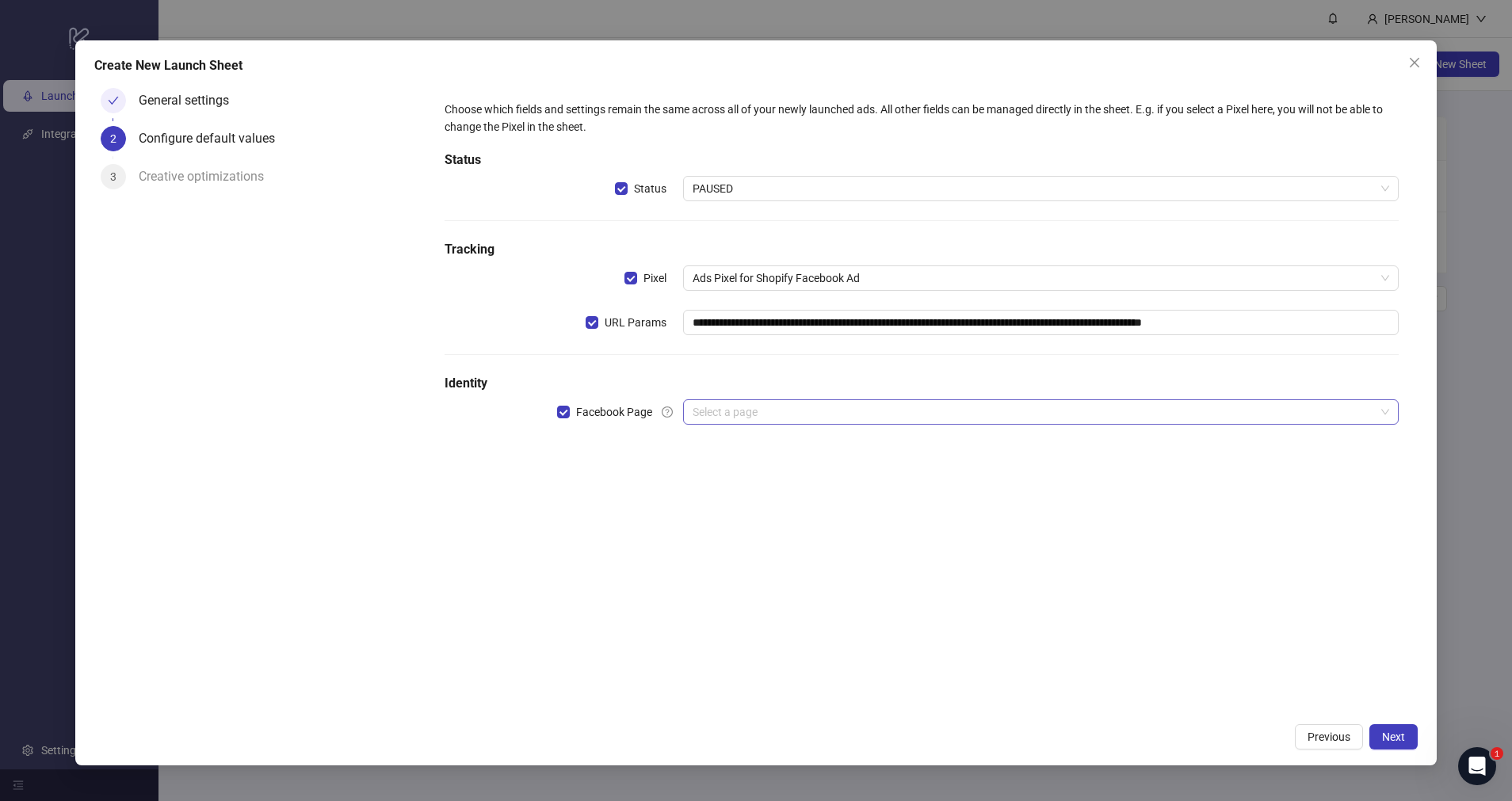 click at bounding box center (1033, 412) 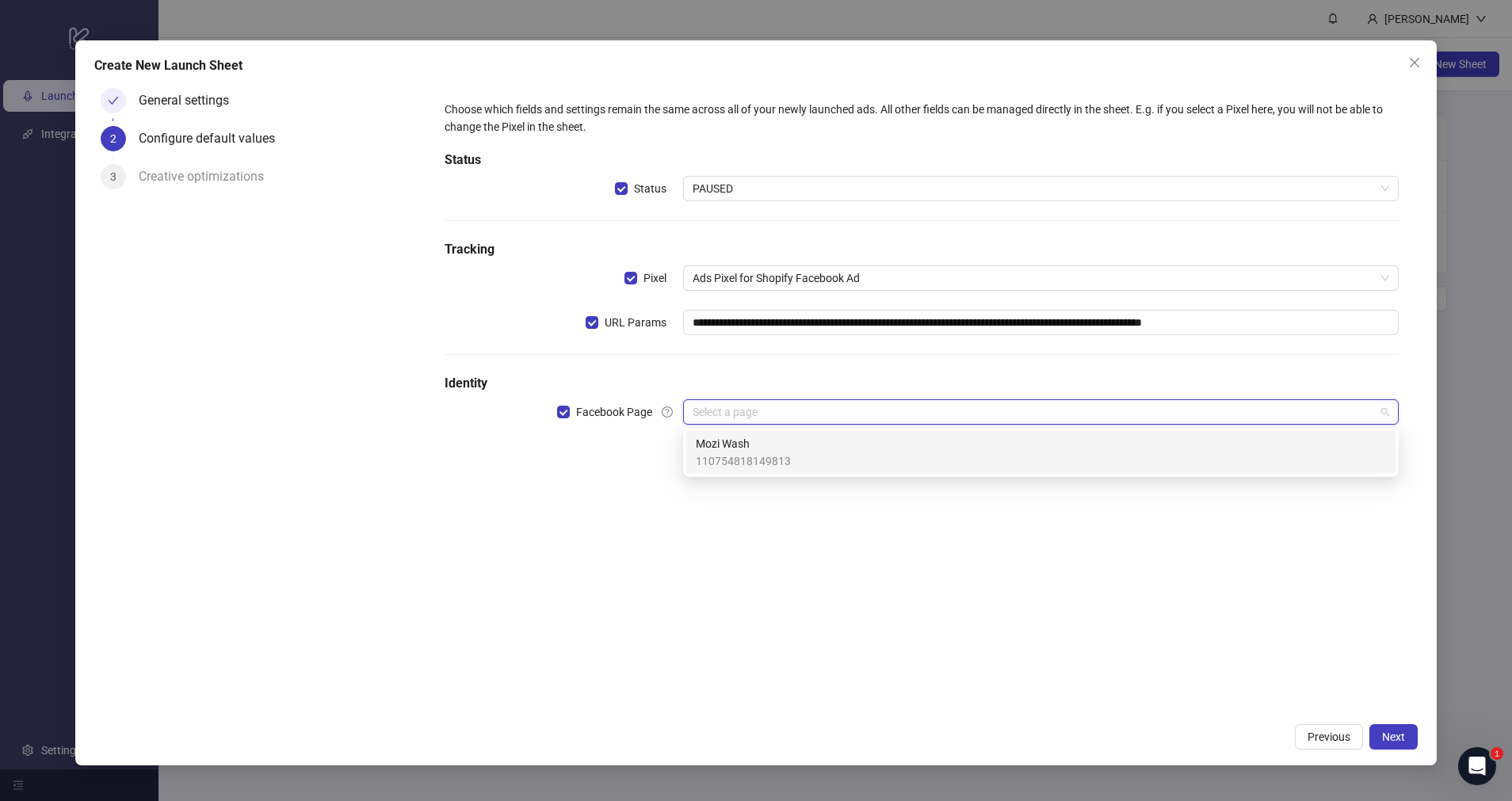 click on "Mozi Wash 110754818149813" at bounding box center [1040, 452] 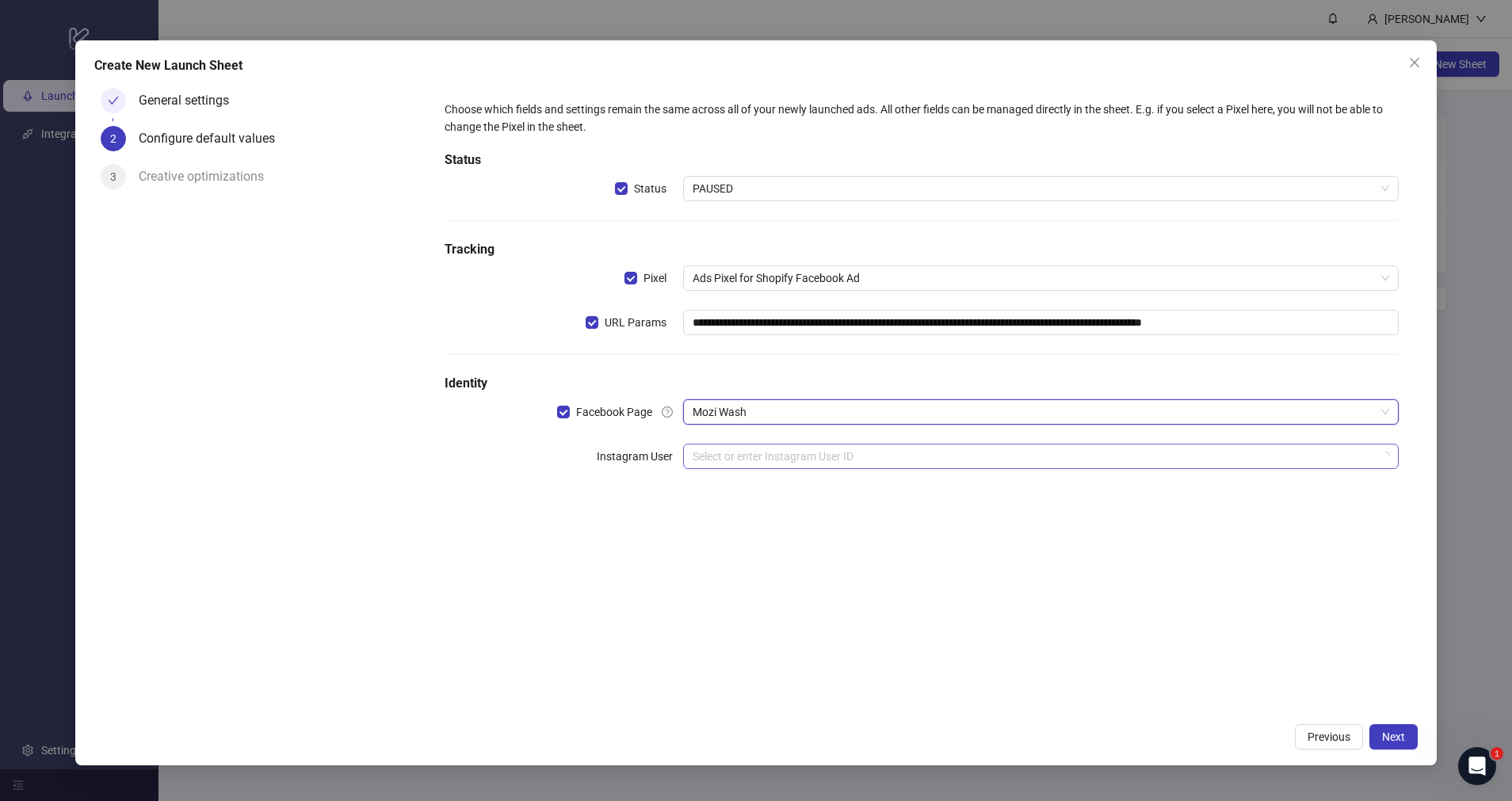 click at bounding box center (1033, 456) 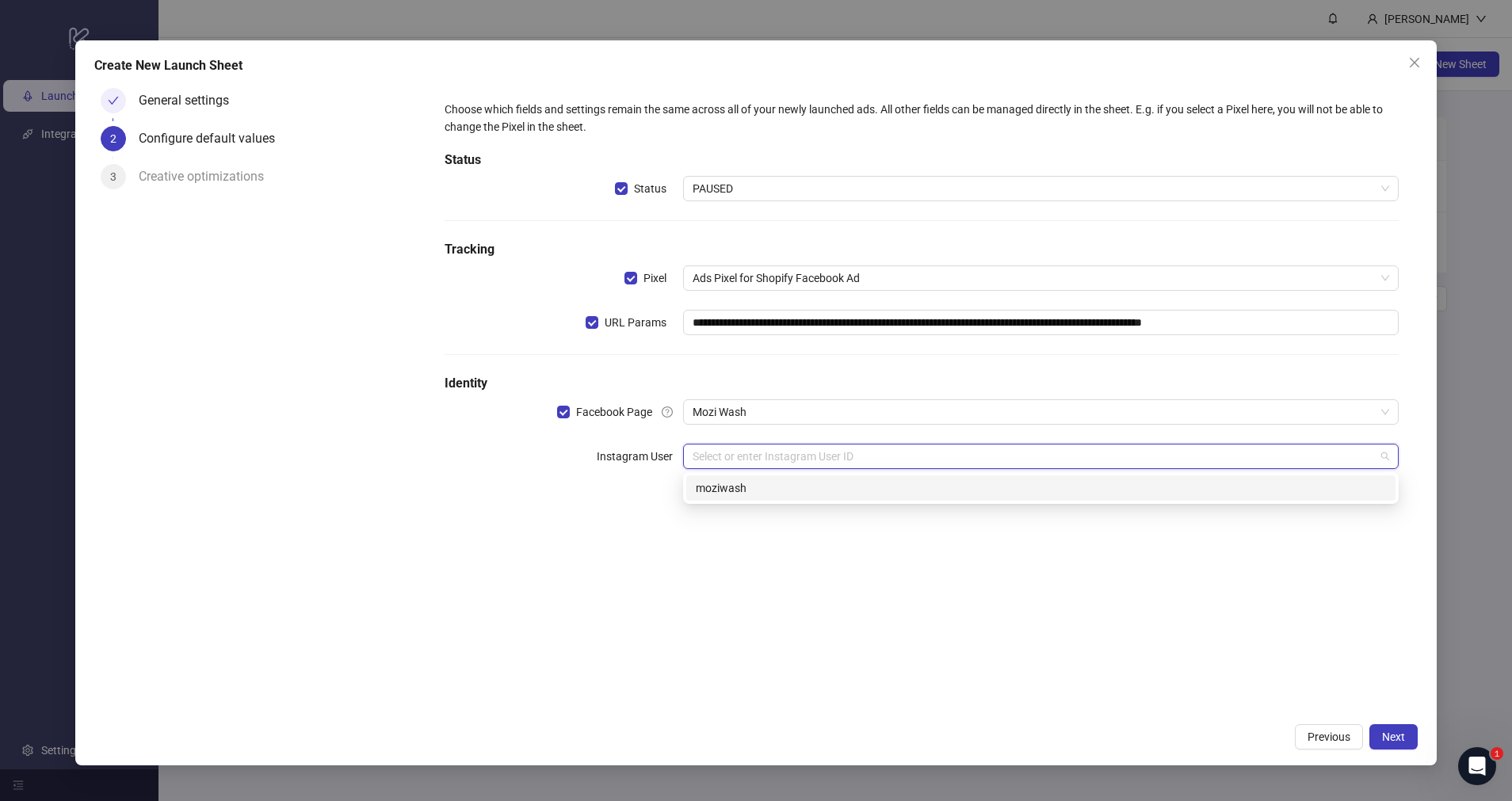 click on "moziwash" at bounding box center [1040, 488] 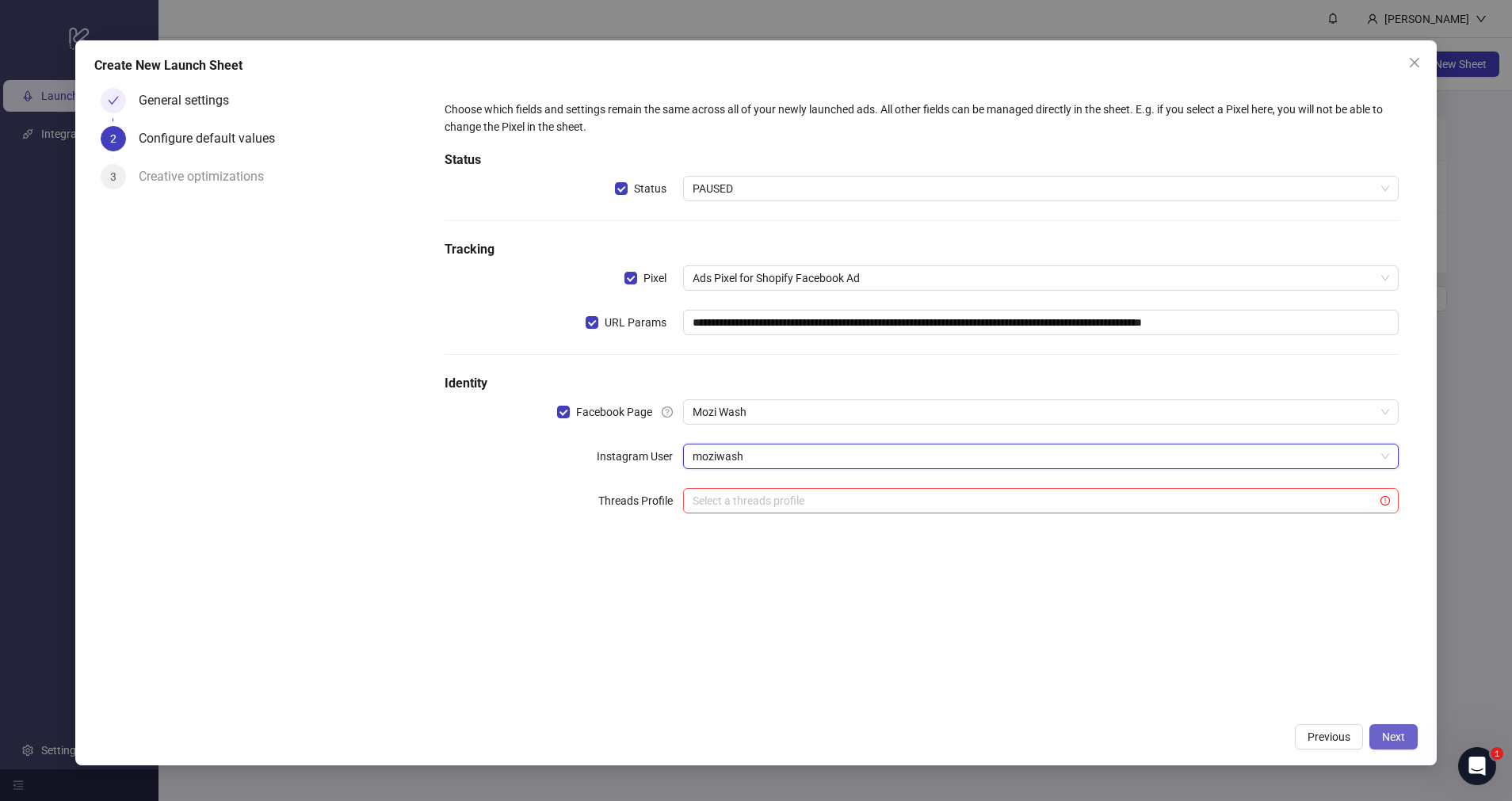 click on "Next" at bounding box center [1393, 737] 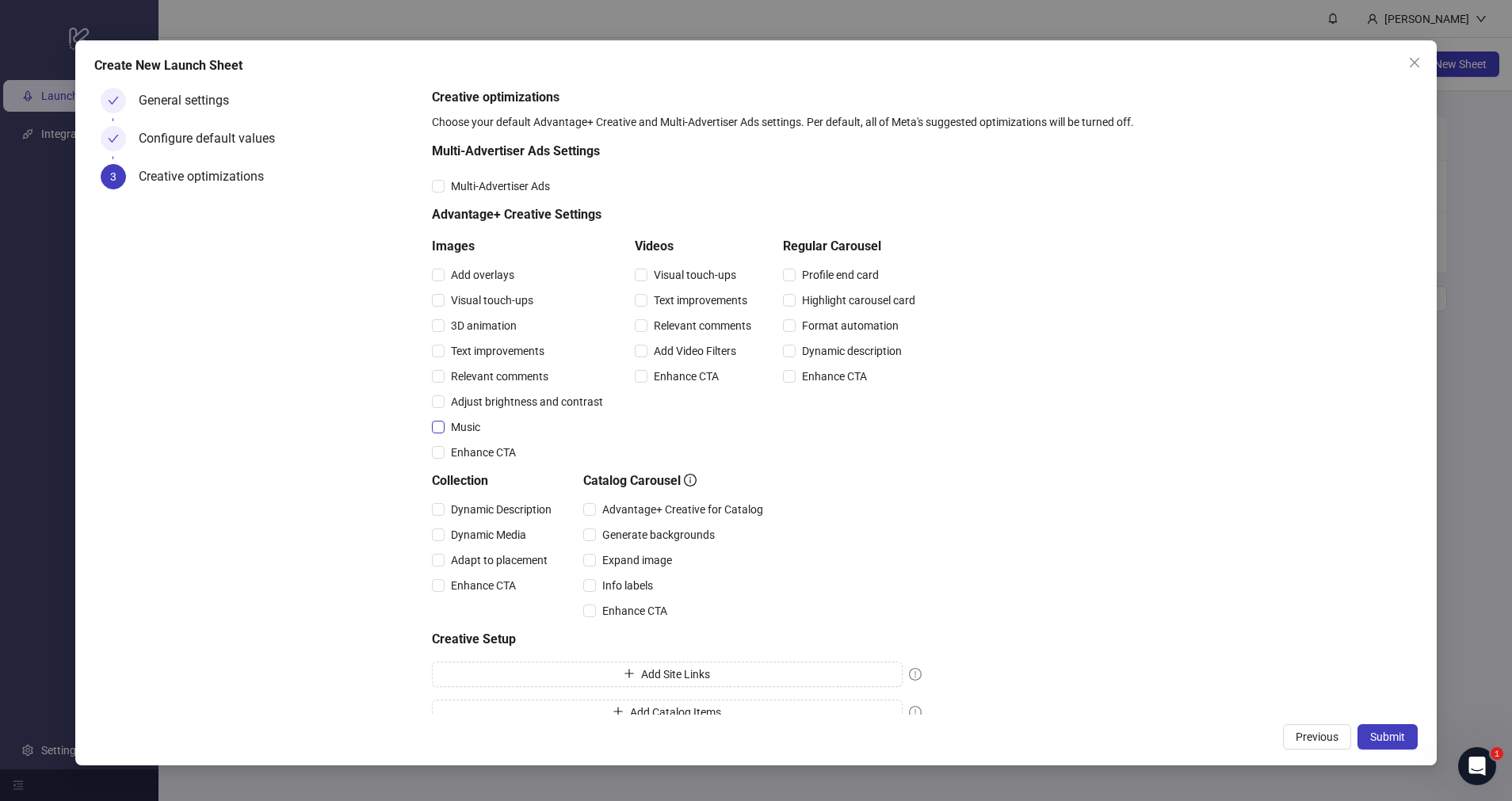 click on "Music" at bounding box center (465, 427) 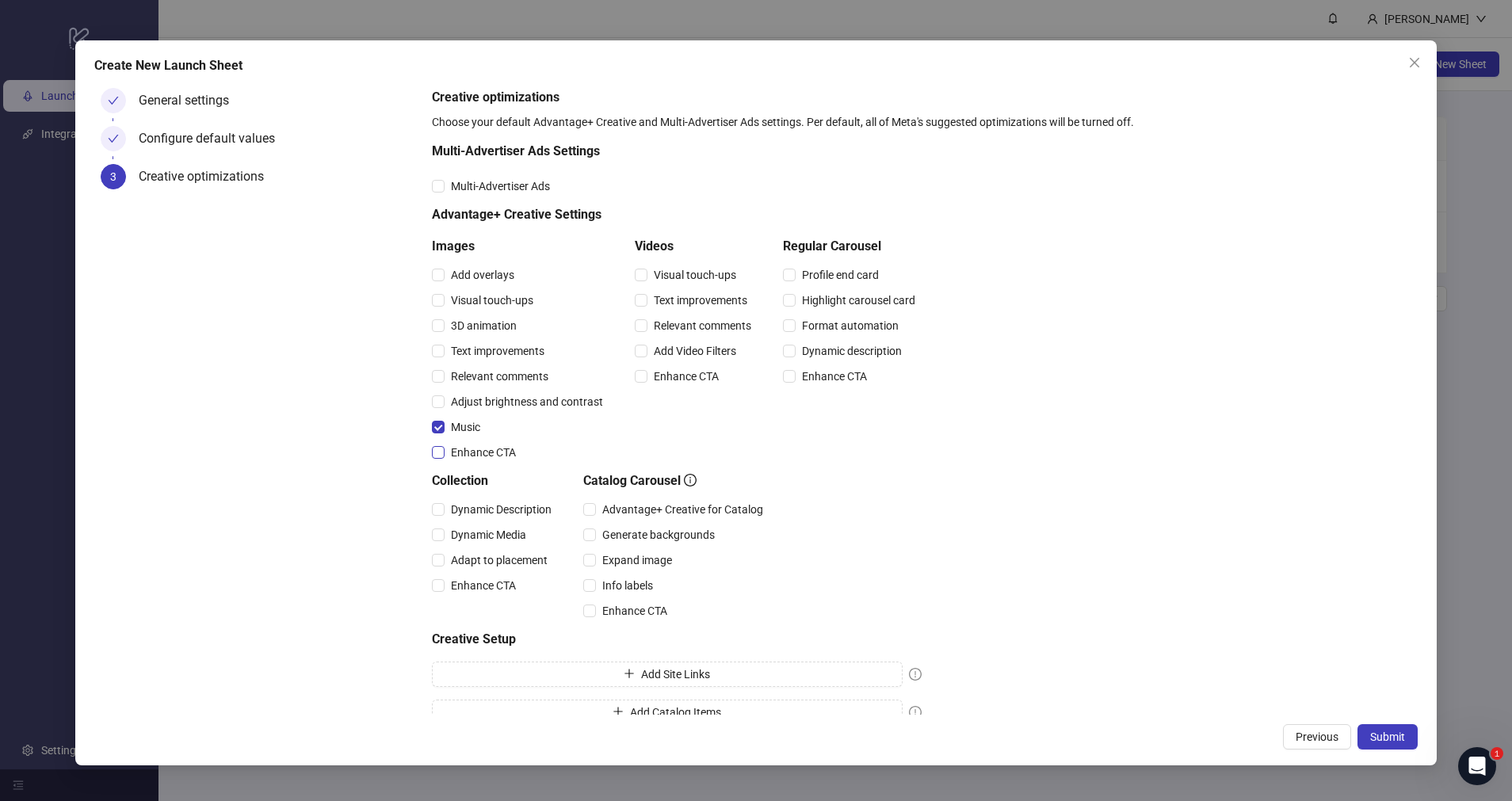 click on "Enhance CTA" at bounding box center [483, 452] 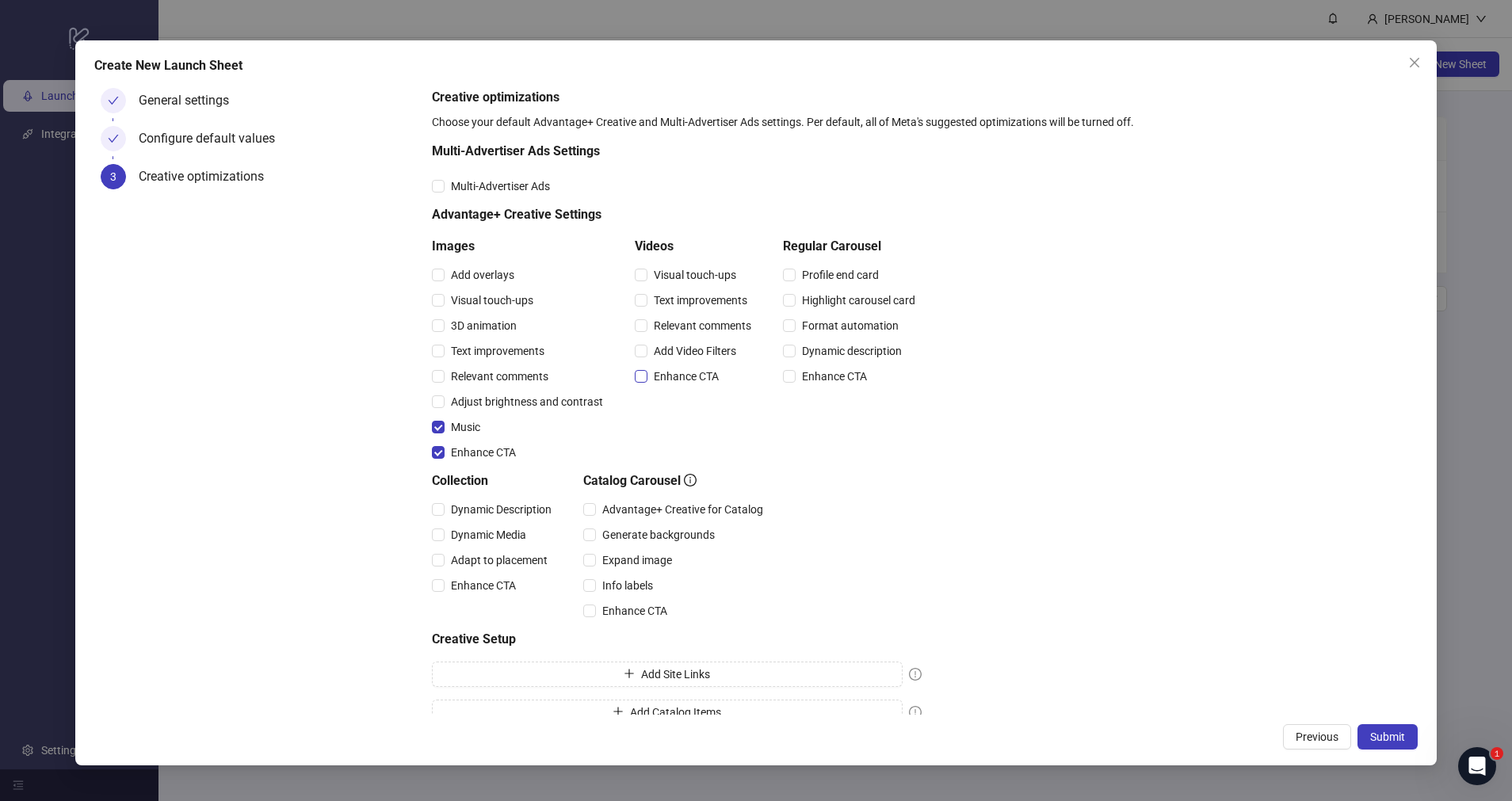 click on "Enhance CTA" at bounding box center [686, 376] 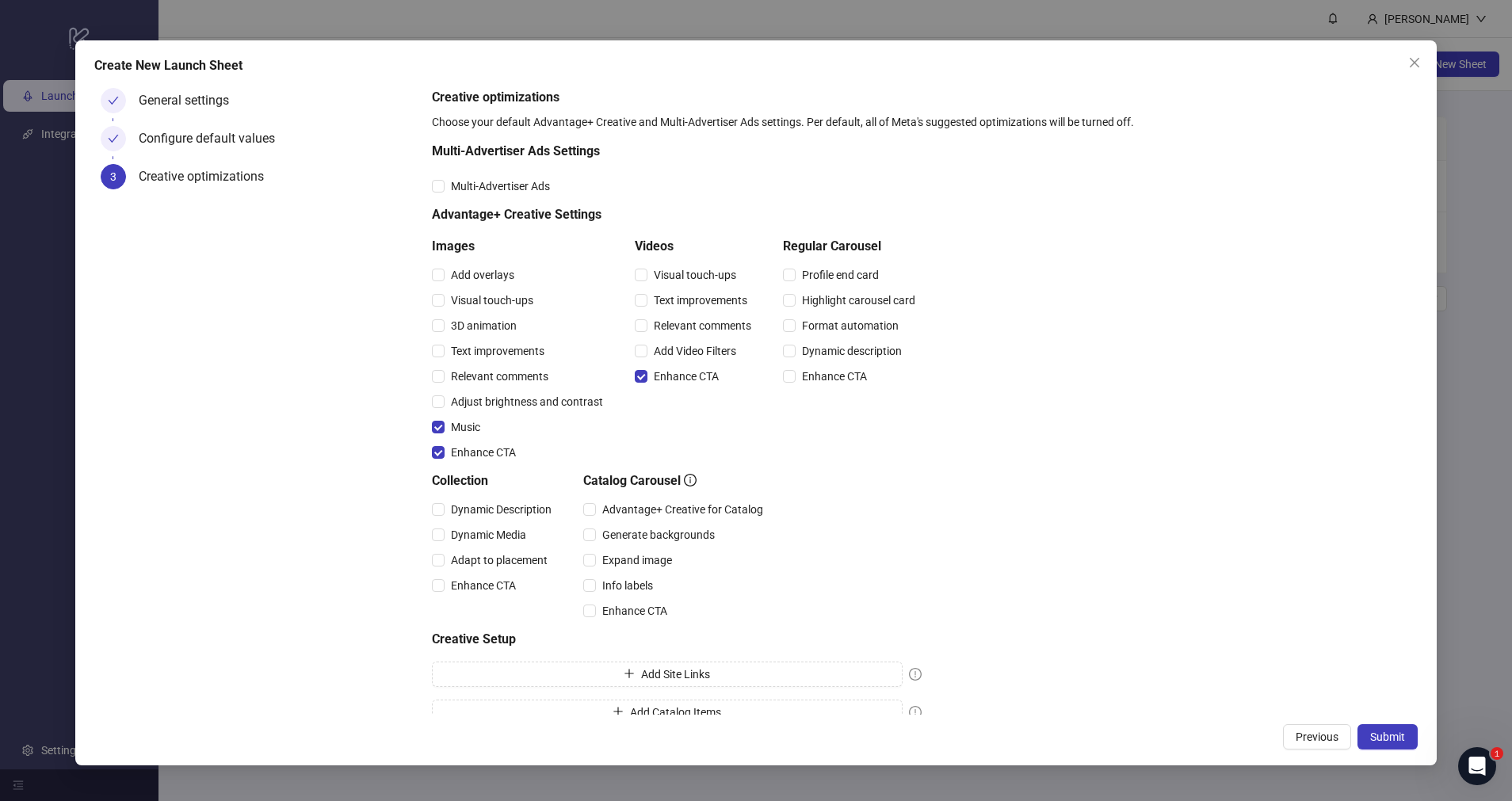 click on "Enhance CTA" at bounding box center (834, 376) 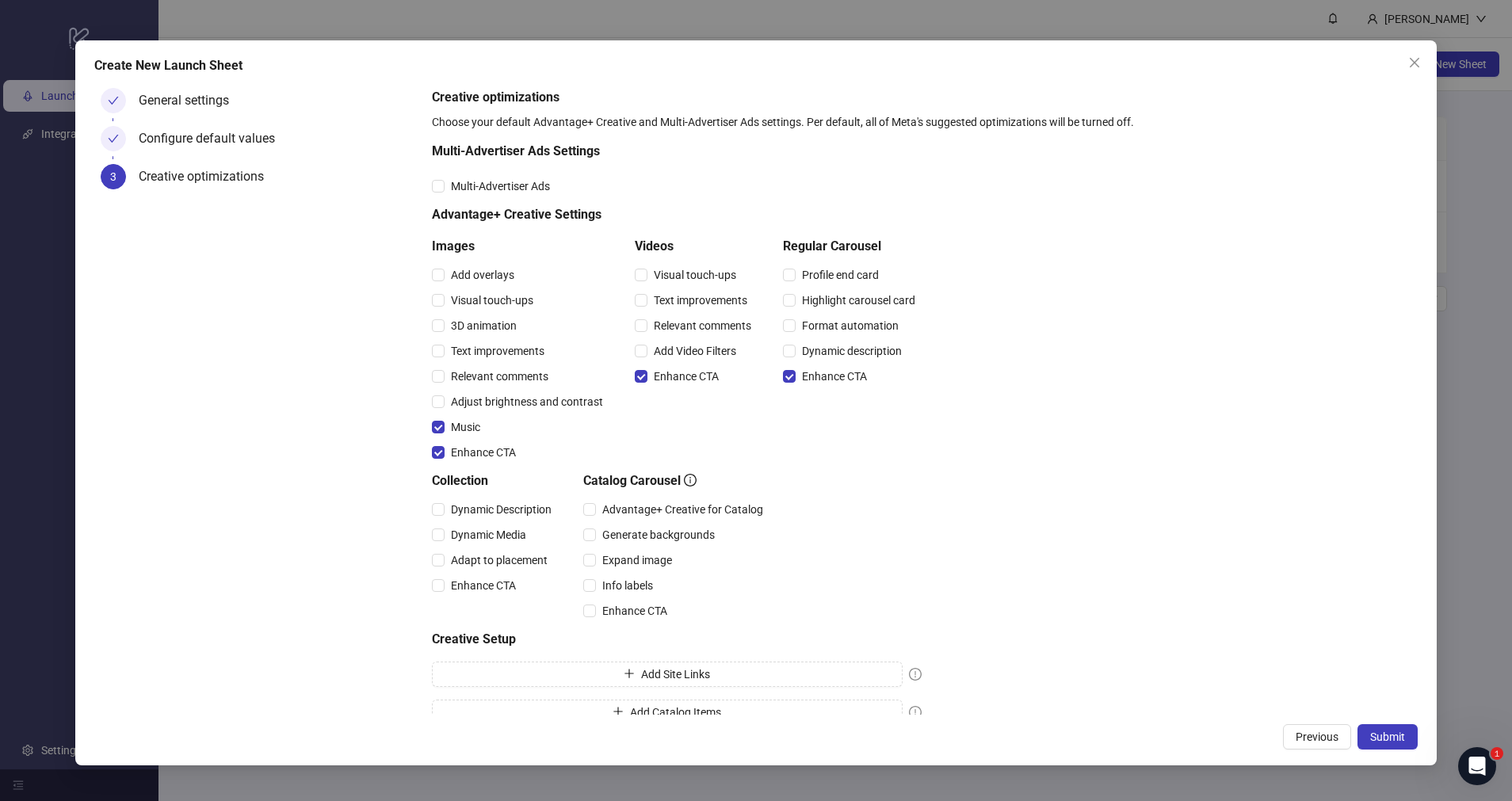 scroll, scrollTop: 22, scrollLeft: 0, axis: vertical 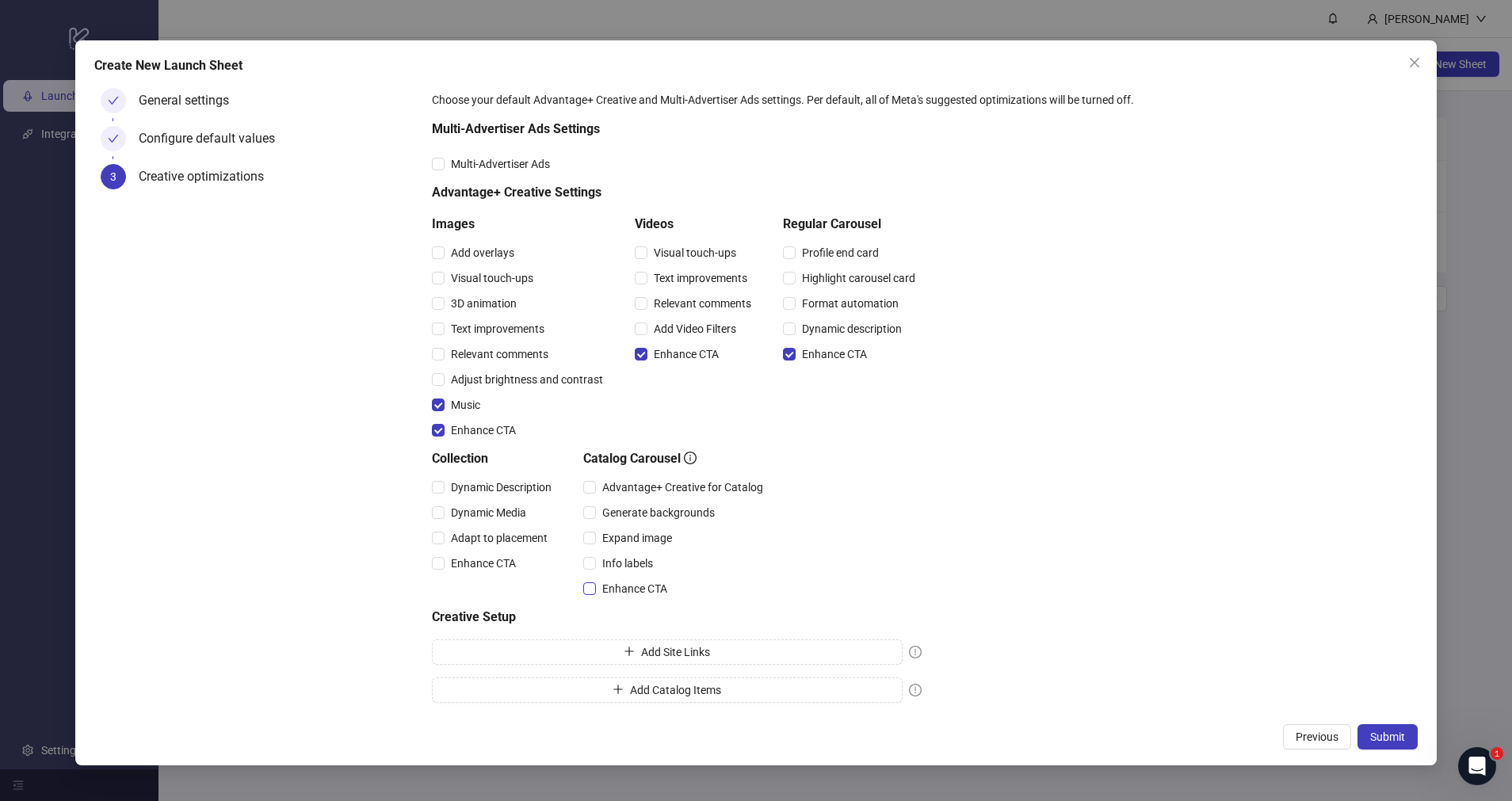 click on "Enhance CTA" at bounding box center (635, 589) 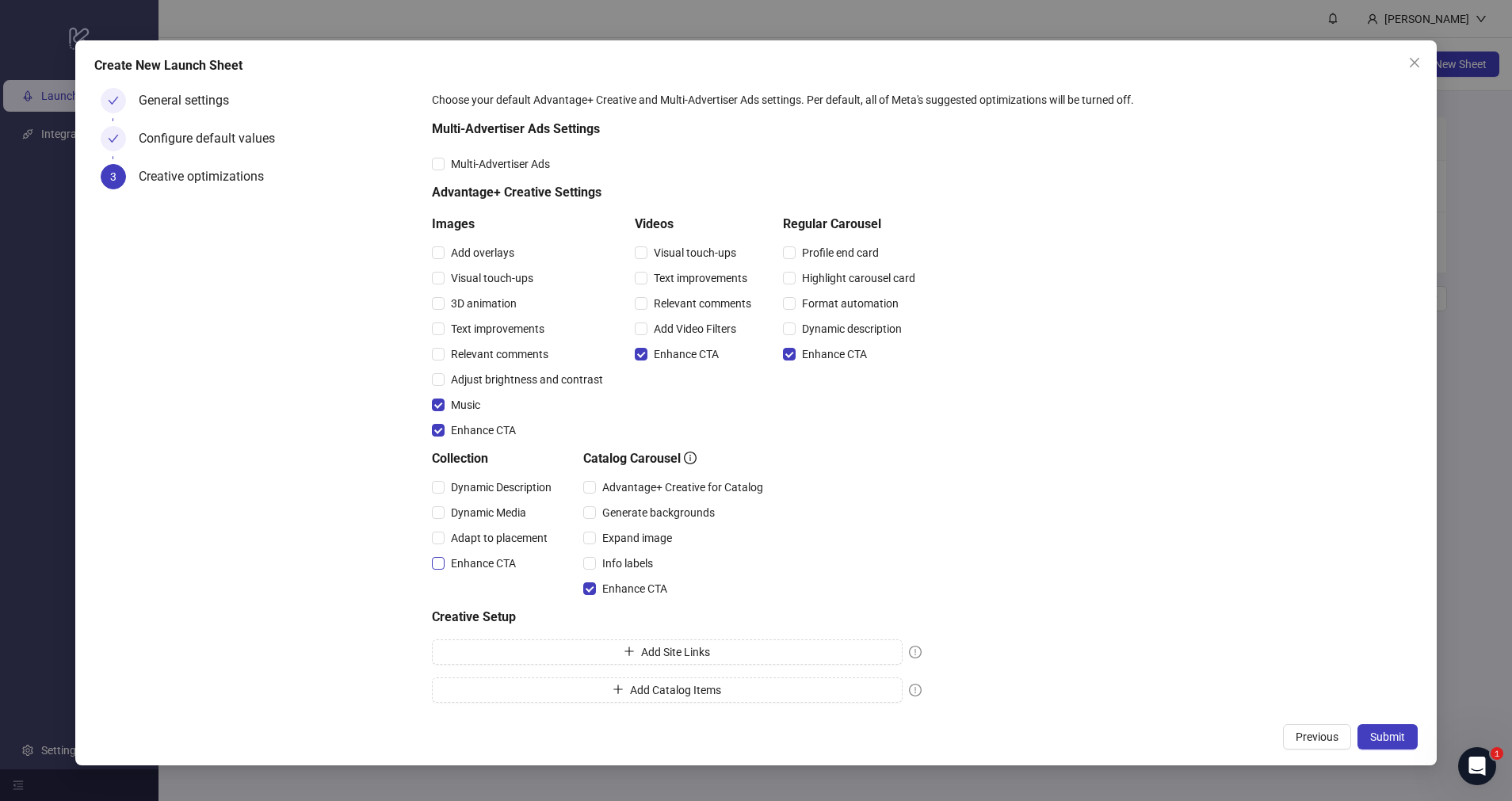 click on "Enhance CTA" at bounding box center [483, 563] 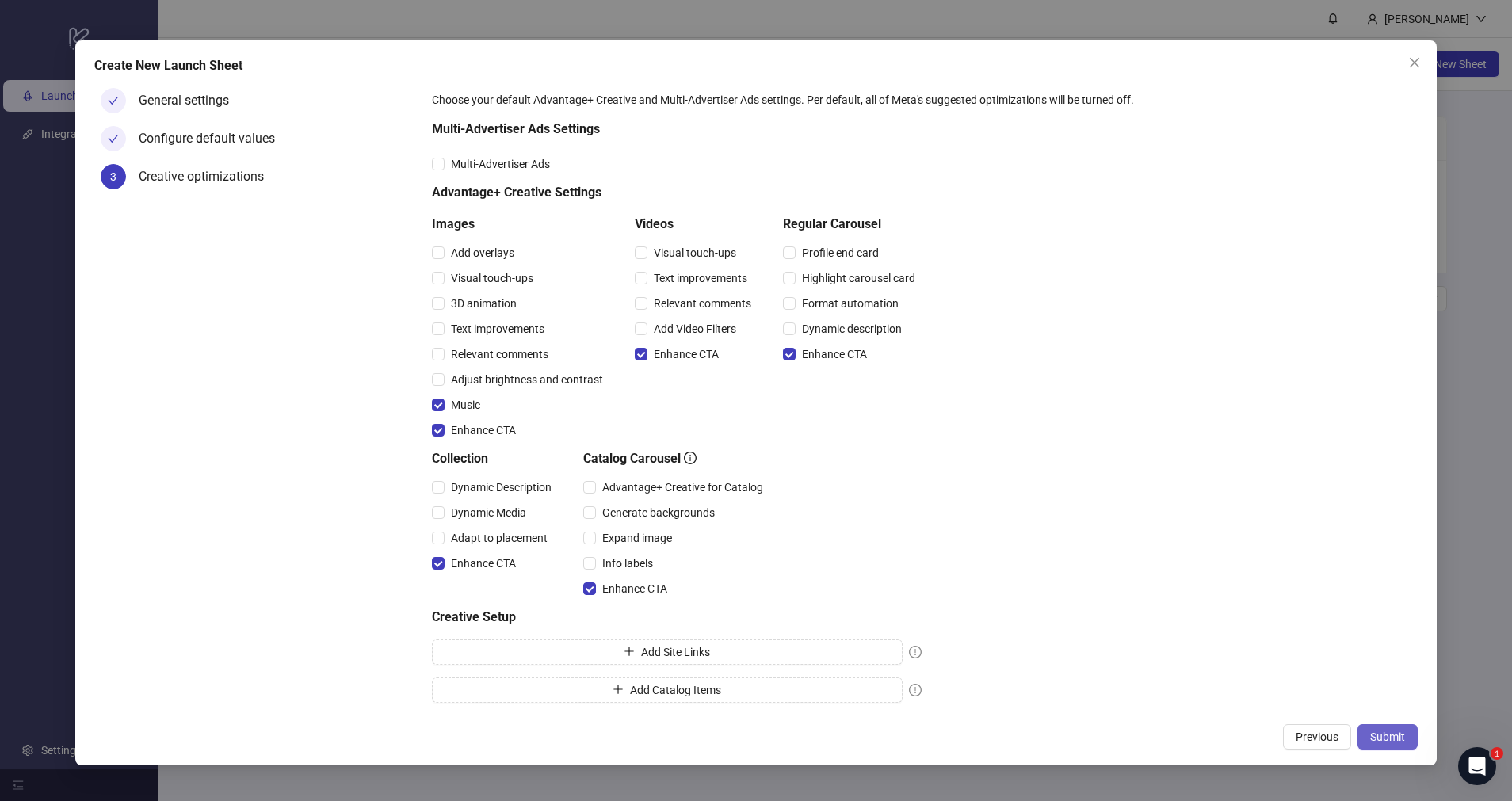 click on "Submit" at bounding box center [1388, 737] 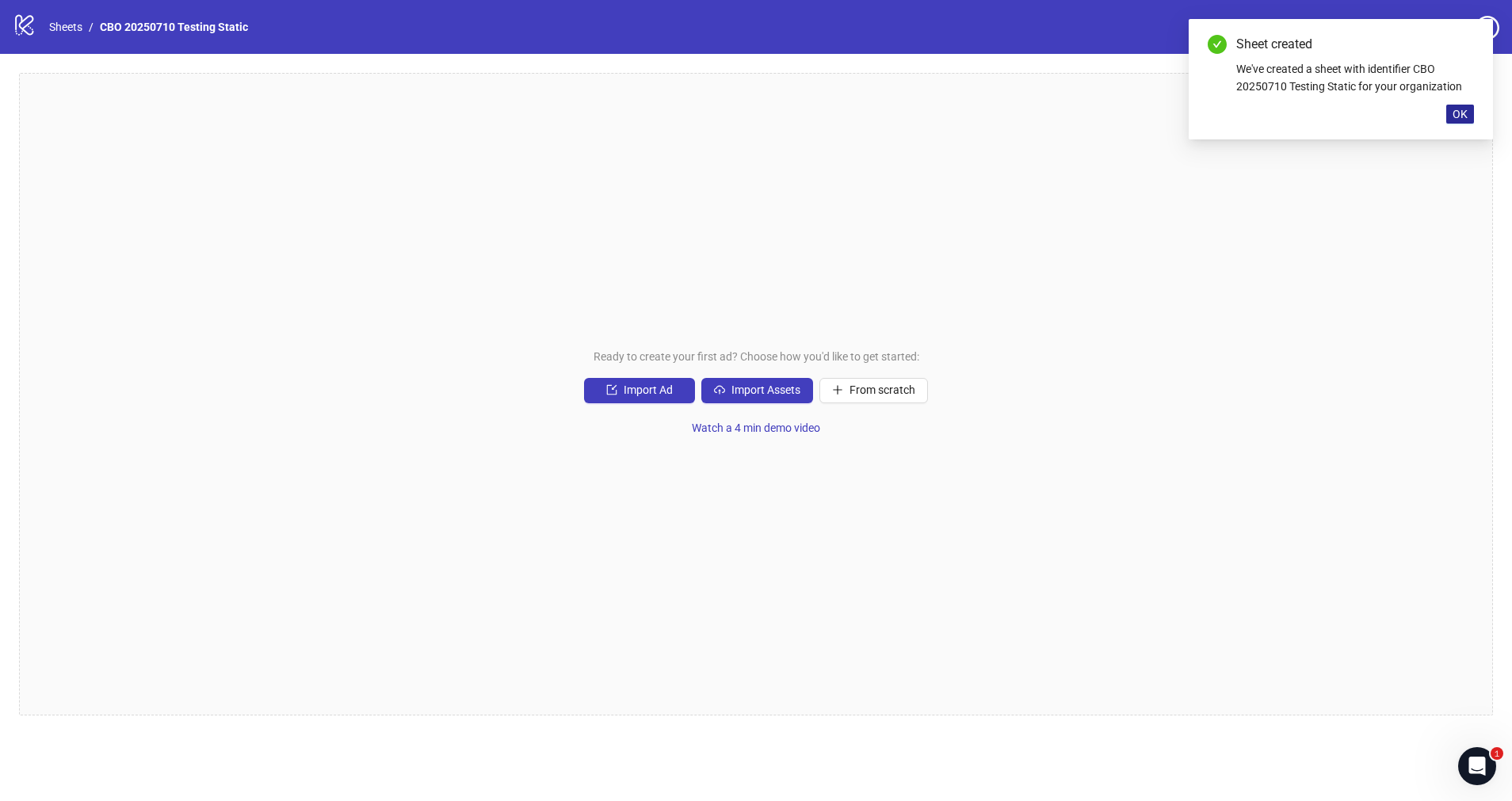 click on "OK" at bounding box center (1460, 114) 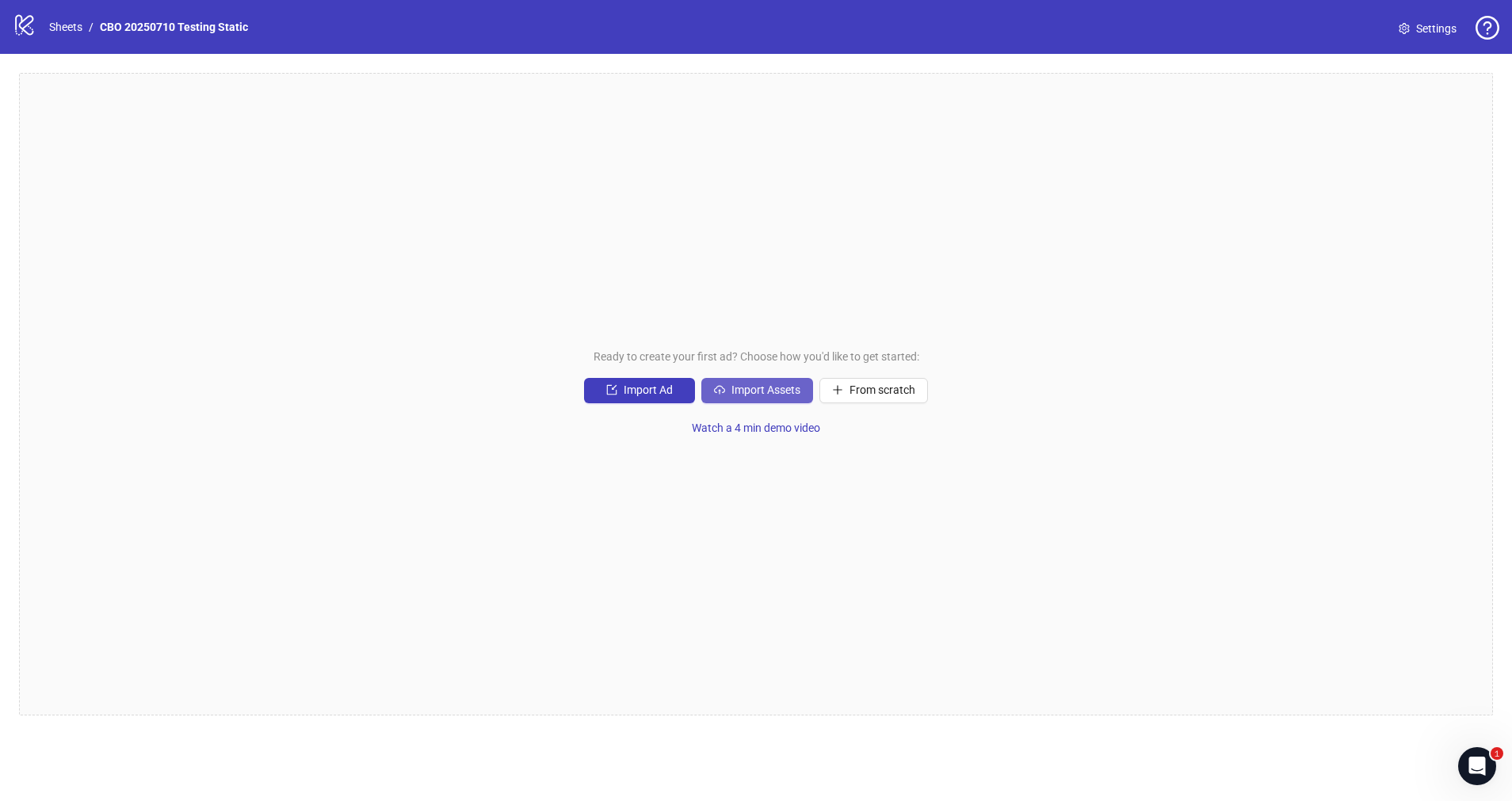 click on "Import Assets" at bounding box center (766, 390) 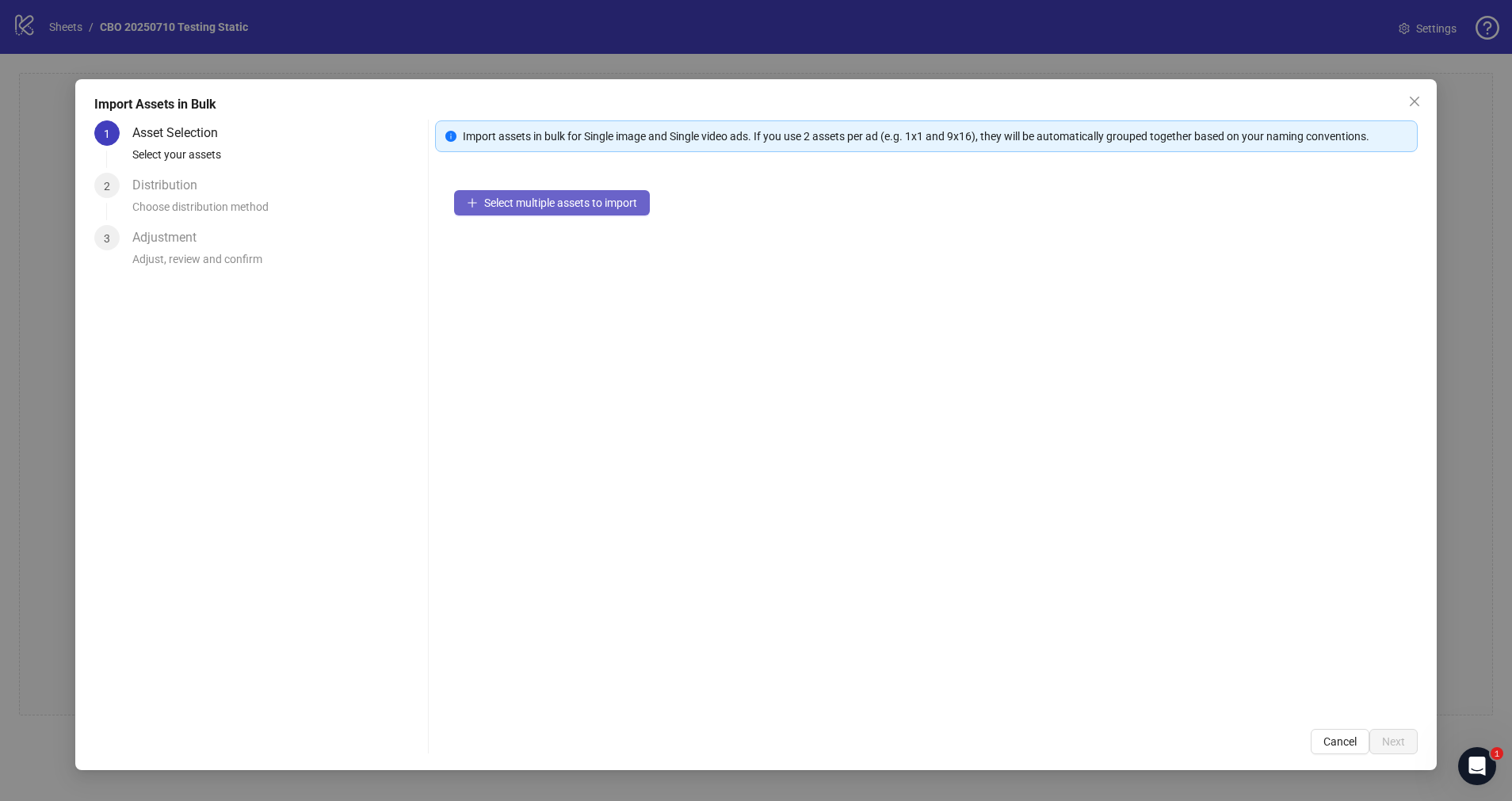click on "Select multiple assets to import" at bounding box center [560, 203] 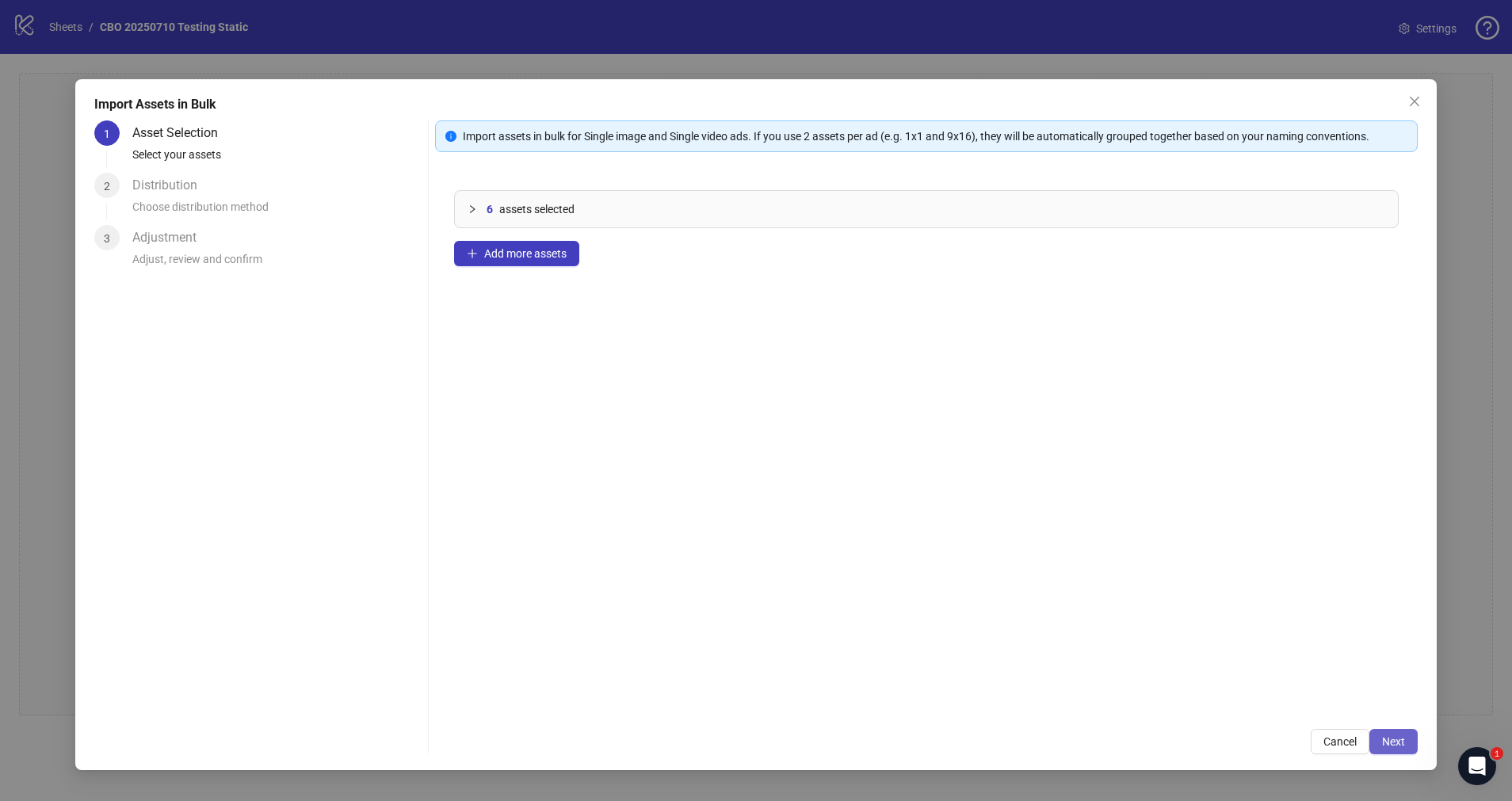 click on "Next" at bounding box center (1393, 742) 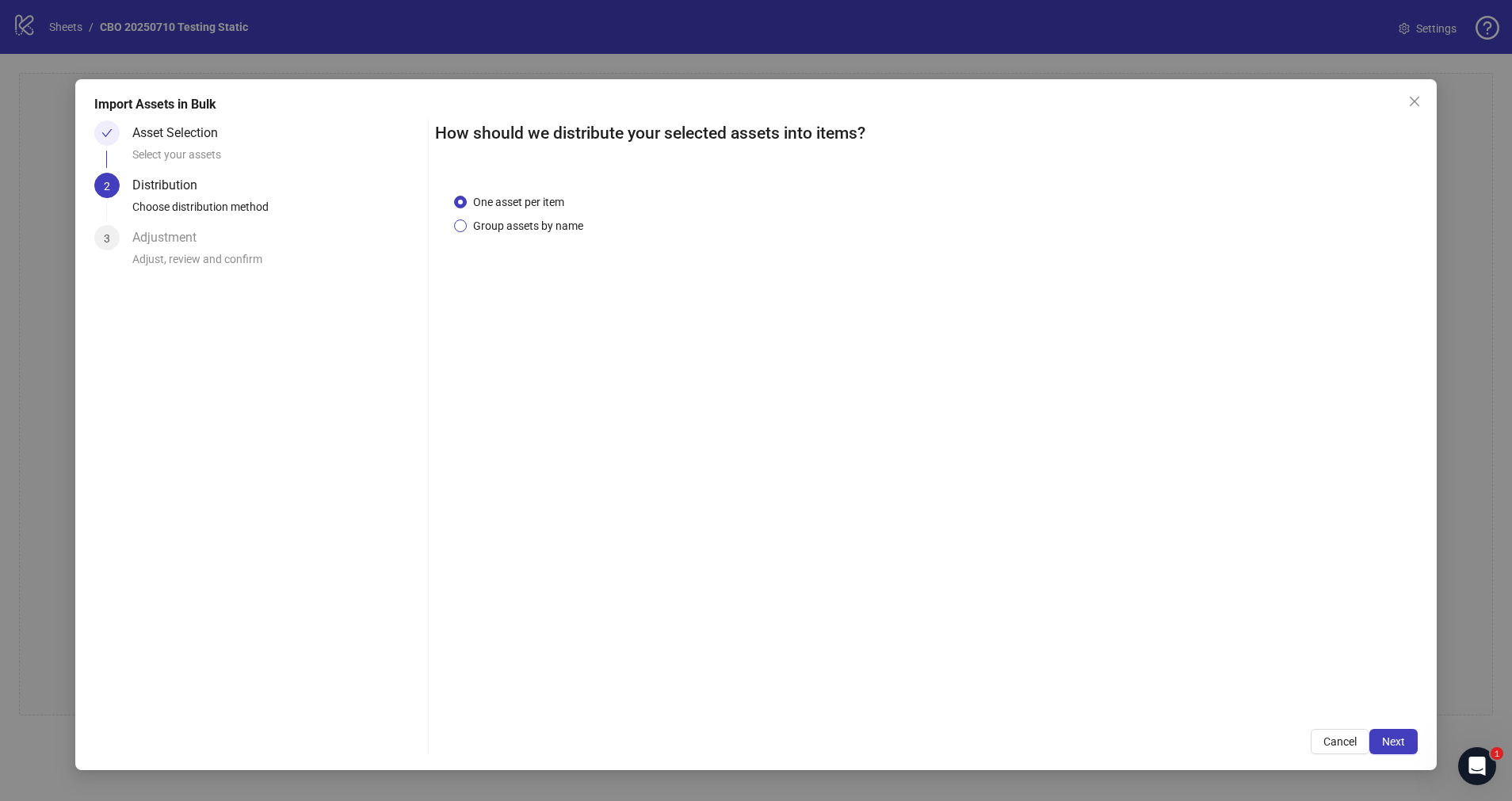 click on "Group assets by name" at bounding box center (528, 226) 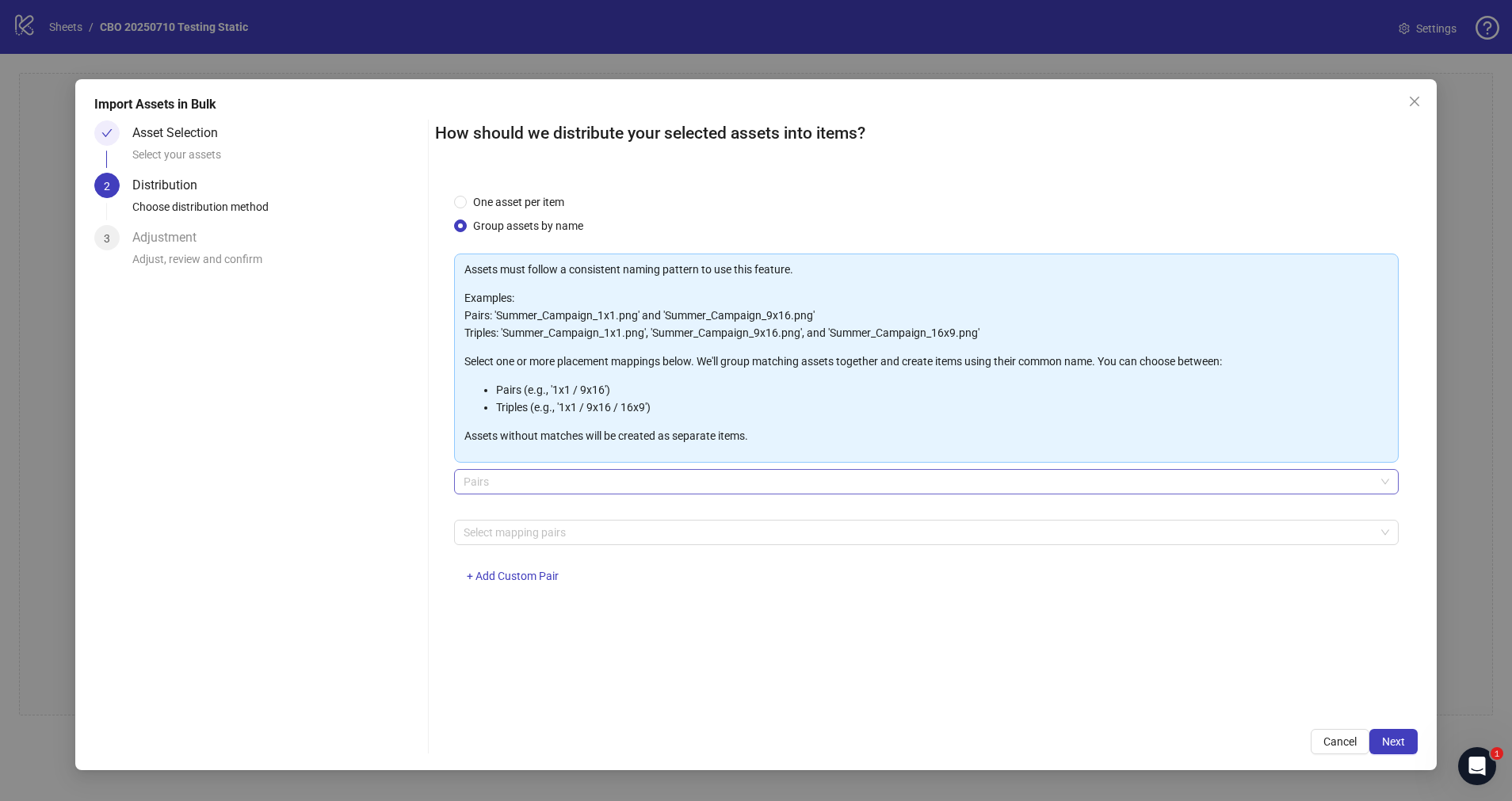 click on "Pairs" at bounding box center (926, 482) 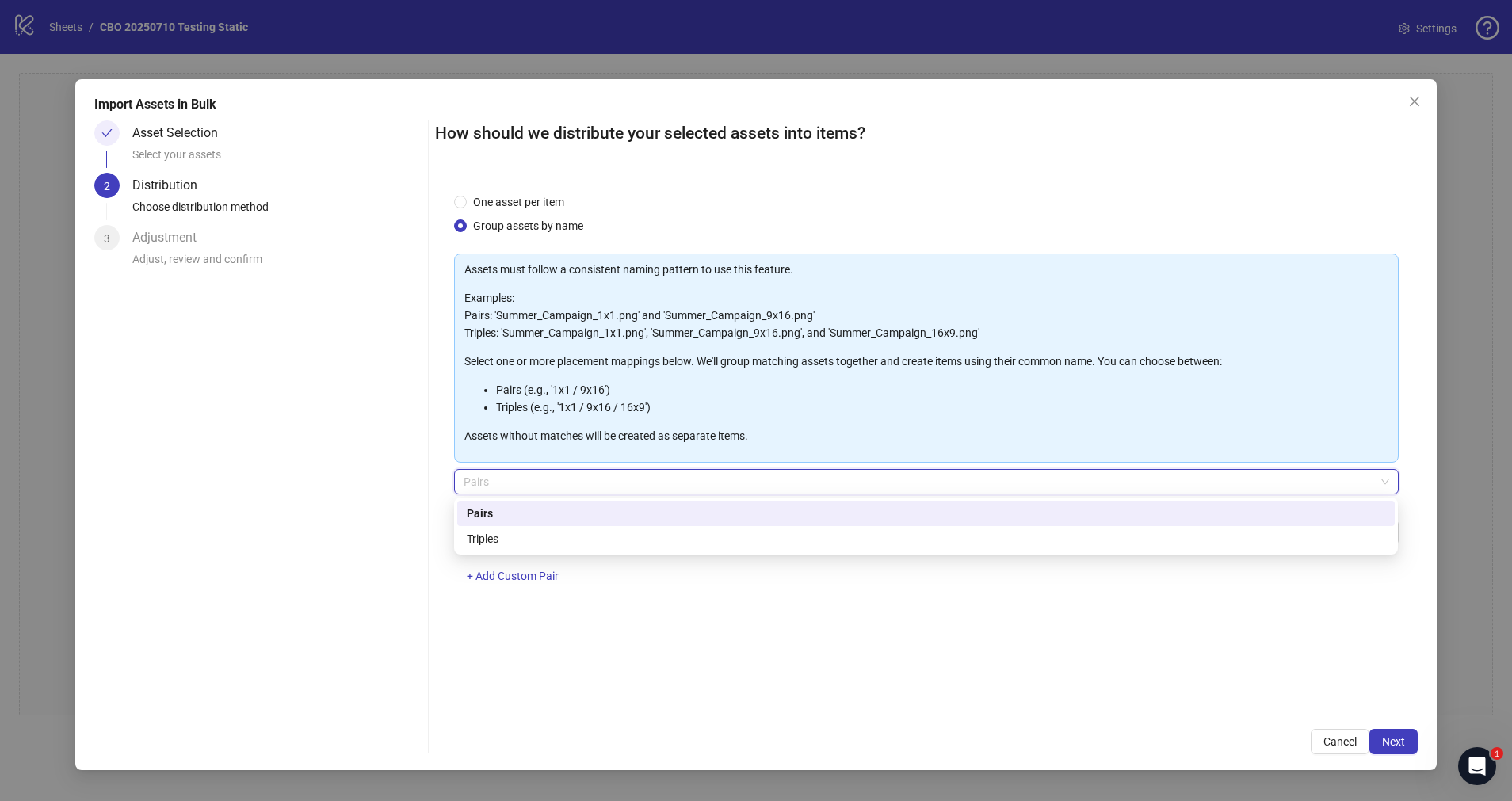 click on "Pairs" at bounding box center [926, 482] 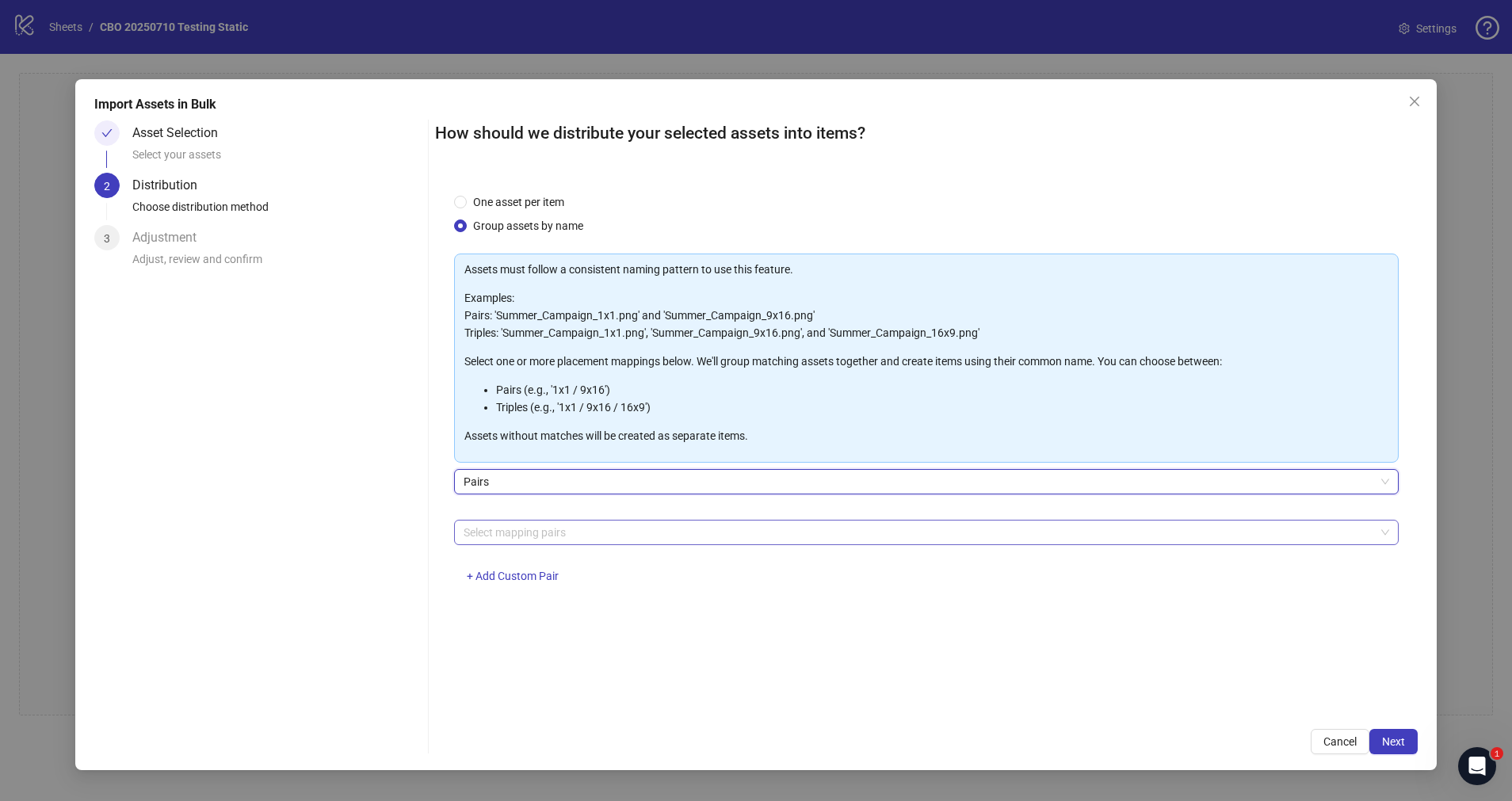 click at bounding box center [918, 532] 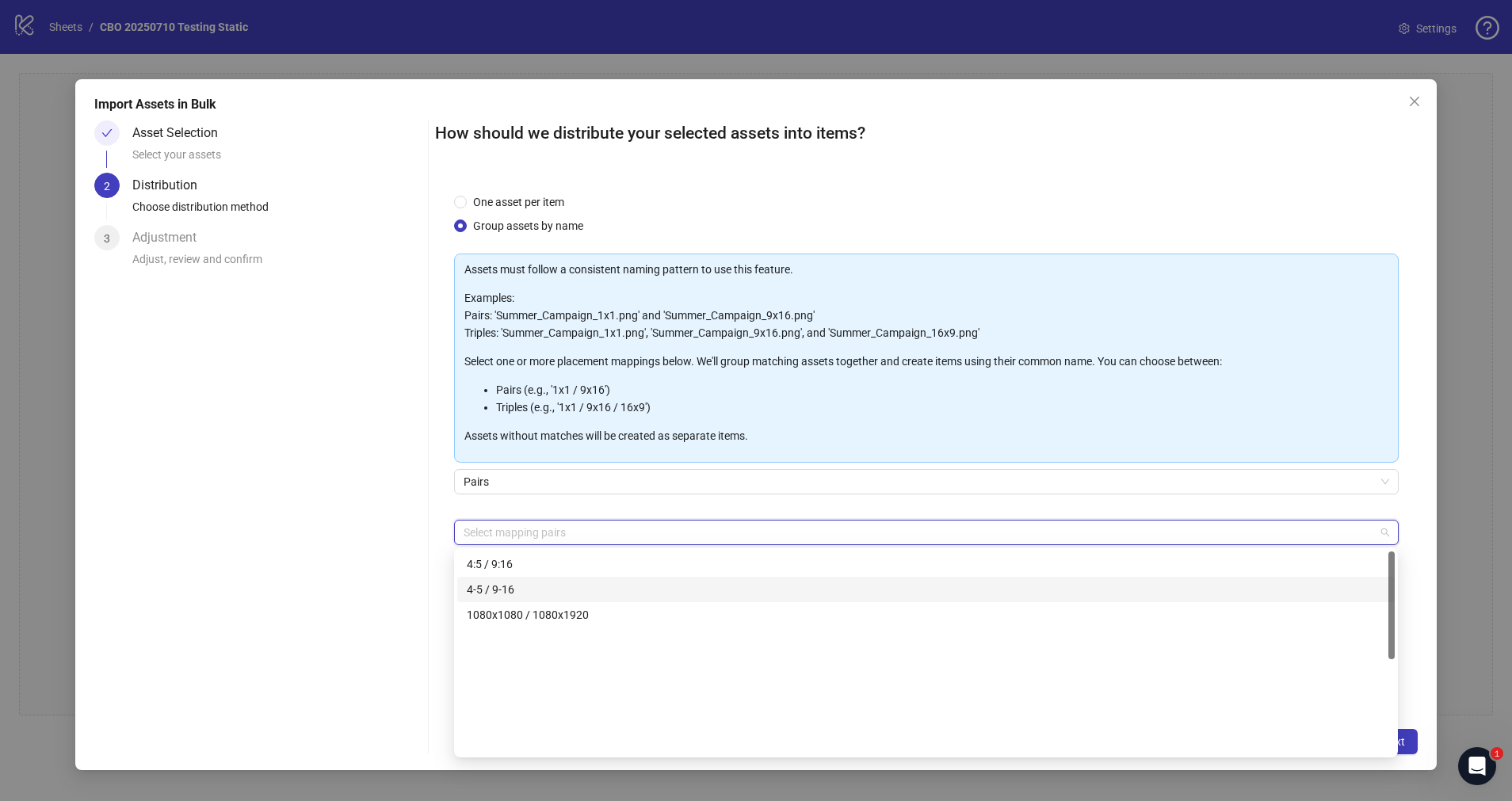 scroll, scrollTop: 0, scrollLeft: 0, axis: both 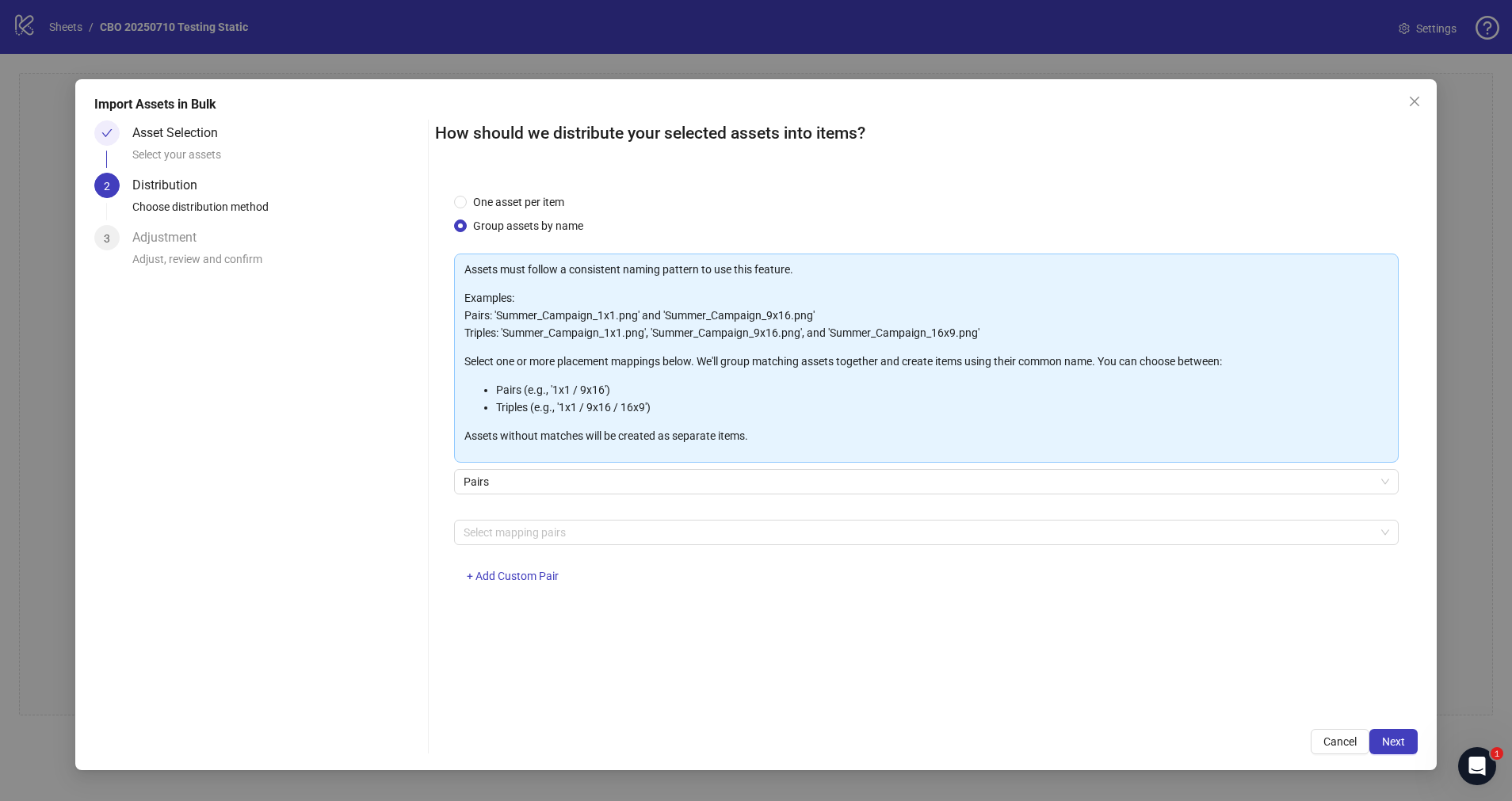 click on "Asset Selection Select your assets 2 Distribution Choose distribution method 3 Adjustment Adjust, review and confirm" at bounding box center (258, 437) 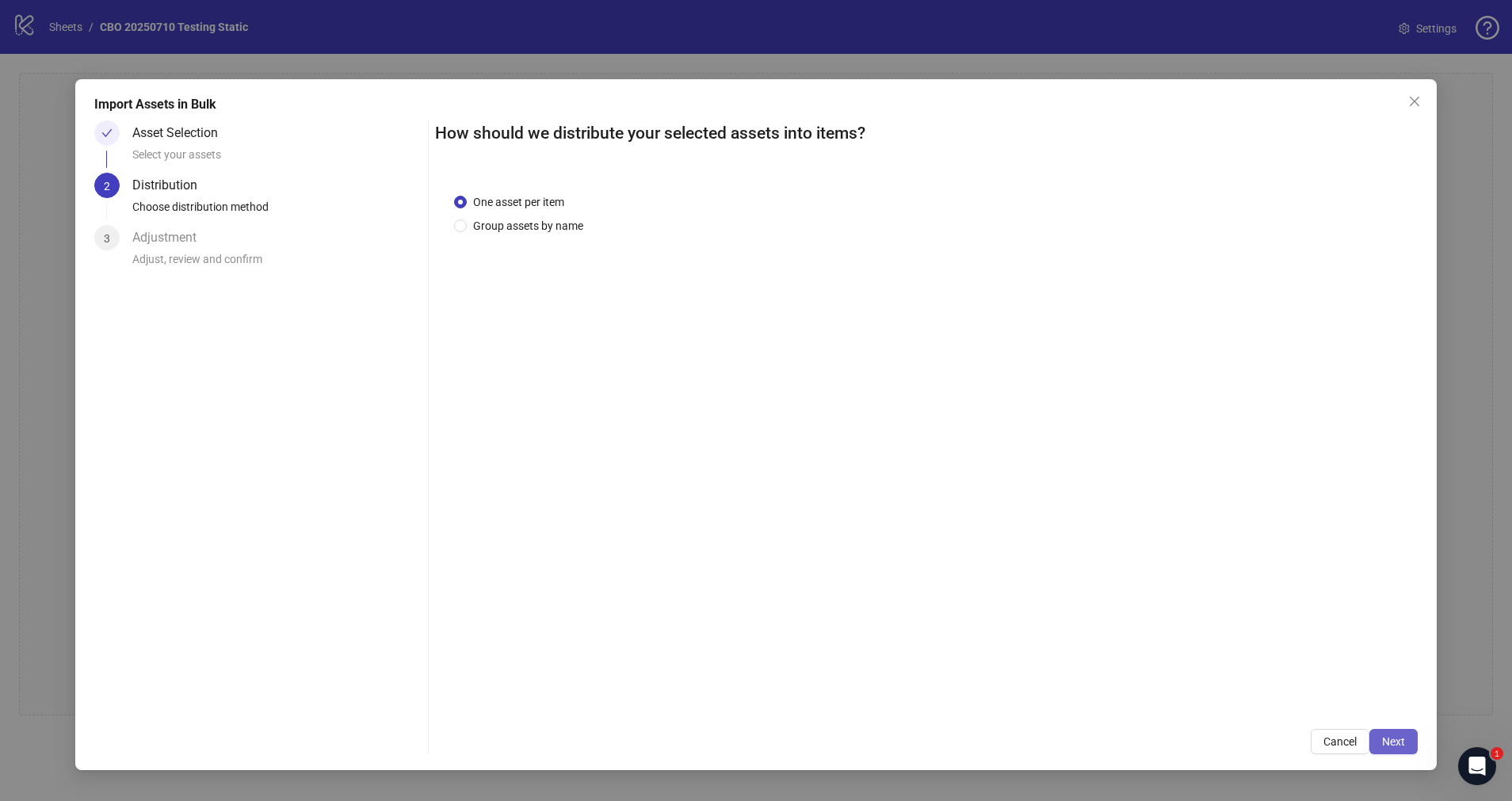 click on "Next" at bounding box center (1393, 742) 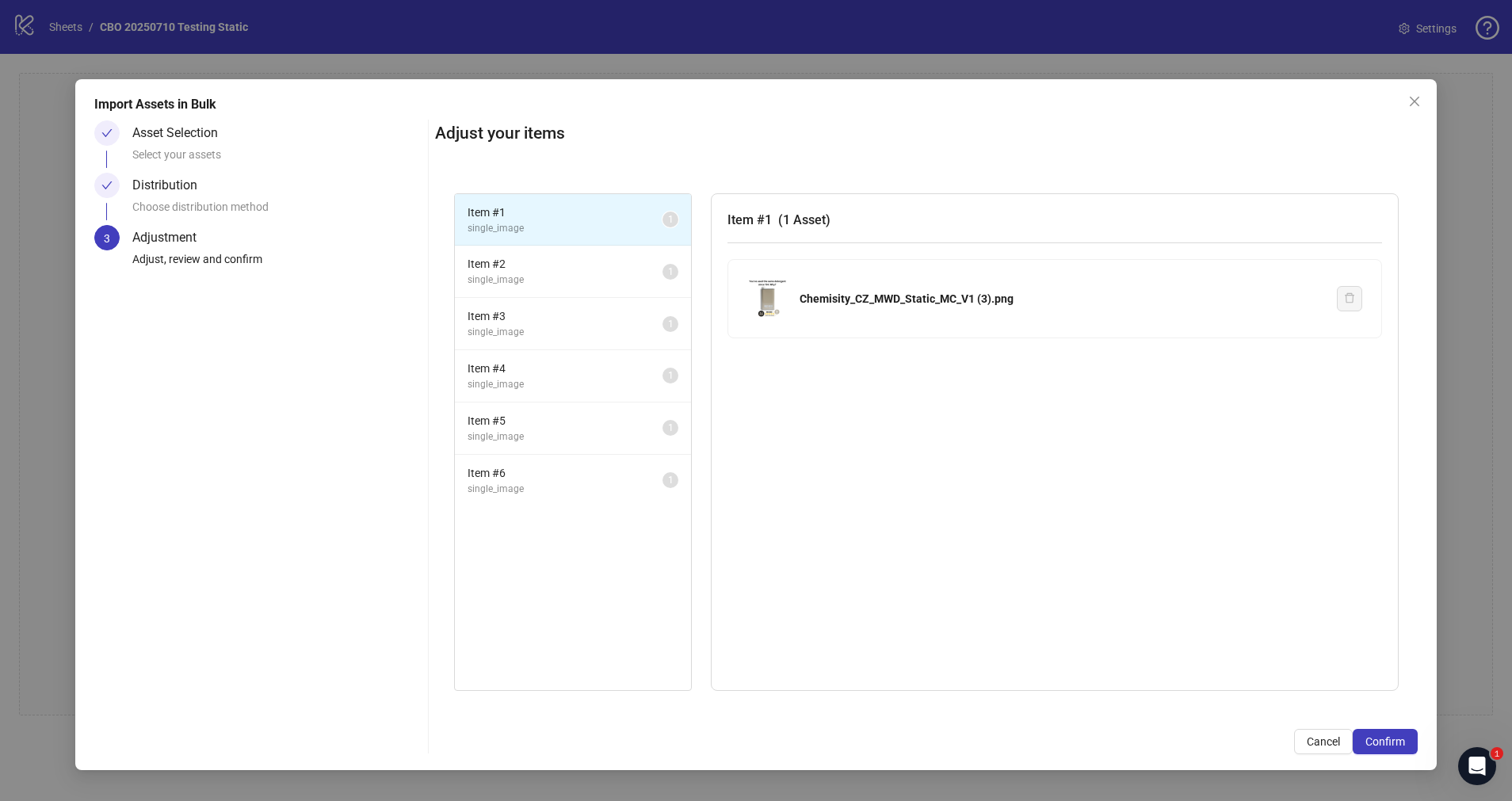 click on "Confirm" at bounding box center [1385, 742] 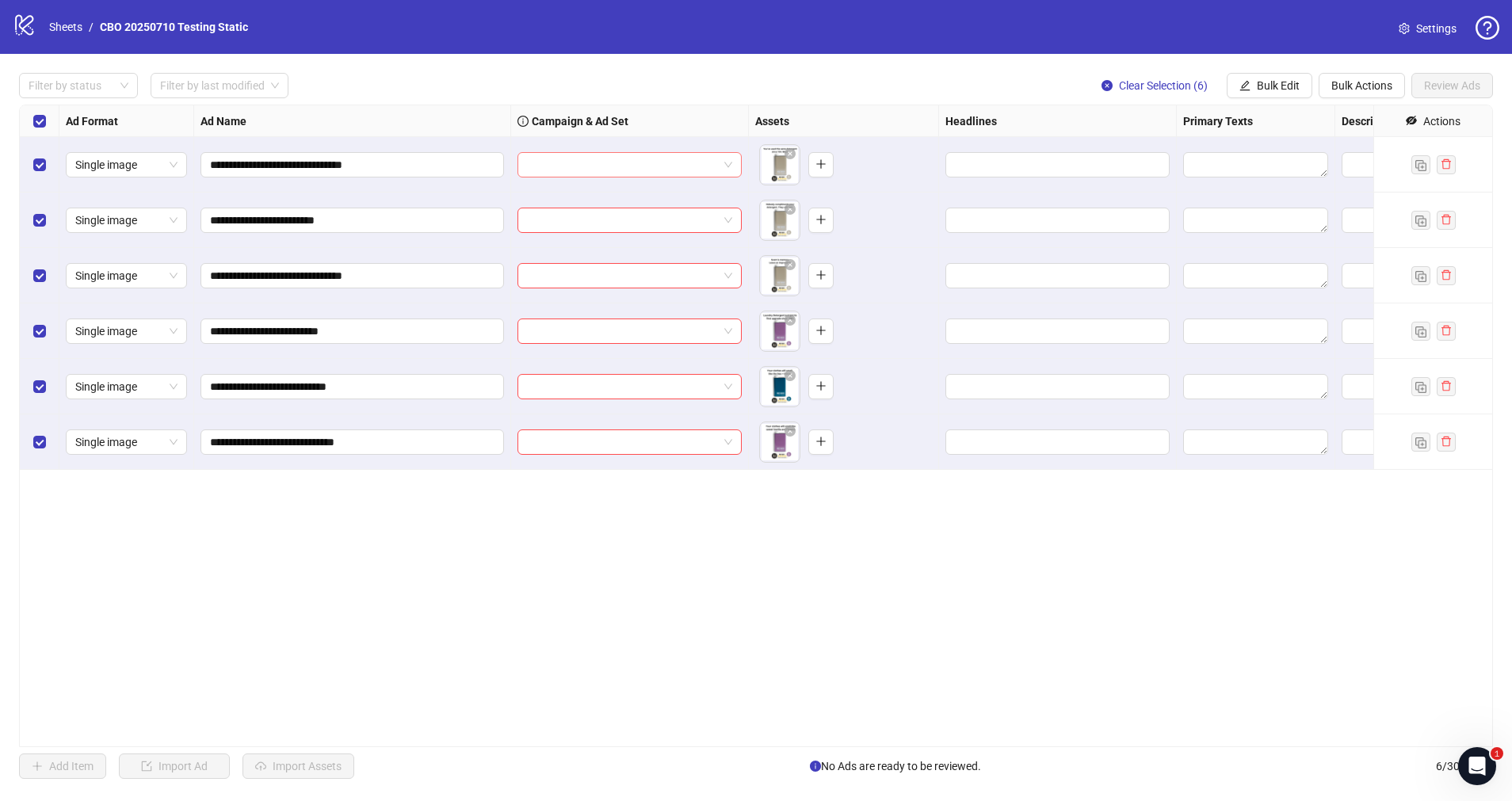 click at bounding box center [622, 165] 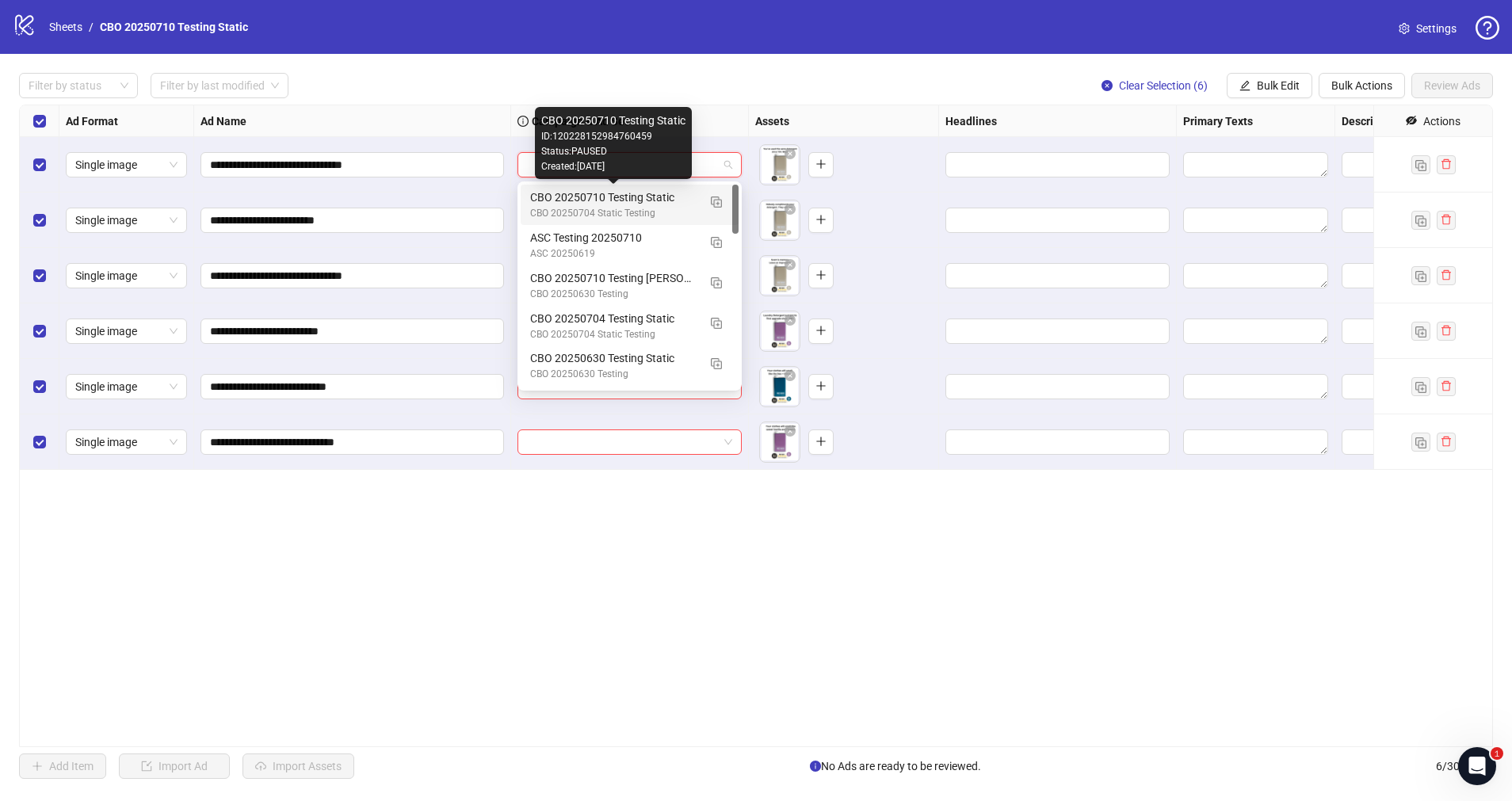 click on "CBO 20250710 Testing Static" at bounding box center [613, 197] 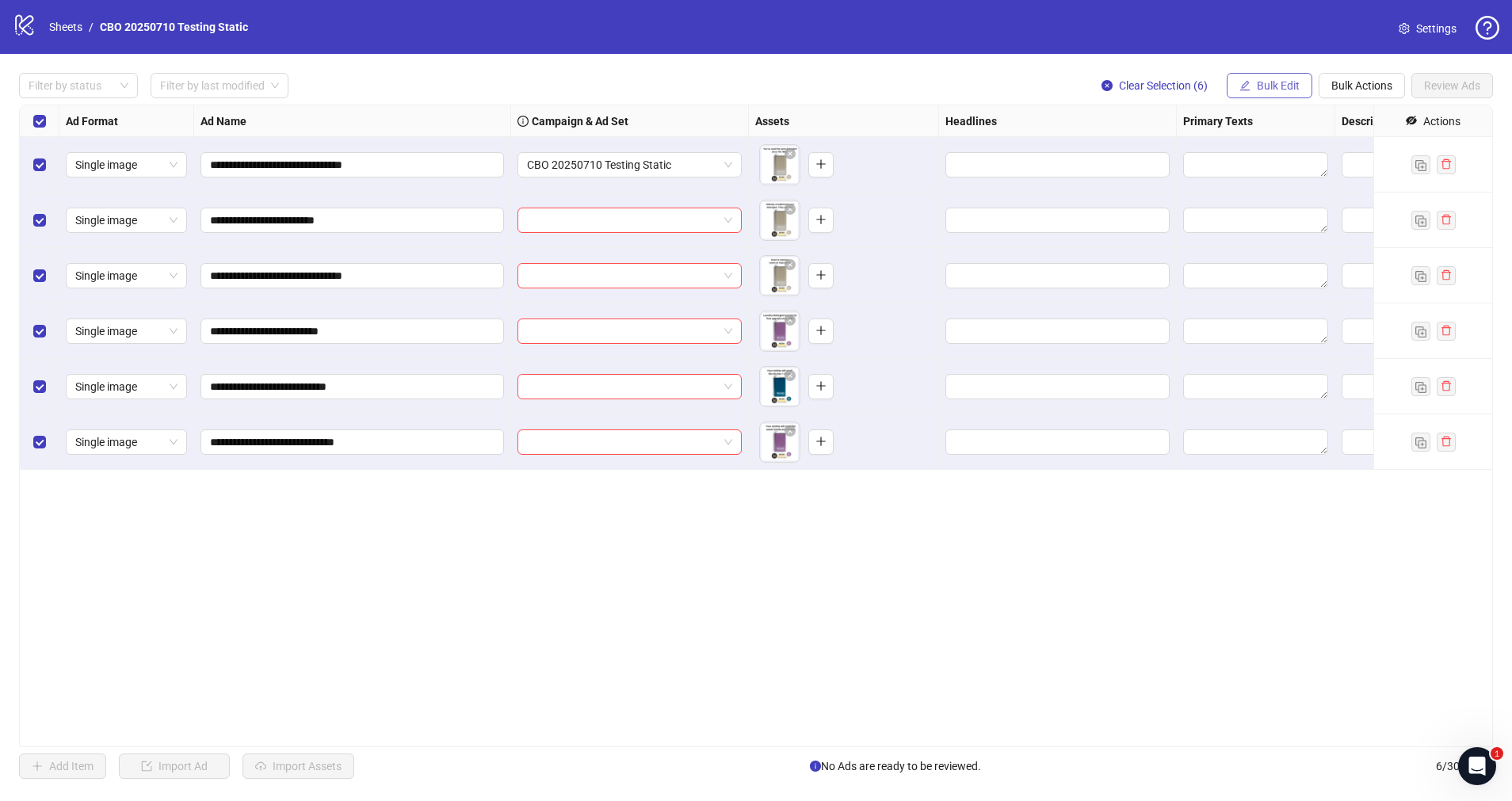 click on "Bulk Edit" at bounding box center (1278, 86) 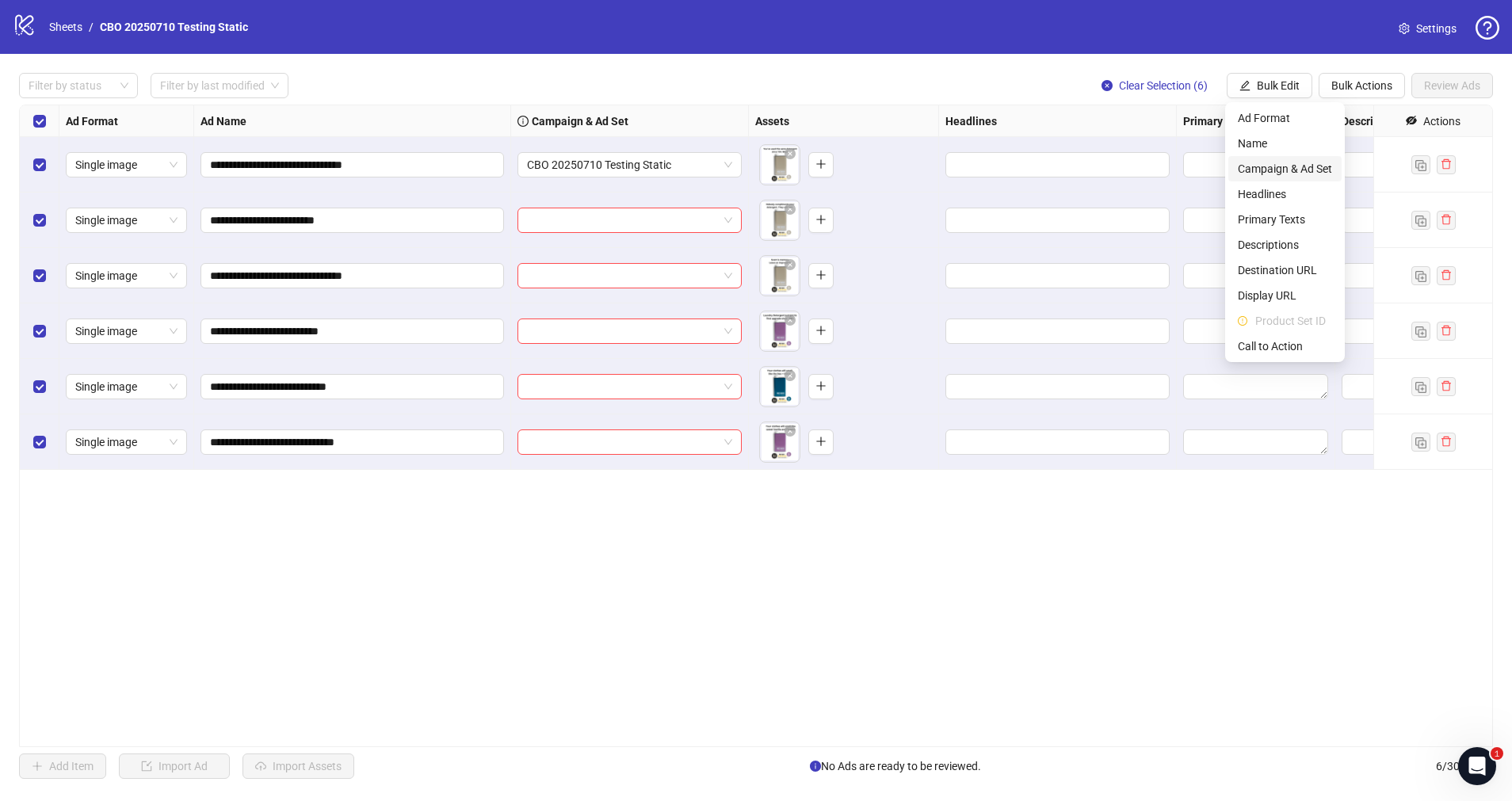 click on "Campaign & Ad Set" at bounding box center (1285, 169) 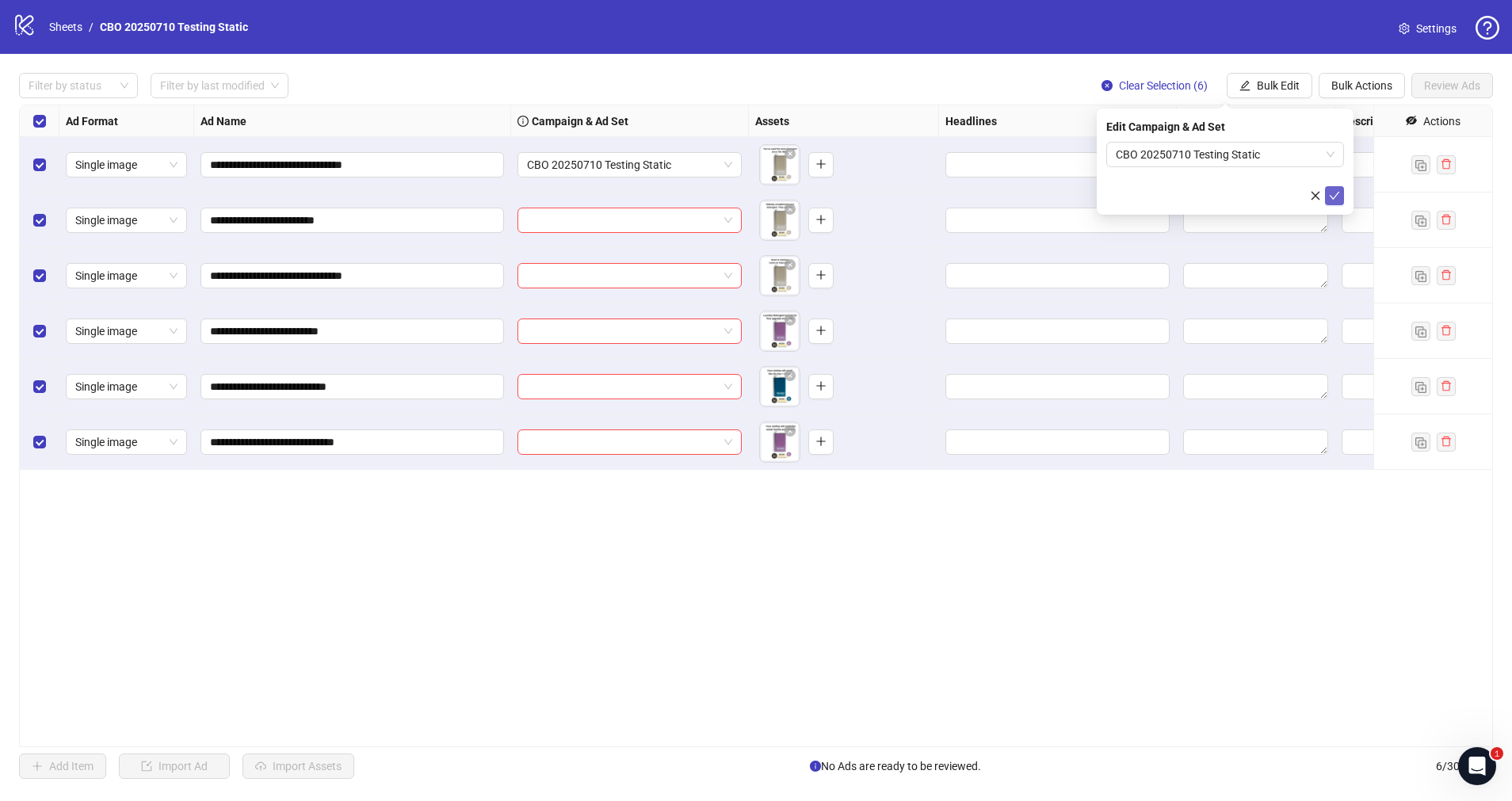 click 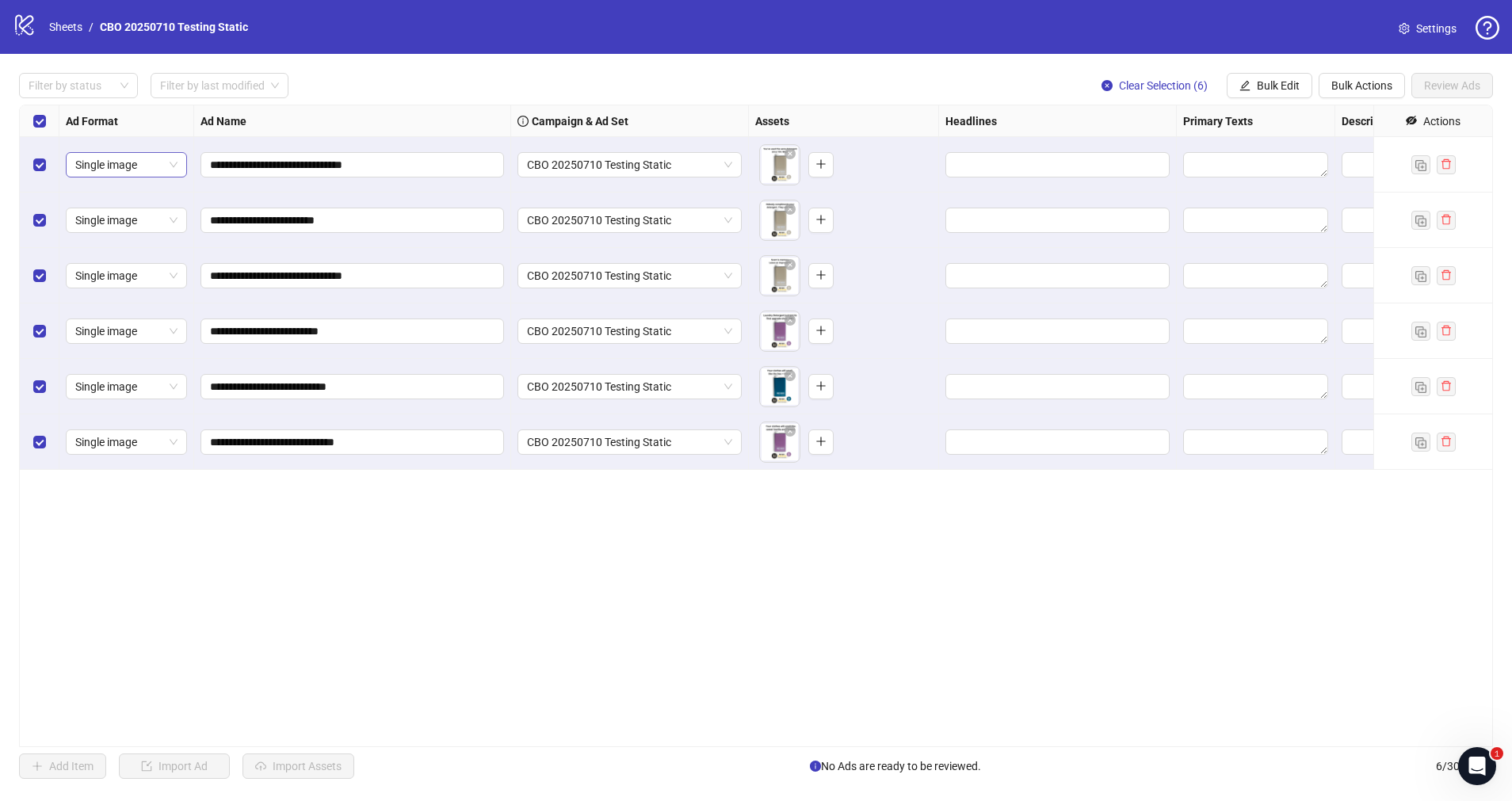 click on "Single image" at bounding box center (126, 165) 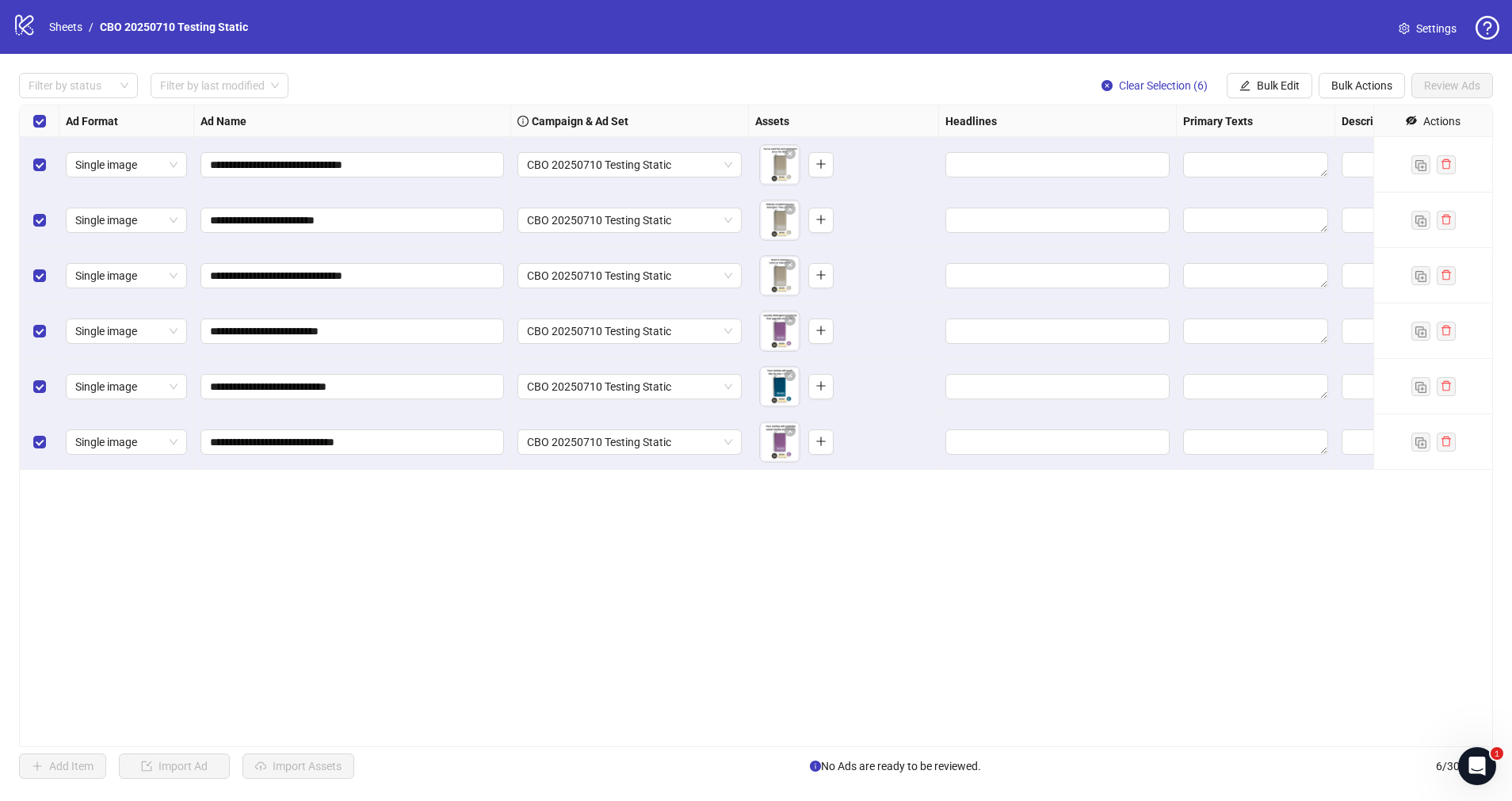 click on "**********" at bounding box center (756, 425) 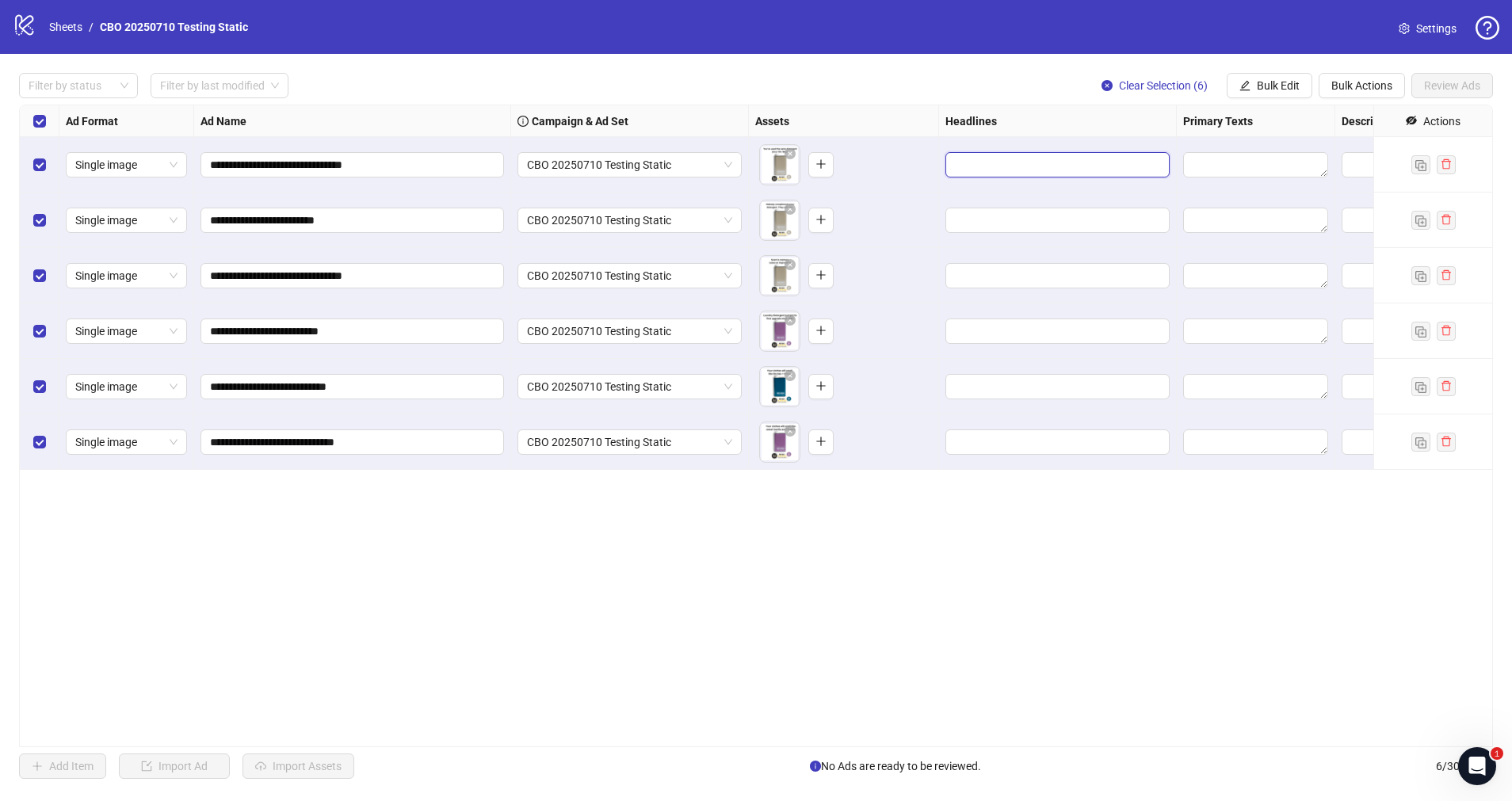 click at bounding box center [1056, 165] 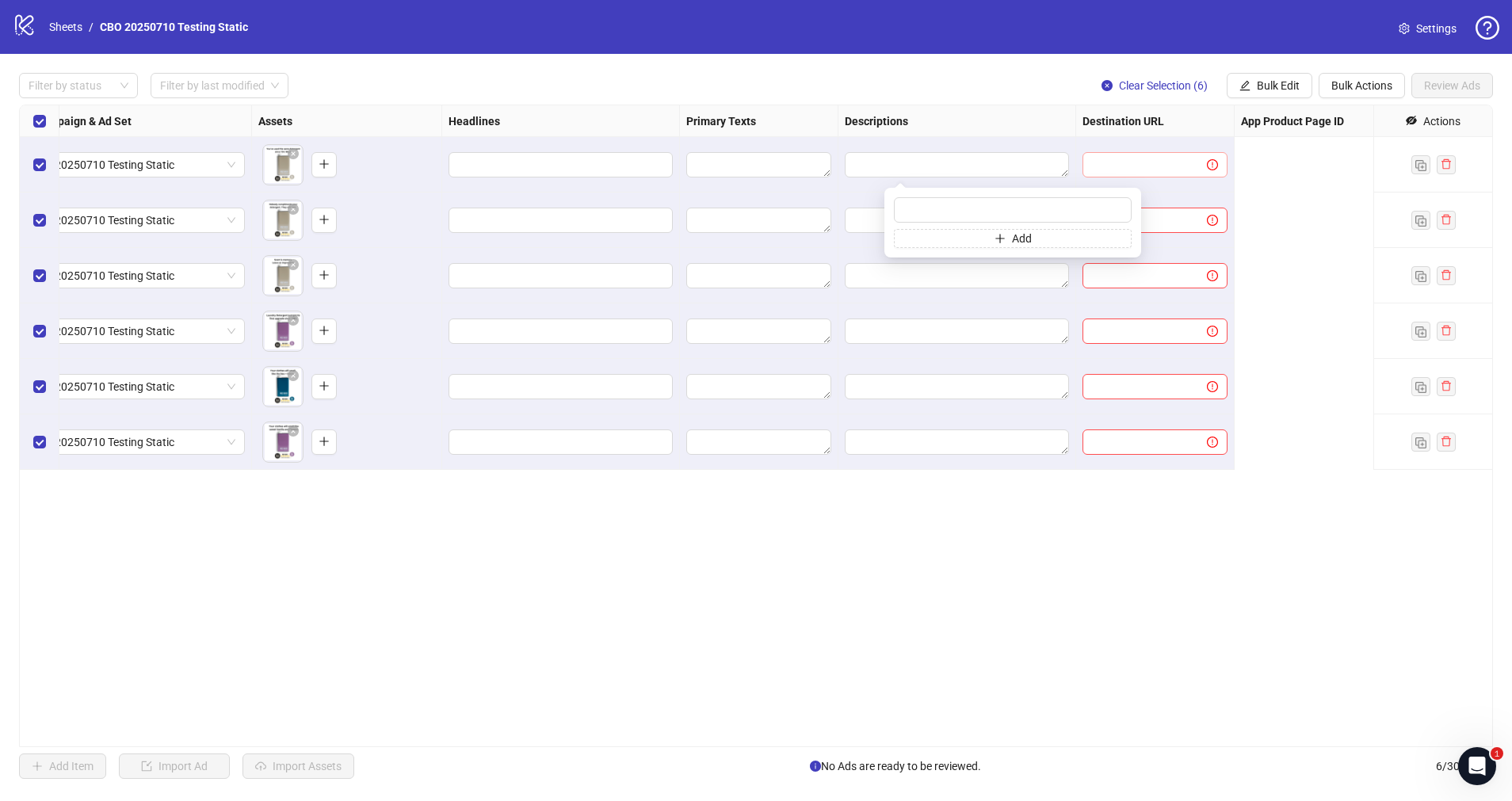 scroll, scrollTop: 0, scrollLeft: 0, axis: both 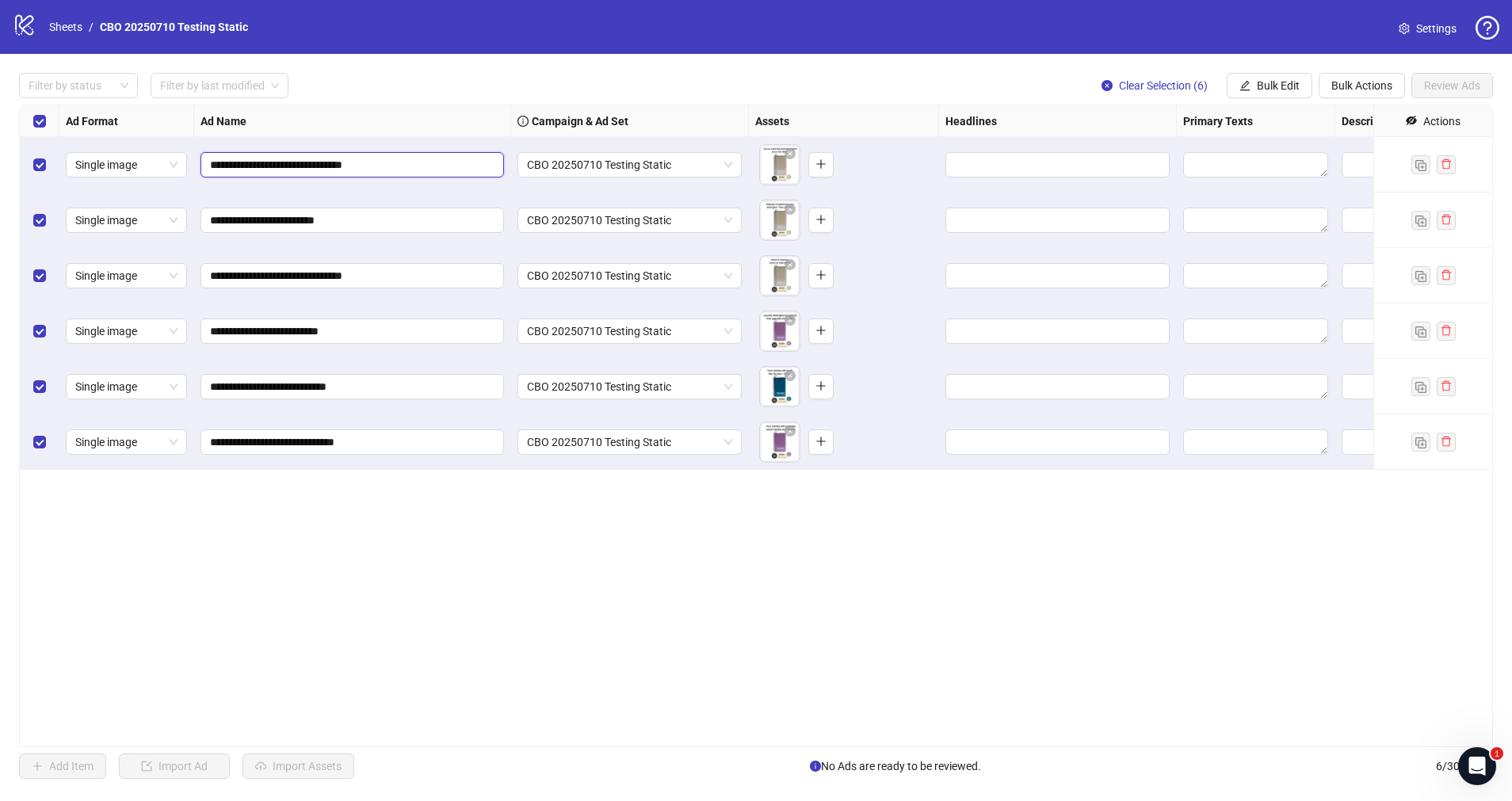 click on "**********" at bounding box center [350, 165] 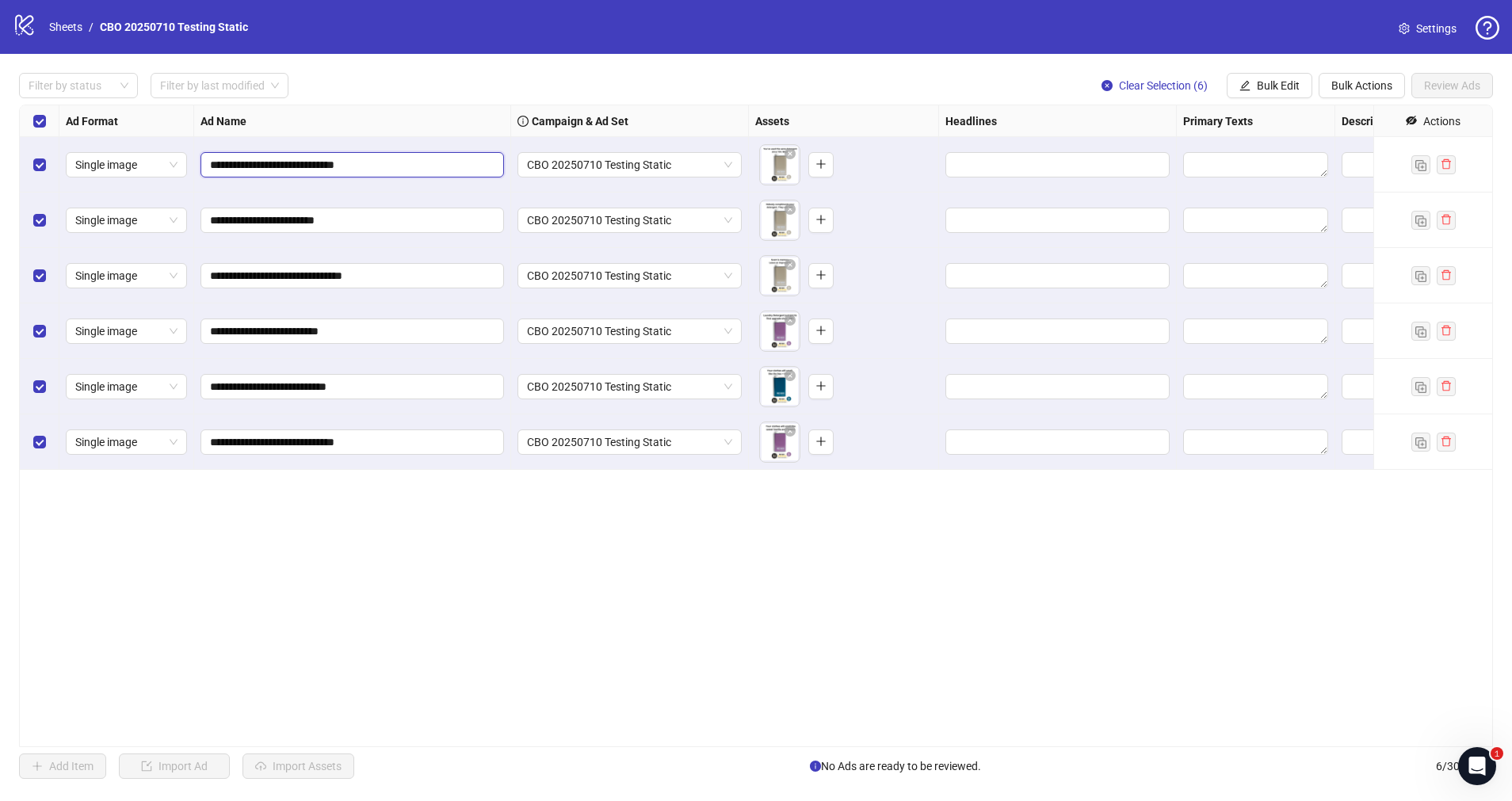 type on "**********" 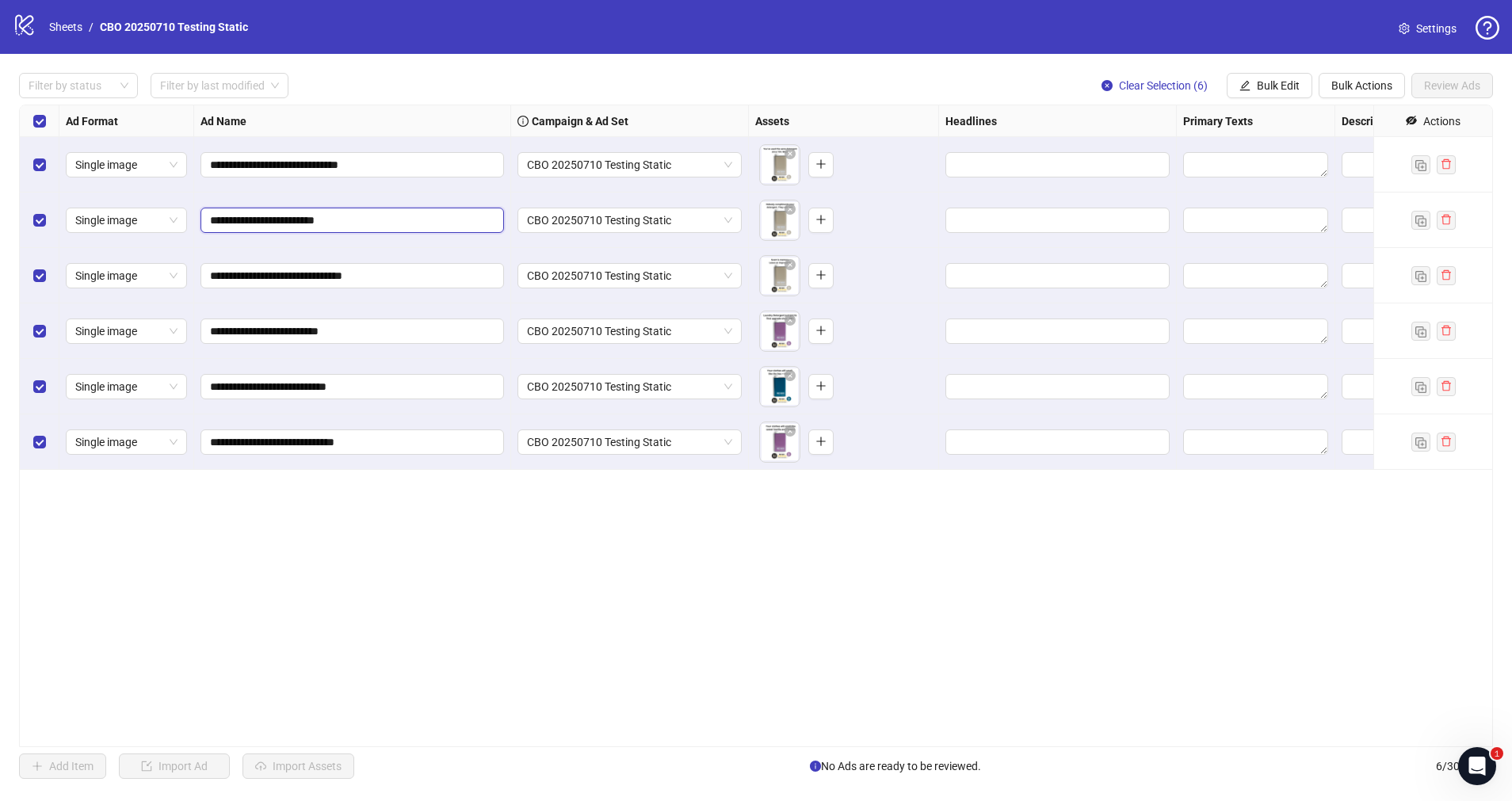 click on "**********" at bounding box center [350, 220] 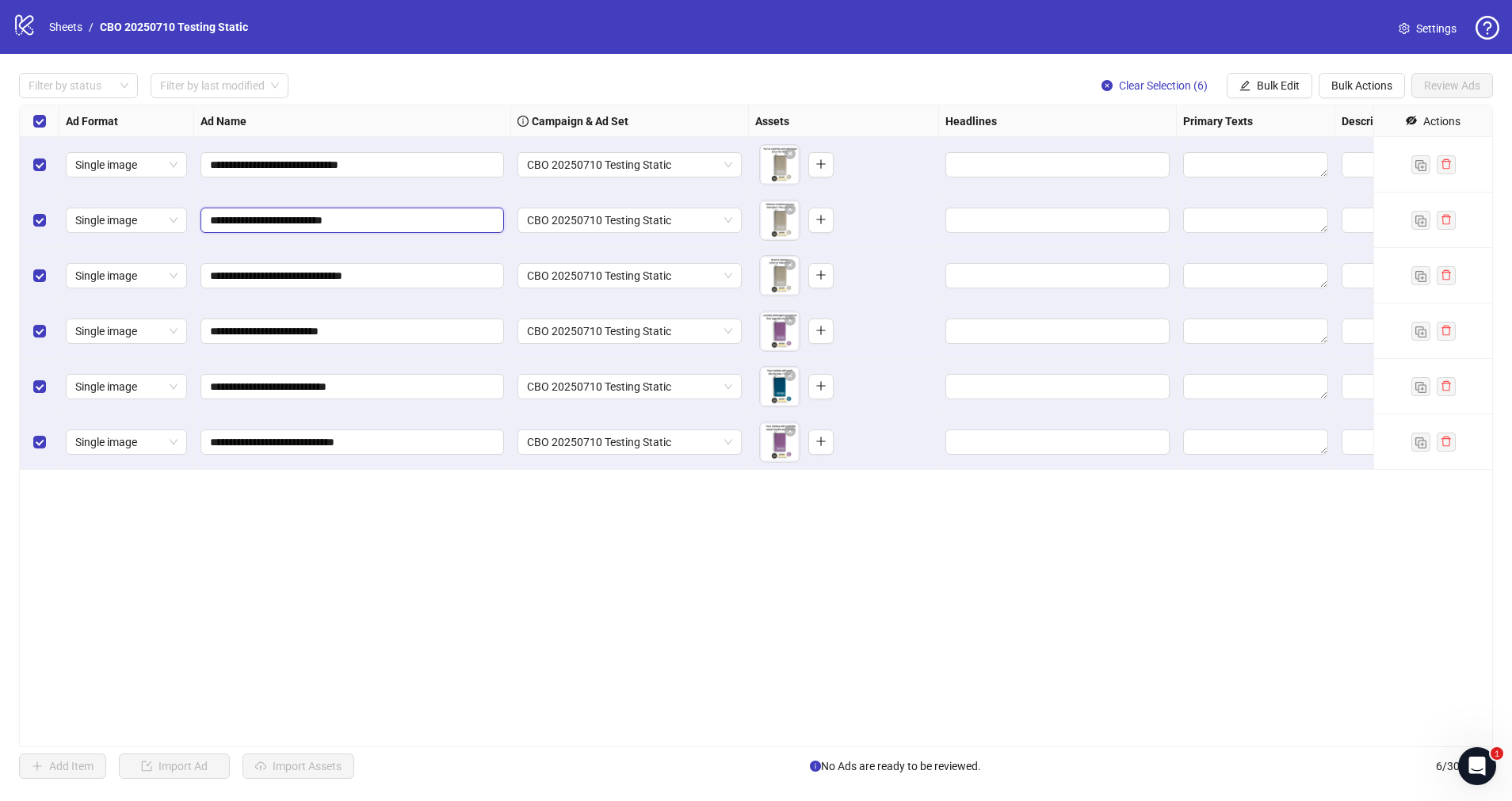 type on "**********" 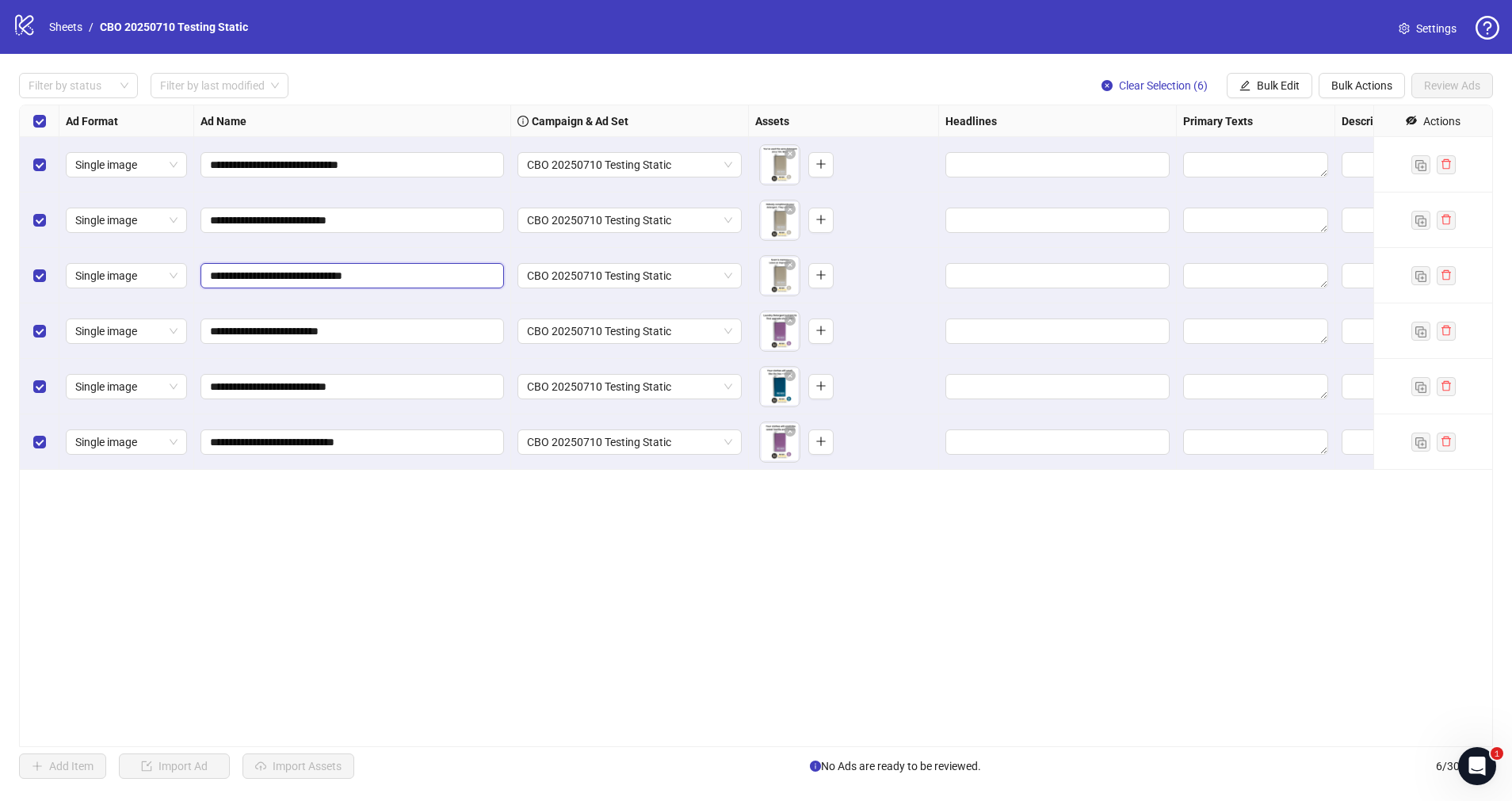 click on "**********" at bounding box center (350, 276) 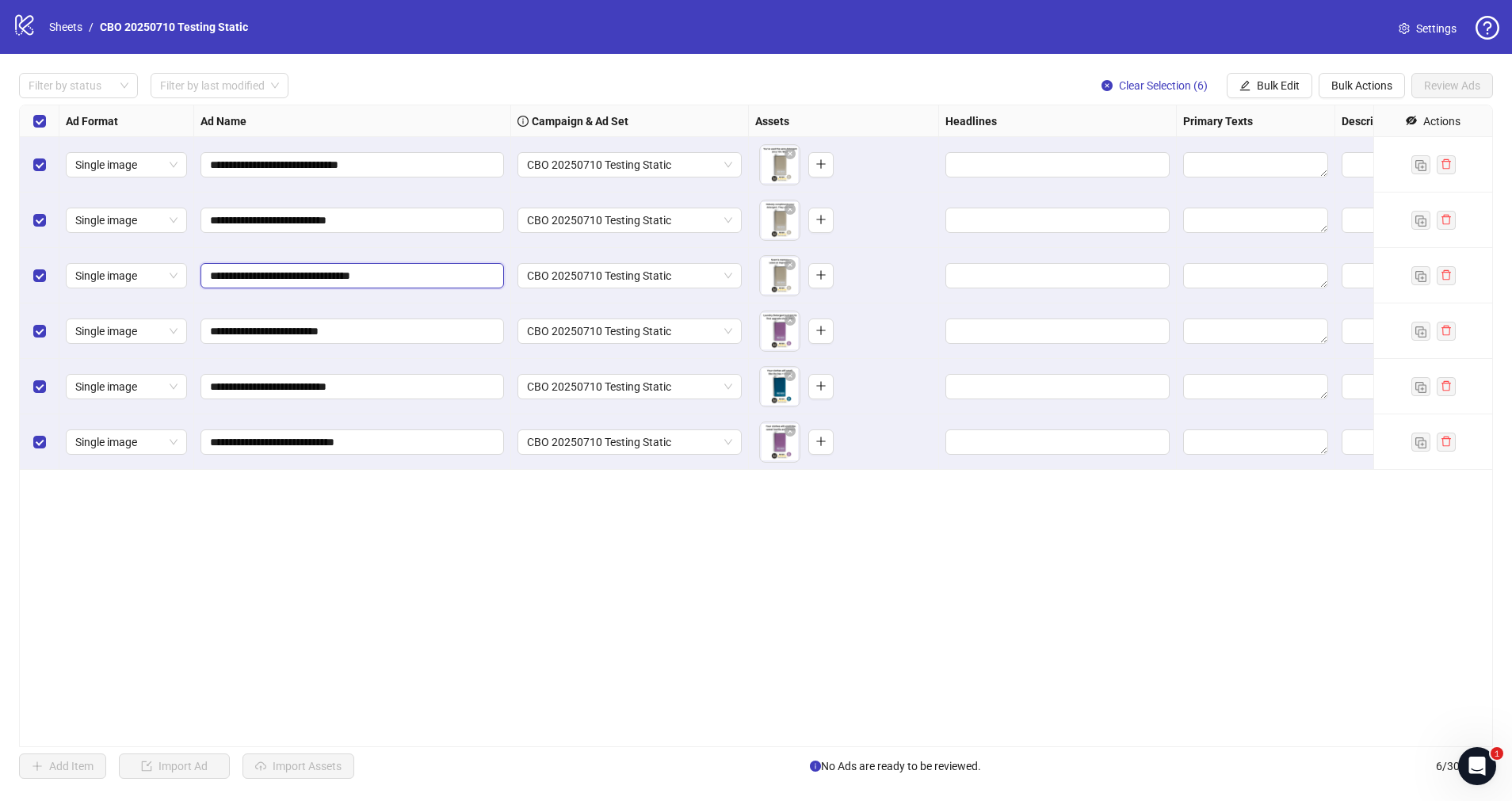 type on "**********" 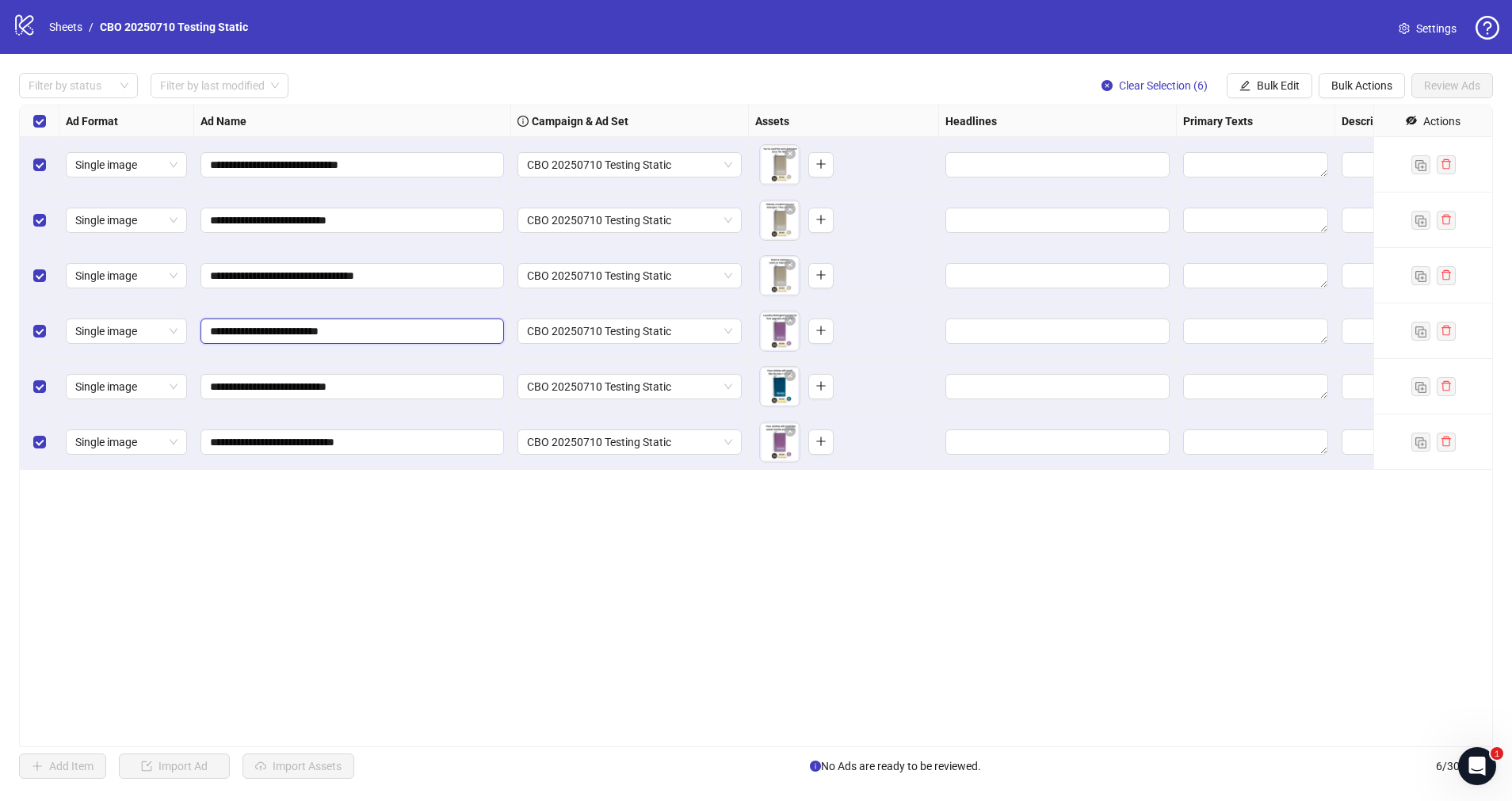 click on "**********" at bounding box center (350, 331) 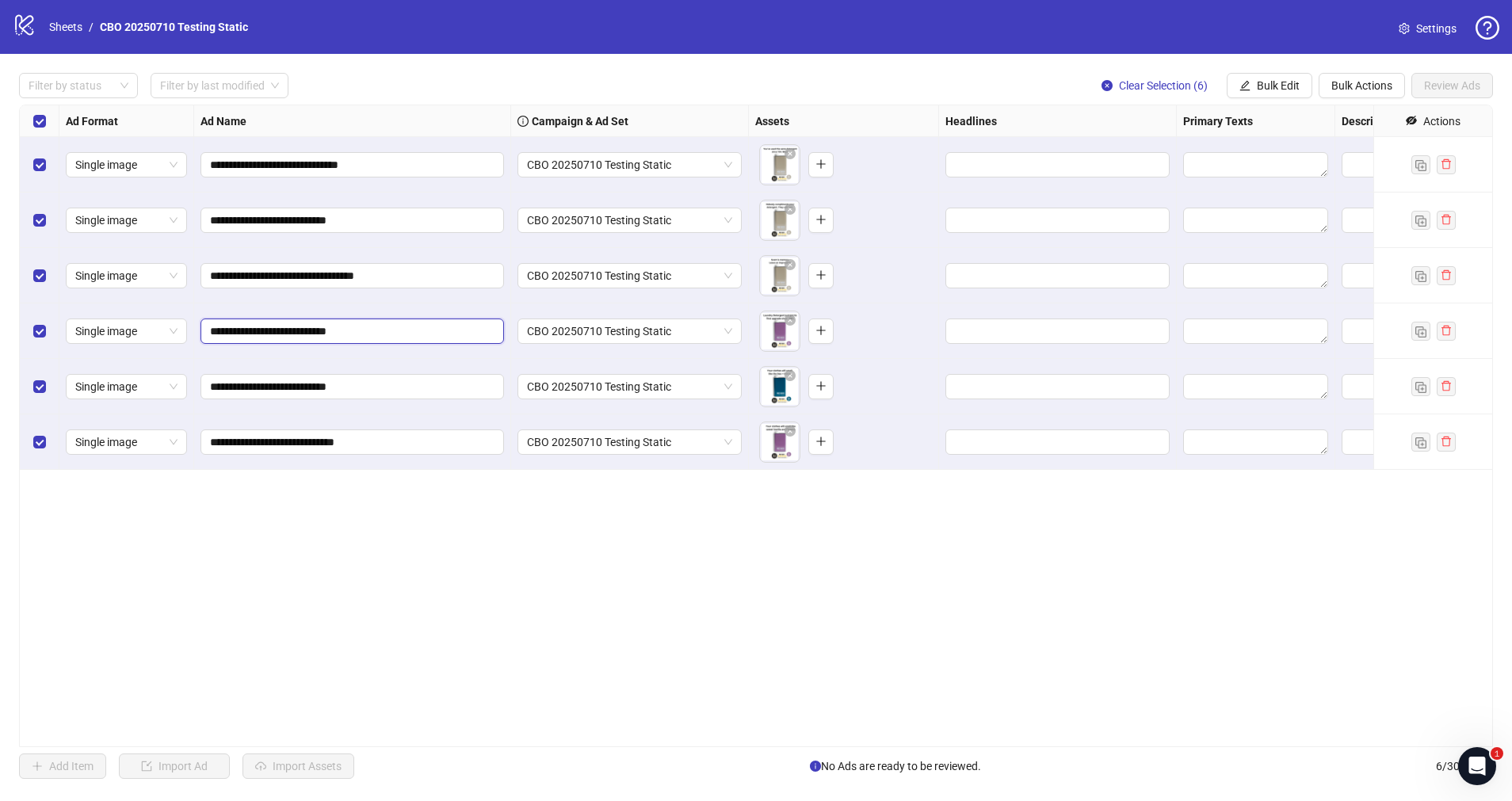 type on "**********" 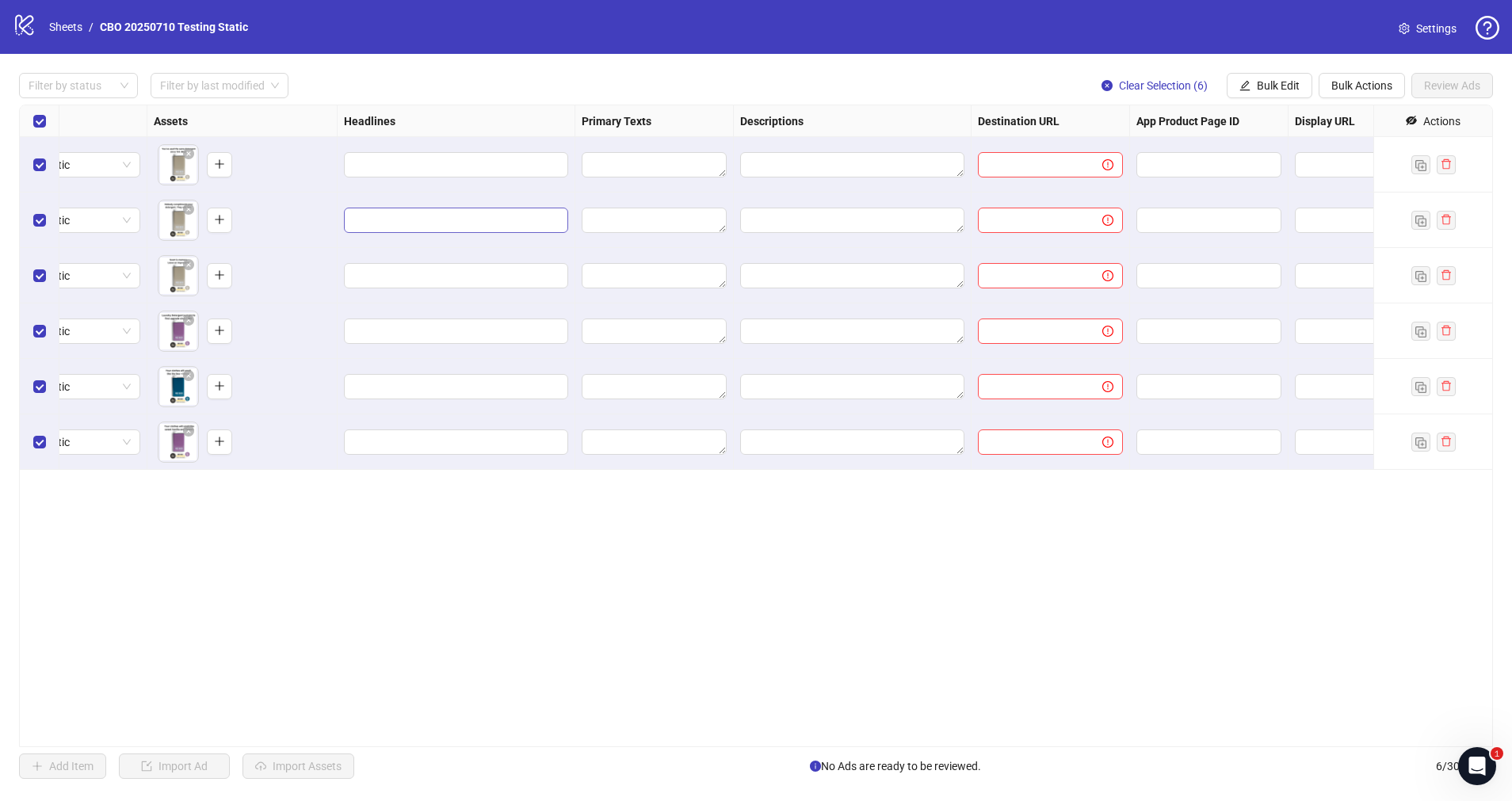 scroll, scrollTop: 0, scrollLeft: 603, axis: horizontal 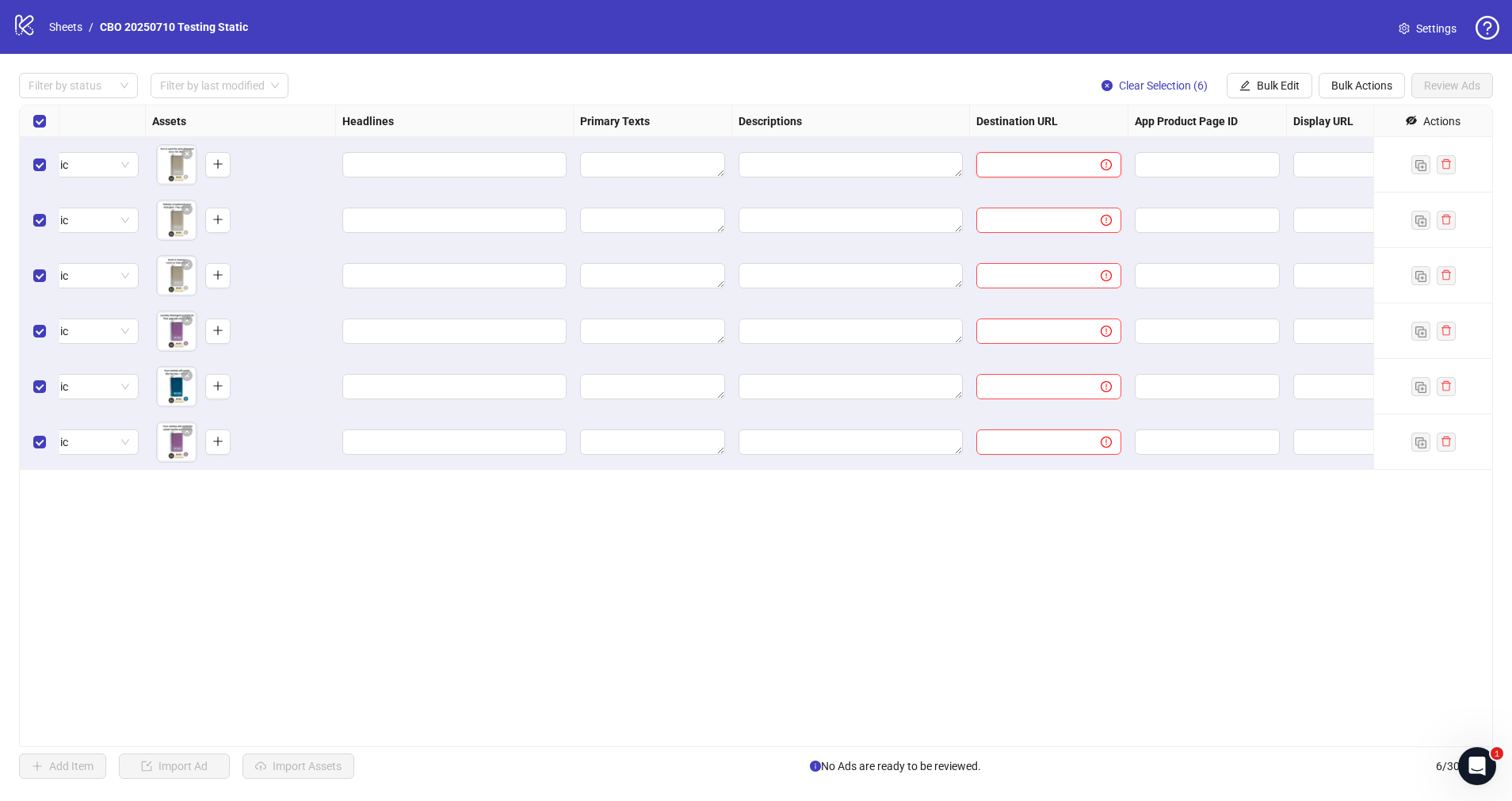 click at bounding box center [1032, 165] 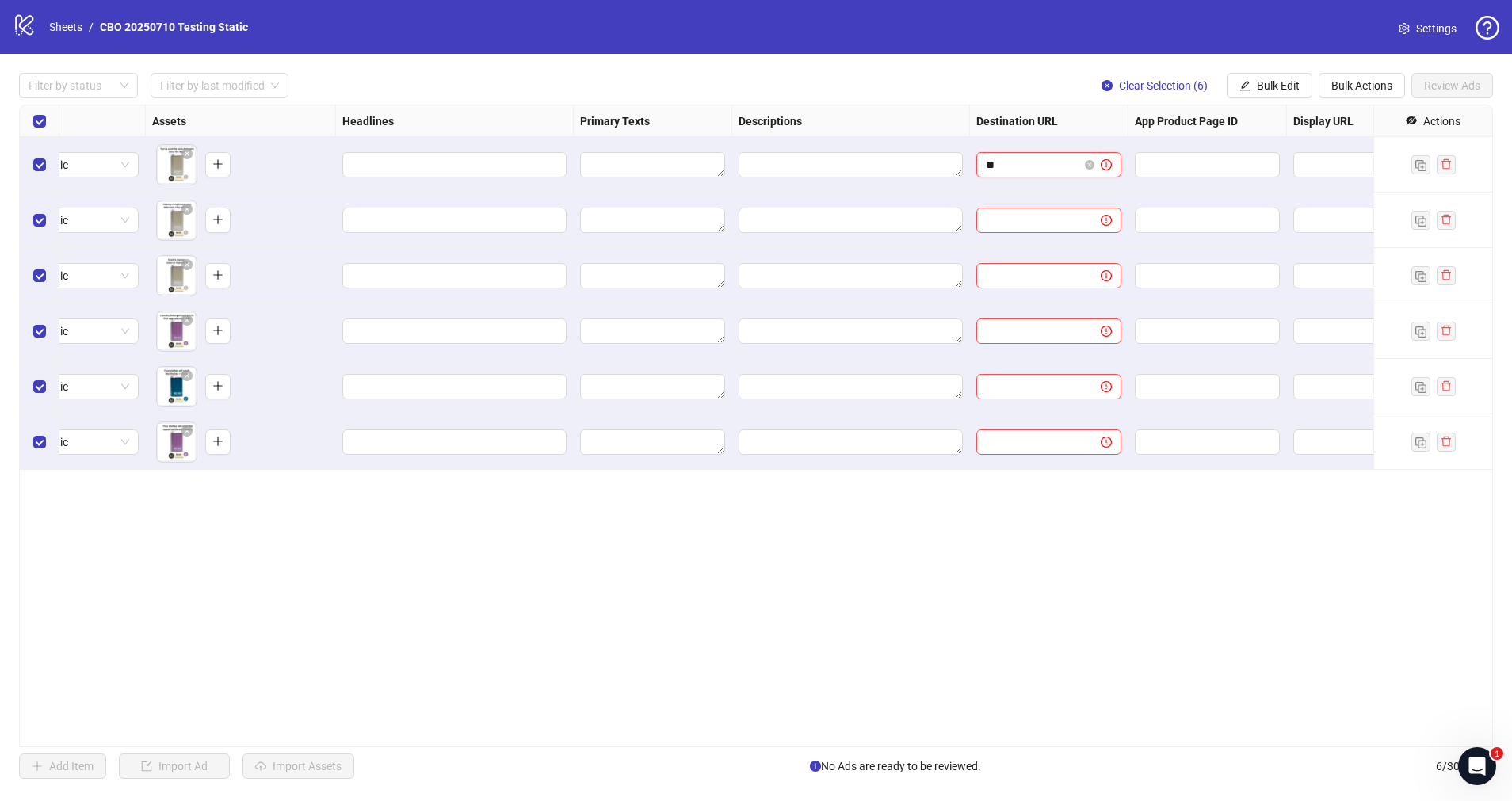 type on "*" 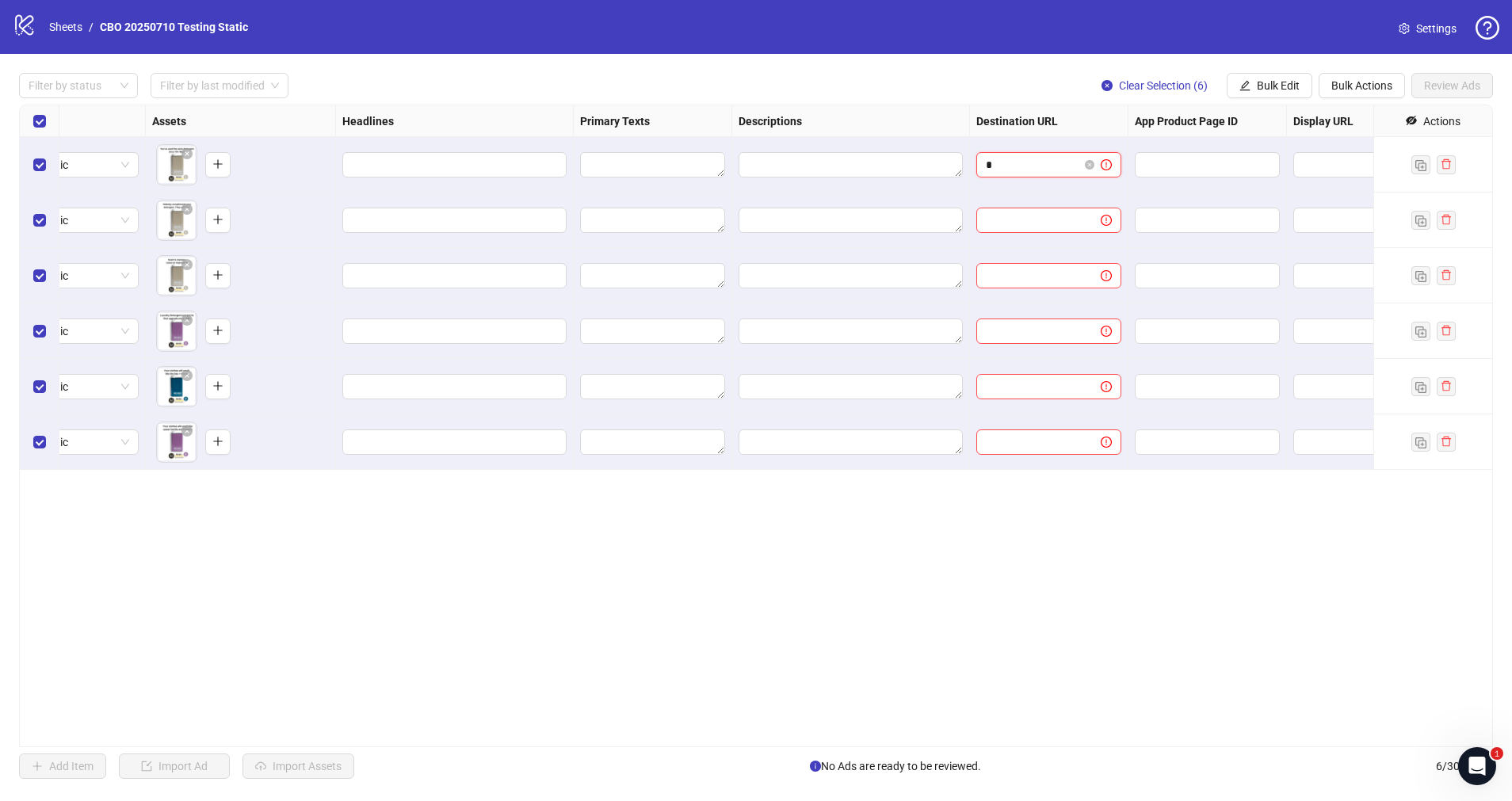 type 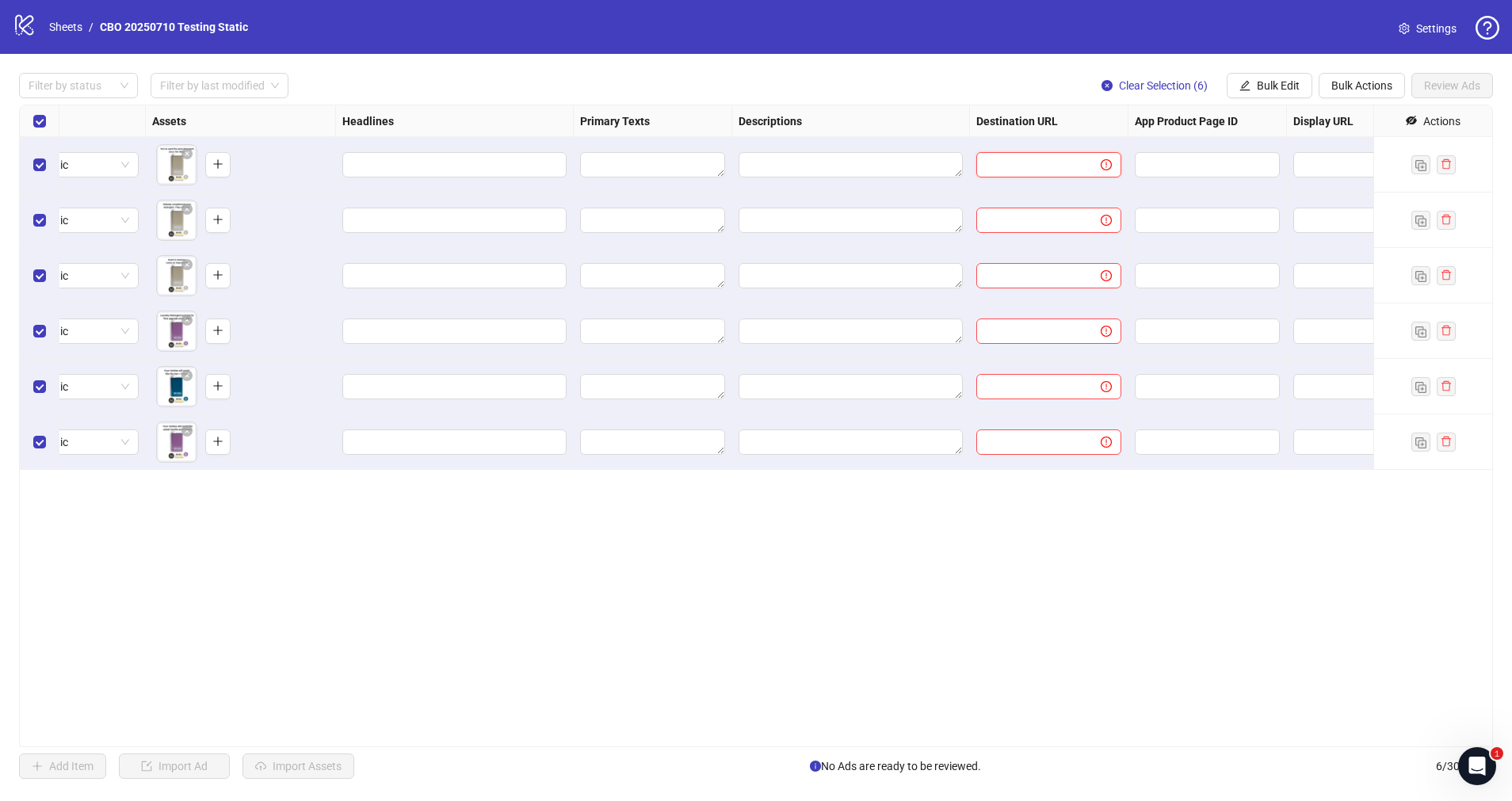 click at bounding box center (1032, 165) 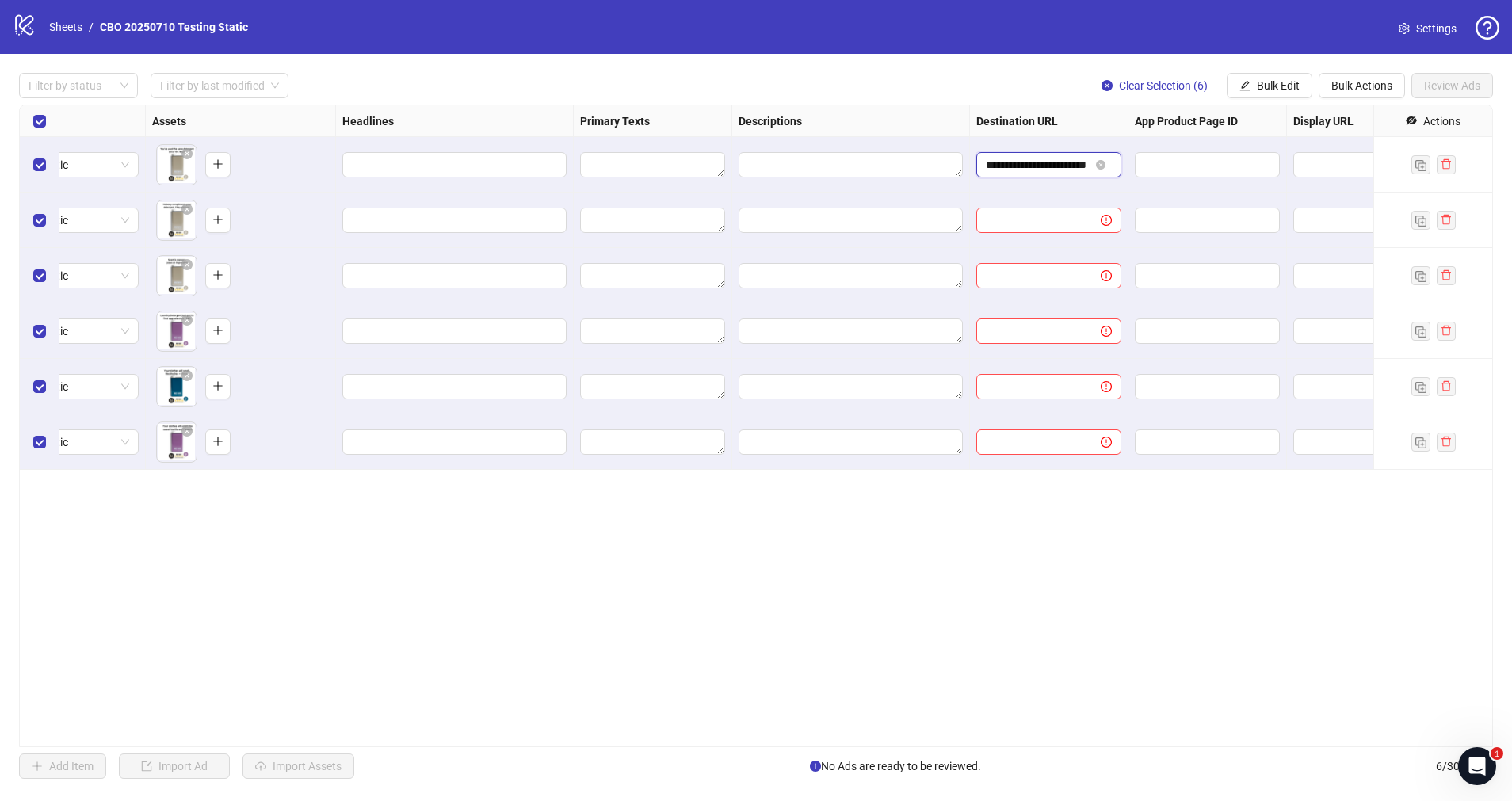 scroll, scrollTop: 0, scrollLeft: 39, axis: horizontal 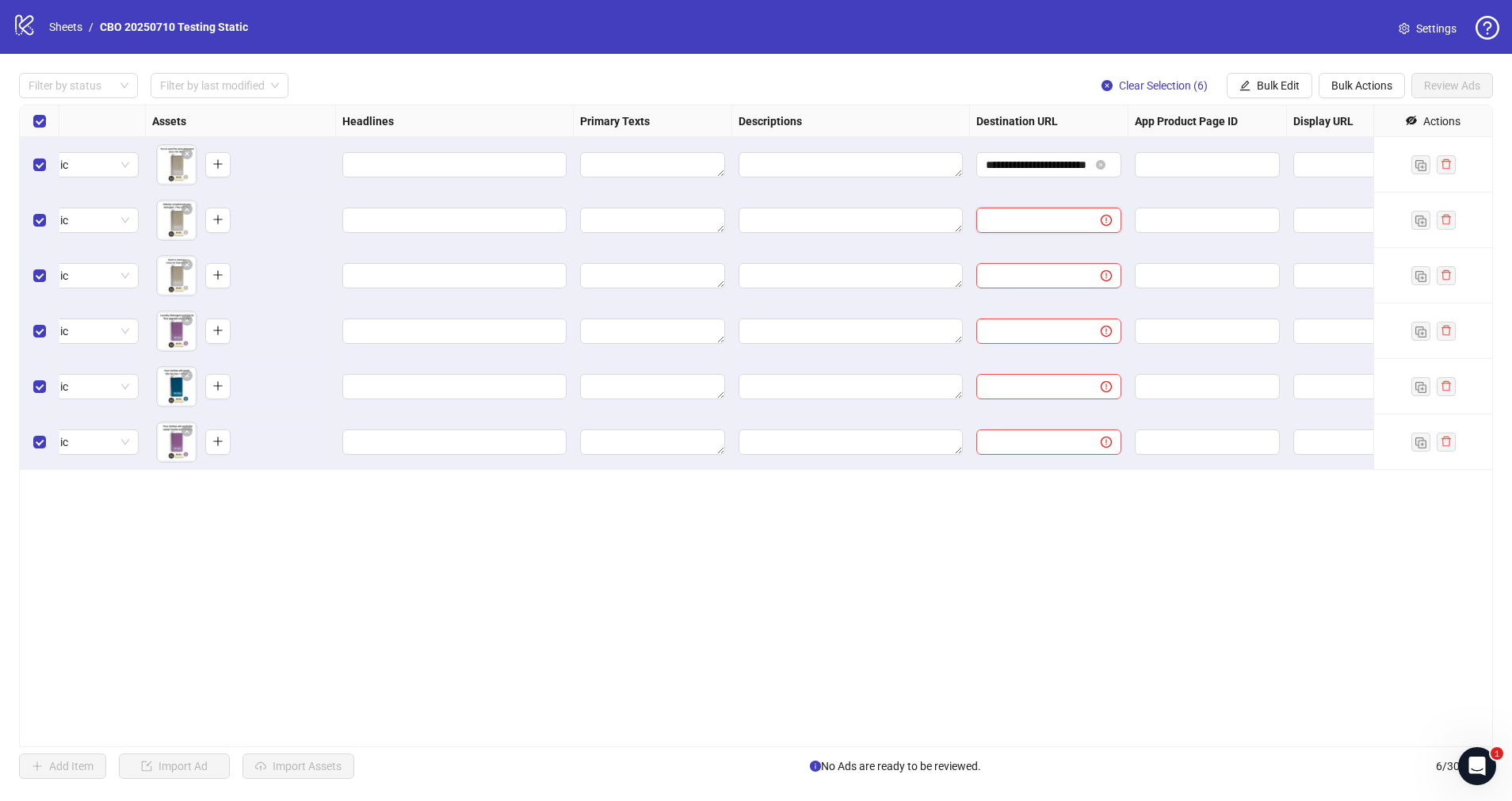 click at bounding box center (1032, 220) 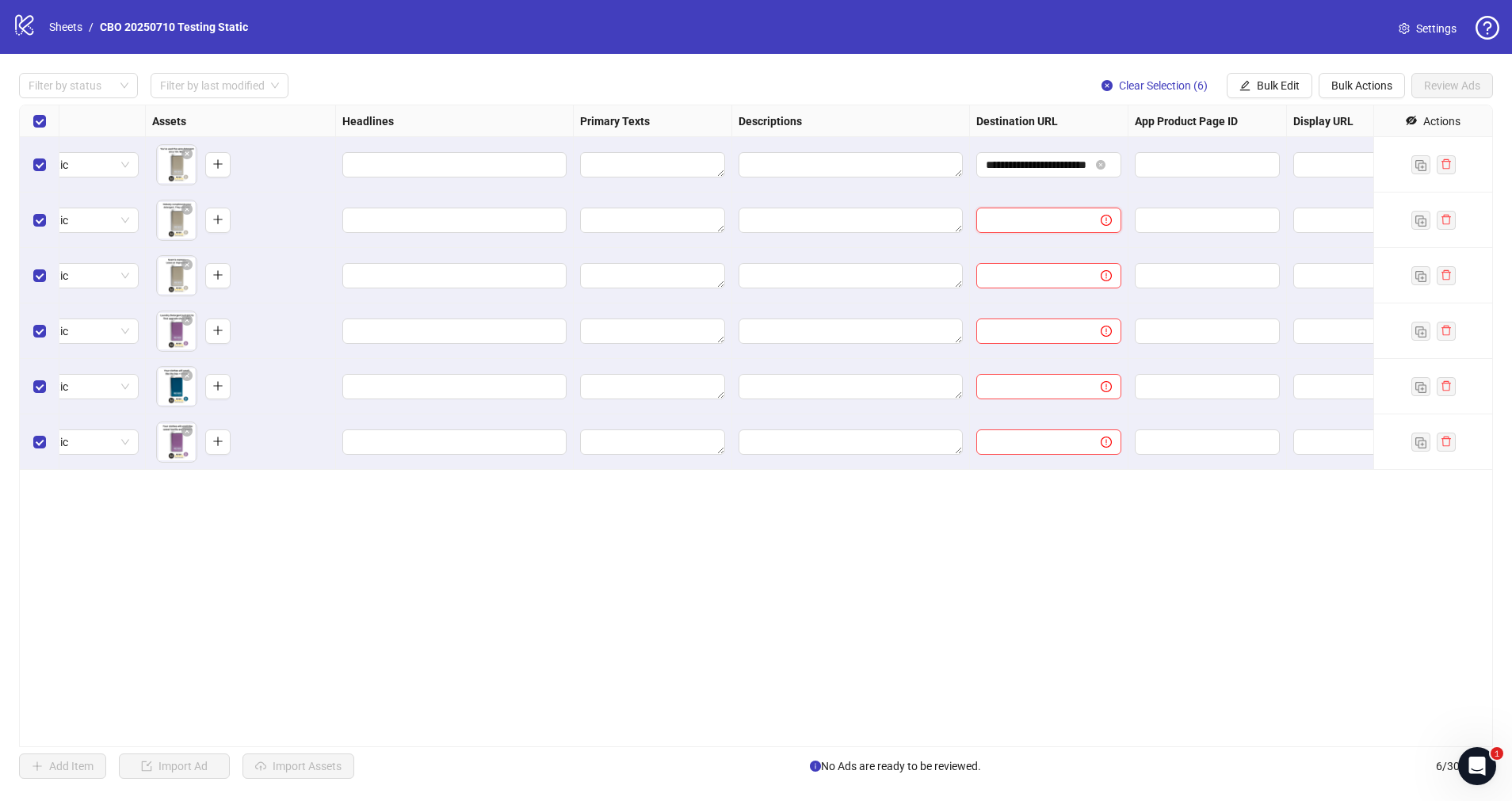 paste on "**********" 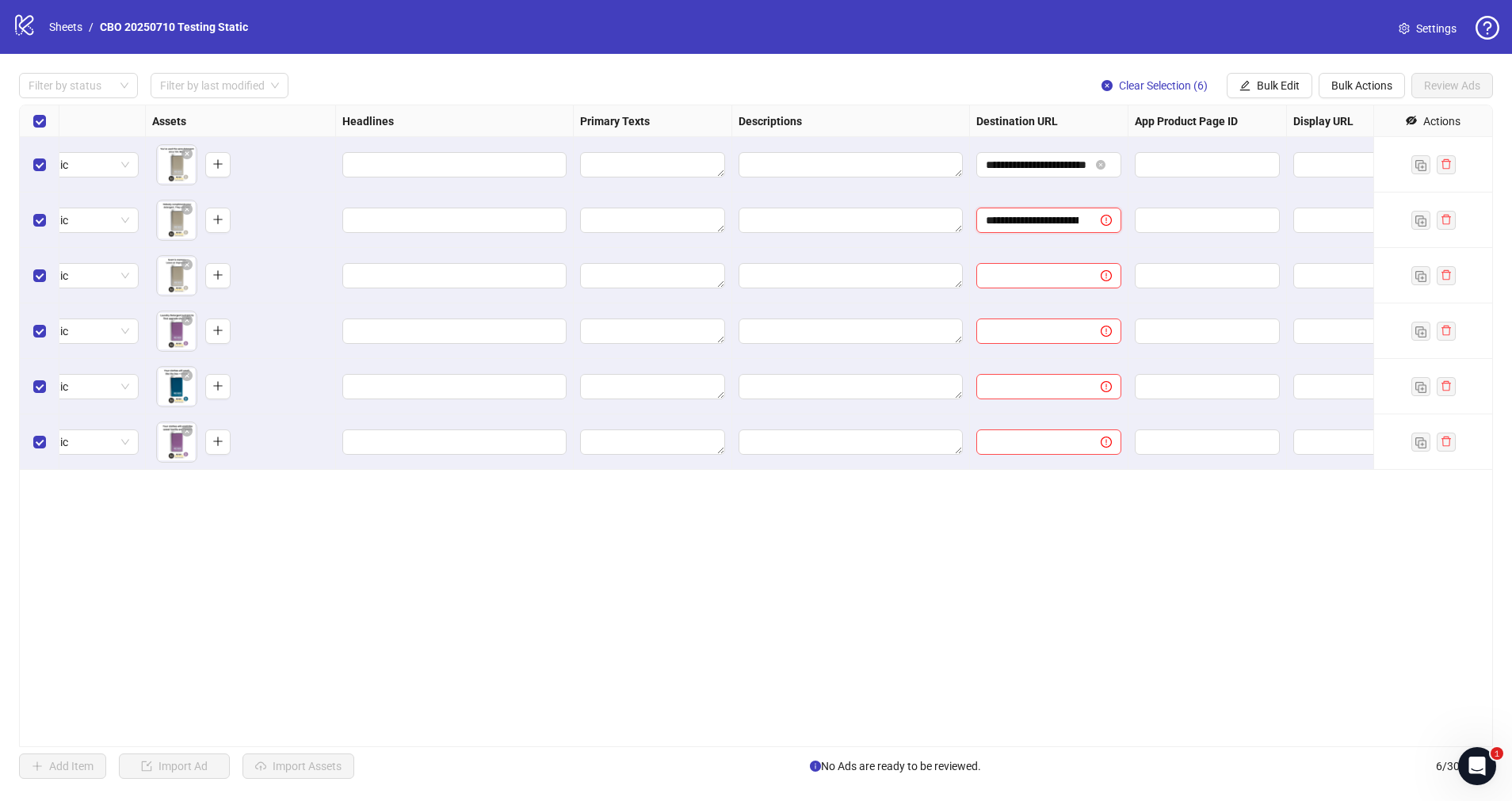 scroll, scrollTop: 0, scrollLeft: 39, axis: horizontal 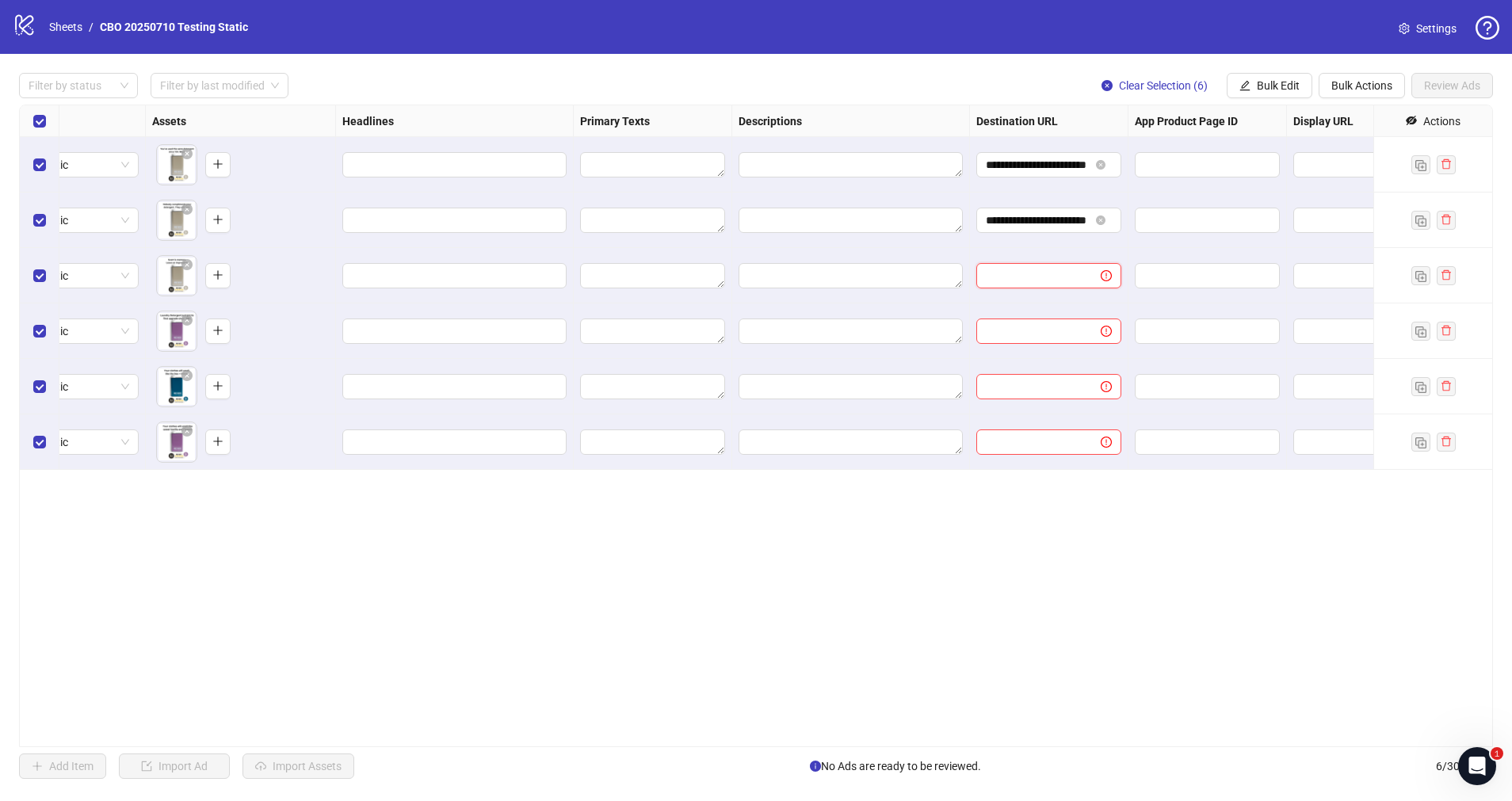 click at bounding box center [1032, 276] 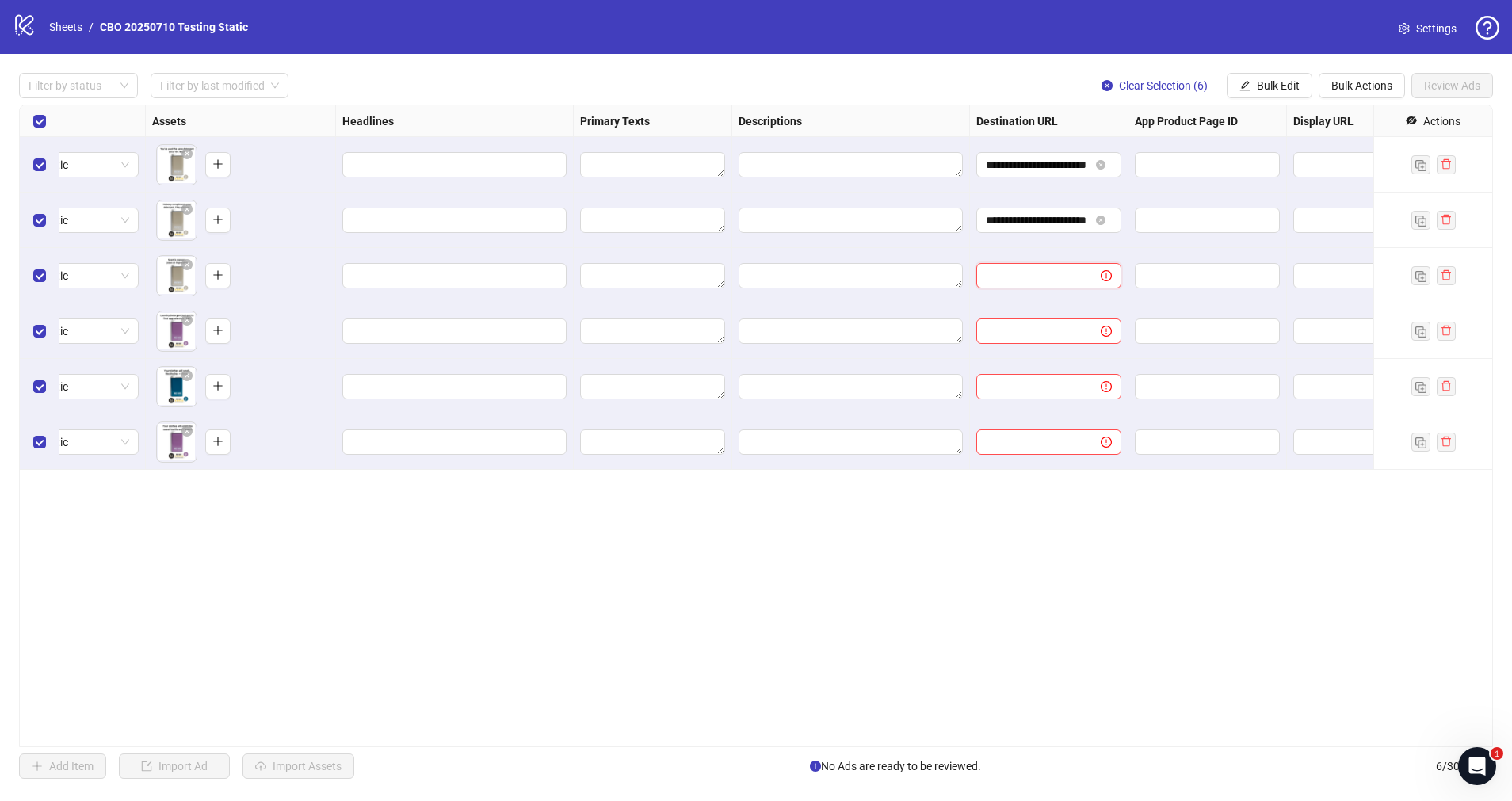paste on "**********" 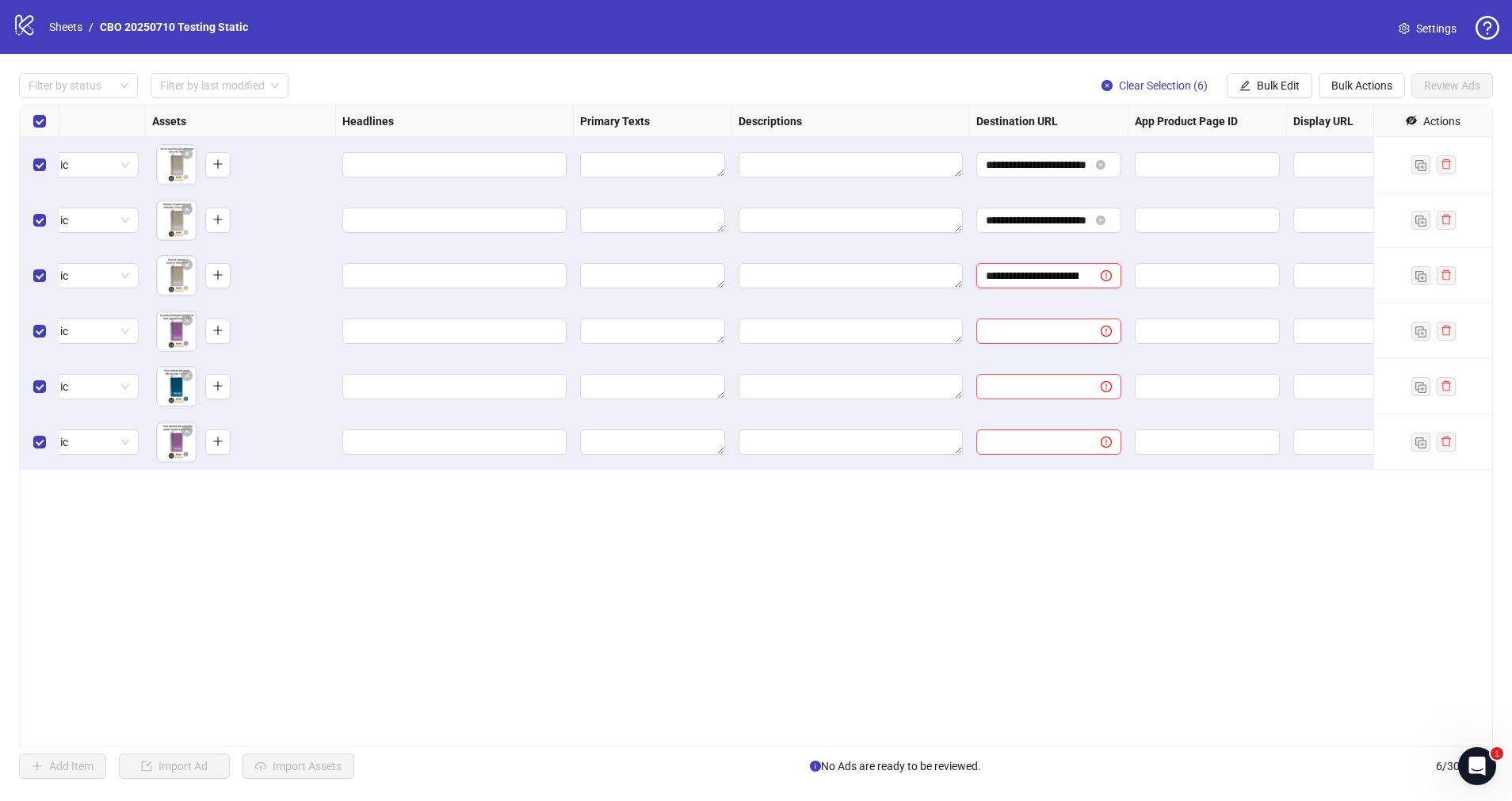 scroll, scrollTop: 0, scrollLeft: 39, axis: horizontal 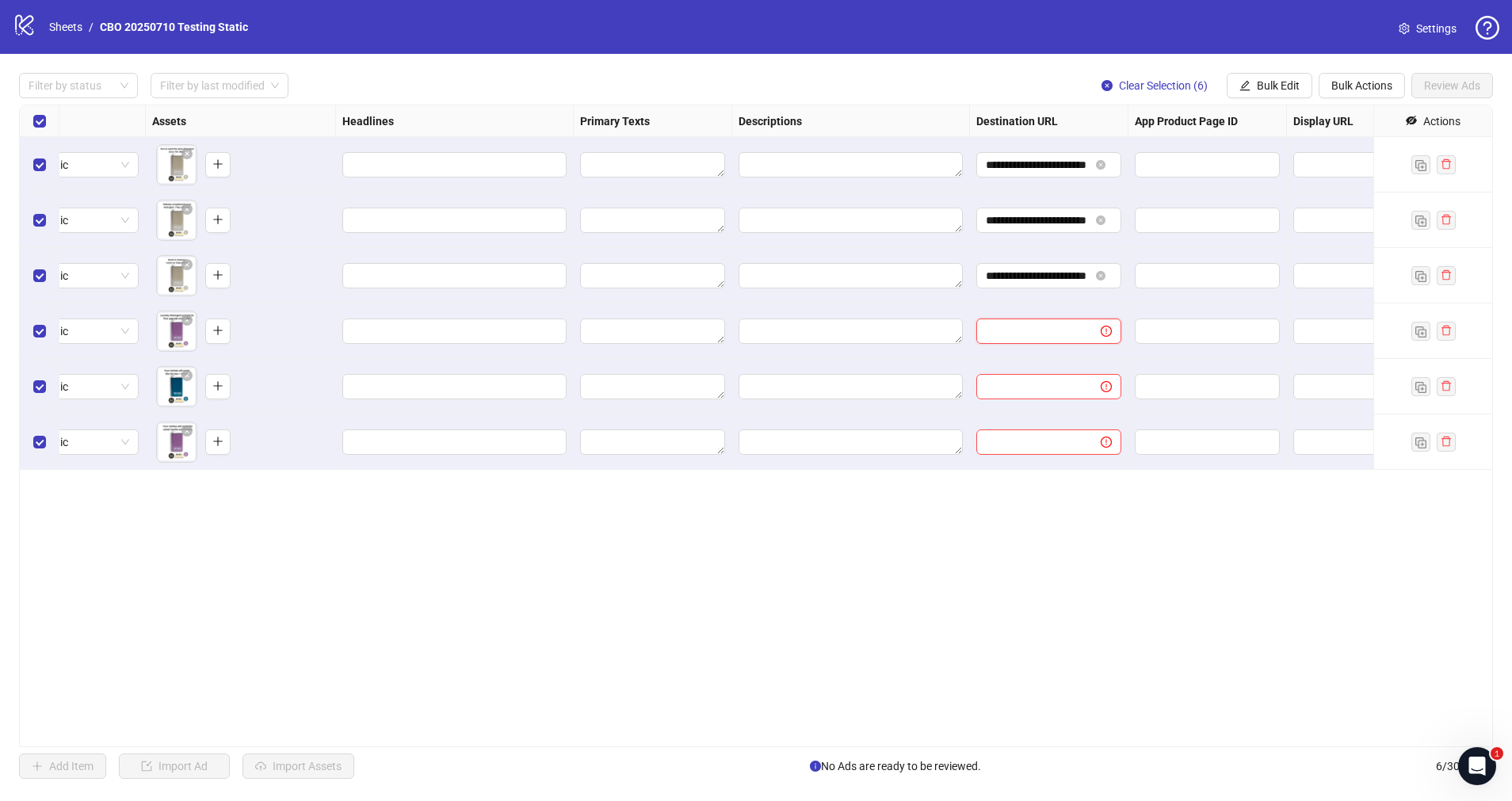 click at bounding box center [1032, 331] 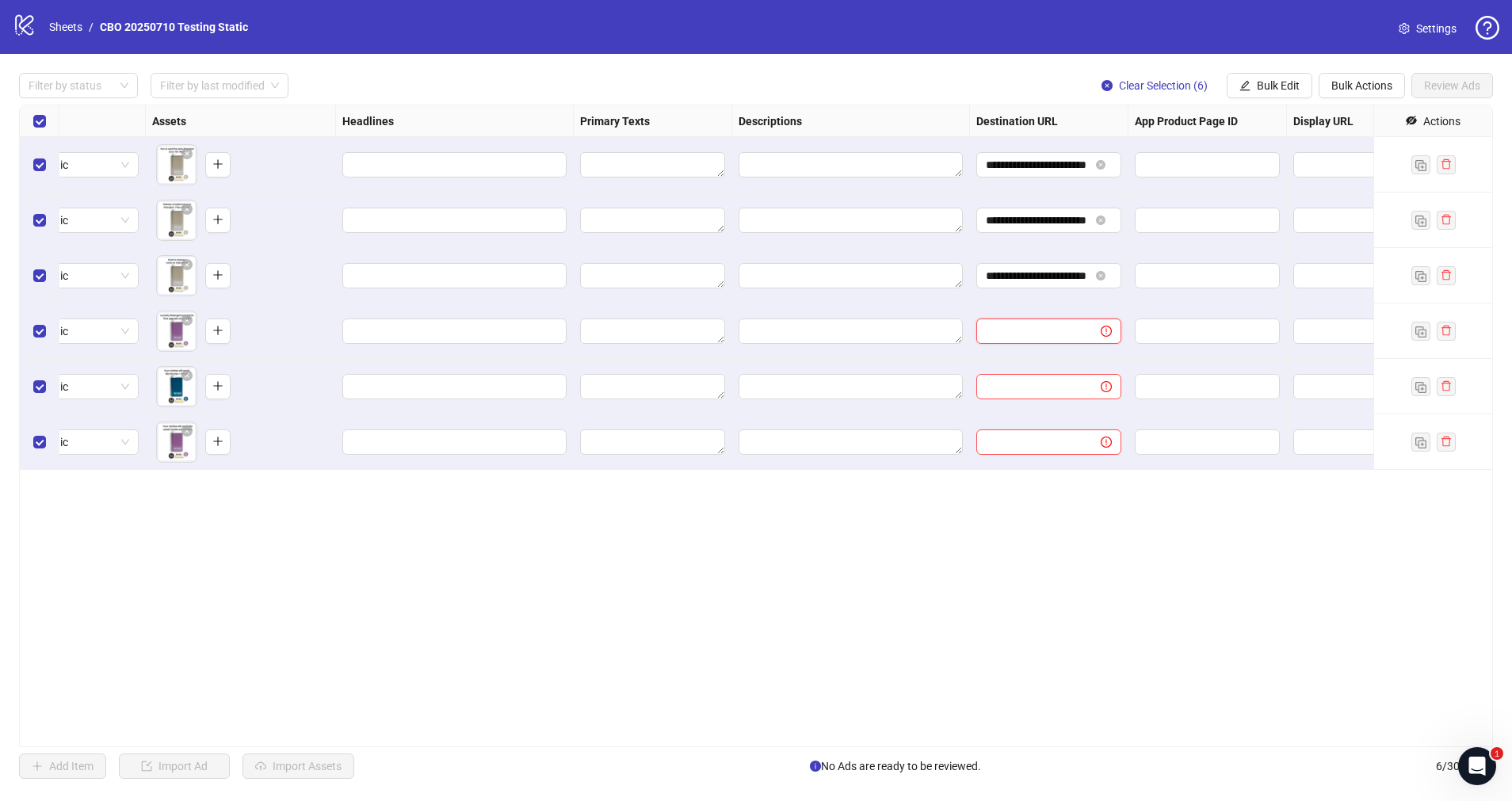 paste on "**********" 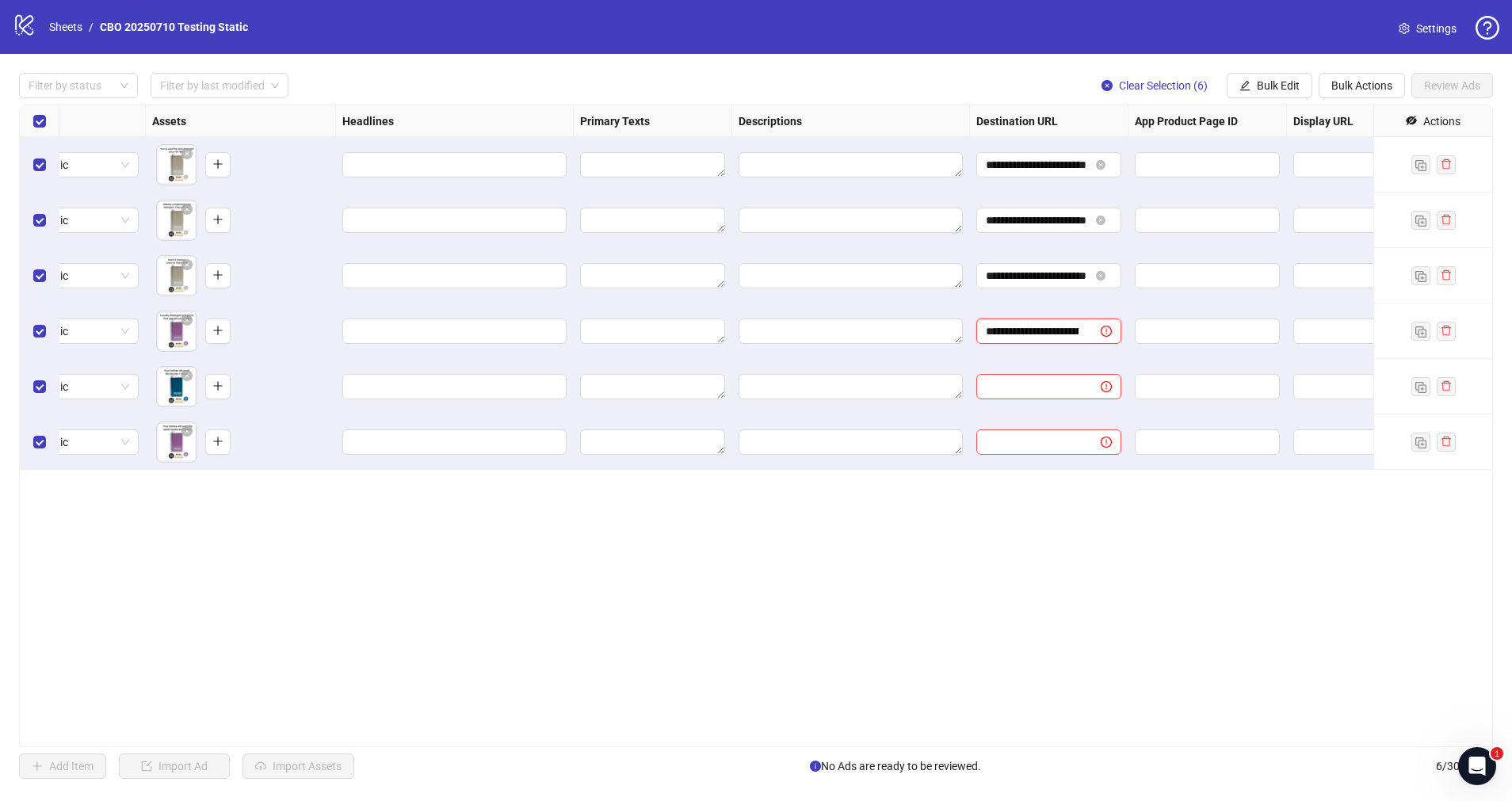 scroll, scrollTop: 0, scrollLeft: 39, axis: horizontal 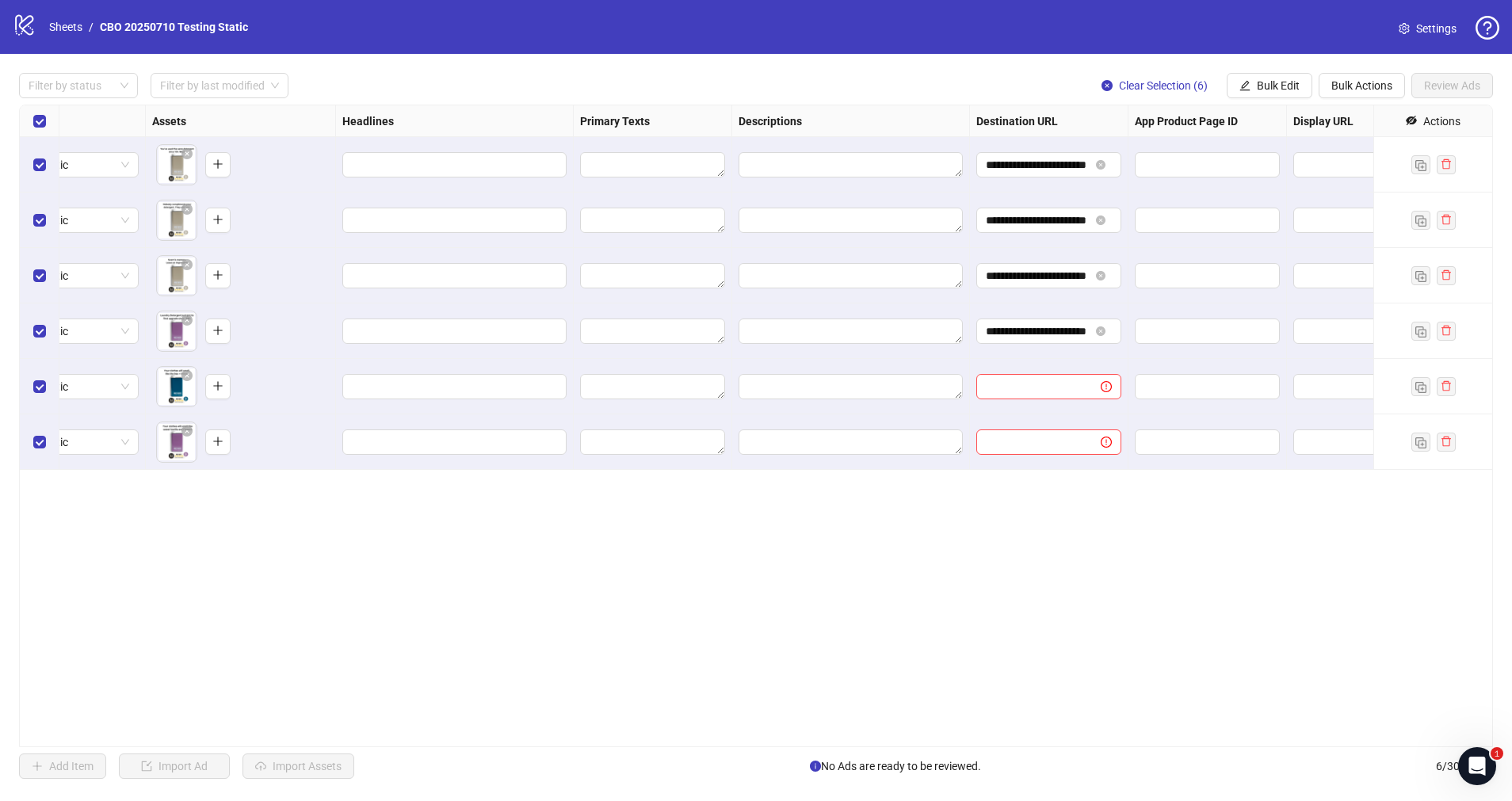 click at bounding box center (1049, 387) 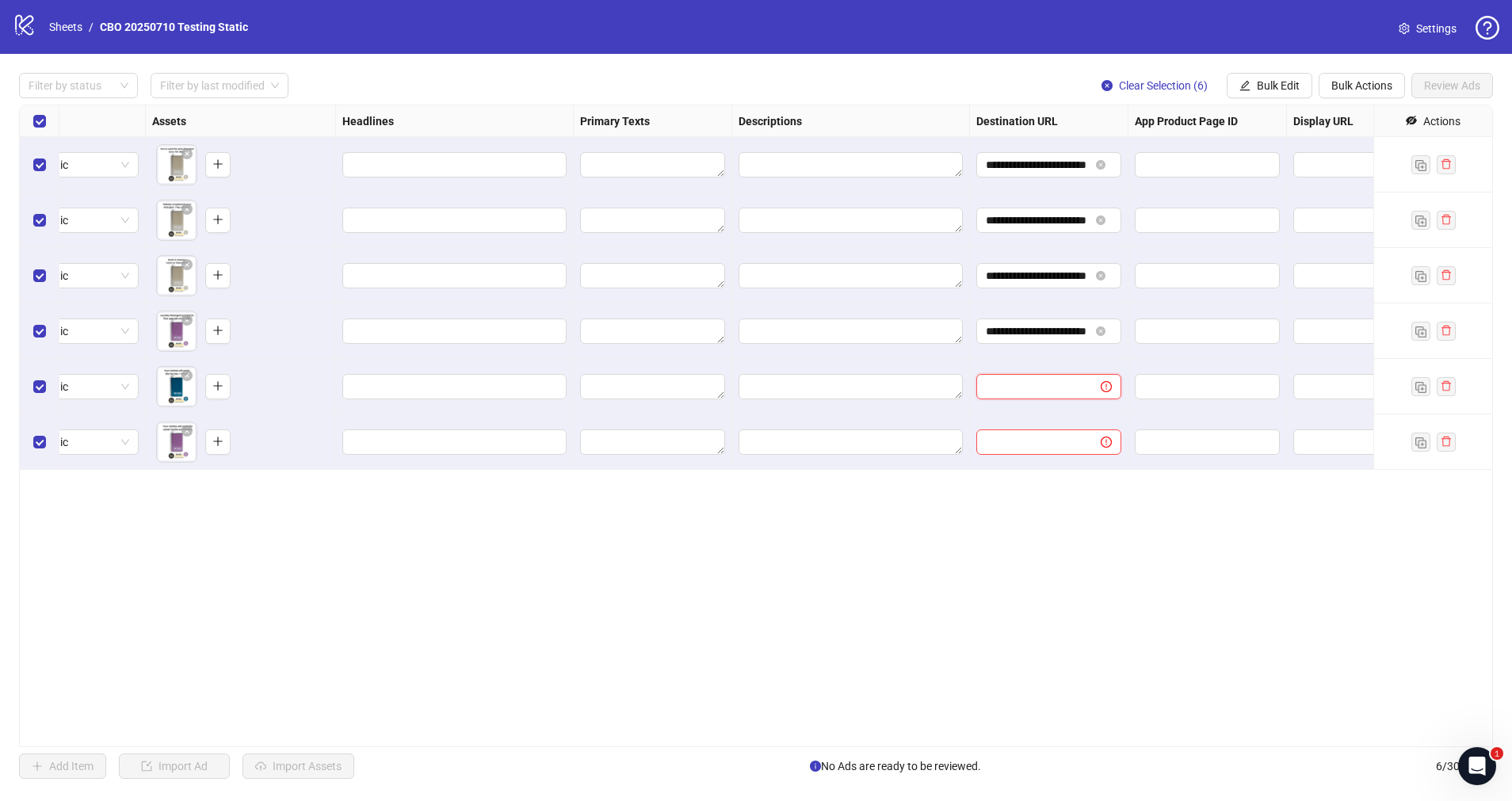 click at bounding box center (1032, 387) 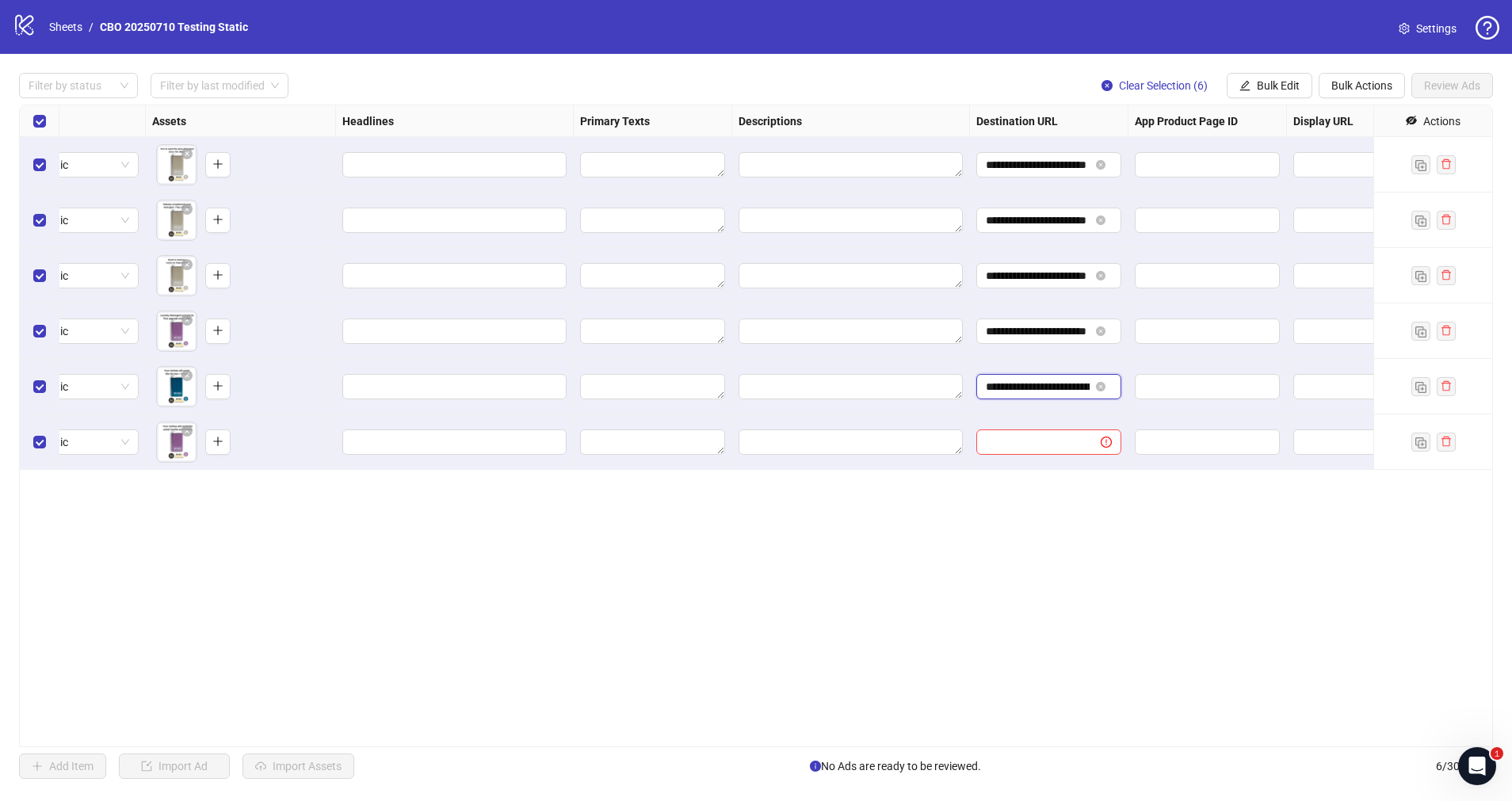 type on "**********" 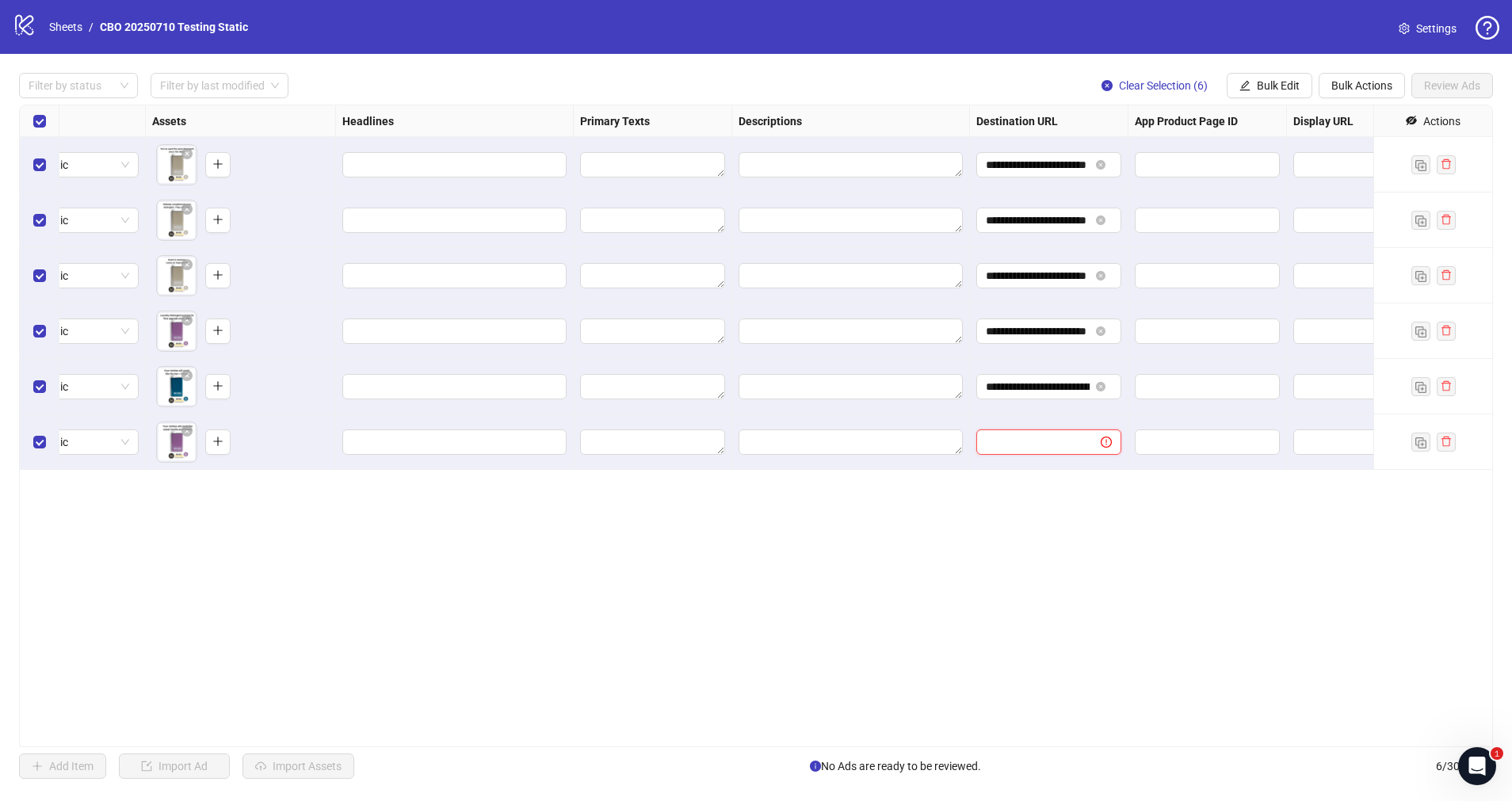 click at bounding box center (1032, 442) 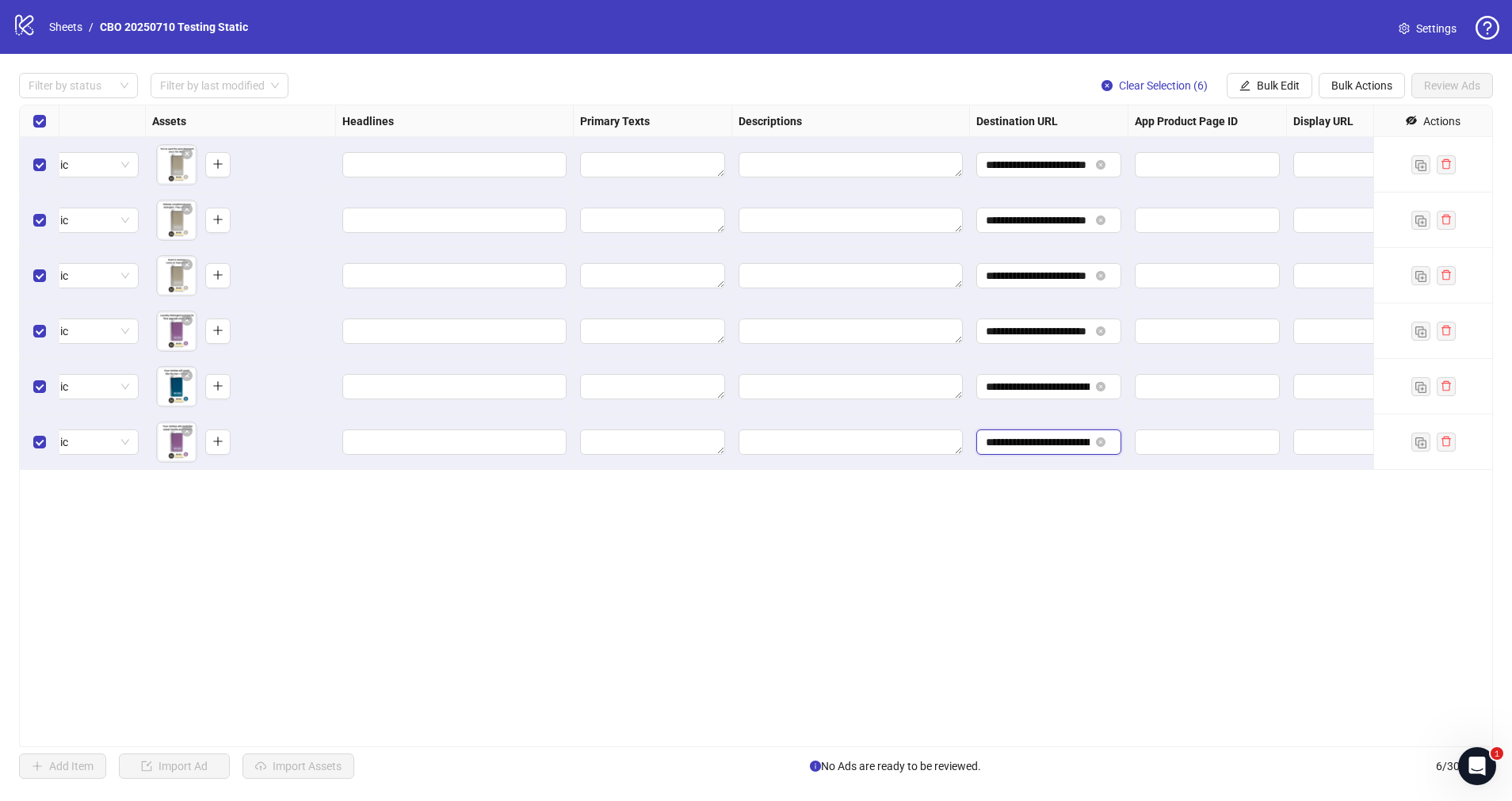 scroll, scrollTop: 0, scrollLeft: 158, axis: horizontal 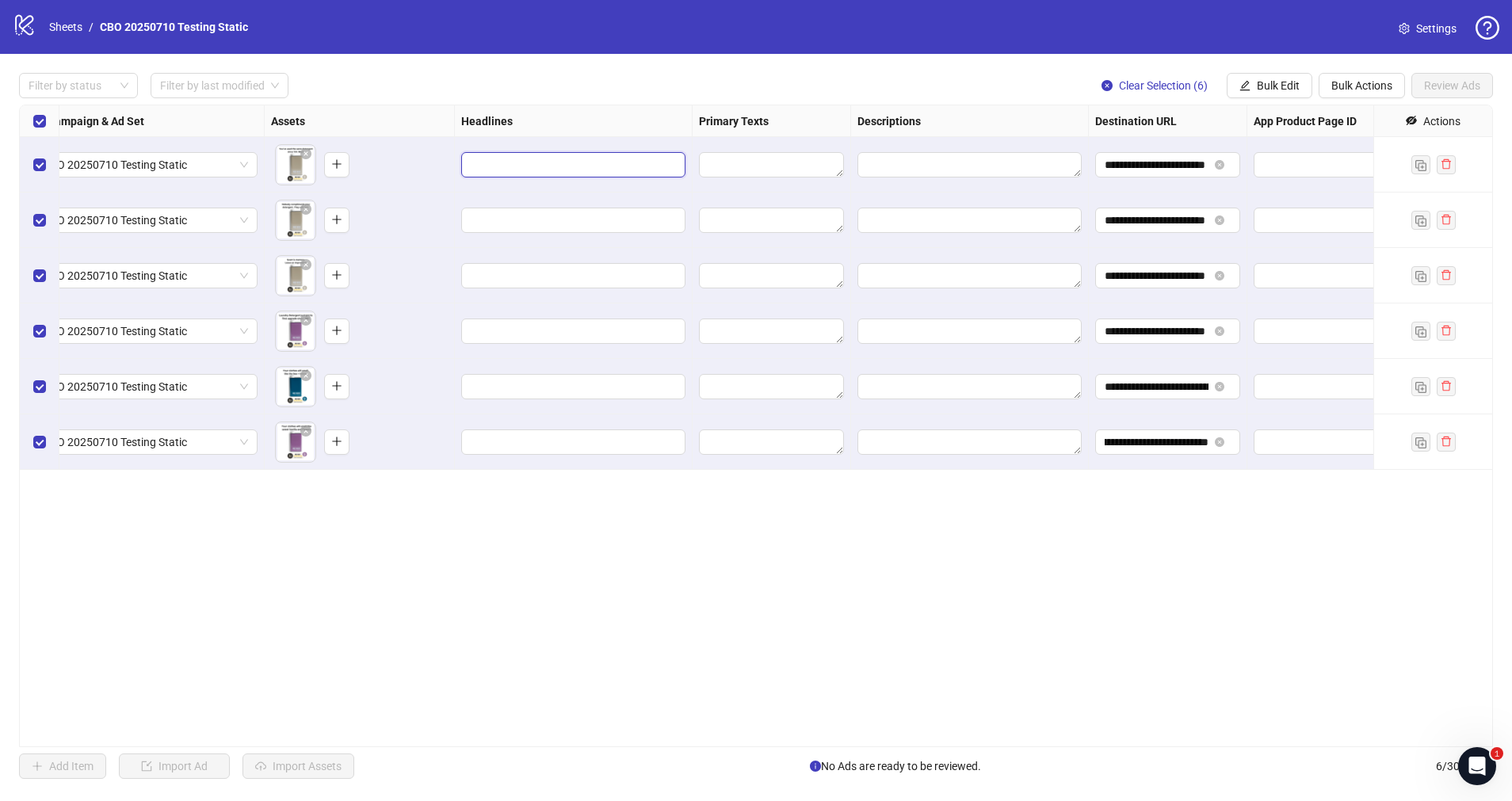 click at bounding box center (571, 165) 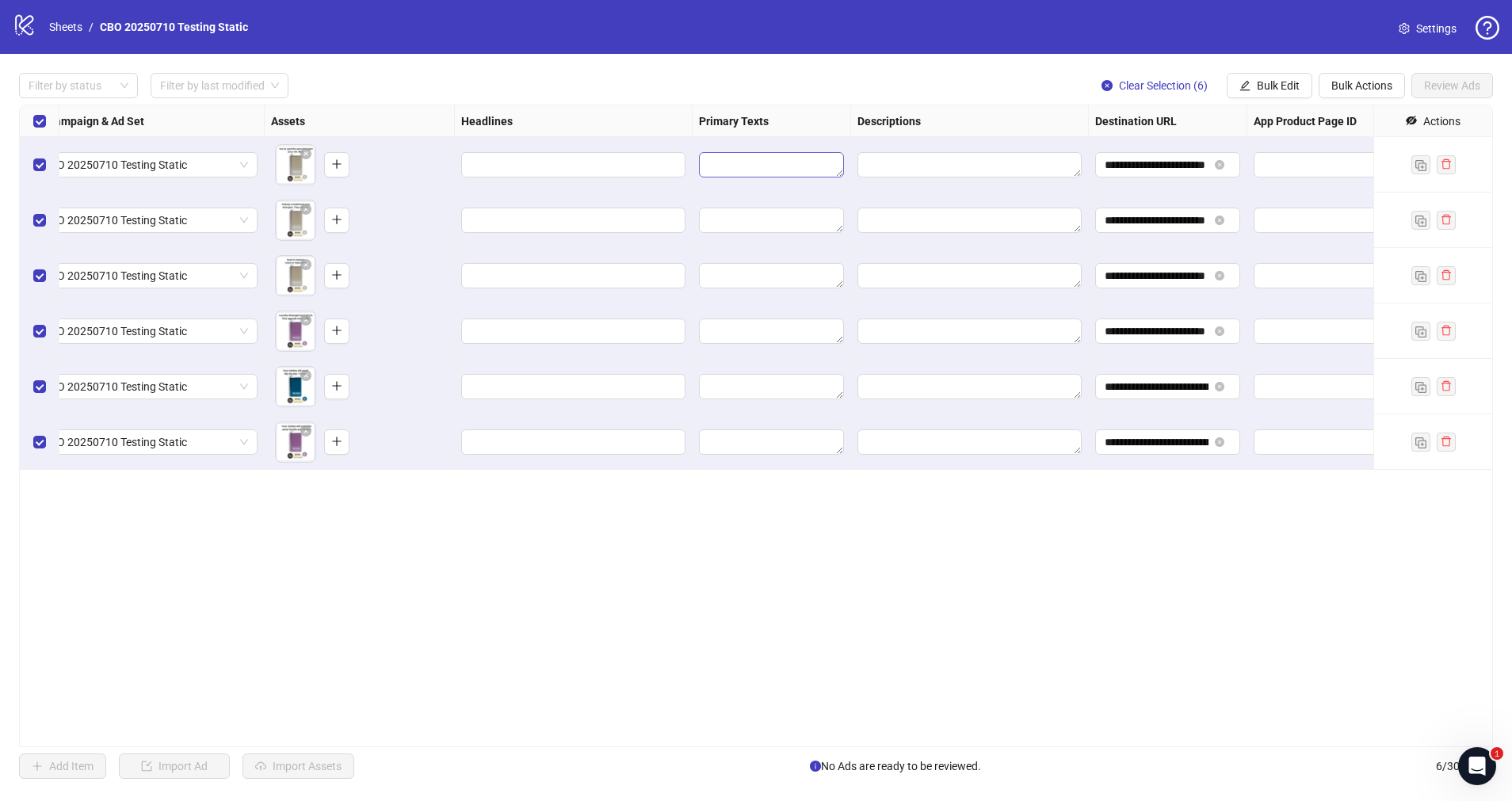 click at bounding box center [771, 165] 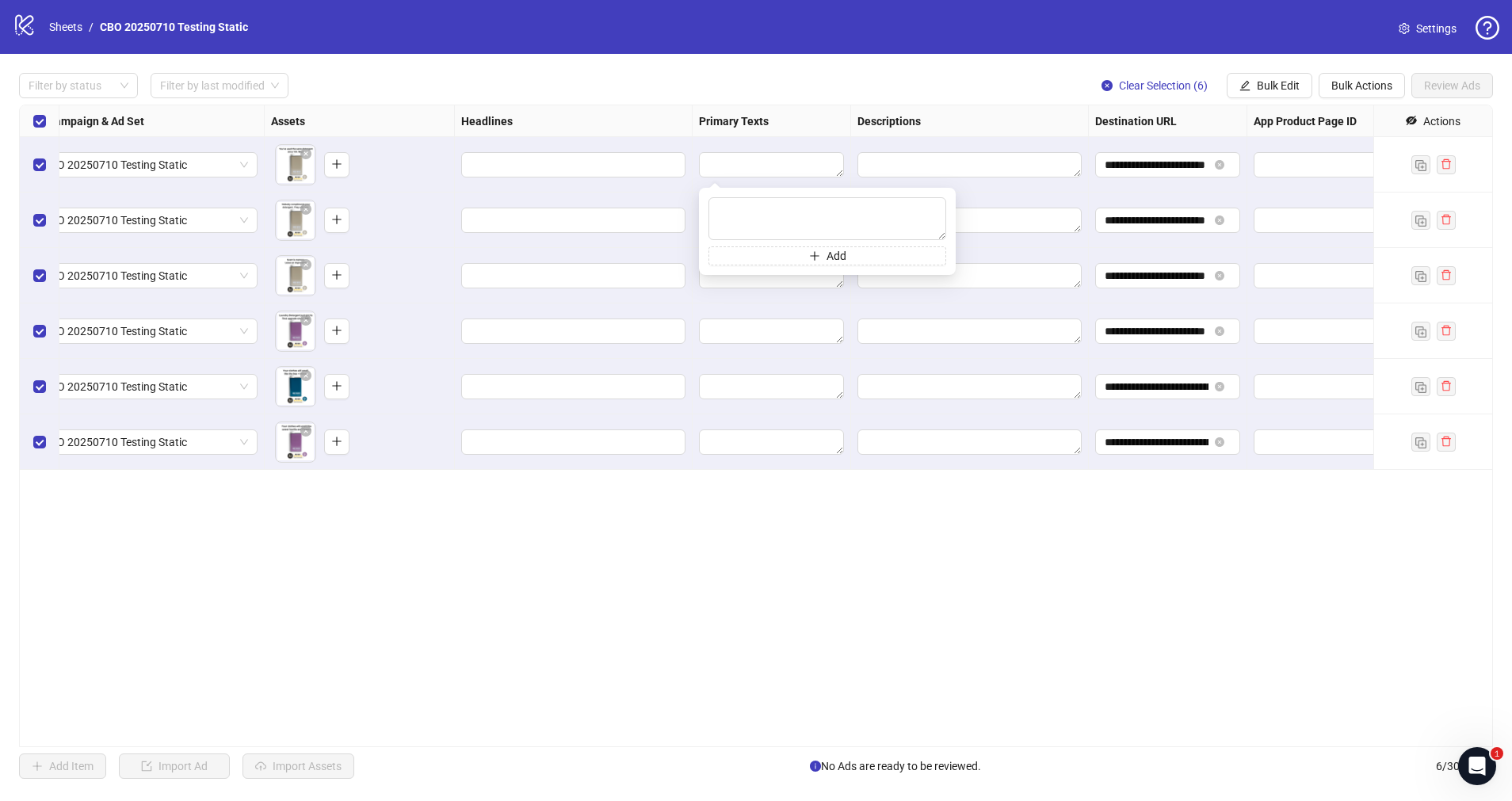 click on "**********" at bounding box center [756, 425] 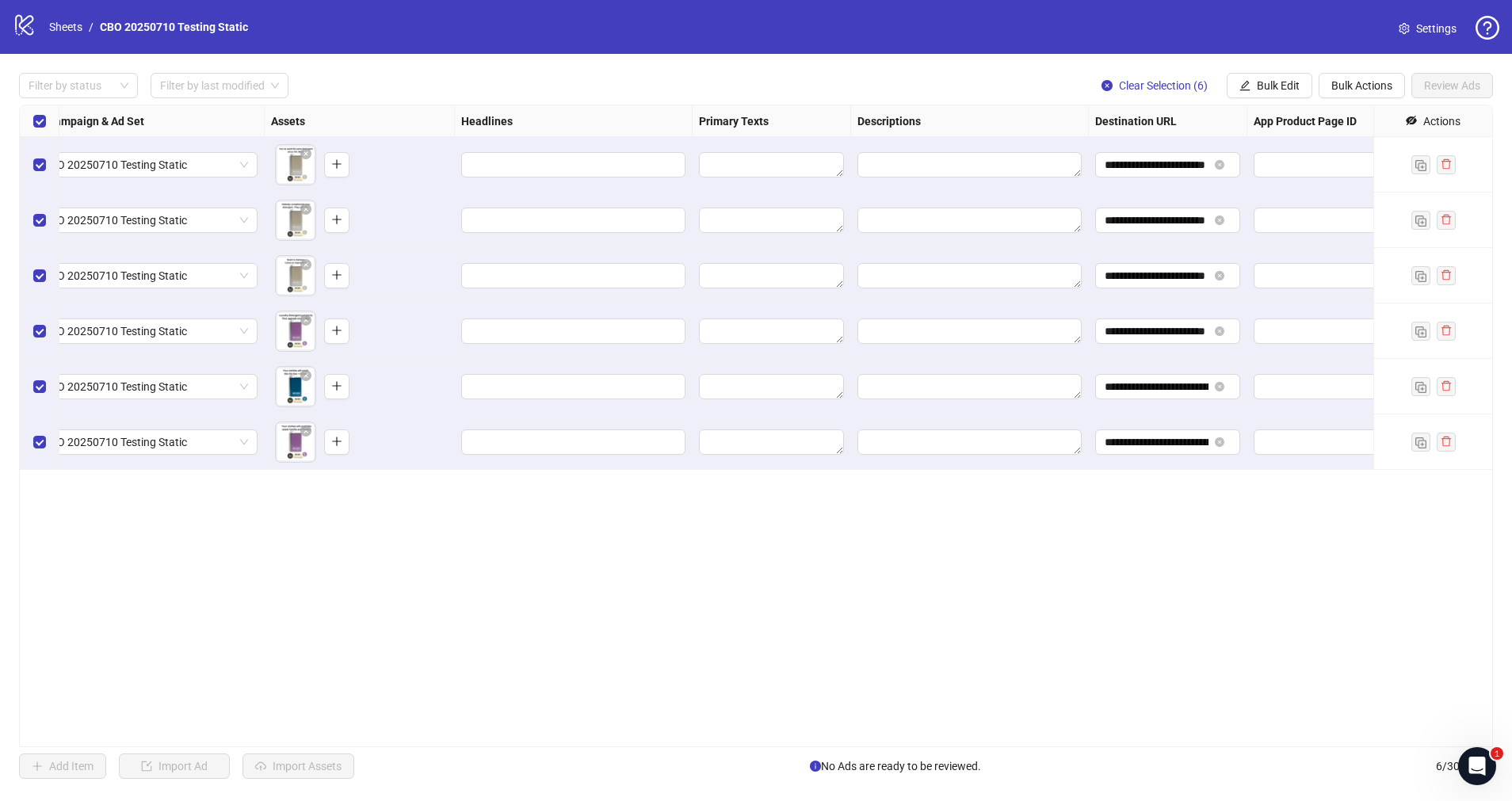 scroll, scrollTop: 0, scrollLeft: 0, axis: both 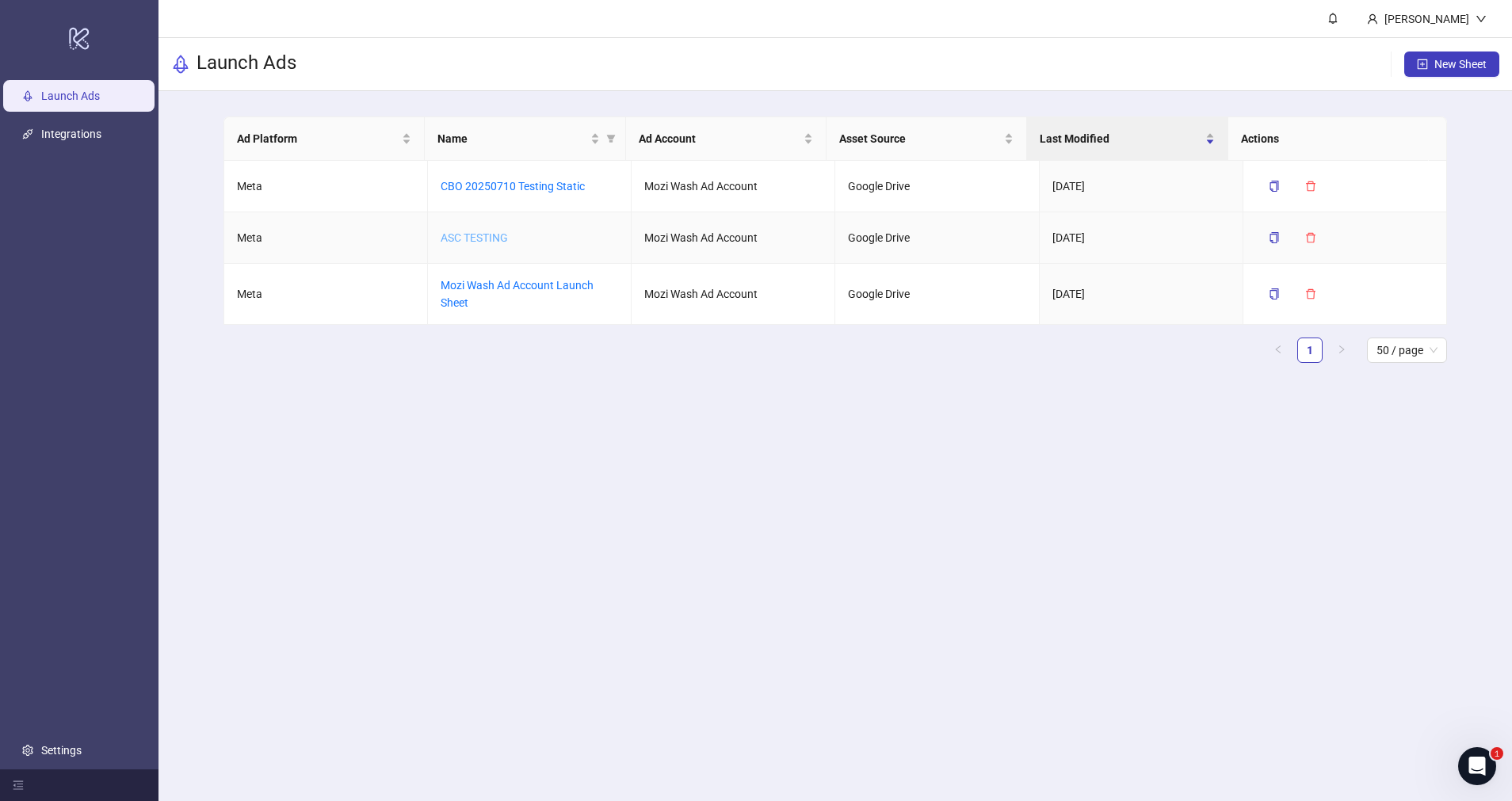 click on "ASC TESTING" at bounding box center [474, 238] 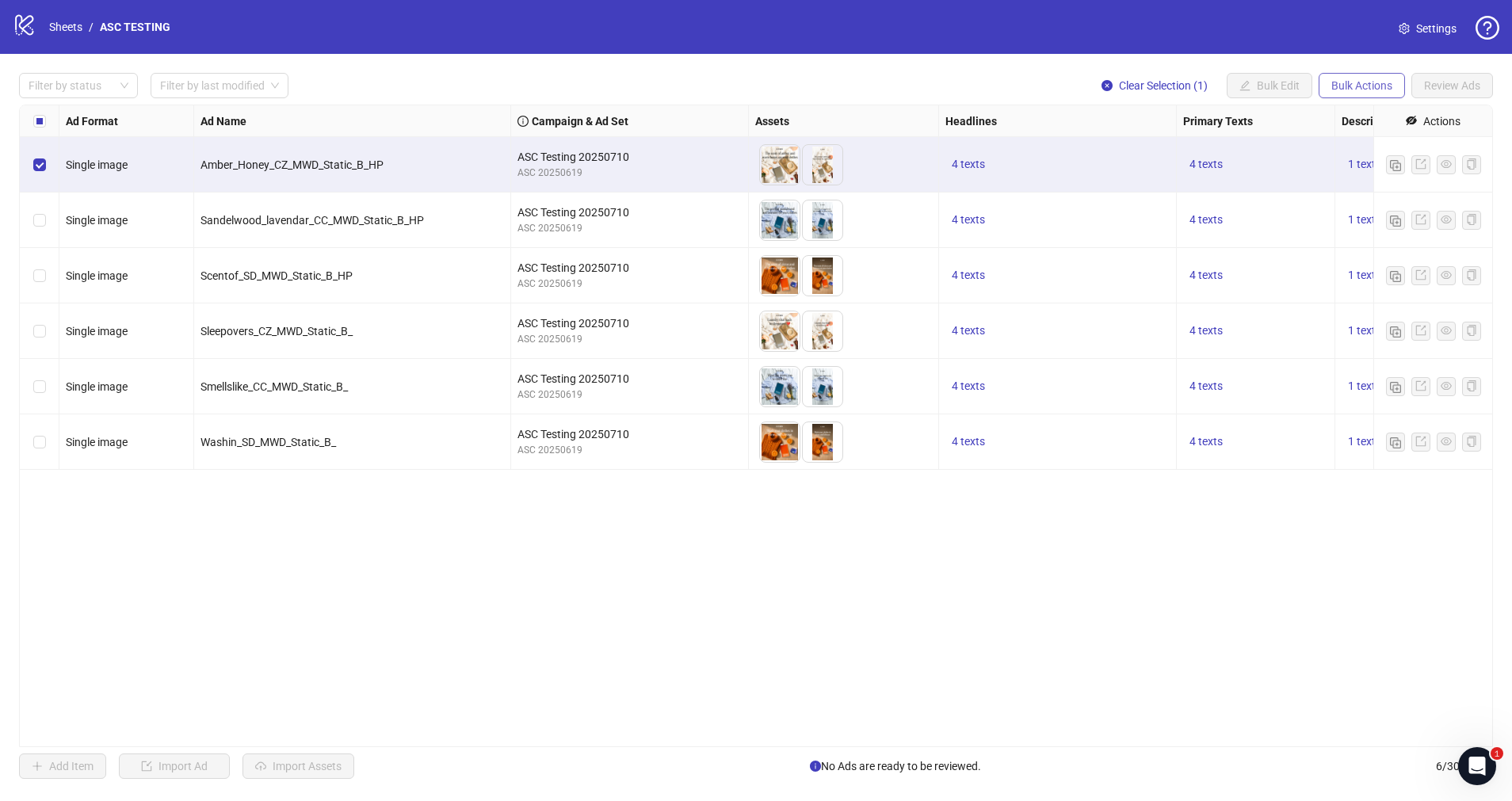 click on "Bulk Actions" at bounding box center [1361, 86] 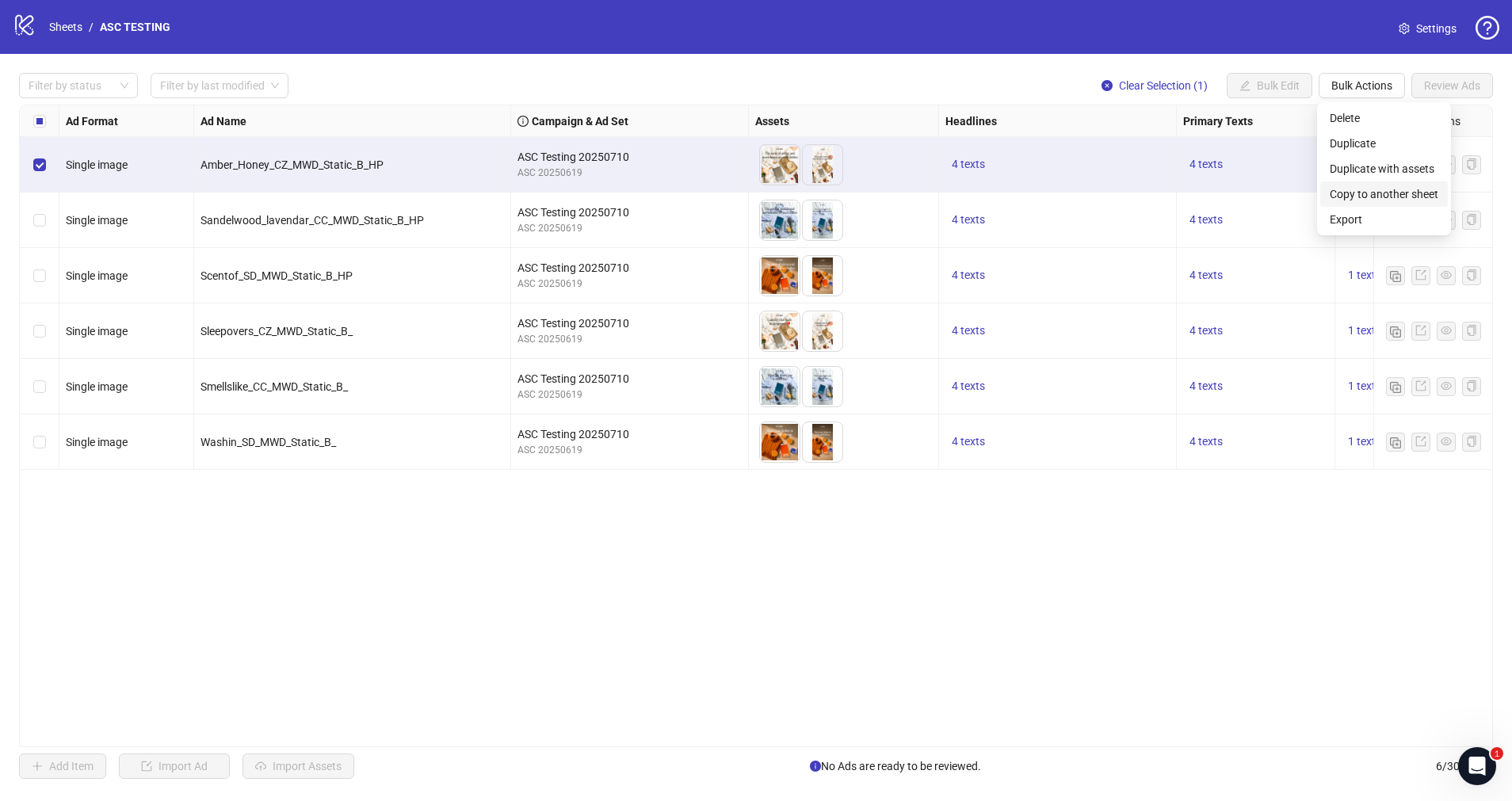 click on "Copy to another sheet" at bounding box center (1384, 194) 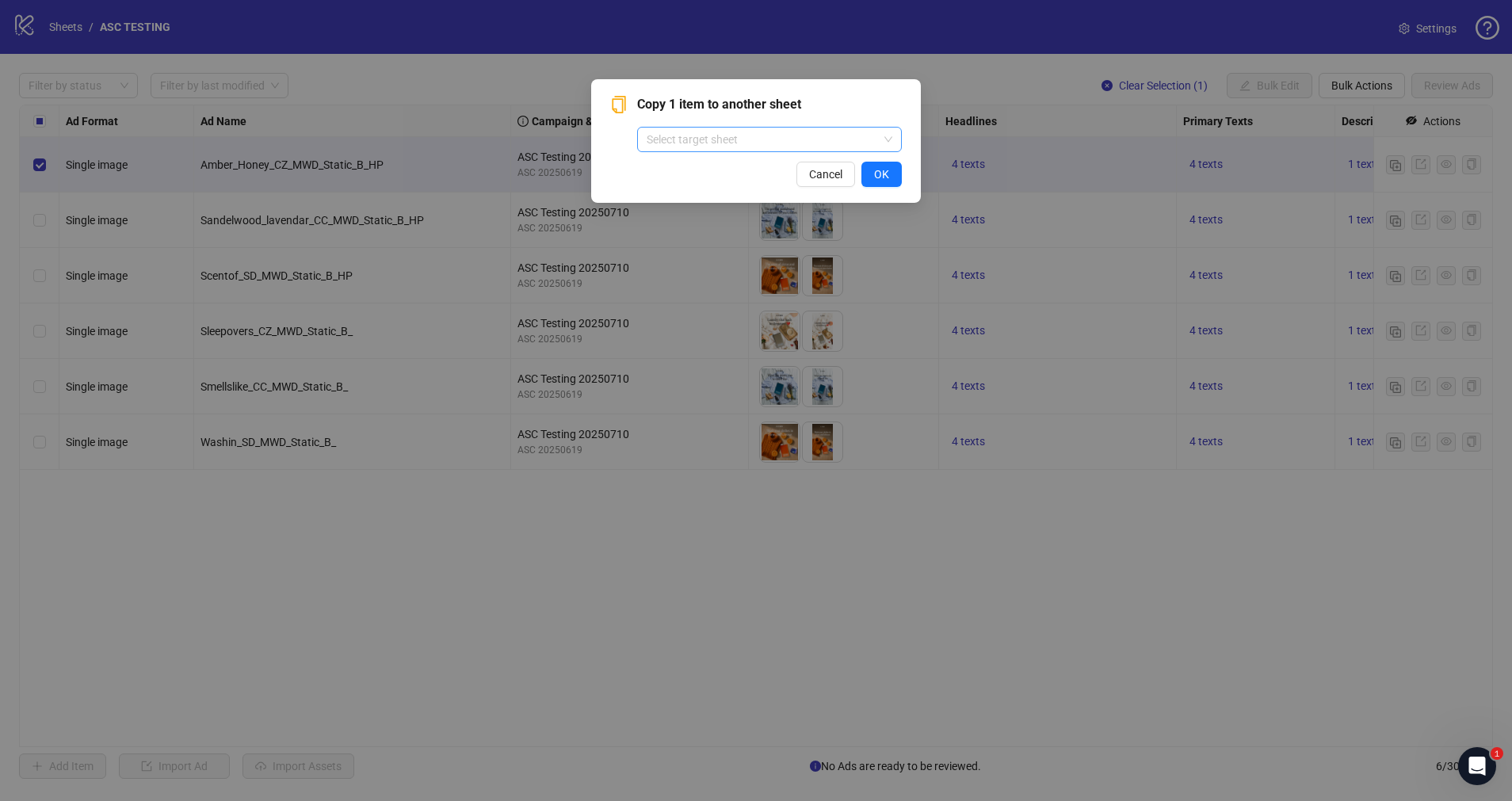 click at bounding box center (762, 139) 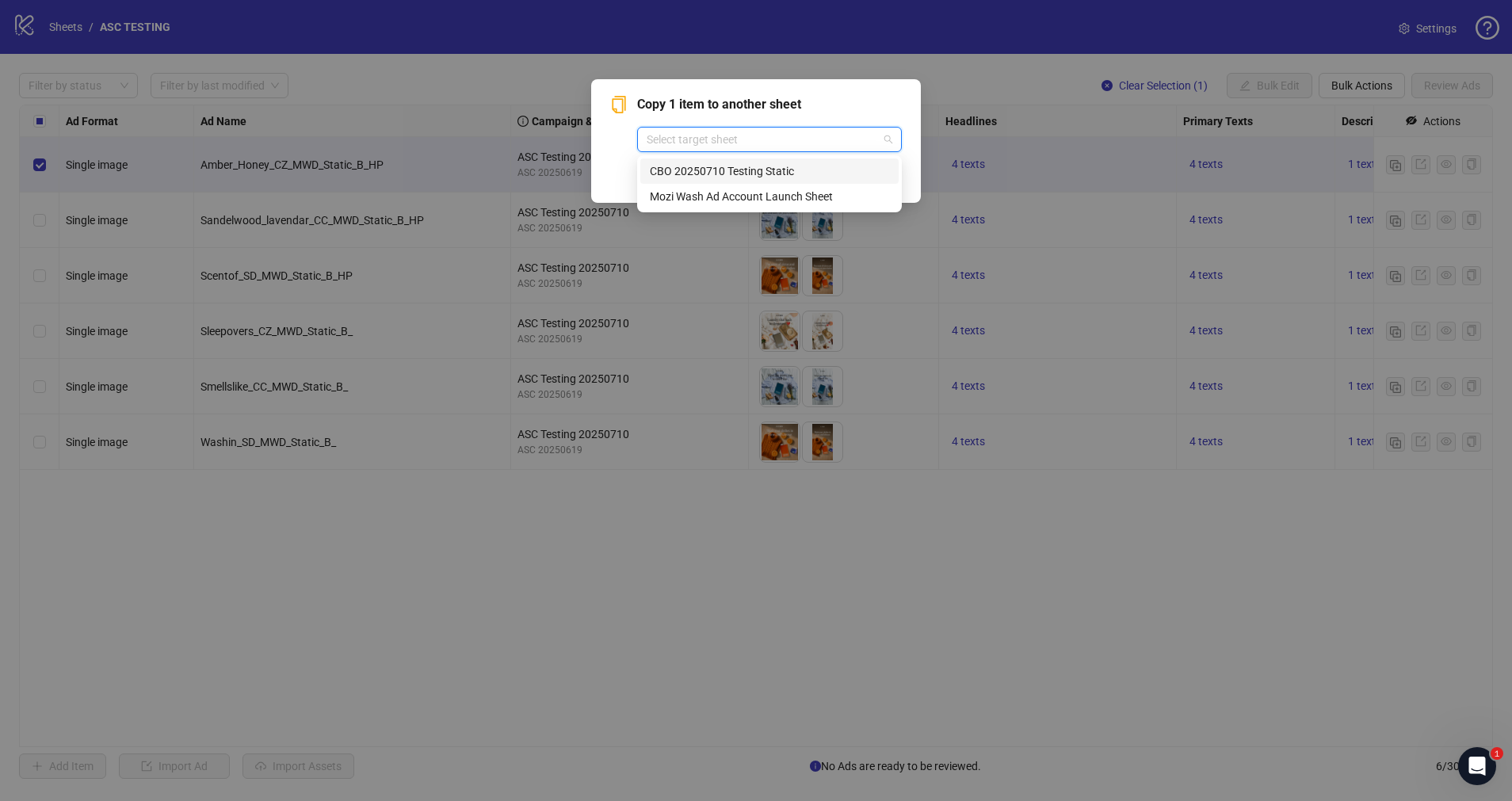 click on "CBO 20250710 Testing Static" at bounding box center [769, 171] 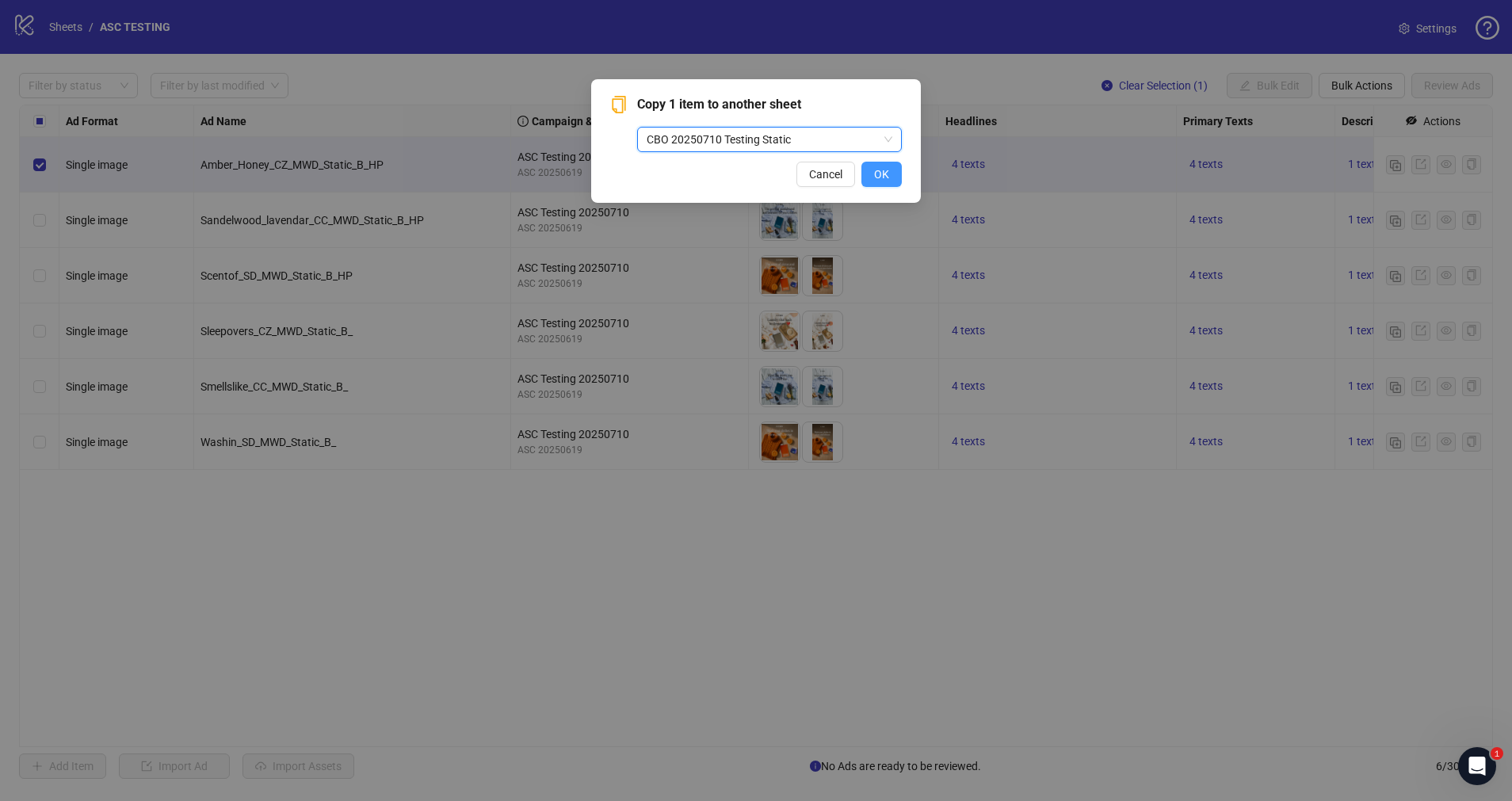 click on "OK" at bounding box center (881, 174) 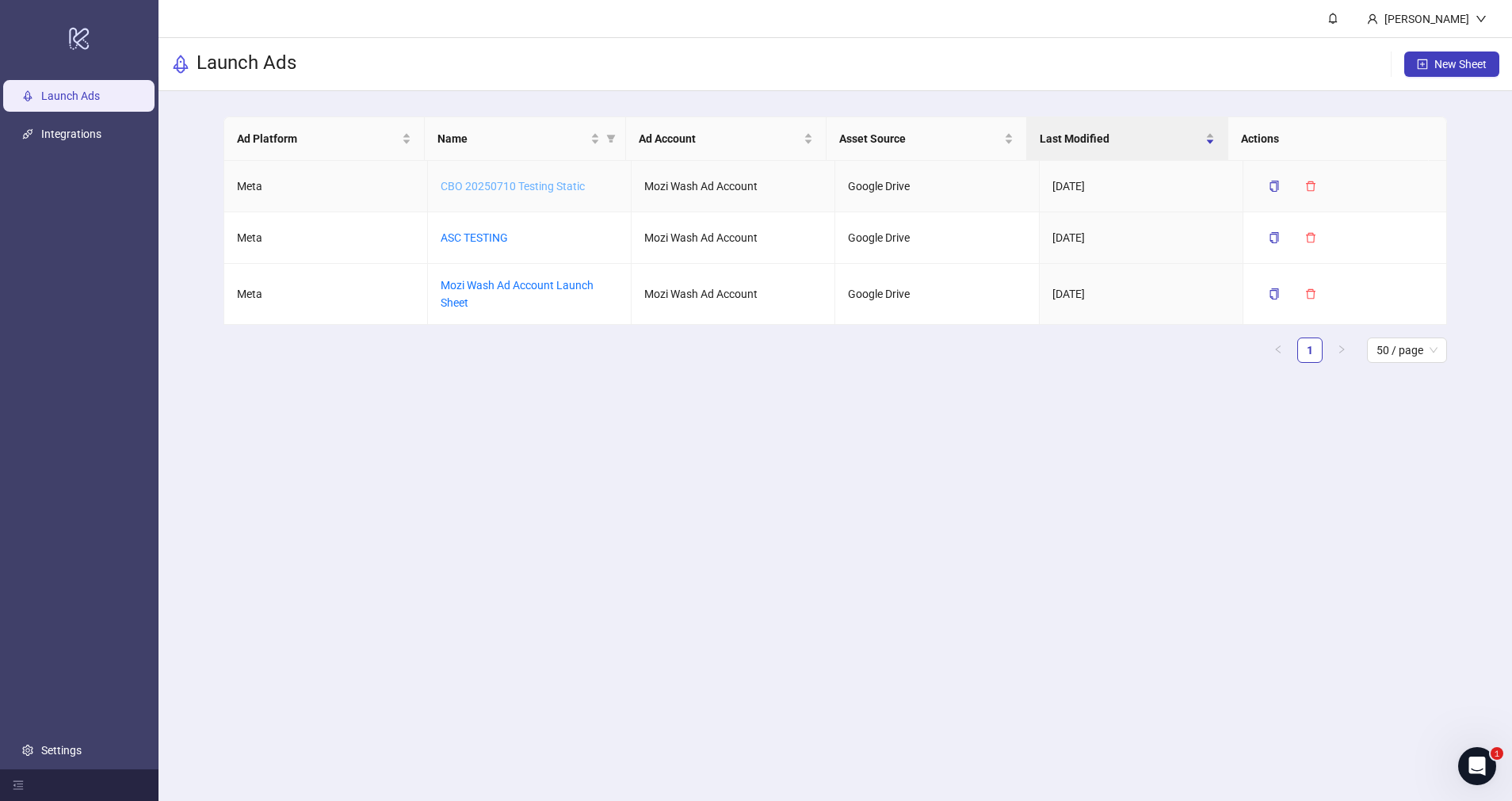 click on "CBO 20250710 Testing Static" at bounding box center (513, 186) 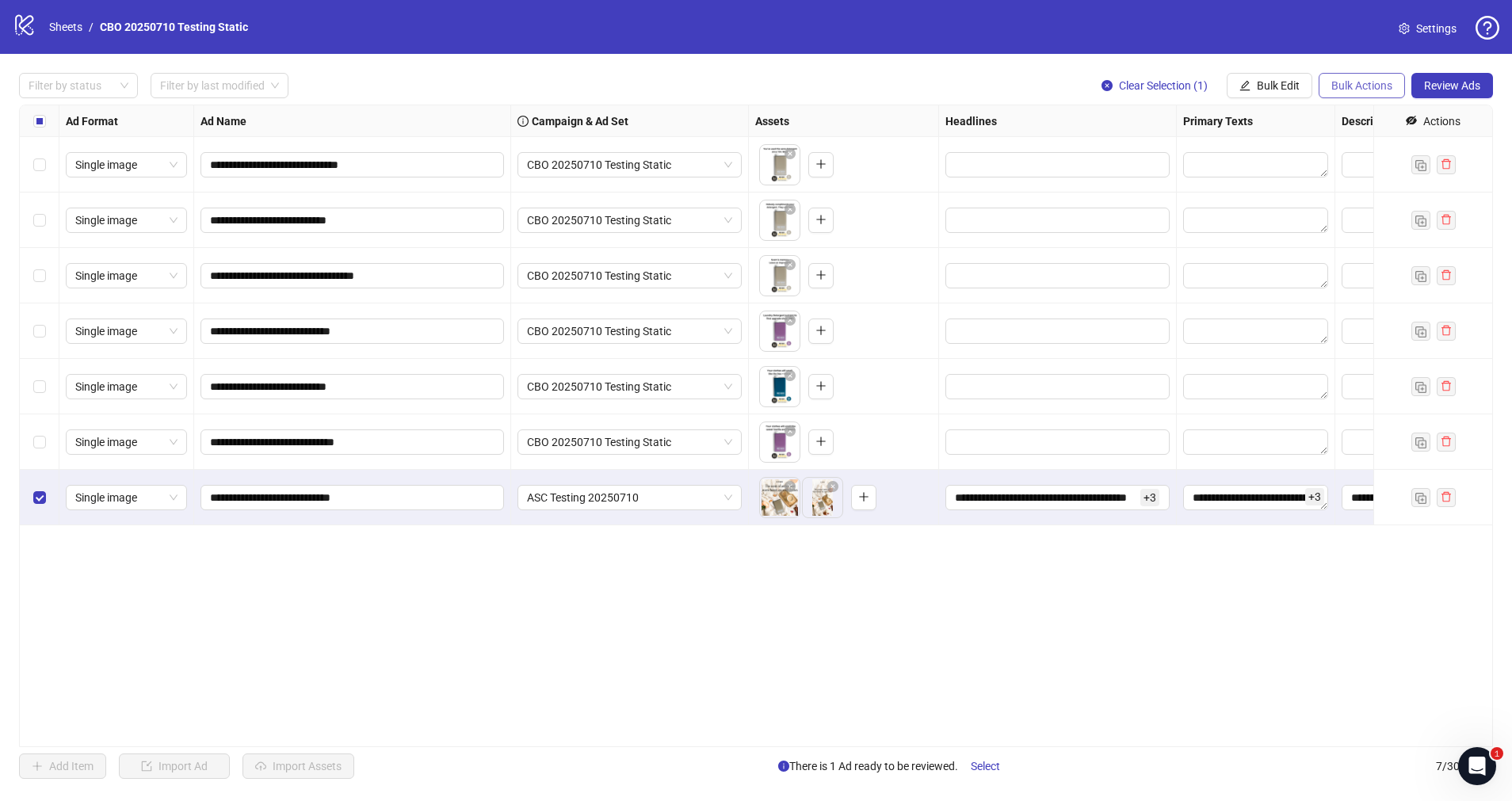 click on "Bulk Actions" at bounding box center (1361, 86) 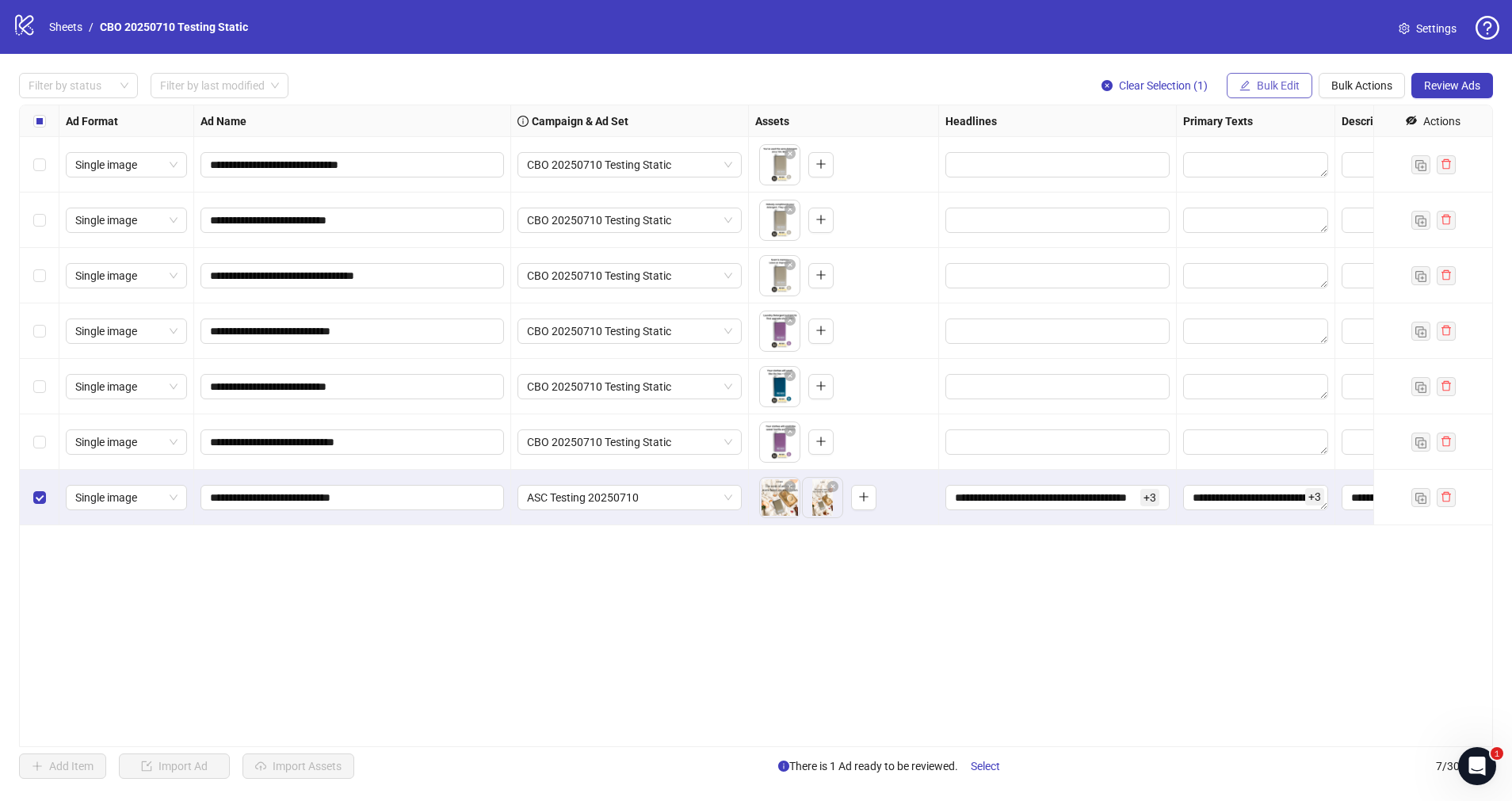 click on "Bulk Edit" at bounding box center (1278, 86) 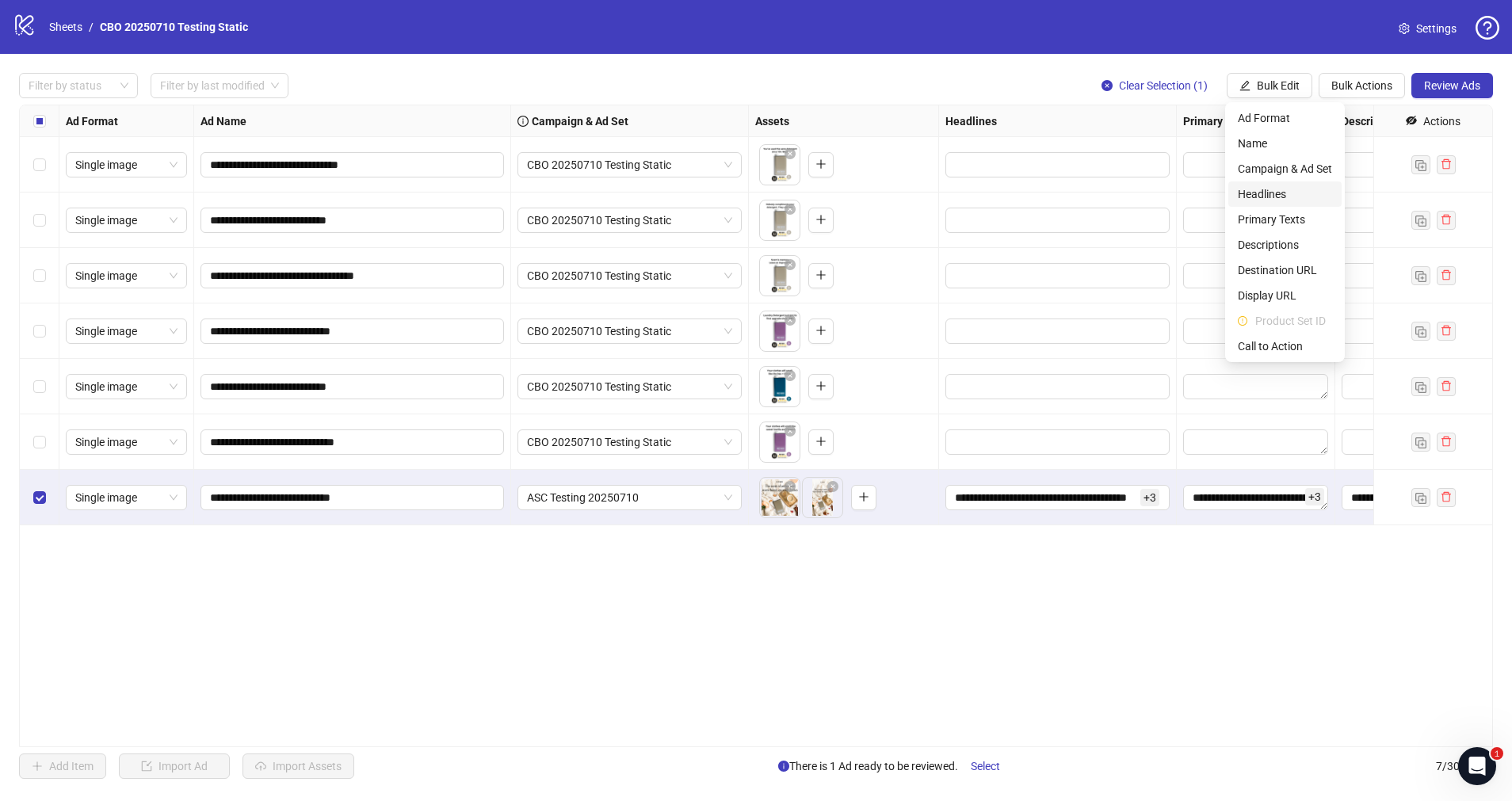 click on "Headlines" at bounding box center (1285, 194) 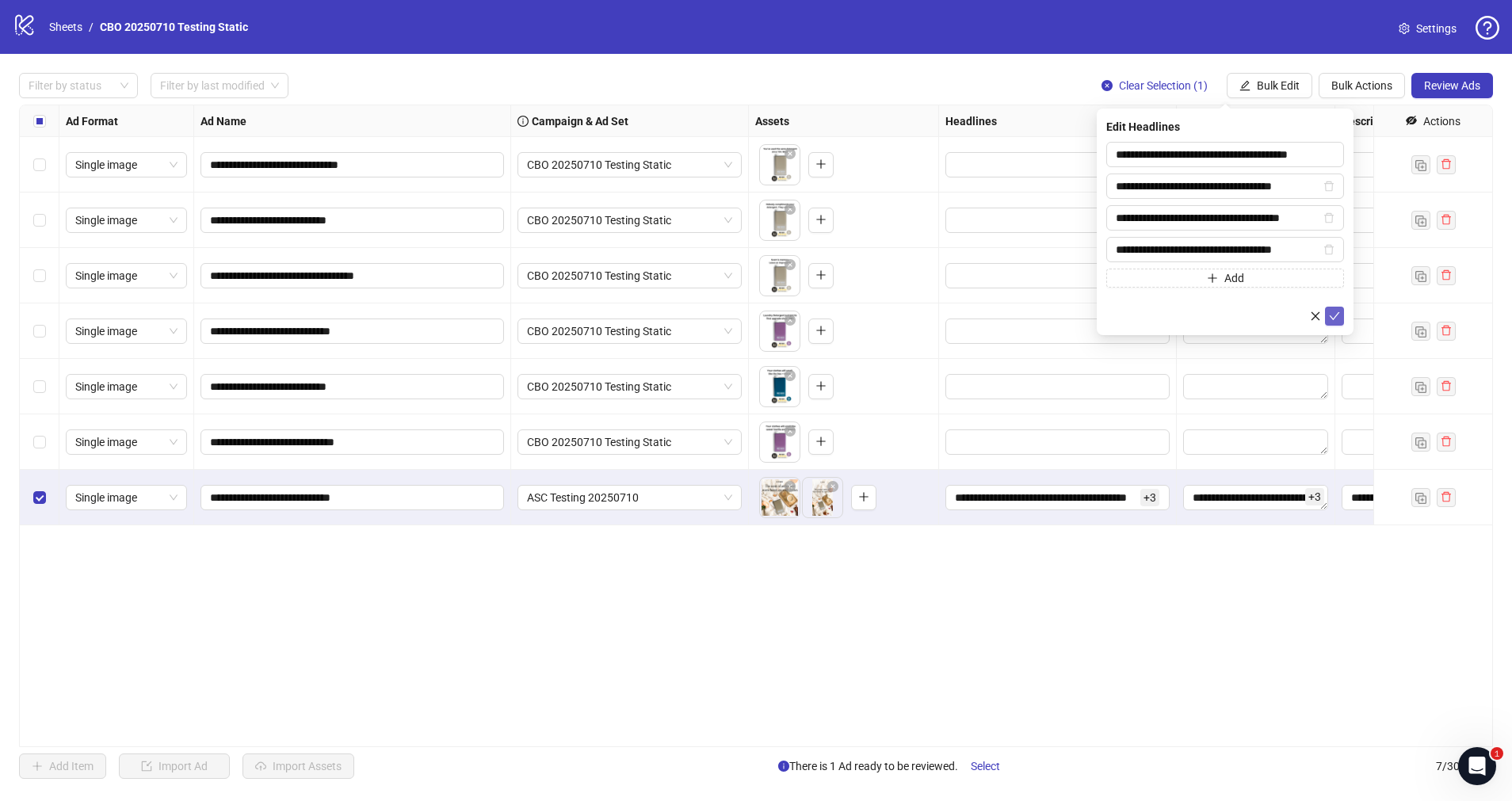 click 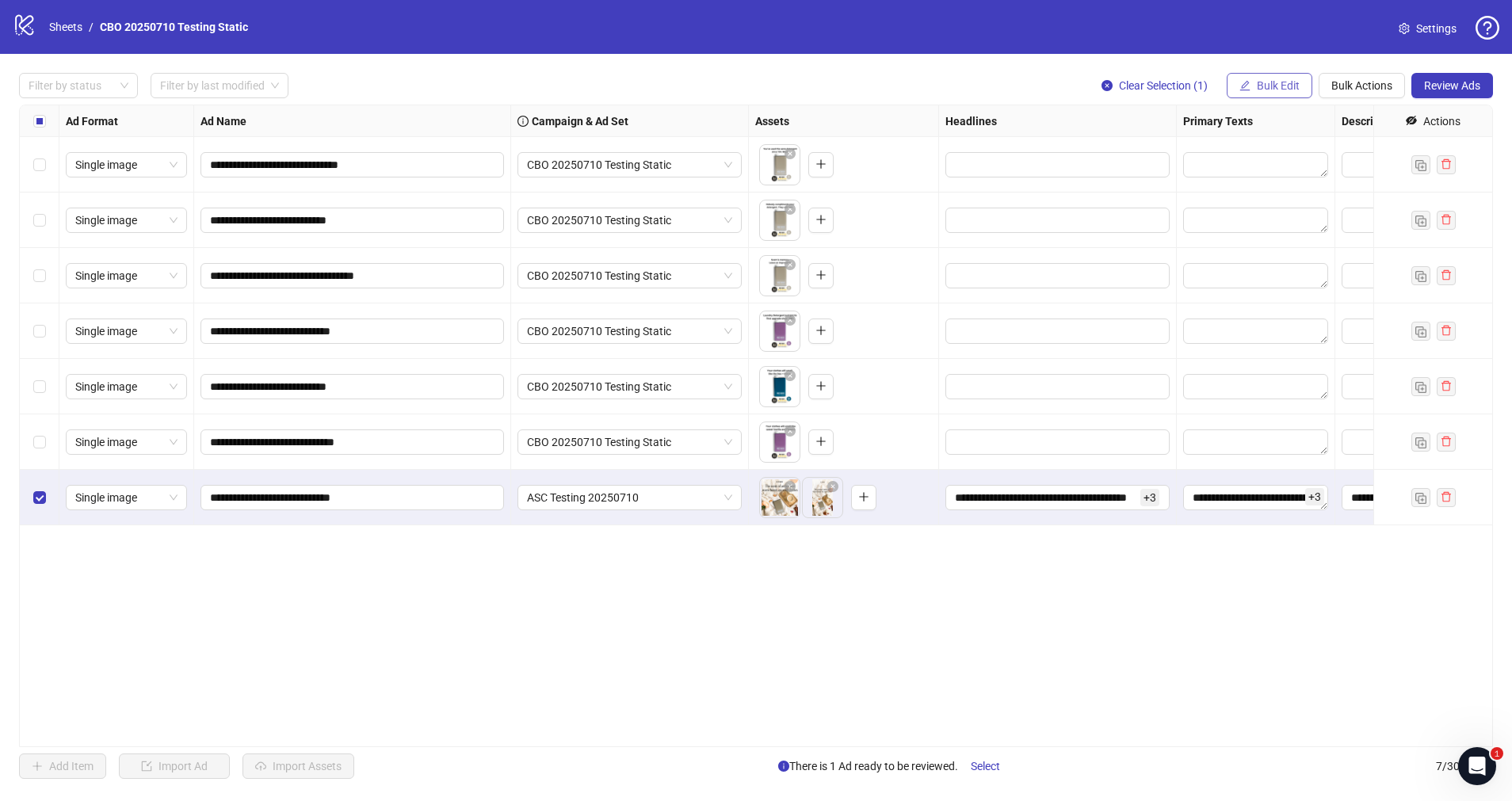 click on "Bulk Edit" at bounding box center (1270, 86) 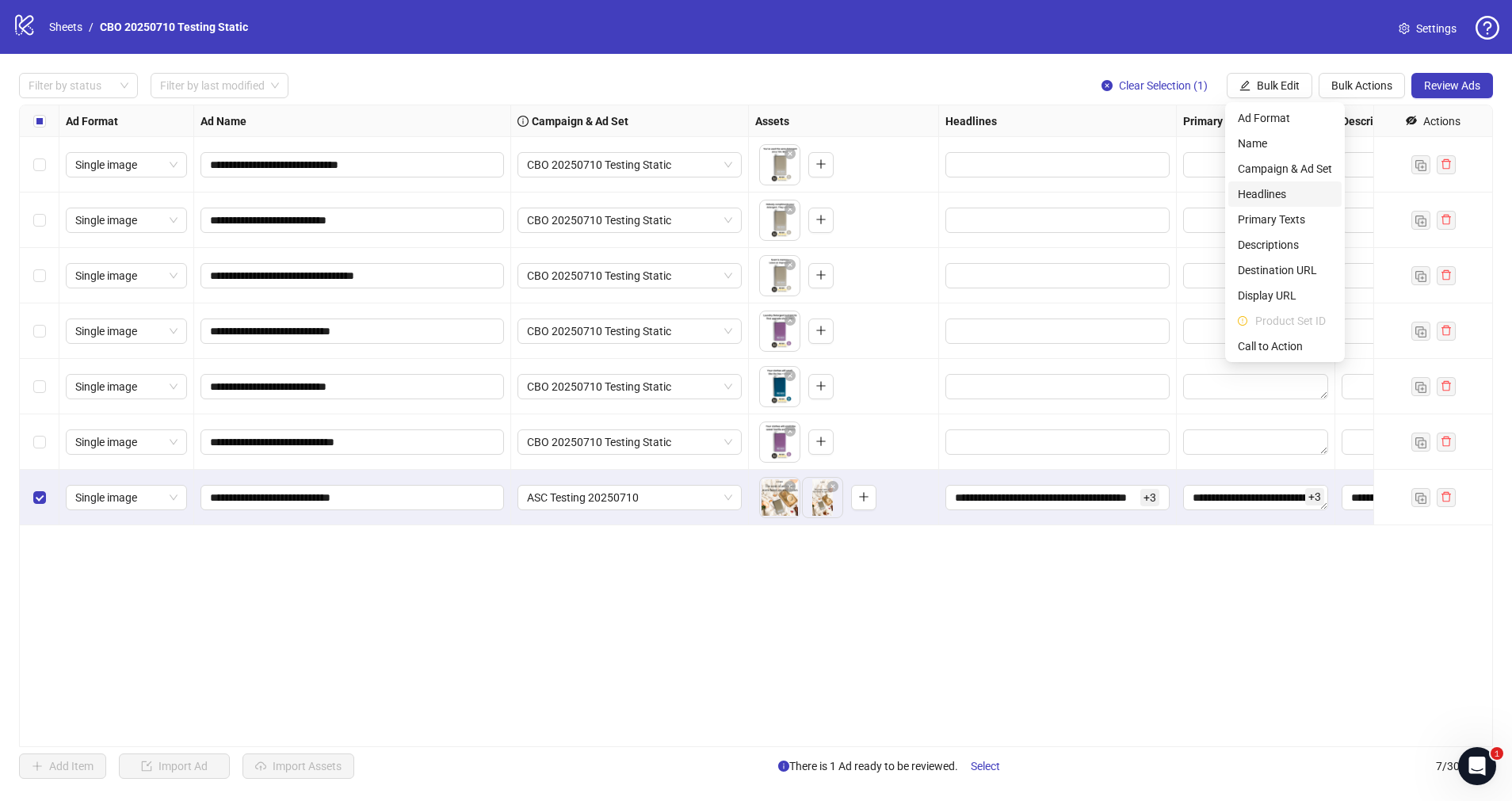 click on "Headlines" at bounding box center (1285, 194) 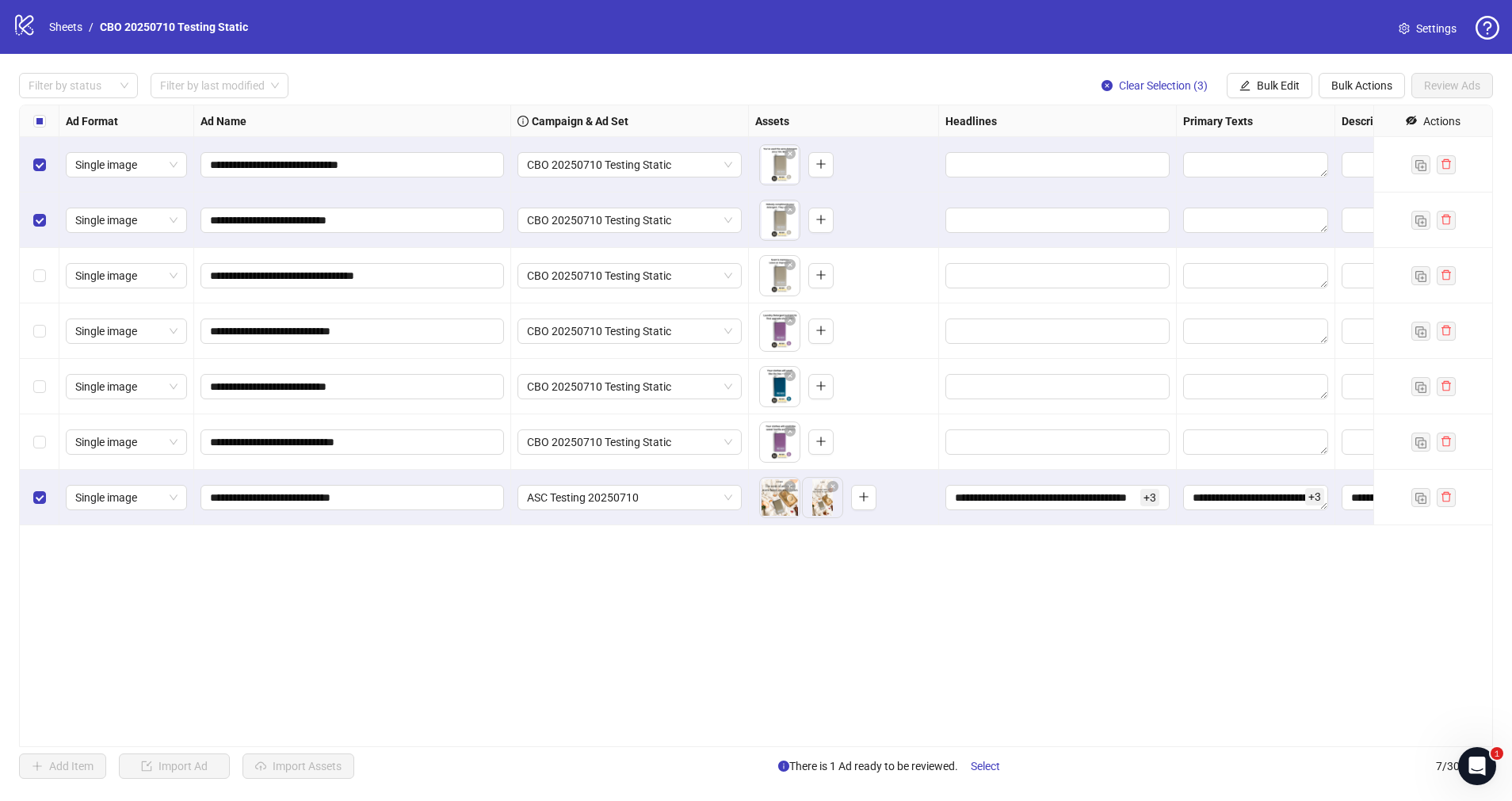 click at bounding box center (40, 276) 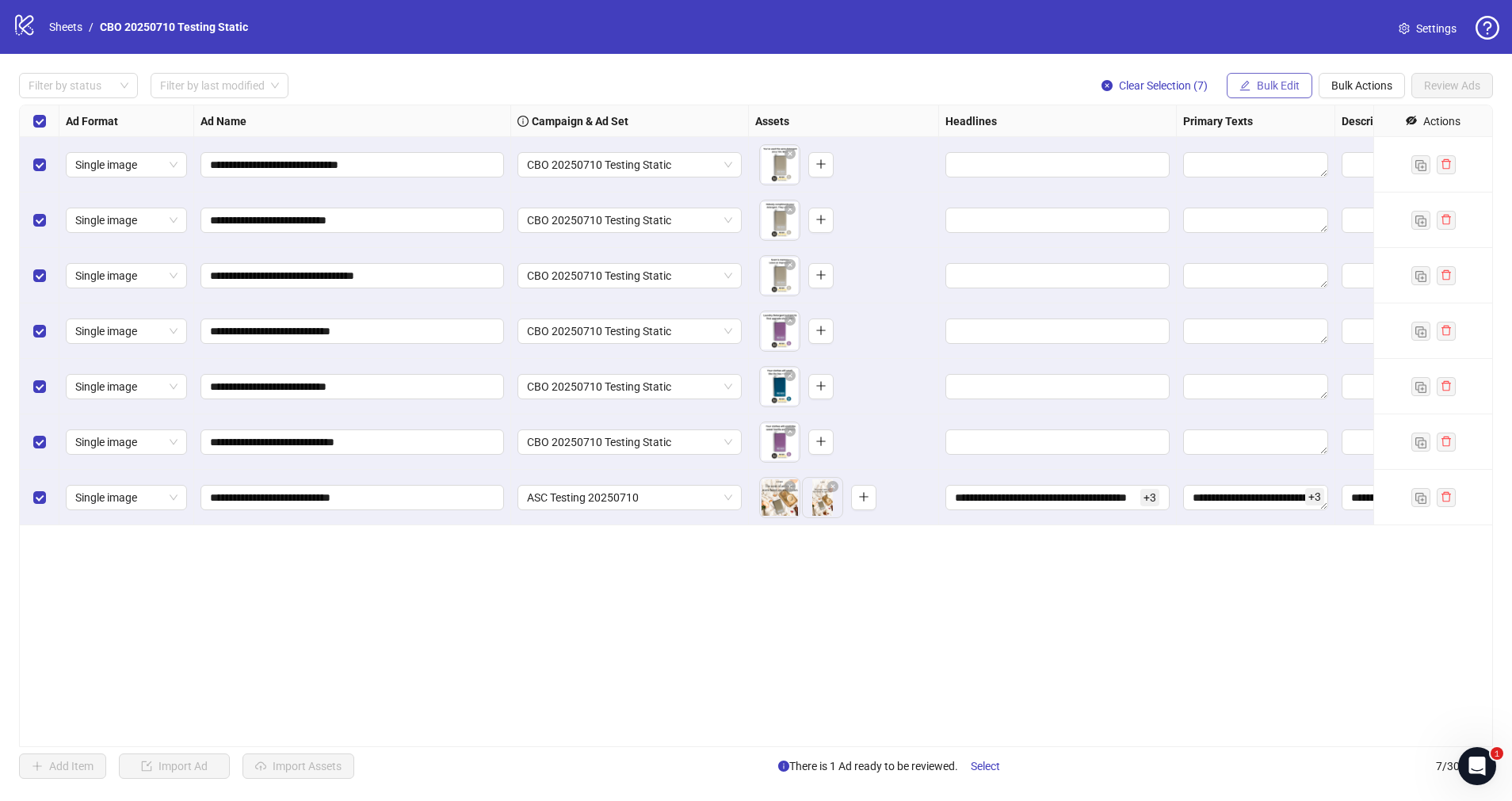 click on "Bulk Edit" at bounding box center (1278, 86) 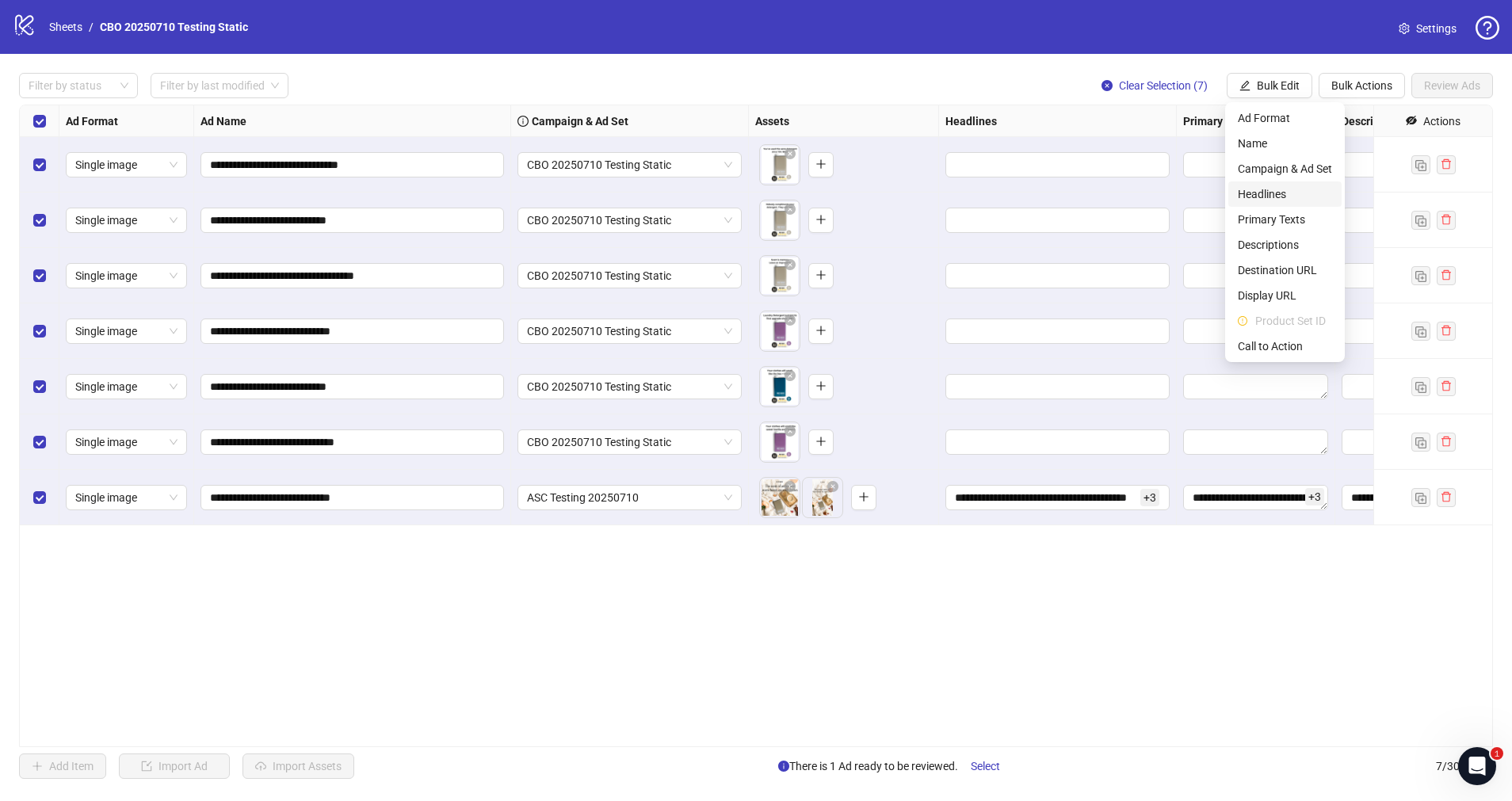 click on "Headlines" at bounding box center (1285, 194) 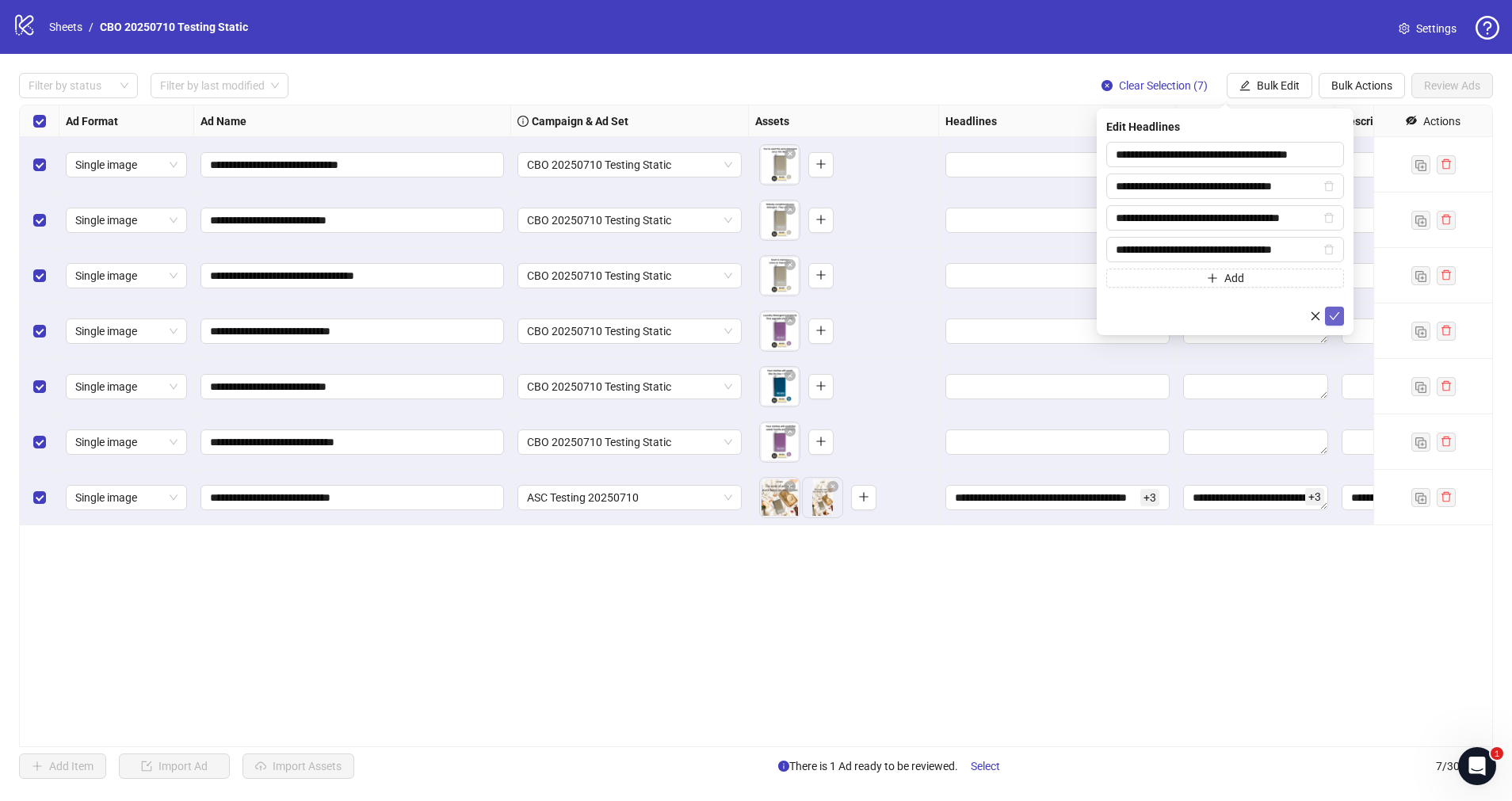 click 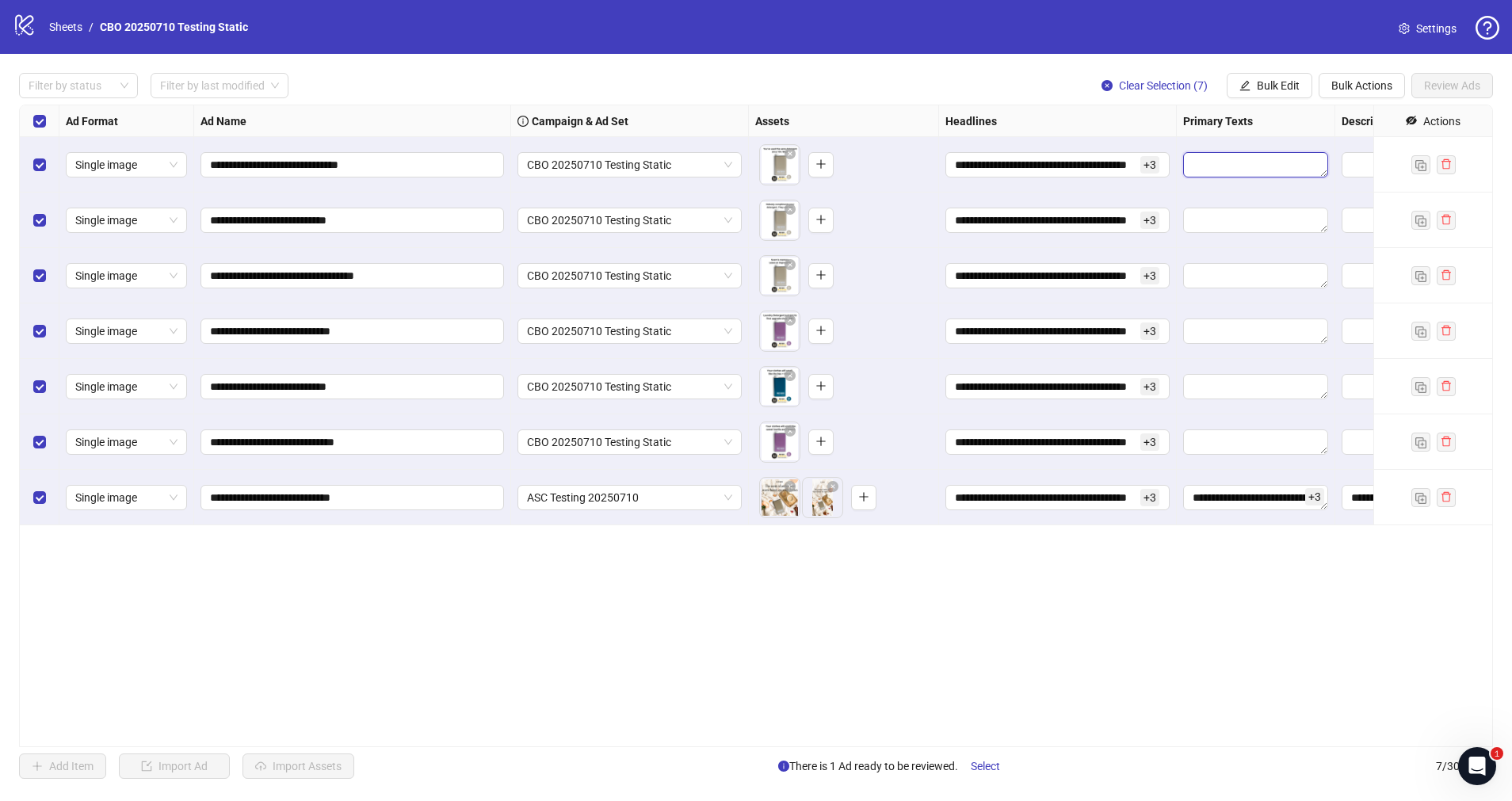 click at bounding box center (1255, 165) 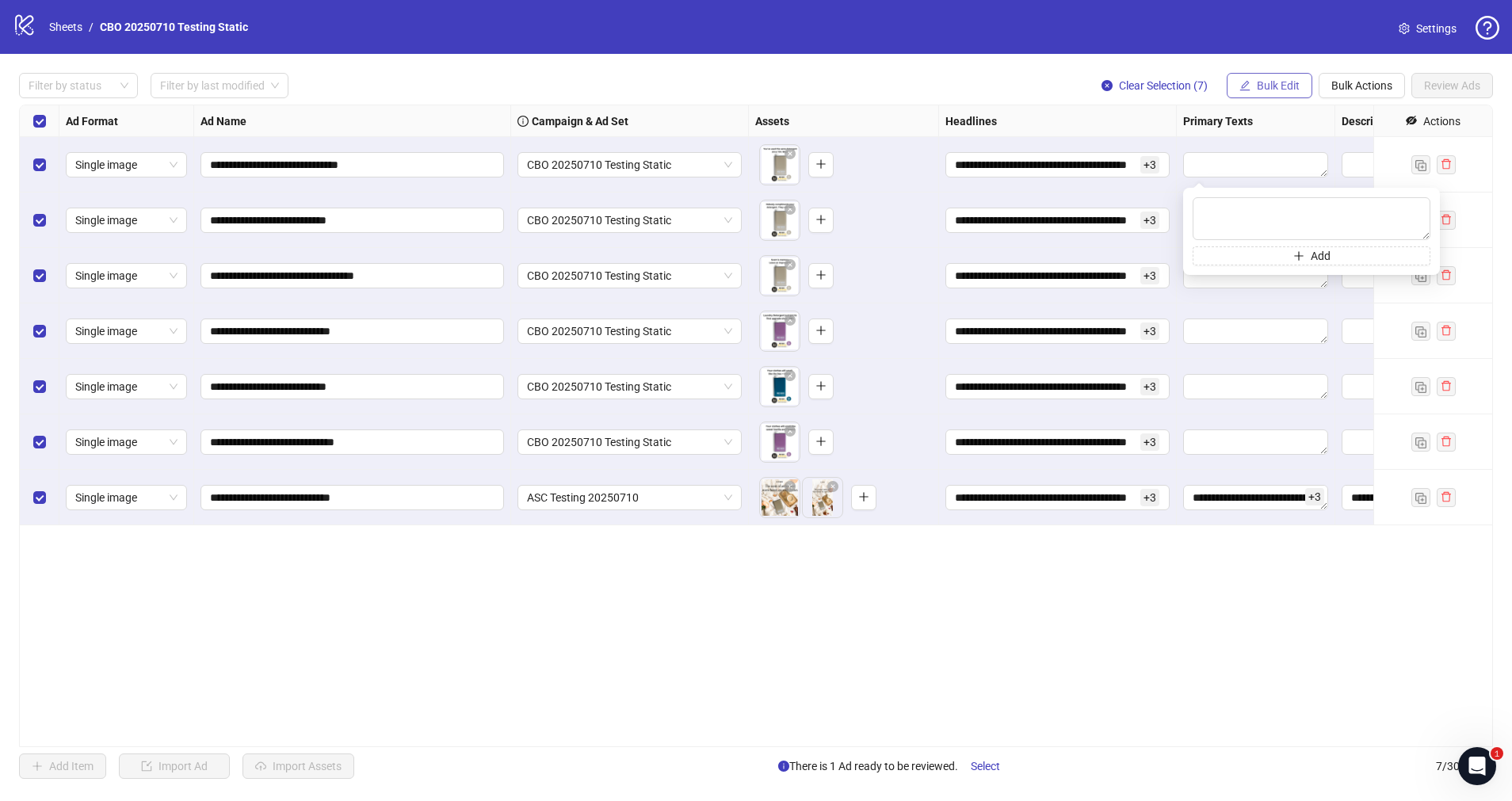 click on "Bulk Edit" at bounding box center (1270, 86) 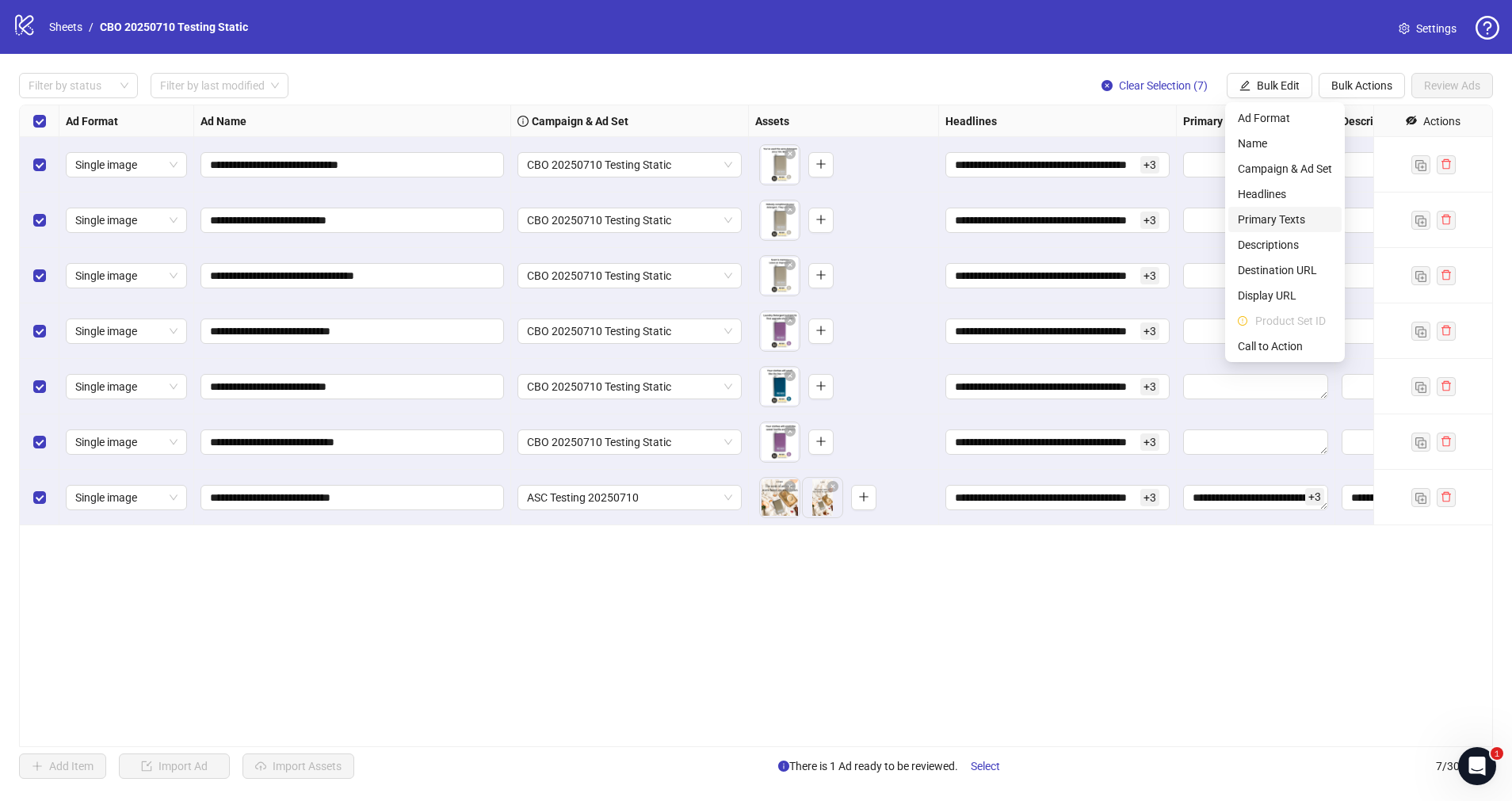 click on "Primary Texts" at bounding box center (1285, 219) 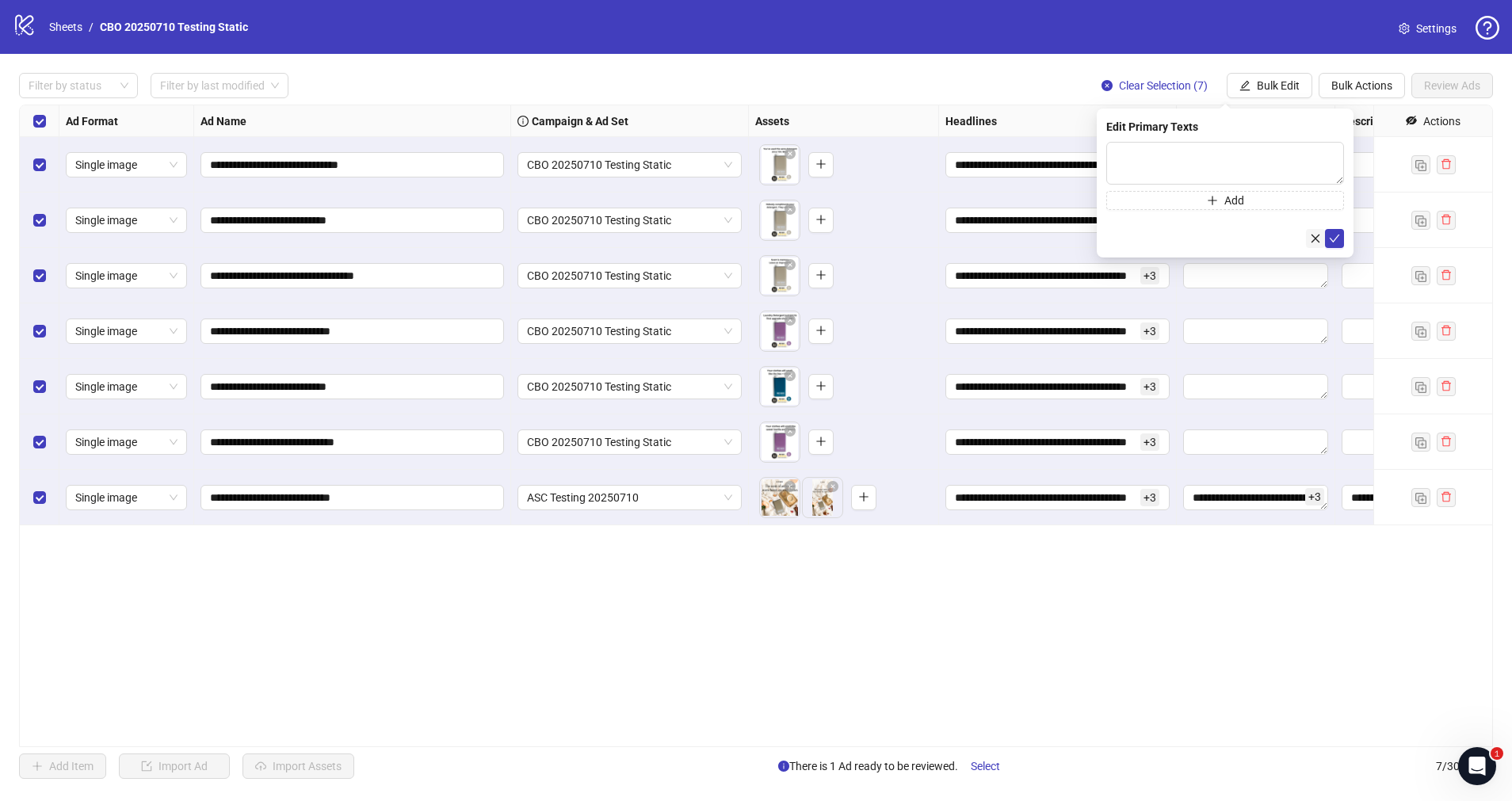 click at bounding box center (1315, 238) 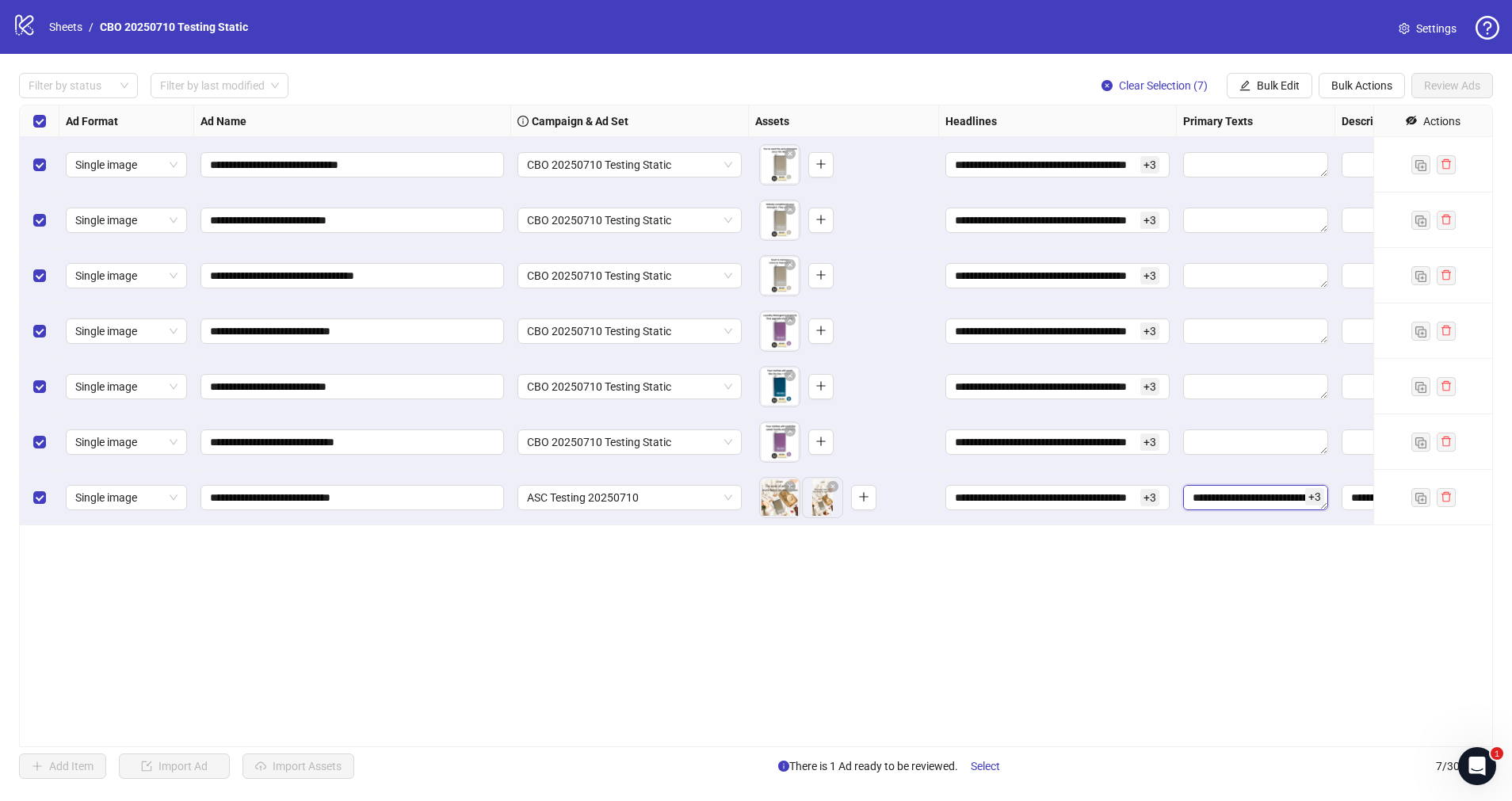 click on "**********" at bounding box center (1255, 498) 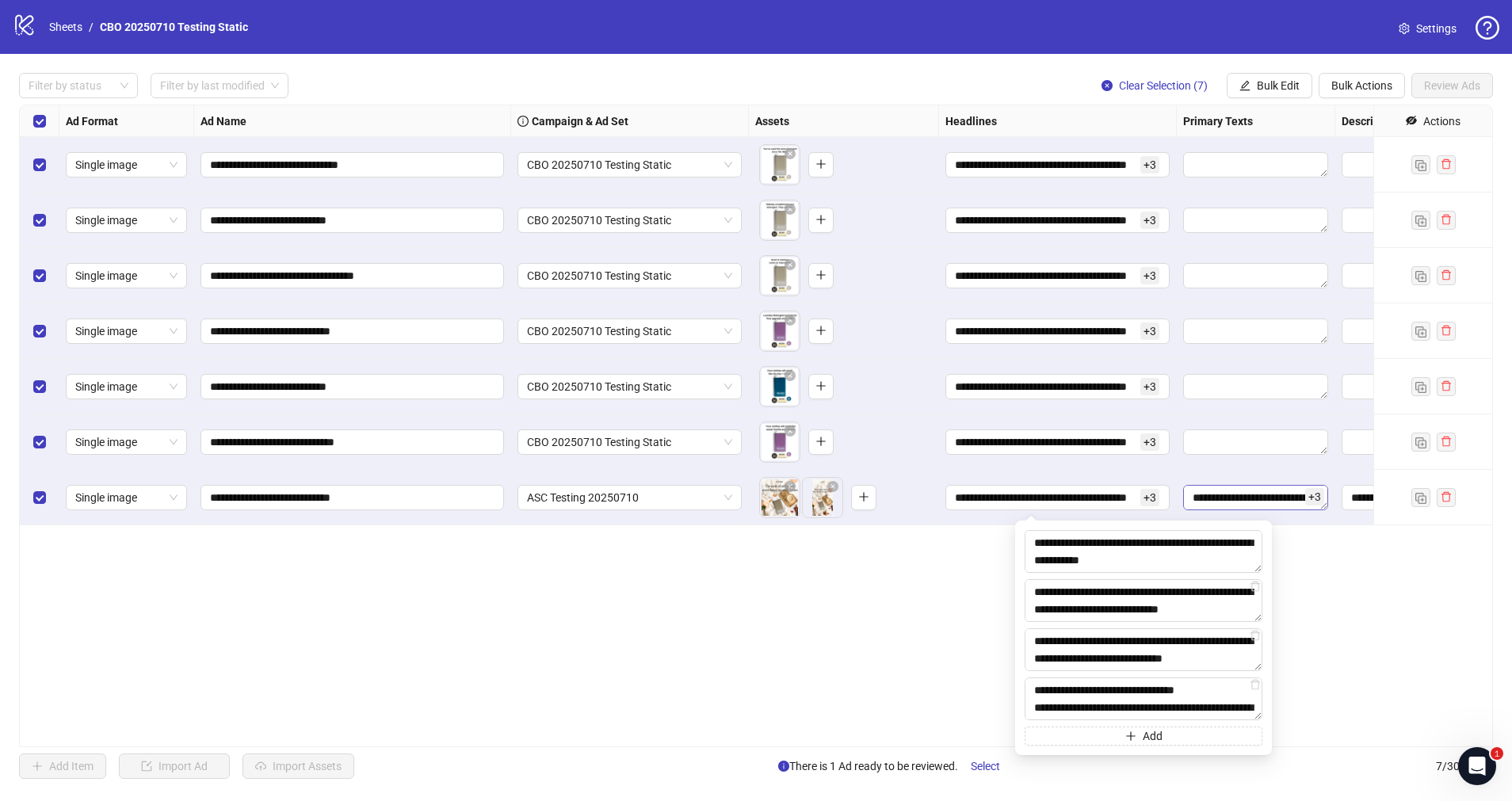 scroll, scrollTop: 0, scrollLeft: 201, axis: horizontal 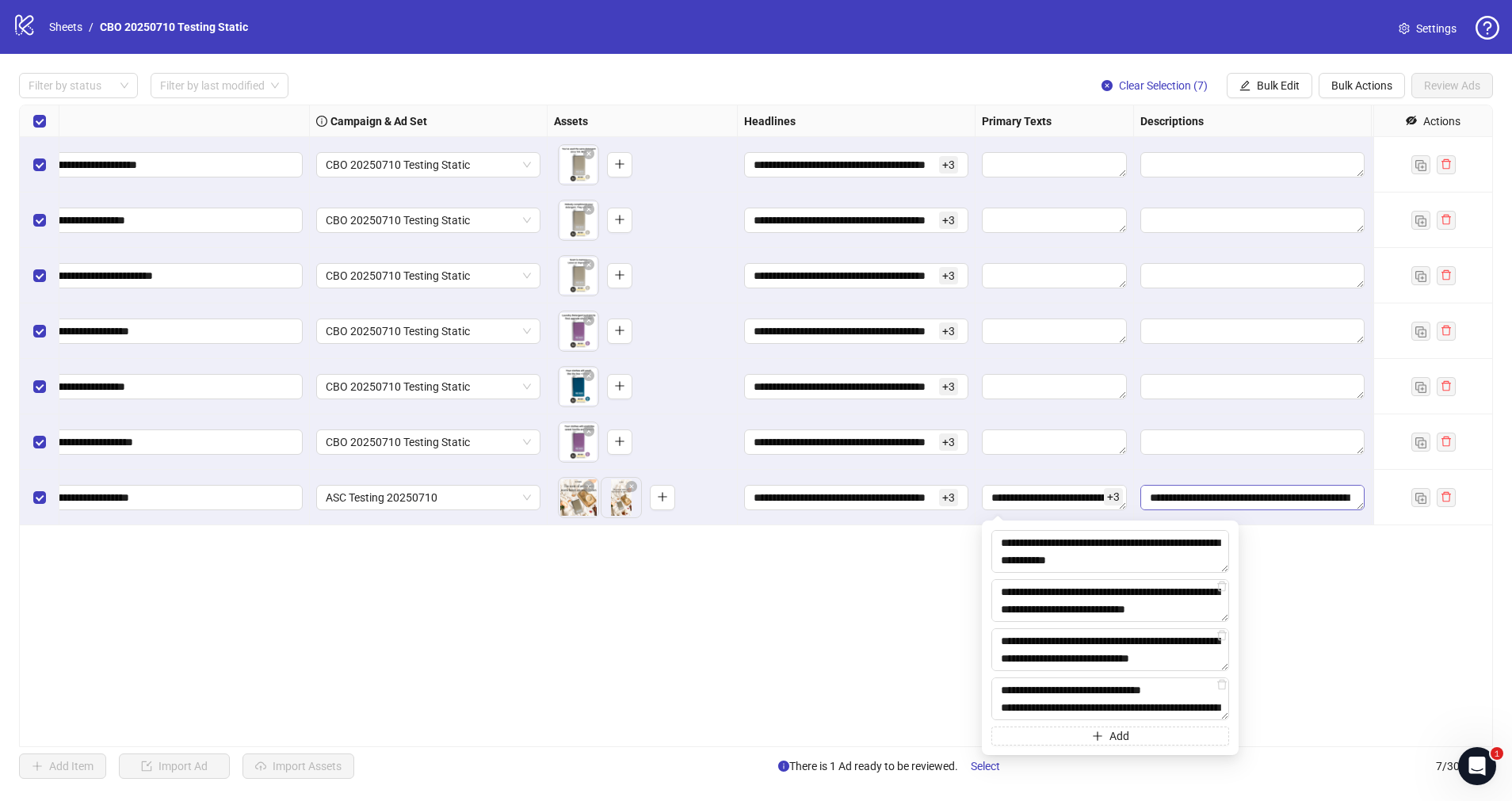 click on "**********" at bounding box center (1252, 498) 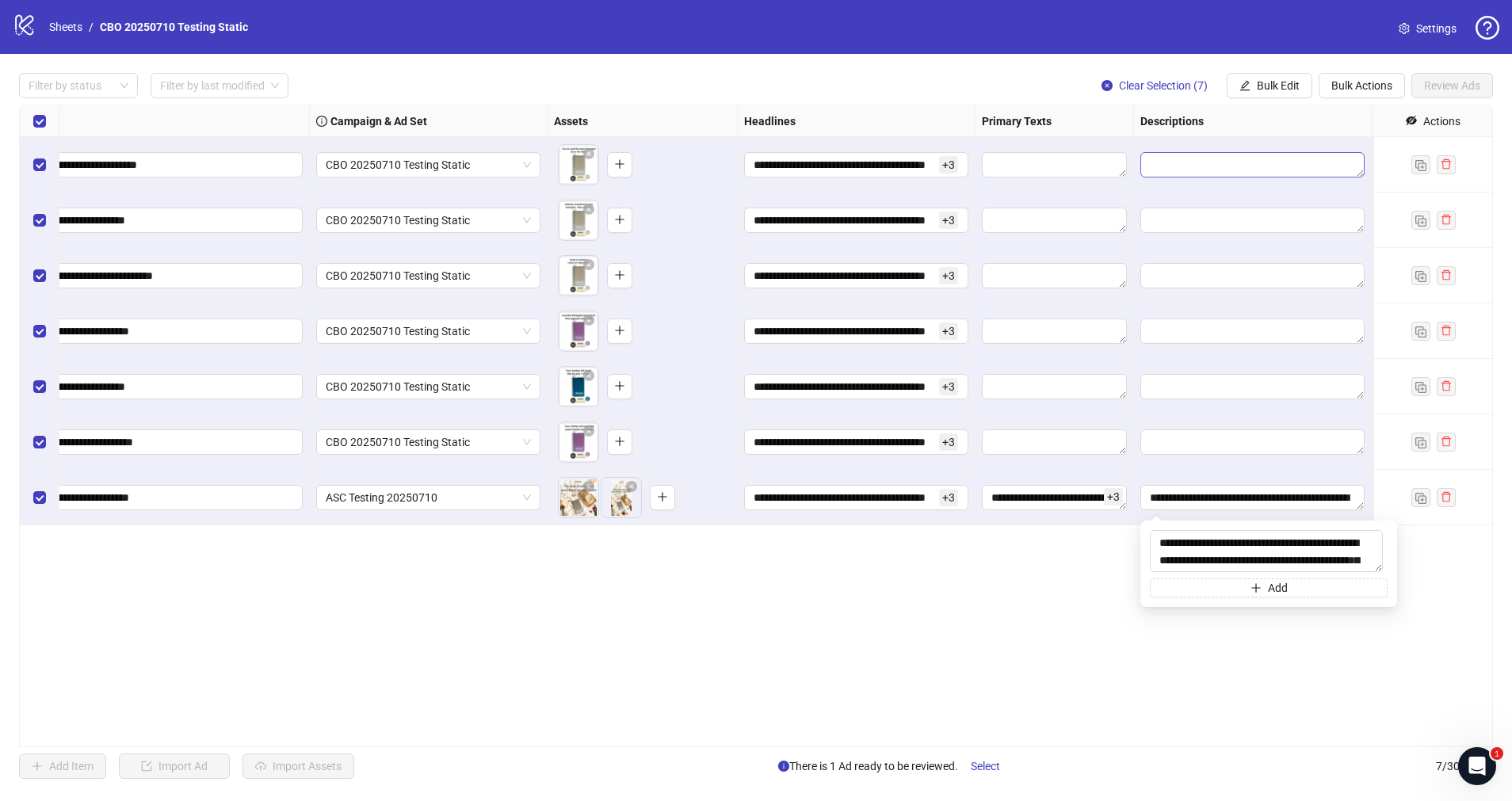 click at bounding box center (1252, 165) 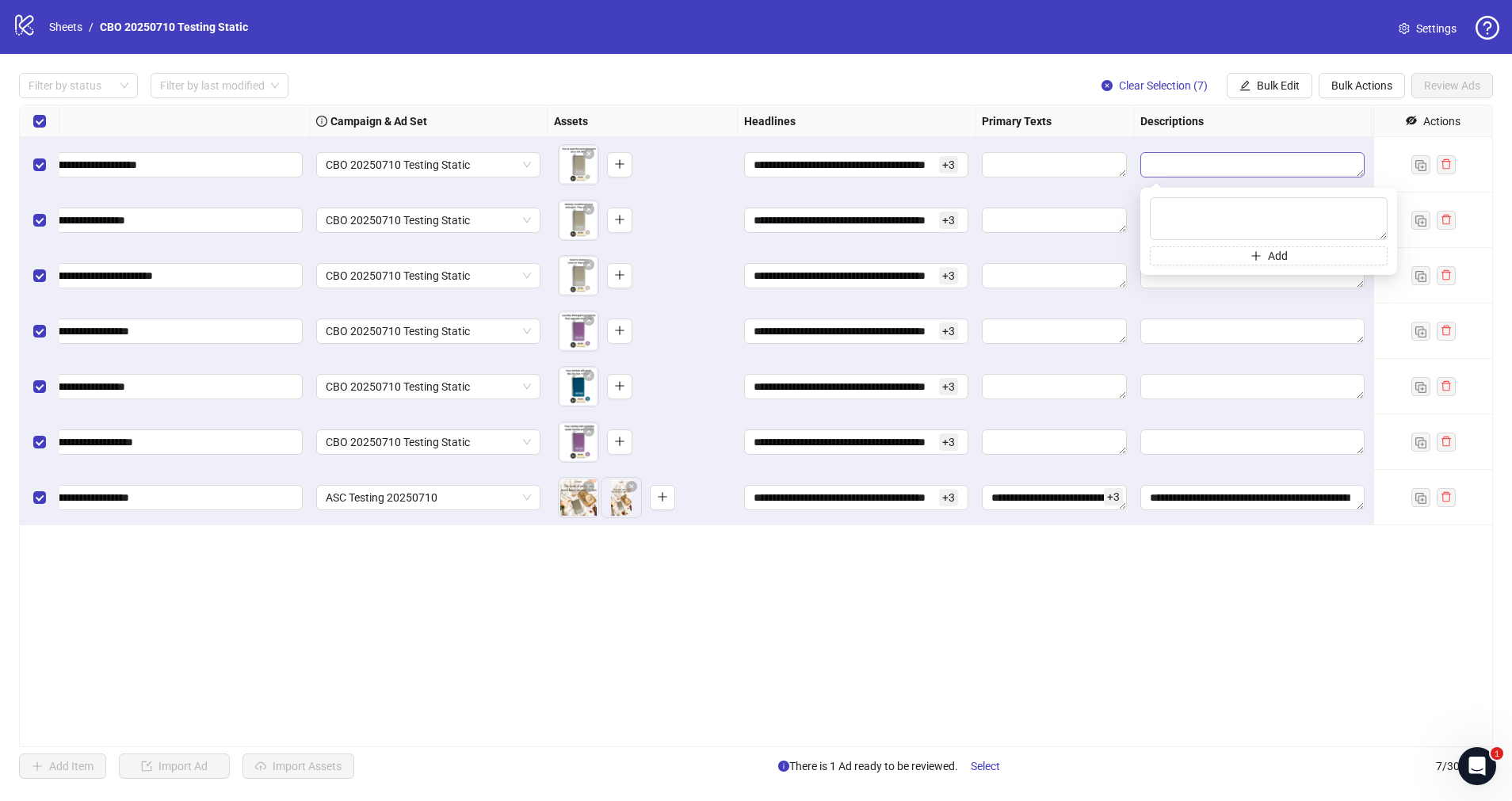 type on "**********" 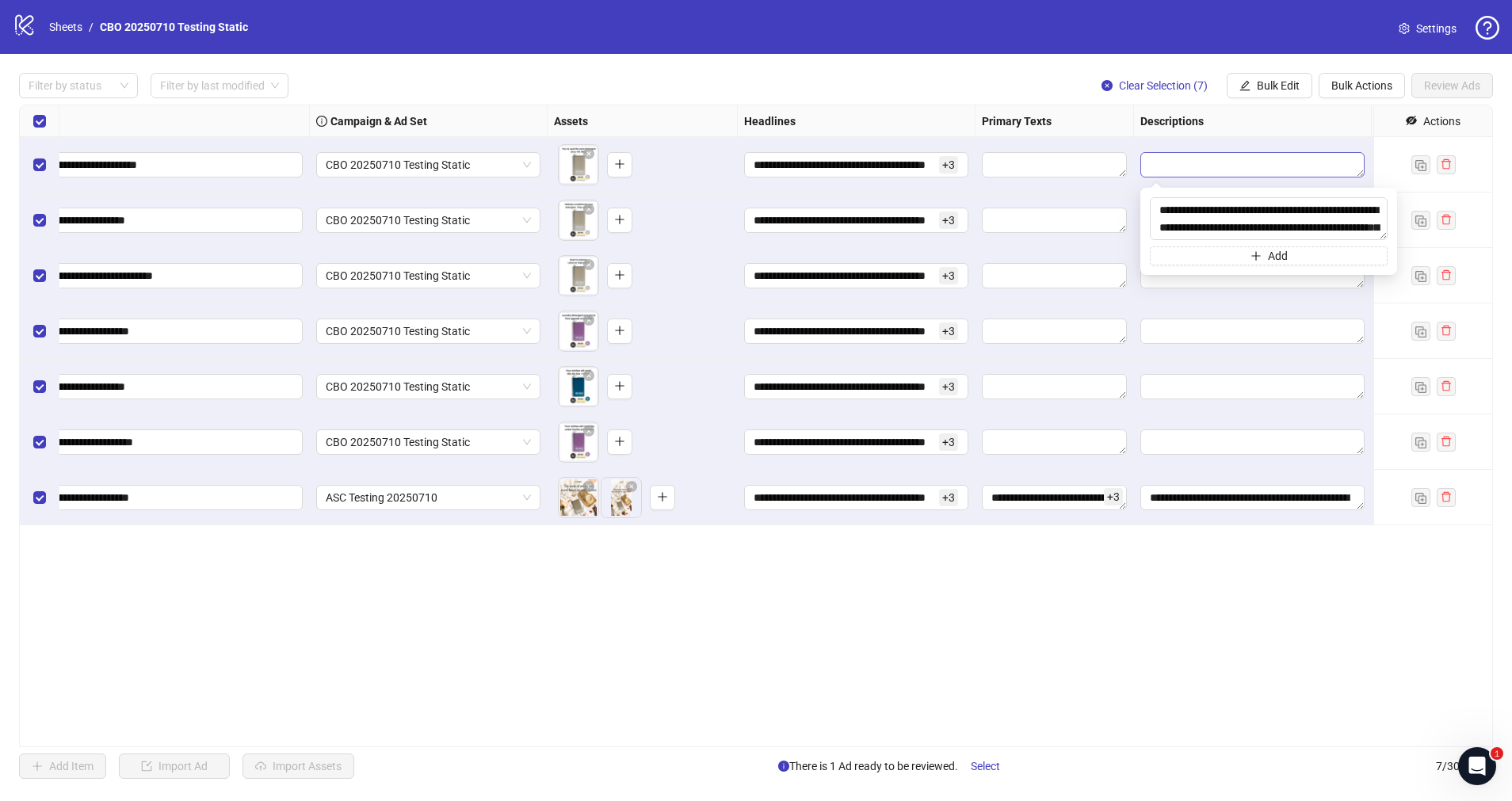 scroll, scrollTop: 47, scrollLeft: 0, axis: vertical 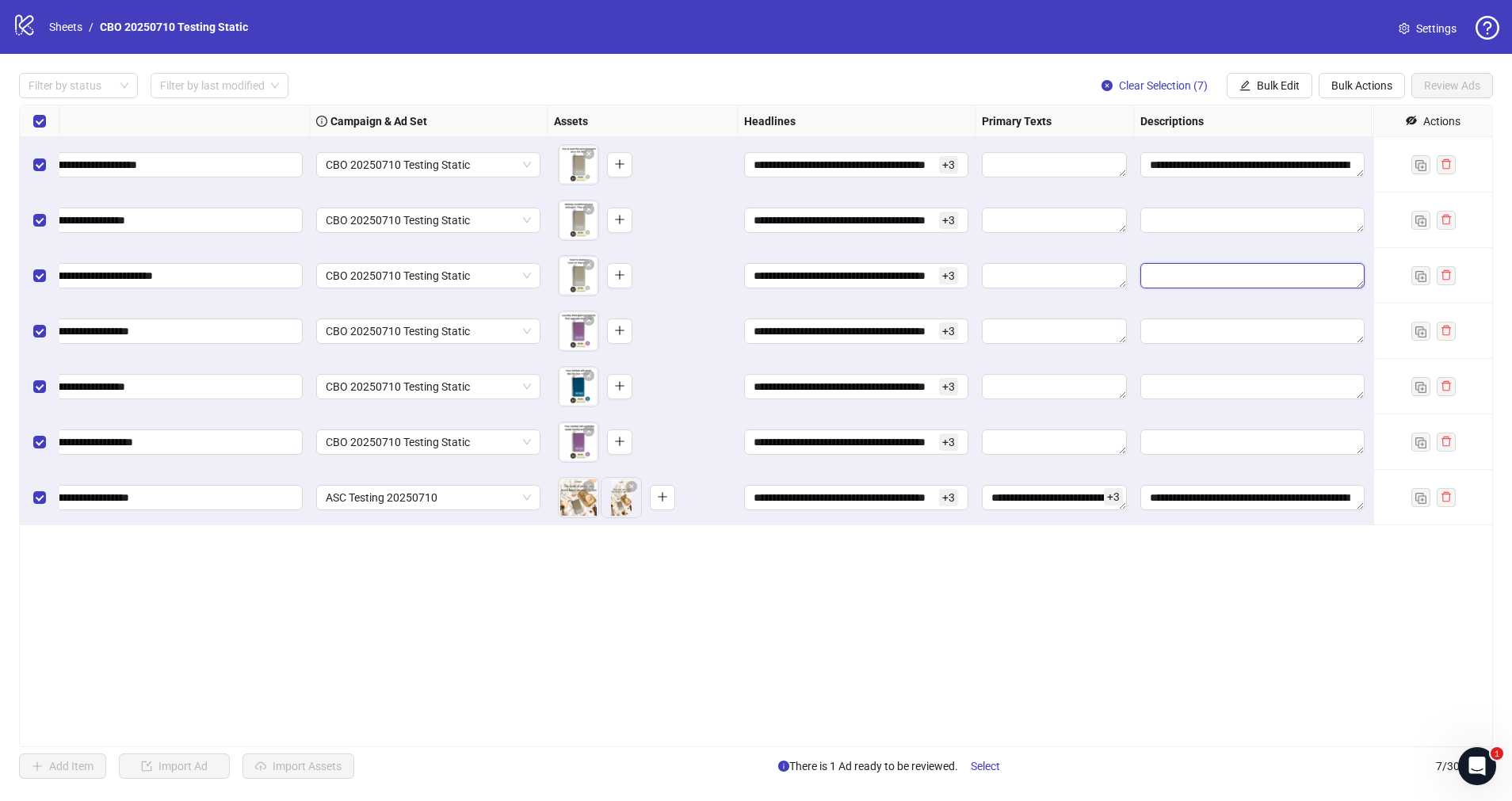 click at bounding box center (1252, 276) 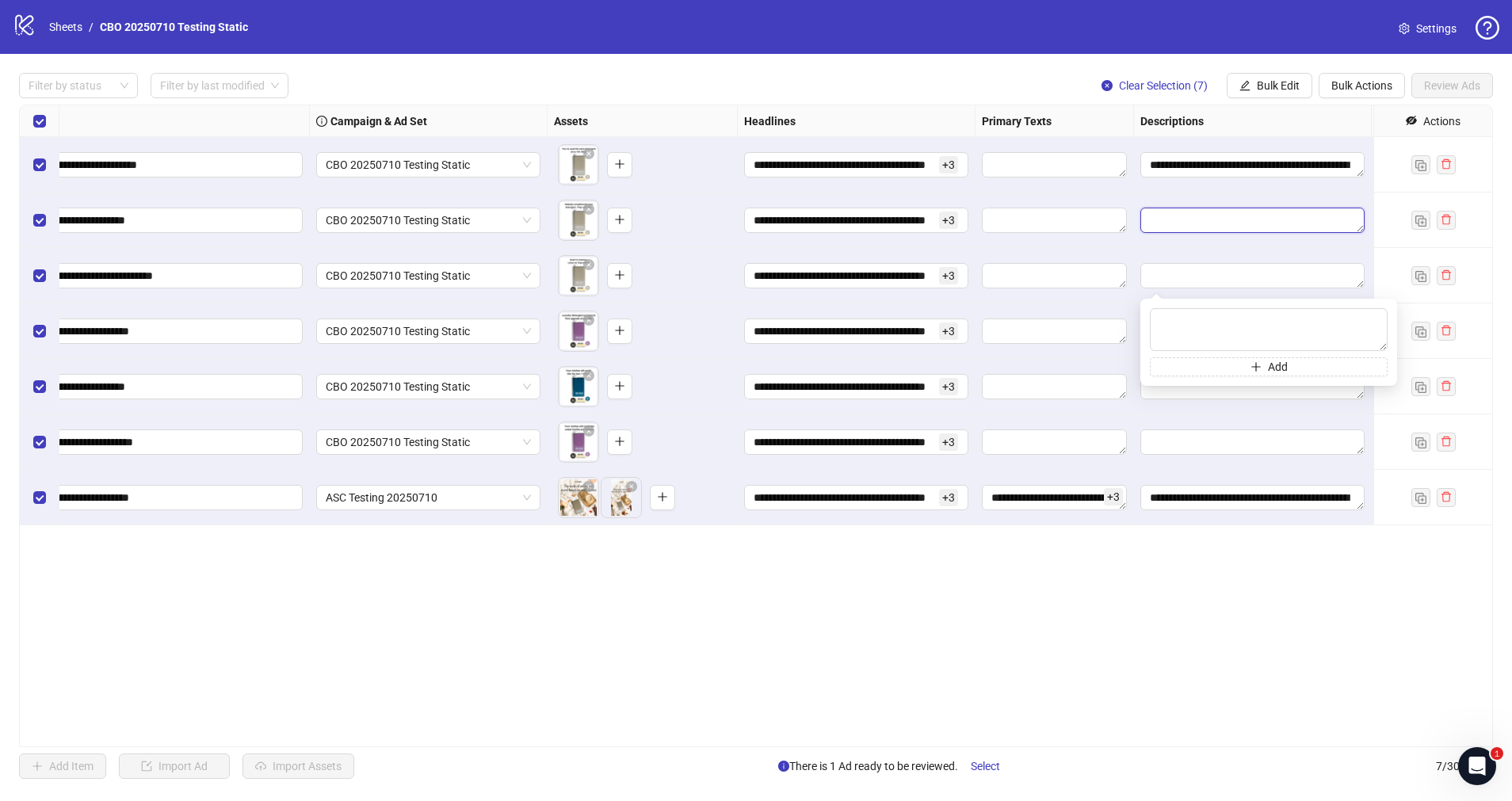 click at bounding box center [1252, 220] 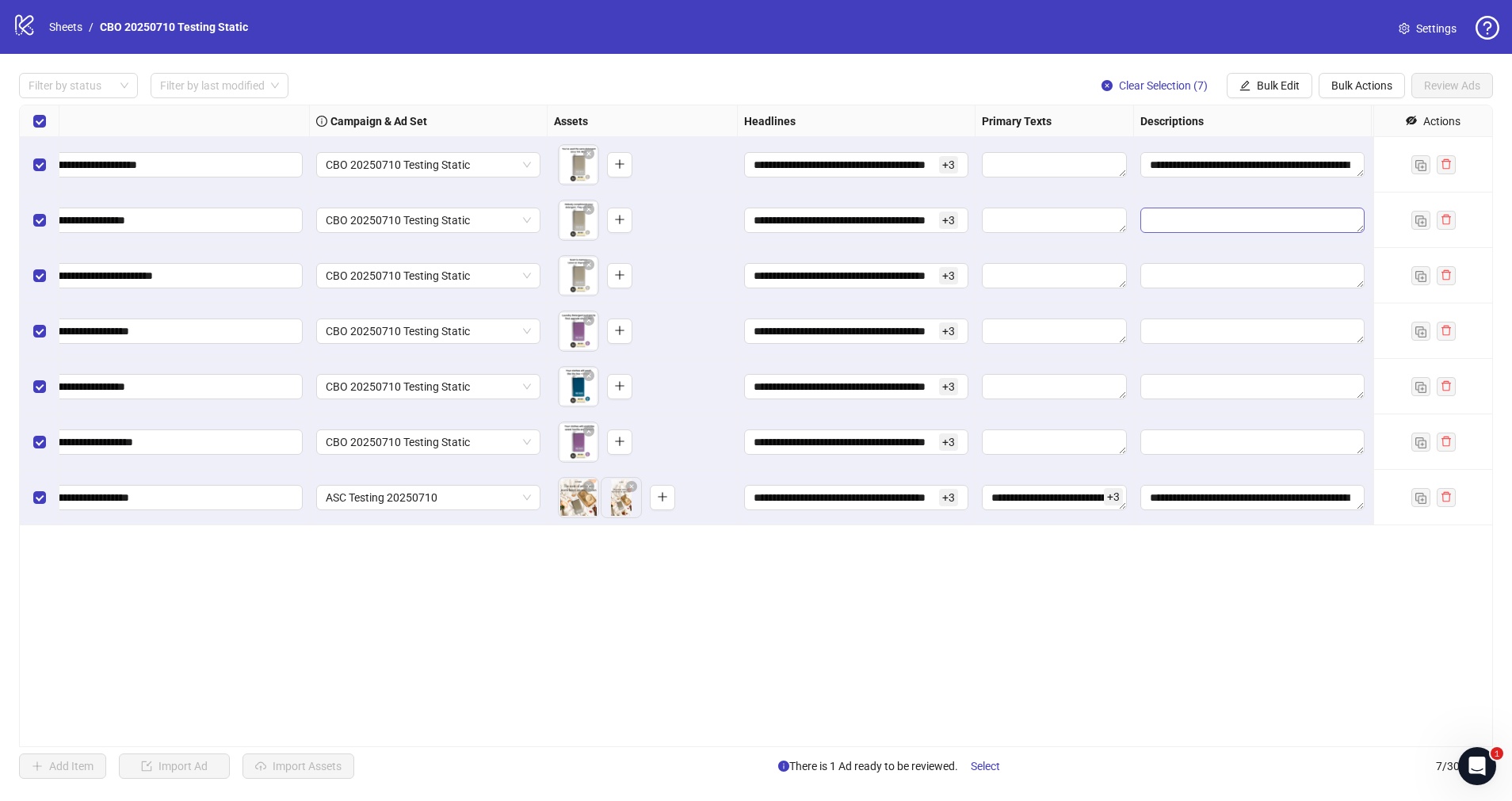 paste on "**********" 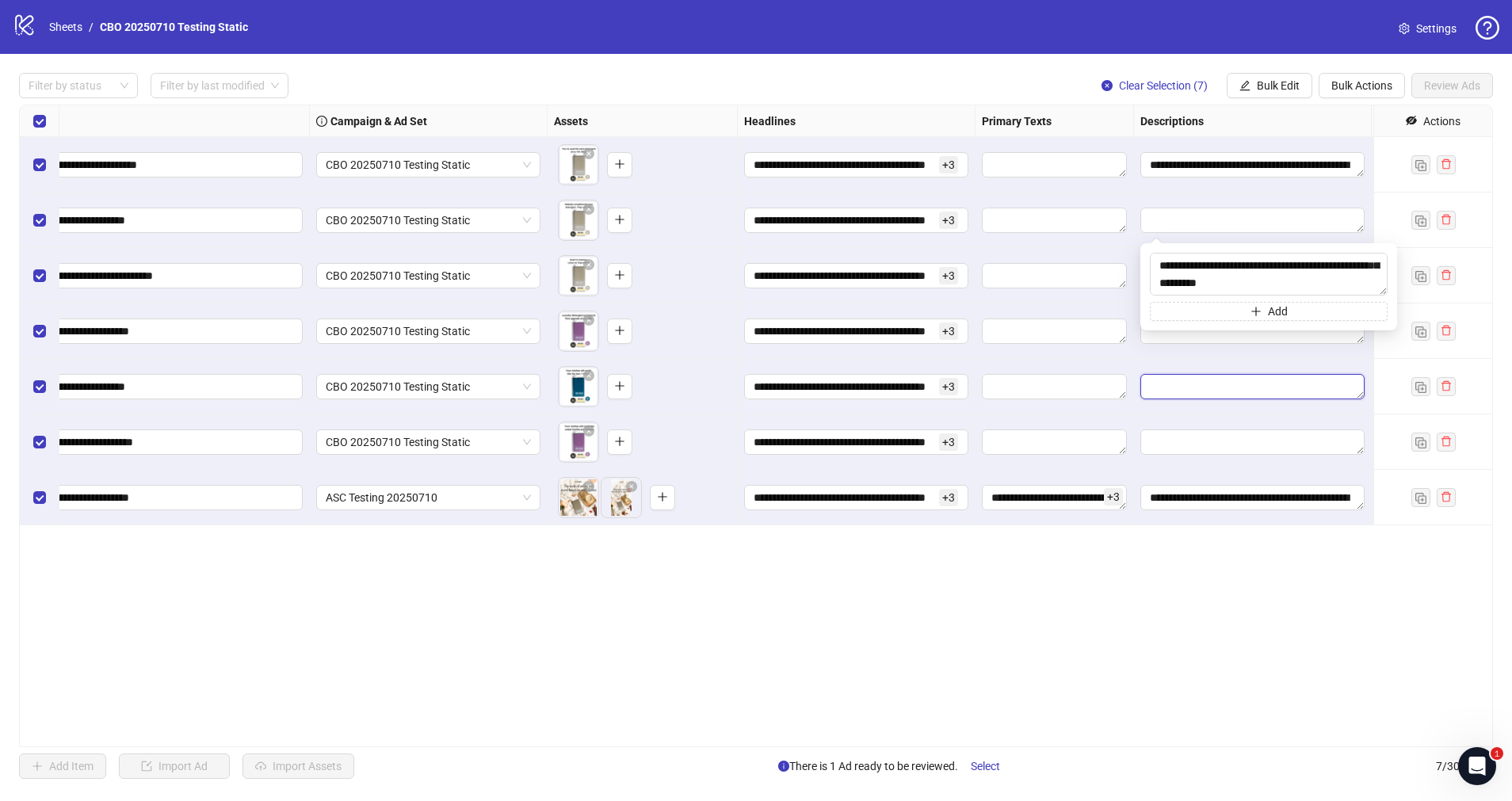 click at bounding box center [1252, 387] 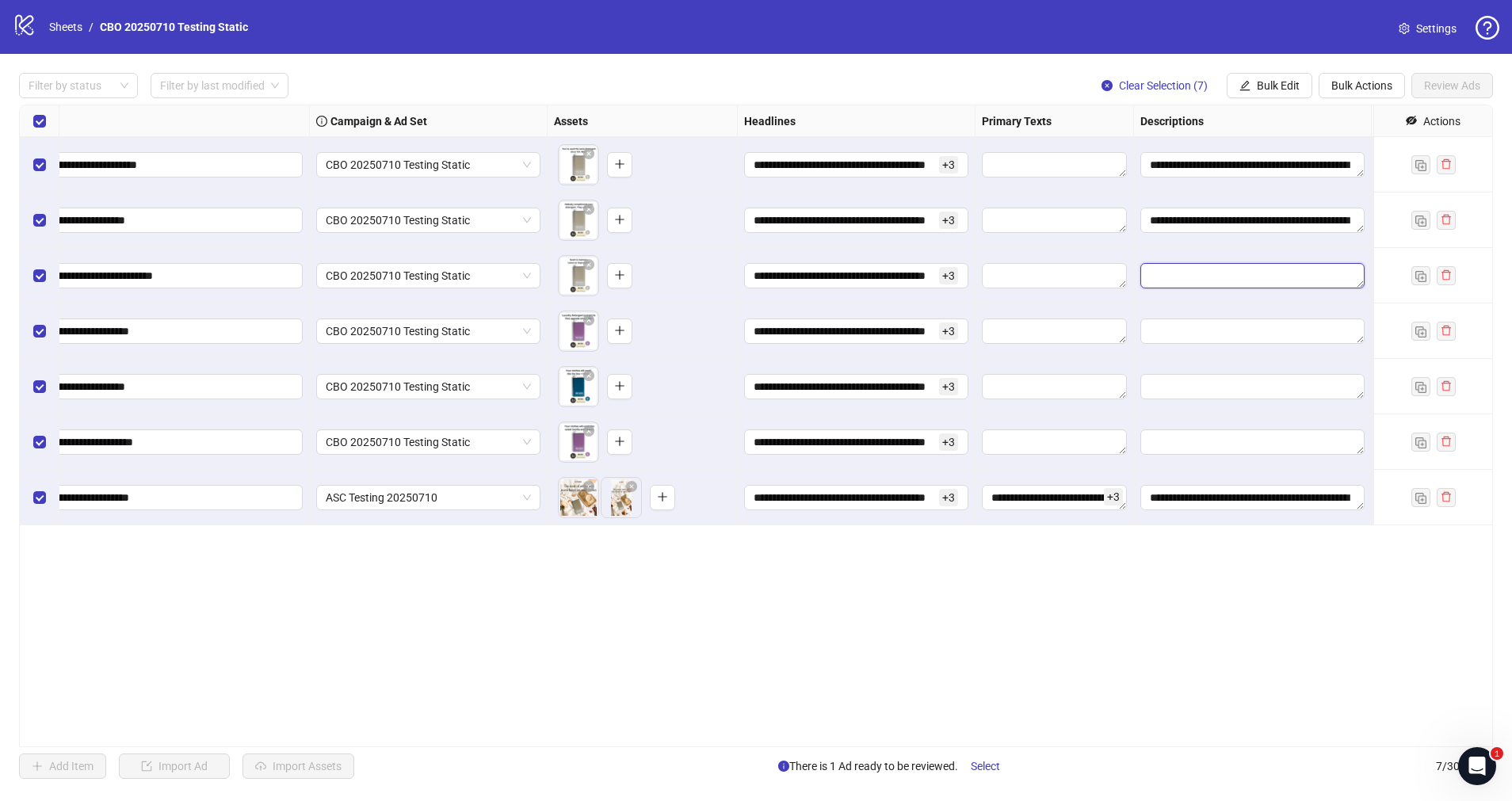 click at bounding box center (1252, 276) 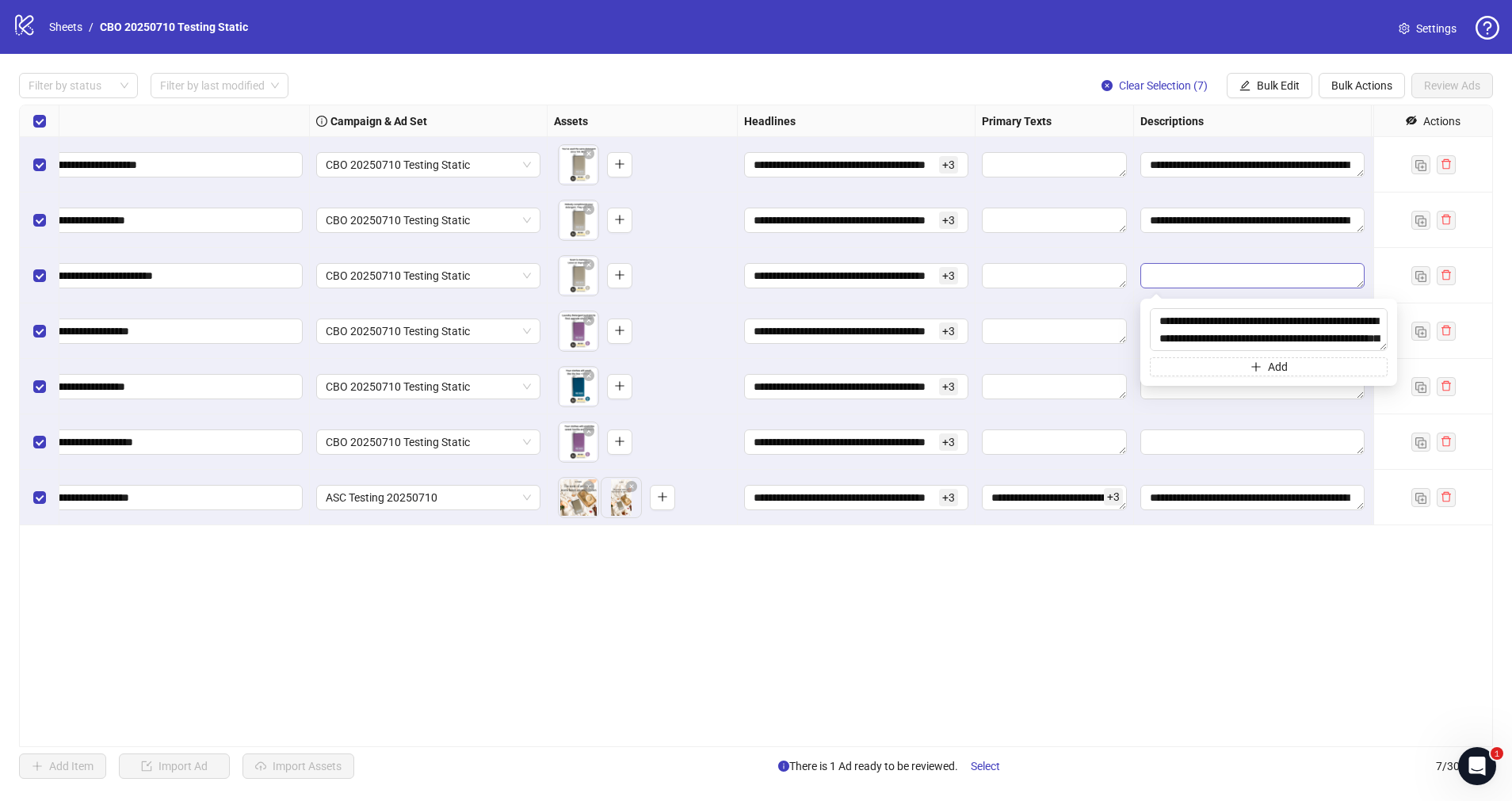 scroll, scrollTop: 48, scrollLeft: 0, axis: vertical 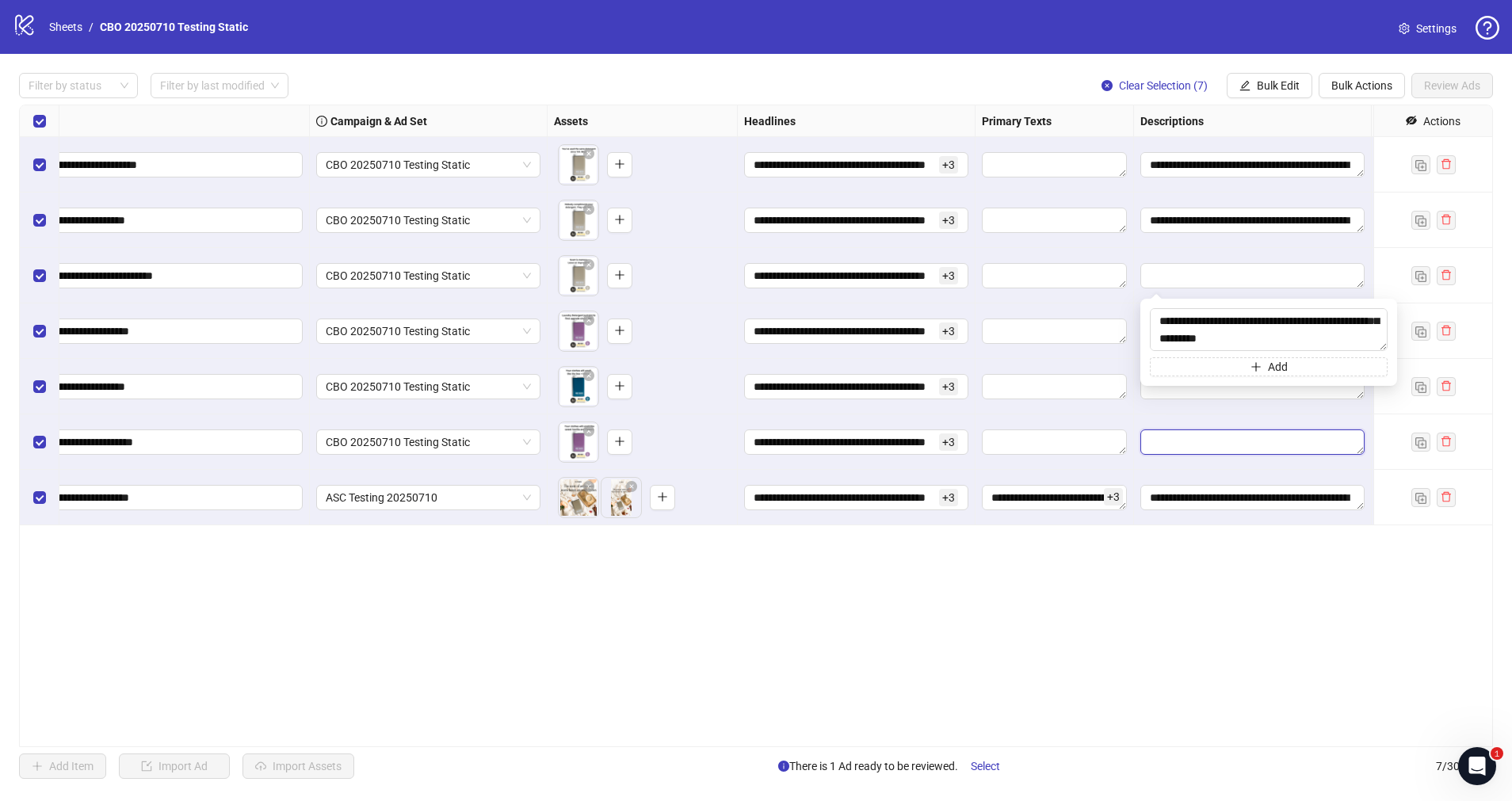 click at bounding box center (1252, 442) 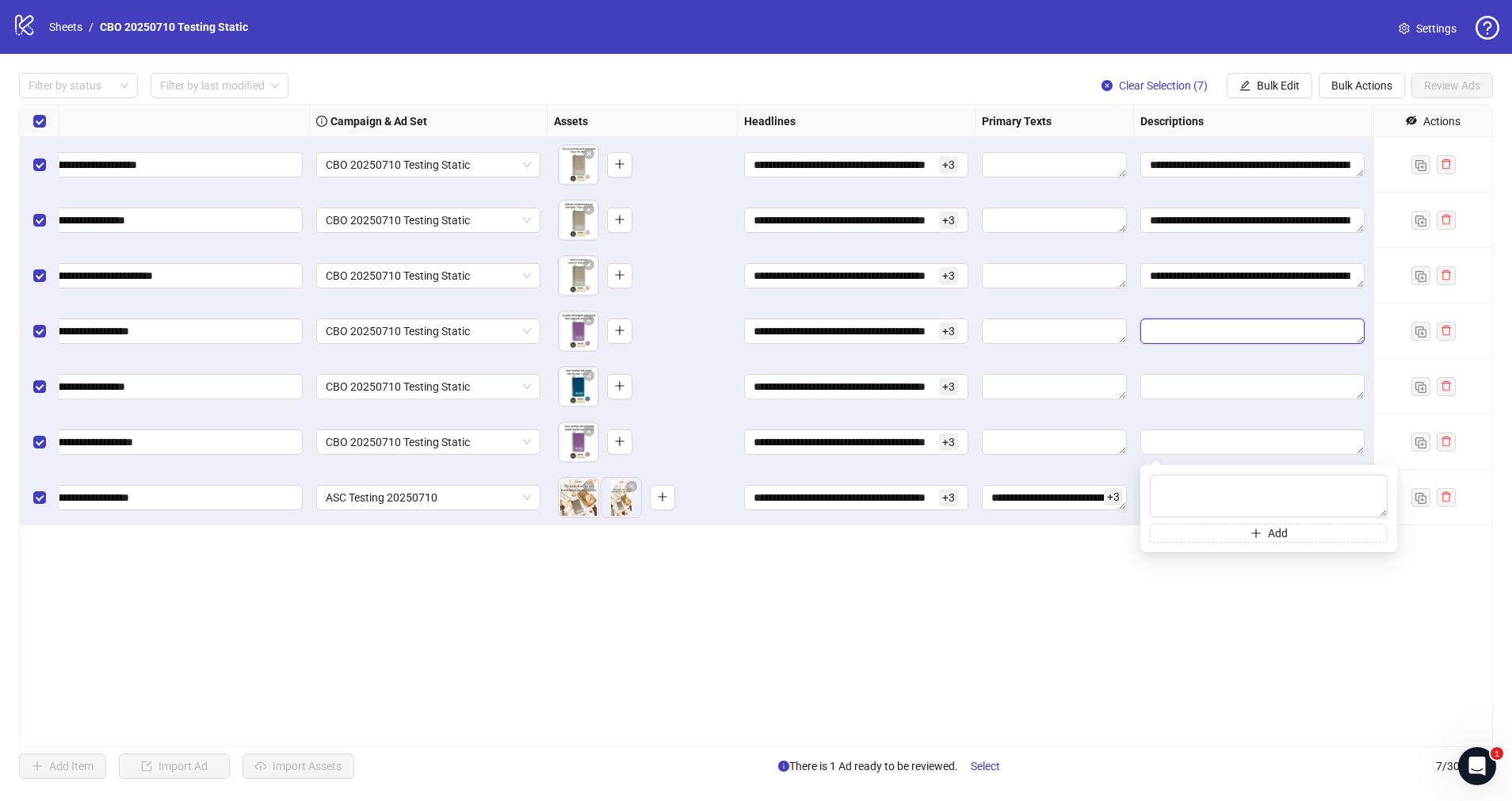click at bounding box center [1252, 331] 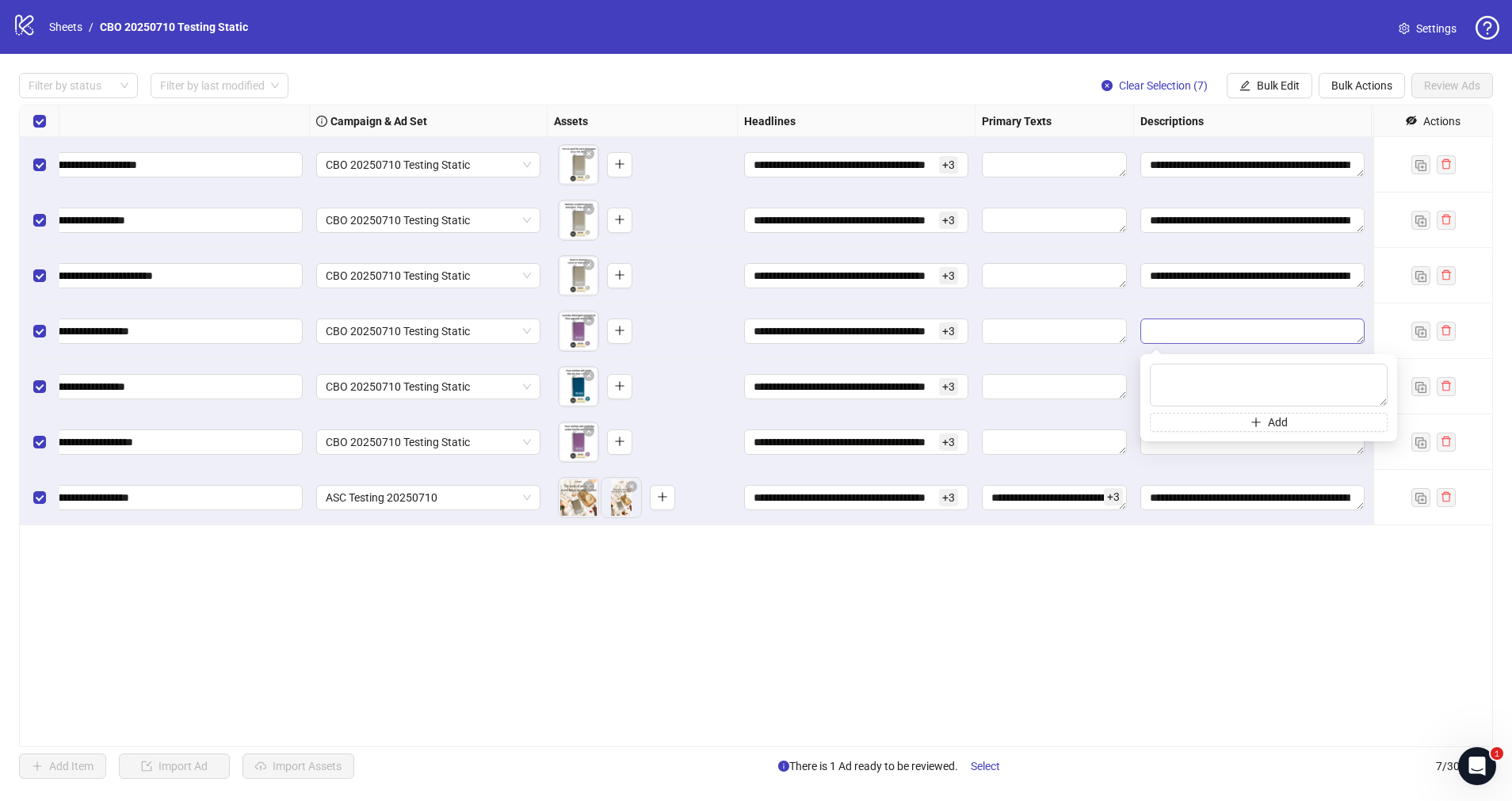 type on "**********" 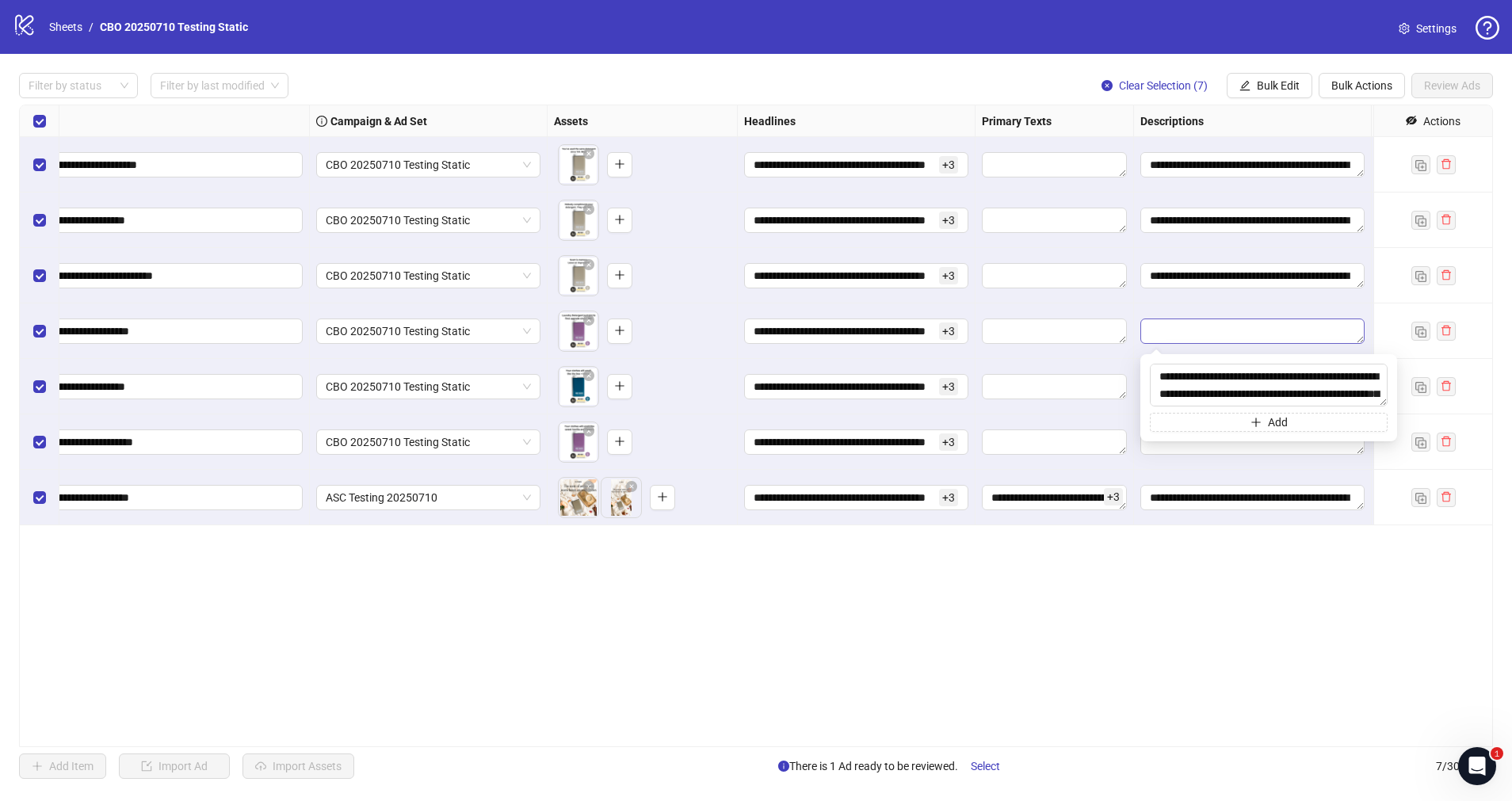 scroll, scrollTop: 48, scrollLeft: 0, axis: vertical 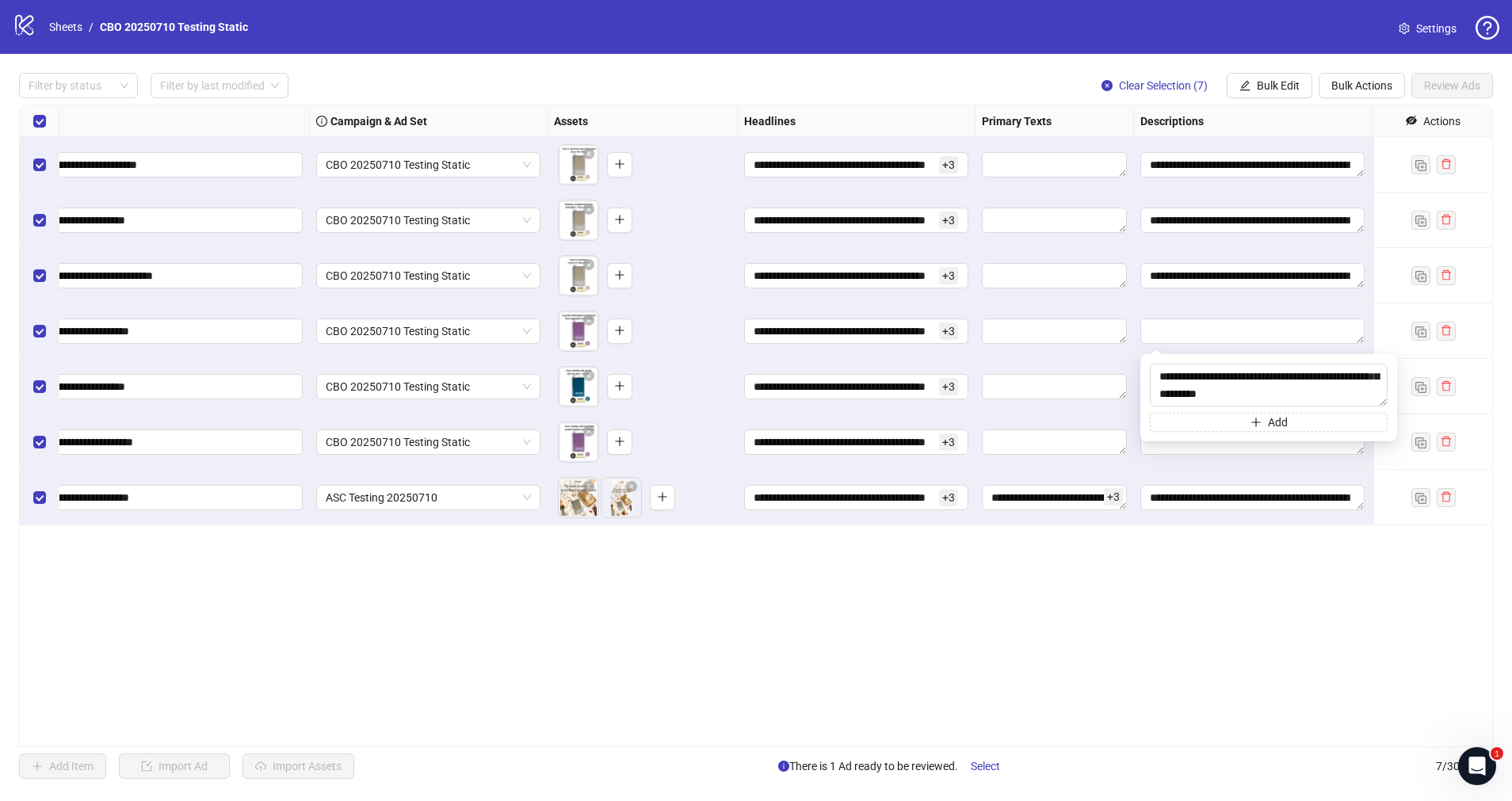 click on "**********" at bounding box center (1253, 498) 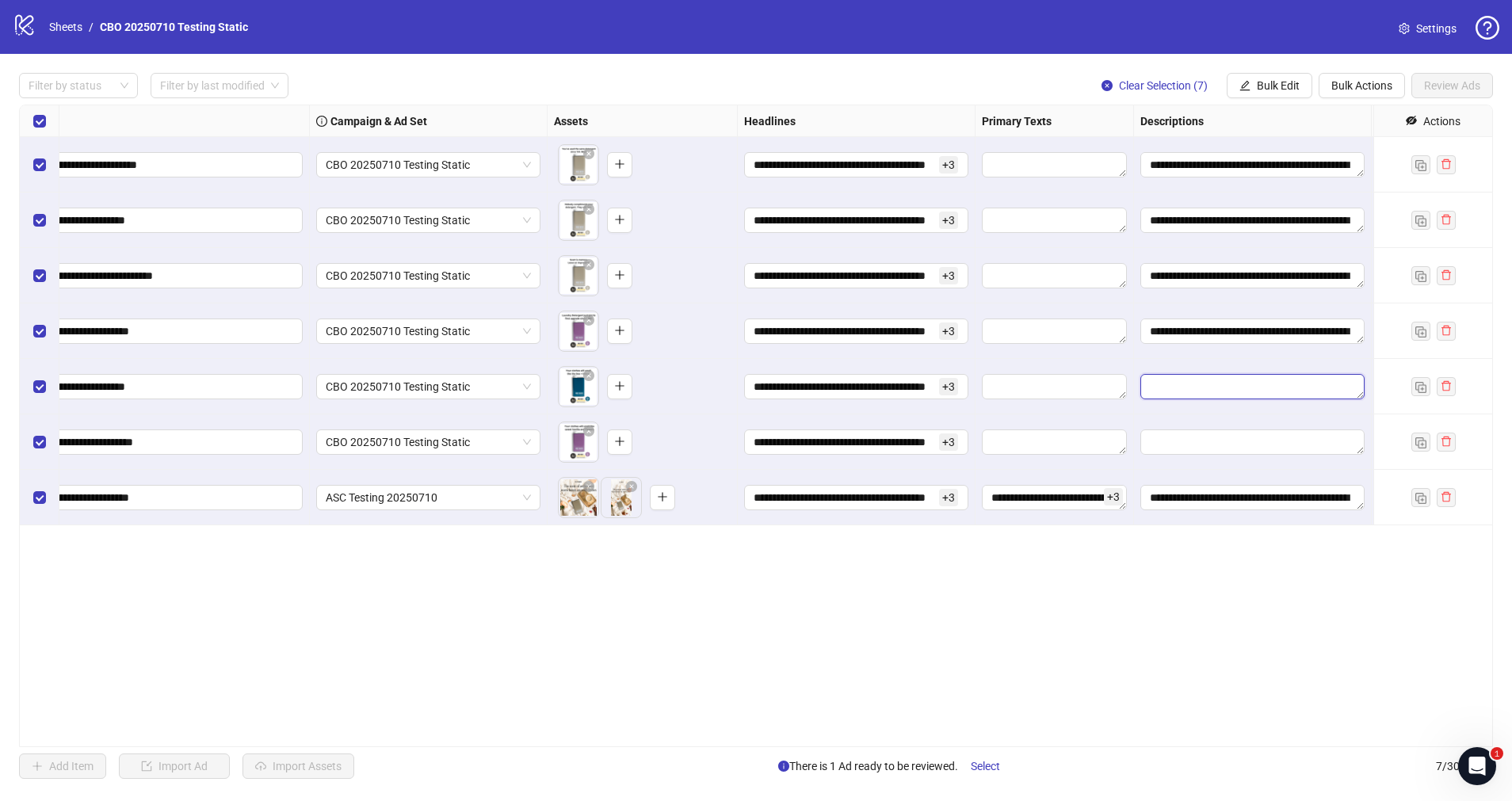 click at bounding box center (1252, 387) 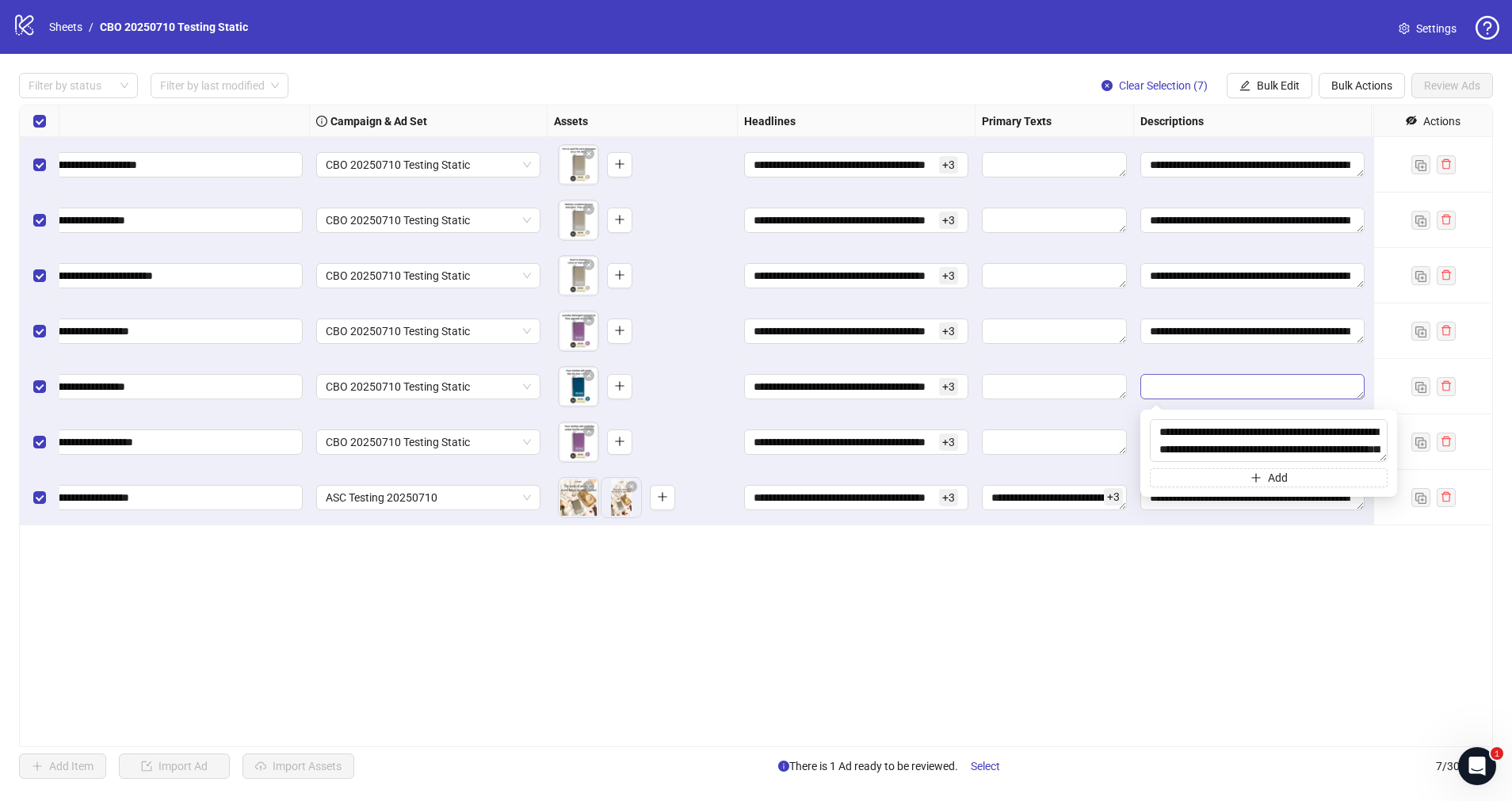 scroll, scrollTop: 48, scrollLeft: 0, axis: vertical 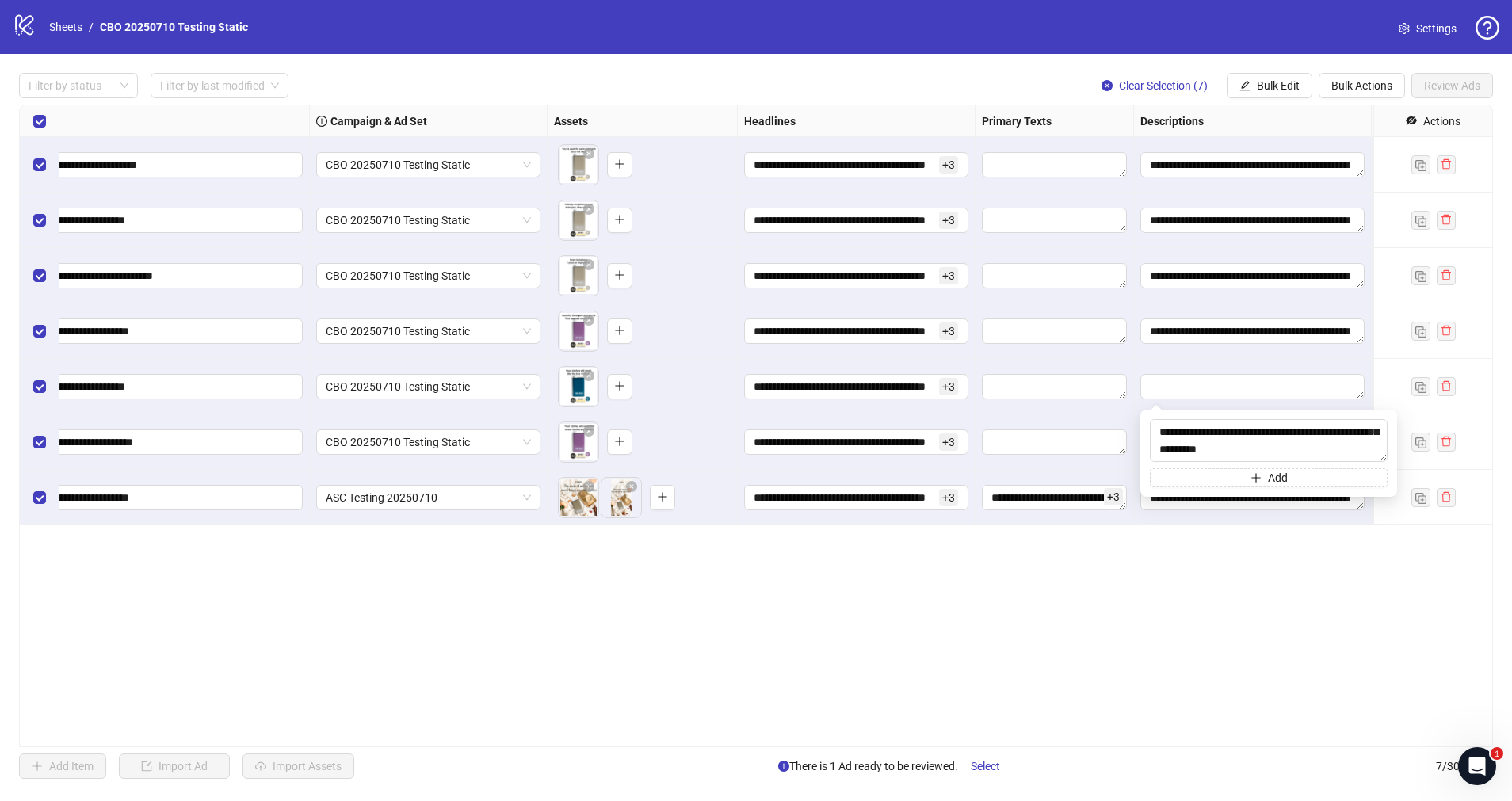 click on "+ 3" at bounding box center (1113, 497) 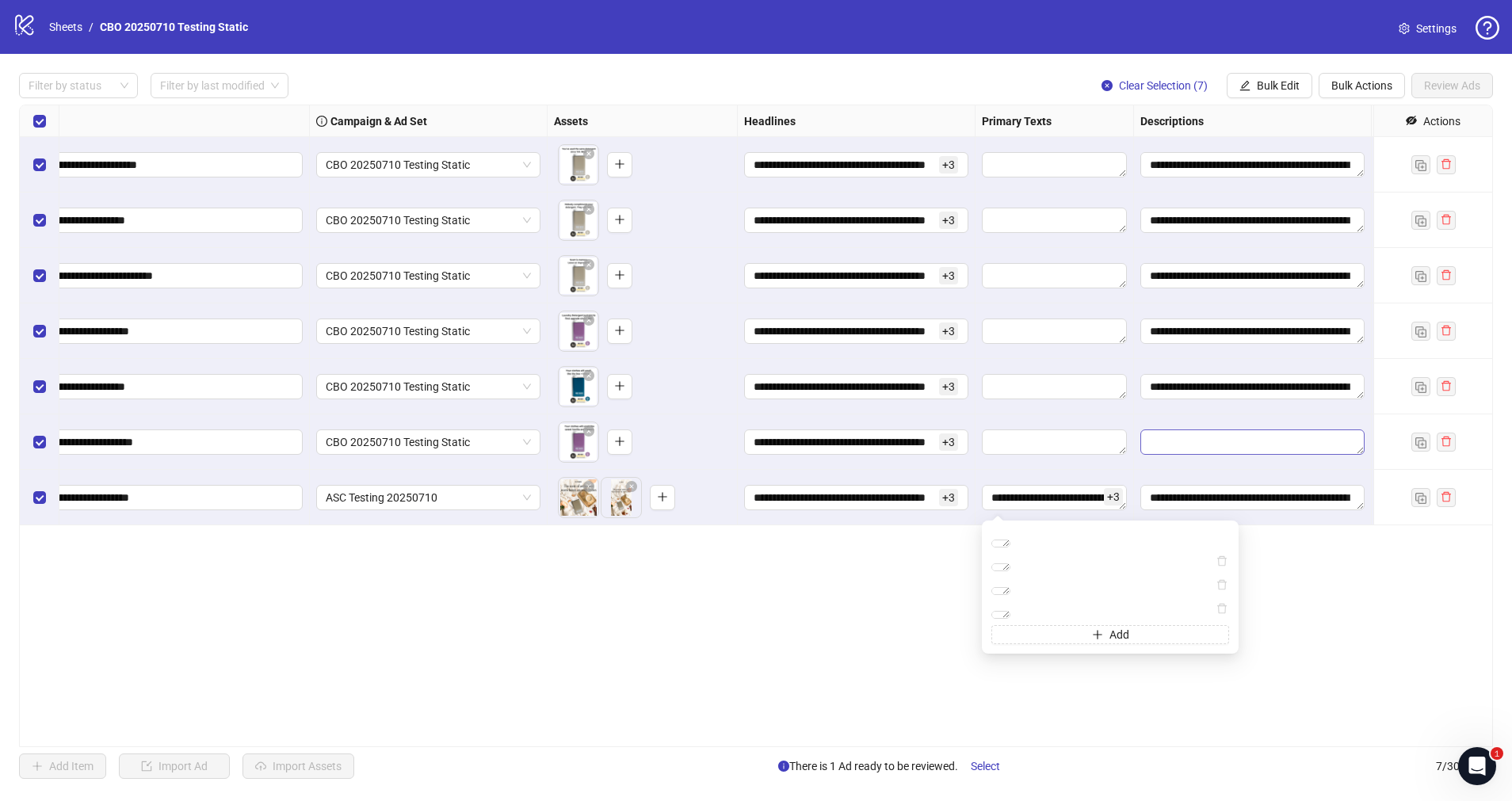 click at bounding box center (1252, 442) 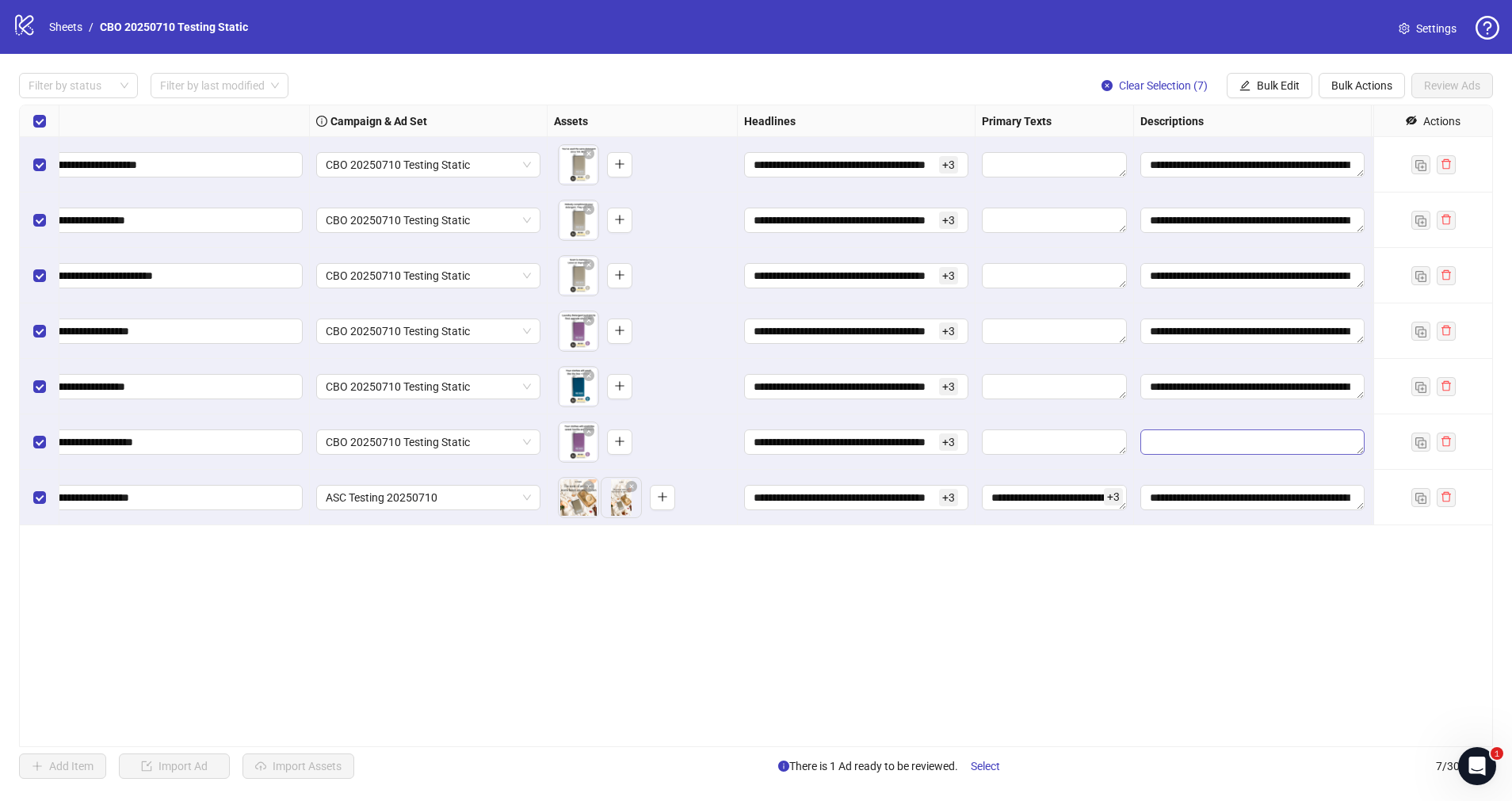 type on "**********" 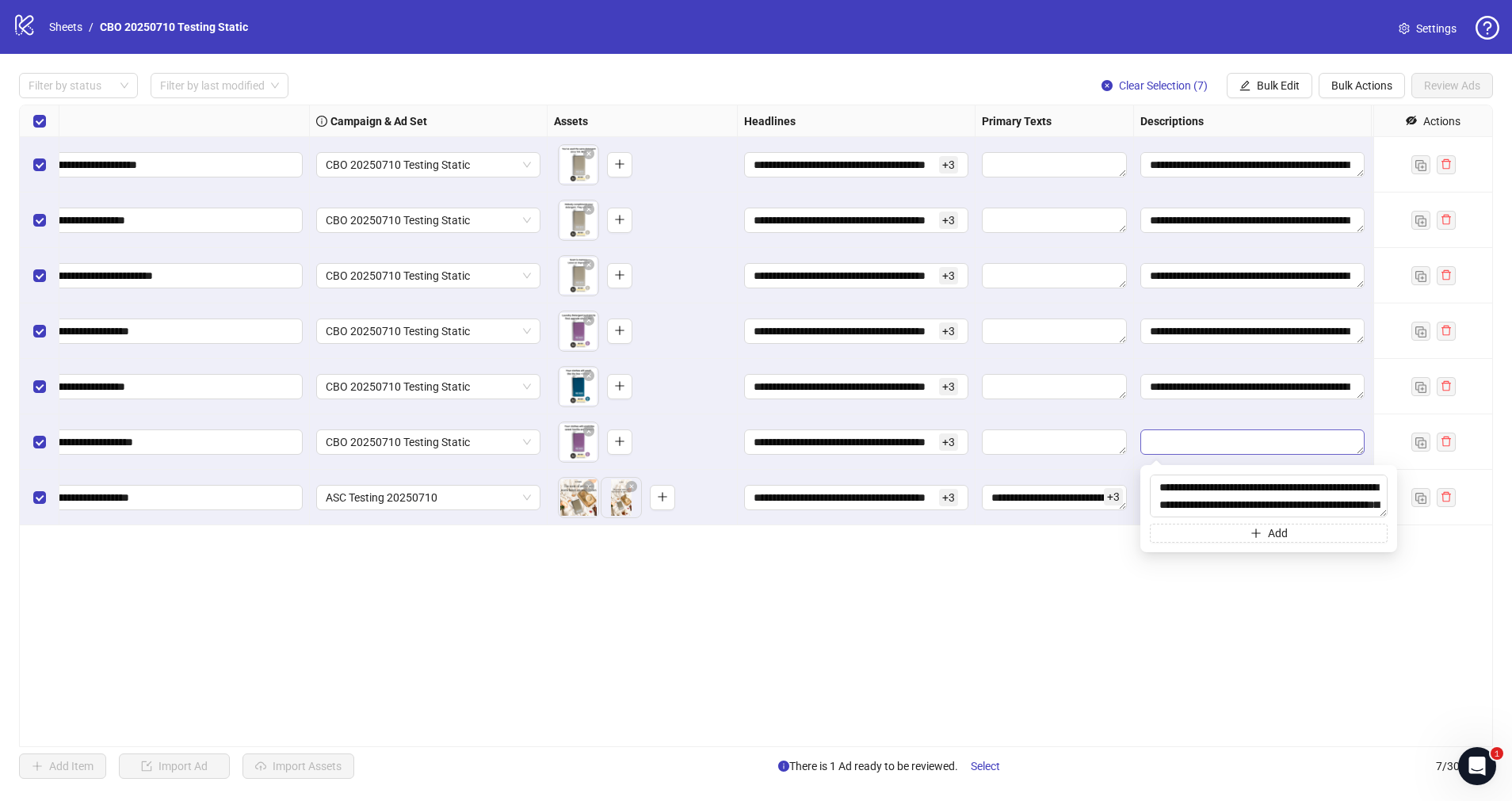 scroll, scrollTop: 47, scrollLeft: 0, axis: vertical 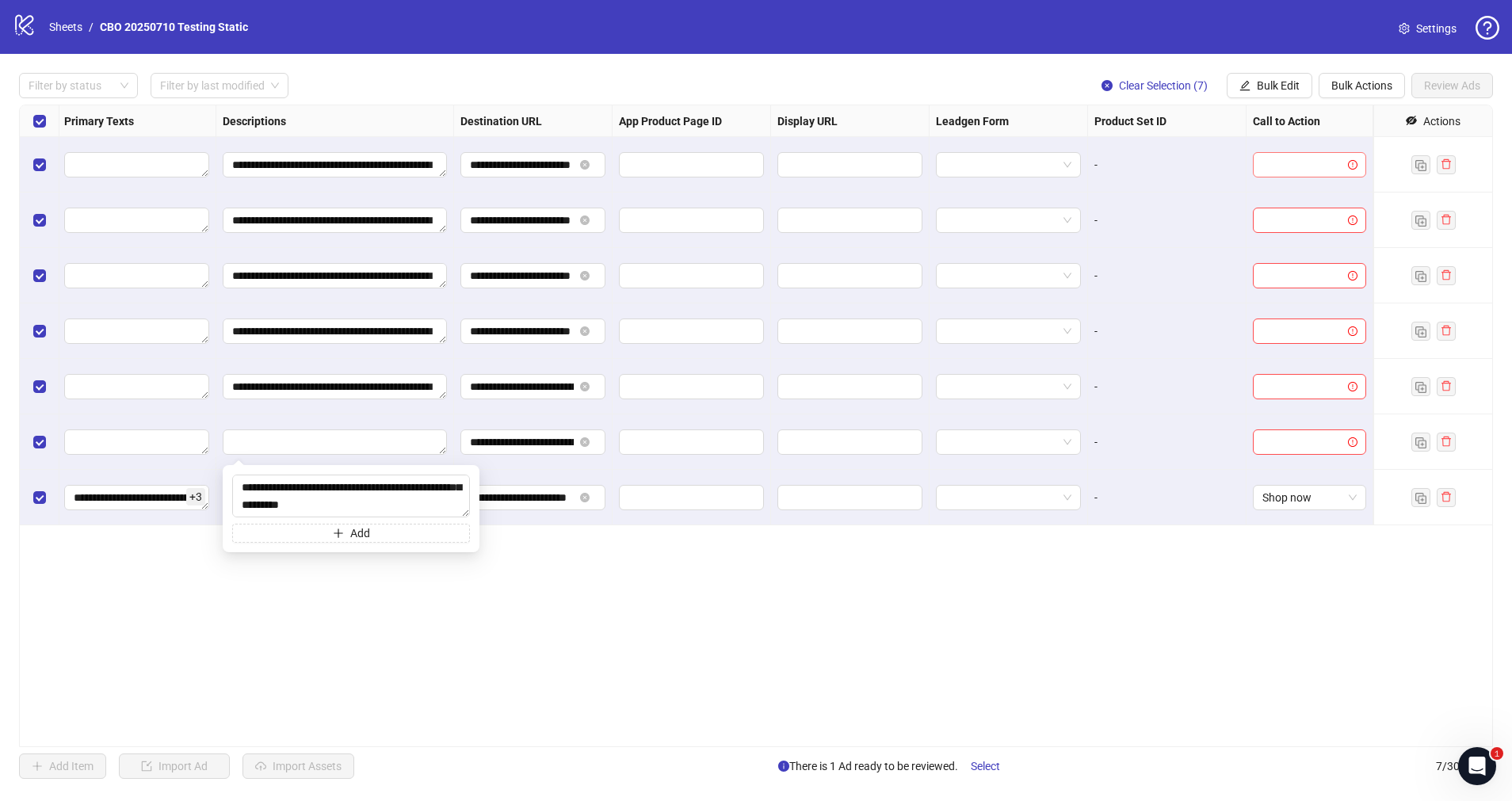click at bounding box center (1302, 165) 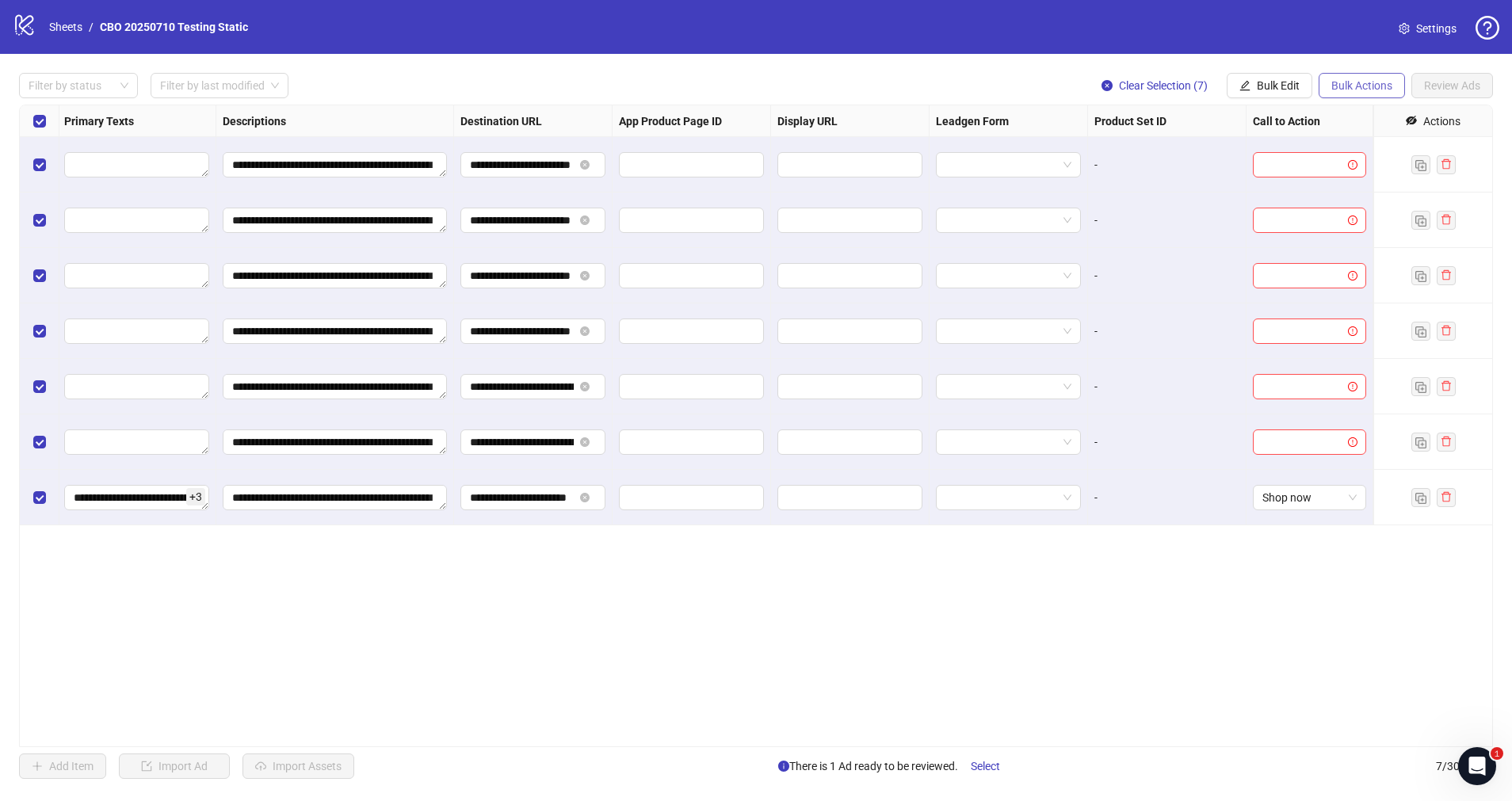 click on "Bulk Actions" at bounding box center (1361, 86) 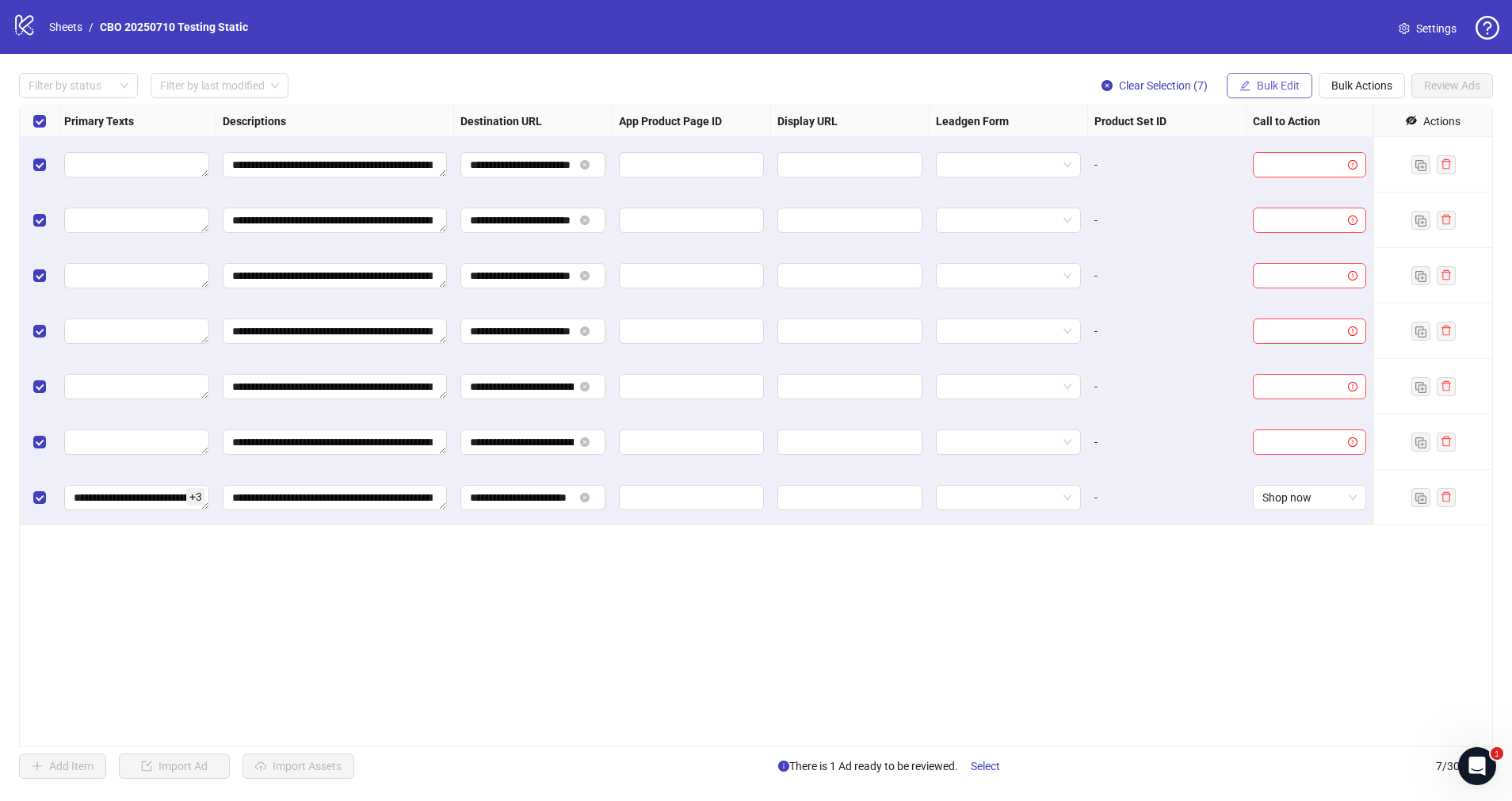 click on "Bulk Edit" at bounding box center (1278, 86) 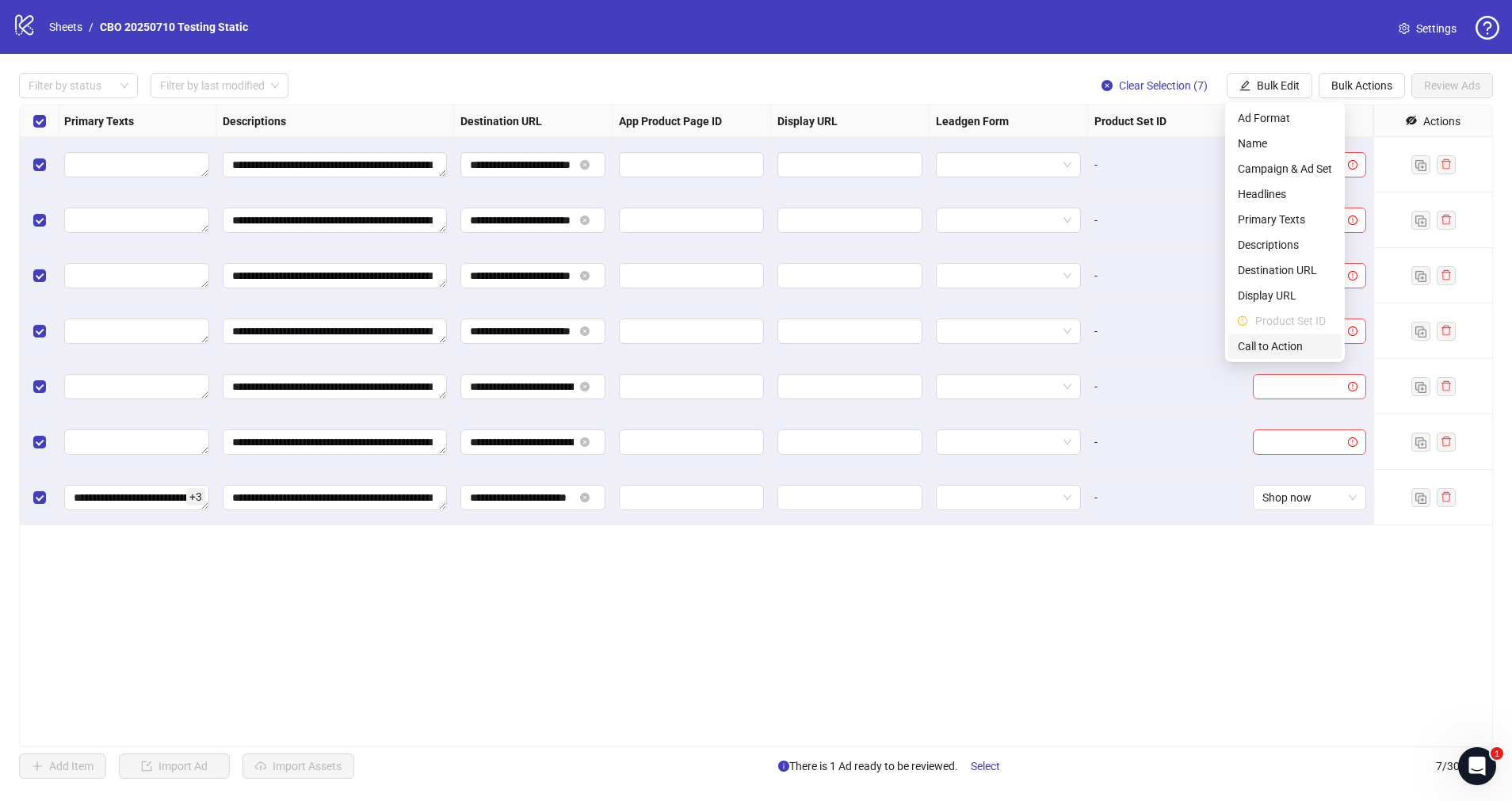 click on "Call to Action" at bounding box center [1285, 346] 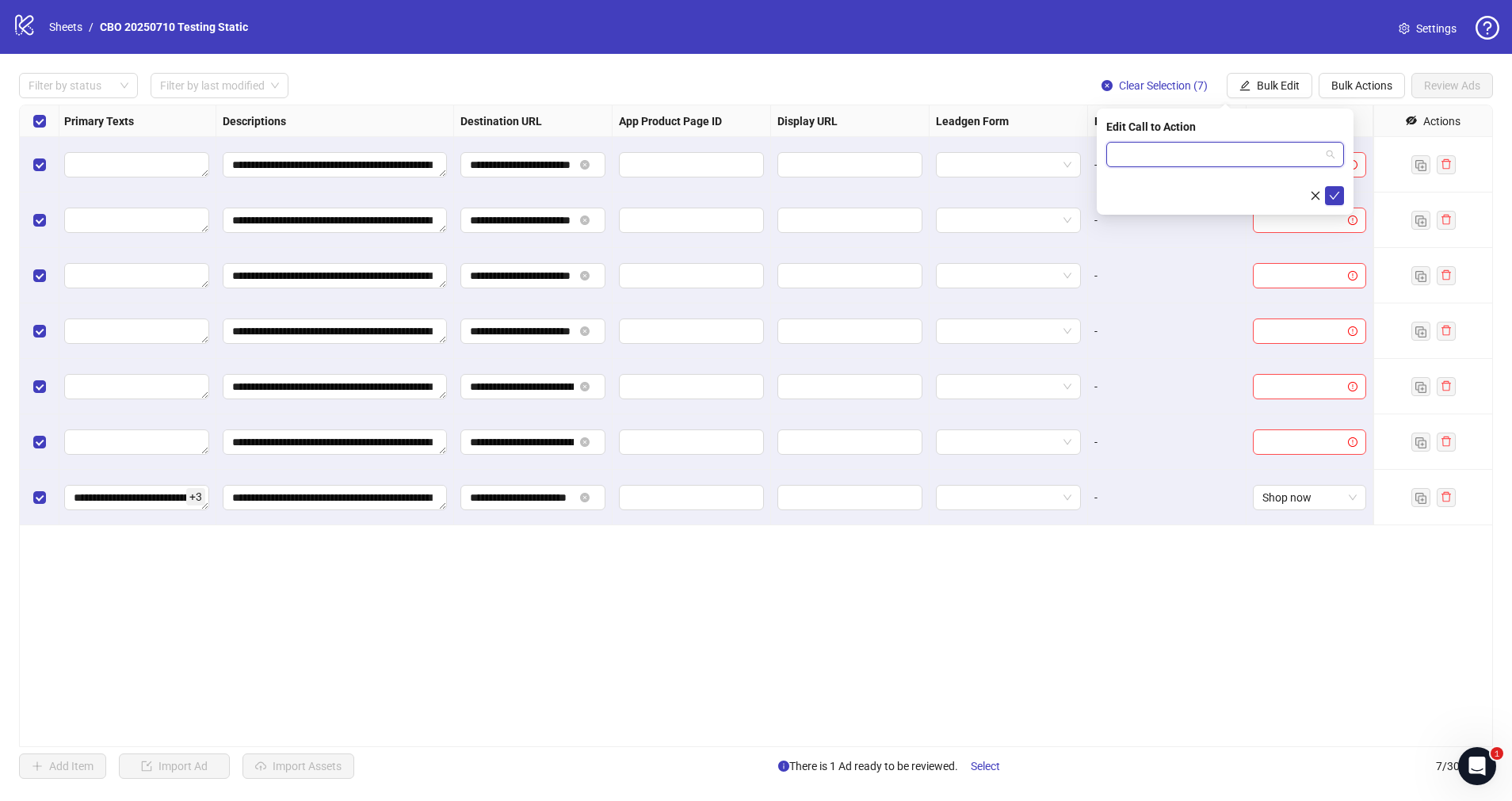 click at bounding box center [1218, 154] 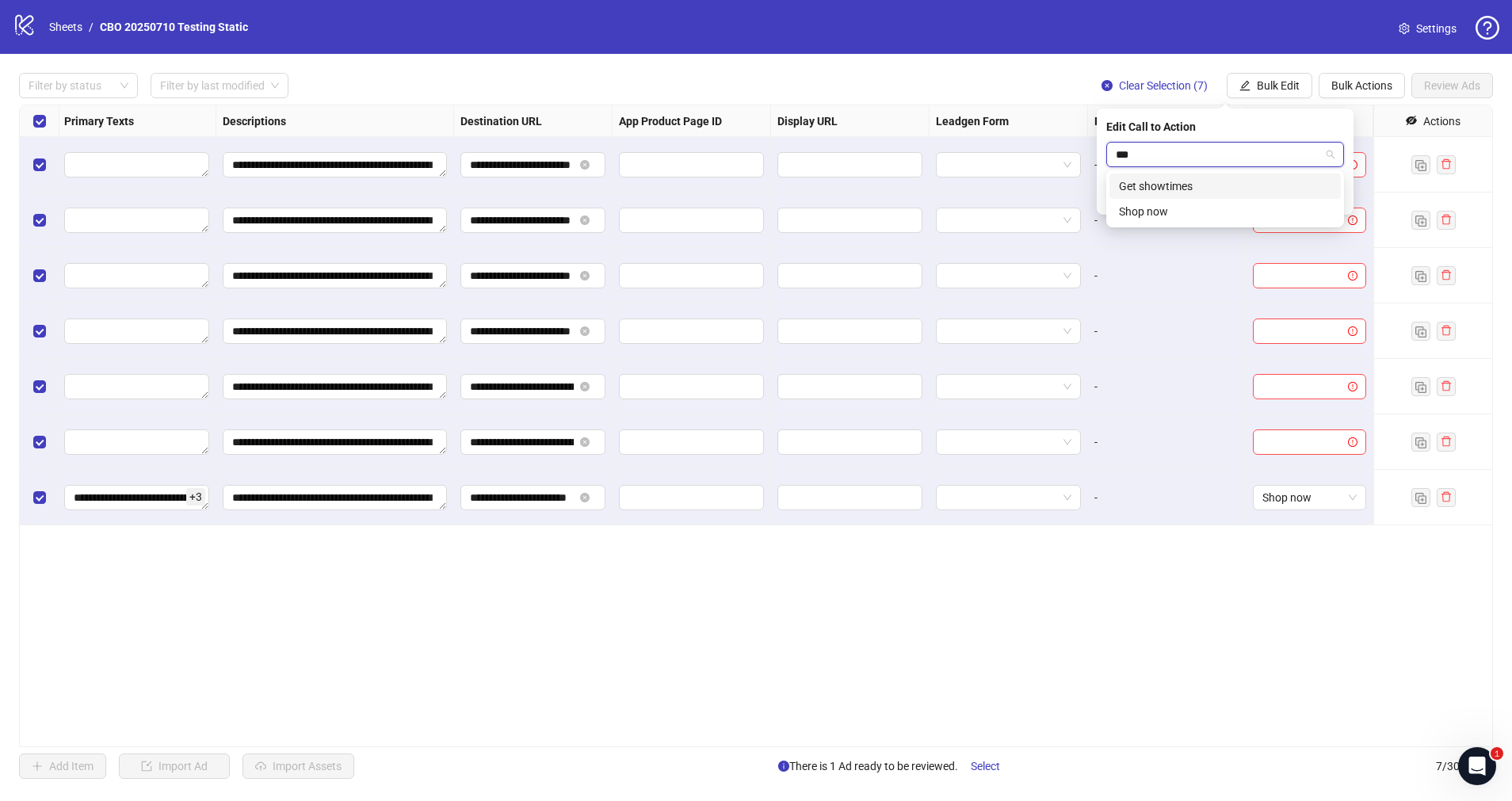 type on "****" 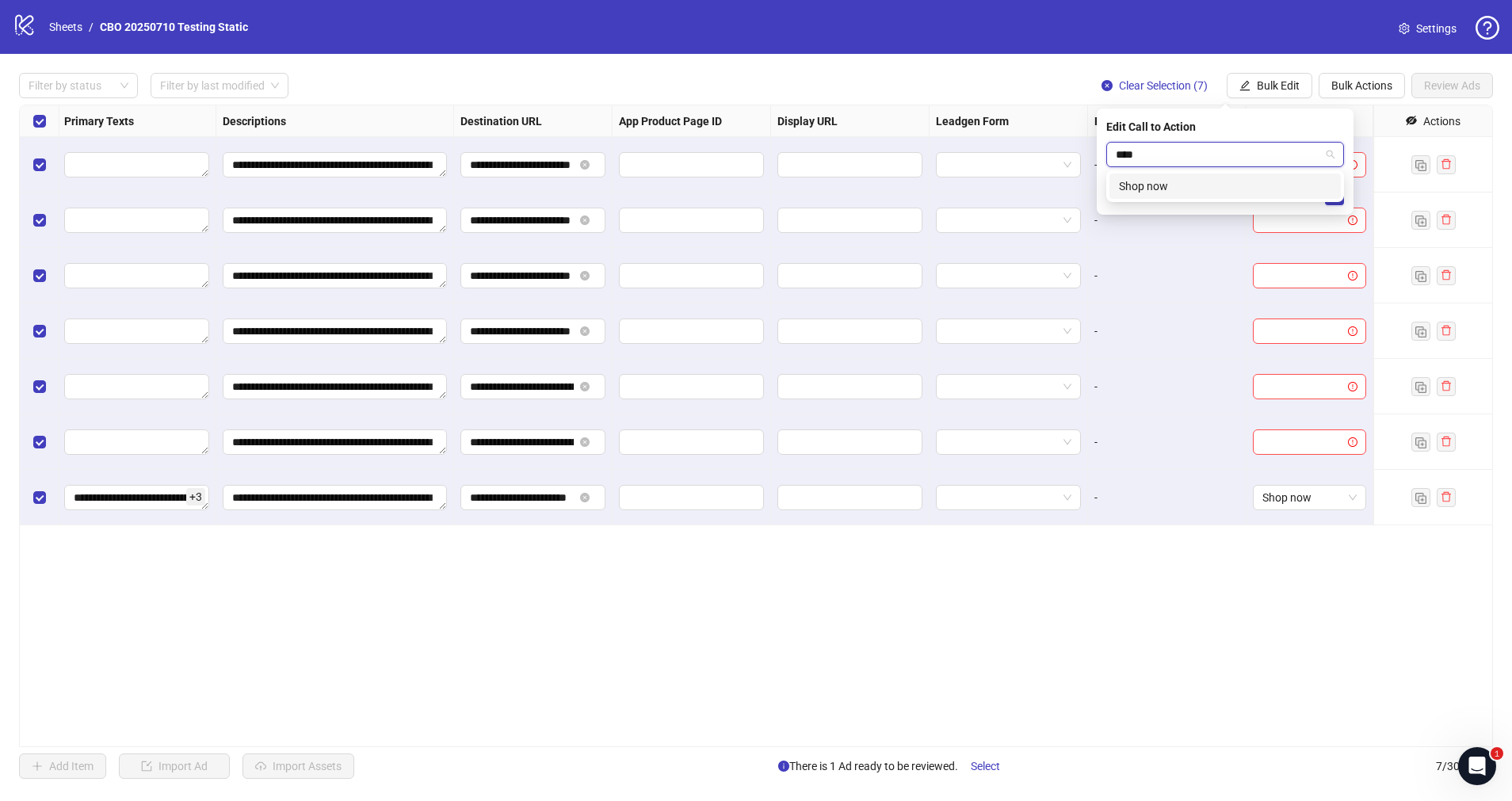 click on "Shop now" at bounding box center (1225, 186) 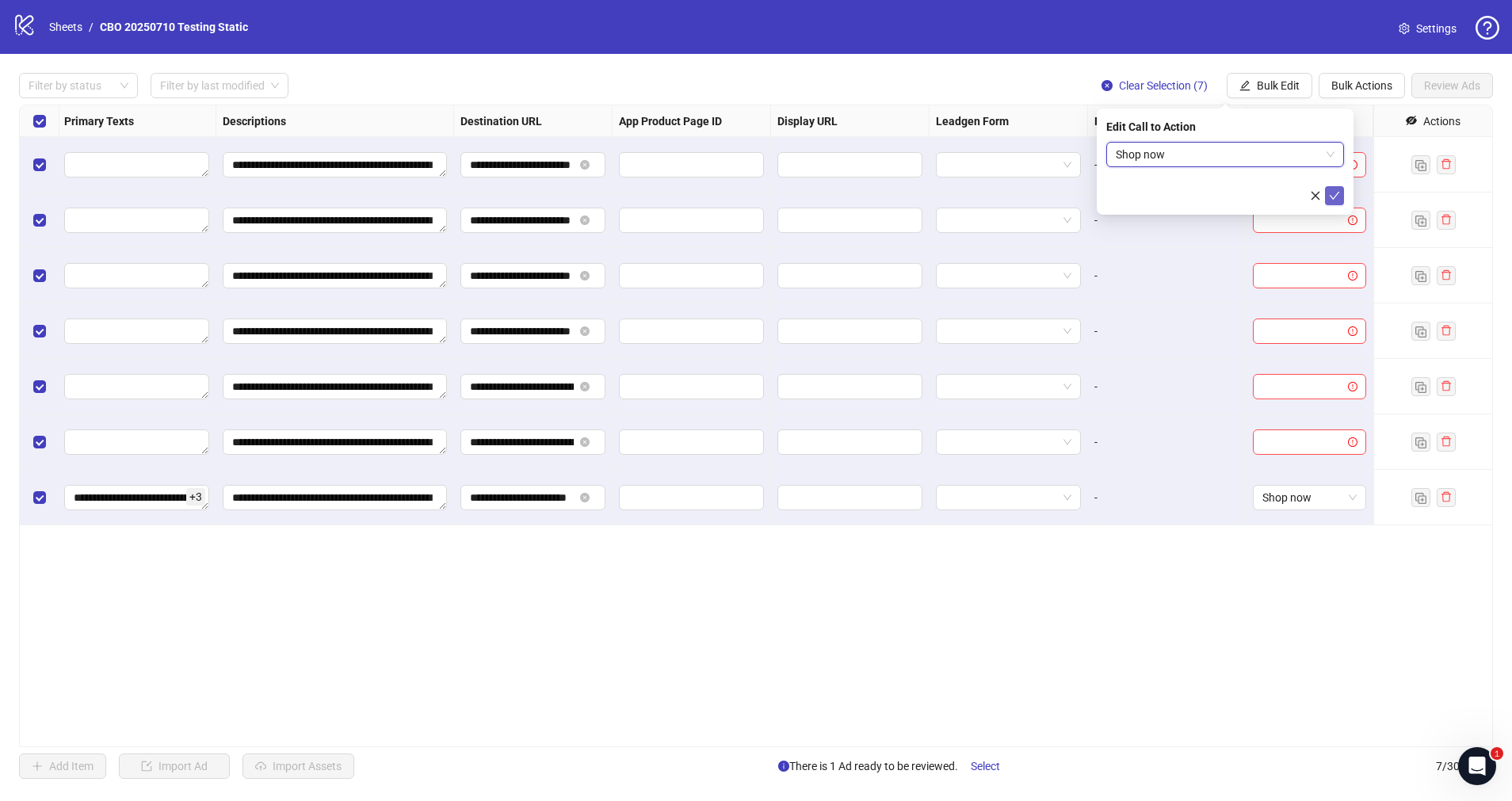 click 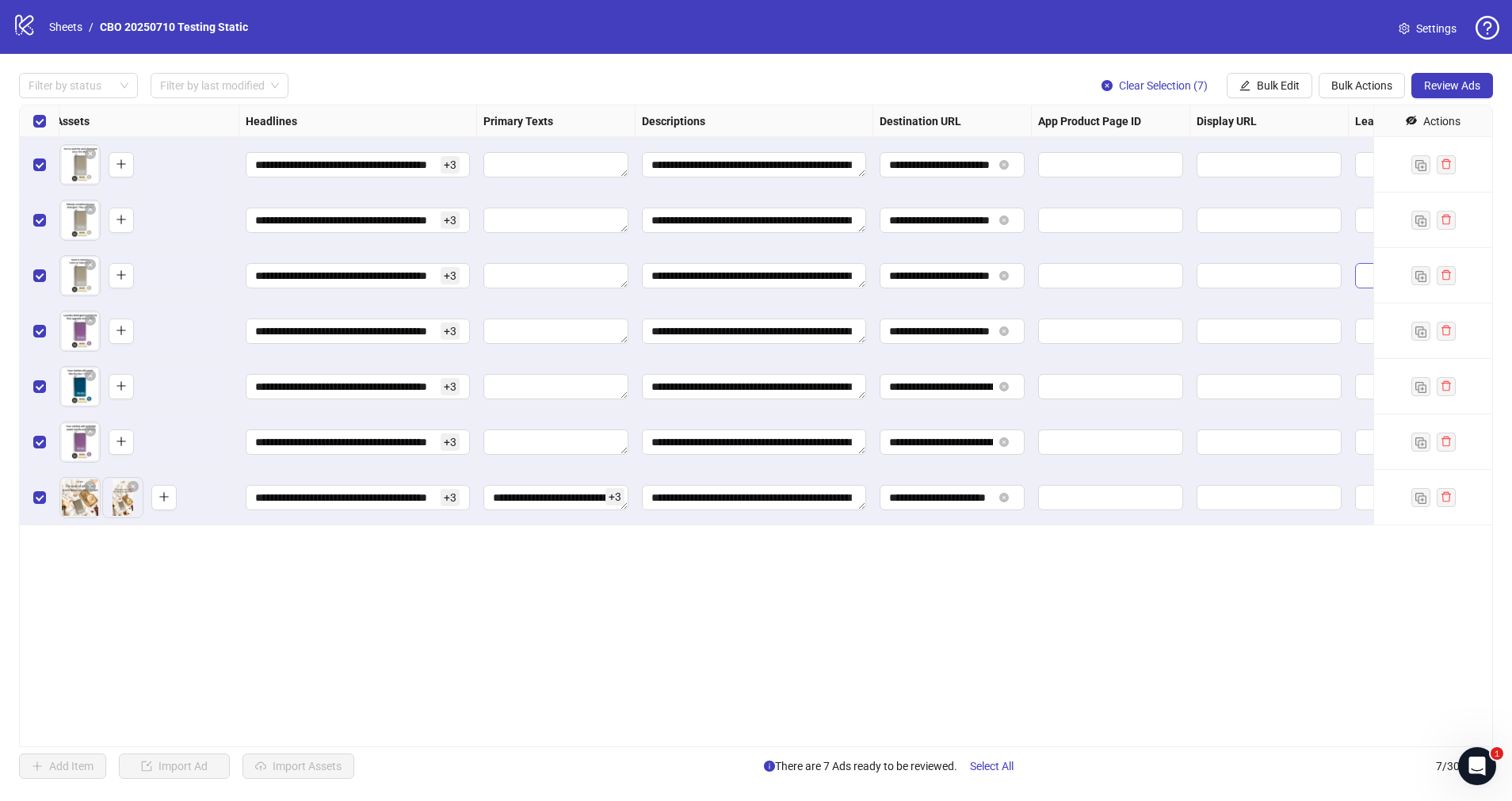 scroll, scrollTop: 0, scrollLeft: 445, axis: horizontal 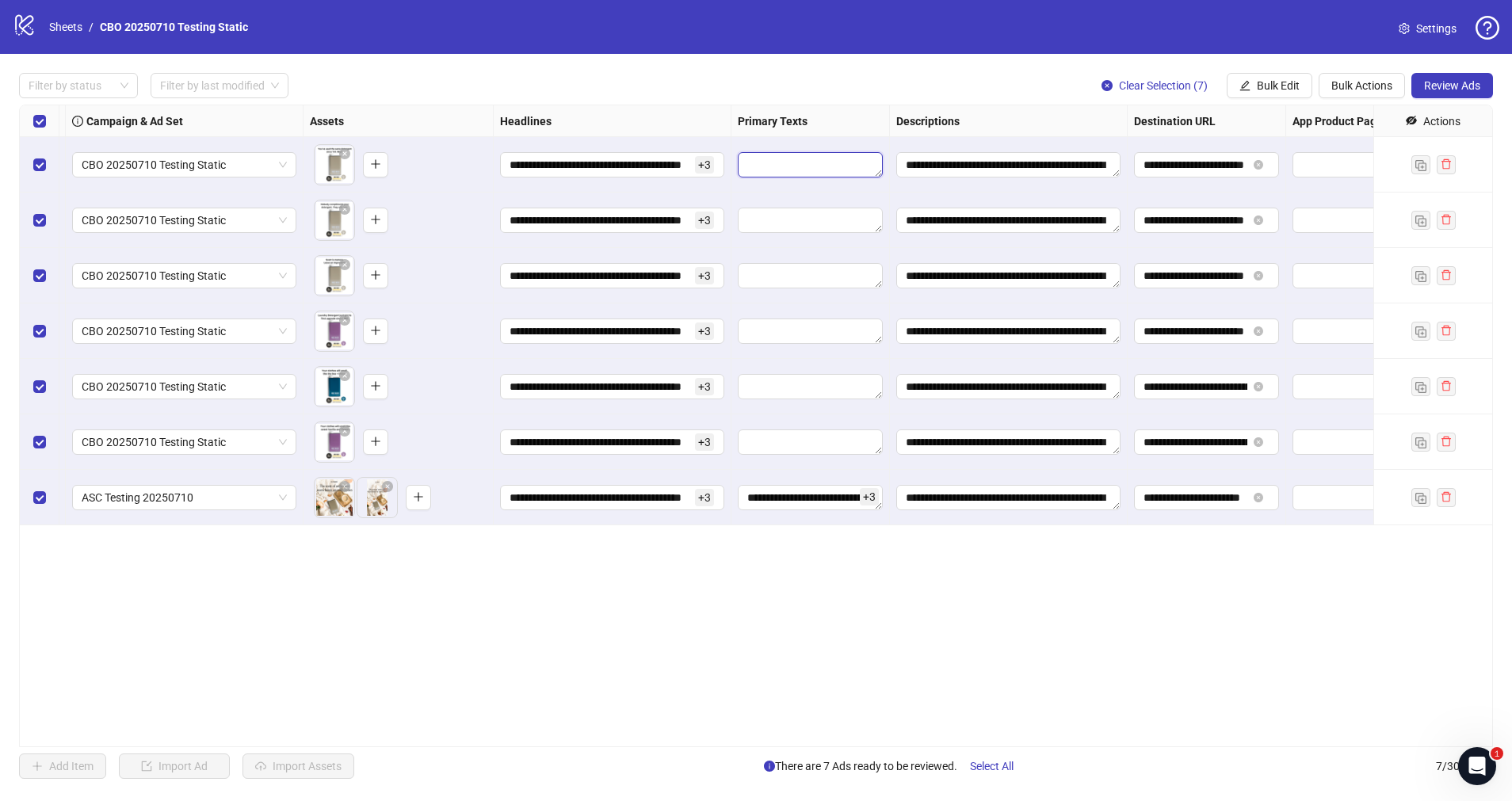 click at bounding box center (810, 165) 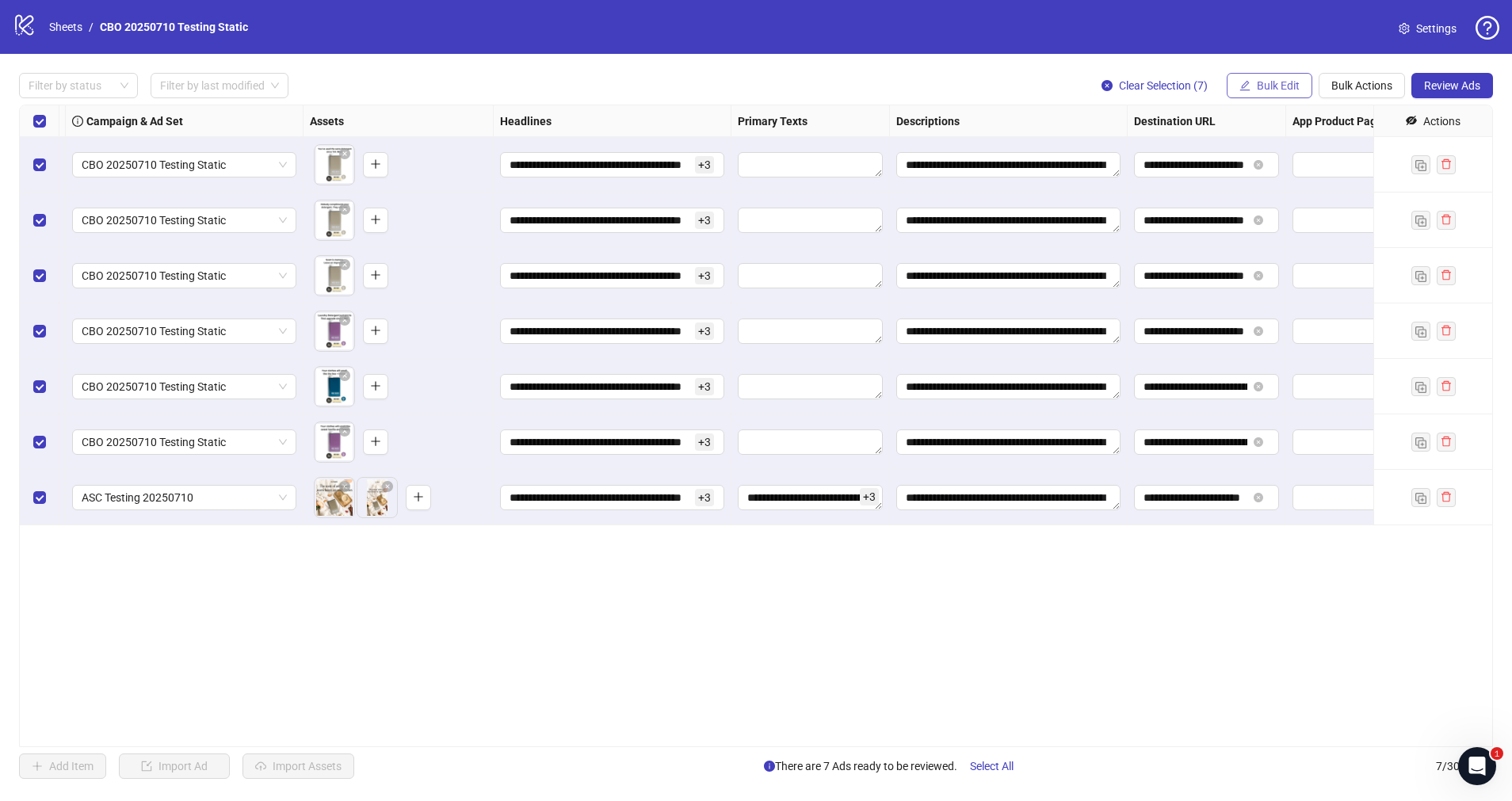 click on "Bulk Edit" at bounding box center [1278, 86] 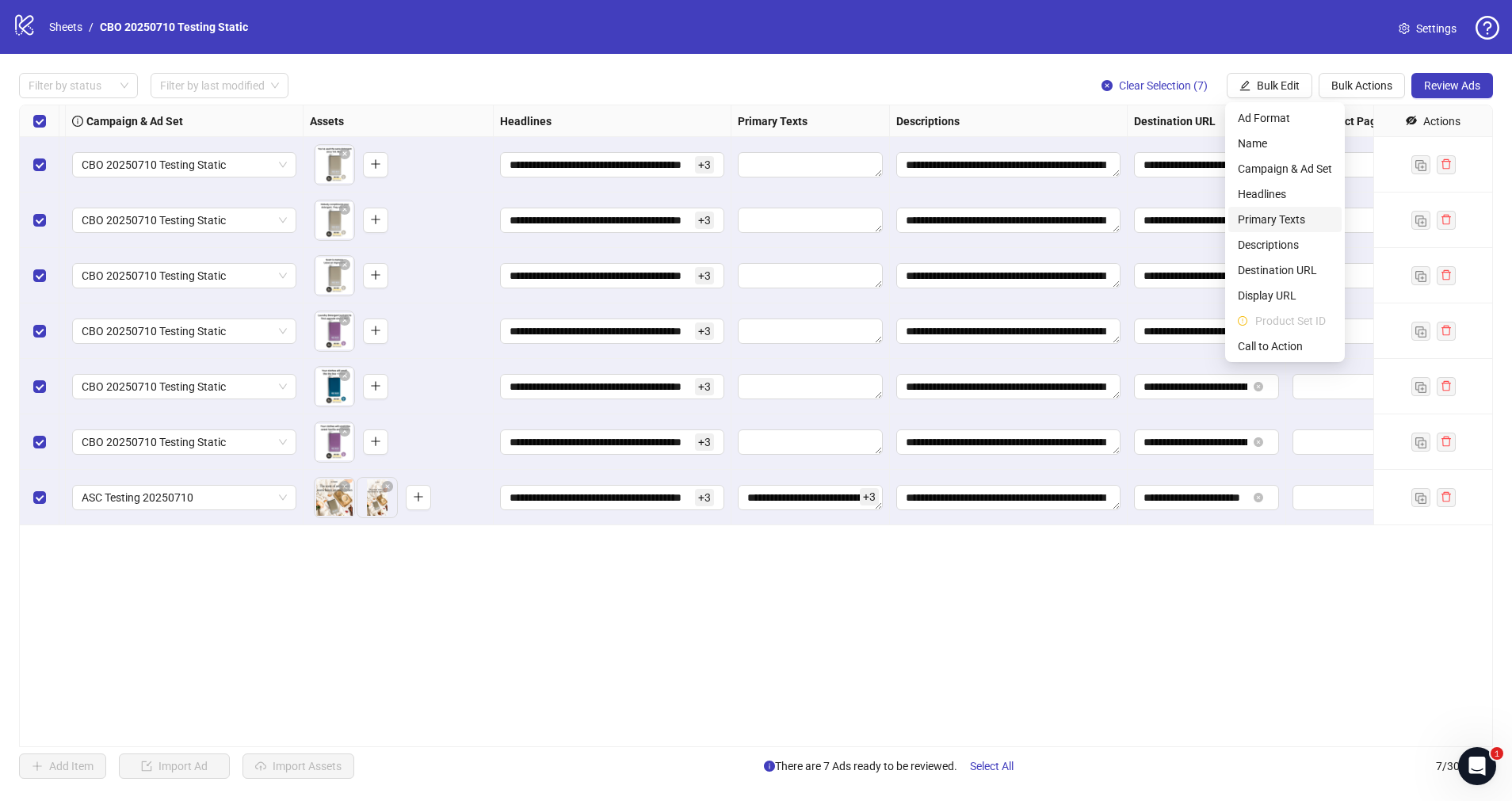 click on "Primary Texts" at bounding box center (1285, 219) 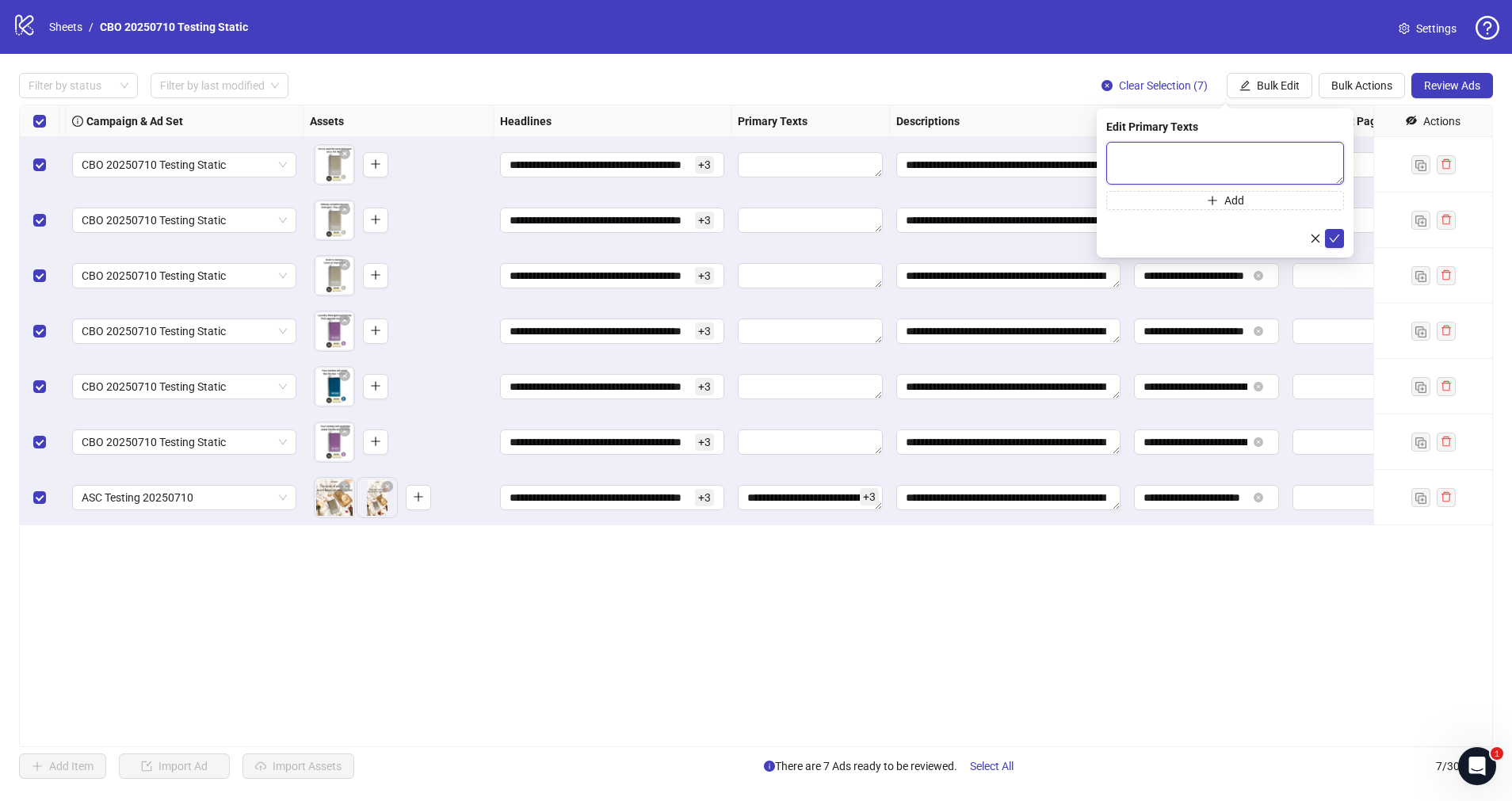 click at bounding box center [1225, 163] 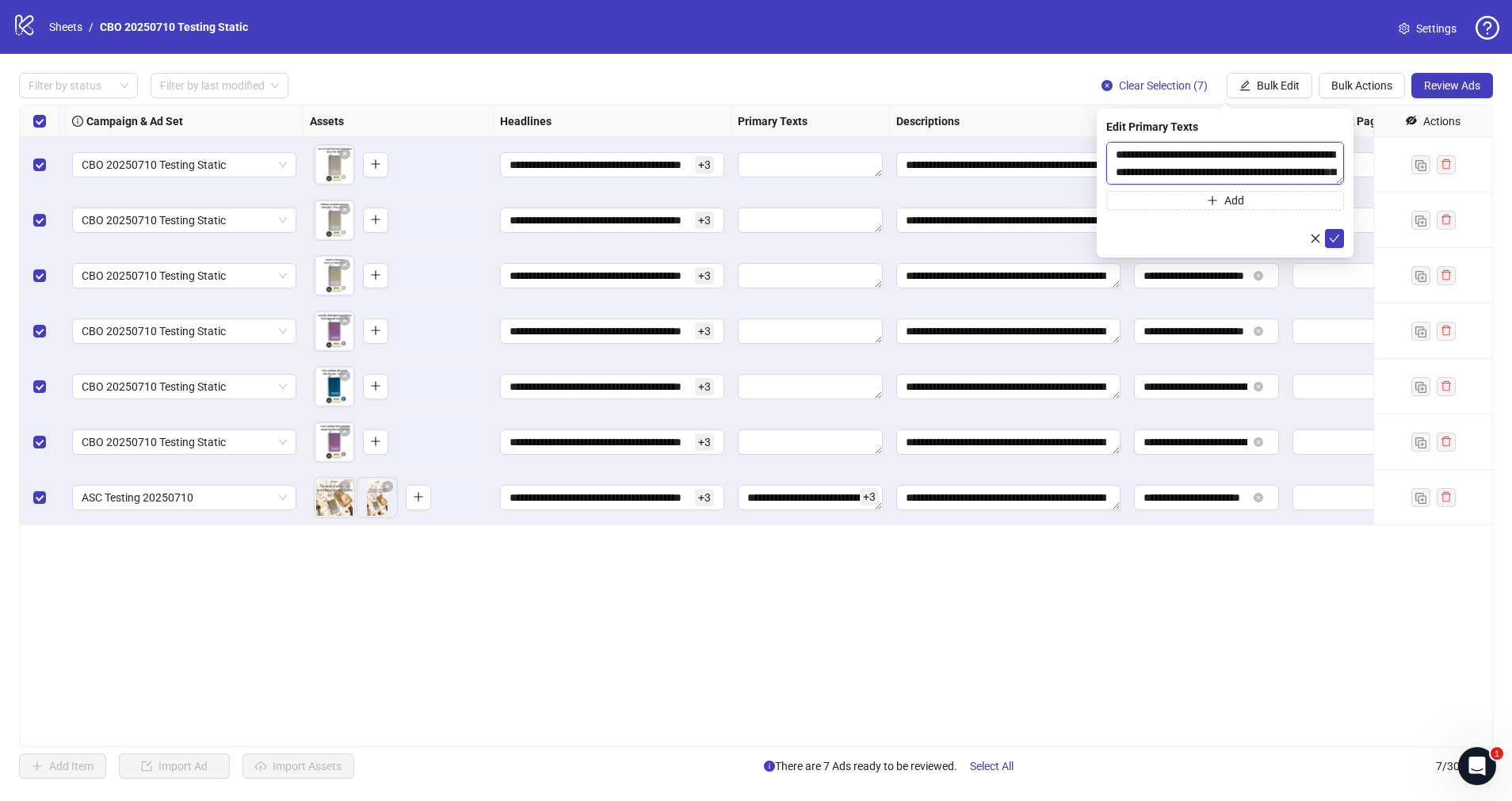 scroll, scrollTop: 378, scrollLeft: 0, axis: vertical 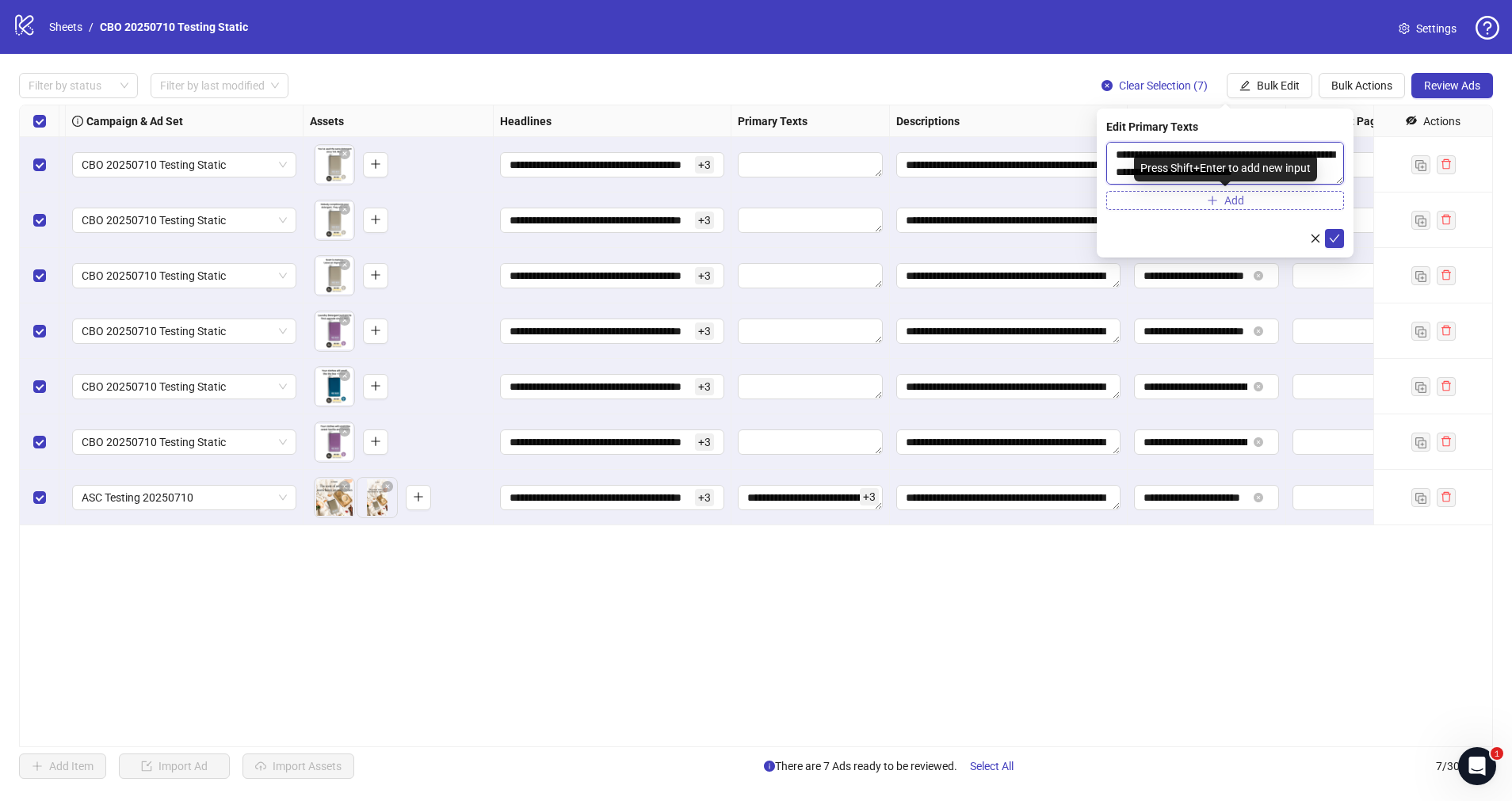 type on "**********" 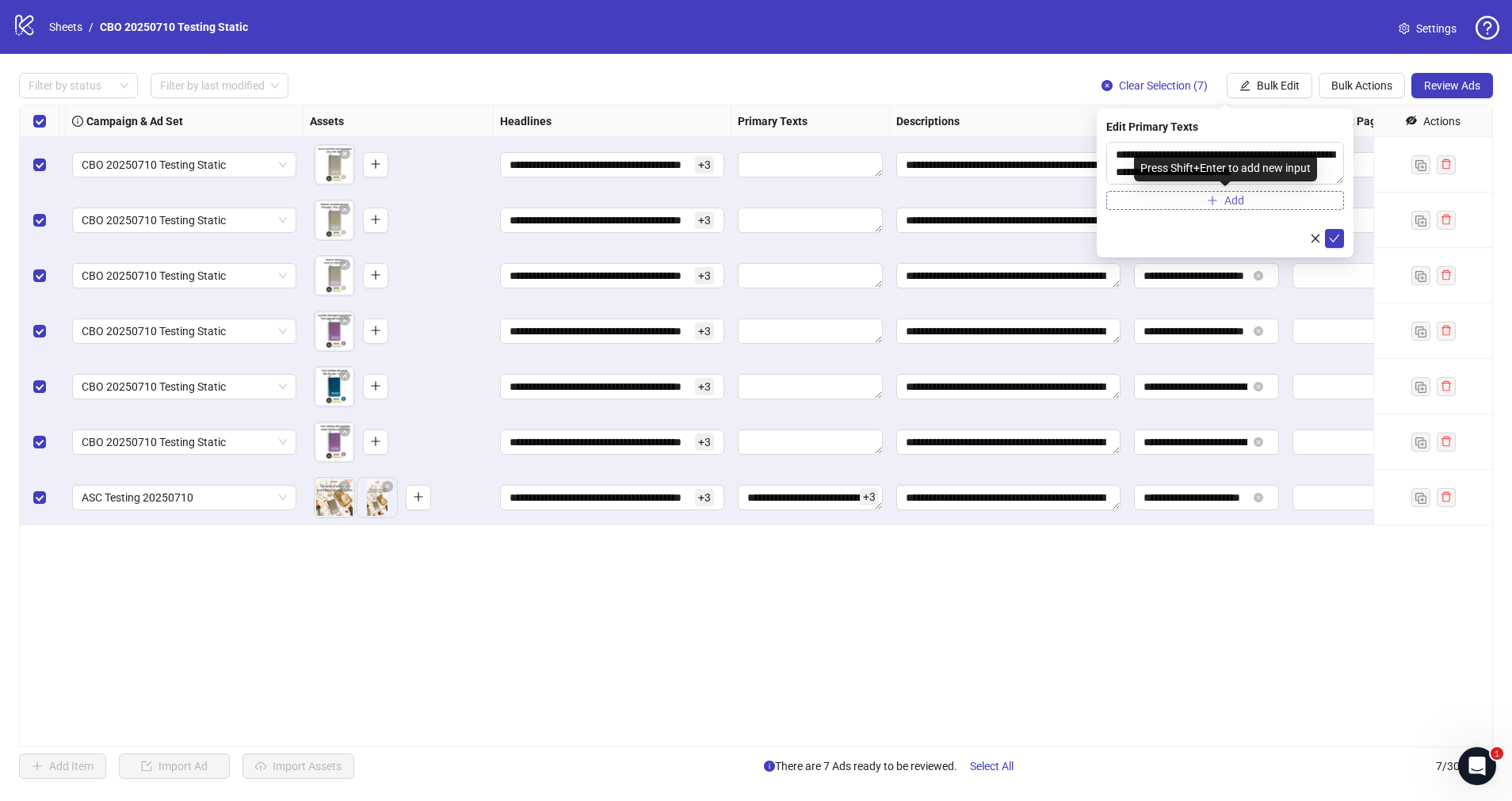 click on "Add" at bounding box center (1225, 200) 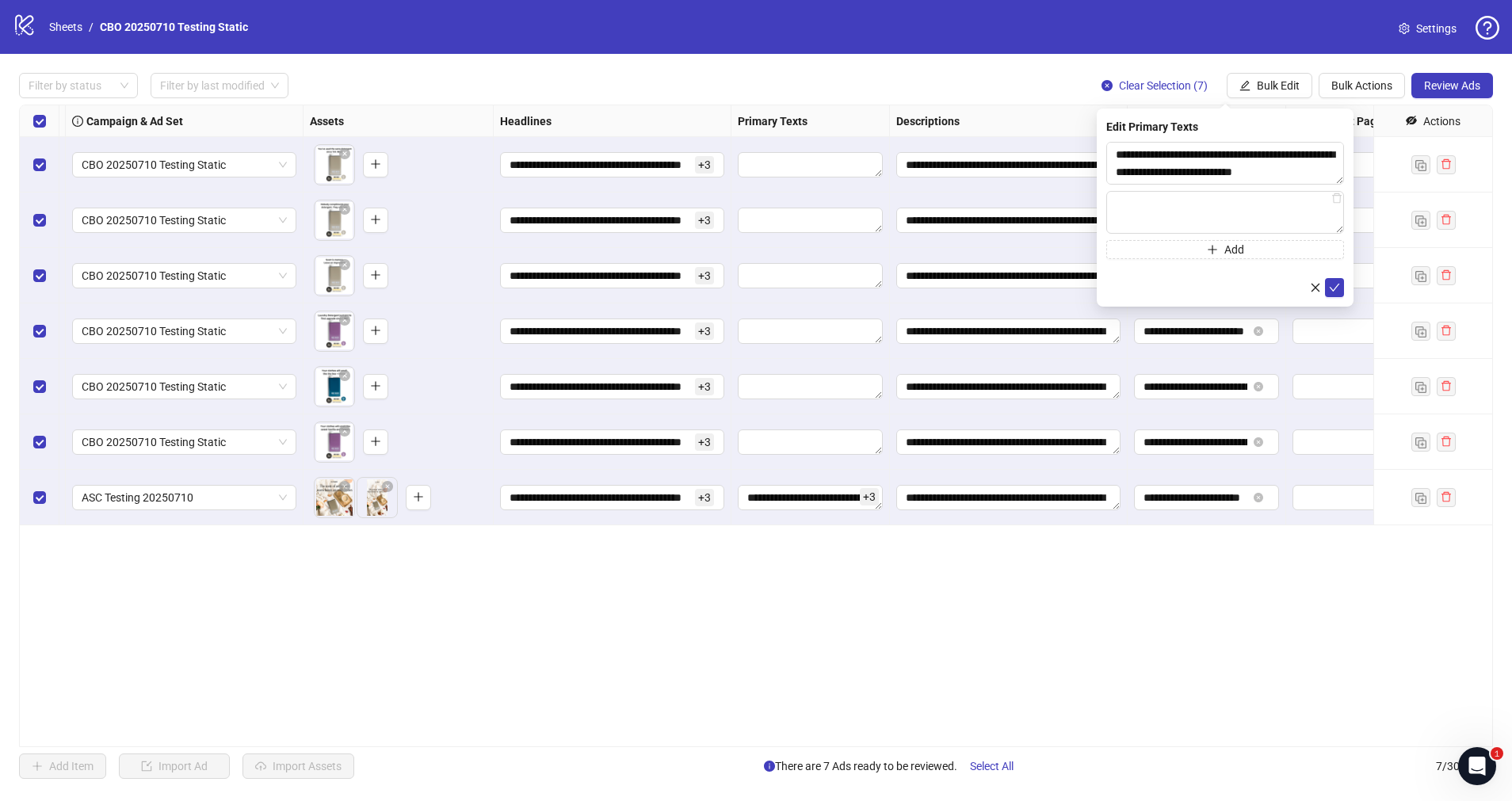click on "Press Shift+Enter to add new input" at bounding box center [1225, 235] 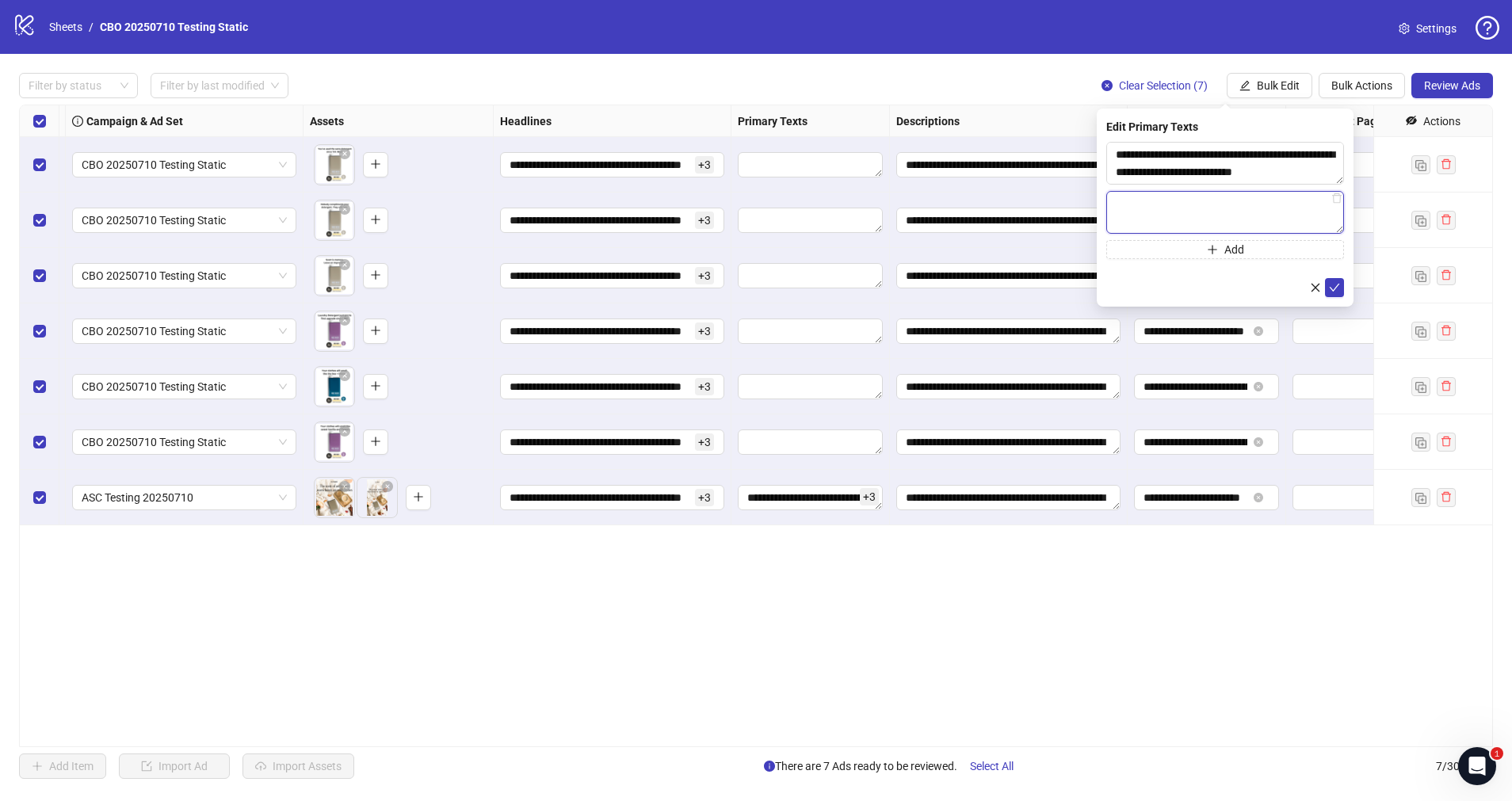 click at bounding box center (1225, 212) 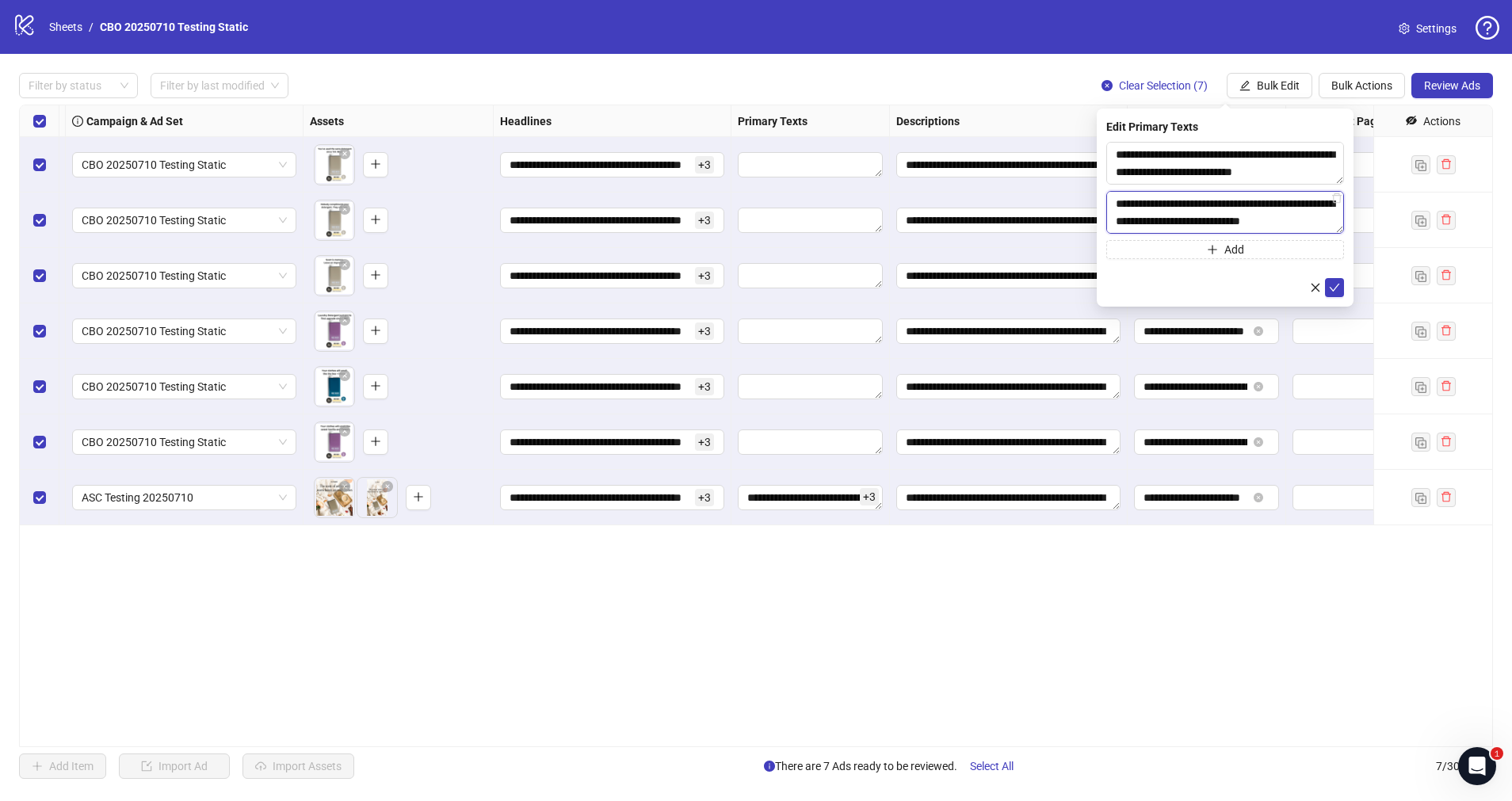 scroll, scrollTop: 291, scrollLeft: 0, axis: vertical 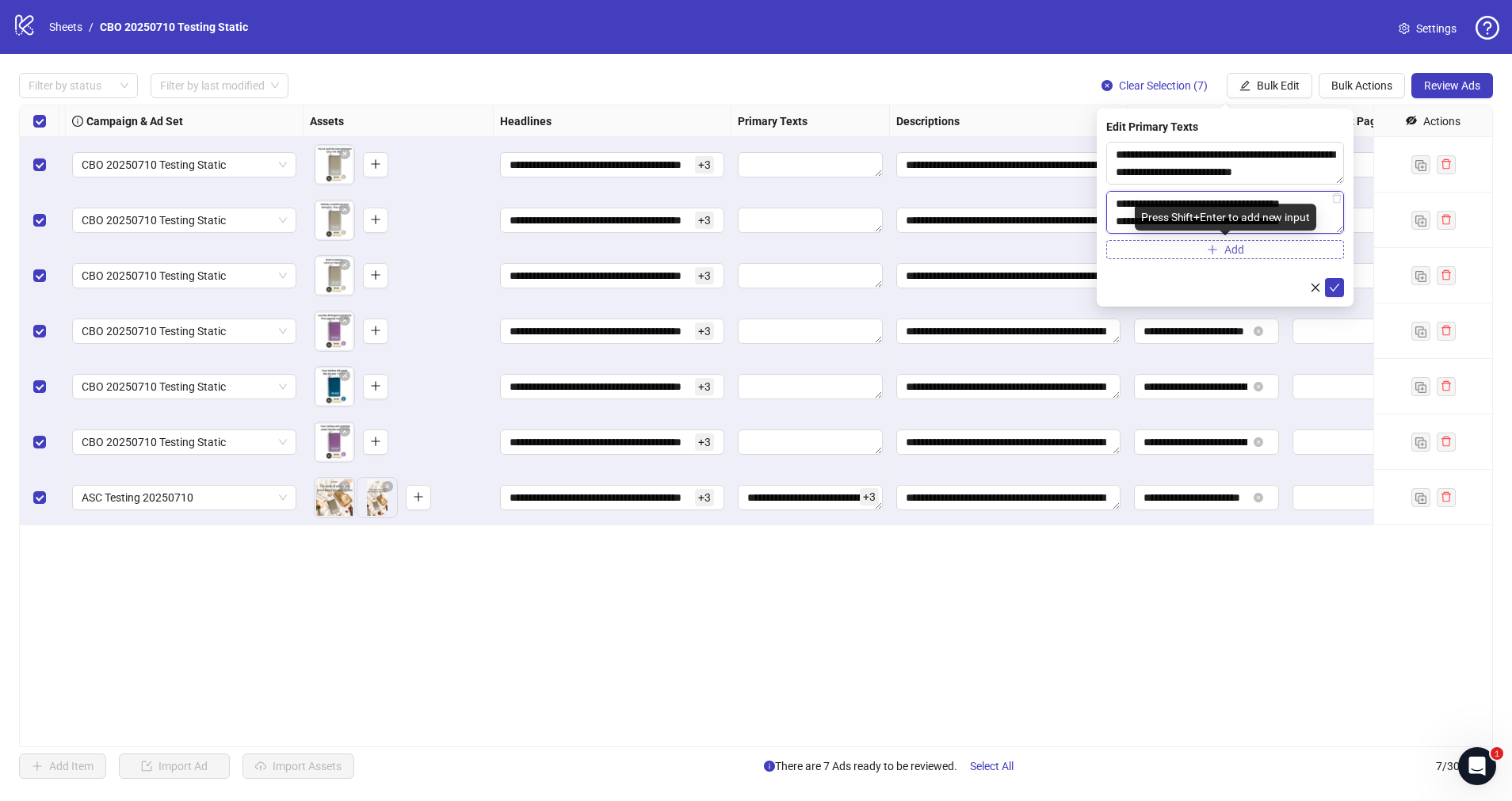 type on "**********" 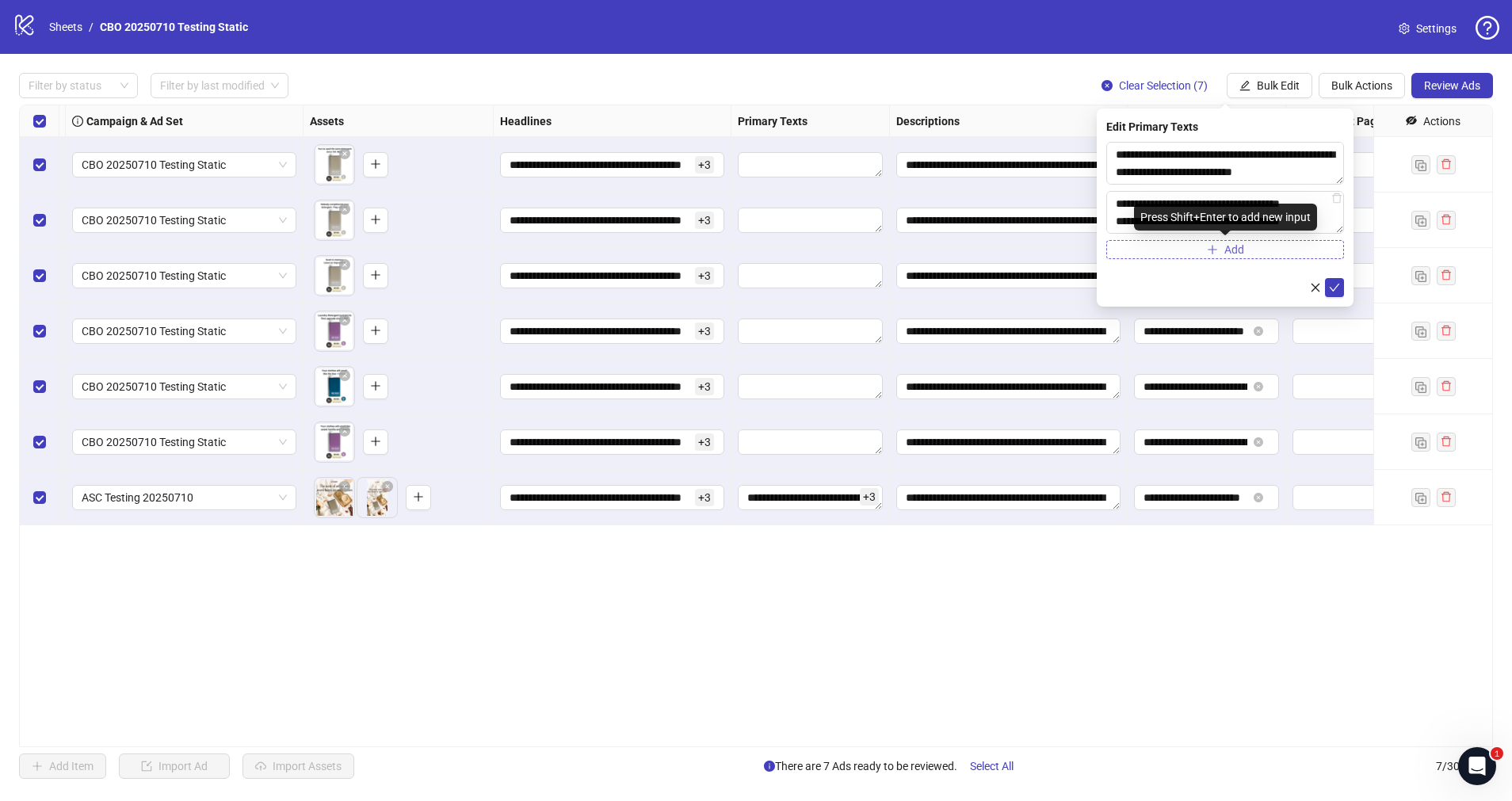 click on "Add" at bounding box center (1225, 250) 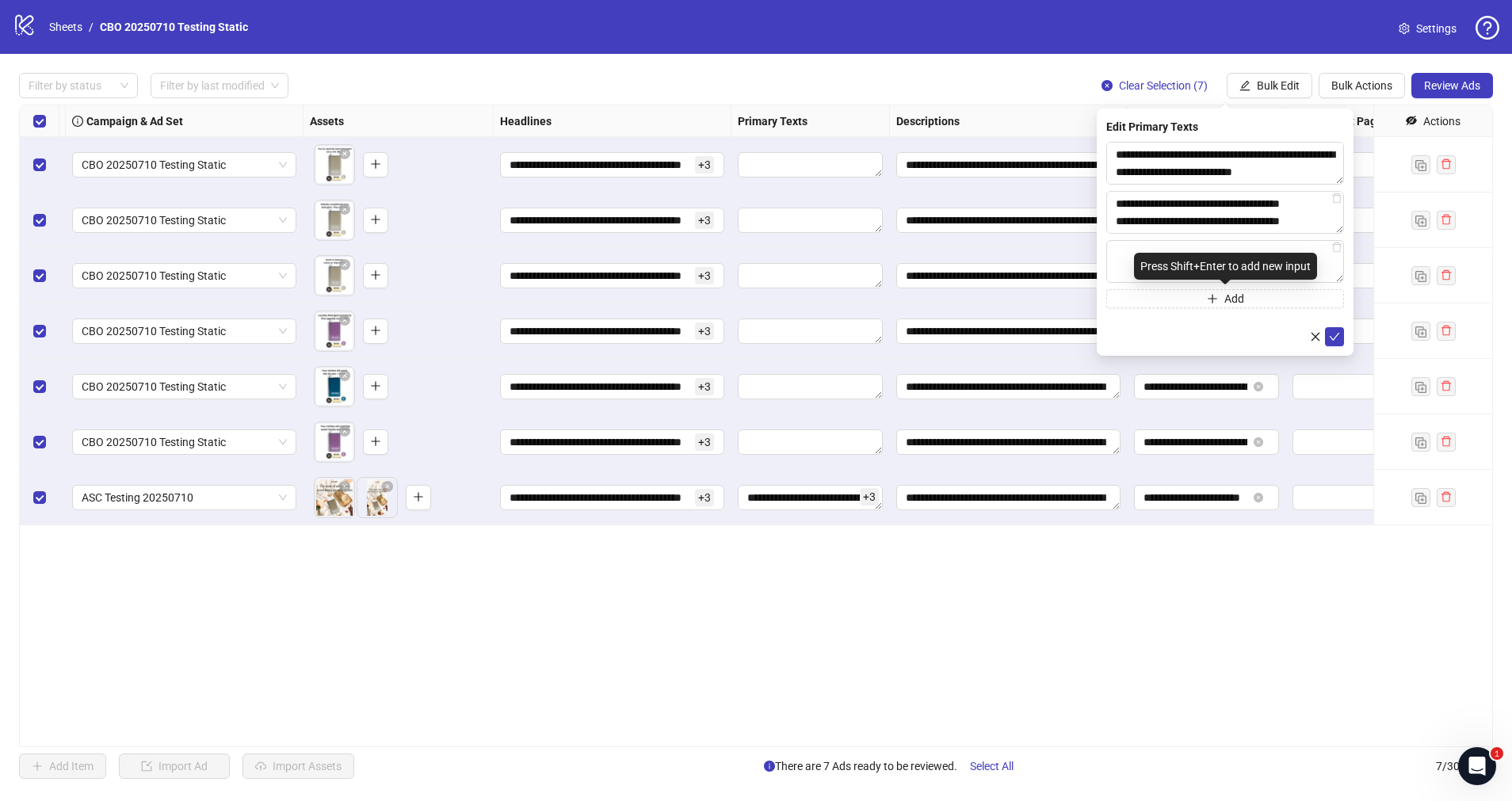 click on "Press Shift+Enter to add new input" at bounding box center (1225, 266) 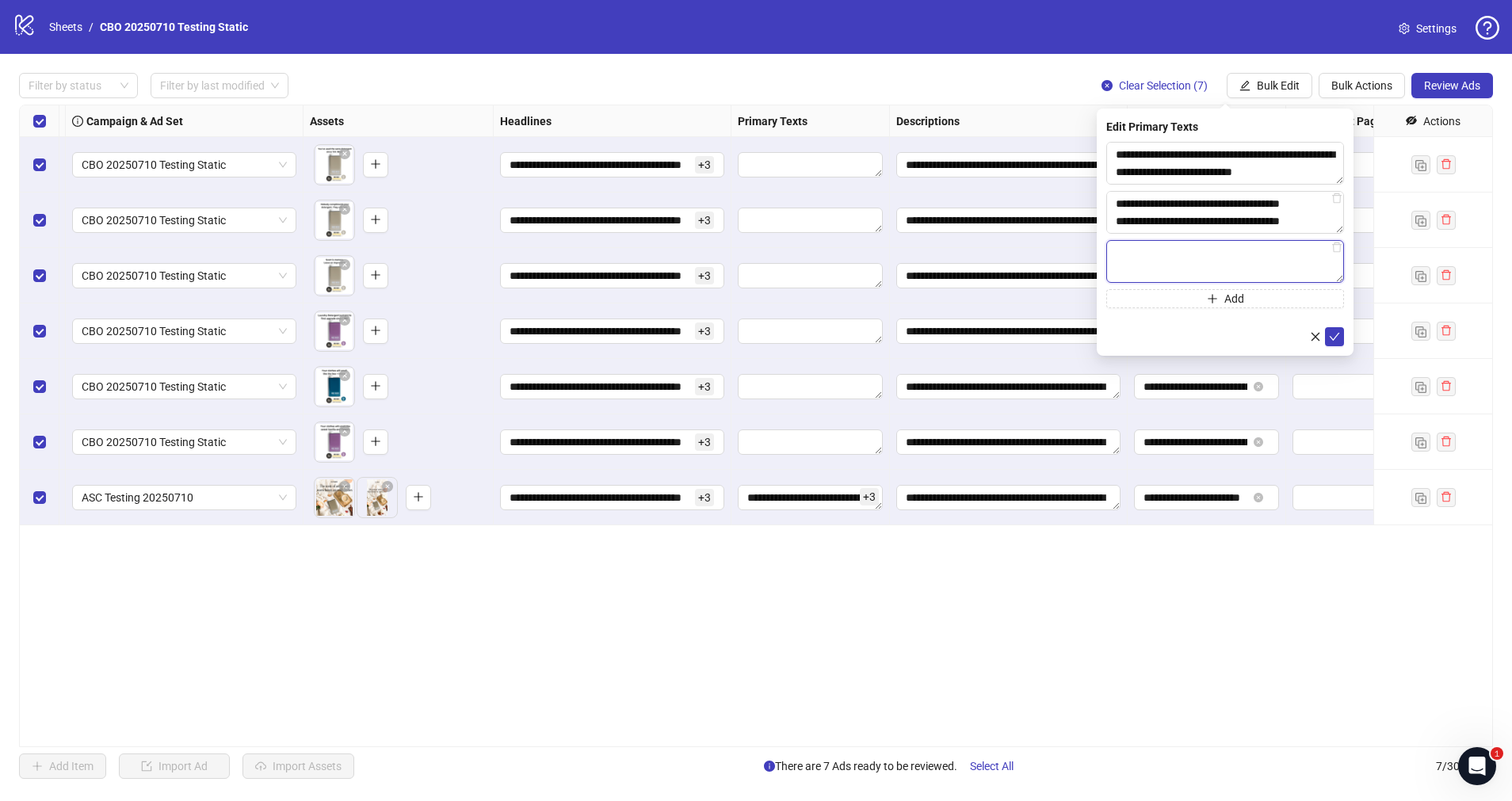 click at bounding box center [1225, 261] 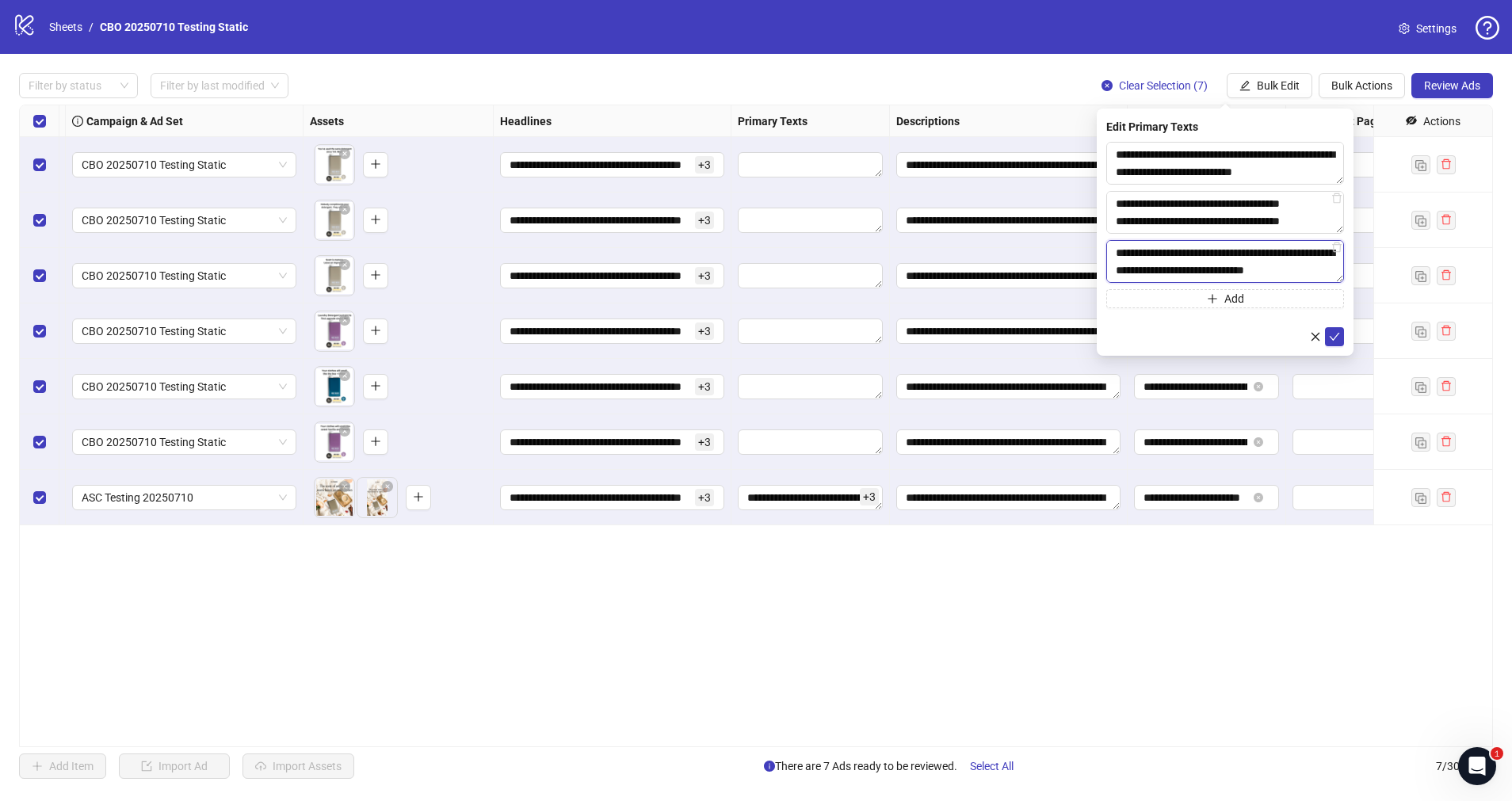 scroll, scrollTop: 186, scrollLeft: 0, axis: vertical 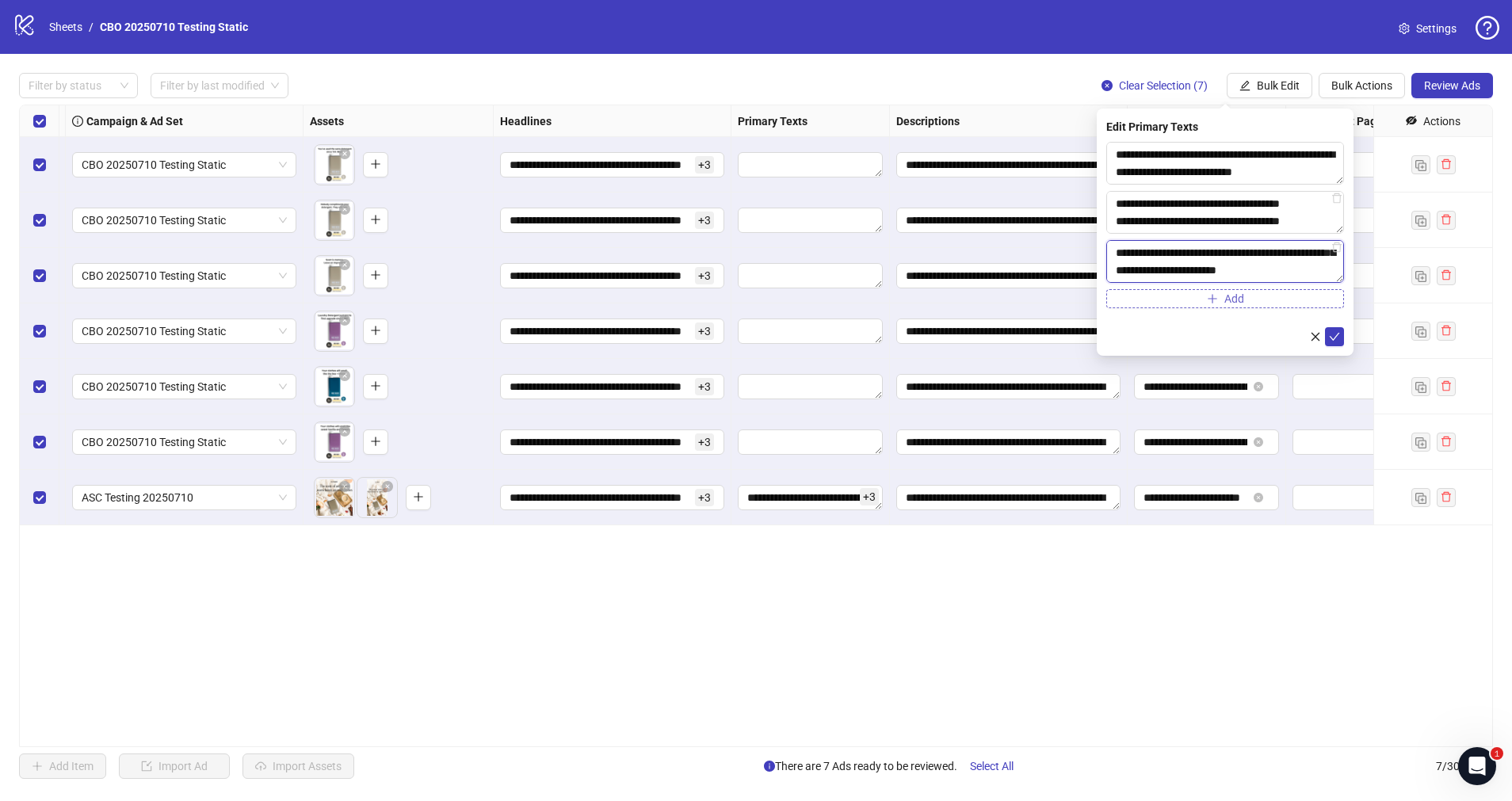 type on "**********" 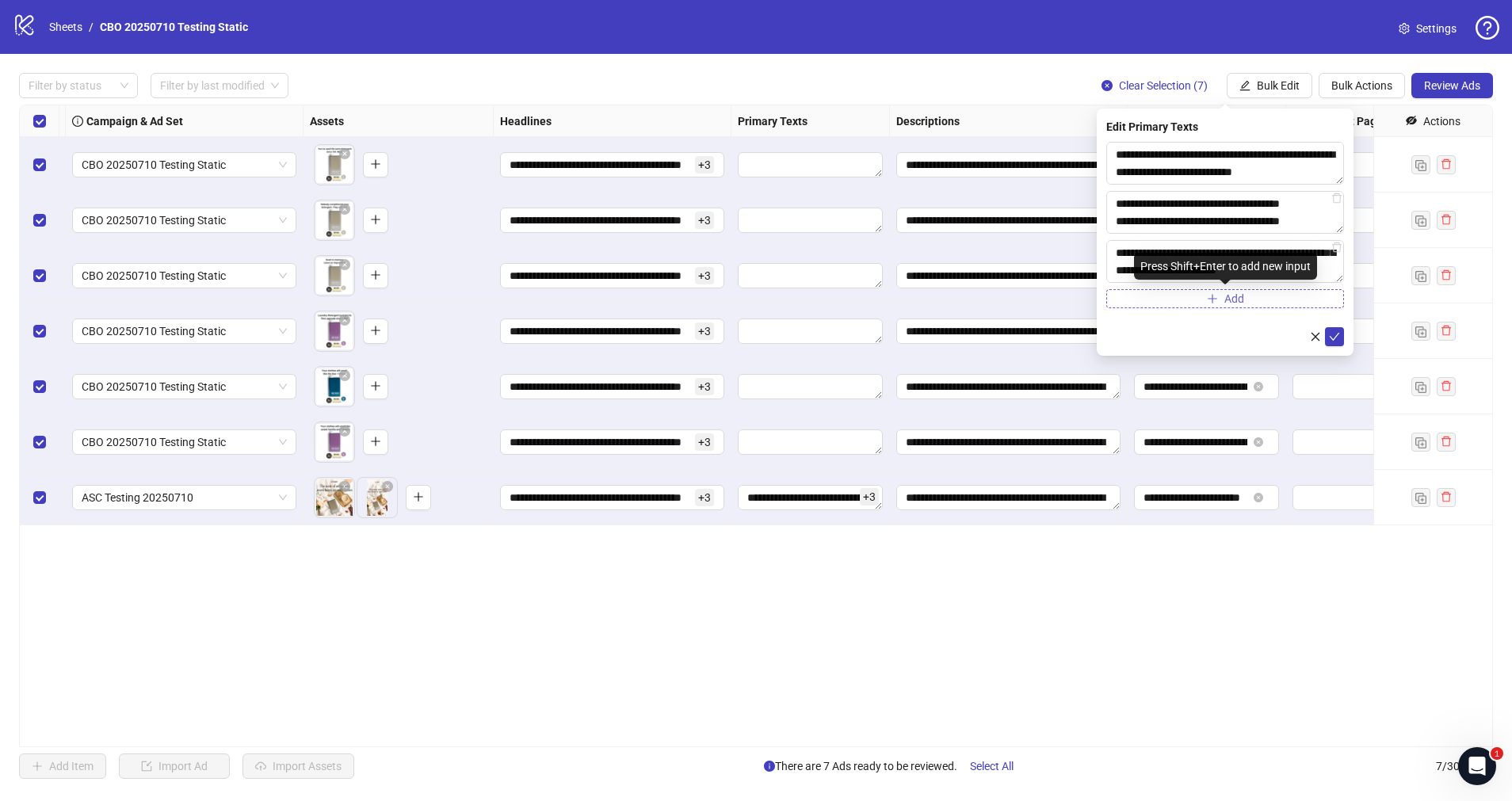 click on "Add" at bounding box center (1225, 299) 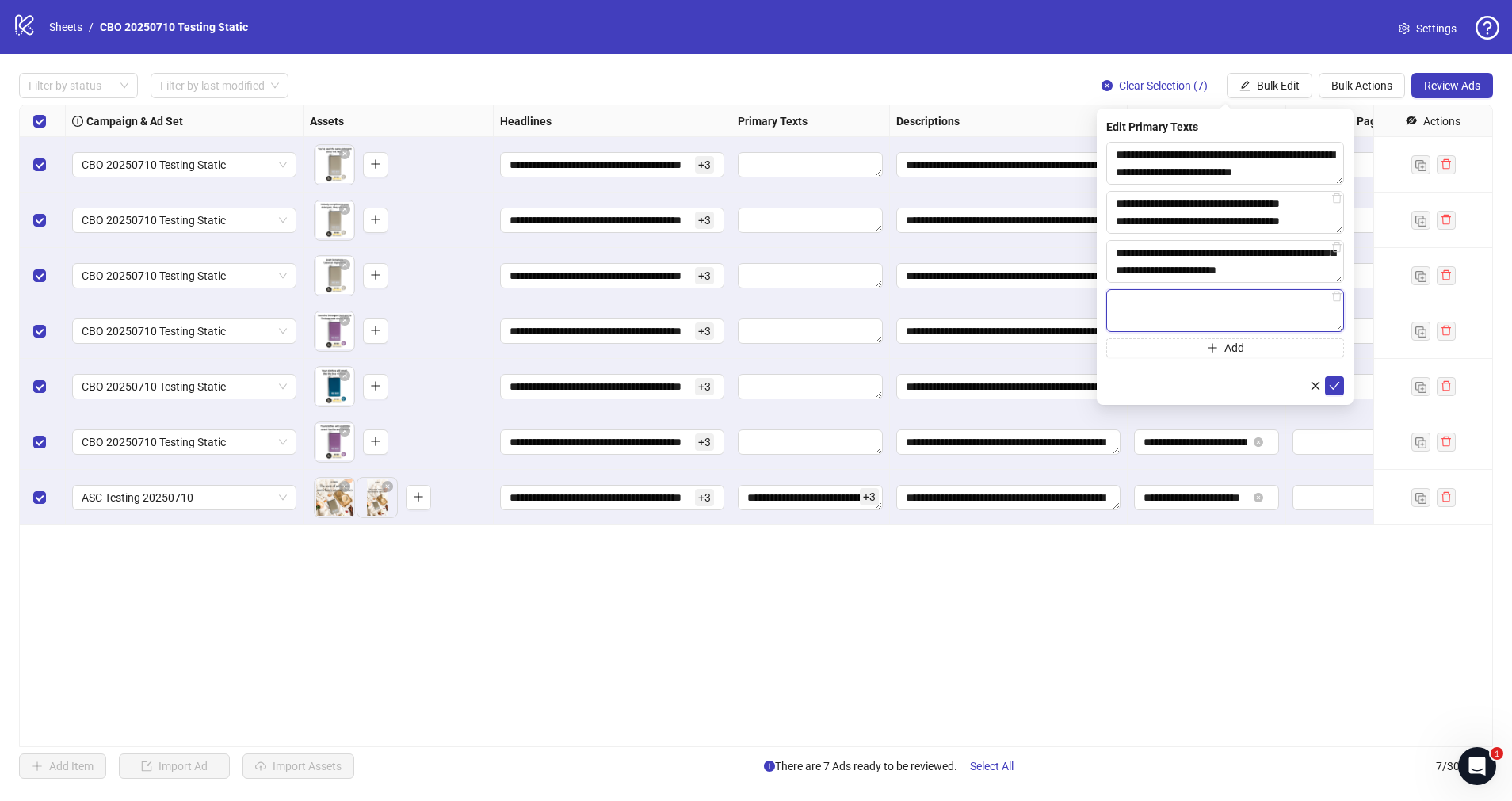 click at bounding box center [1225, 311] 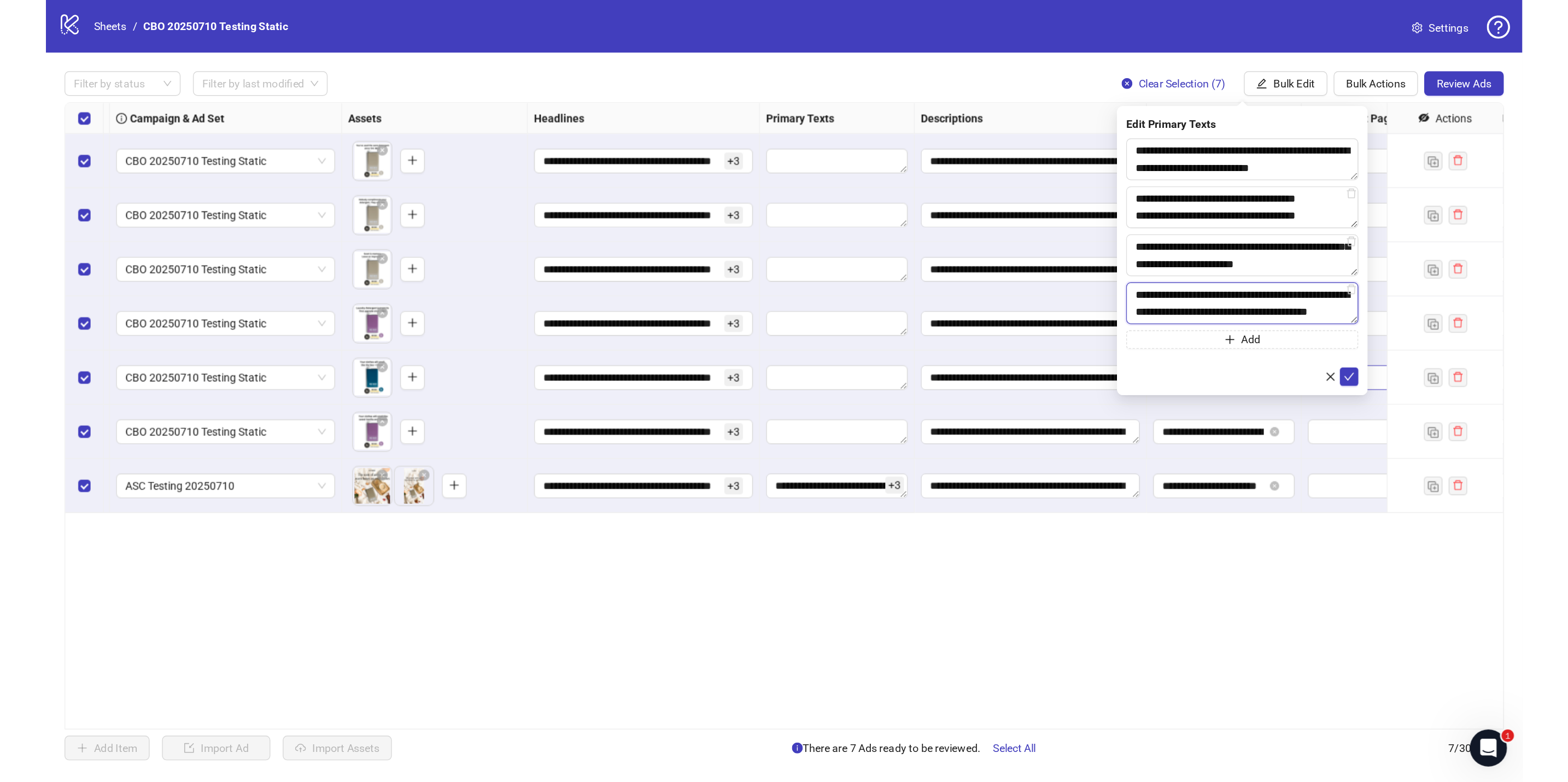 scroll, scrollTop: 96, scrollLeft: 0, axis: vertical 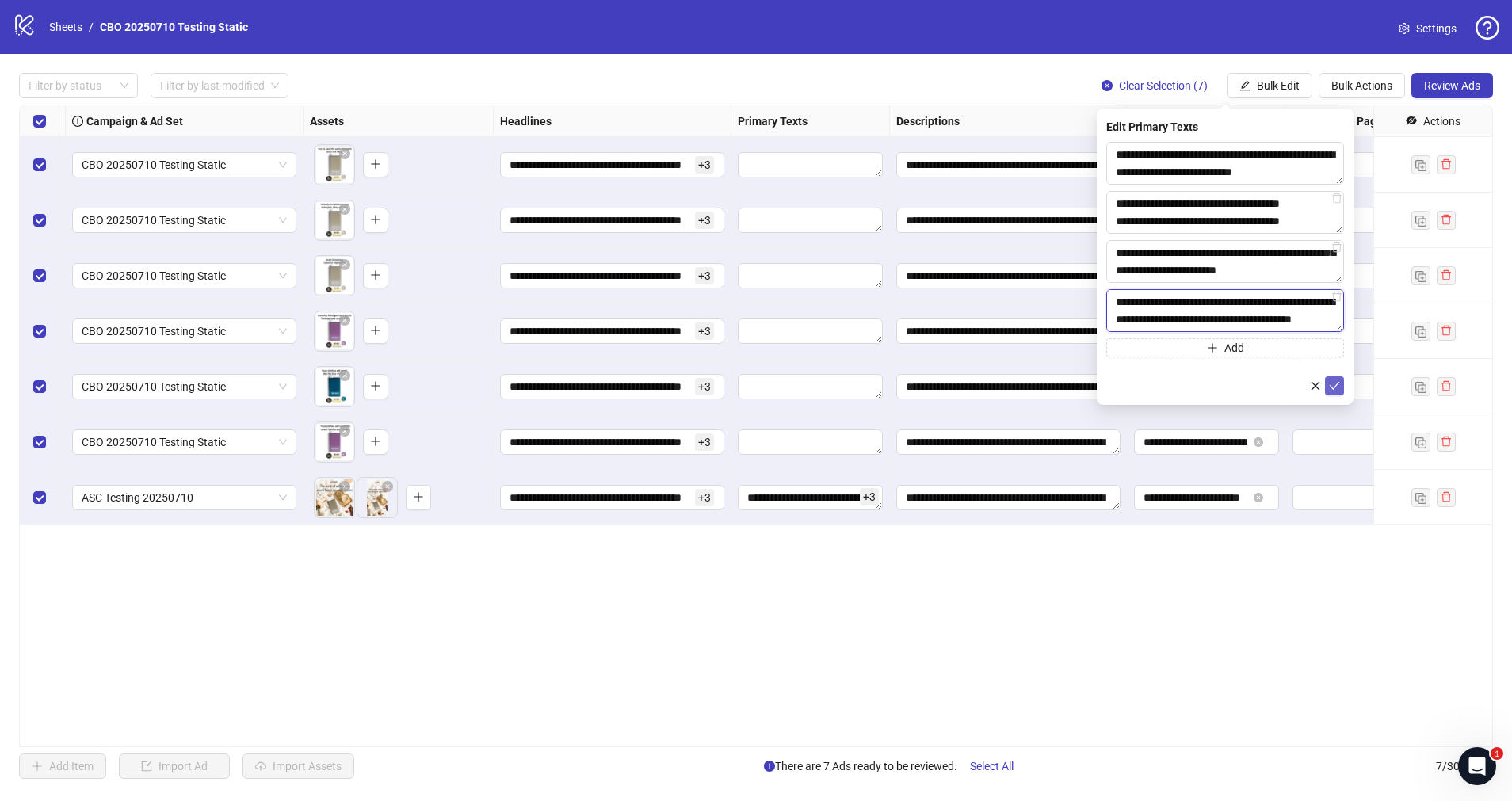 type on "**********" 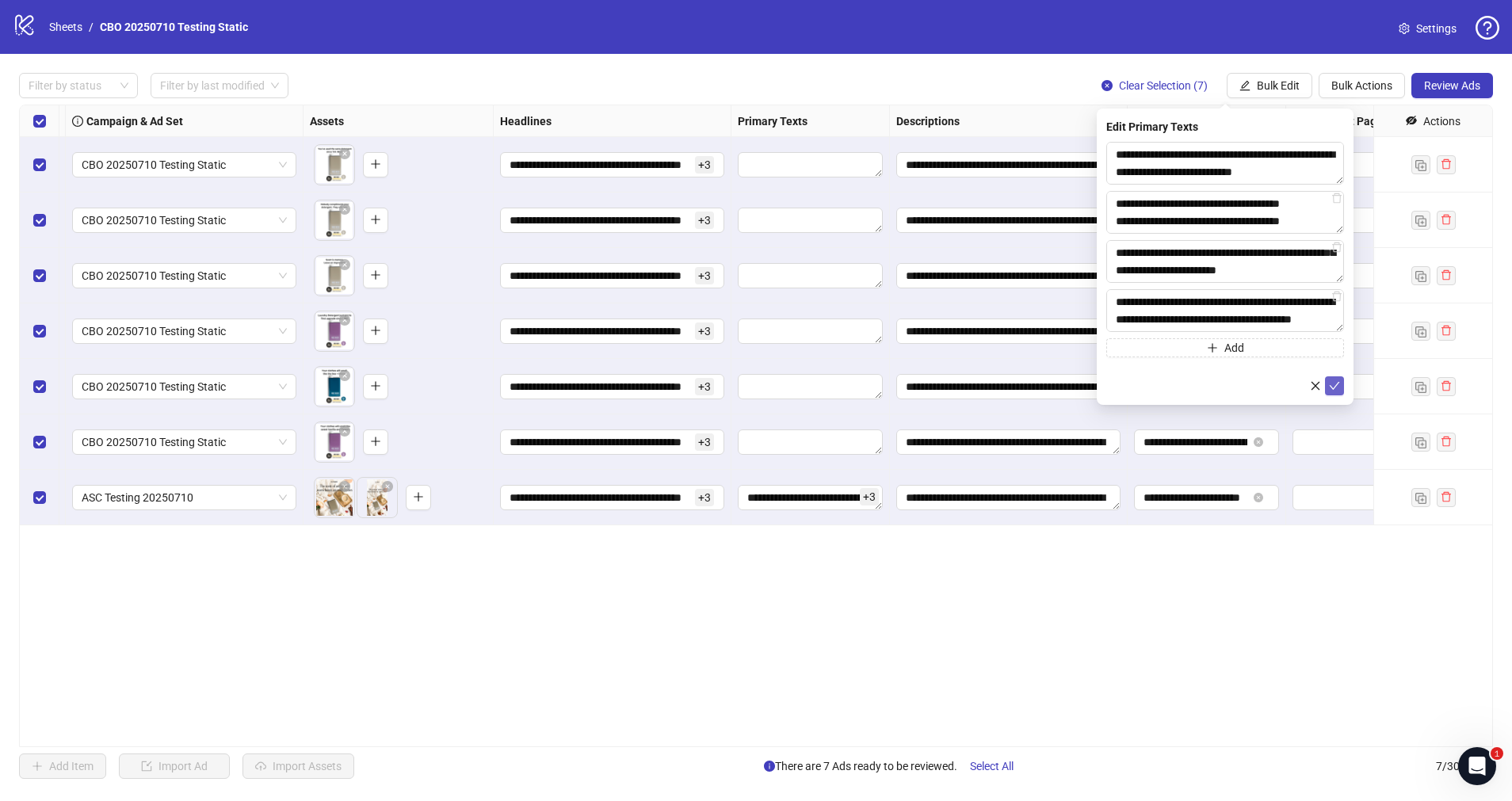 click 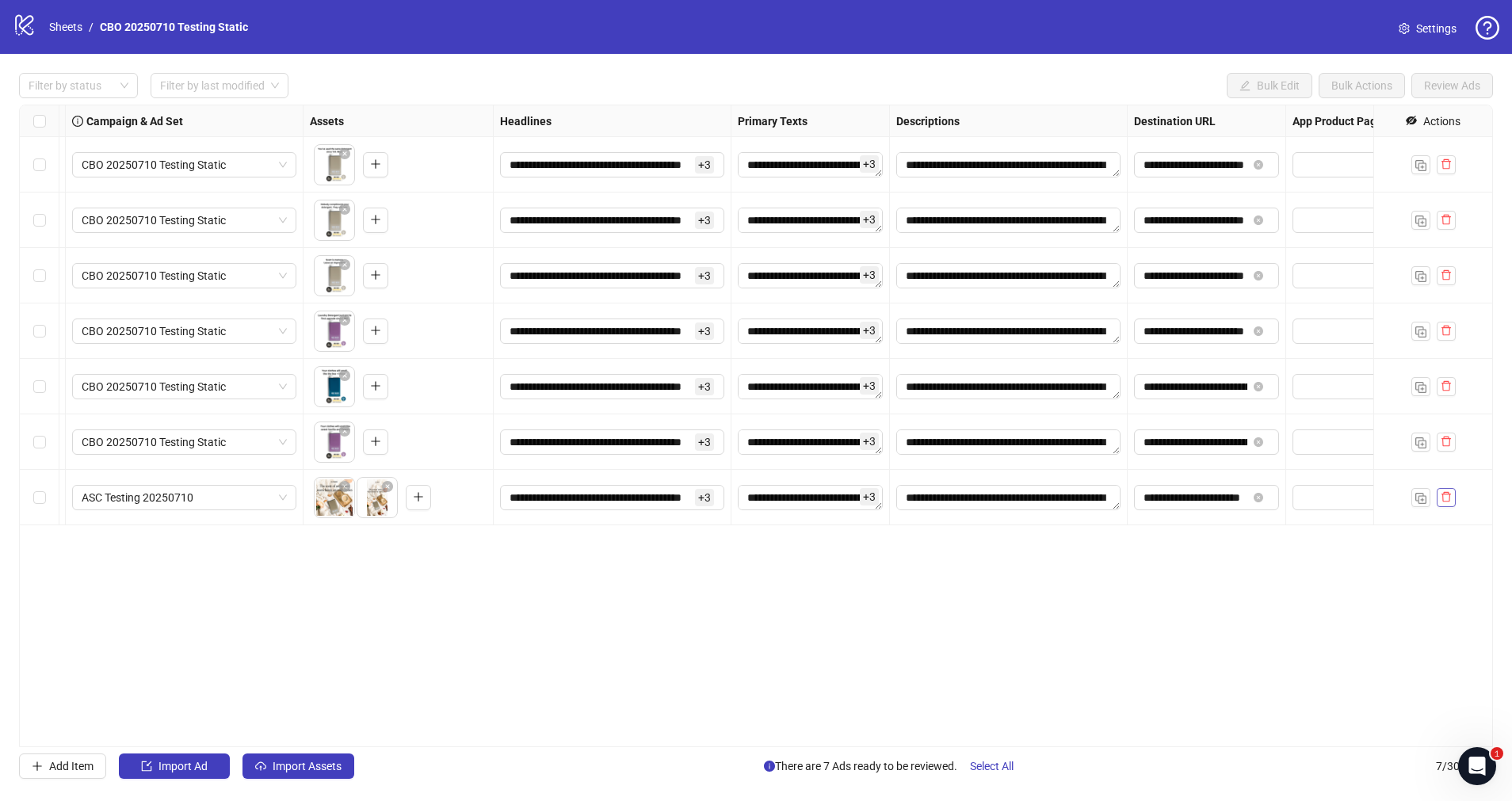 click 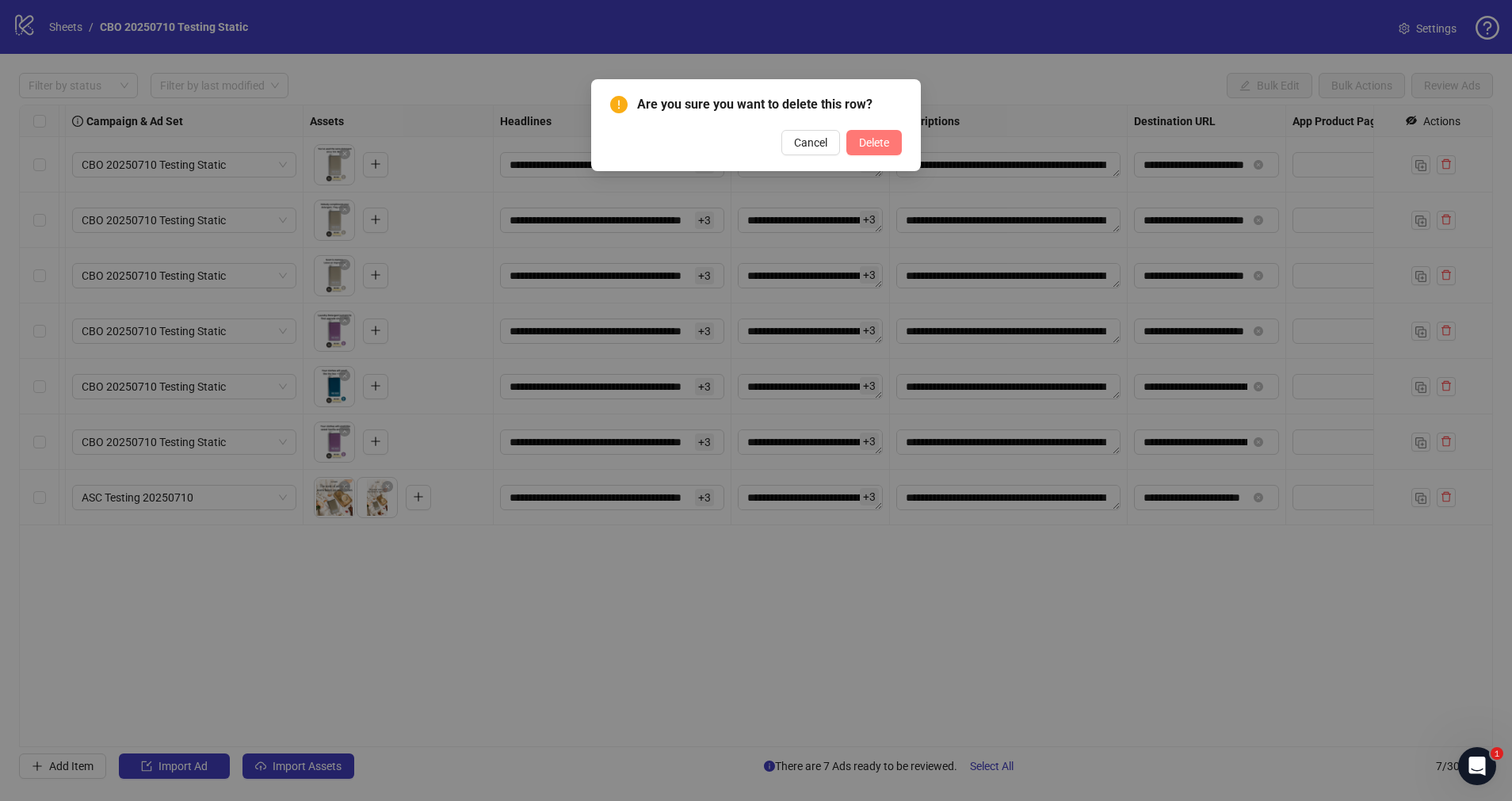 click on "Delete" at bounding box center [874, 143] 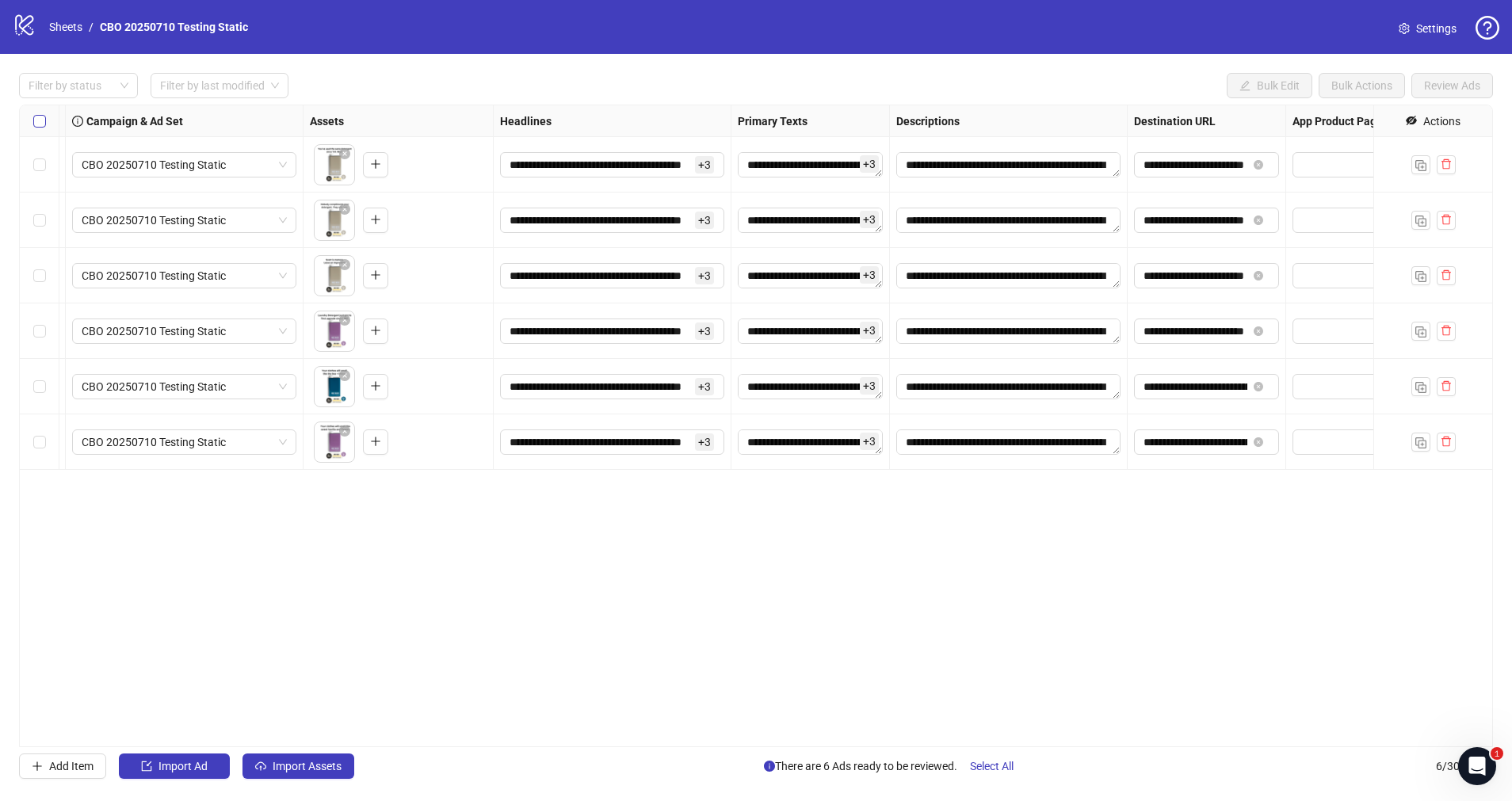 click at bounding box center [40, 121] 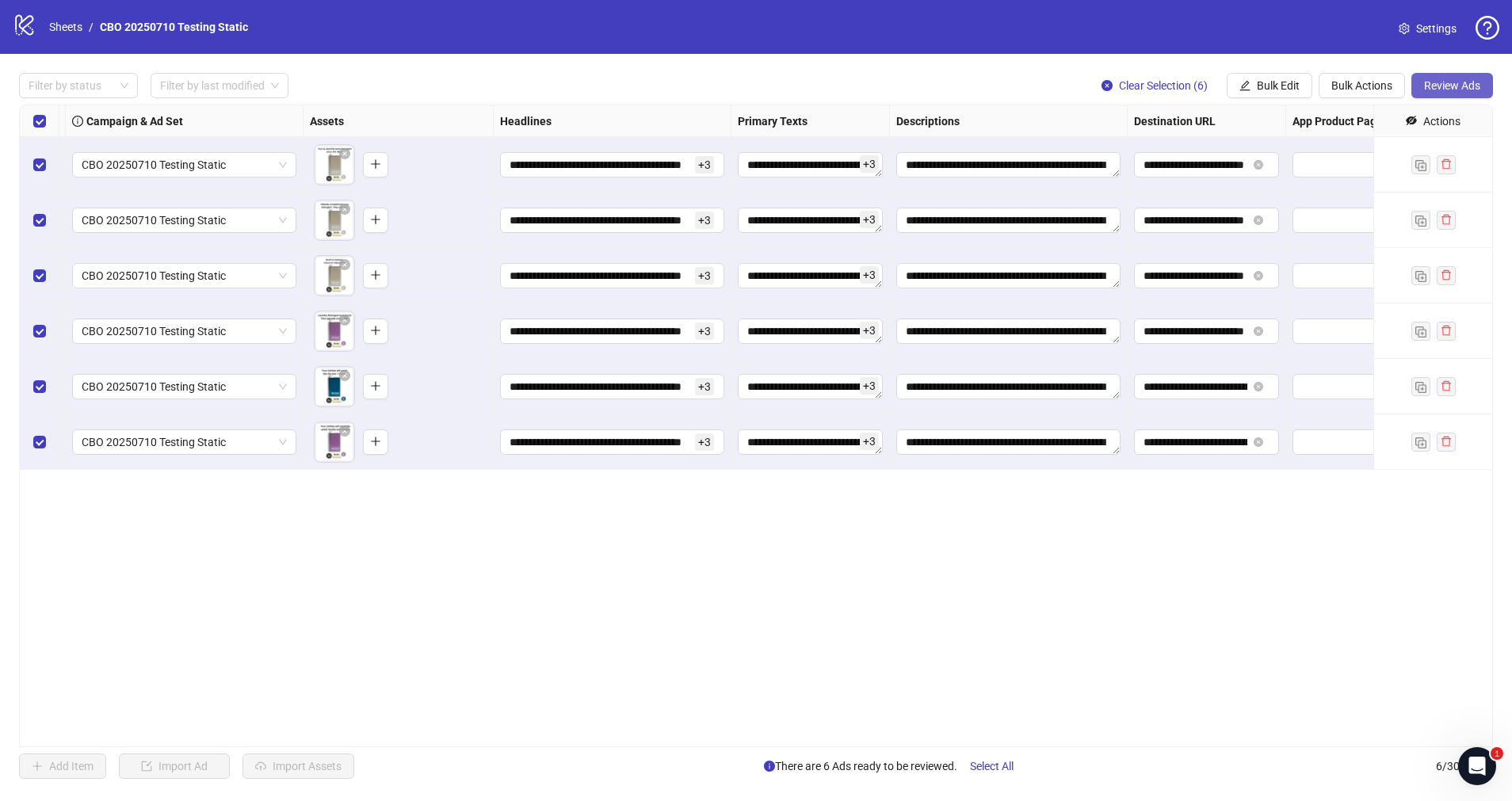 click on "Review Ads" at bounding box center [1452, 86] 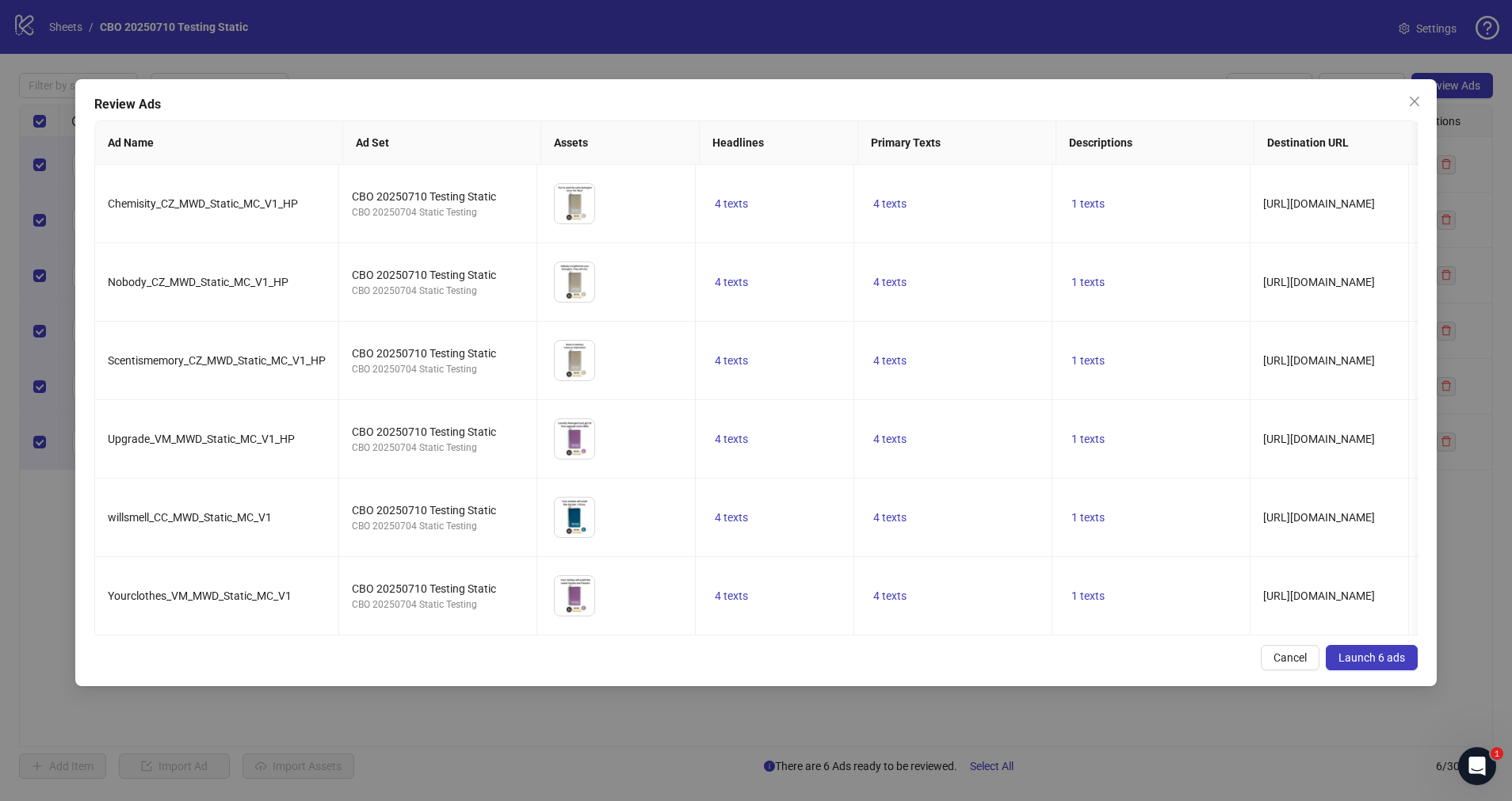 click on "Launch 6 ads" at bounding box center (1372, 658) 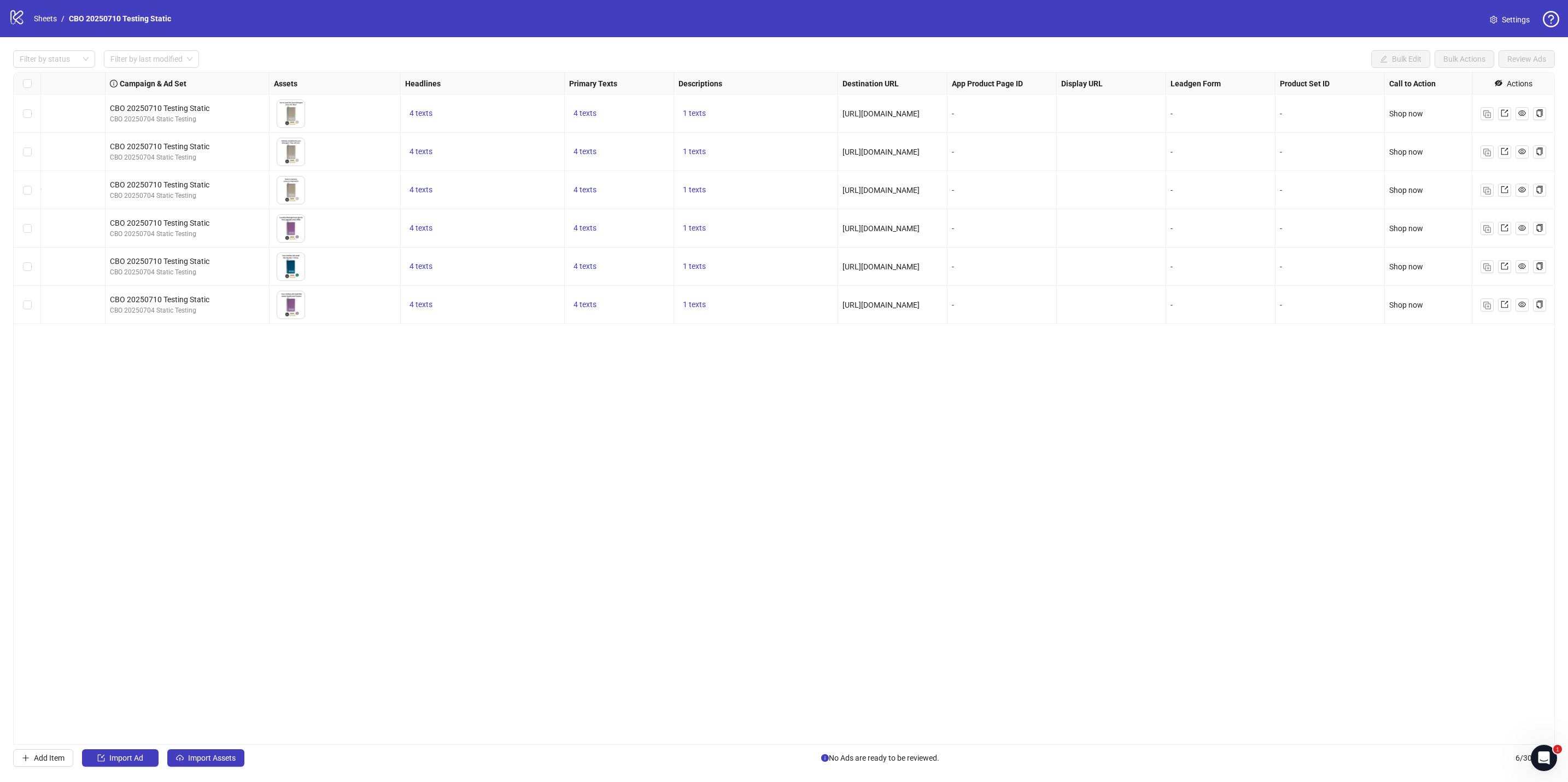 scroll, scrollTop: 0, scrollLeft: 248, axis: horizontal 